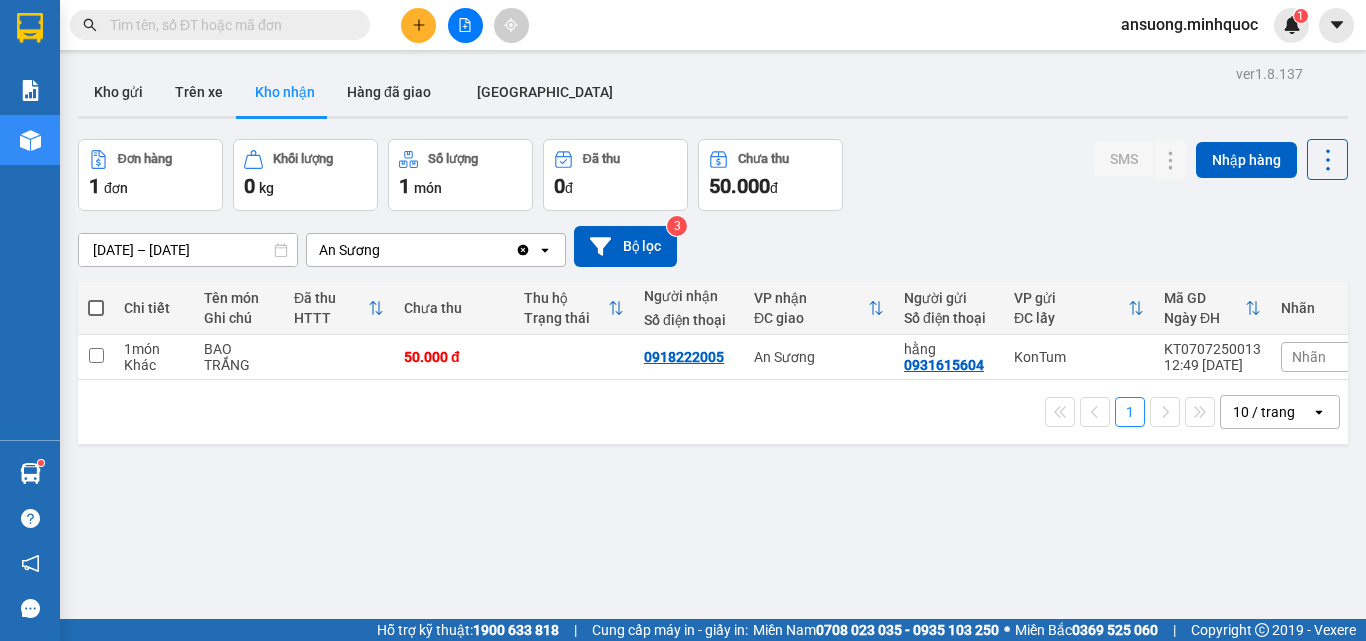 scroll, scrollTop: 0, scrollLeft: 0, axis: both 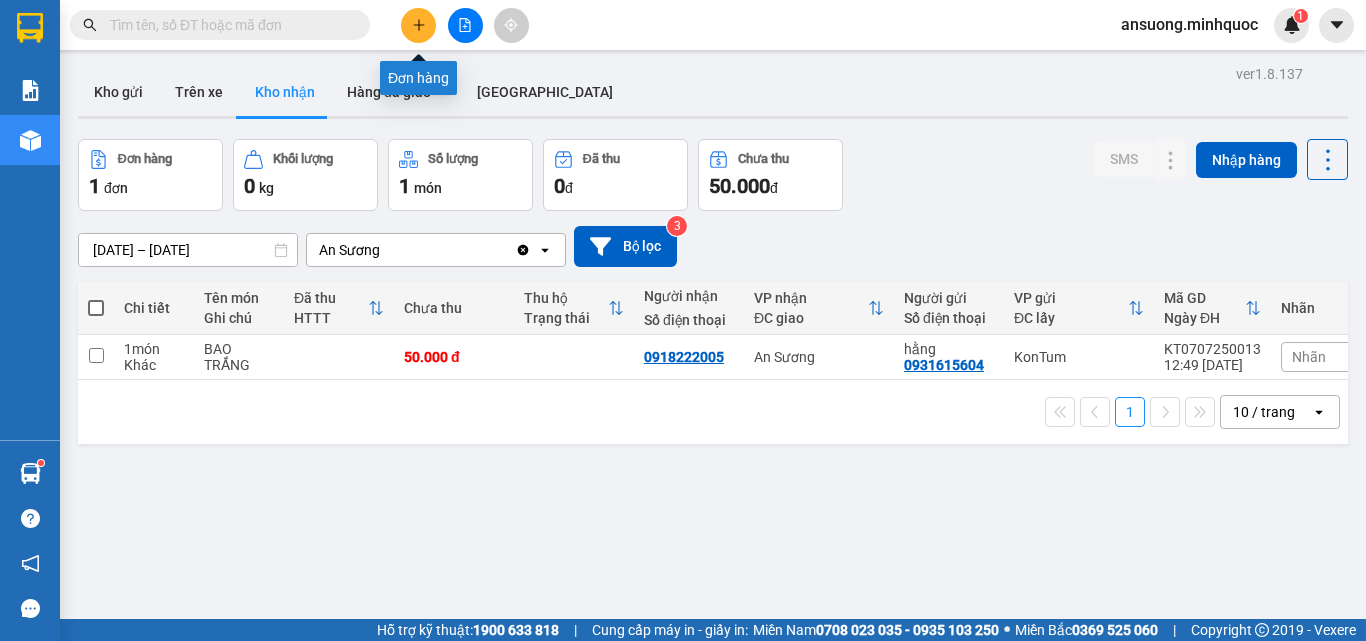 click 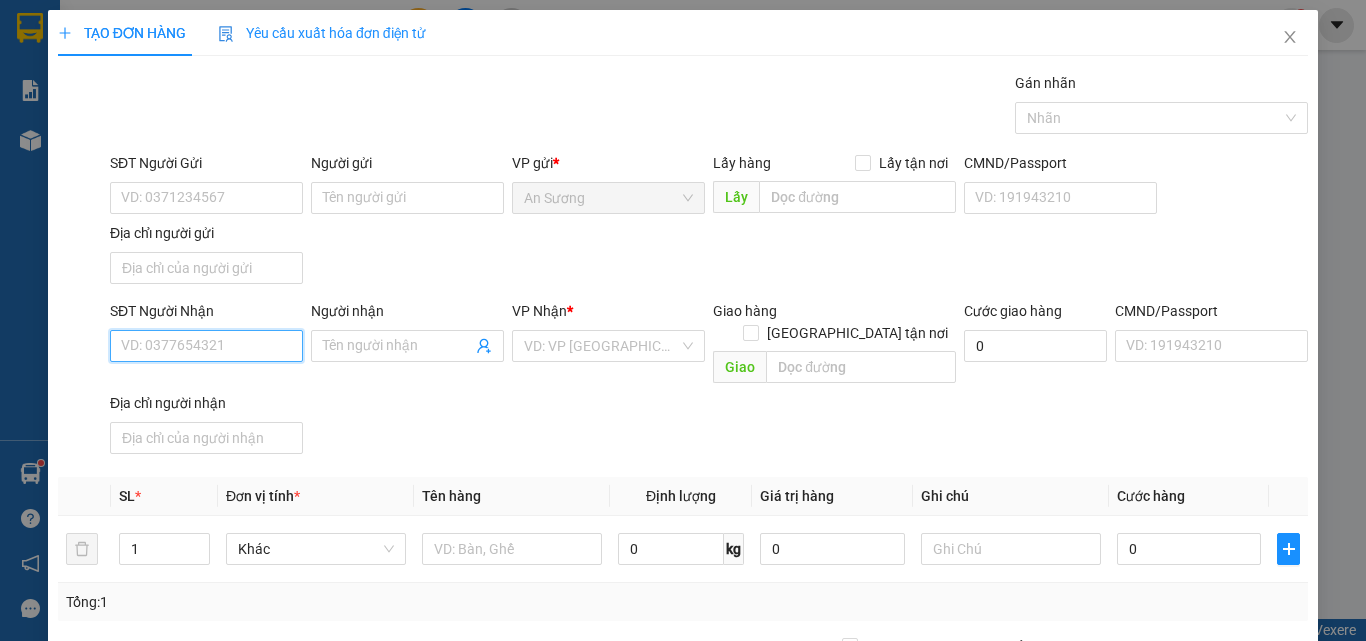 click on "SĐT Người Nhận" at bounding box center (206, 346) 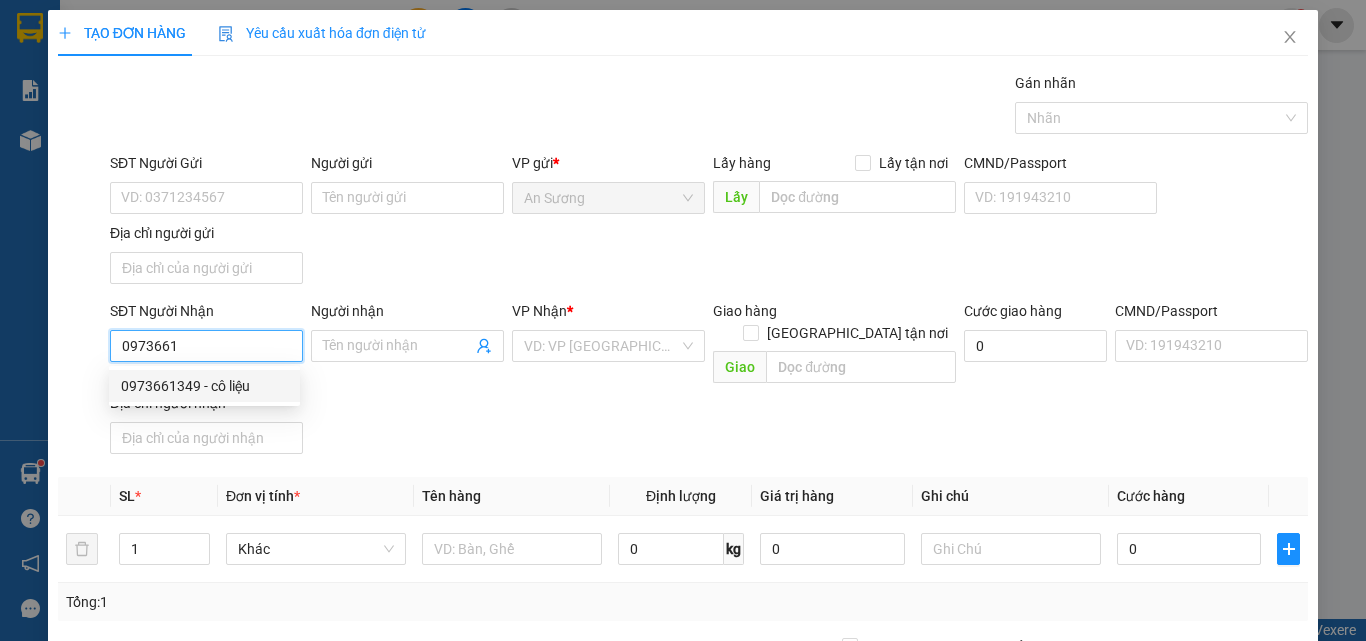 click on "0973661349 - cô liệu" at bounding box center [204, 386] 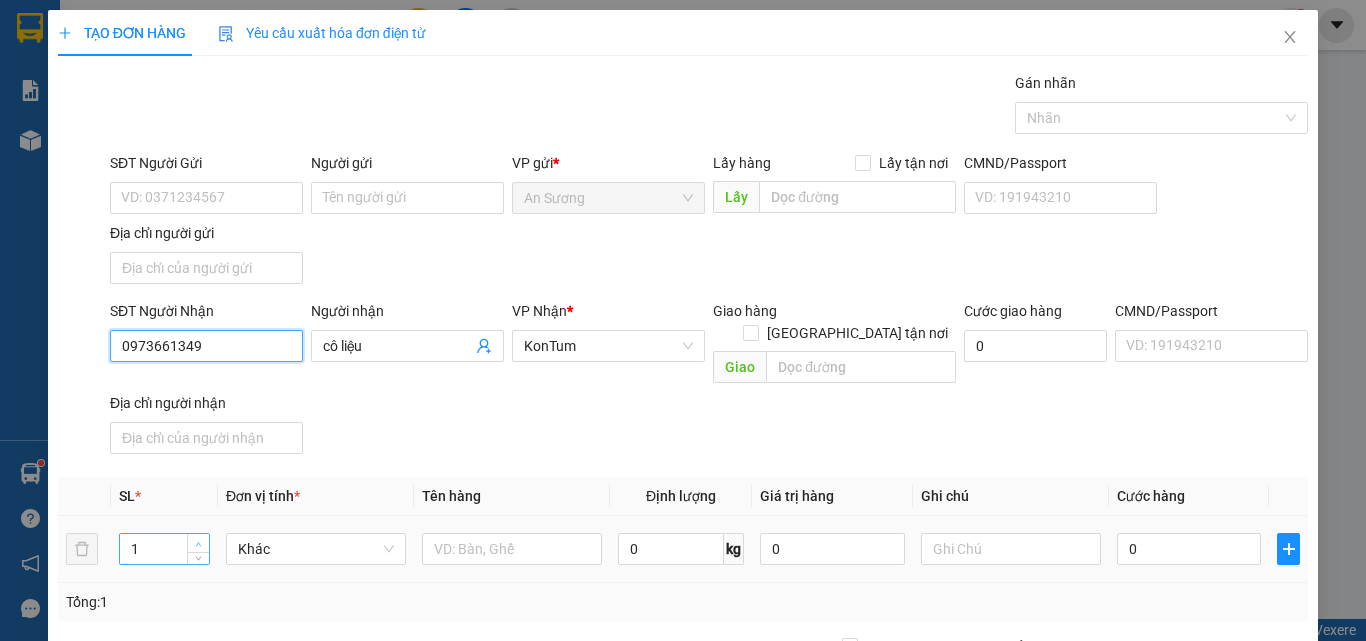 type on "0973661349" 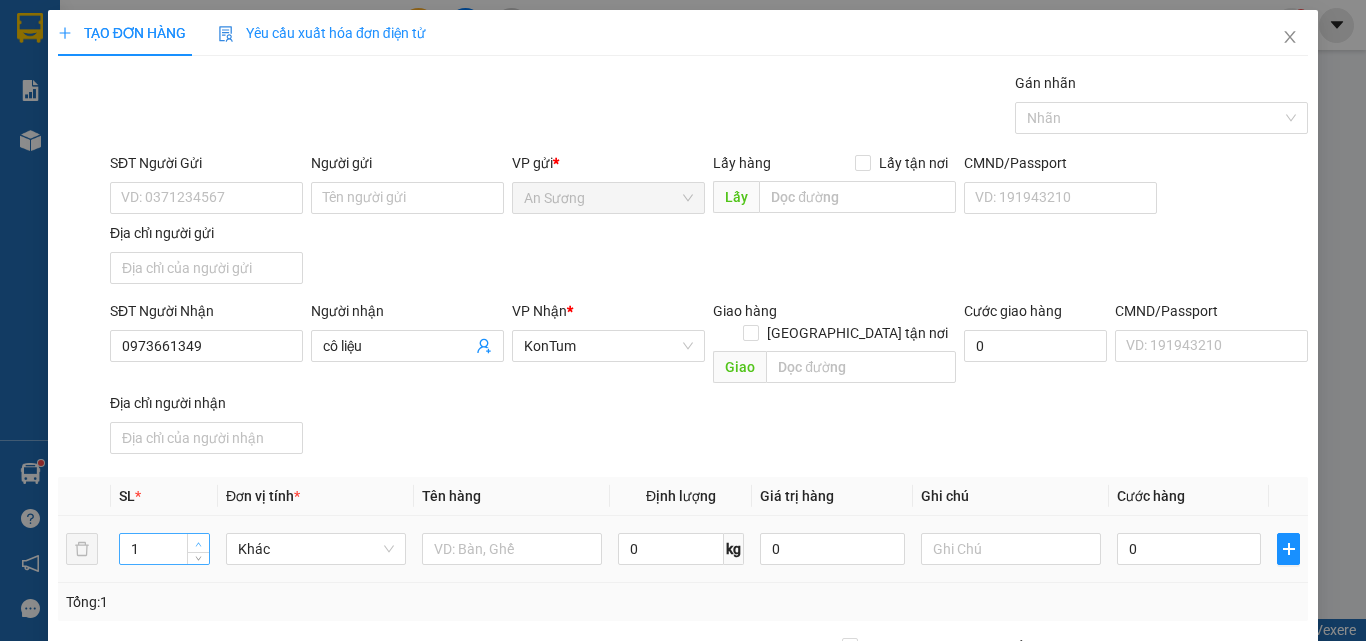 type on "2" 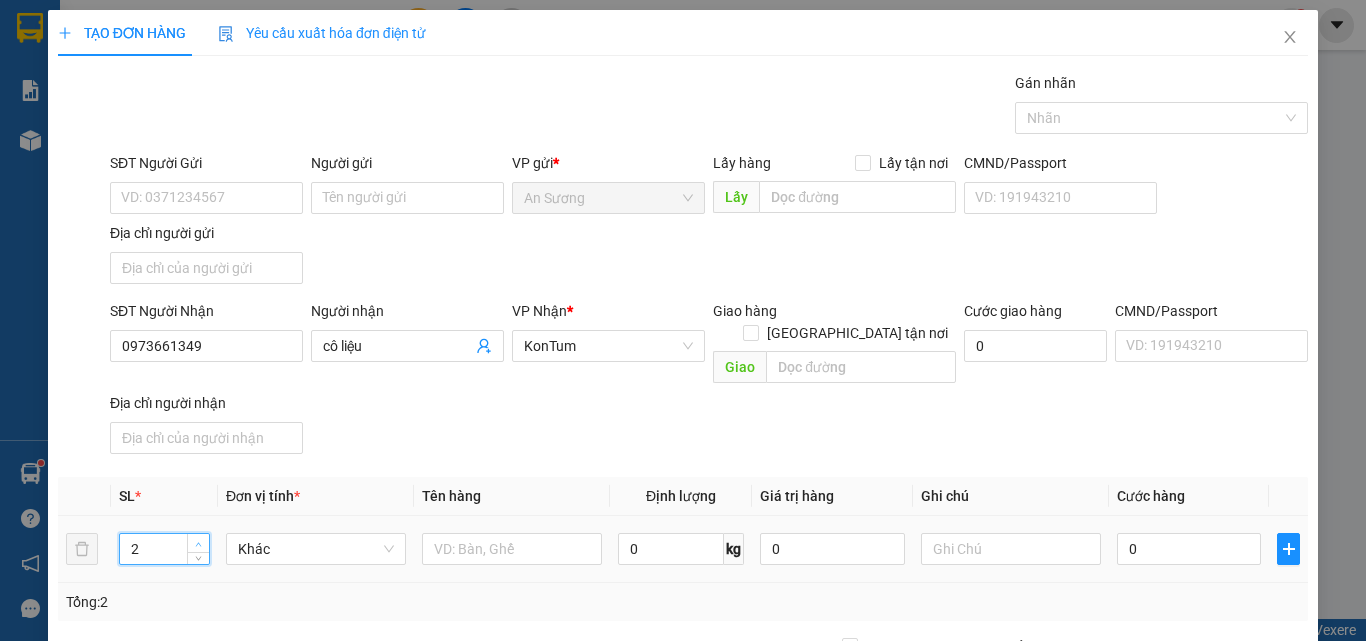 click at bounding box center [199, 544] 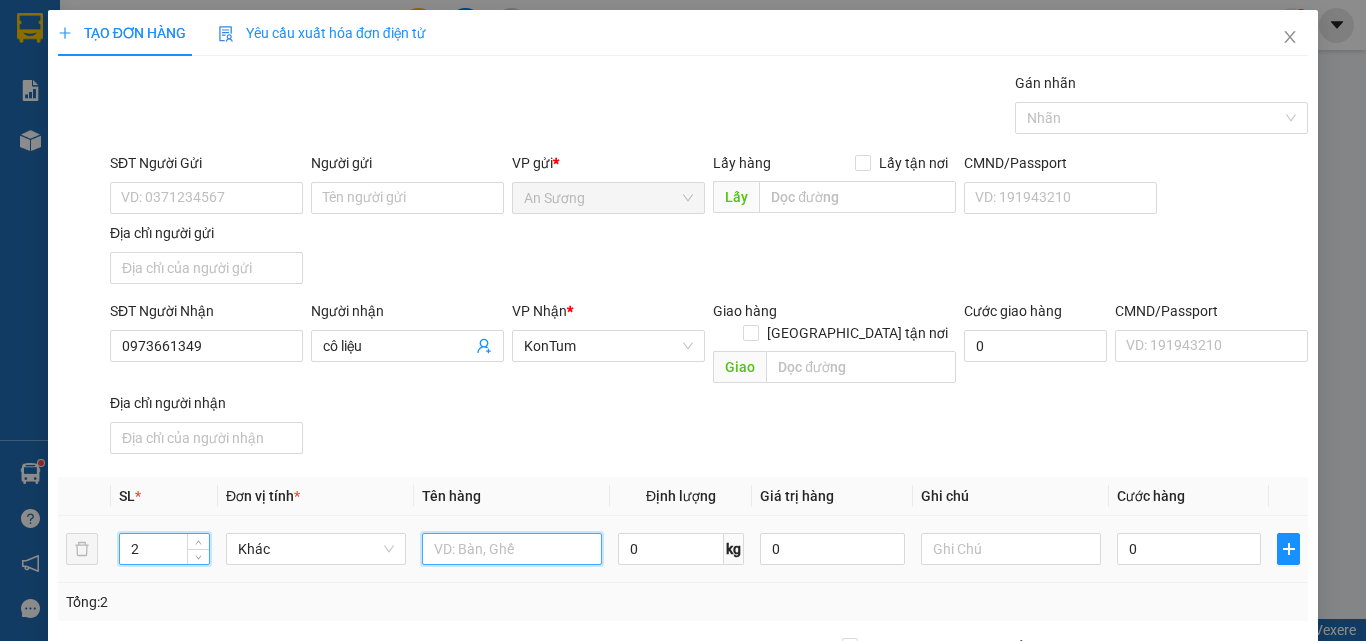 click at bounding box center [512, 549] 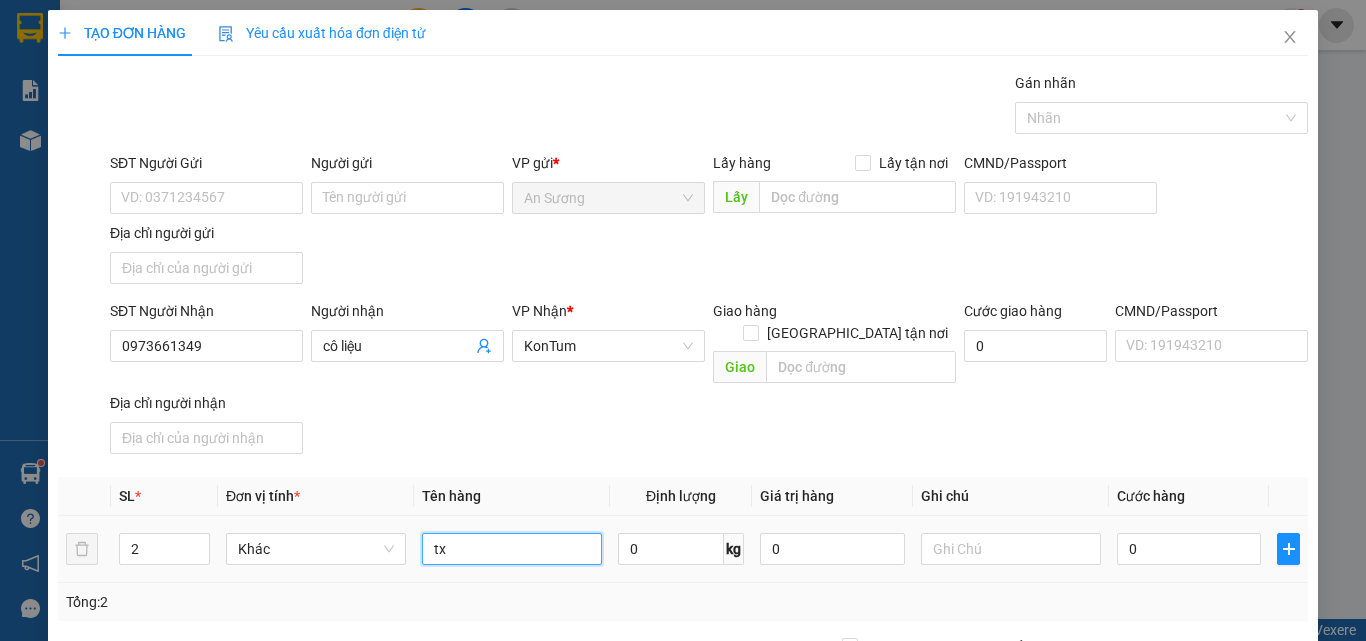 type on "tx" 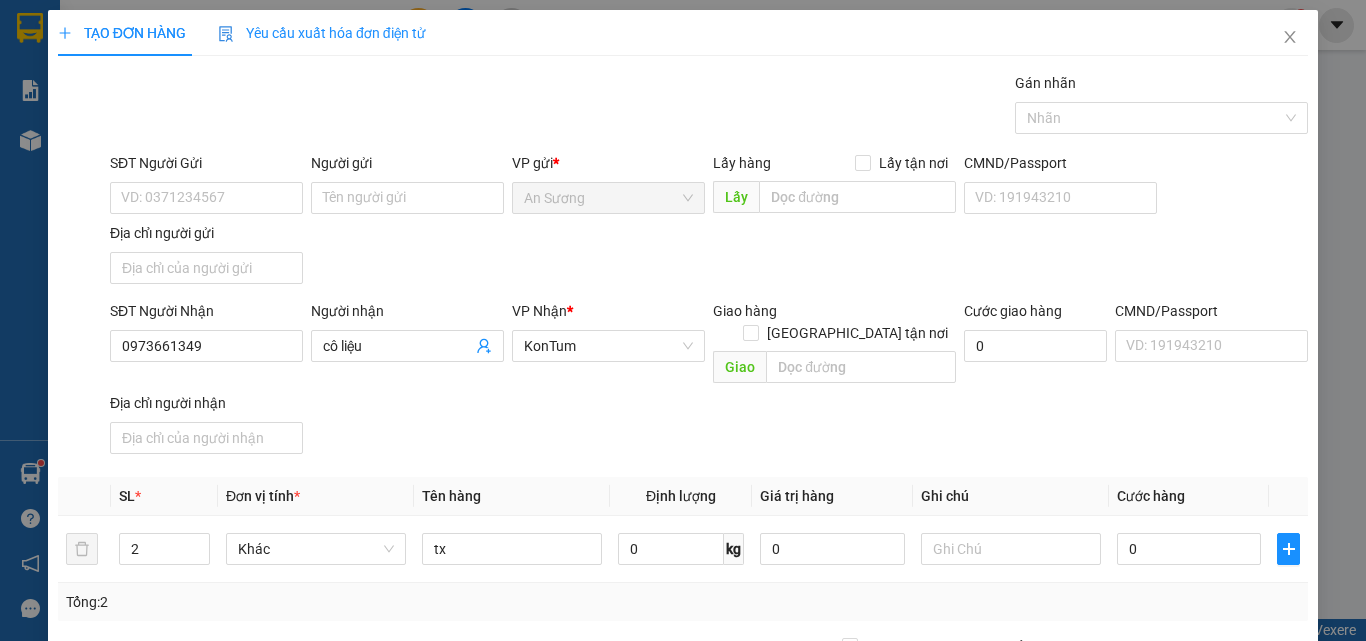 click on "Transit Pickup Surcharge Ids Transit Deliver Surcharge Ids Transit Deliver Surcharge Transit Deliver Surcharge Gán nhãn   Nhãn SĐT Người Gửi VD: 0371234567 Người gửi Tên người gửi VP gửi  * An Sương Lấy hàng Lấy tận nơi Lấy CMND/Passport VD: 191943210 Địa chỉ người gửi SĐT Người Nhận 0973661349 Người nhận cô liệu VP Nhận  * KonTum Giao hàng Giao tận nơi Giao Cước giao hàng 0 CMND/Passport VD: 191943210 Địa chỉ người nhận SL  * Đơn vị tính  * Tên hàng  Định lượng Giá trị hàng Ghi chú Cước hàng                   2 Khác tx 0 kg 0 0 Tổng:  2 Ghi chú đơn hàng Thu Hộ 0 Phí thu hộ khách nhận trả 0 Tổng cước 0 Hình thức thanh toán Chọn HT Thanh Toán Số tiền thu trước 0 Chưa thanh toán 0 Chọn HT Thanh Toán Lưu nháp Xóa Thông tin Lưu Lưu và In" at bounding box center (683, 467) 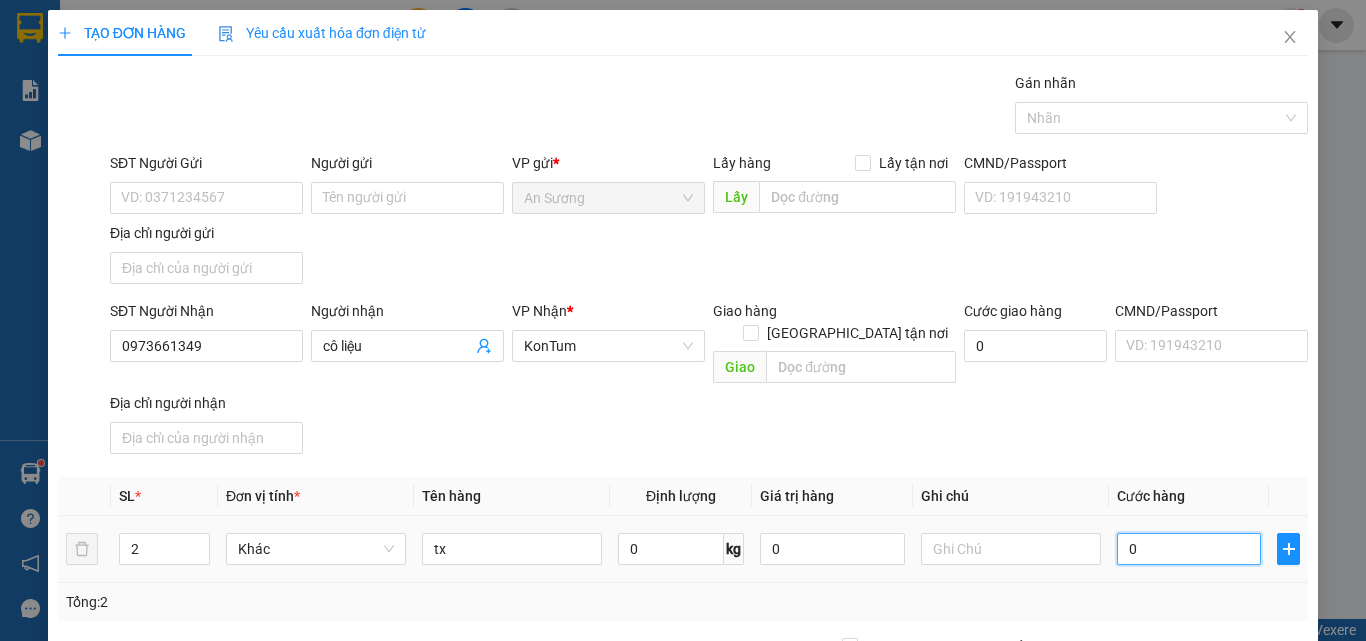 click on "0" at bounding box center (1189, 549) 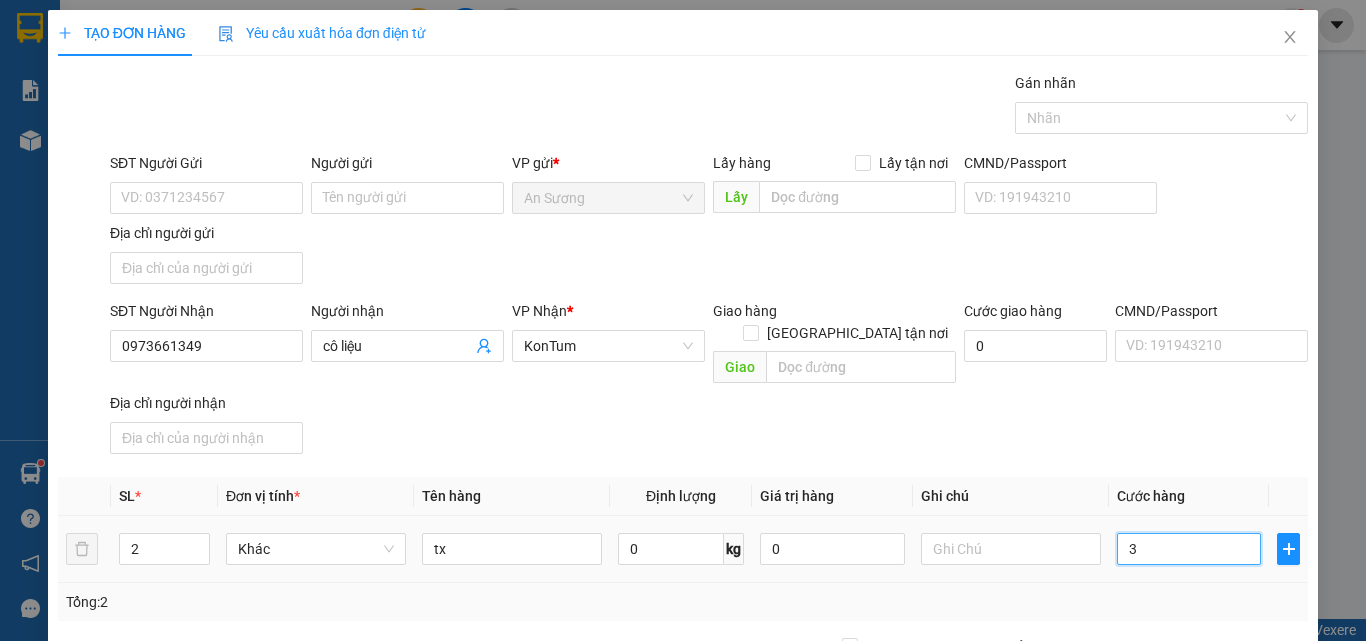 type on "35" 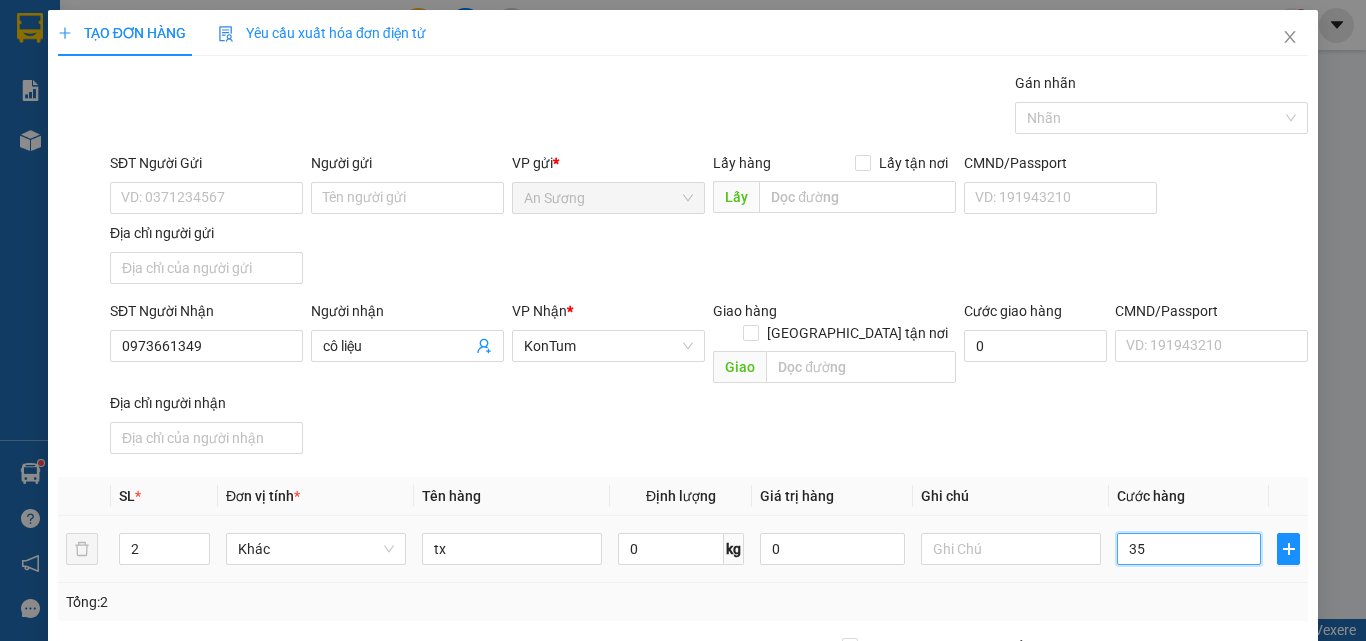 type on "350" 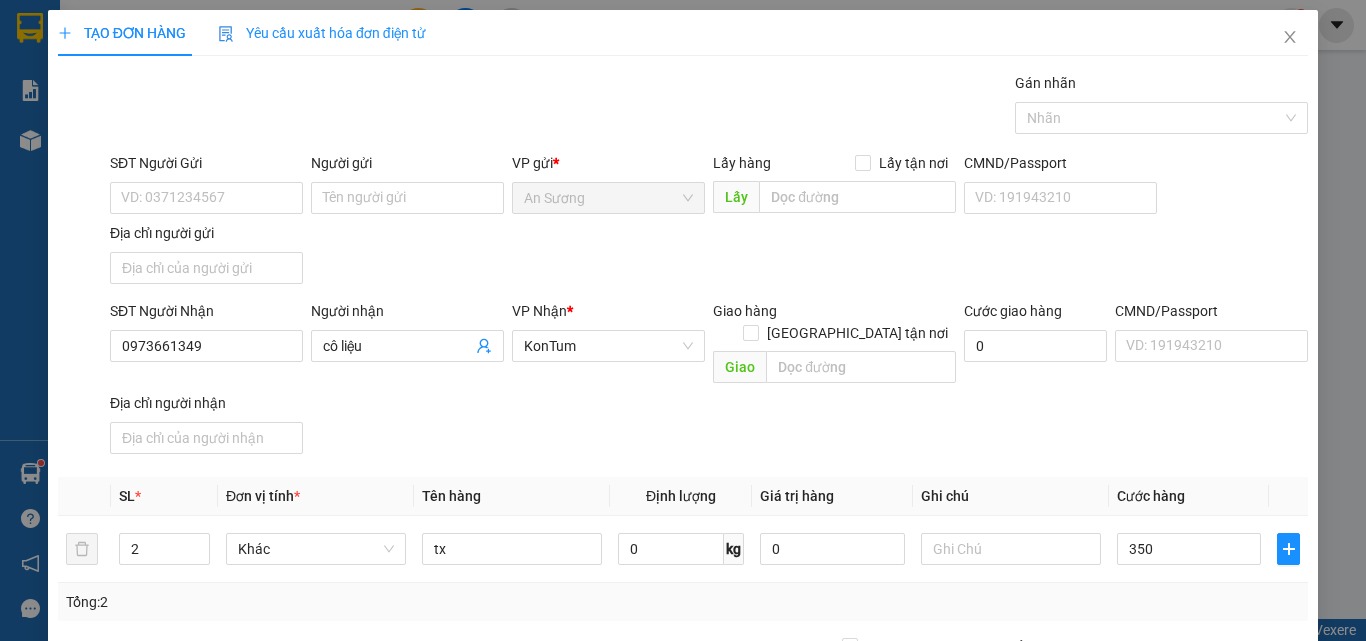 type on "350.000" 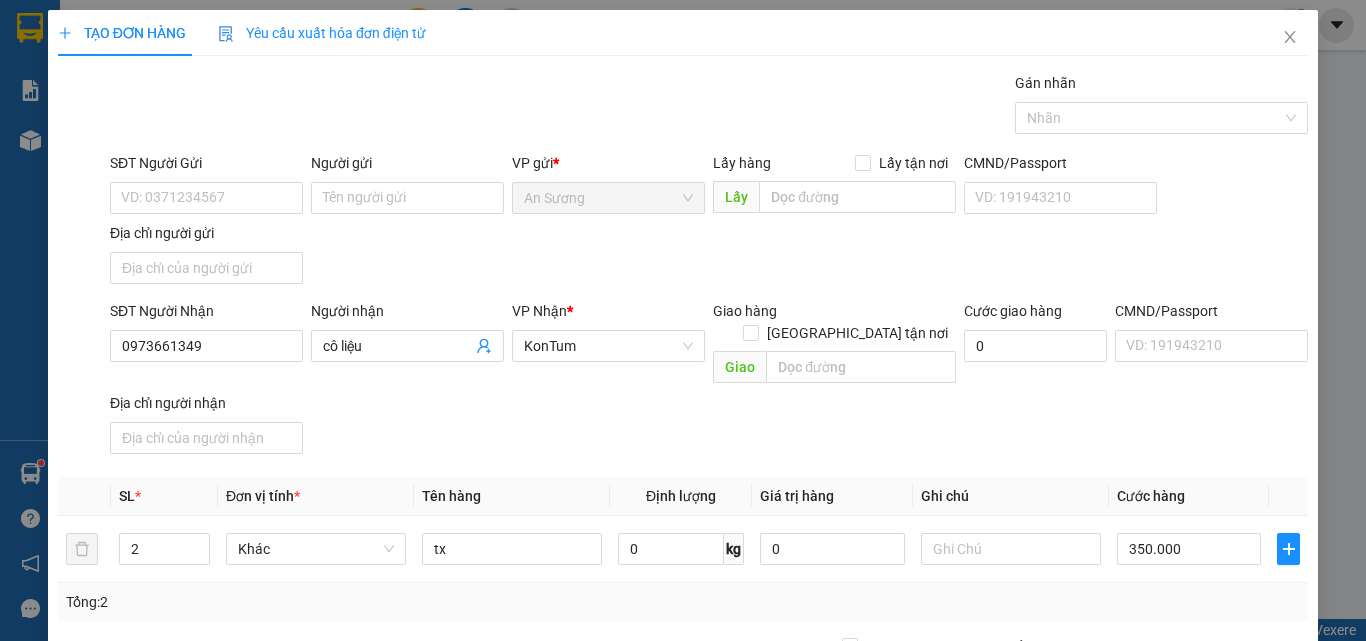 click on "SĐT Người Nhận 0973661349 Người nhận cô liệu VP Nhận  * KonTum Giao hàng Giao tận nơi Giao Cước giao hàng 0 CMND/Passport VD: 191943210 Địa chỉ người nhận" at bounding box center (709, 381) 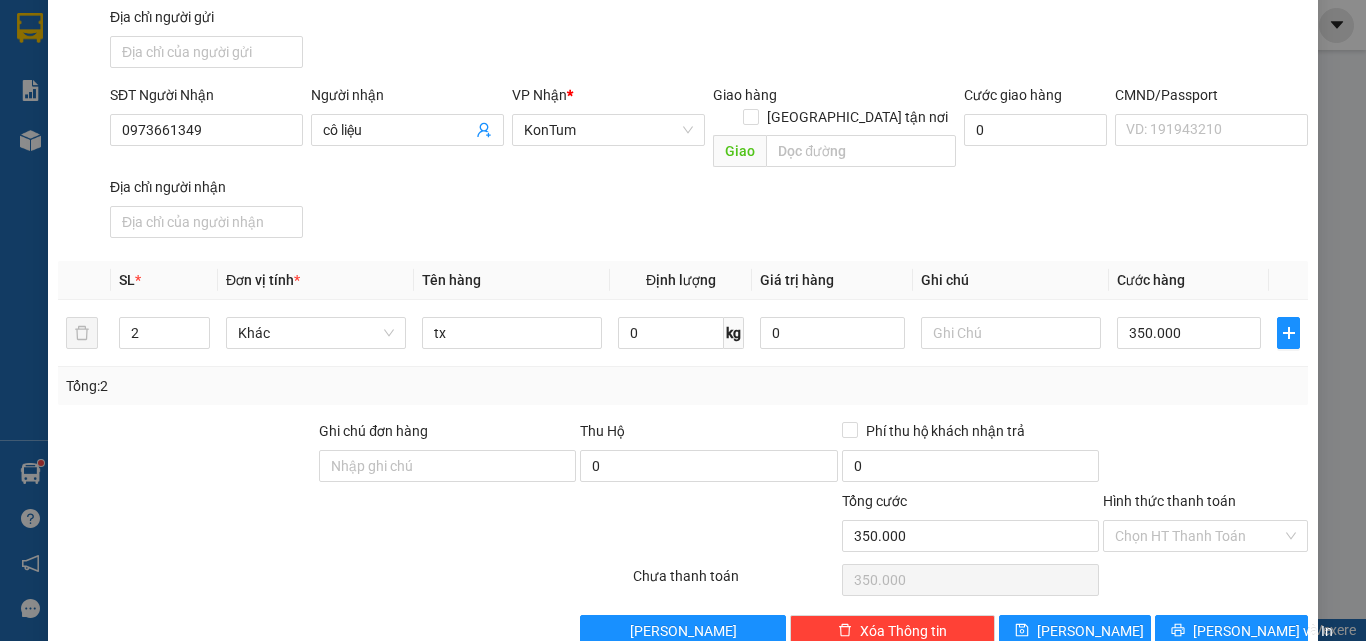 scroll, scrollTop: 239, scrollLeft: 0, axis: vertical 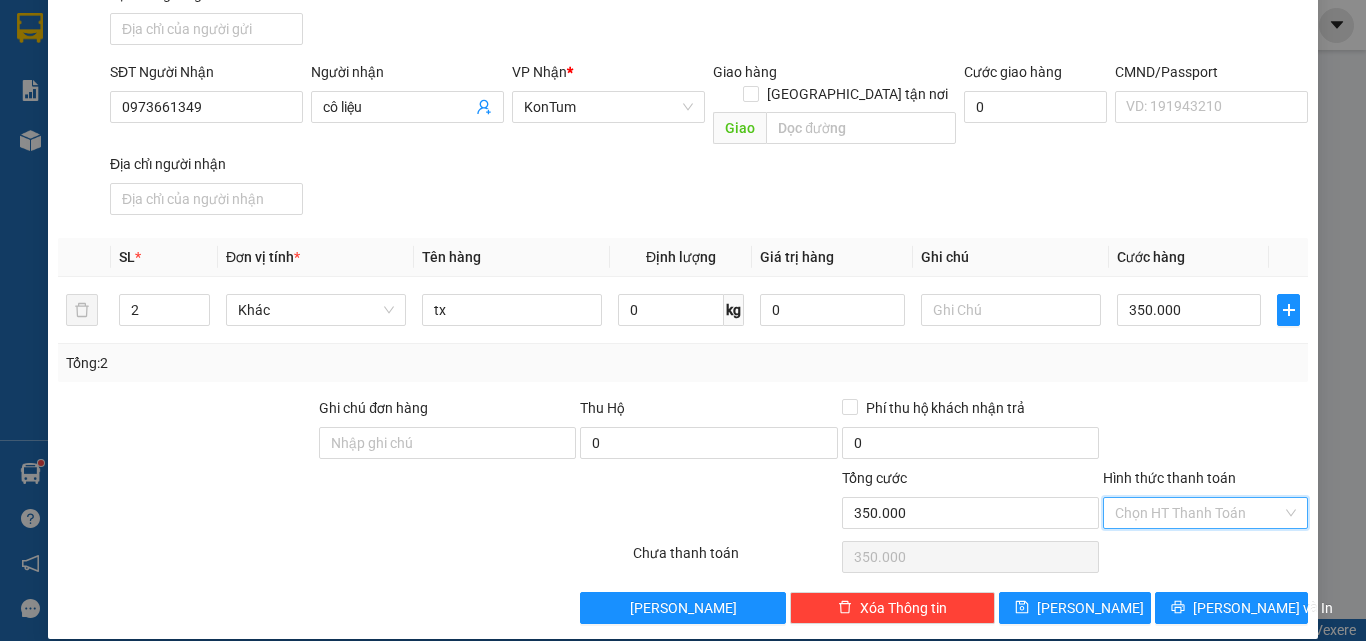 click on "Hình thức thanh toán" at bounding box center (1198, 513) 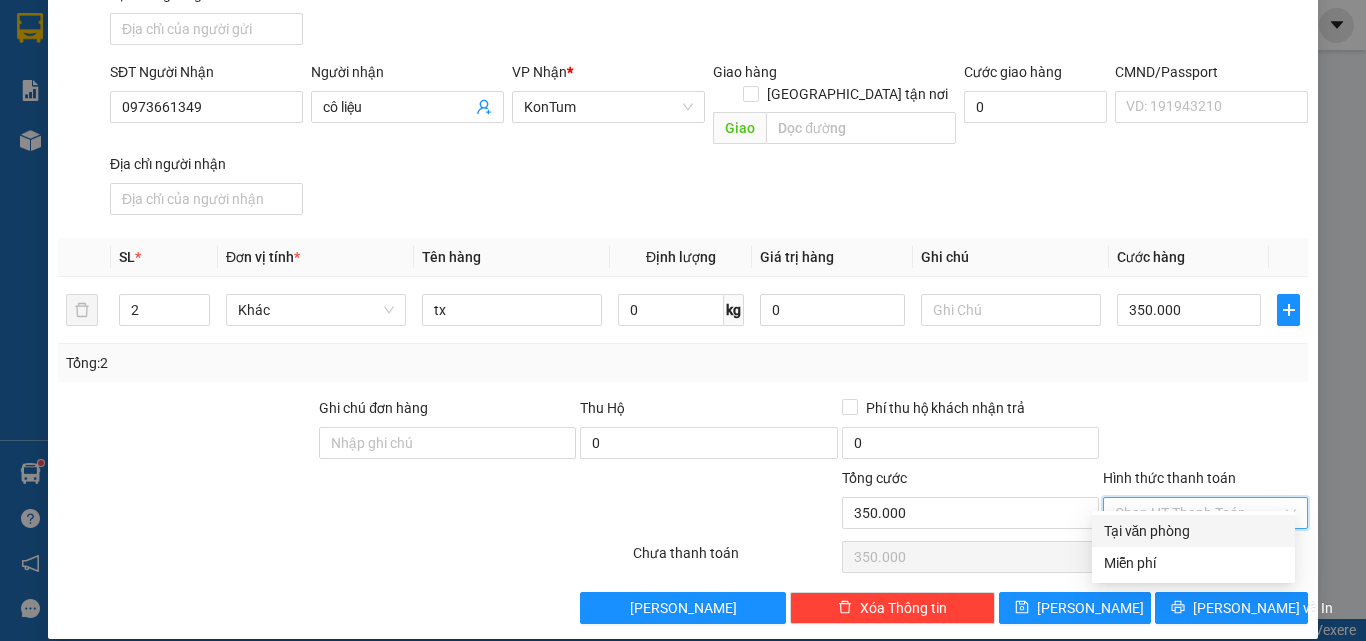 click on "Tại văn phòng" at bounding box center [1193, 531] 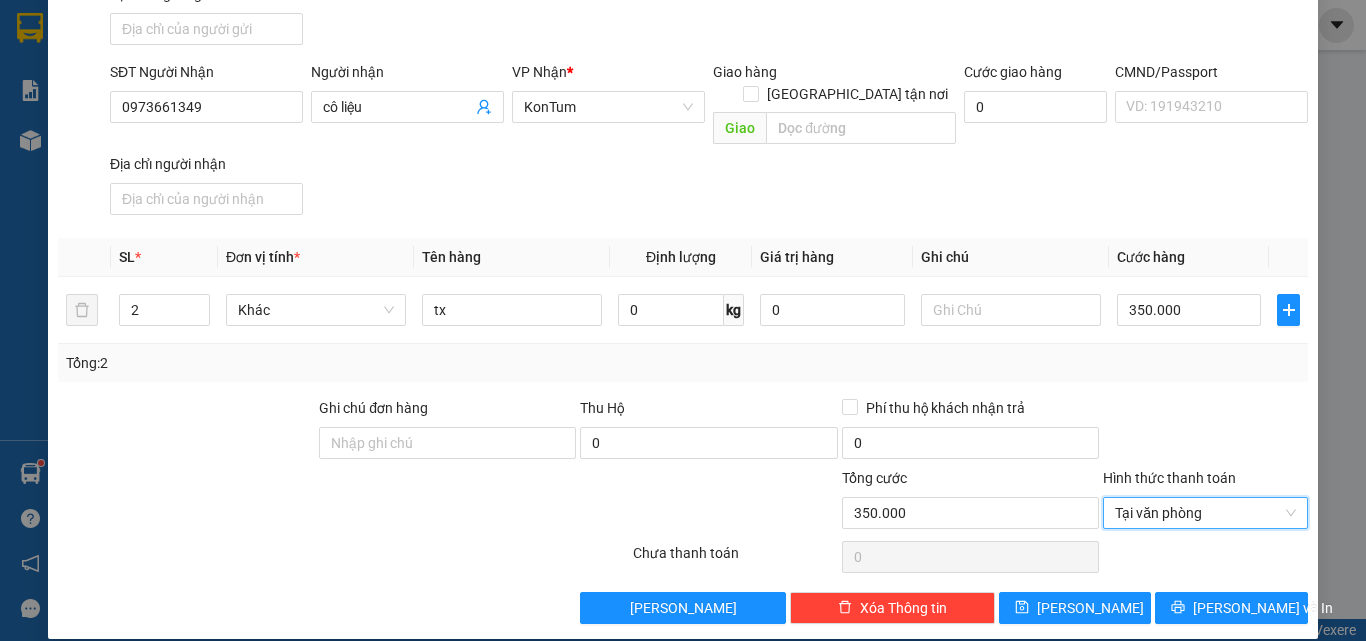 click at bounding box center (1205, 432) 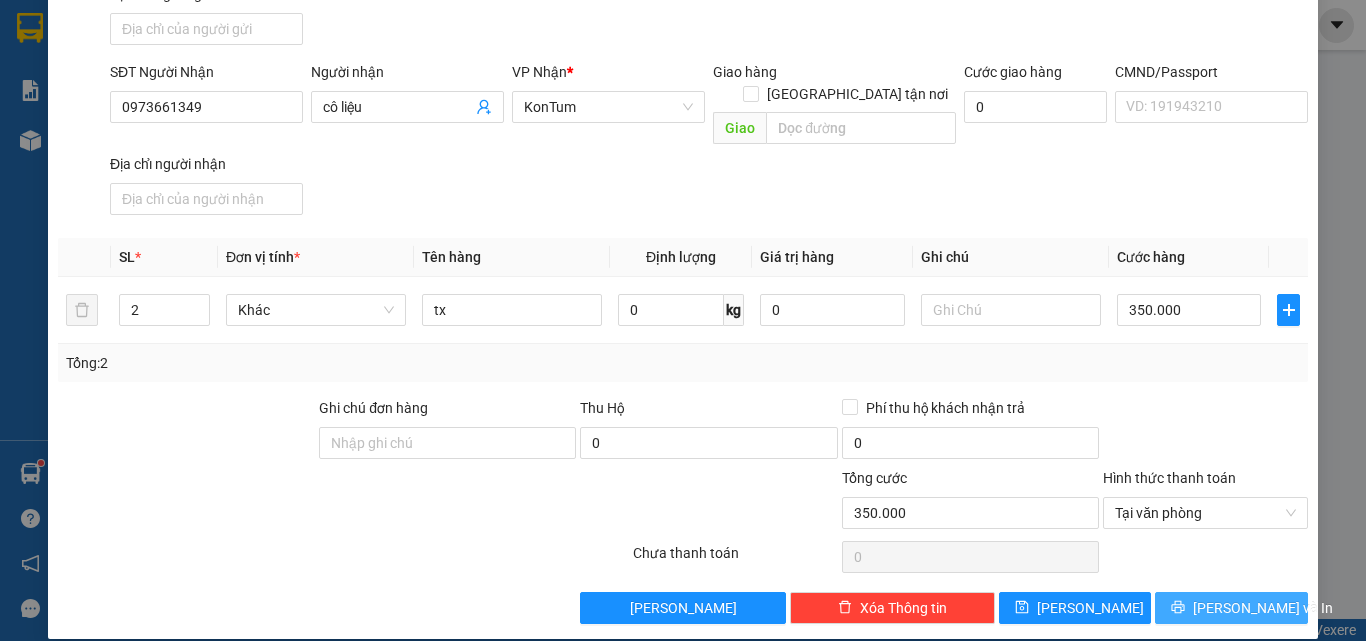 click on "Lưu và In" at bounding box center (1263, 608) 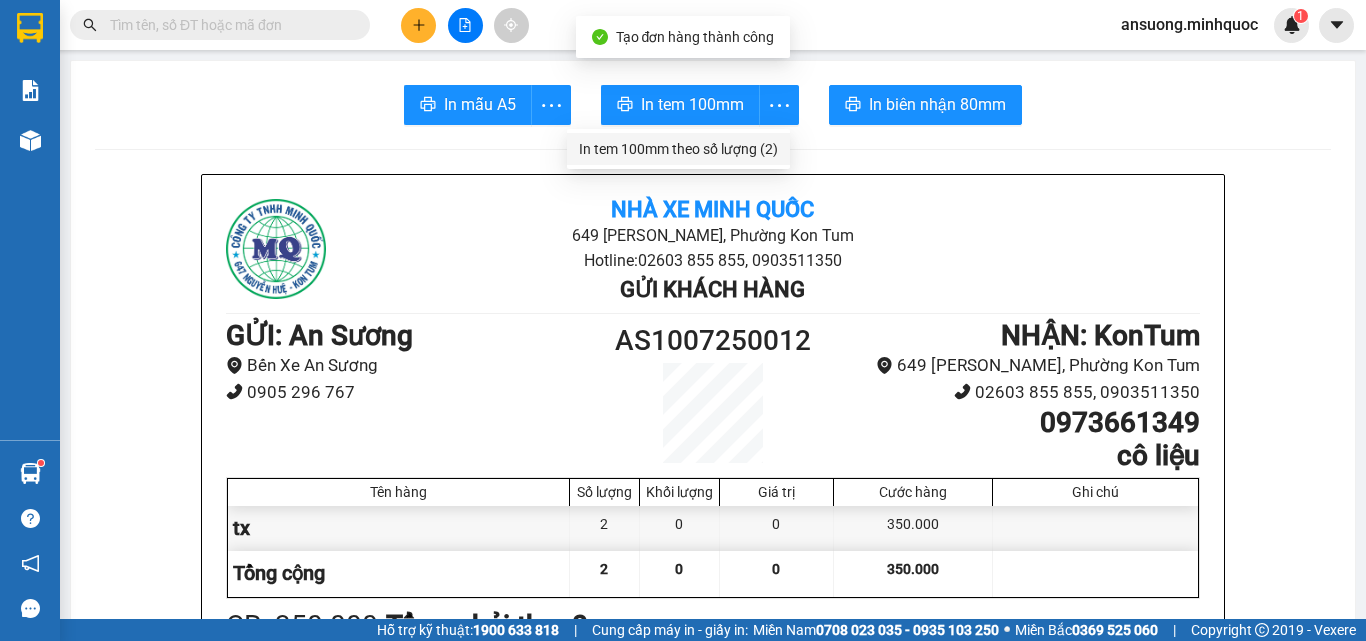 click on "In tem 100mm theo số lượng   (2)" at bounding box center (678, 149) 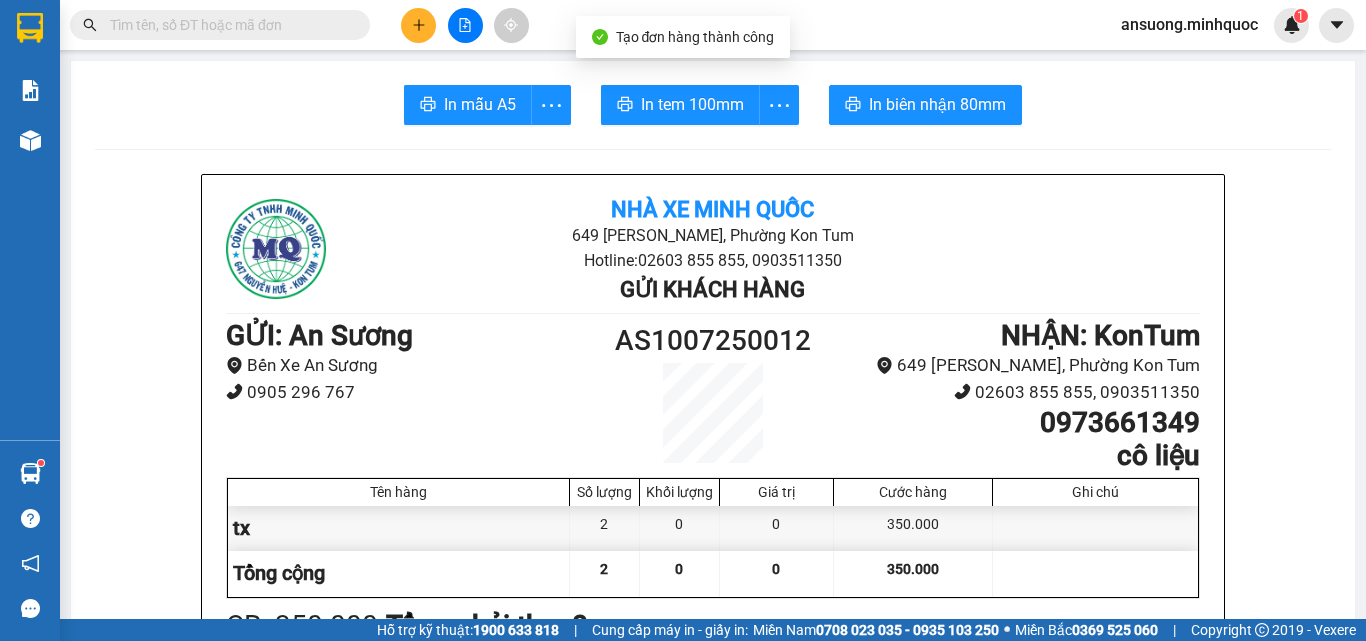 scroll, scrollTop: 0, scrollLeft: 0, axis: both 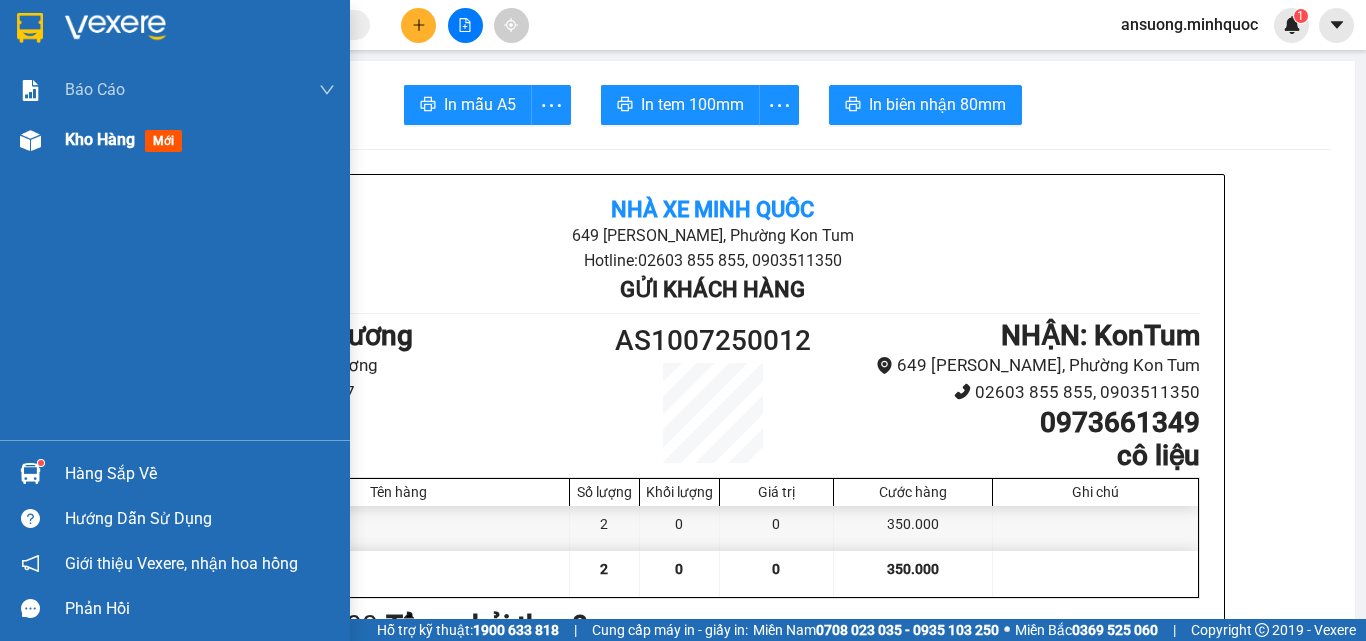 click on "Kho hàng mới" at bounding box center (175, 140) 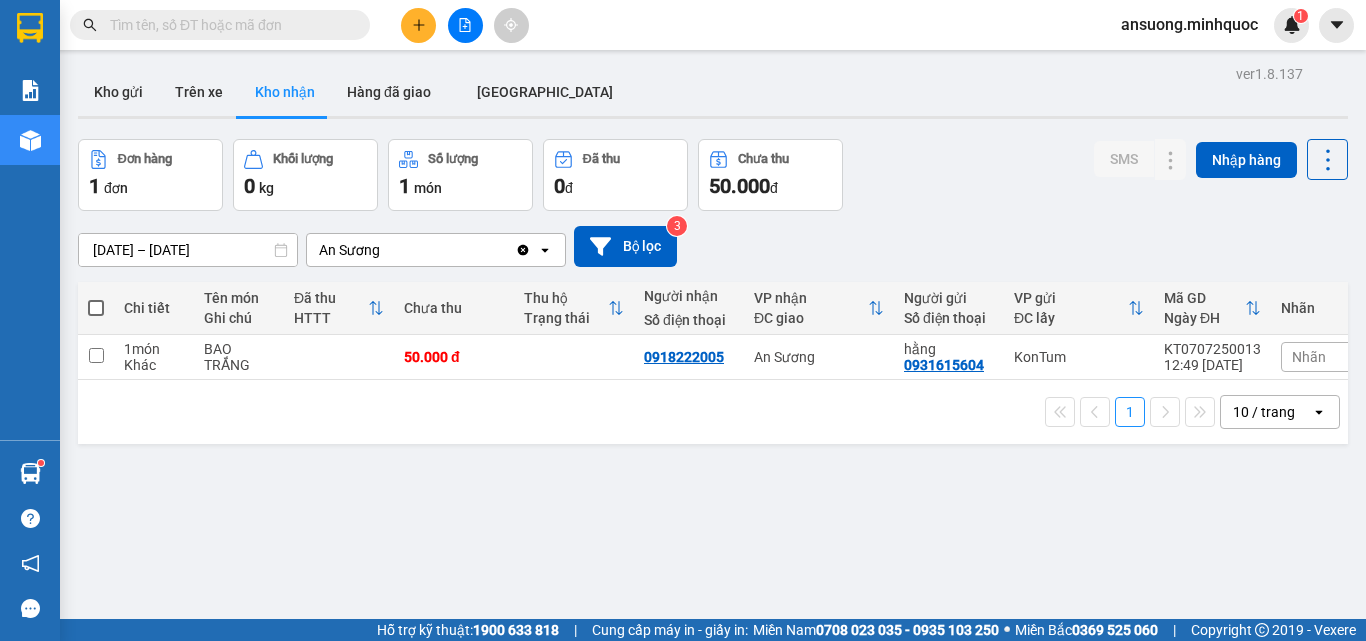 click at bounding box center [465, 25] 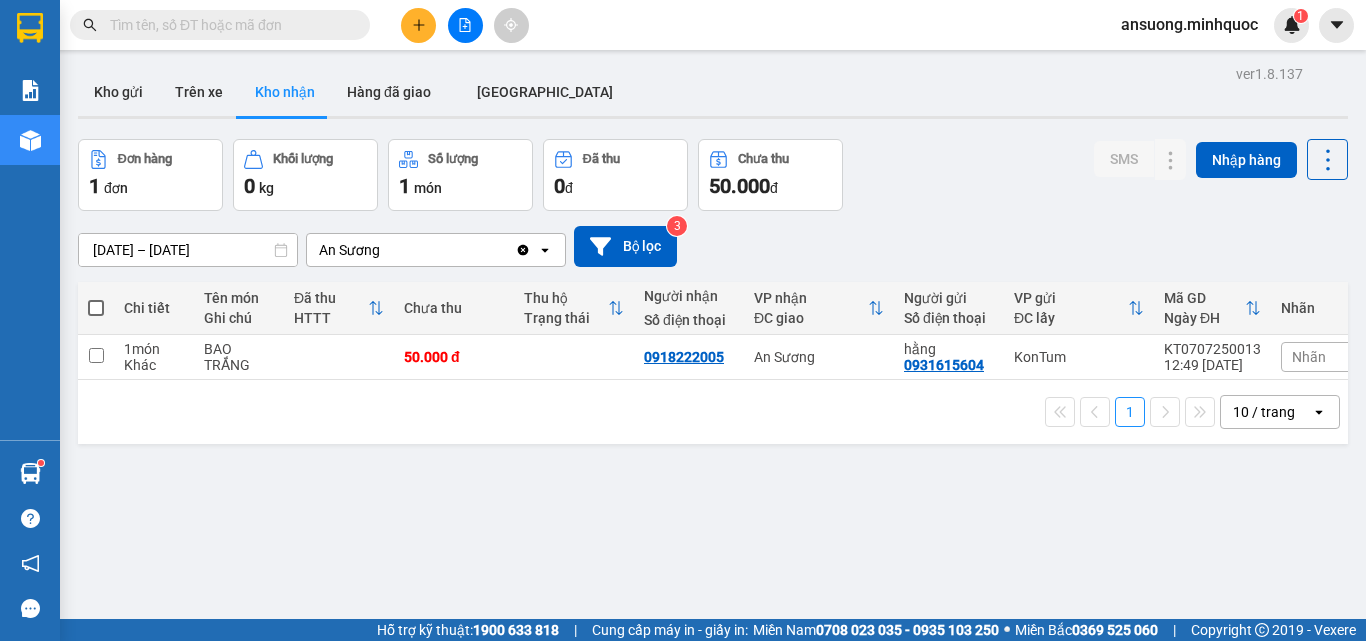 click 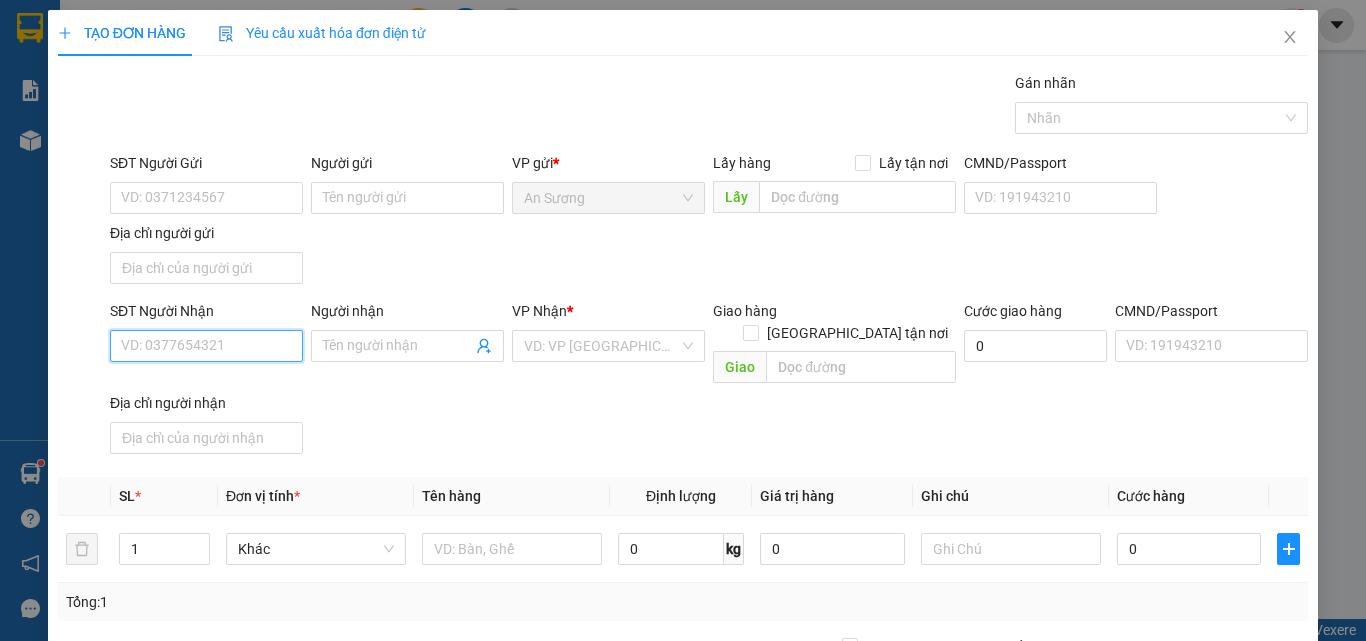 click on "SĐT Người Nhận" at bounding box center (206, 346) 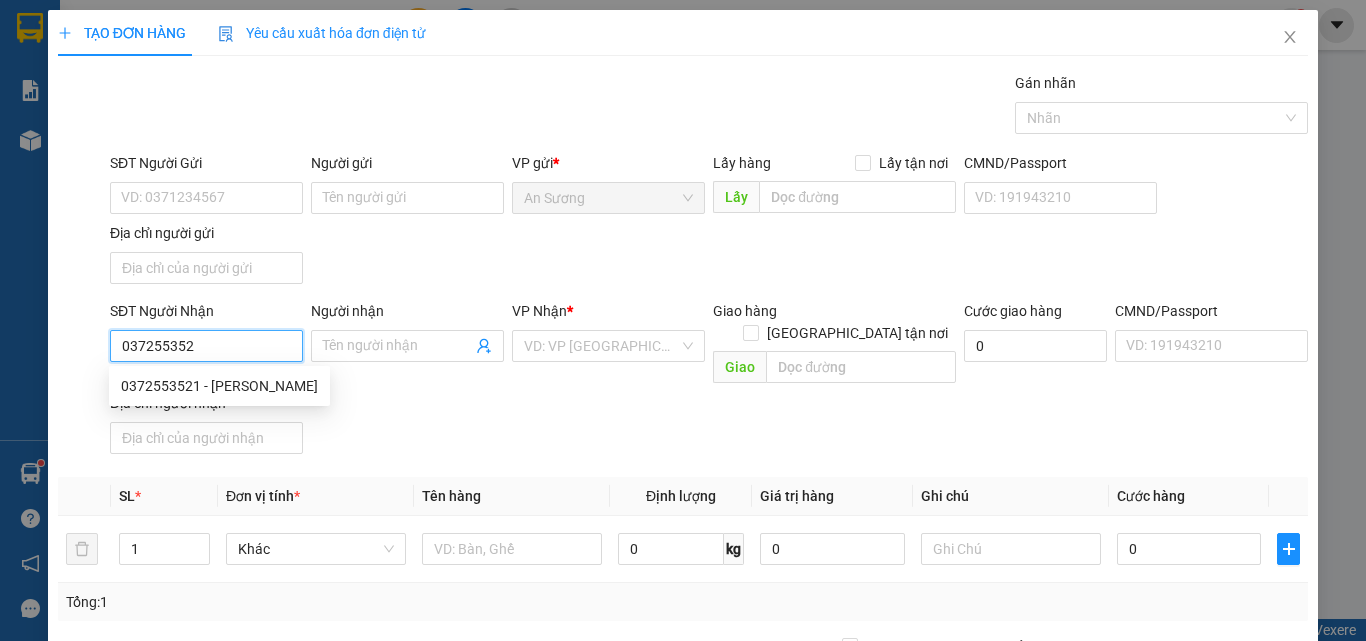 type on "0372553521" 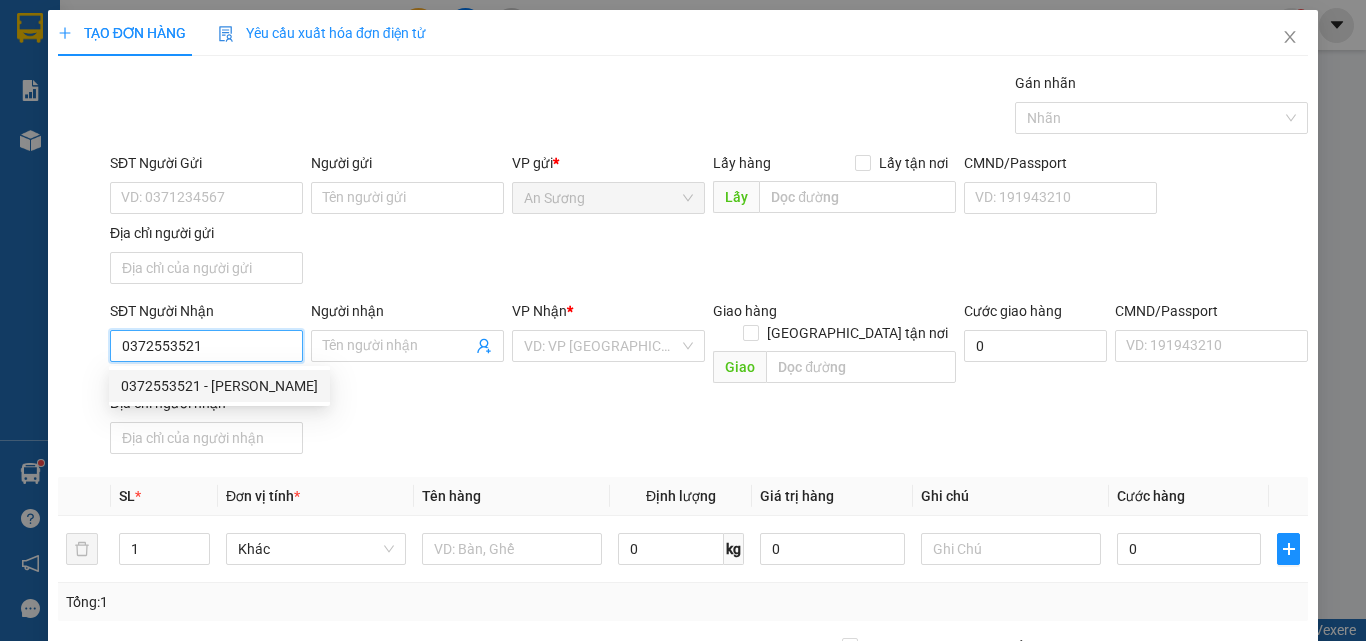 click on "0372553521 - SỸ NHUNG" at bounding box center [219, 386] 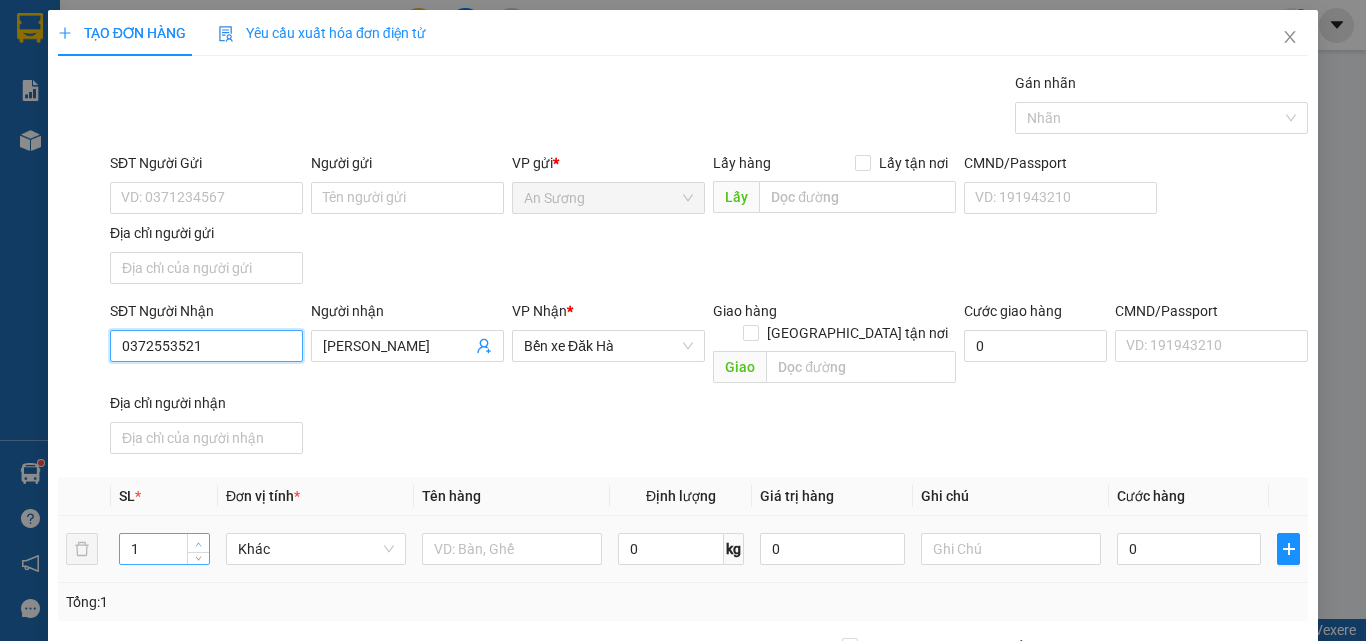 type on "0372553521" 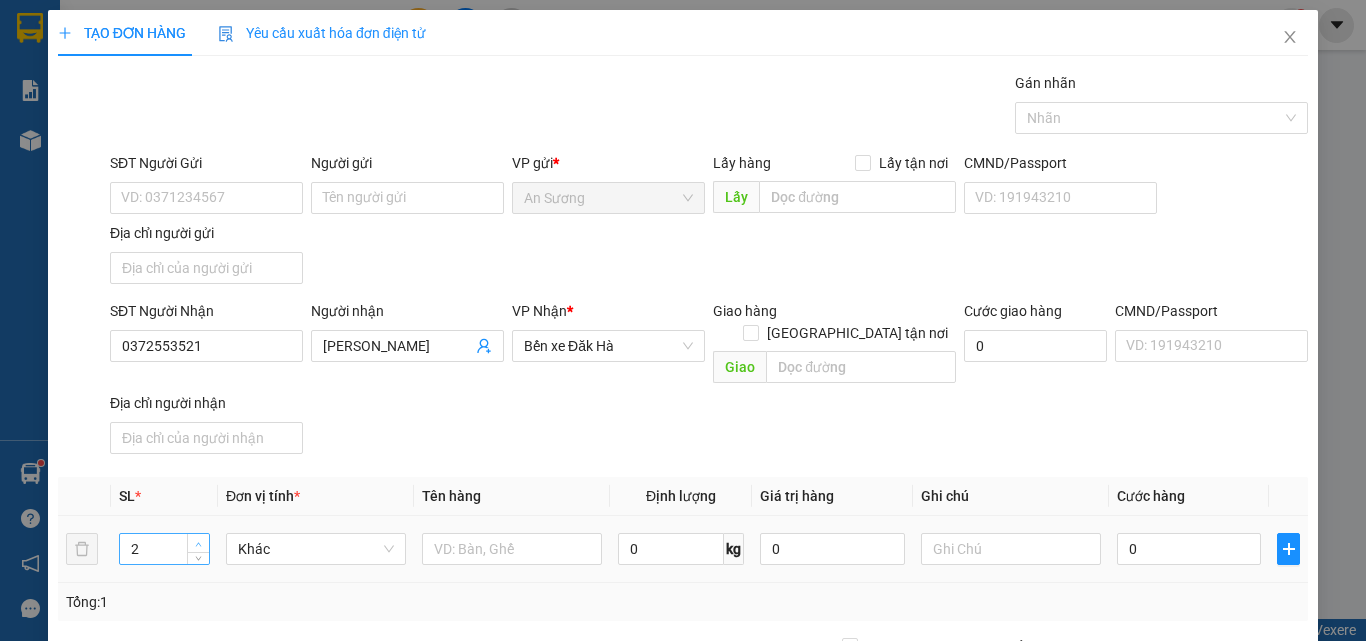 click 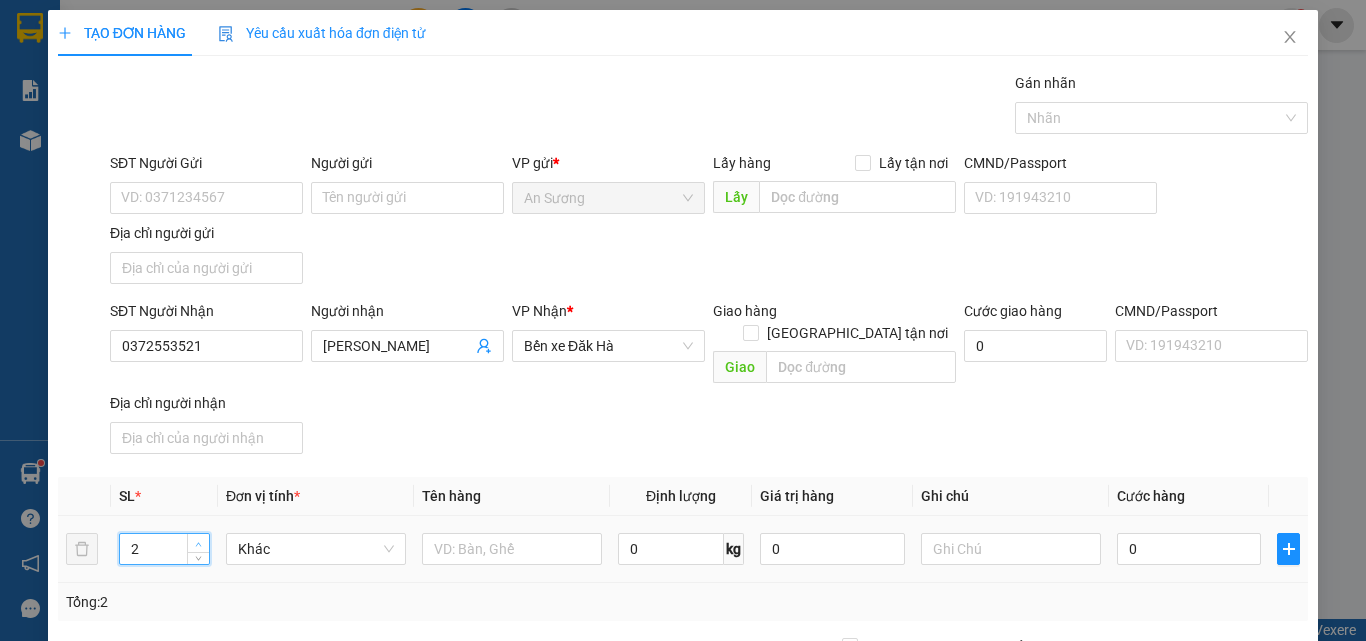 type on "3" 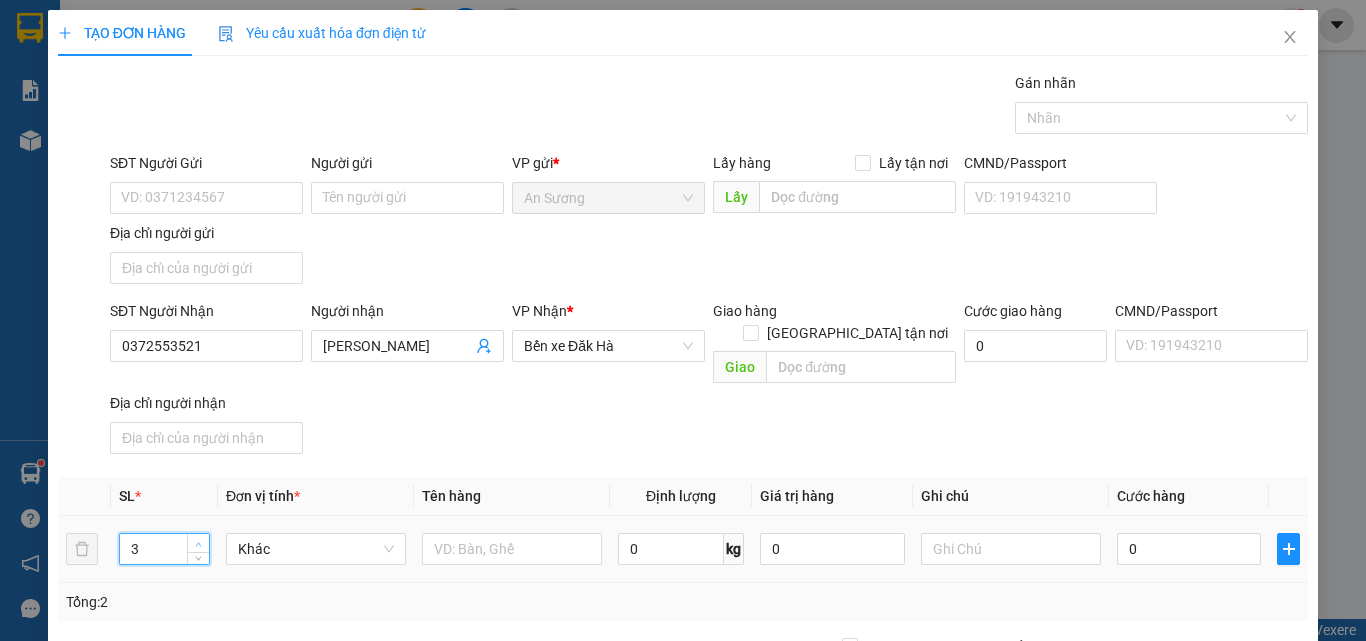 click 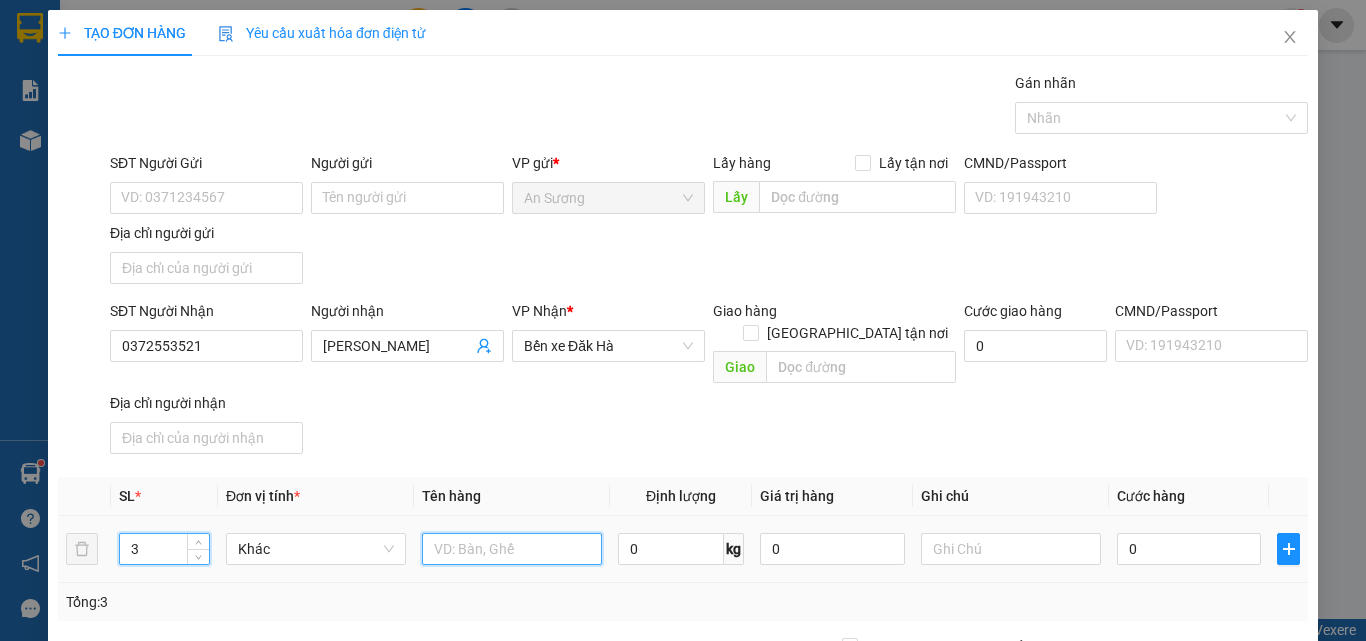 click at bounding box center (512, 549) 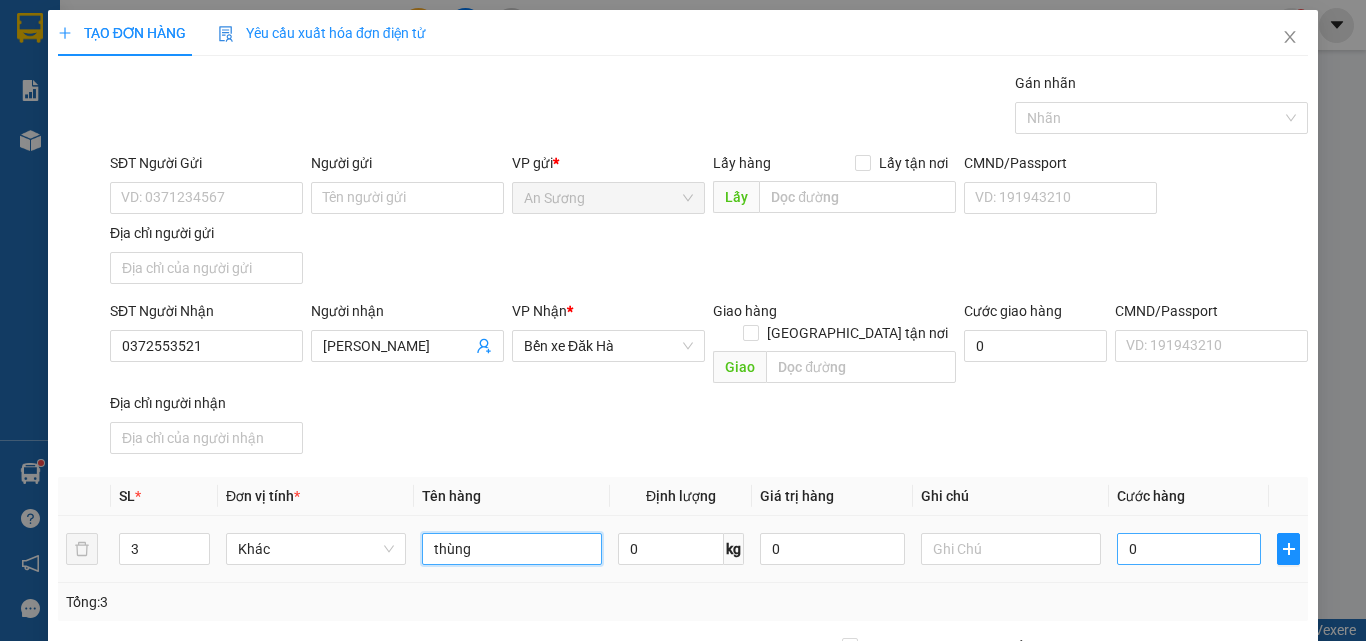type on "thùng" 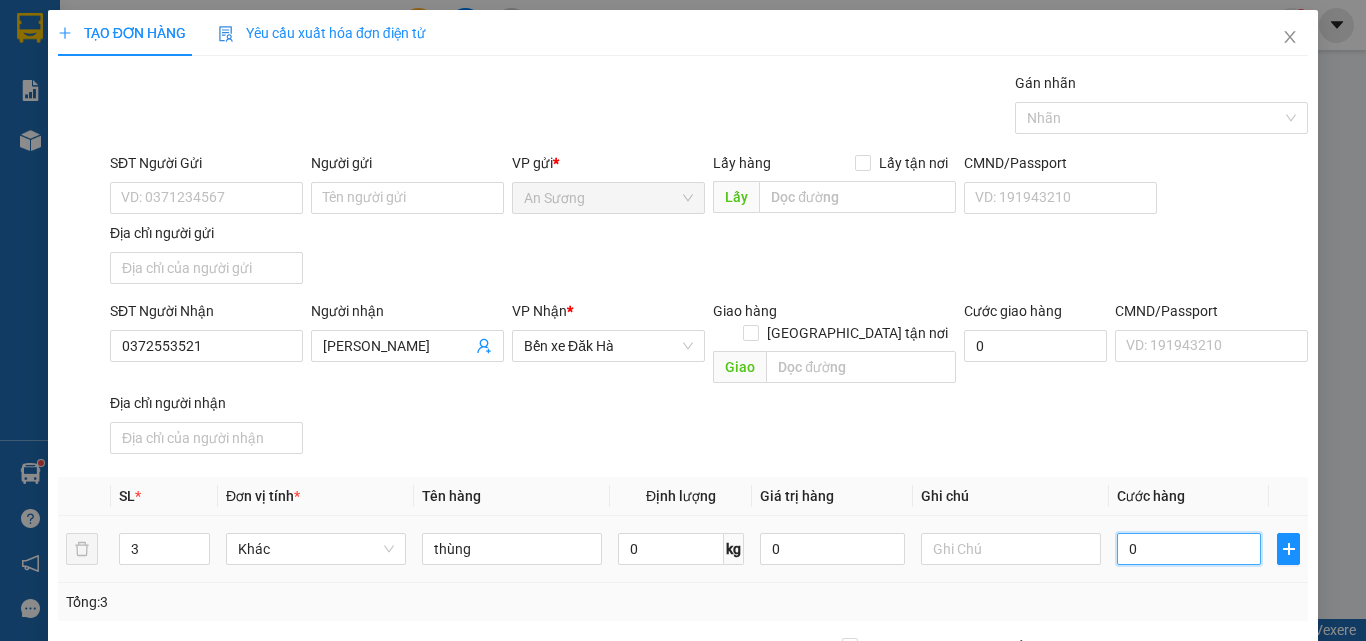 click on "0" at bounding box center [1189, 549] 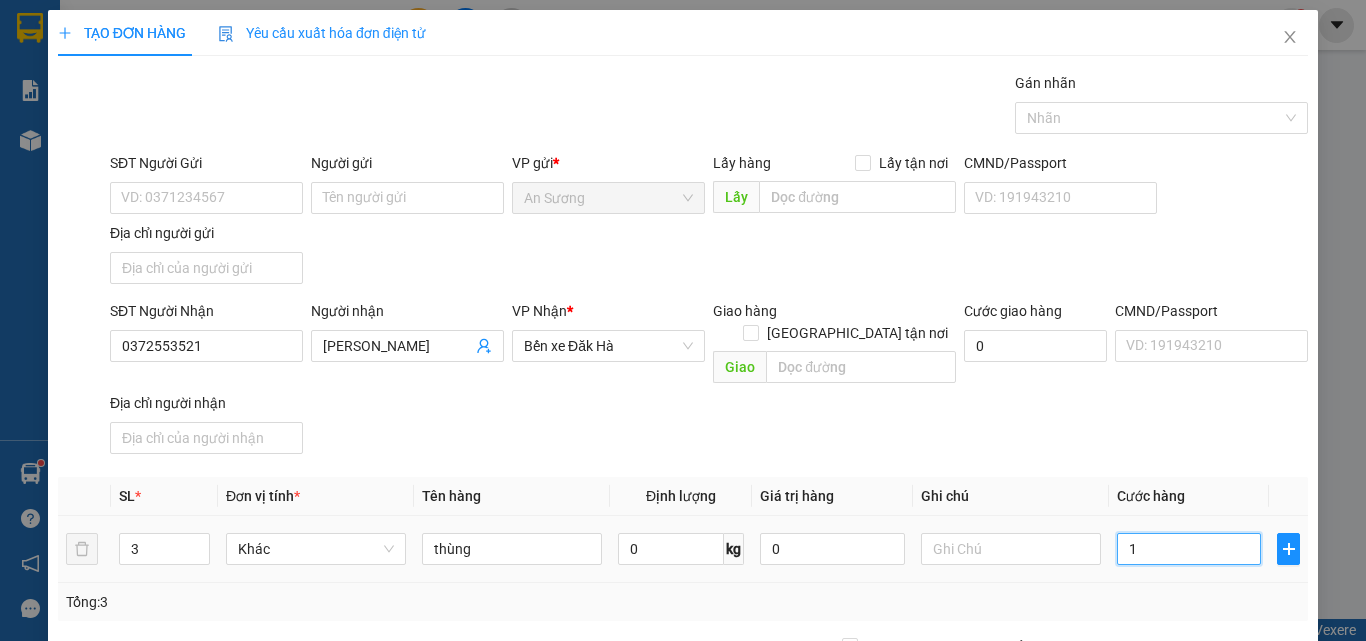 type on "15" 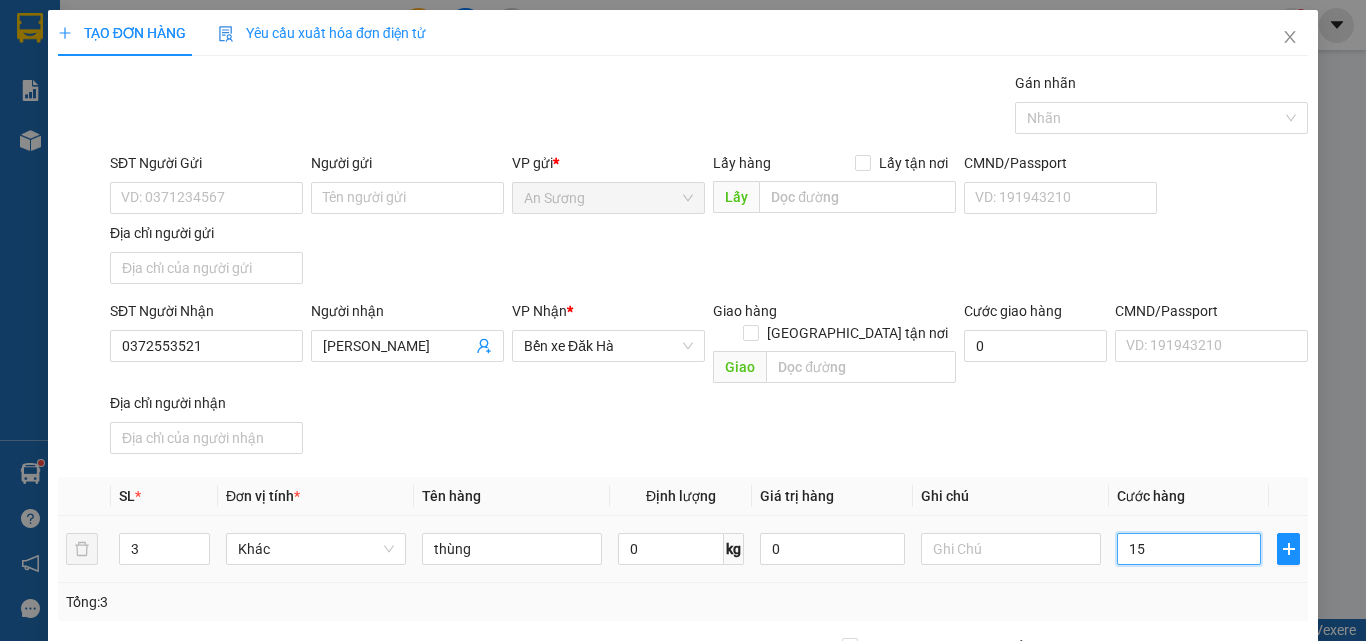 type on "15" 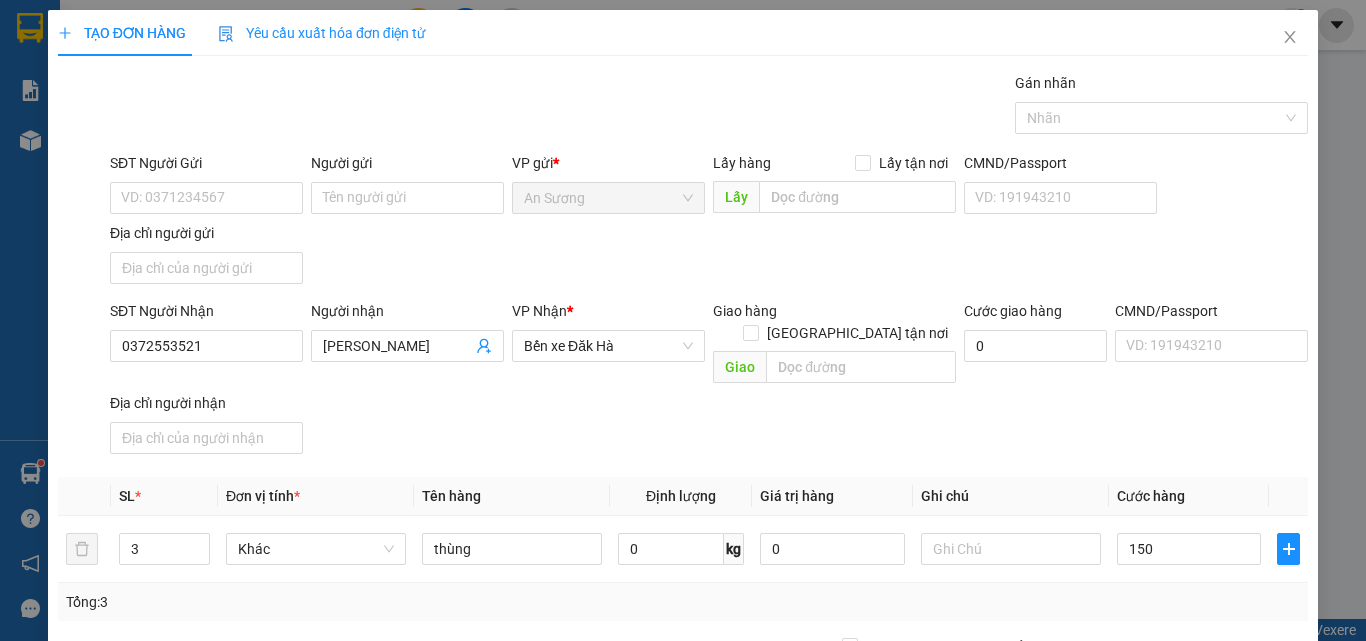 type on "150.000" 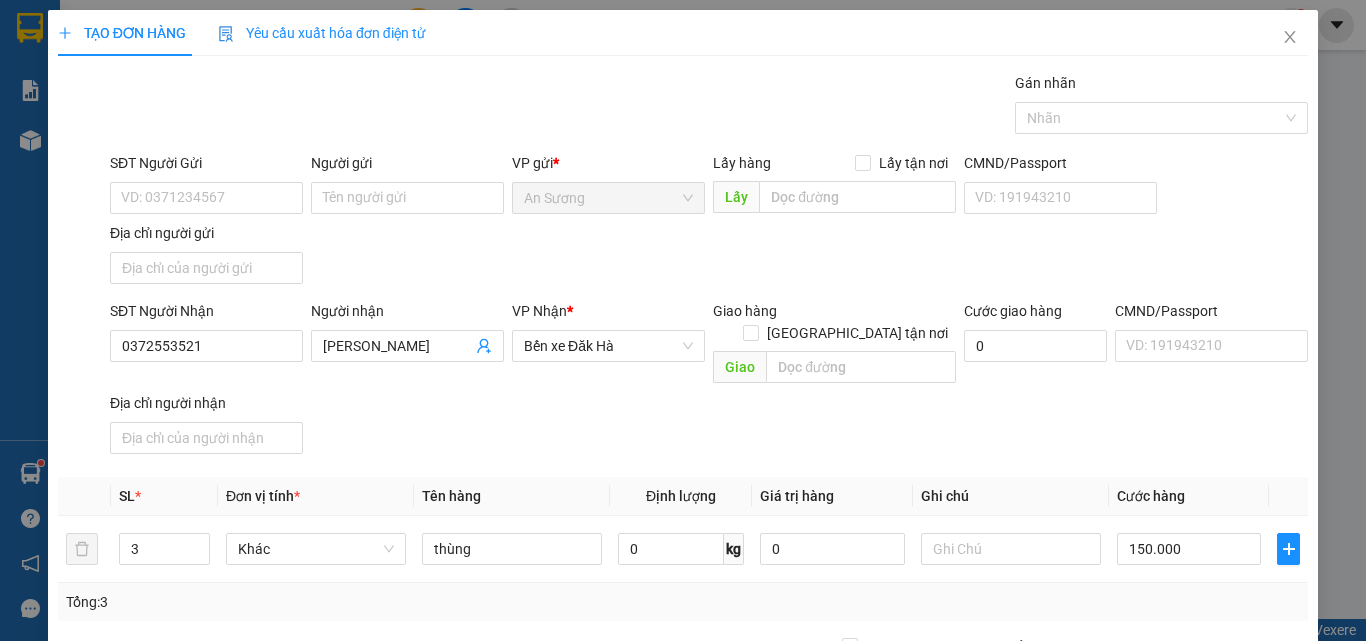 click on "SĐT Người Nhận 0372553521 Người nhận SỸ NHUNG VP Nhận  * Bến xe Đăk Hà Giao hàng Giao tận nơi Giao Cước giao hàng 0 CMND/Passport VD: 191943210 Địa chỉ người nhận" at bounding box center [709, 381] 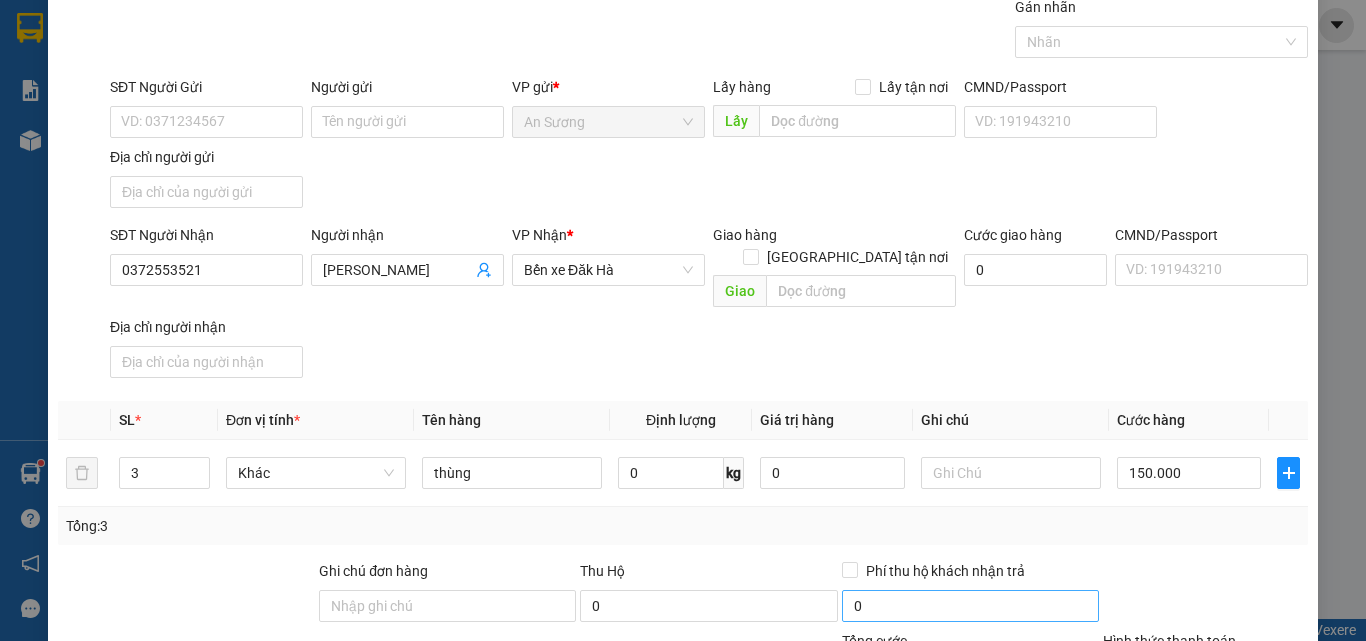 scroll, scrollTop: 200, scrollLeft: 0, axis: vertical 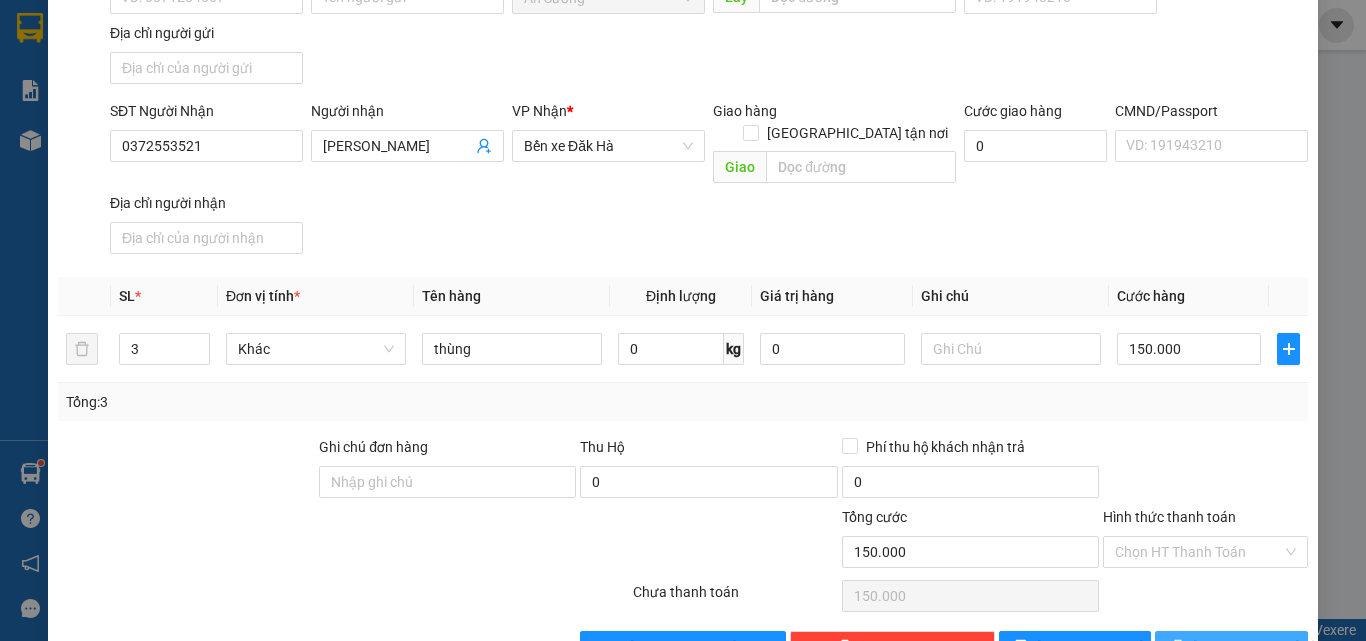 click on "Lưu và In" at bounding box center (1263, 647) 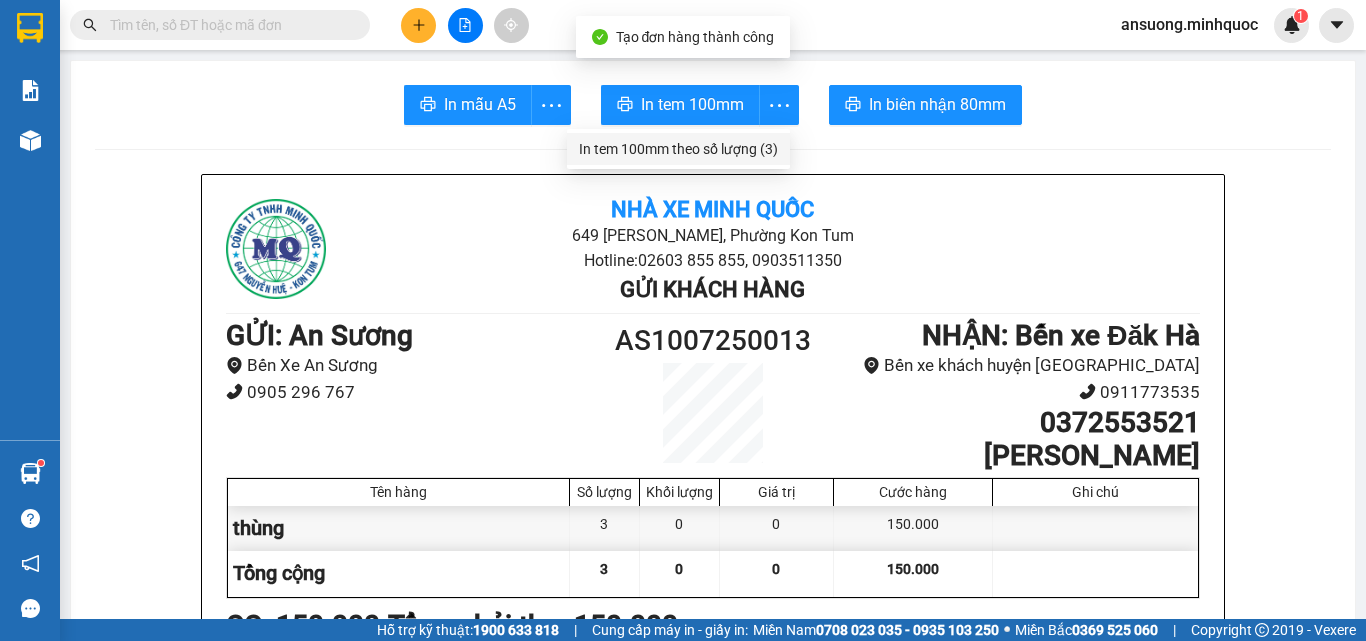 click on "In tem 100mm theo số lượng   (3)" at bounding box center (678, 149) 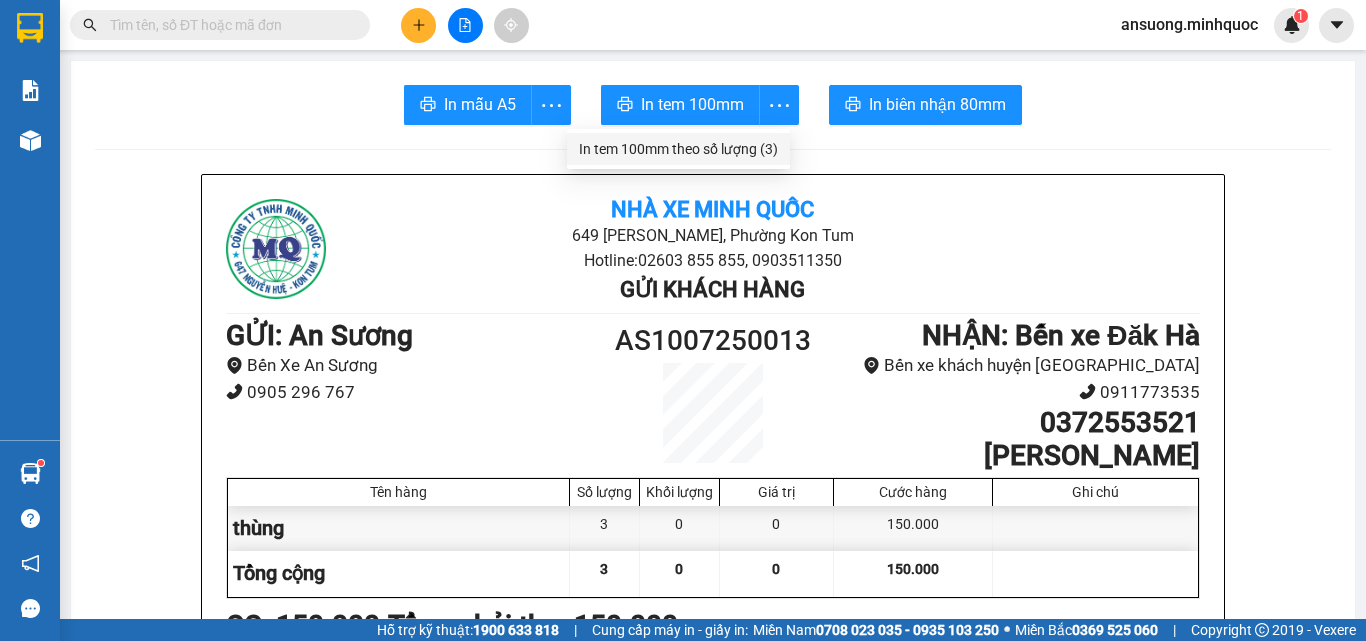 click on "In tem 100mm theo số lượng   (3)" at bounding box center (678, 149) 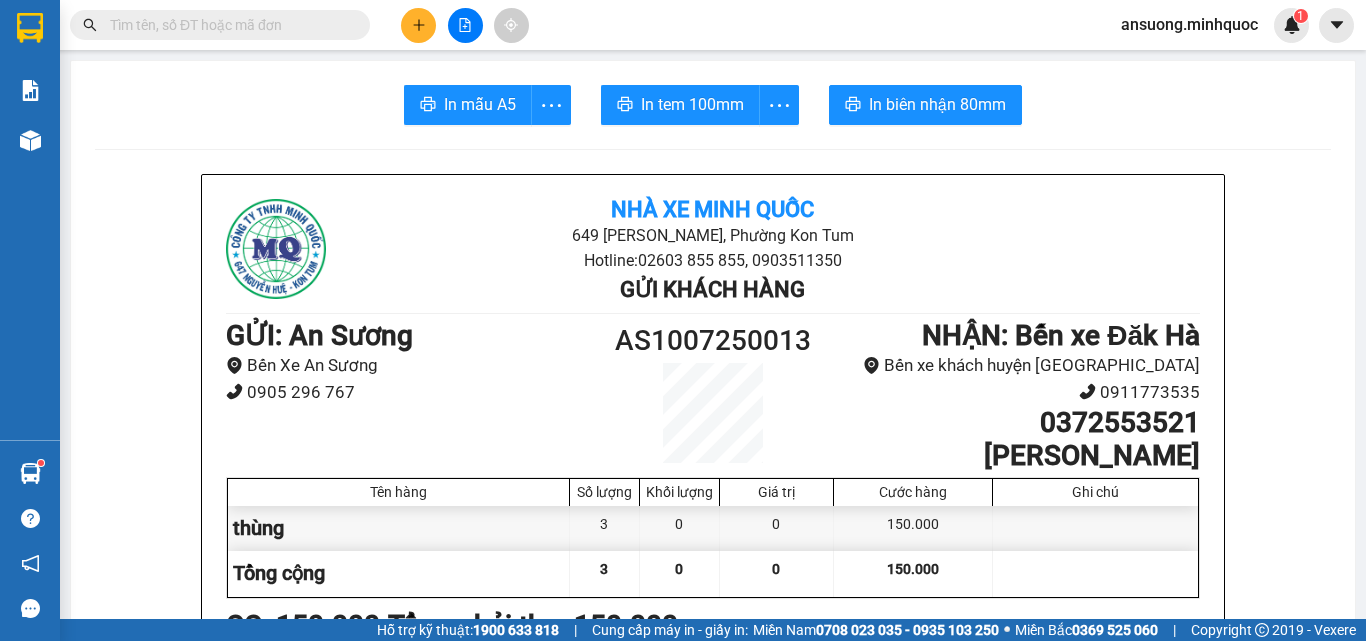scroll, scrollTop: 0, scrollLeft: 0, axis: both 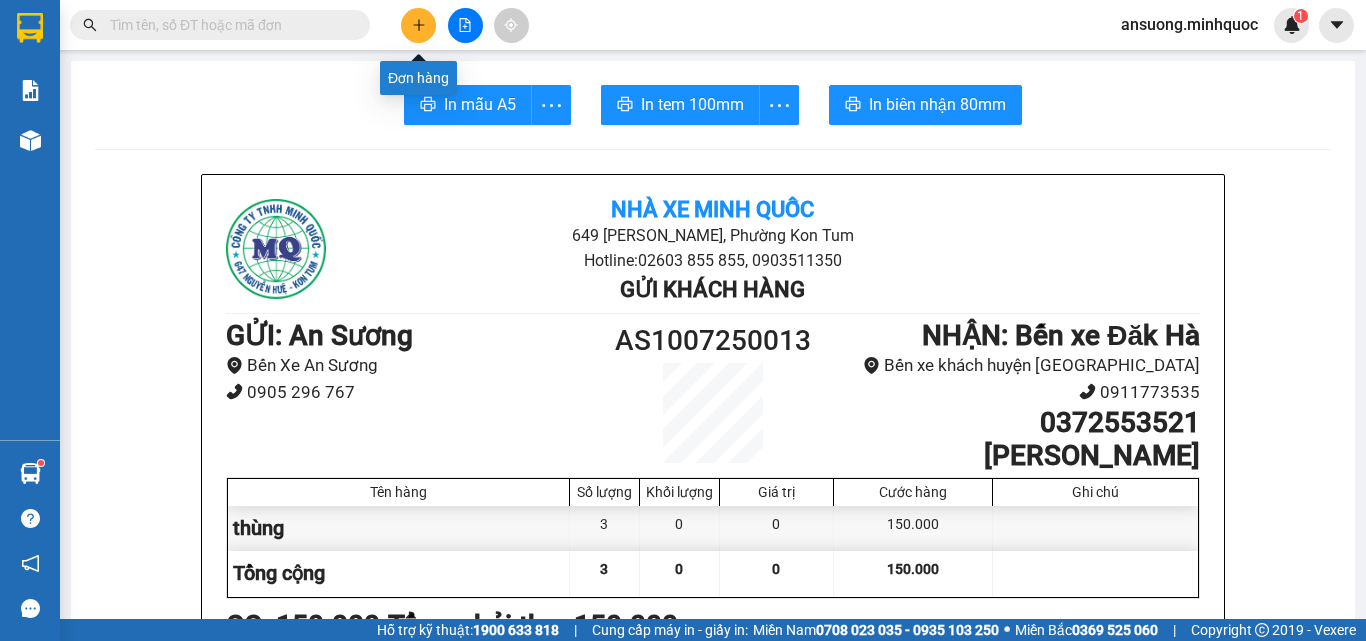 click at bounding box center (418, 25) 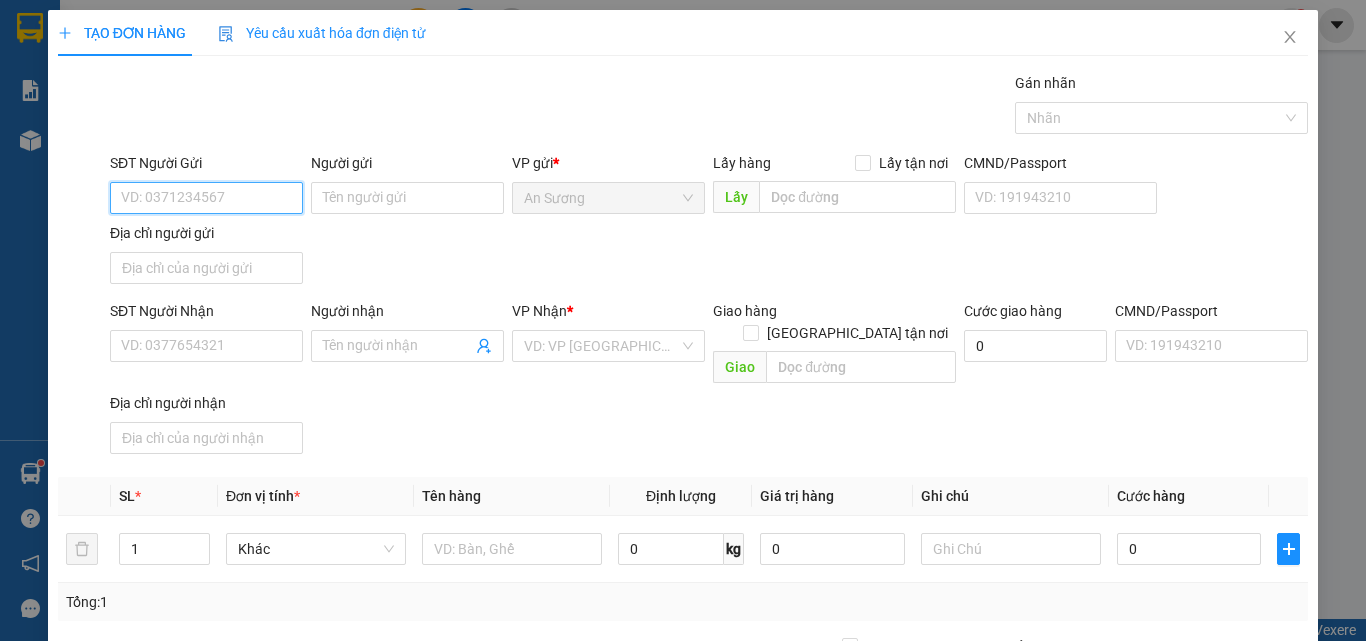 click on "SĐT Người Gửi" at bounding box center [206, 198] 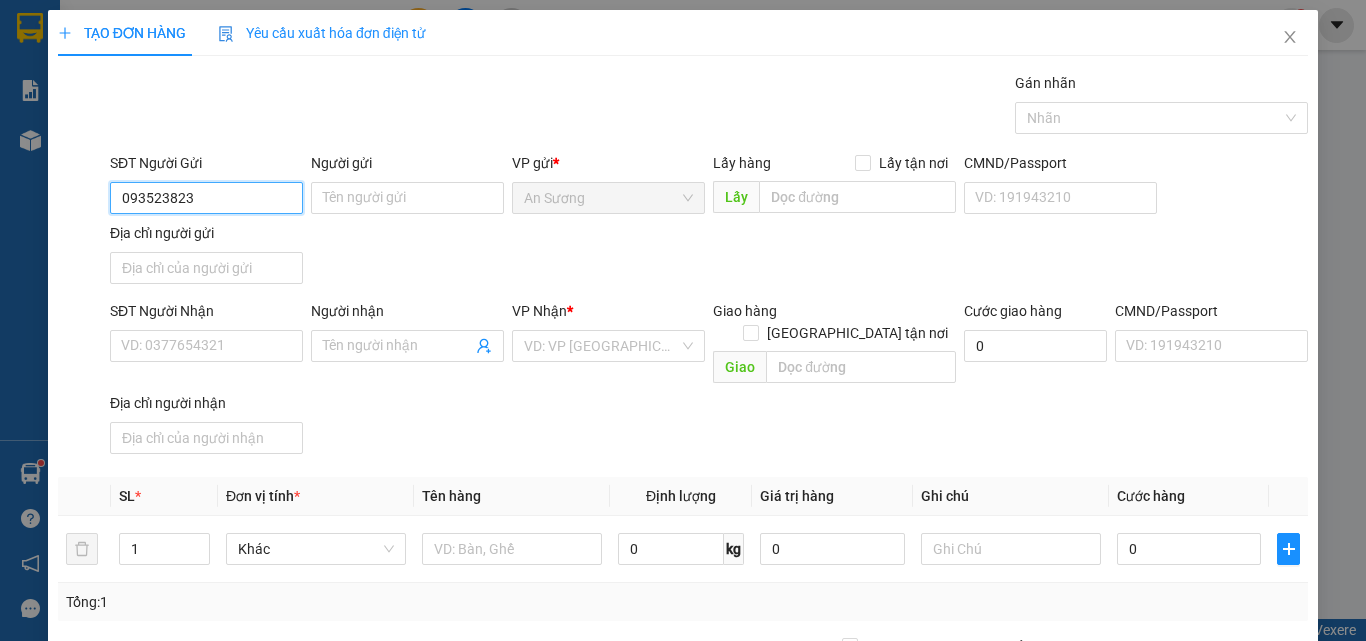 type on "0935238239" 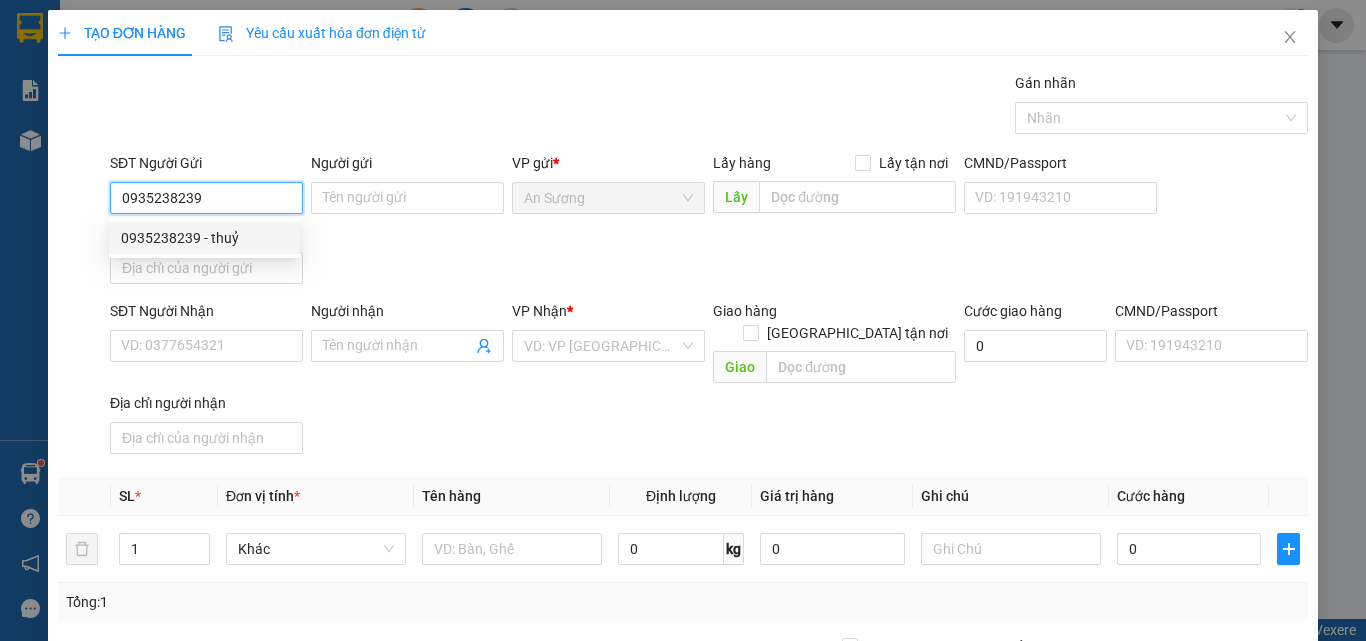 click on "0935238239 - thuỷ" at bounding box center (204, 238) 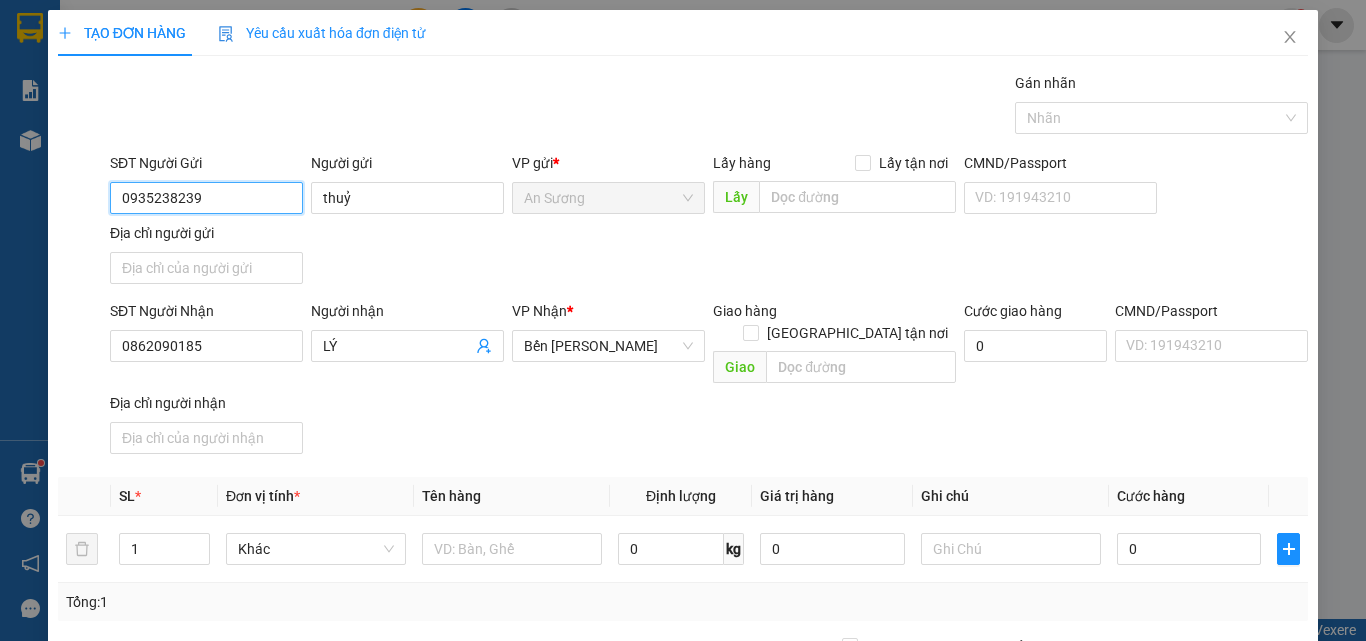 type on "0935238239" 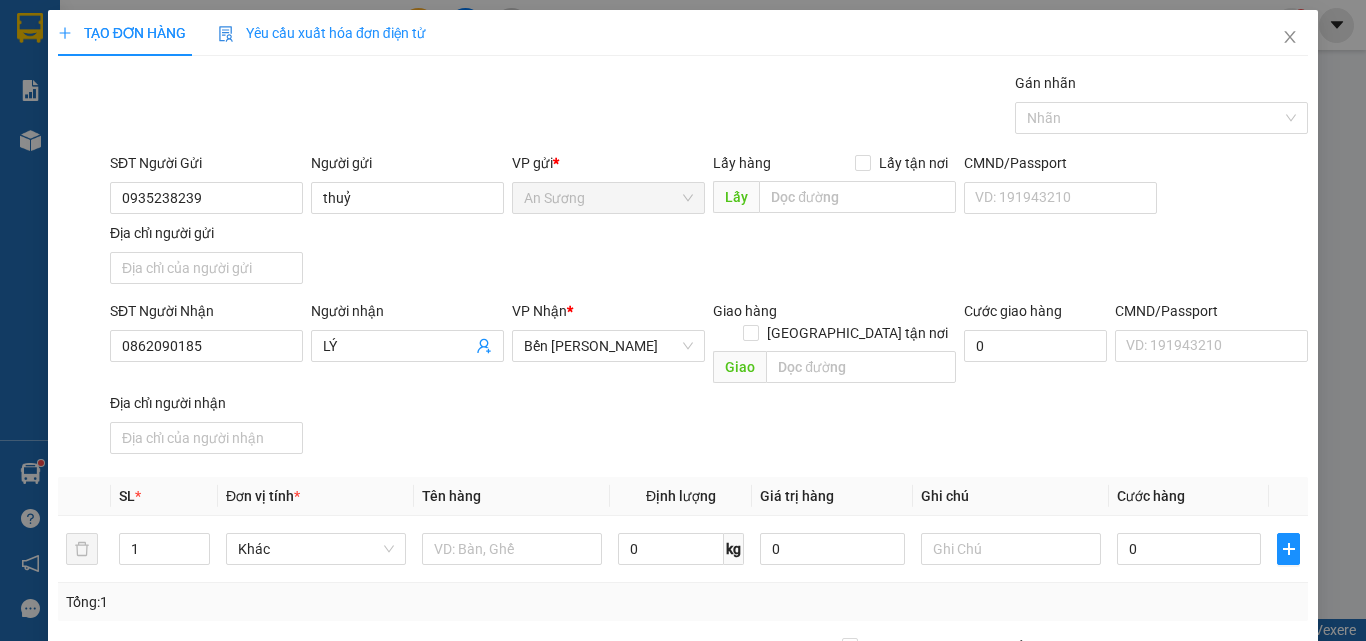 click on "SĐT Người Nhận 0862090185 Người nhận LÝ VP Nhận  * Bến Xe Ngọc Hồi Giao hàng Giao tận nơi Giao Cước giao hàng 0 CMND/Passport VD: 191943210 Địa chỉ người nhận" at bounding box center (709, 381) 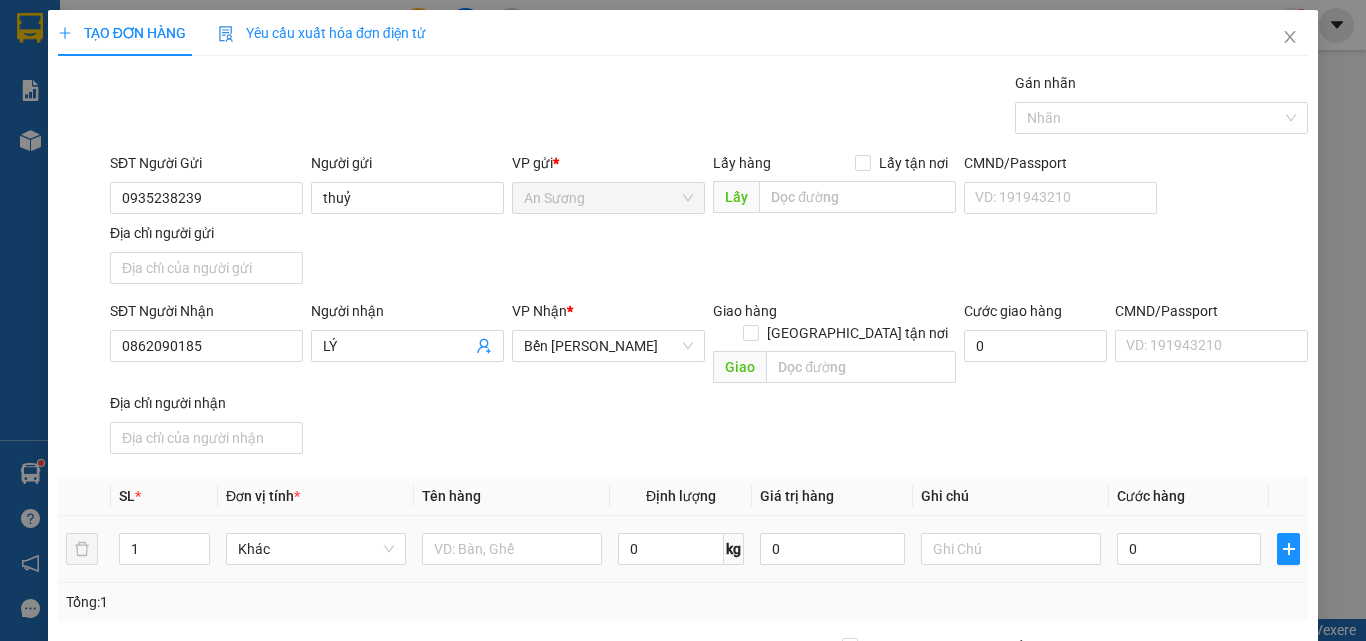 click at bounding box center (512, 549) 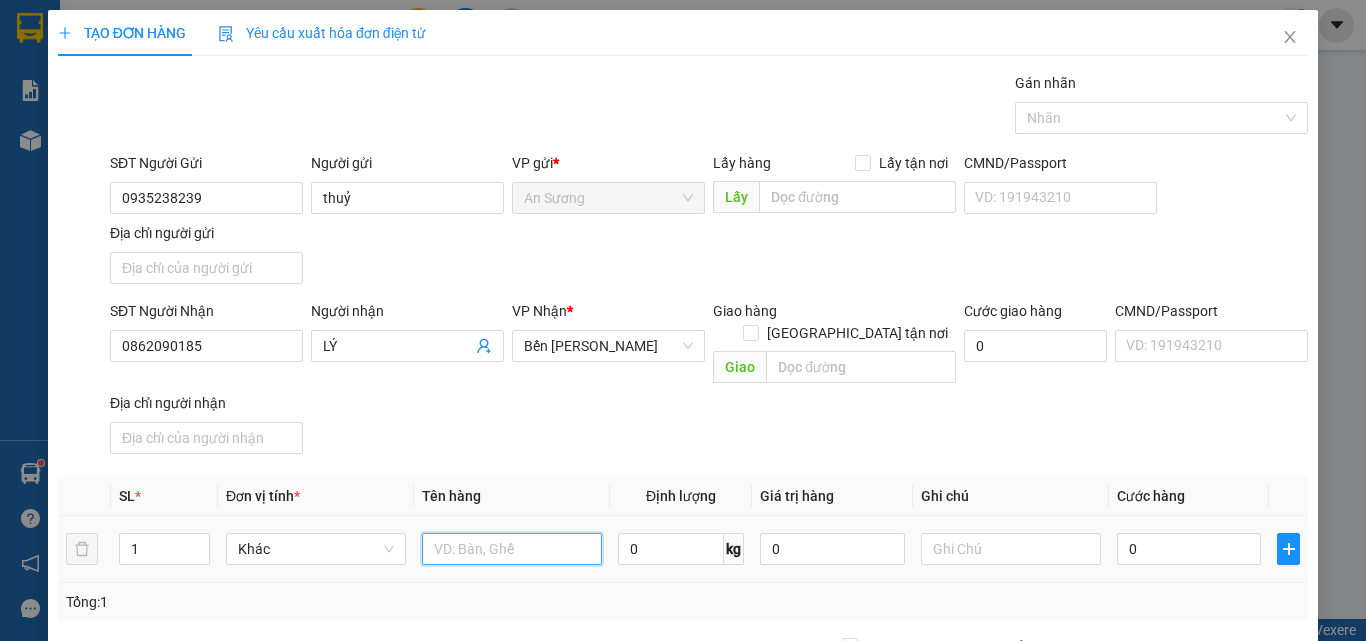 click at bounding box center [512, 549] 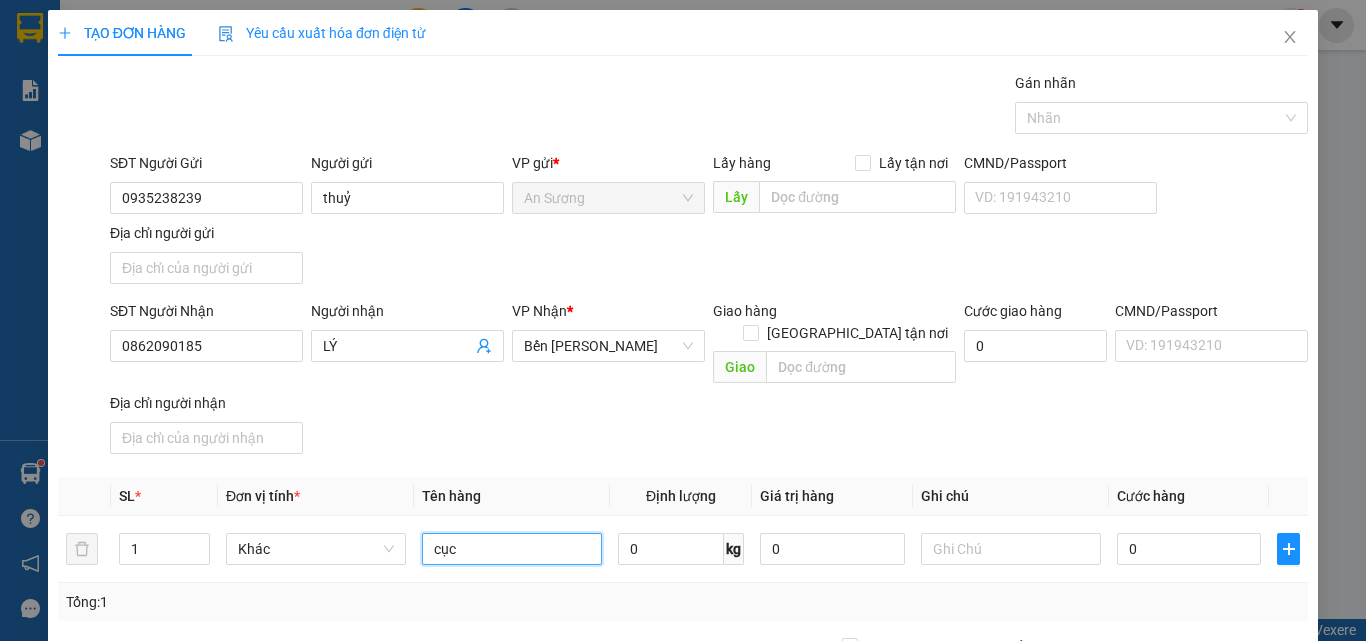 type on "cục" 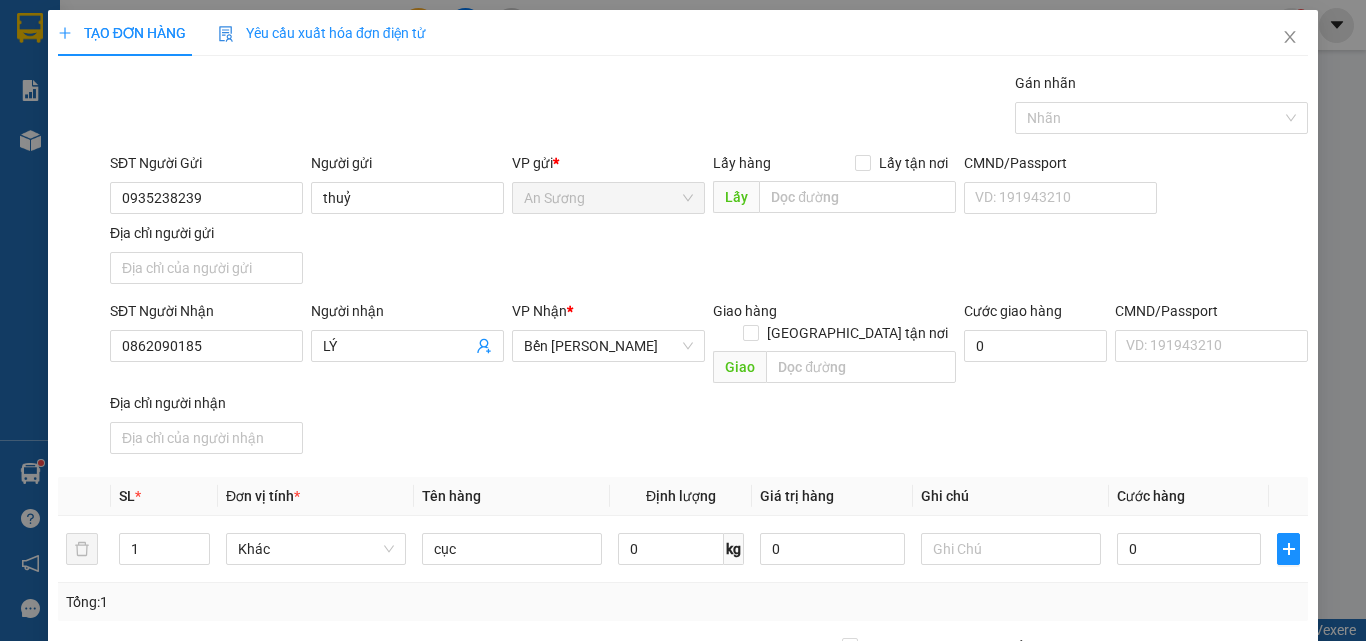 click on "SĐT Người Nhận 0862090185 Người nhận LÝ VP Nhận  * Bến Xe Ngọc Hồi Giao hàng Giao tận nơi Giao Cước giao hàng 0 CMND/Passport VD: 191943210 Địa chỉ người nhận" at bounding box center [709, 381] 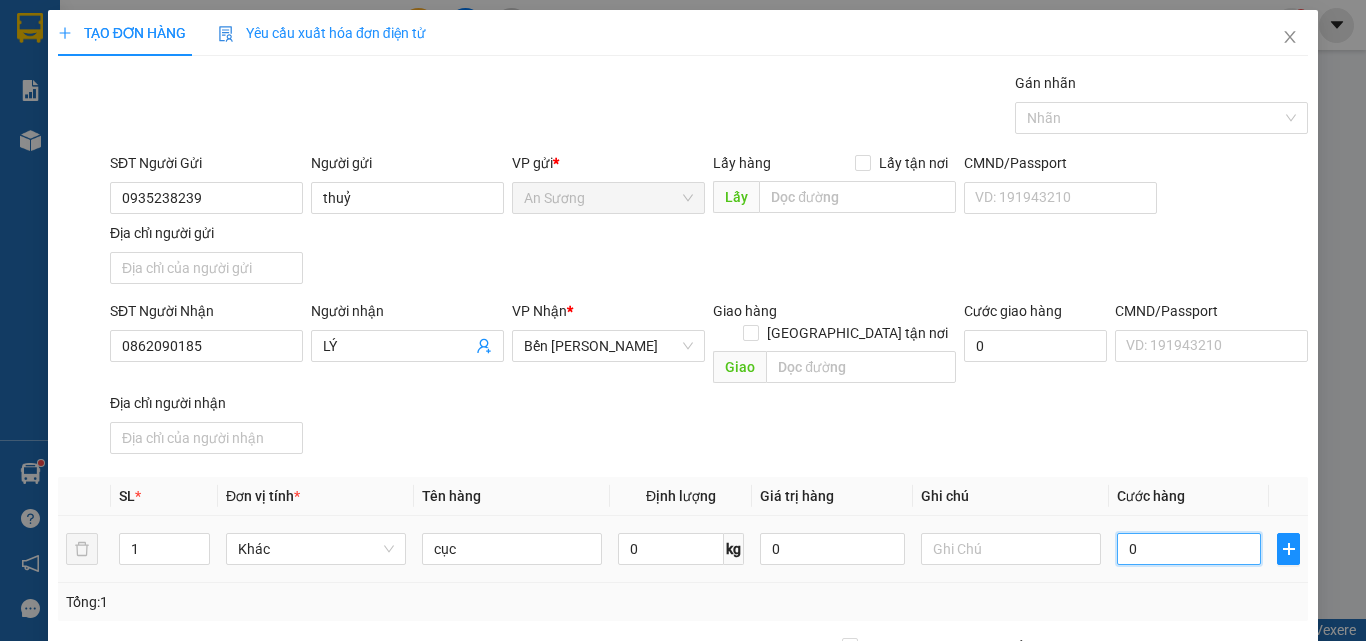 click on "0" at bounding box center (1189, 549) 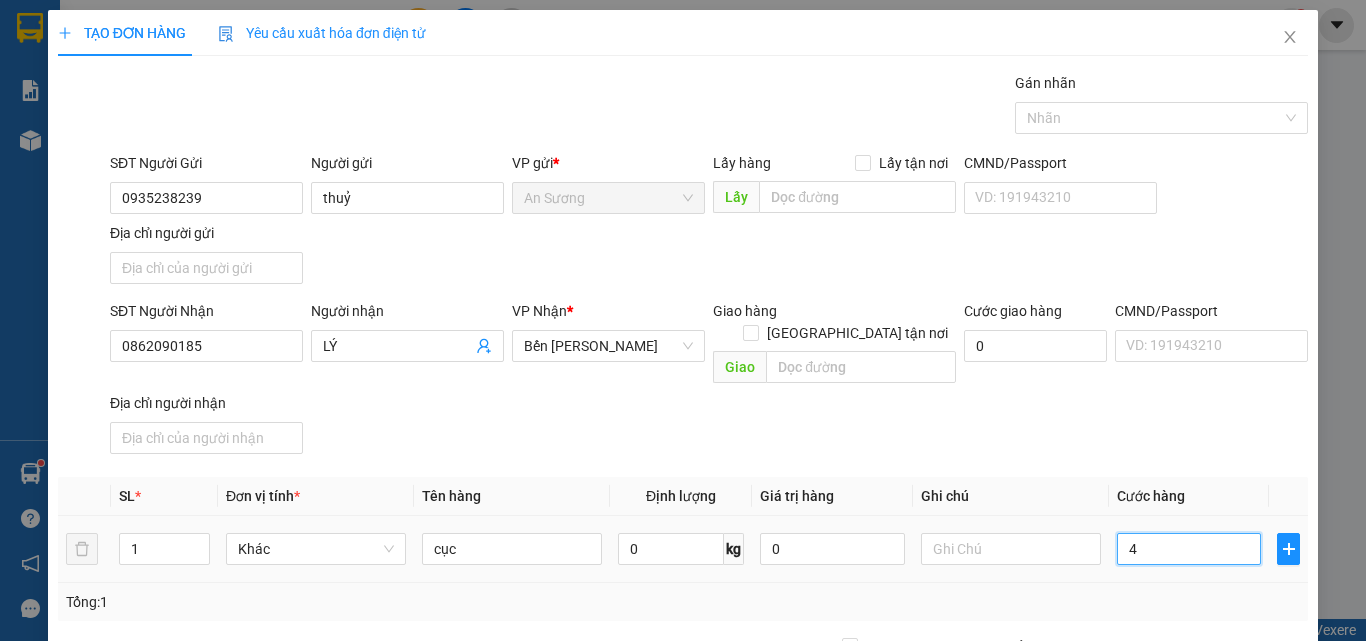 type on "40" 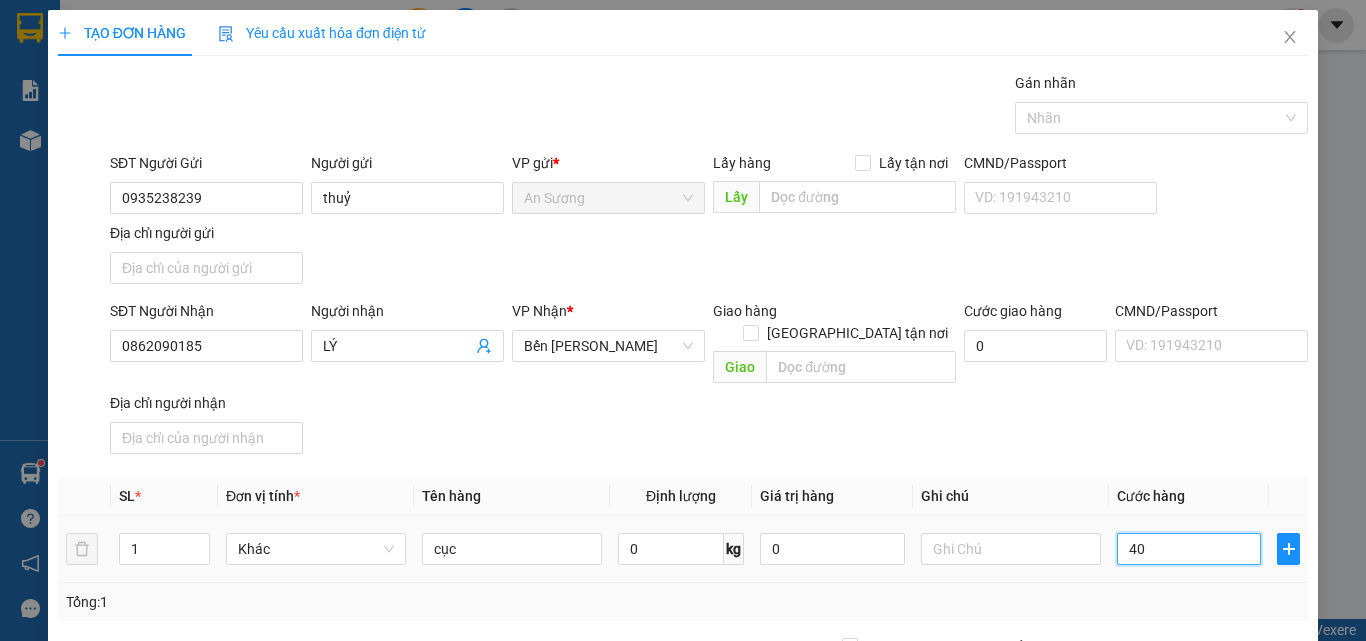 type on "40" 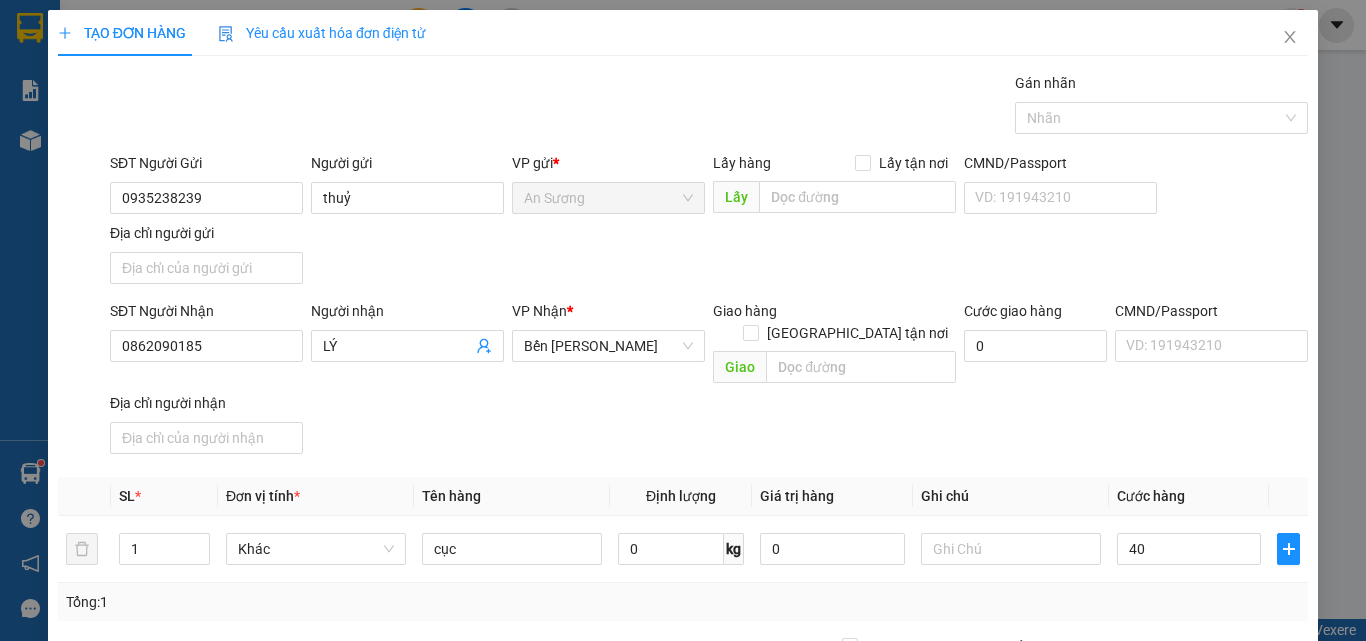 type on "40.000" 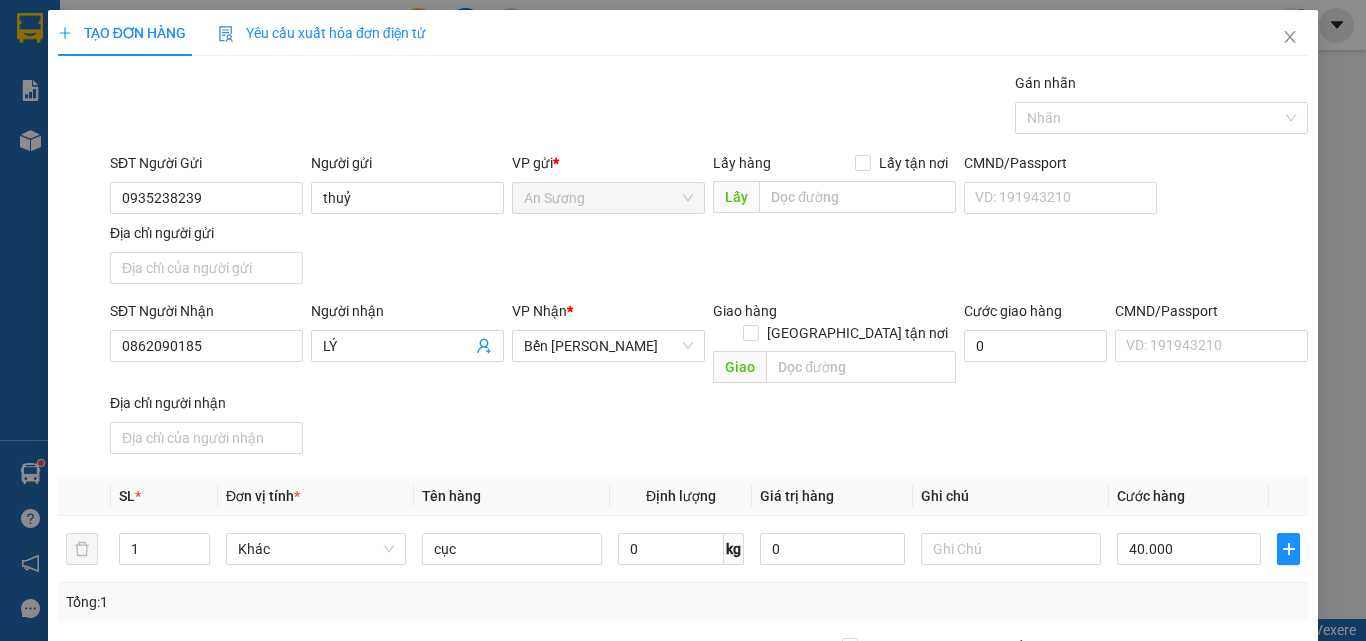 click on "Cước hàng" at bounding box center (1189, 496) 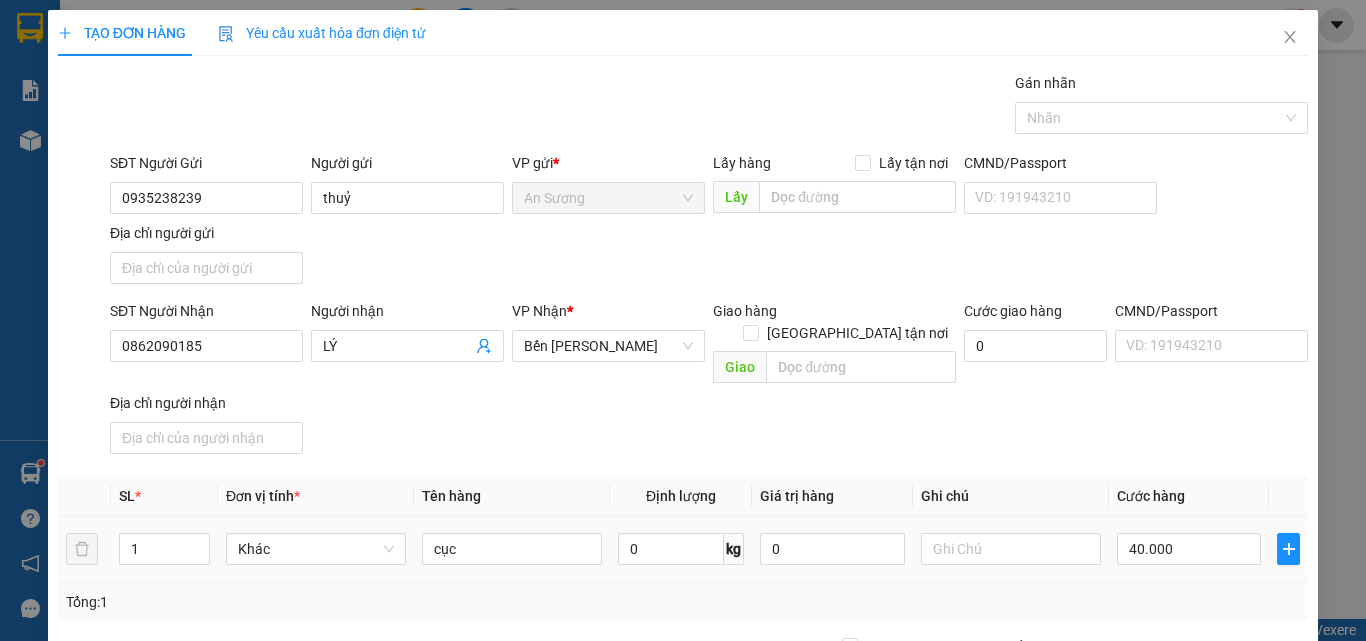 scroll, scrollTop: 239, scrollLeft: 0, axis: vertical 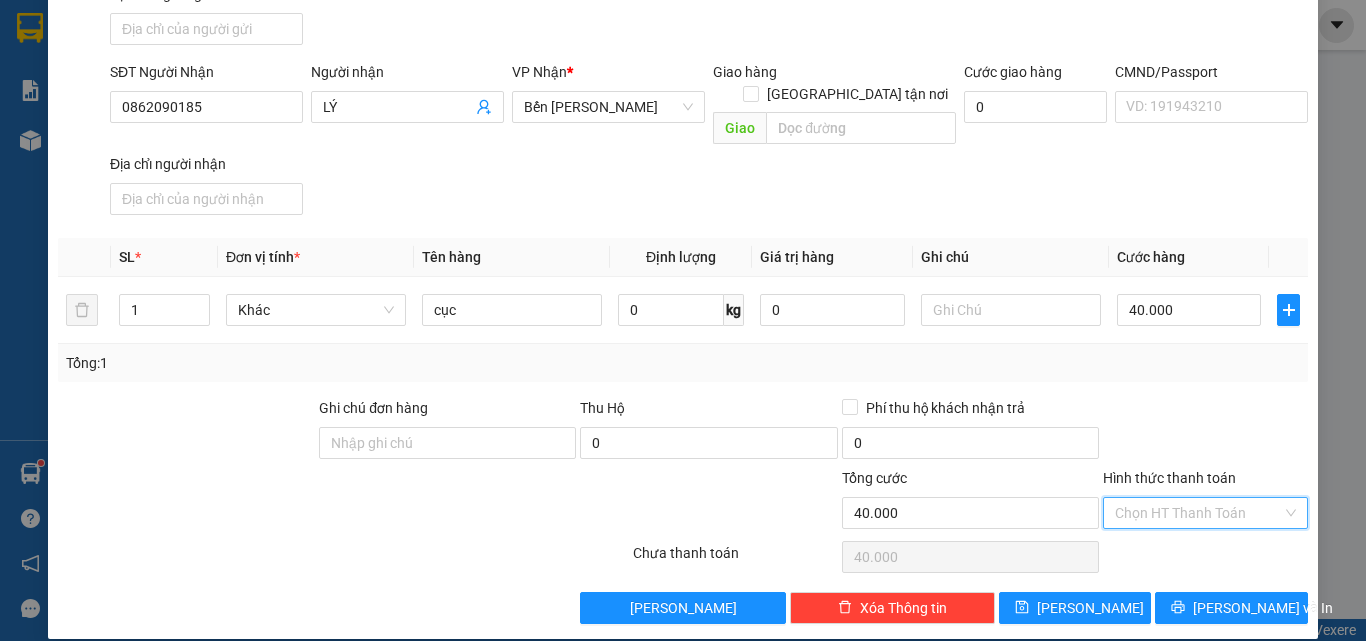 click on "Hình thức thanh toán" at bounding box center (1198, 513) 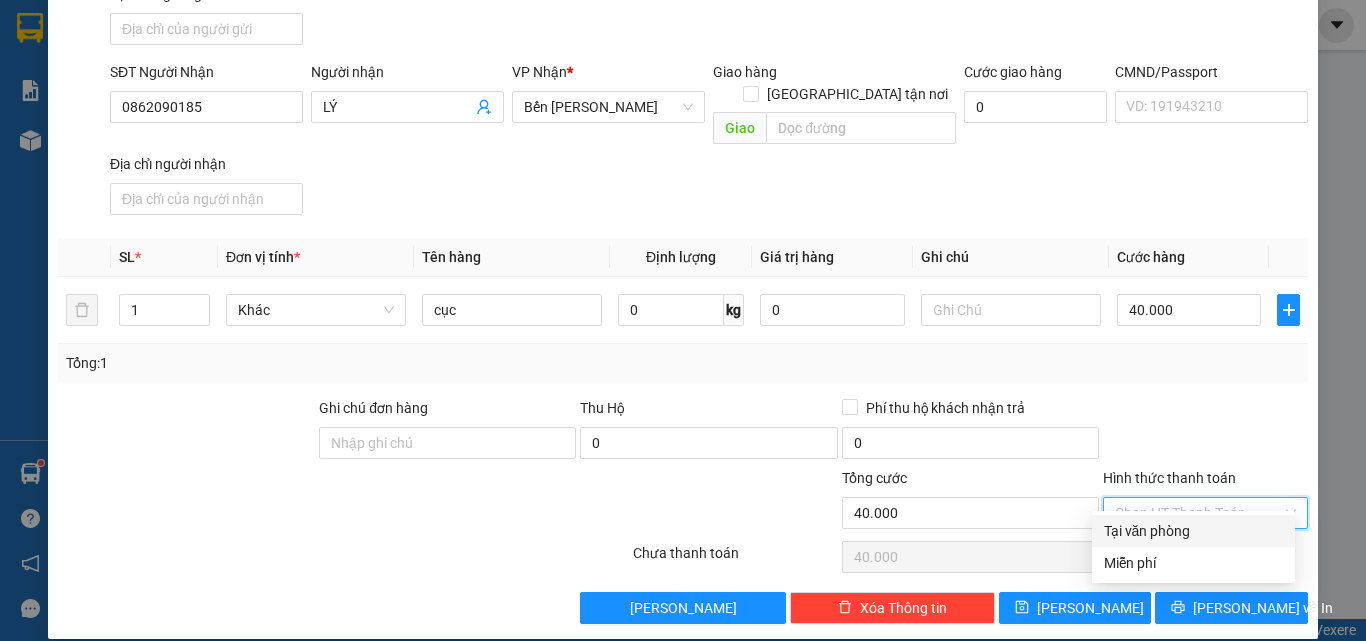 click on "Tại văn phòng" at bounding box center (1193, 531) 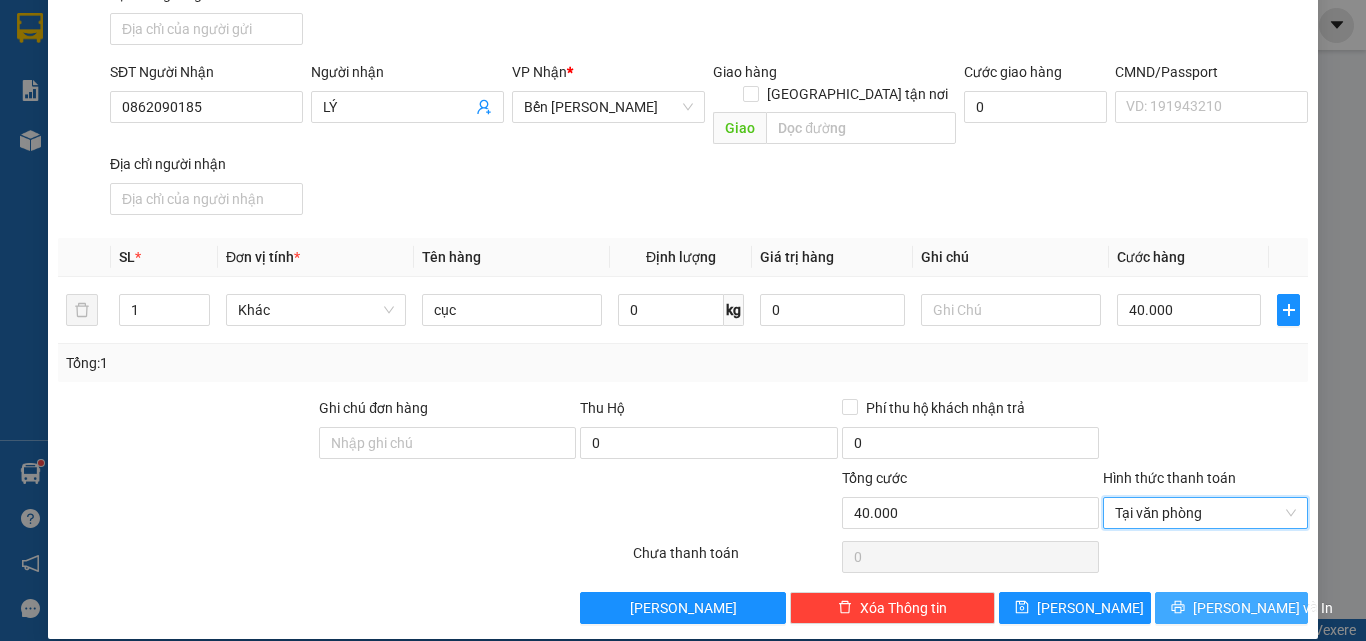 click 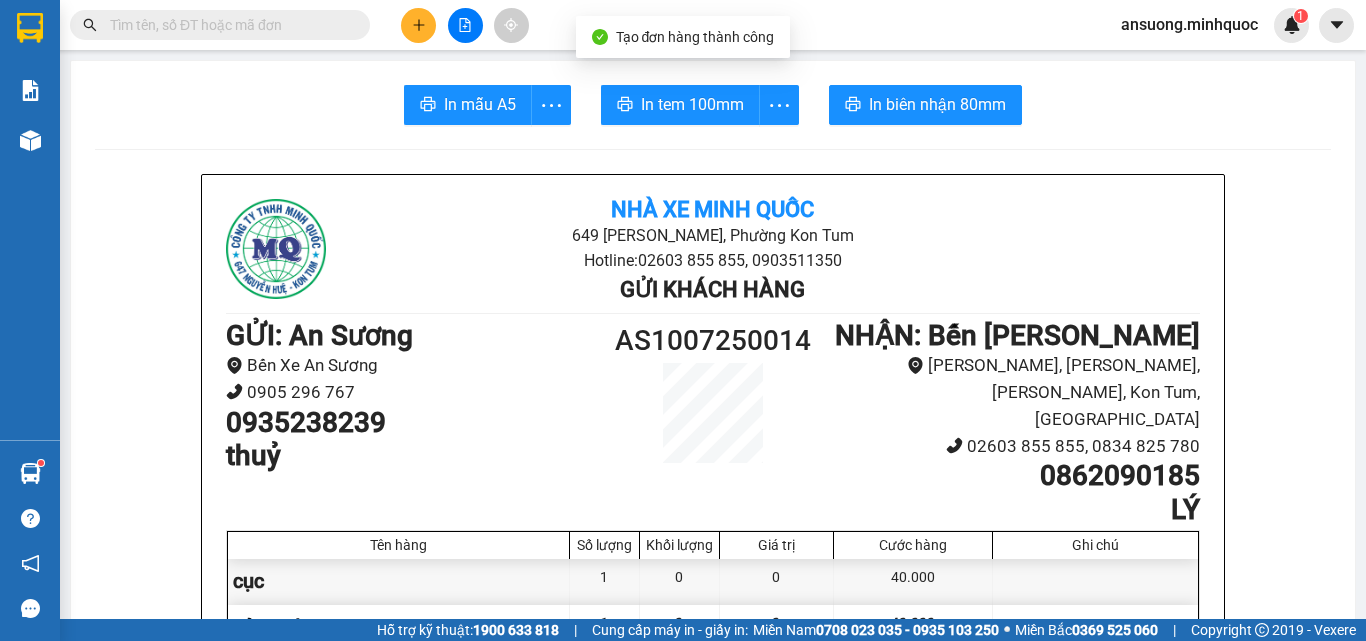 click on "In mẫu A5
In tem 100mm
In biên nhận 80mm Nhà xe Minh Quốc 649 Nguyễn Huệ, Phường Kon Tum Hotline:  02603 855 855, 0903511350 Gửi khách hàng GỬI :   An Sương   Bến Xe An Sương   0905 296 767 0935238239 thuỷ AS1007250014 NHẬN :   Bến Xe Ngọc Hồi   Hùng Vương, Plei Cần, Ngọc Hồi, Kon Tum, Vietnam   02603 855 855, 0834 825 780 0862090185 LÝ Tên hàng Số lượng Khối lượng Giá trị Cước hàng Ghi chú cục 1 0 0 40.000 Tổng cộng 1 0 0 40.000 Loading... CR : 40.000 Tổng phải thu: 0 14:18, ngày 10 tháng 07 năm 2025 Nhân viên Nguyễn Thế Tiên (An Sương) Quy định nhận/gửi hàng : Biên nhận có giá trị trong vòng  10 ngày  kể từ ngày khách gửi hàng. Công ty chỉ chịu trách nhiệm đối với hàng có biên nhận kèm theo. Đối với hàng thông thường khi xảy ra sự cố mất, thất lạc, hư hỏng,...chúng tôi chỉ chịu trách nhiệm bồi thường không quá  5 lần" at bounding box center [713, 1344] 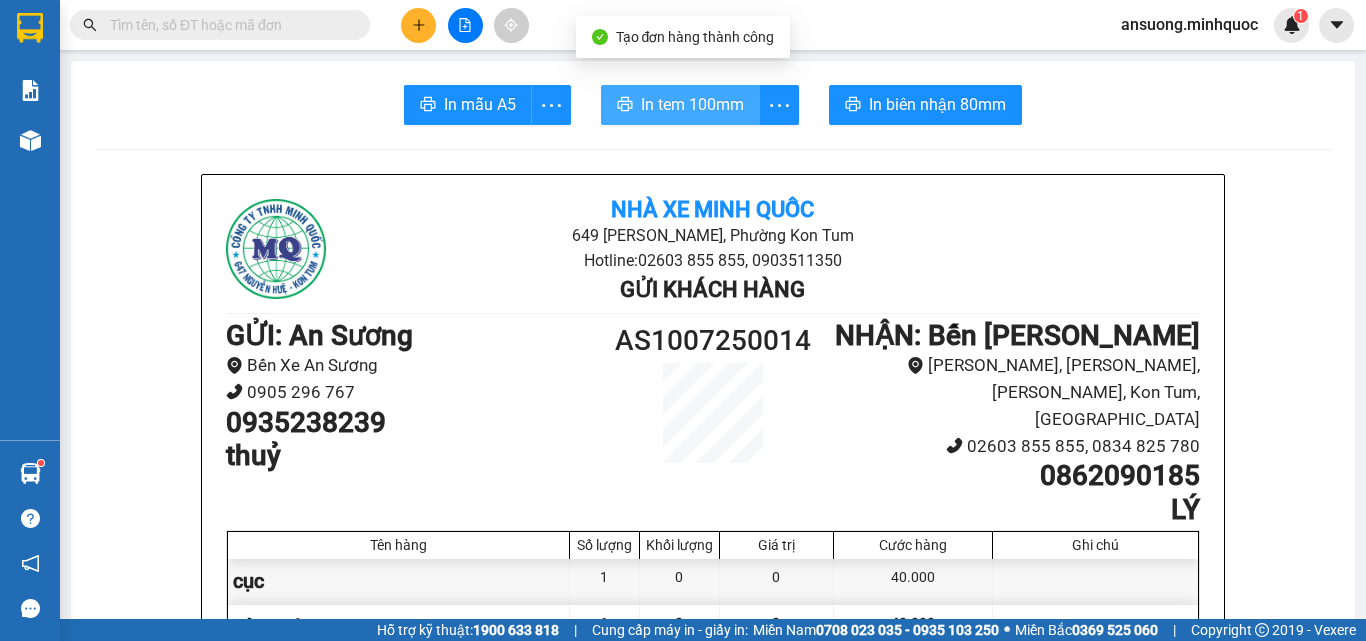 drag, startPoint x: 690, startPoint y: 109, endPoint x: 680, endPoint y: 113, distance: 10.770329 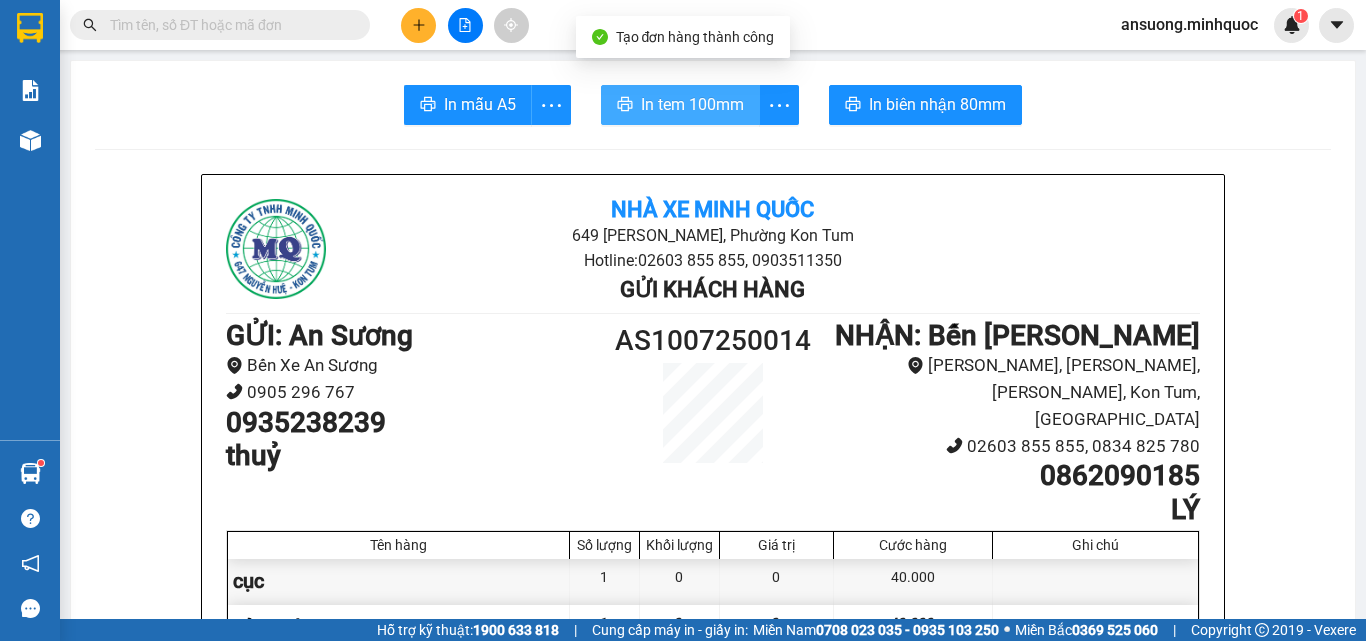 scroll, scrollTop: 0, scrollLeft: 0, axis: both 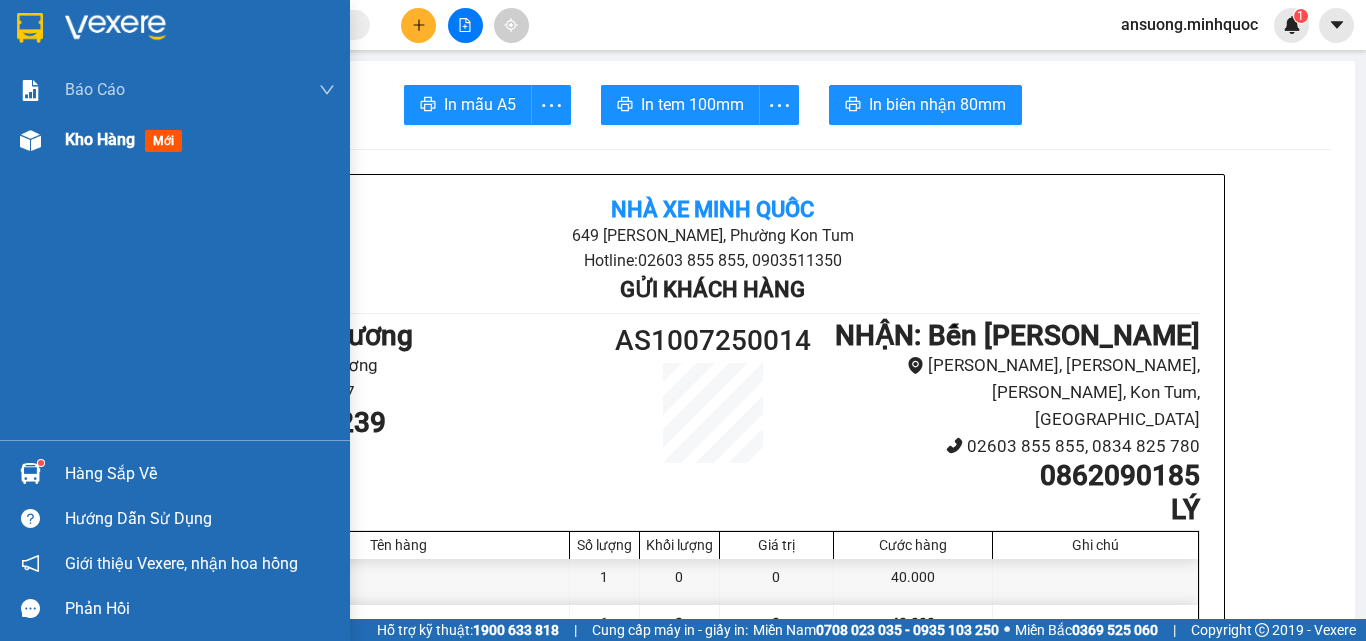 click at bounding box center (30, 140) 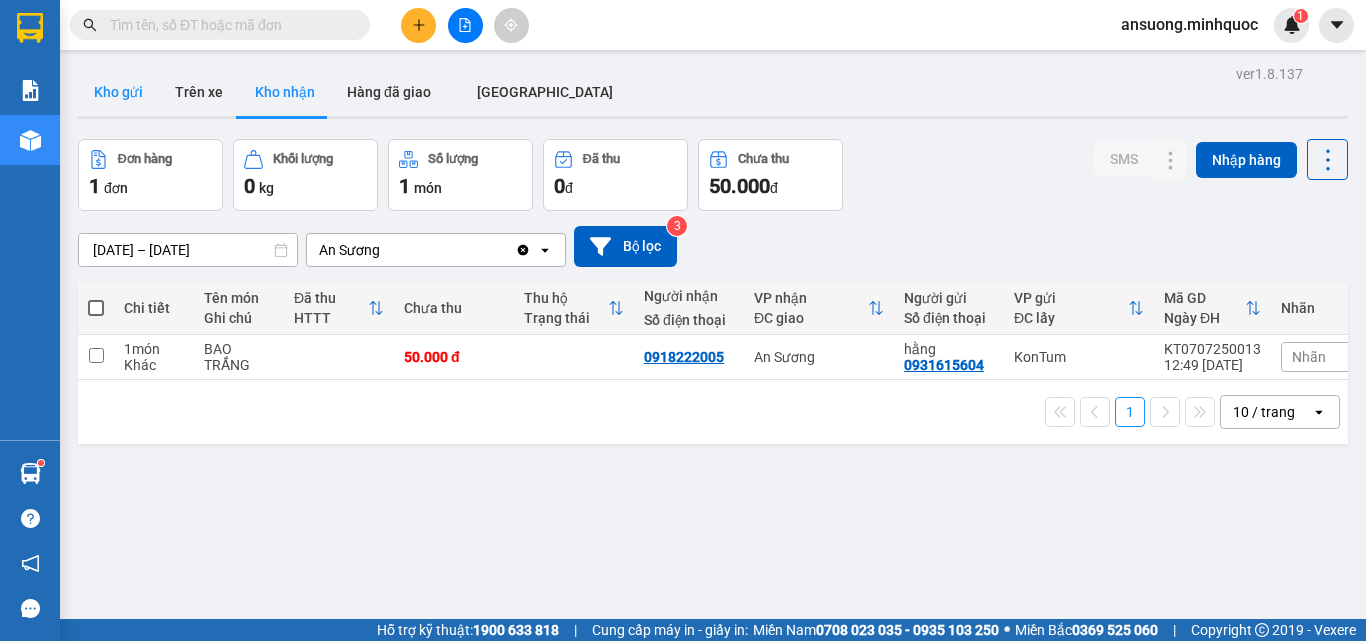 click on "Kho gửi" at bounding box center [118, 92] 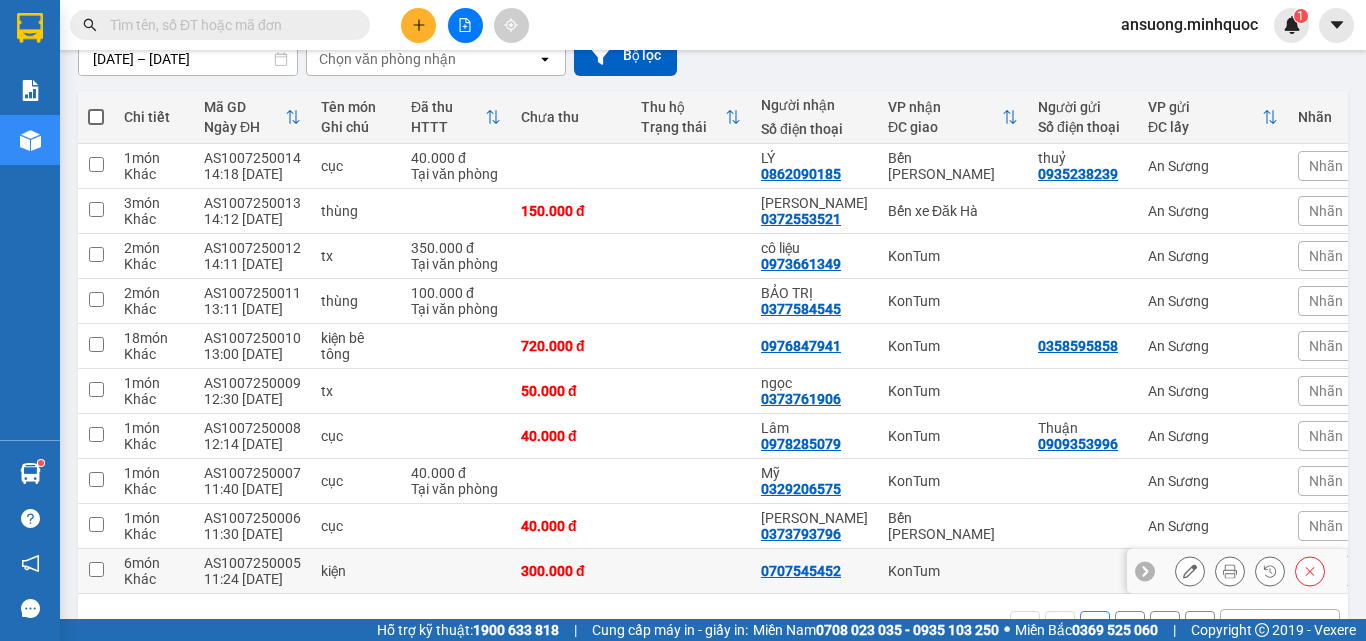 scroll, scrollTop: 256, scrollLeft: 0, axis: vertical 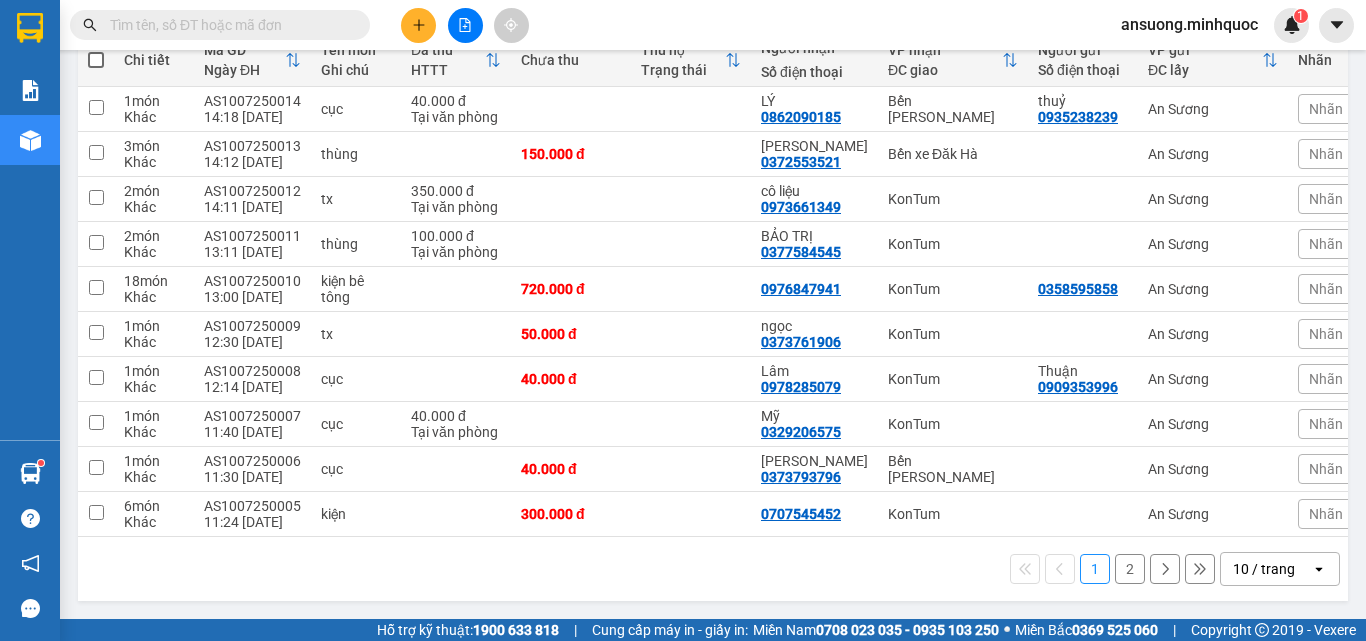 click on "10 / trang" at bounding box center [1266, 569] 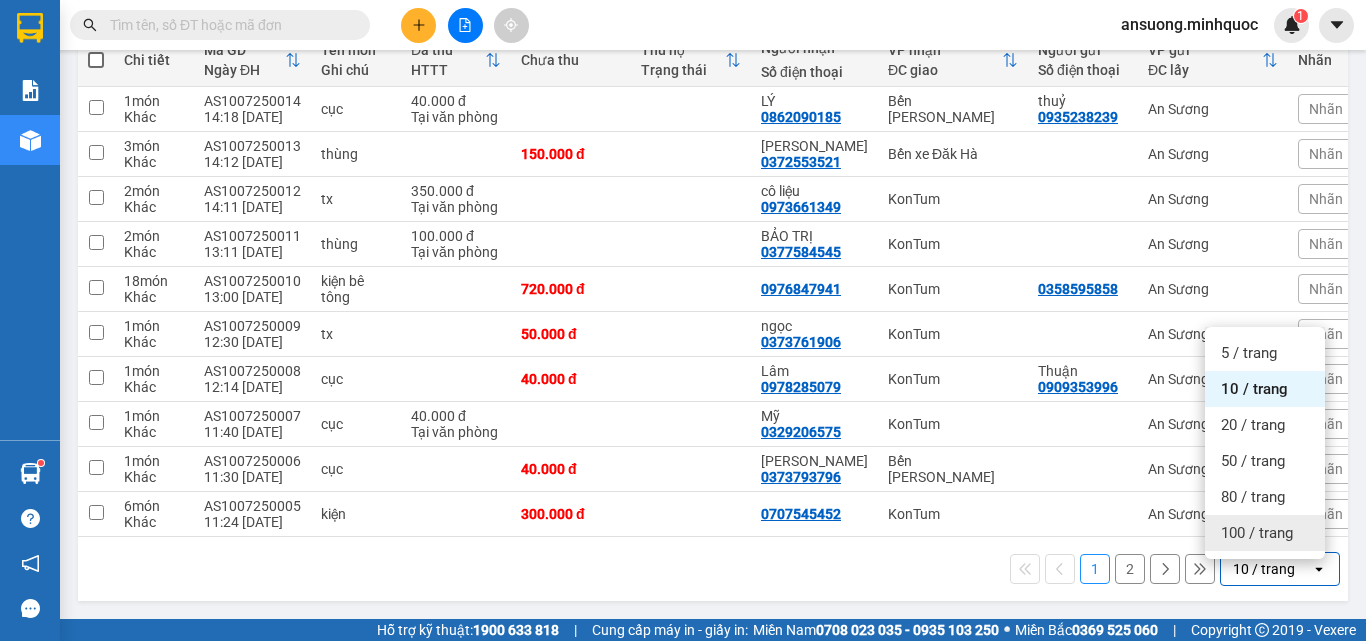 click on "100 / trang" at bounding box center (1257, 533) 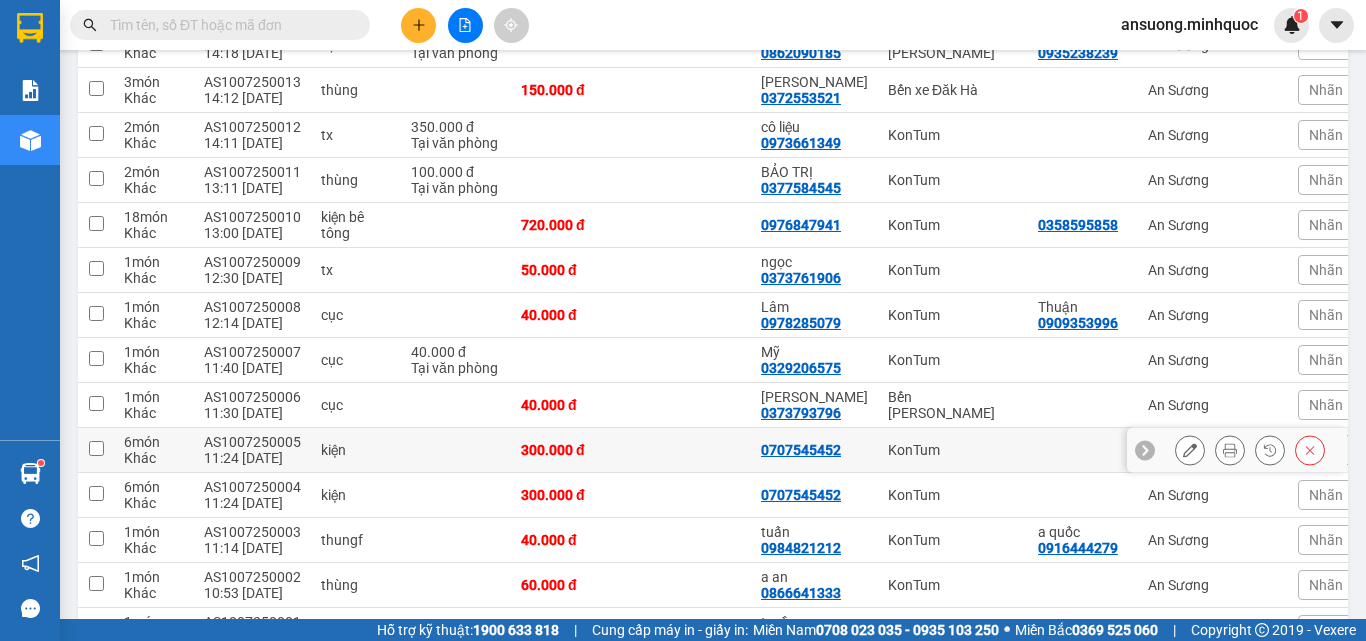 scroll, scrollTop: 356, scrollLeft: 0, axis: vertical 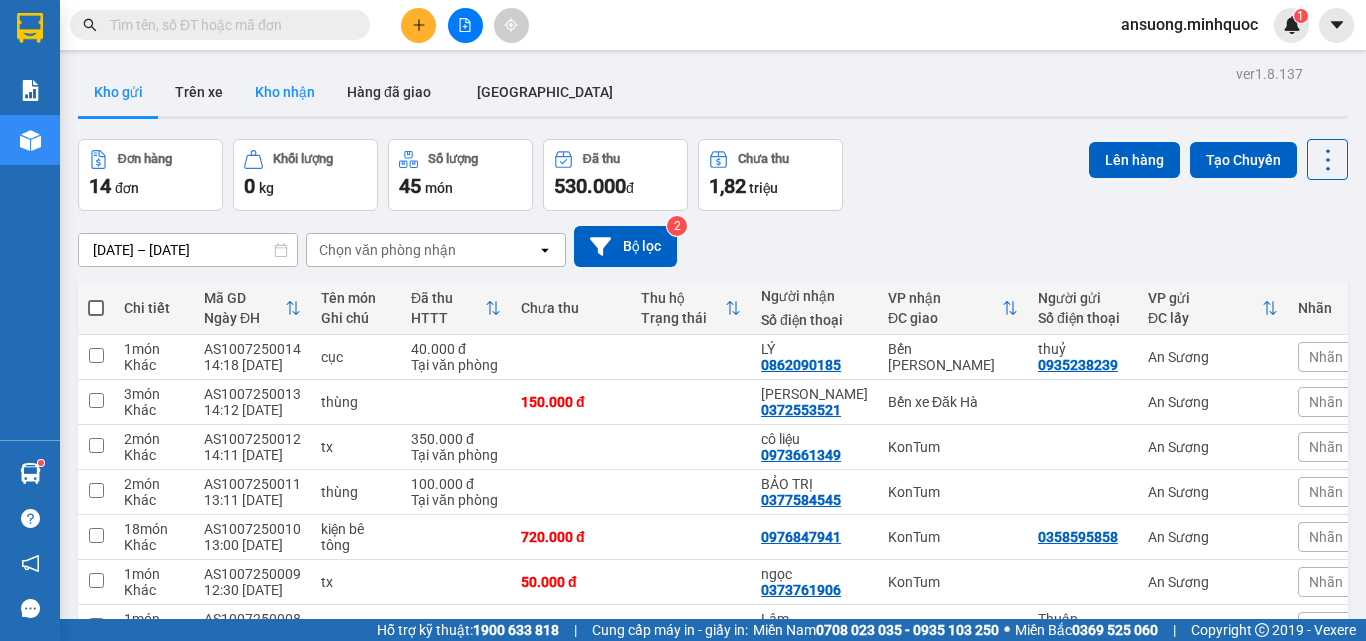 click on "Kho nhận" at bounding box center (285, 92) 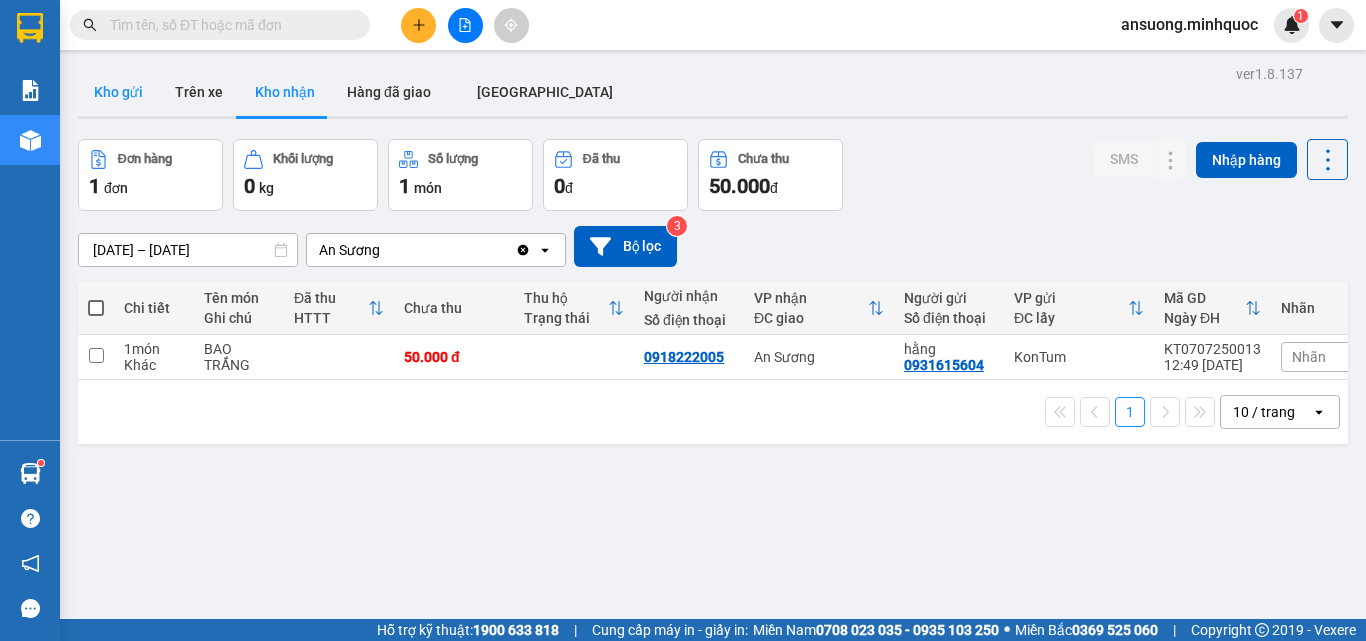 click on "Kho gửi" at bounding box center [118, 92] 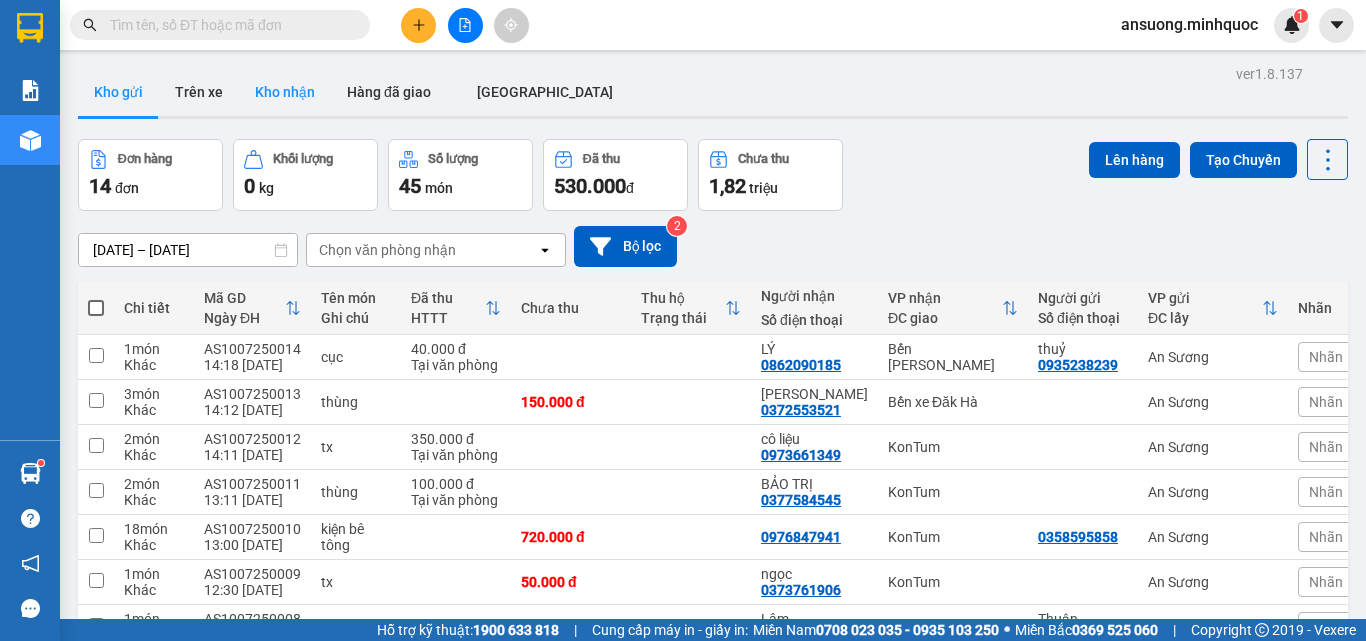 click on "Kho nhận" at bounding box center [285, 92] 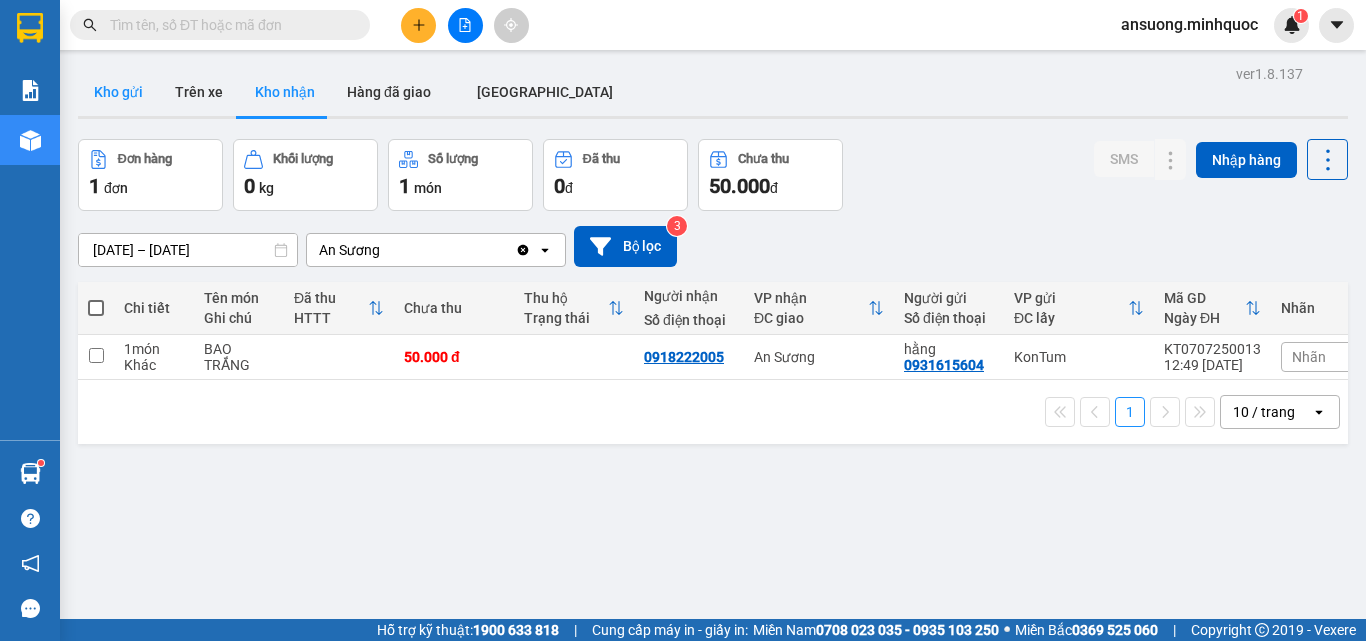 click on "Kho gửi" at bounding box center [118, 92] 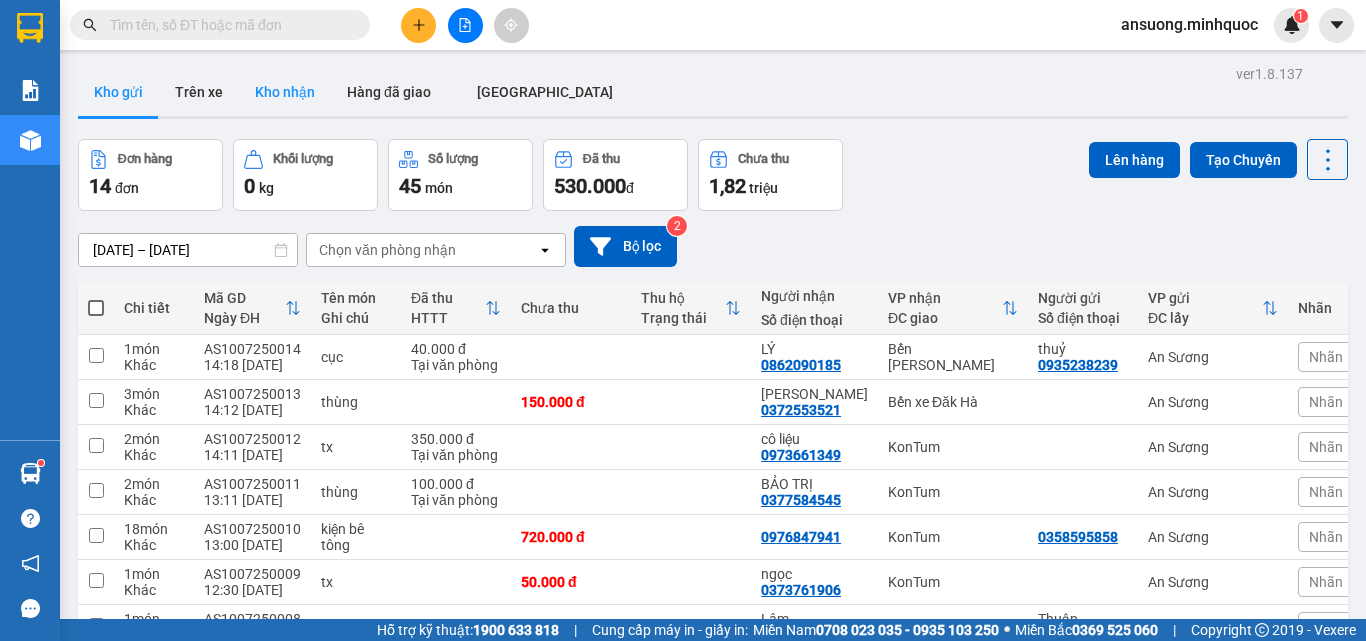 click on "Kho nhận" at bounding box center [285, 92] 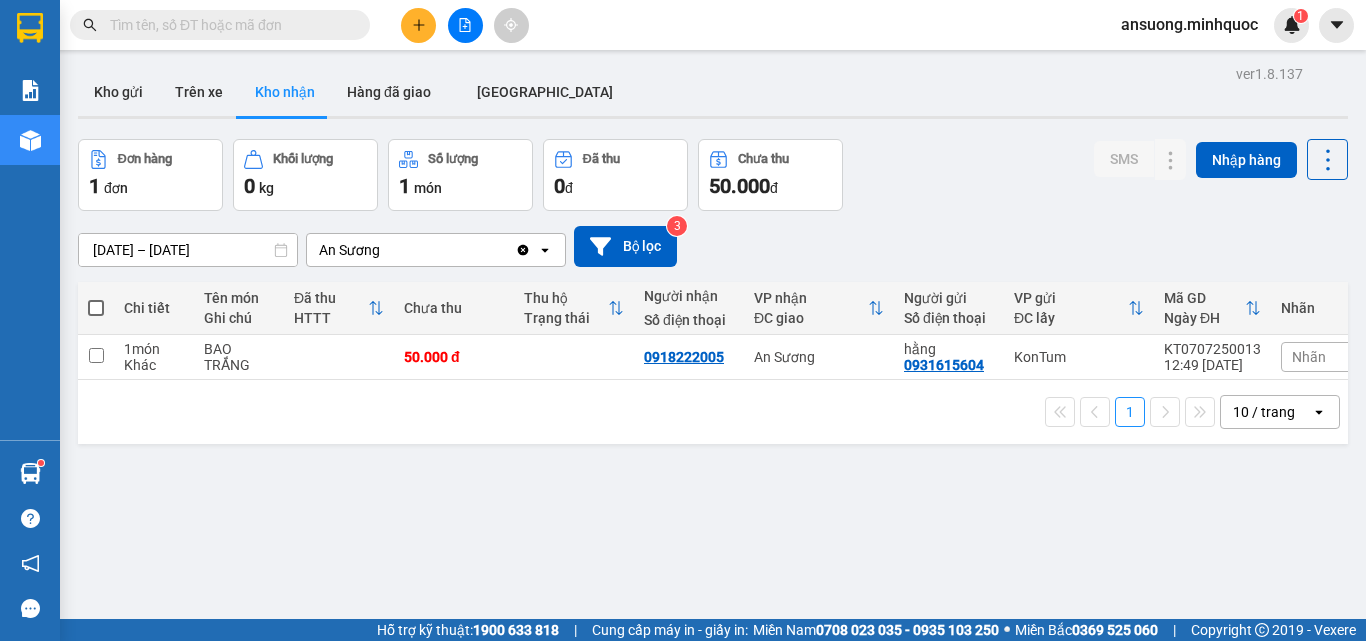 click on "ver  1.8.137 Kho gửi Trên xe Kho nhận Hàng đã giao ĐÀ NẴNG Đơn hàng 1 đơn Khối lượng 0 kg Số lượng 1 món Đã thu 0  đ Chưa thu 50.000  đ SMS Nhập hàng 08/07/2025 – 10/07/2025 Press the down arrow key to interact with the calendar and select a date. Press the escape button to close the calendar. Selected date range is from 08/07/2025 to 10/07/2025. An Sương Clear value open Bộ lọc 3 Chi tiết Tên món Ghi chú Đã thu HTTT Chưa thu Thu hộ Trạng thái Người nhận Số điện thoại VP nhận ĐC giao Người gửi Số điện thoại VP gửi ĐC lấy Mã GD Ngày ĐH Nhãn 1  món Khác BAO TRẮNG 50.000 đ 0918222005 An Sương hằng 0931615604 KonTum KT0707250013 12:49 07/07 Nhãn 1 10 / trang open Đang tải dữ liệu" at bounding box center (713, 380) 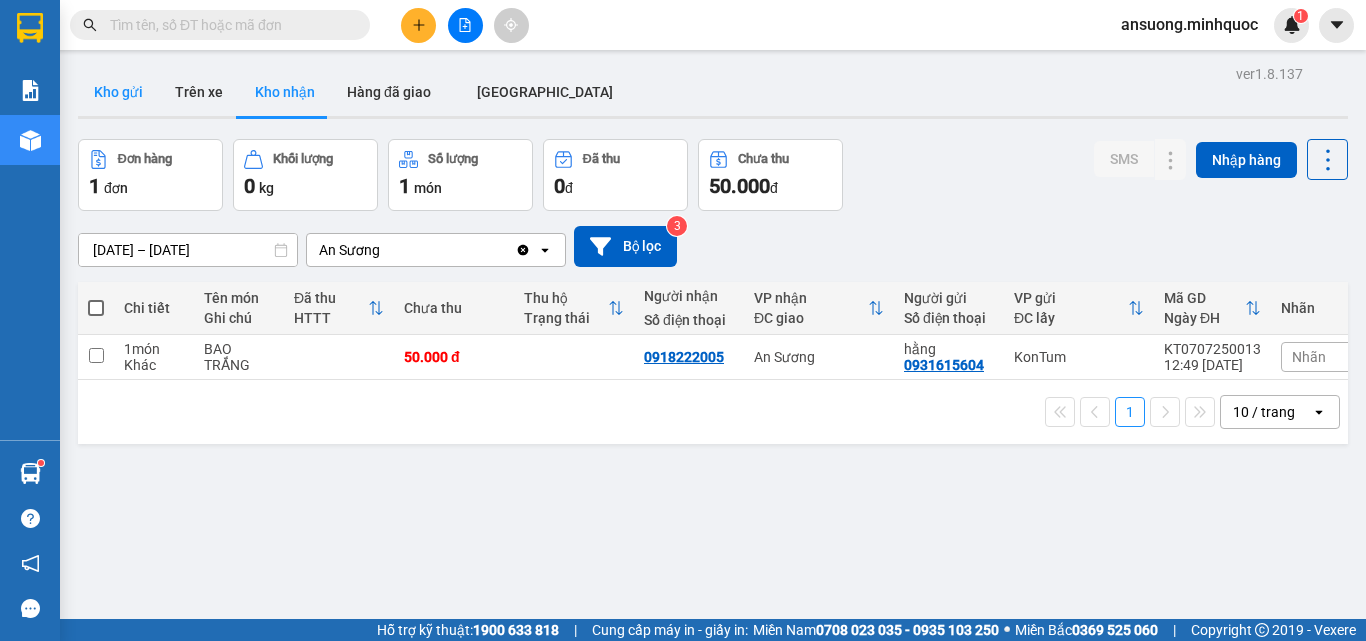 click on "Kho gửi" at bounding box center [118, 92] 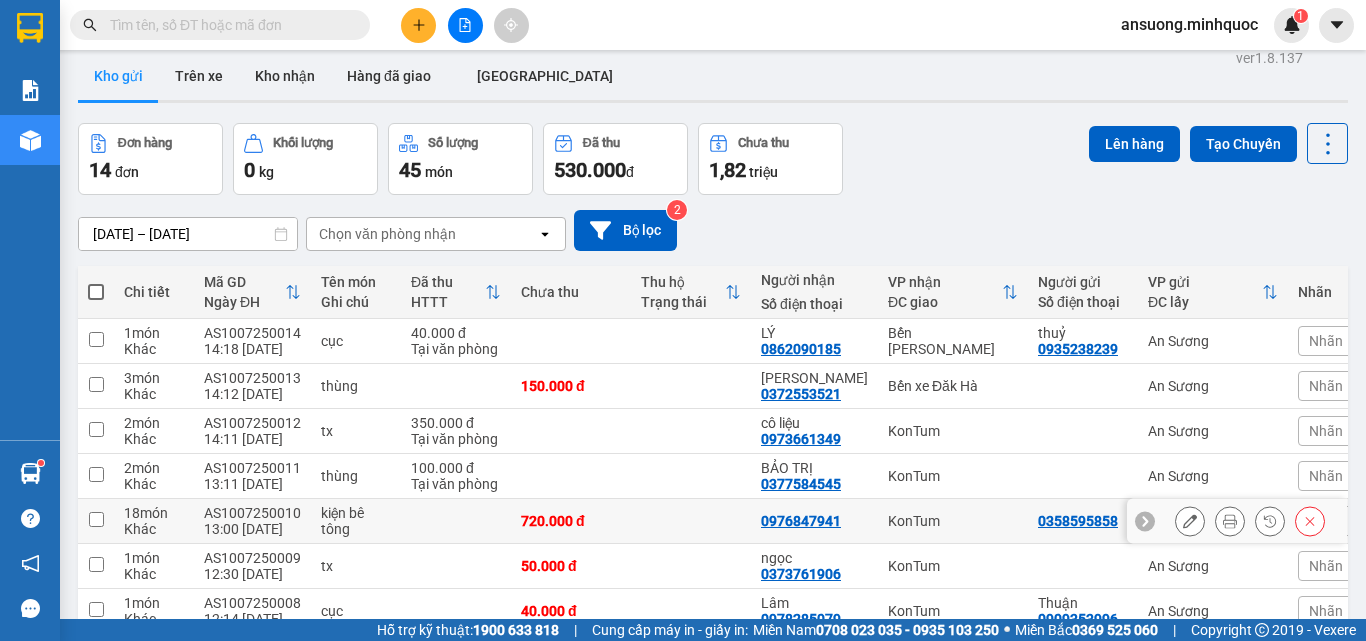 scroll, scrollTop: 0, scrollLeft: 0, axis: both 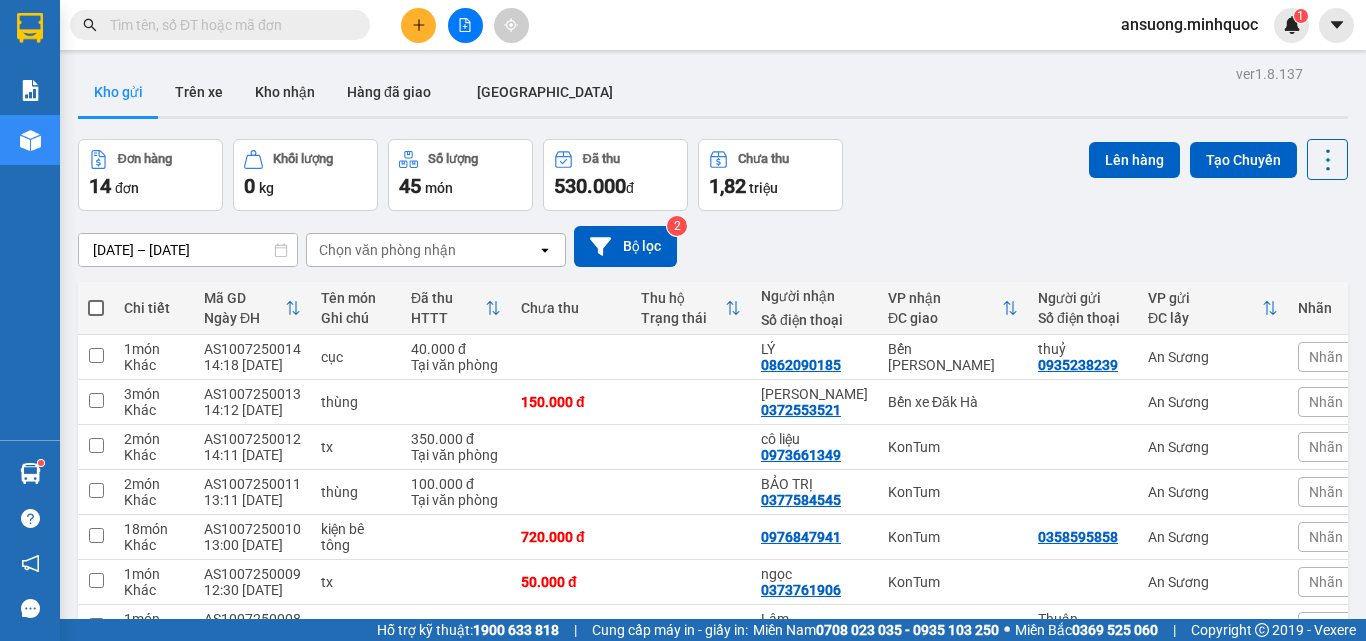click on "Đơn hàng 14 đơn Khối lượng 0 kg Số lượng 45 món Đã thu 530.000  đ Chưa thu 1,82   triệu Lên hàng Tạo Chuyến" at bounding box center [713, 175] 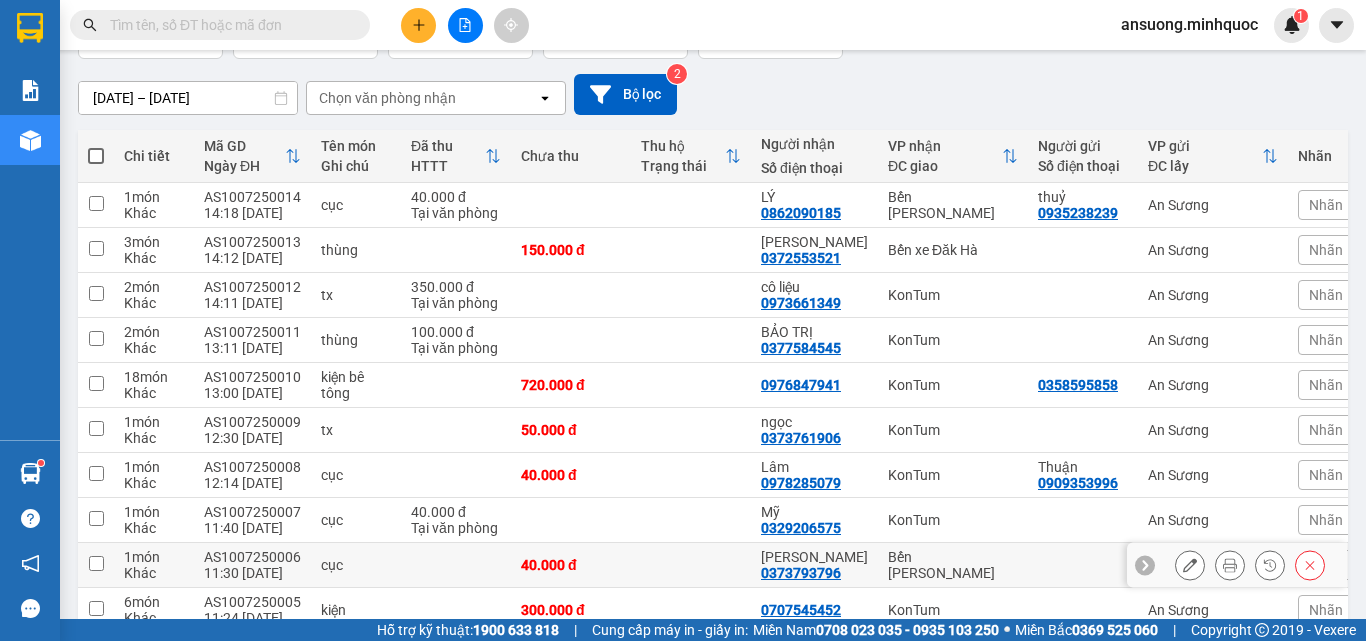 scroll, scrollTop: 100, scrollLeft: 0, axis: vertical 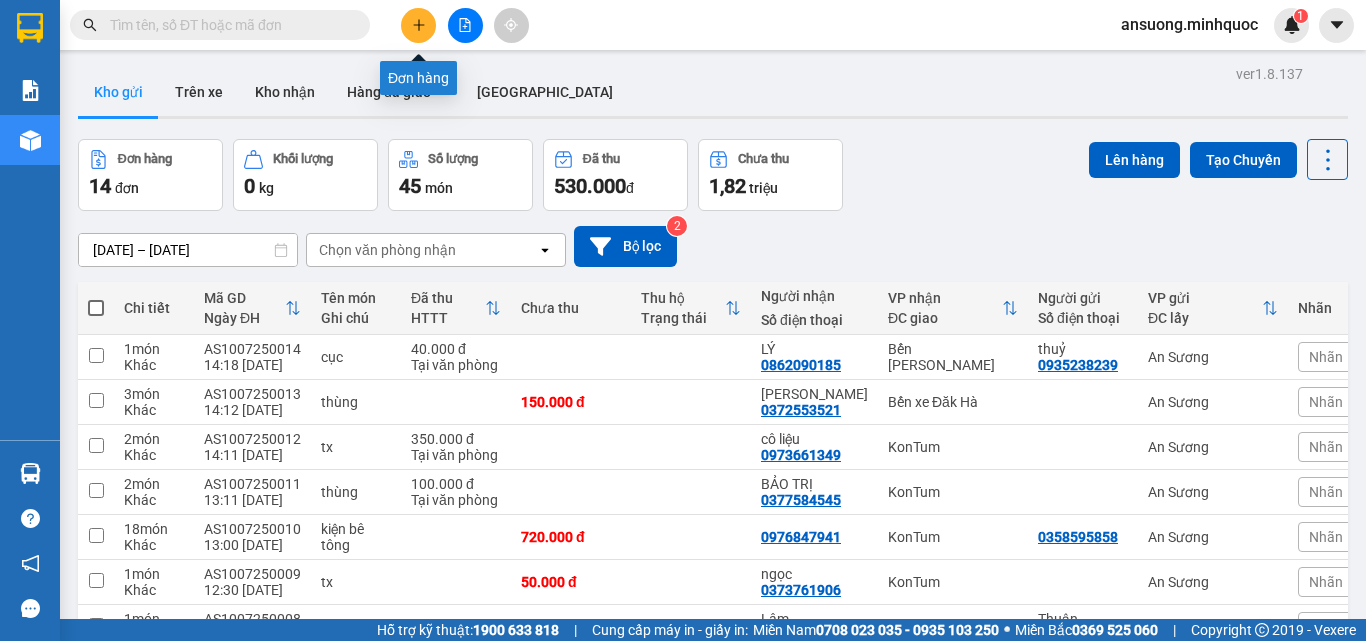 click at bounding box center (418, 25) 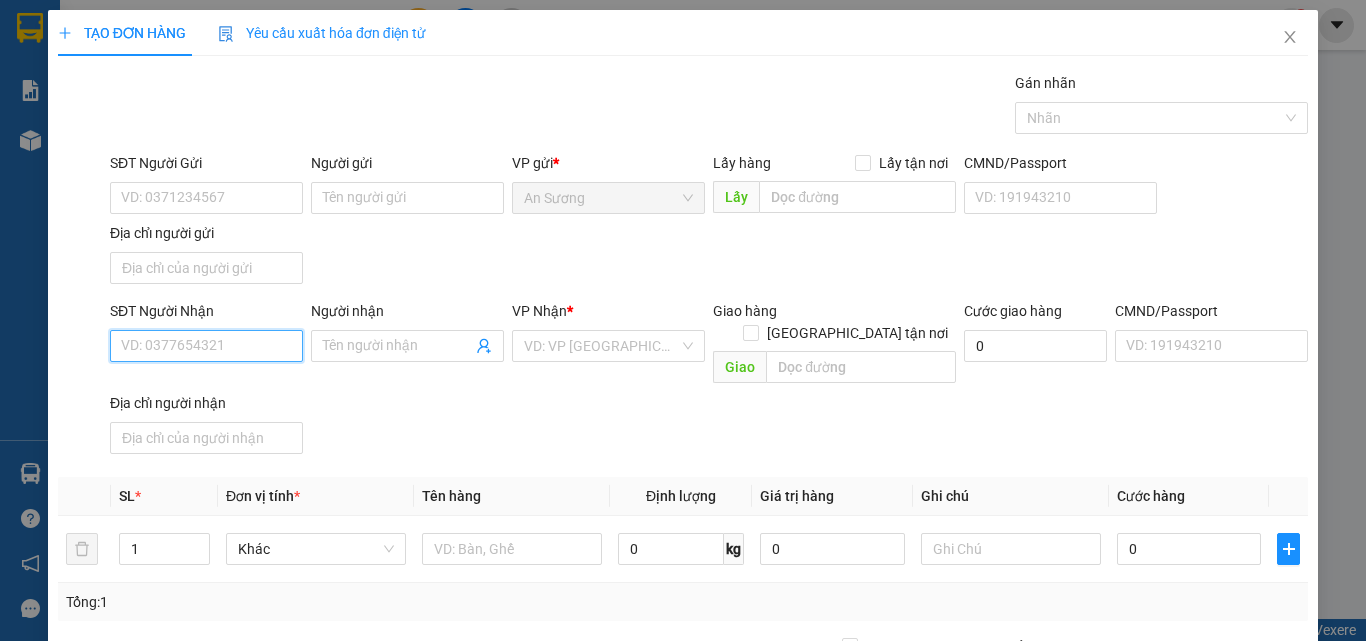 drag, startPoint x: 217, startPoint y: 340, endPoint x: 223, endPoint y: 354, distance: 15.231546 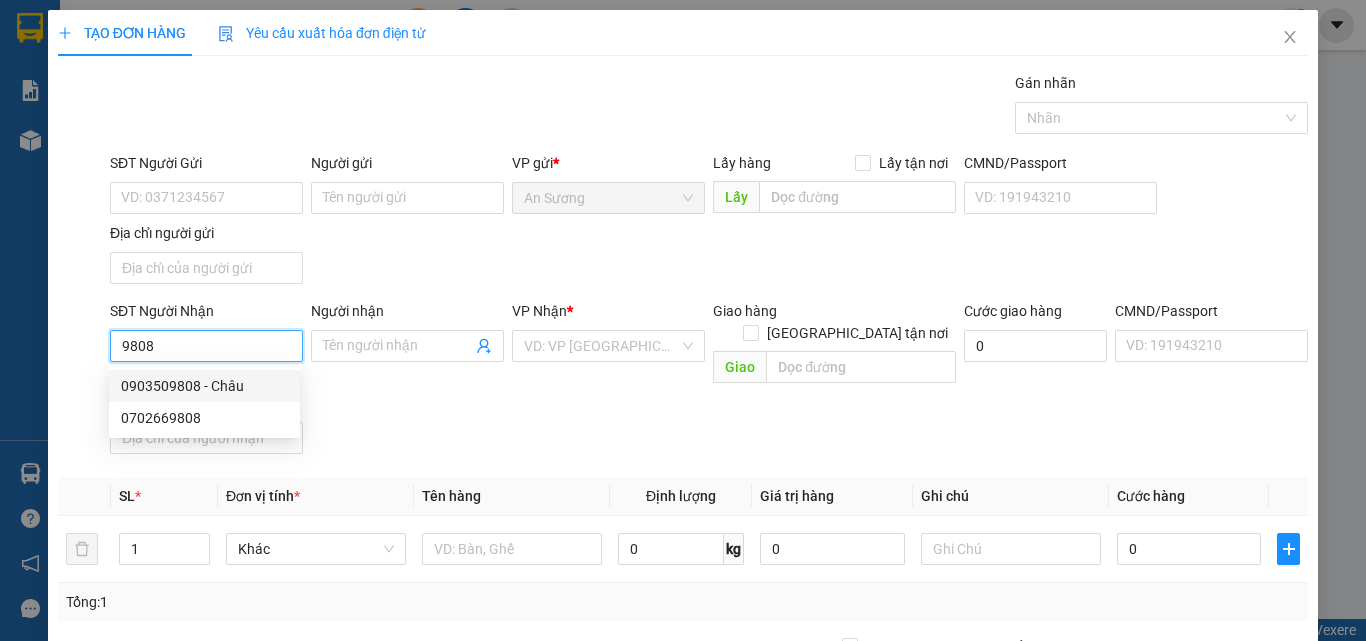 click on "0903509808 - Châu" at bounding box center [204, 386] 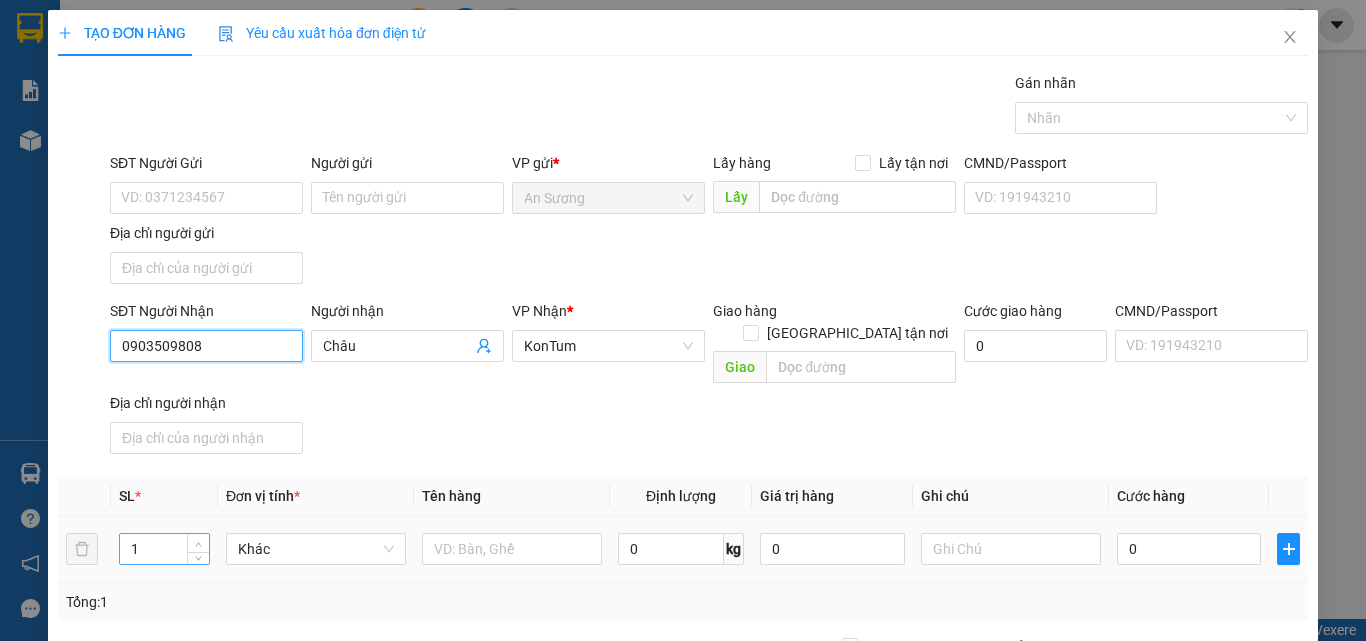 type on "0903509808" 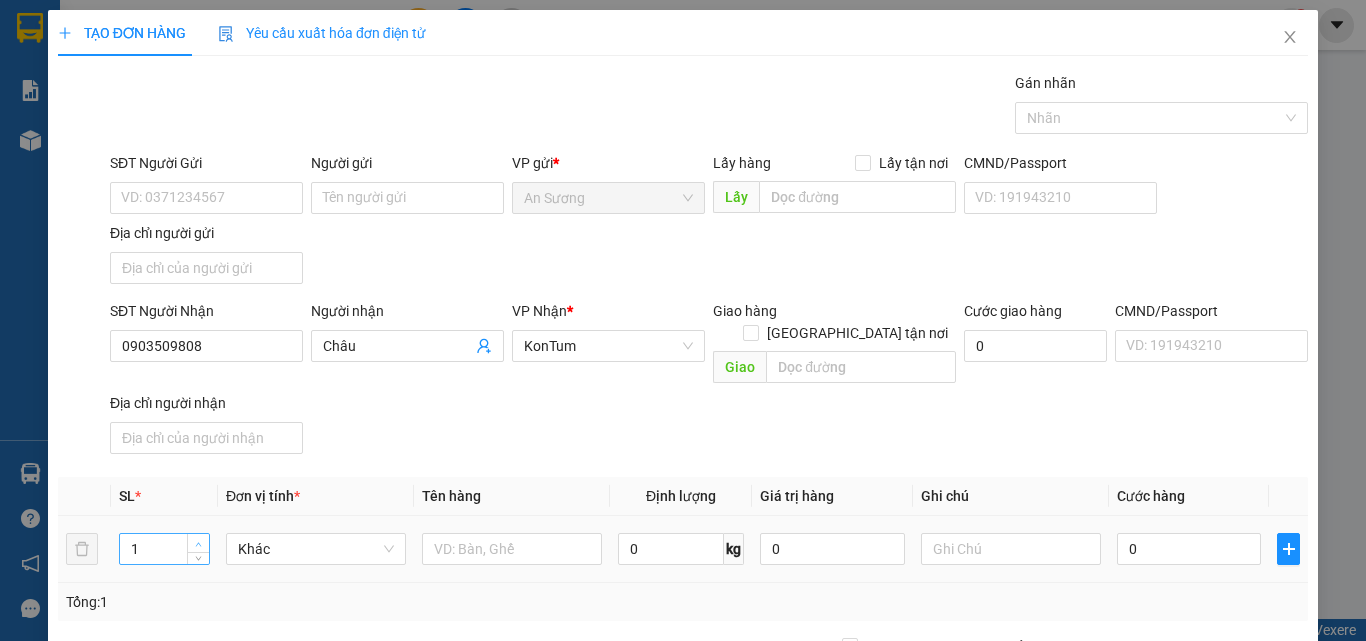 click 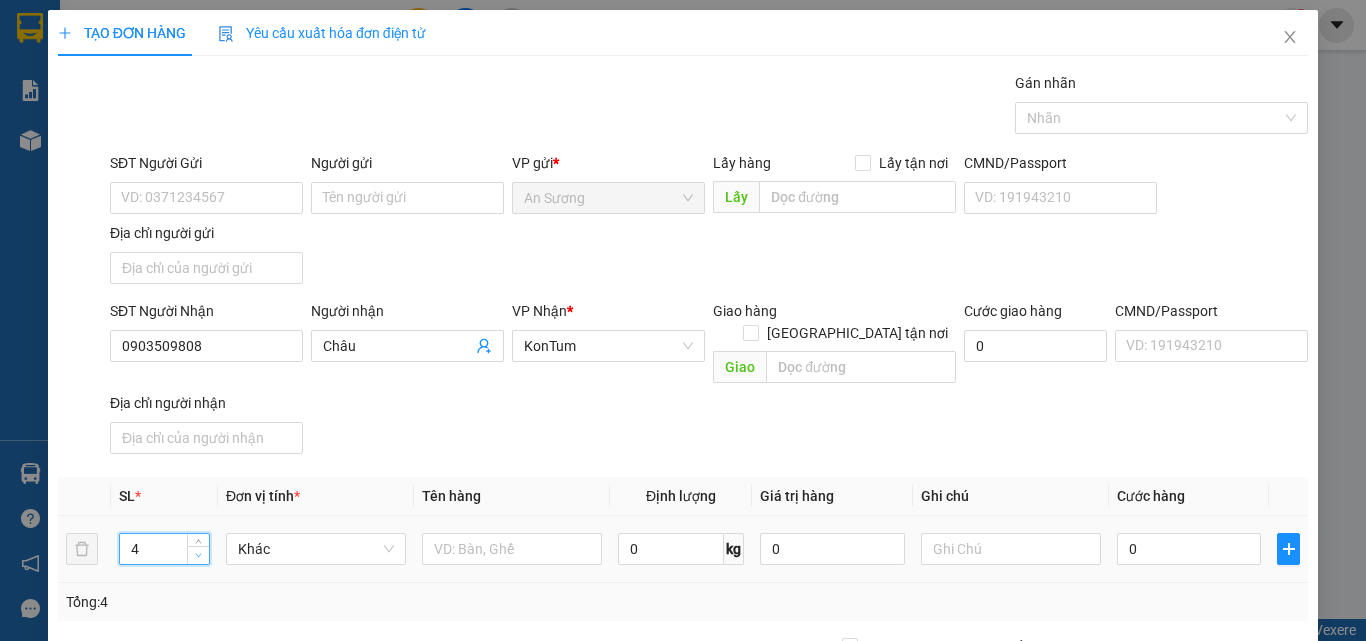 click at bounding box center (199, 556) 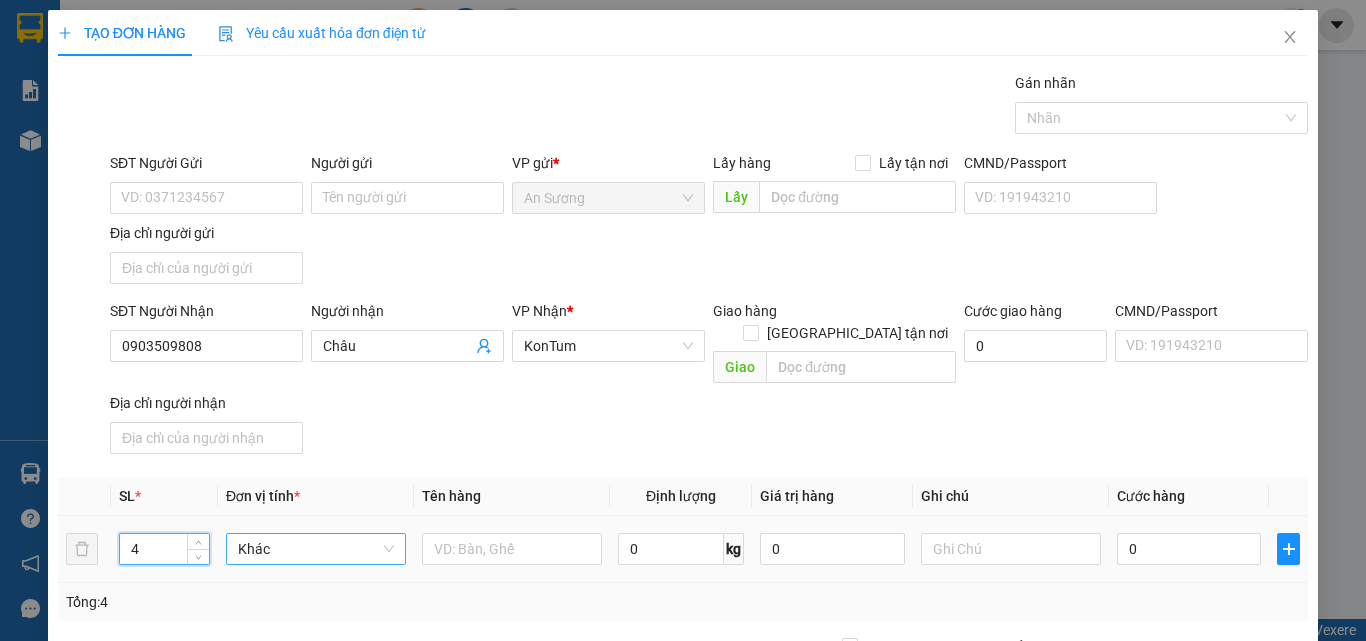 type on "3" 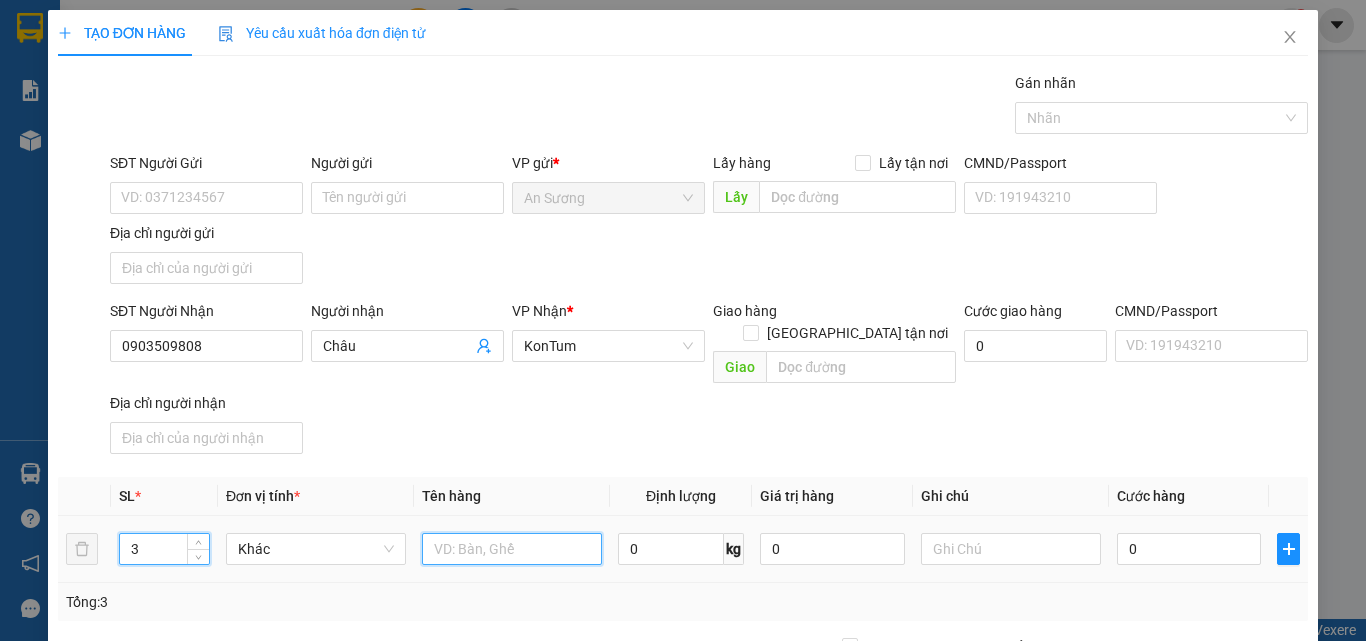 click at bounding box center (512, 549) 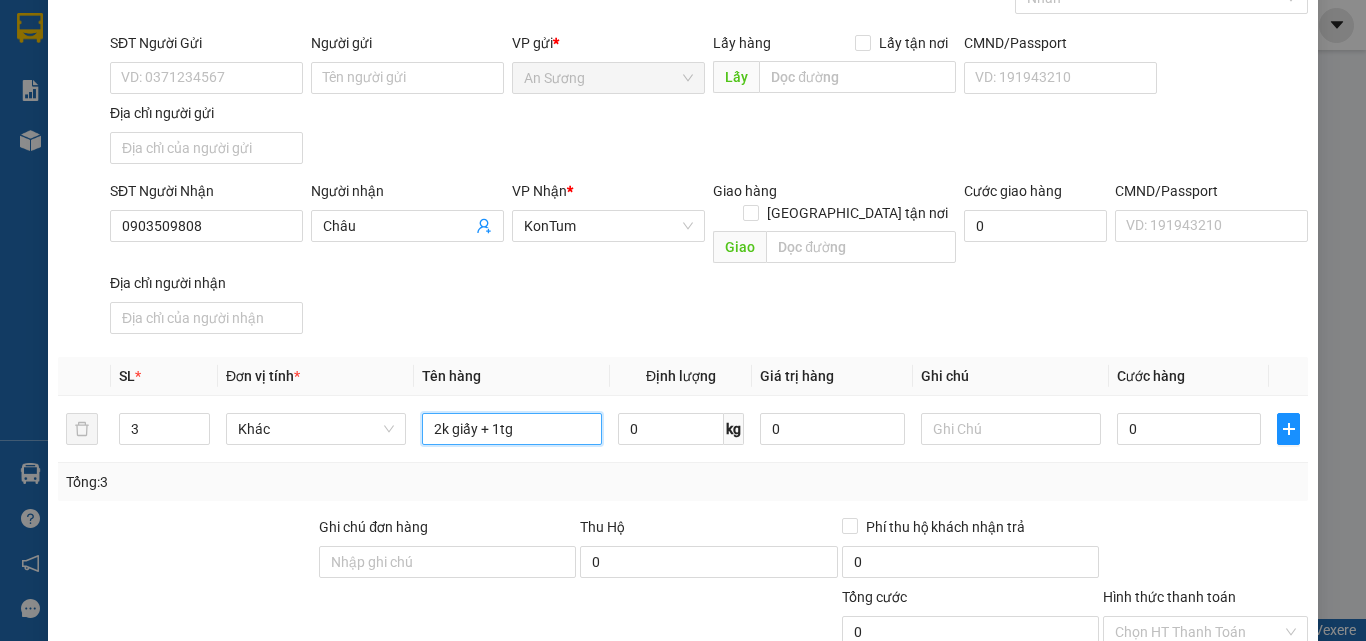 scroll, scrollTop: 239, scrollLeft: 0, axis: vertical 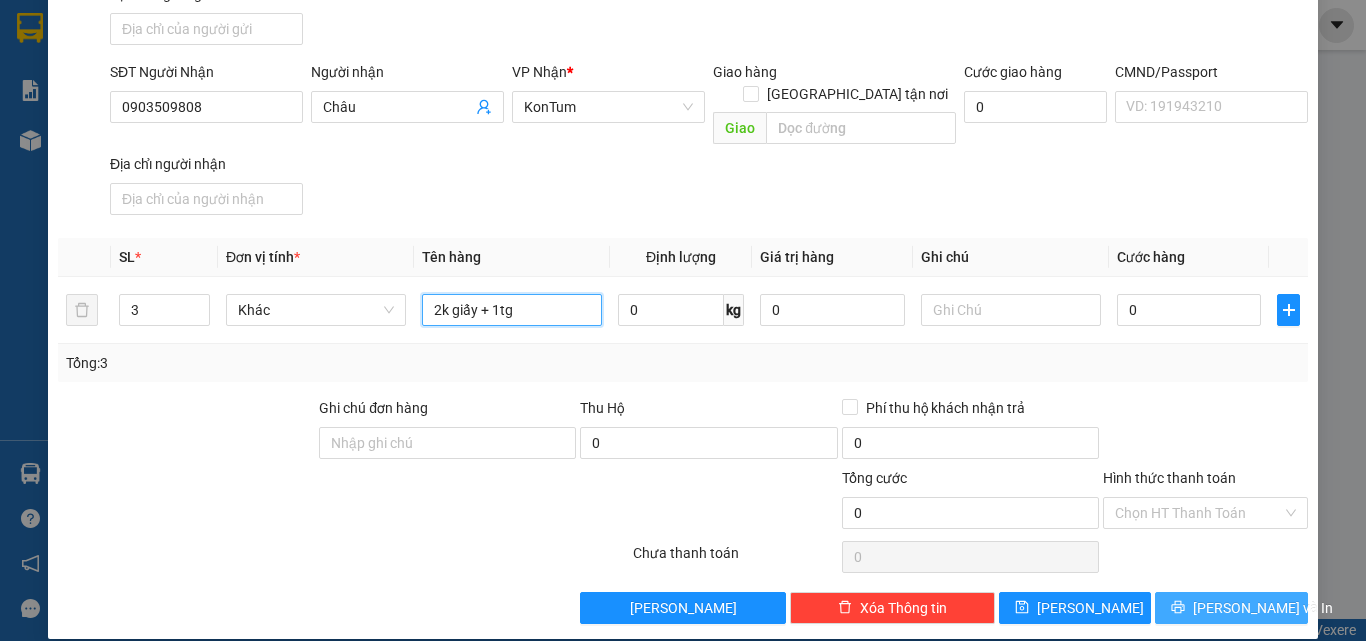 type on "2k giấy + 1tg" 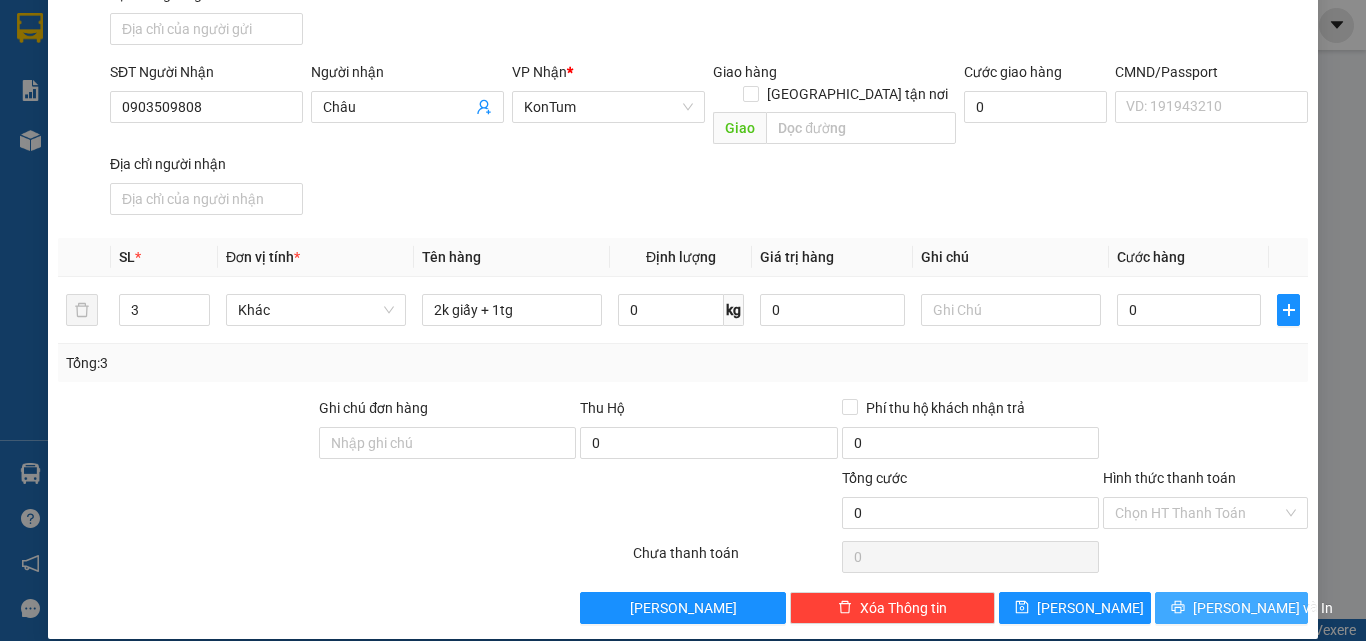 click on "[PERSON_NAME] và In" at bounding box center (1231, 608) 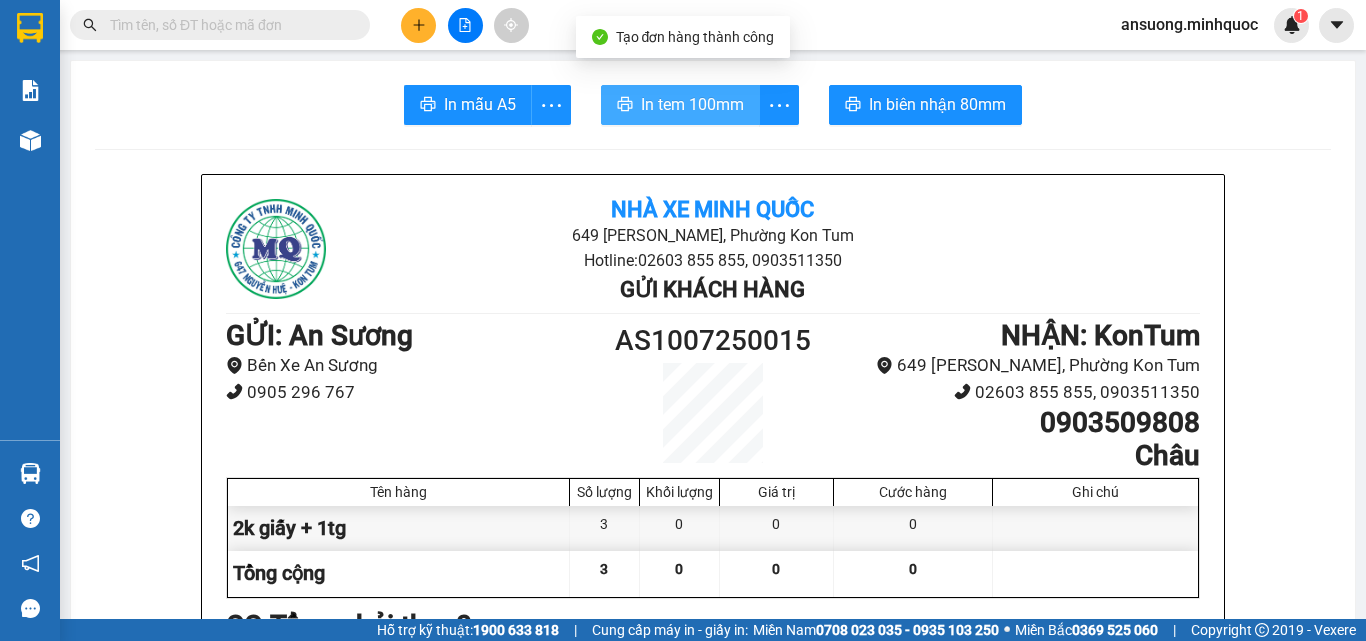 click on "In tem 100mm" at bounding box center [692, 104] 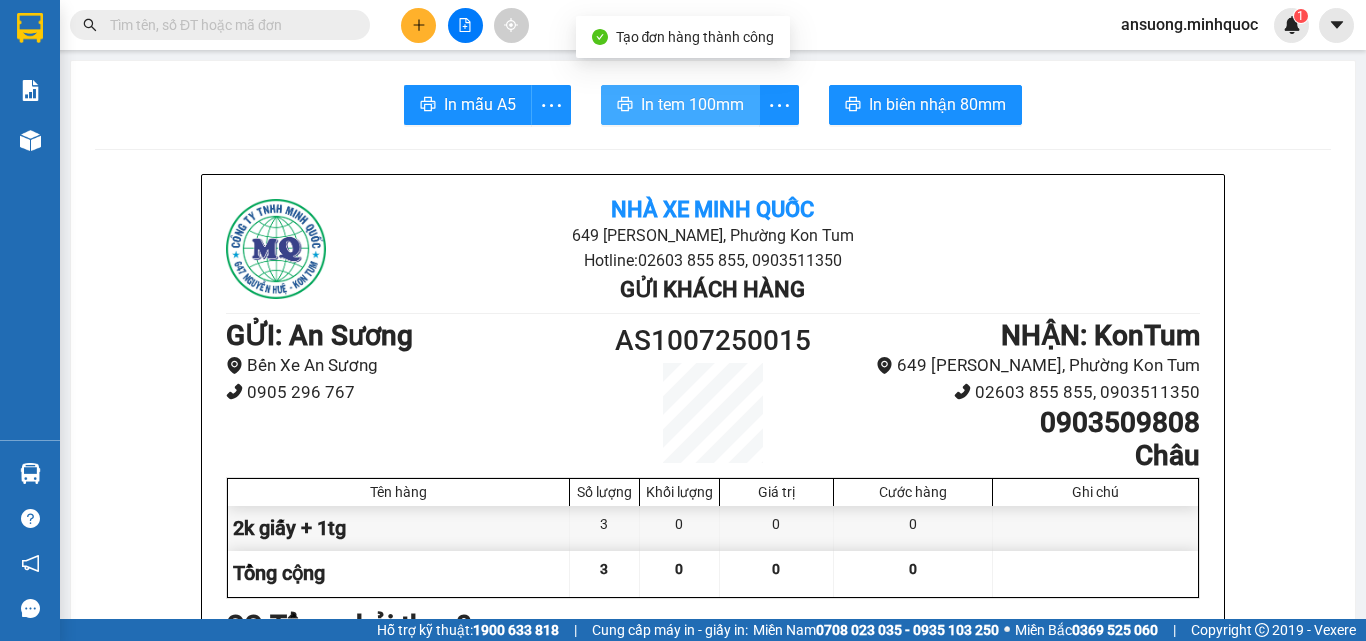 scroll, scrollTop: 0, scrollLeft: 0, axis: both 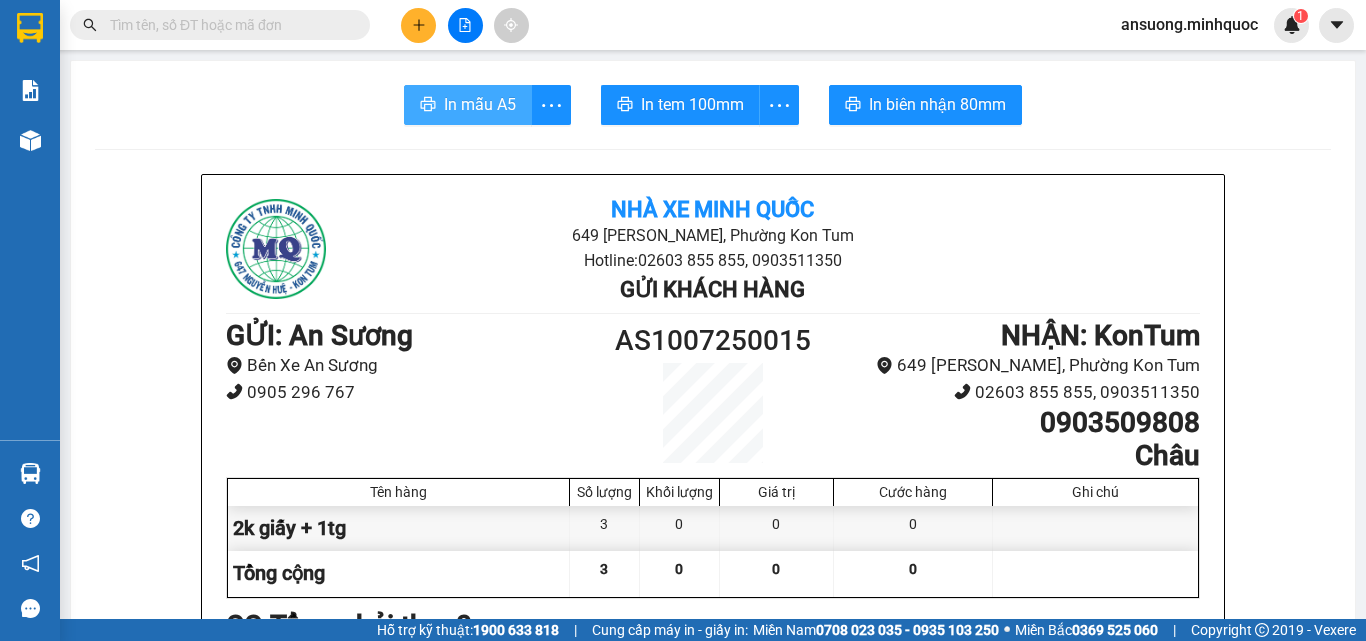 click on "In mẫu A5" at bounding box center [480, 104] 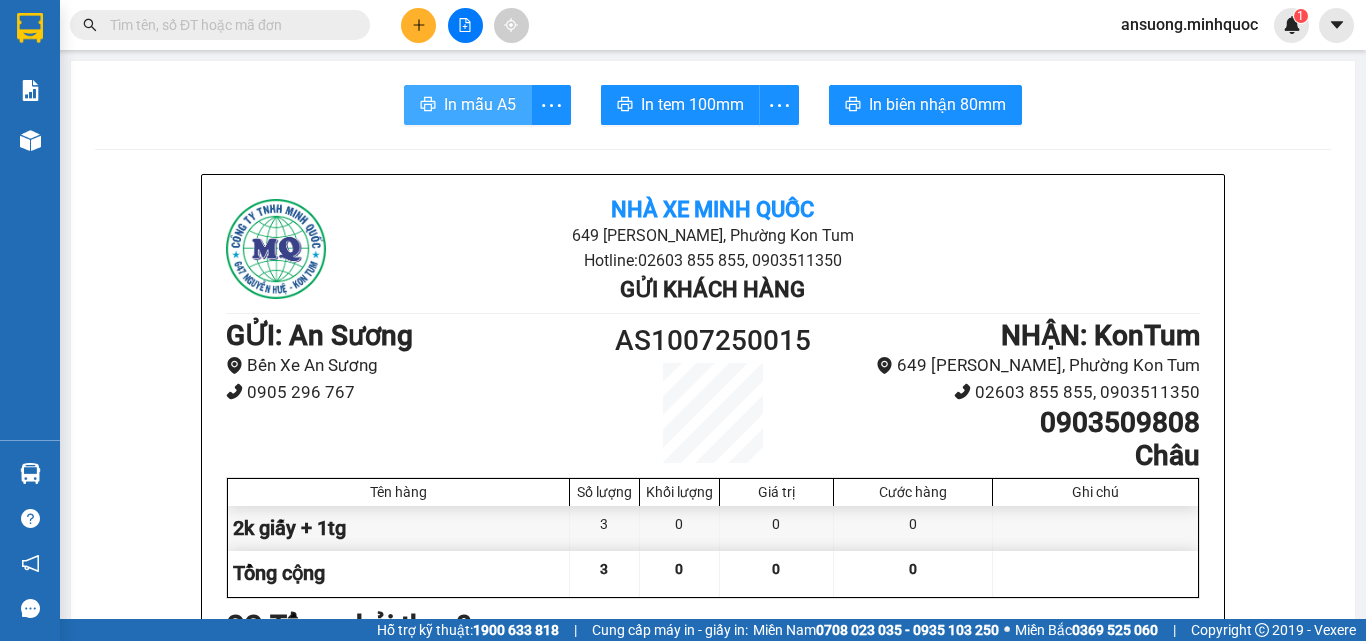 scroll, scrollTop: 0, scrollLeft: 0, axis: both 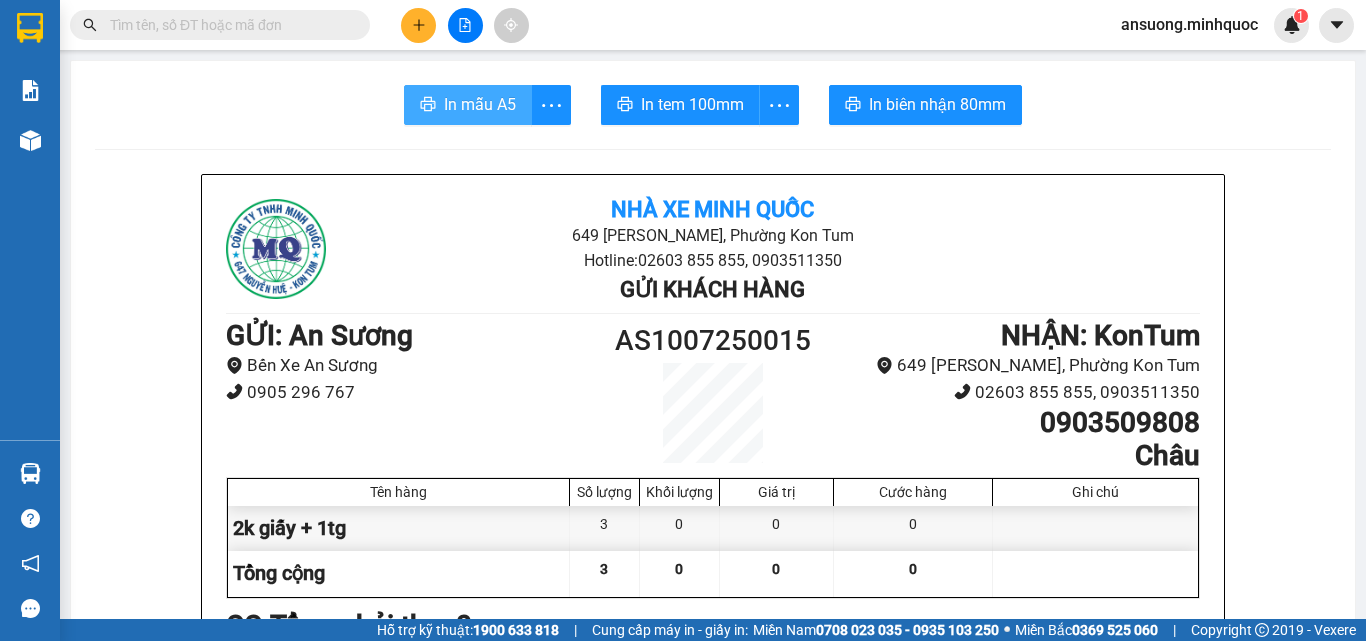 click on "In mẫu A5" at bounding box center [480, 104] 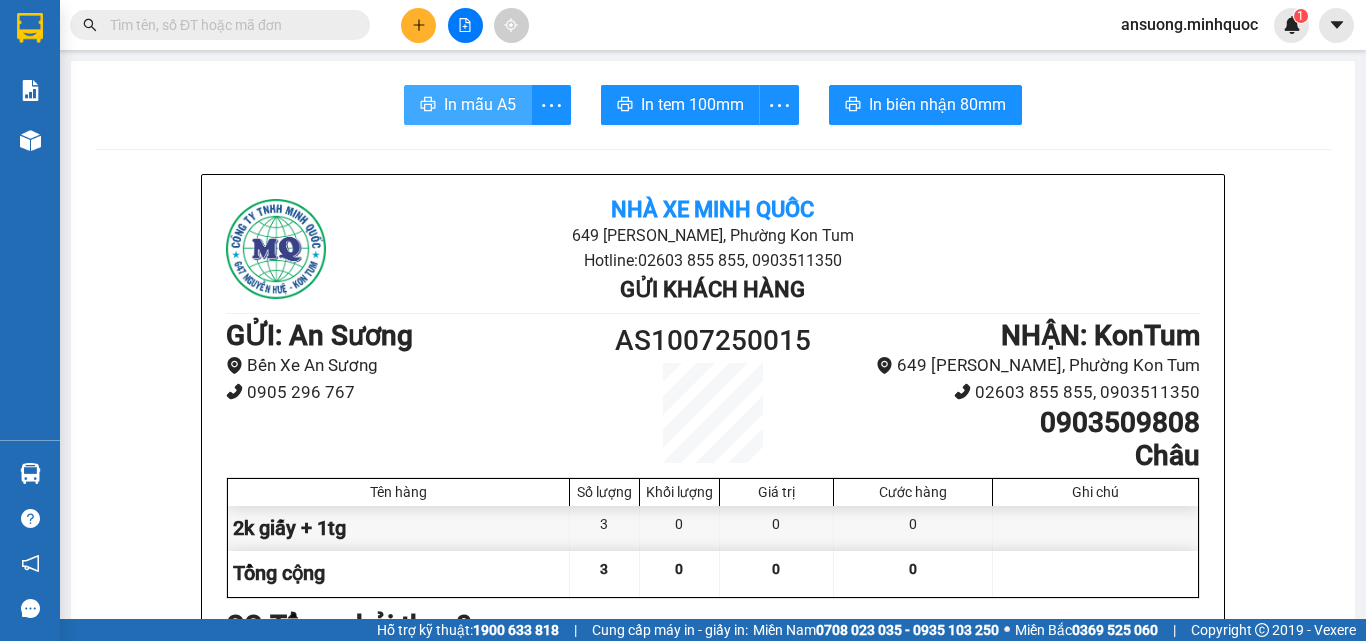 scroll, scrollTop: 0, scrollLeft: 0, axis: both 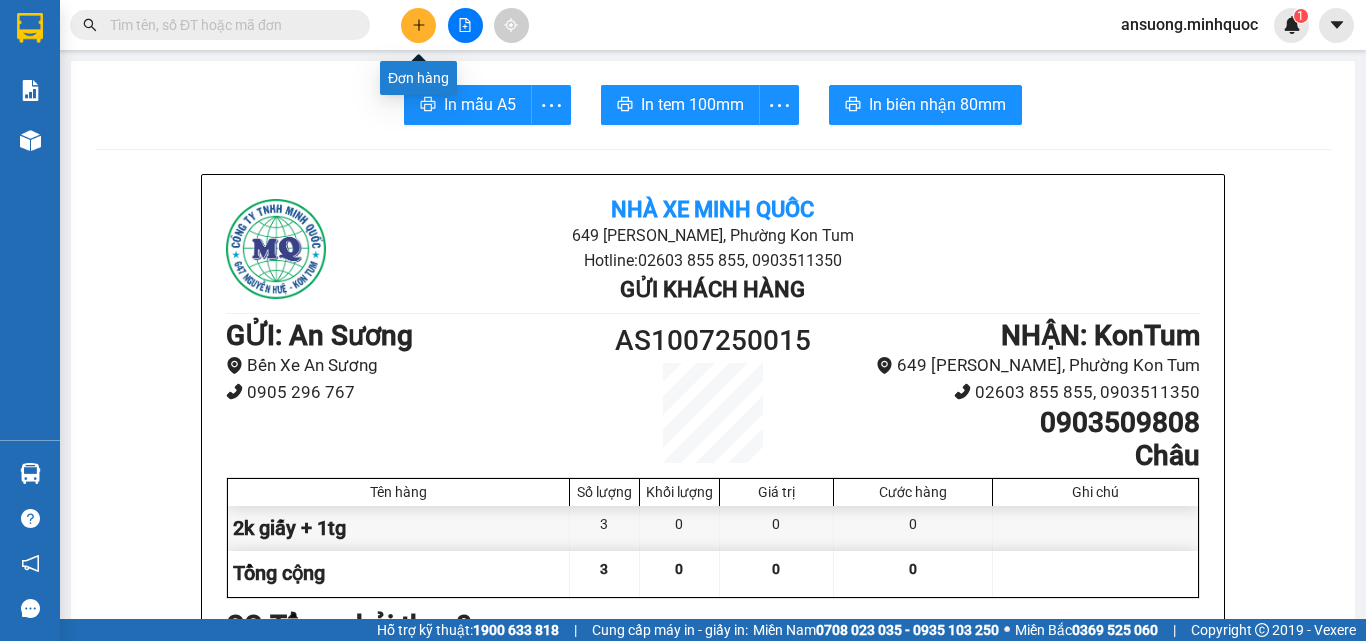 click at bounding box center (418, 25) 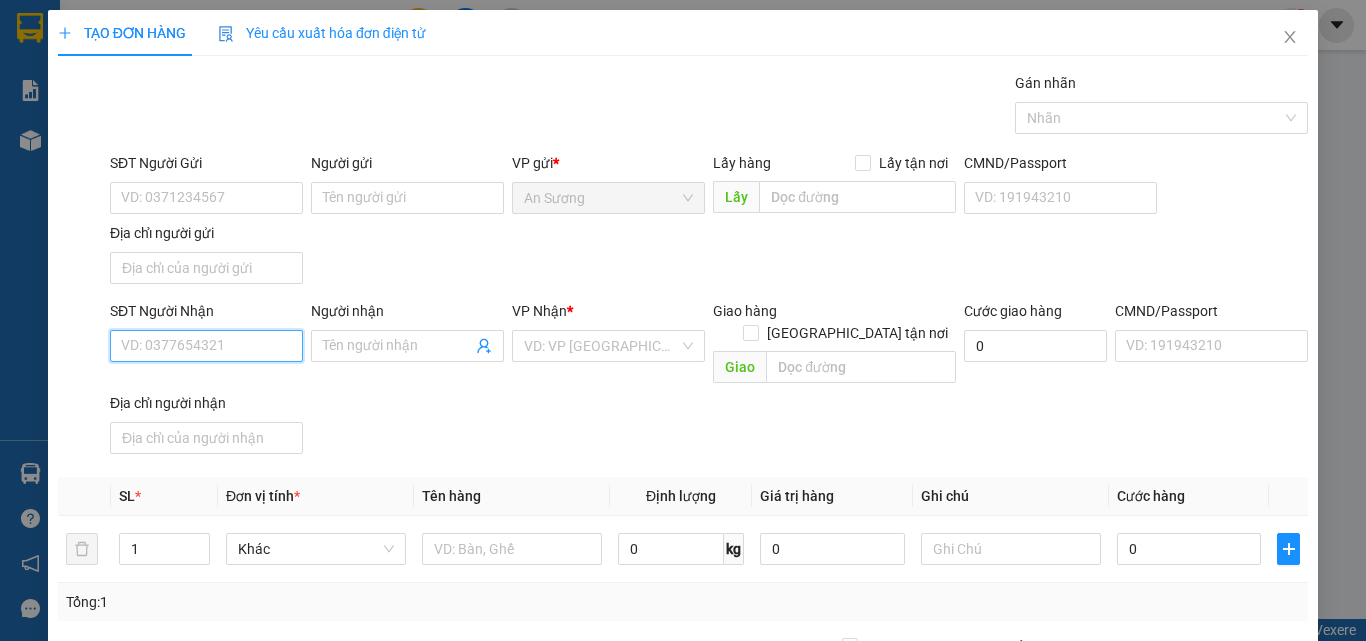 click on "SĐT Người Nhận" at bounding box center [206, 346] 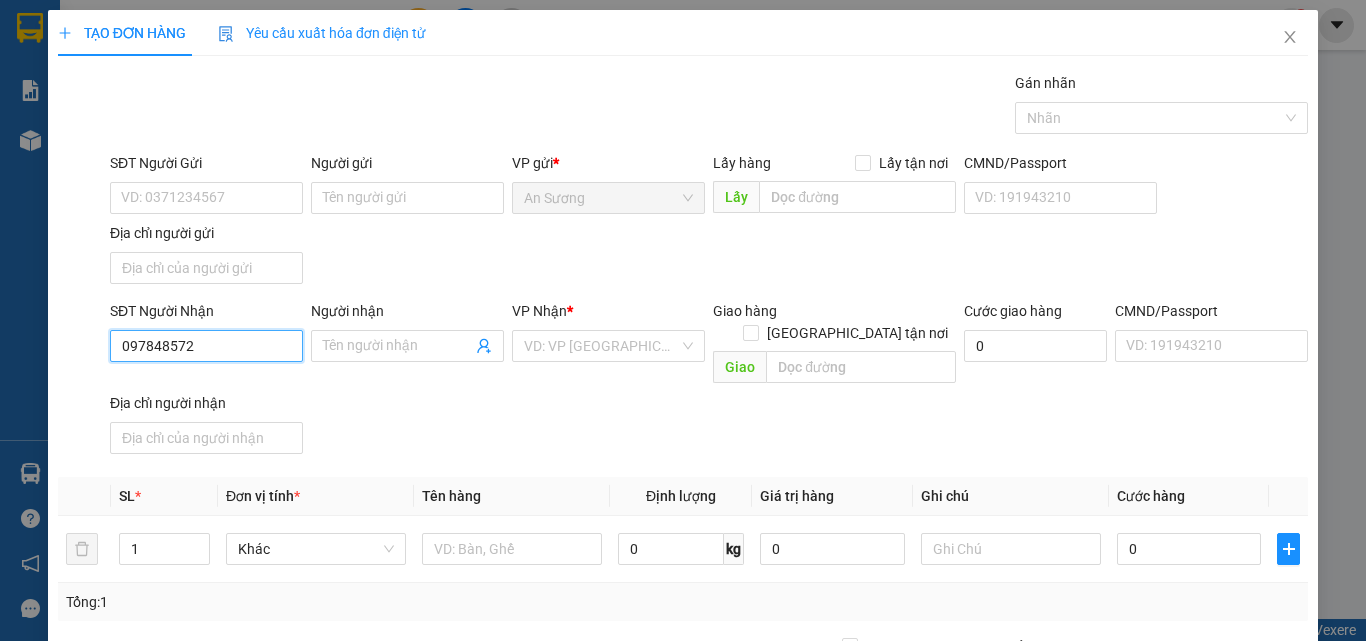 type on "0978485725" 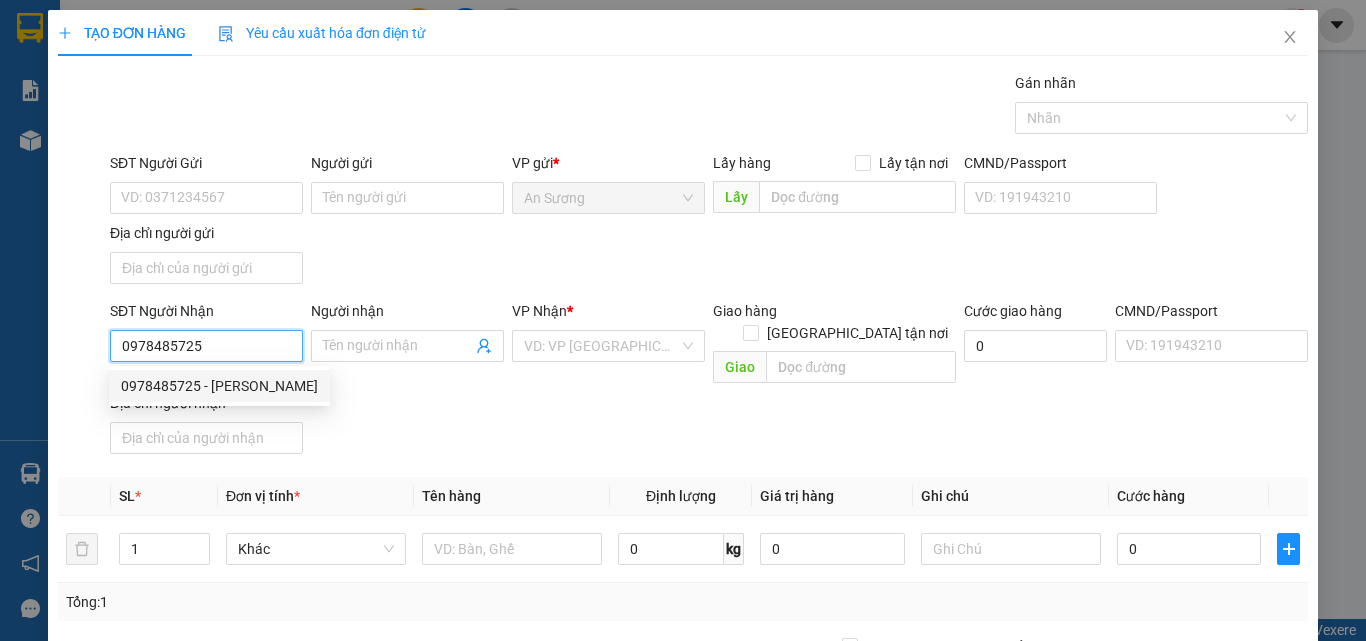 click on "0978485725 - hồng" at bounding box center (219, 386) 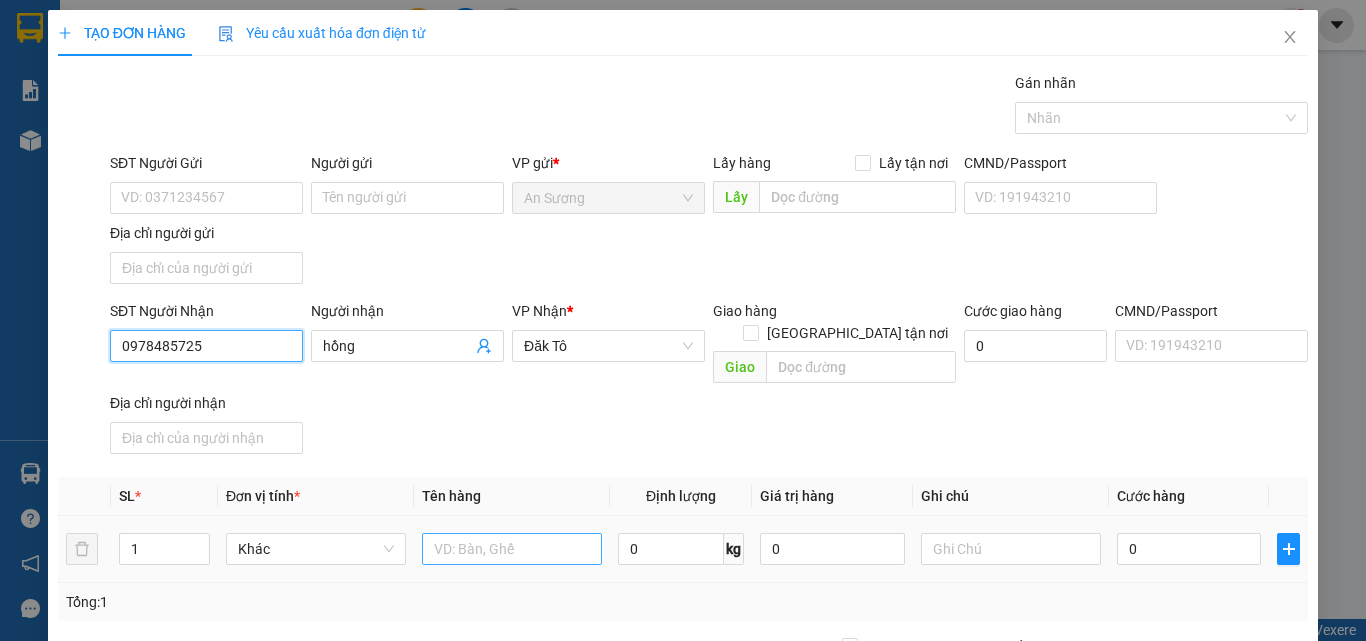 type on "0978485725" 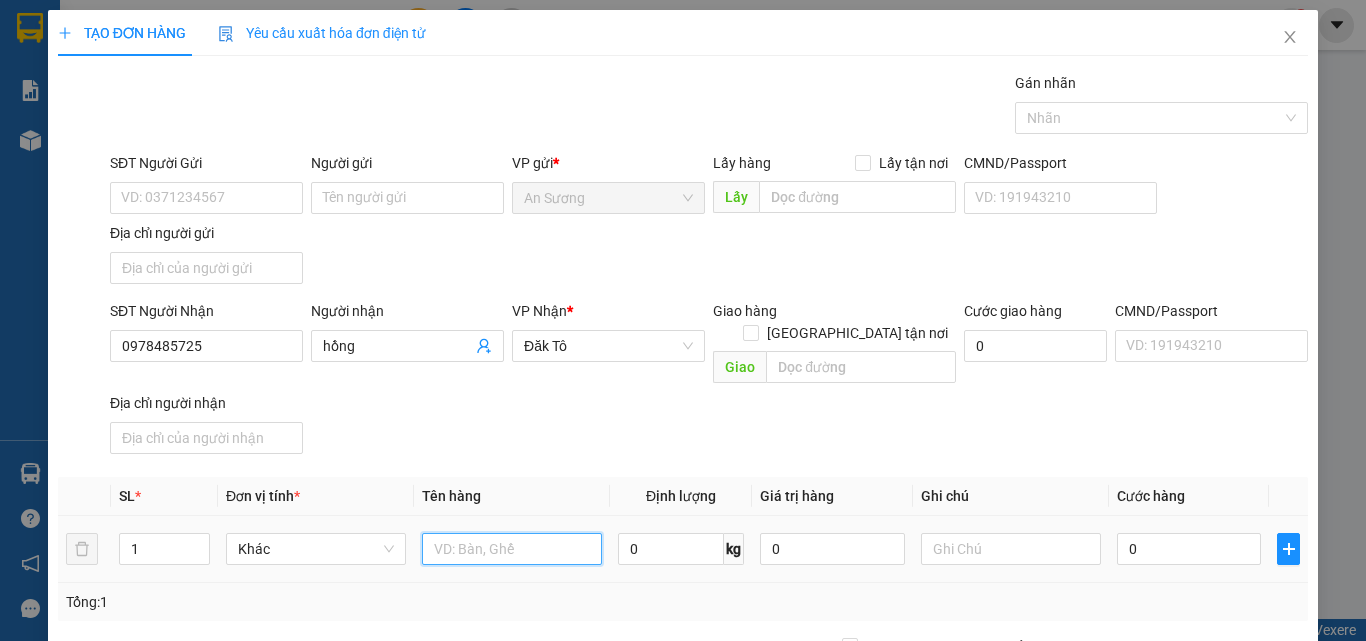 click at bounding box center (512, 549) 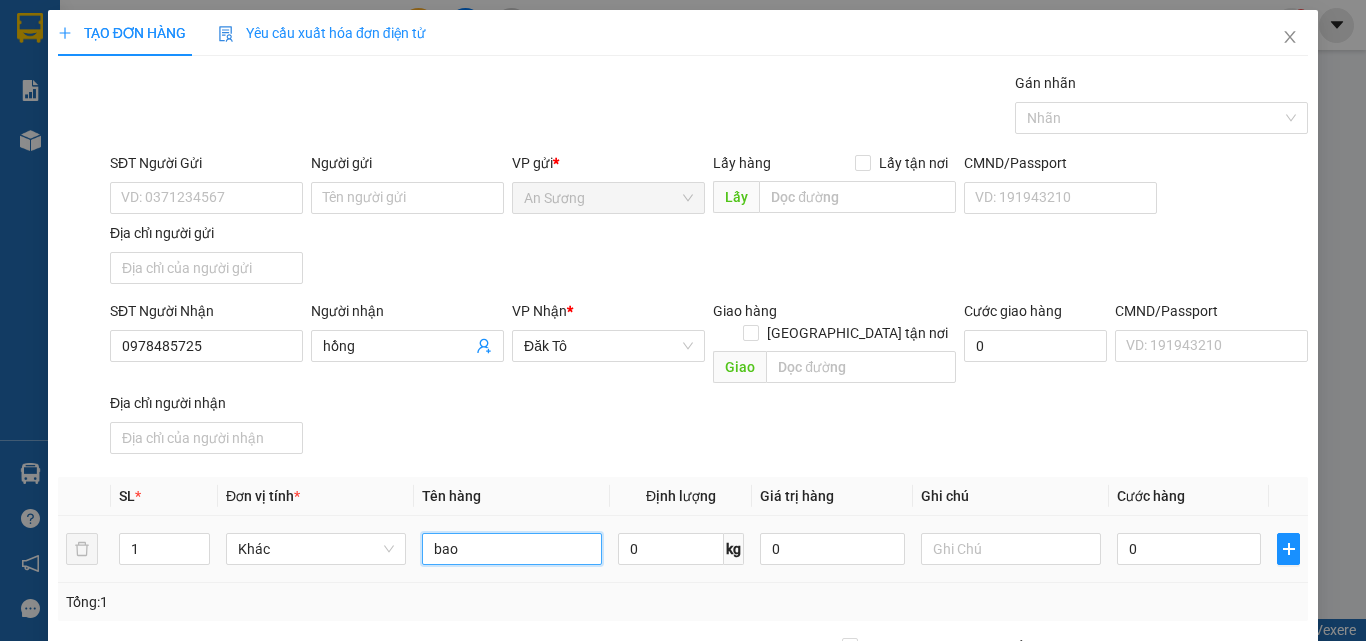 scroll, scrollTop: 239, scrollLeft: 0, axis: vertical 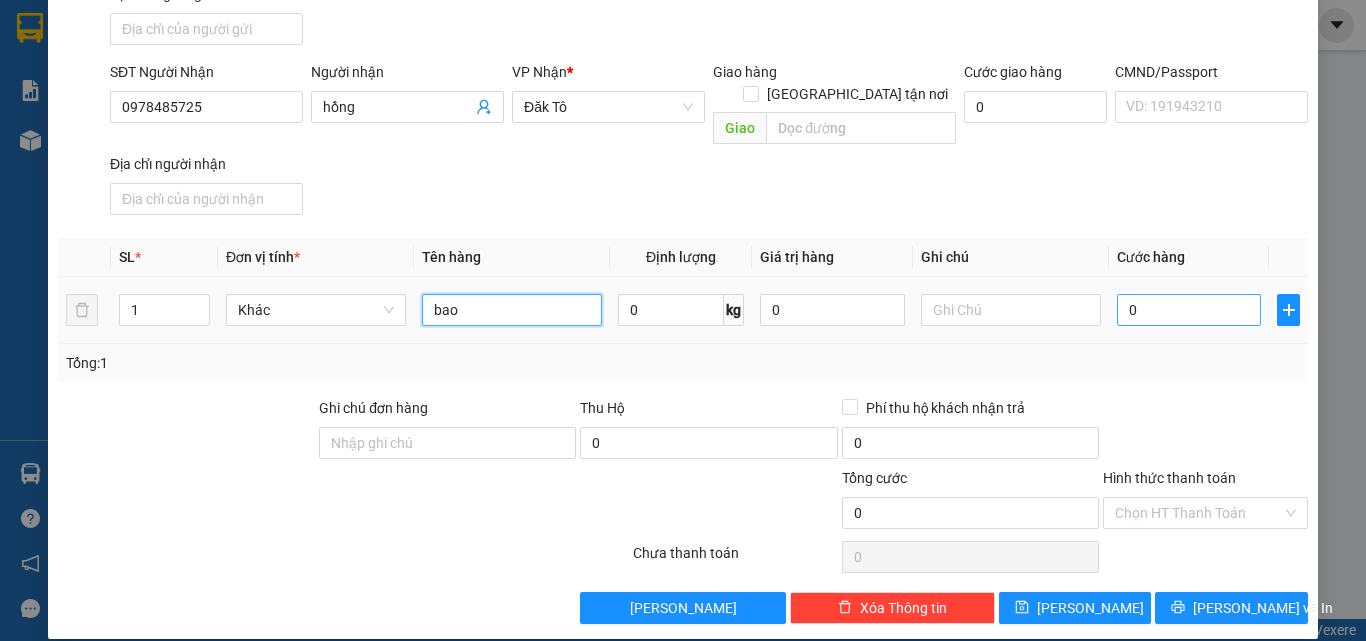 type on "bao" 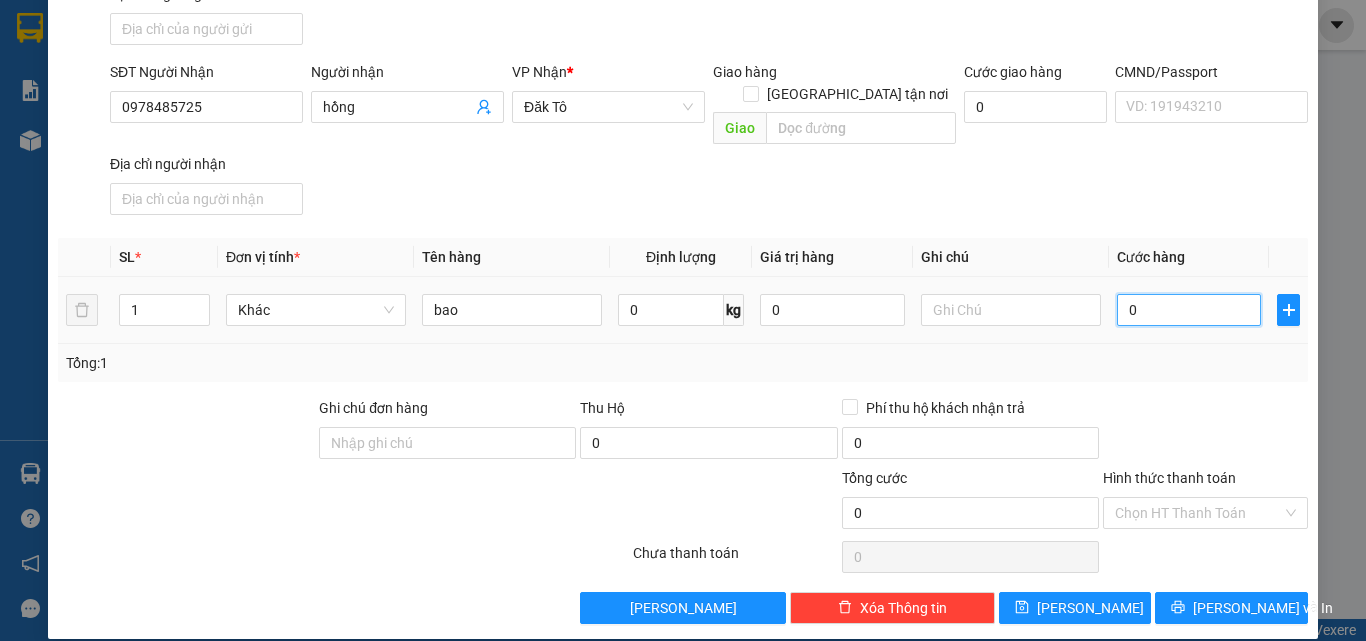 click on "0" at bounding box center [1189, 310] 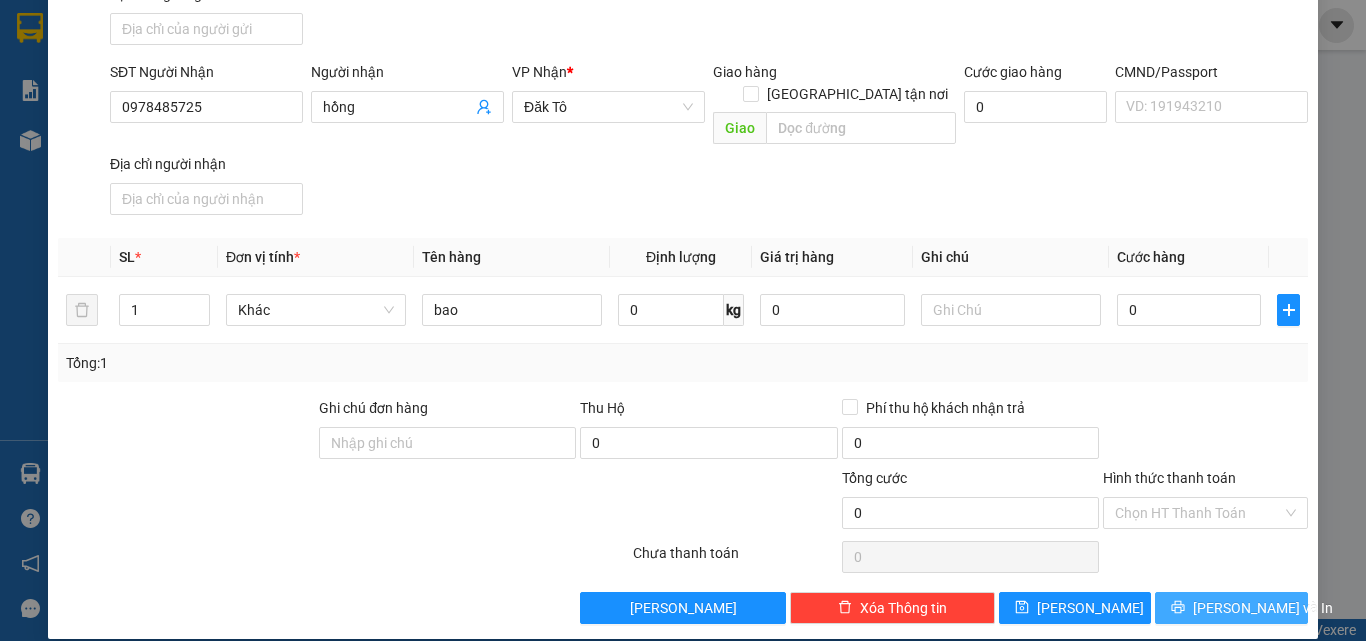 click on "Lưu và In" at bounding box center [1231, 608] 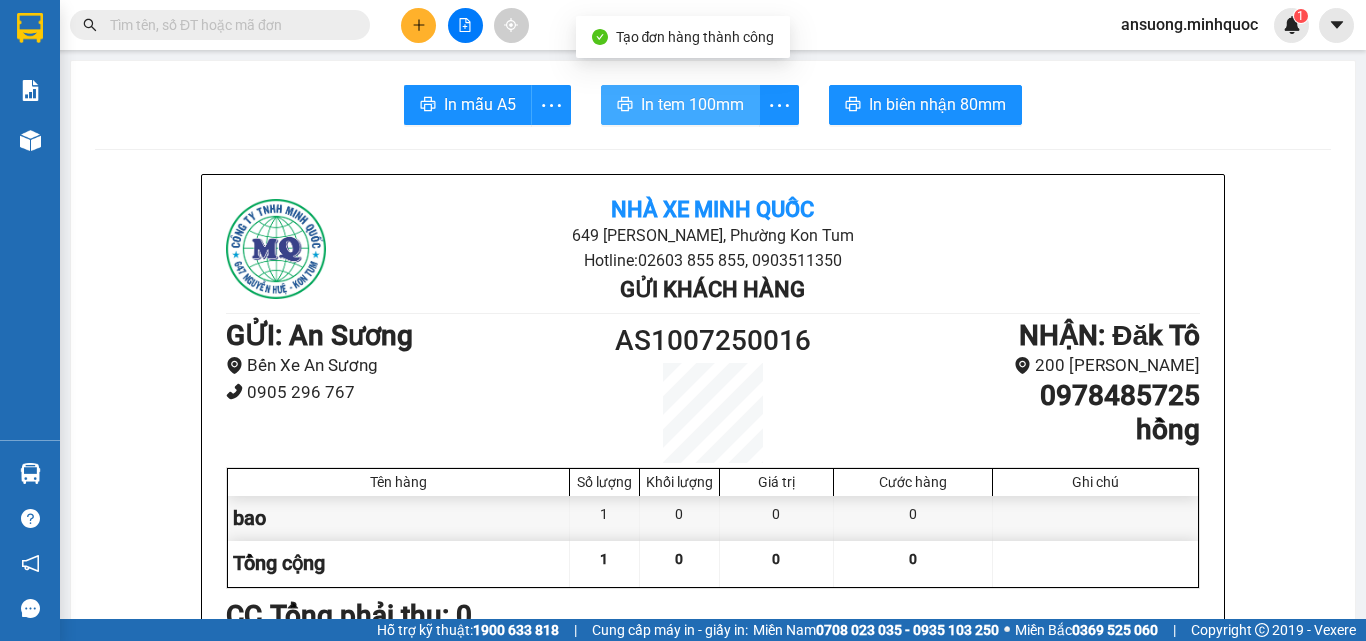 click on "In tem 100mm" at bounding box center [692, 104] 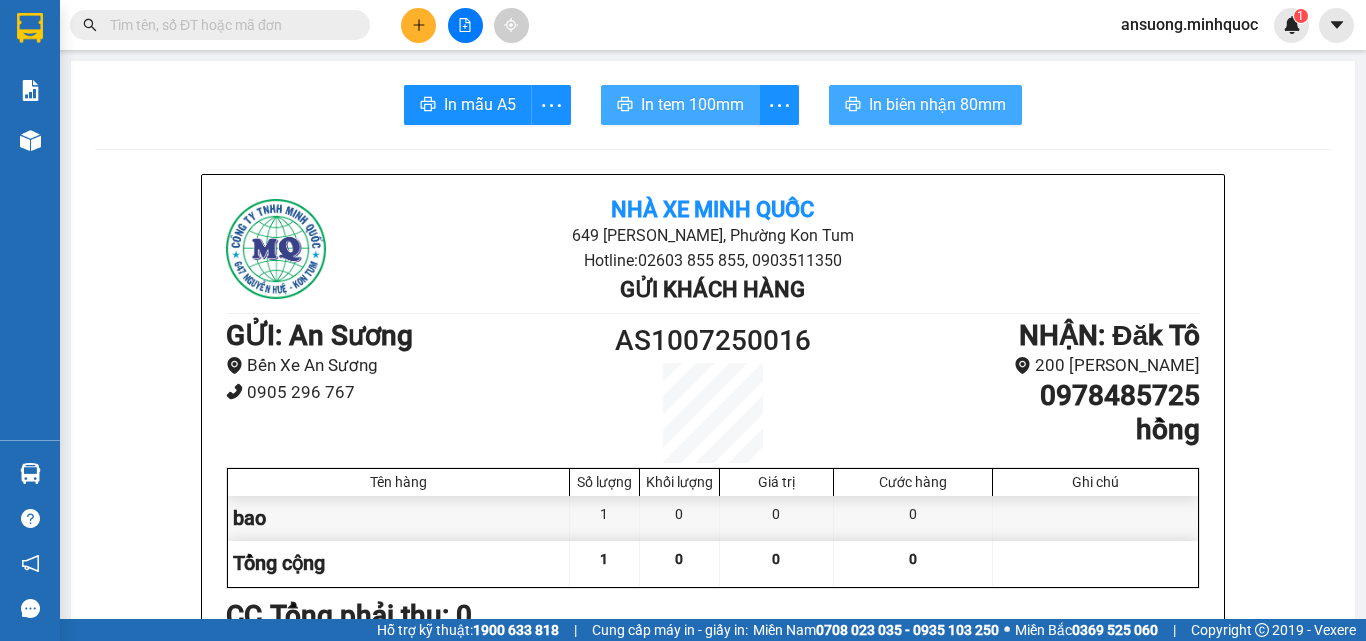 scroll, scrollTop: 0, scrollLeft: 0, axis: both 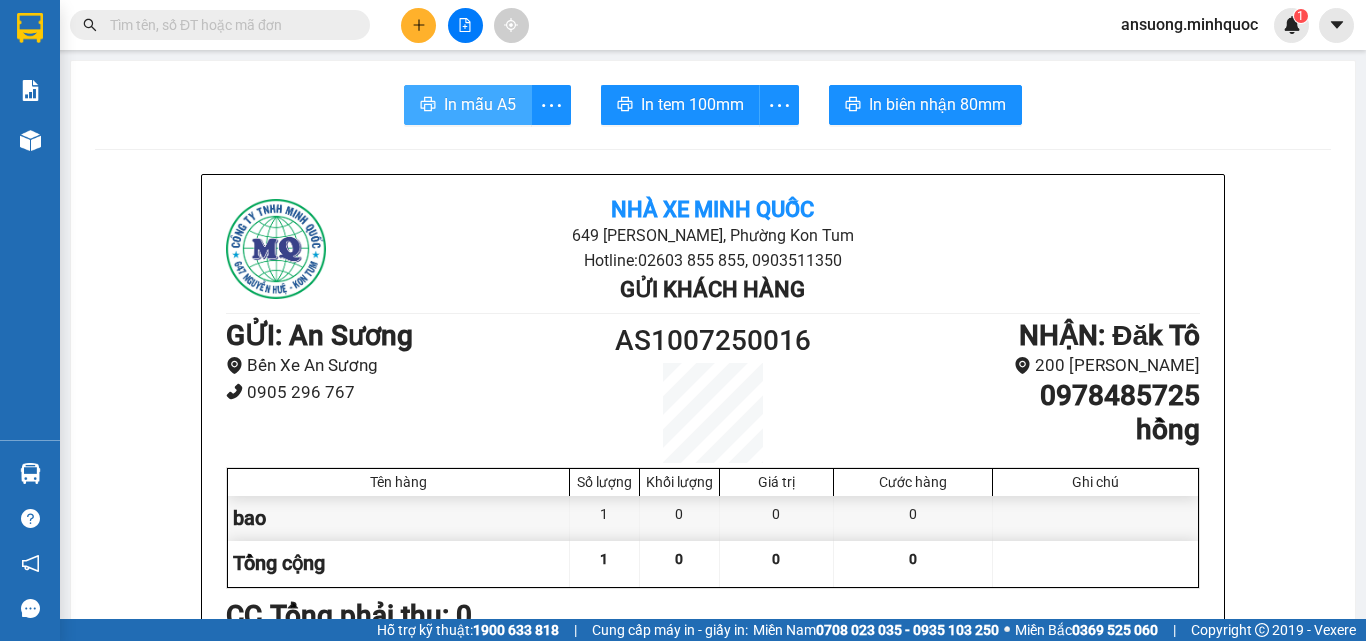 click on "In mẫu A5" at bounding box center (480, 104) 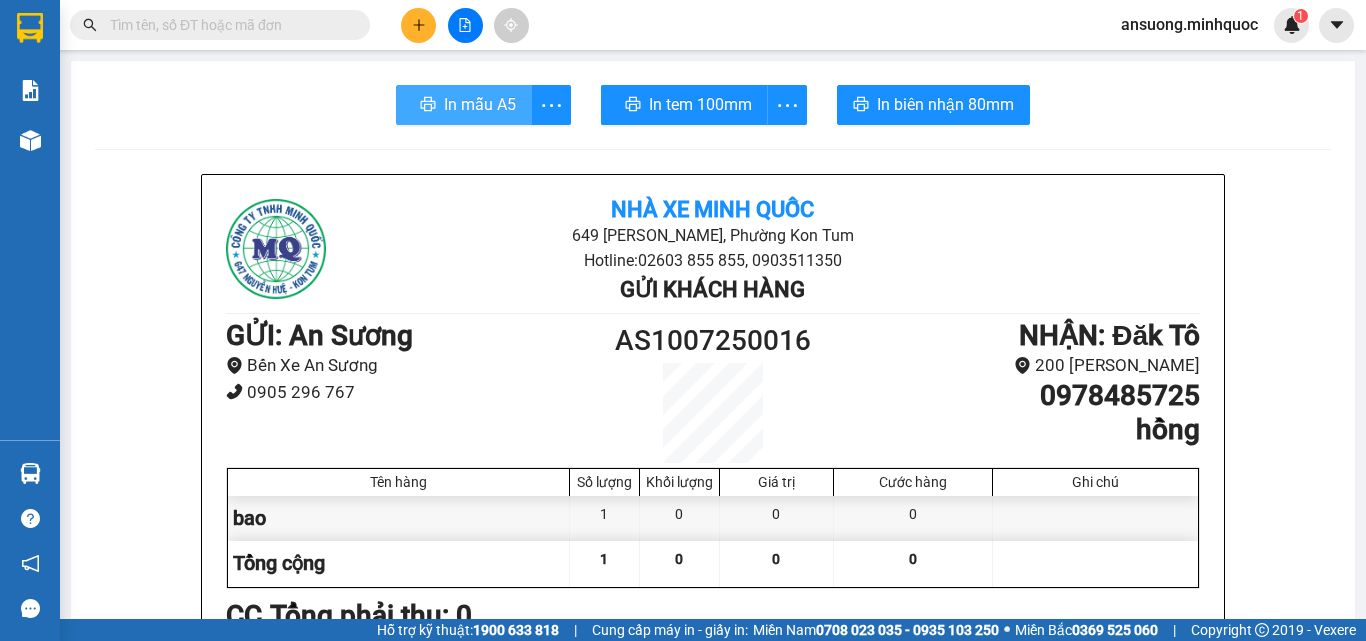 scroll, scrollTop: 0, scrollLeft: 0, axis: both 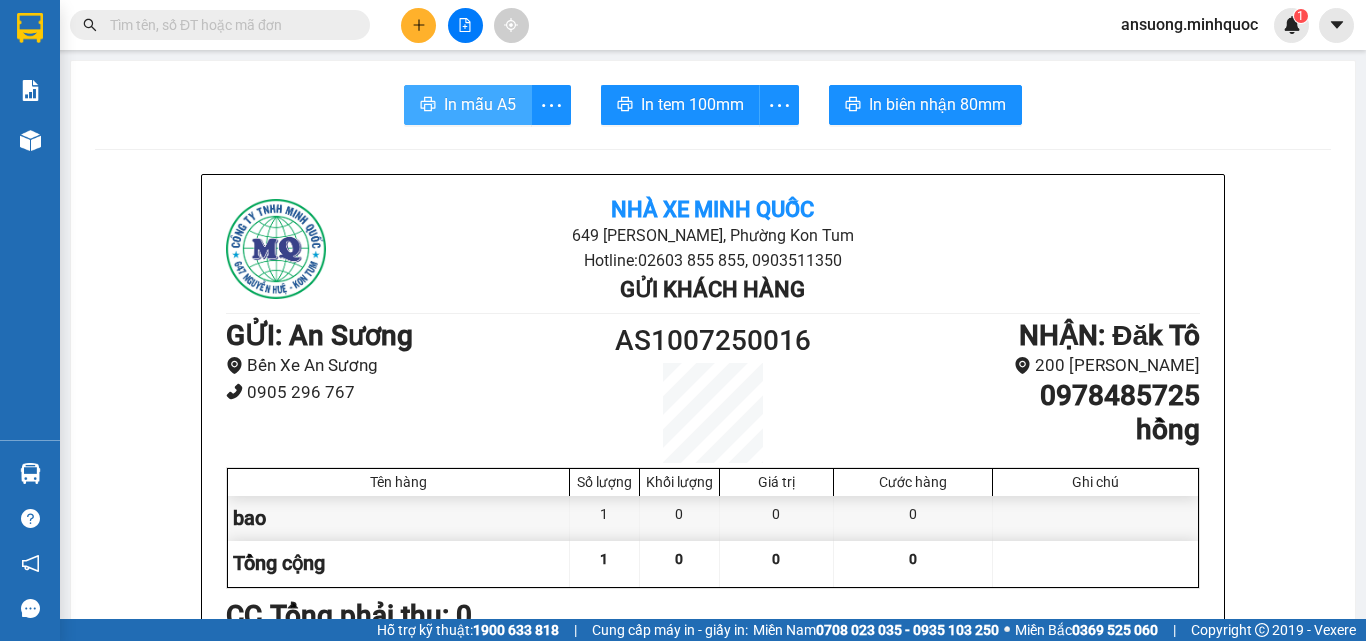 click on "In mẫu A5" at bounding box center (468, 105) 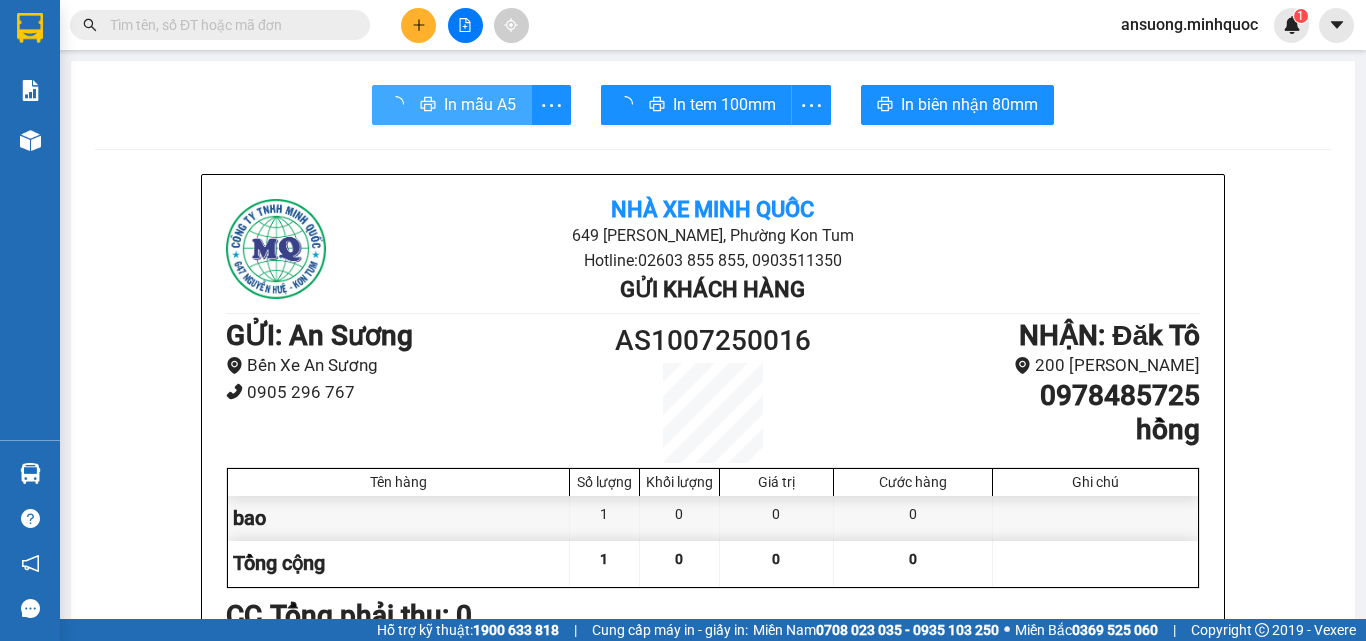 scroll, scrollTop: 0, scrollLeft: 0, axis: both 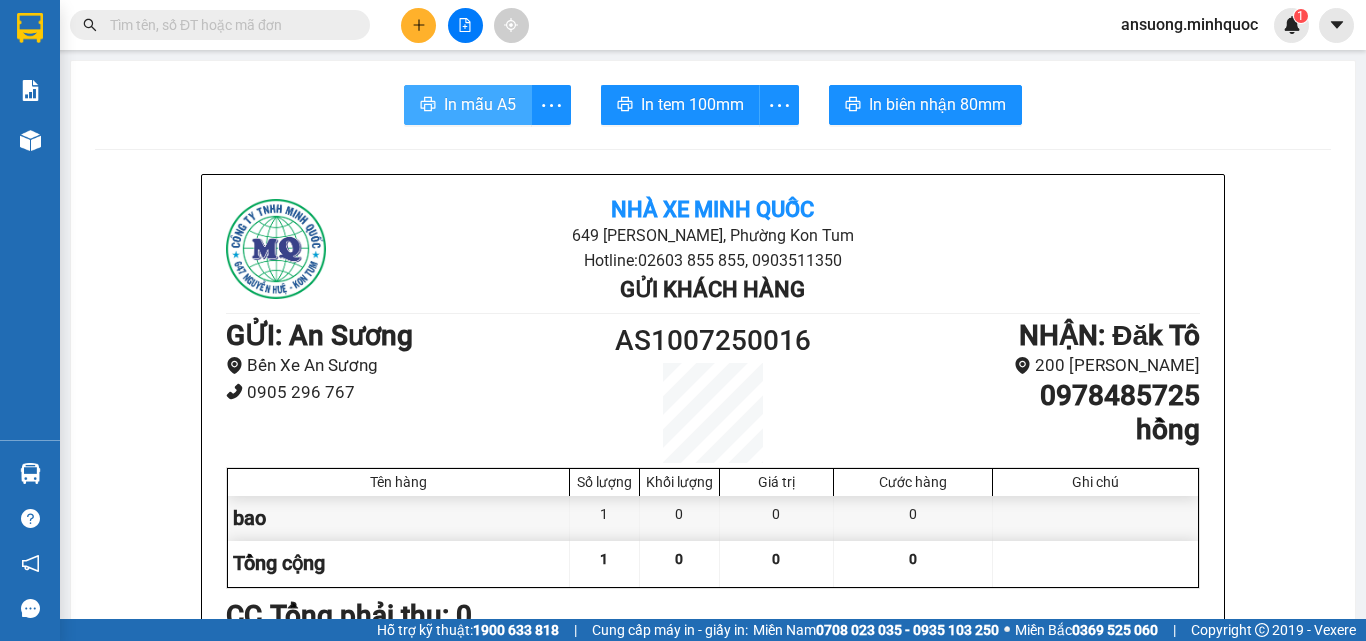 click on "In mẫu A5" at bounding box center [480, 104] 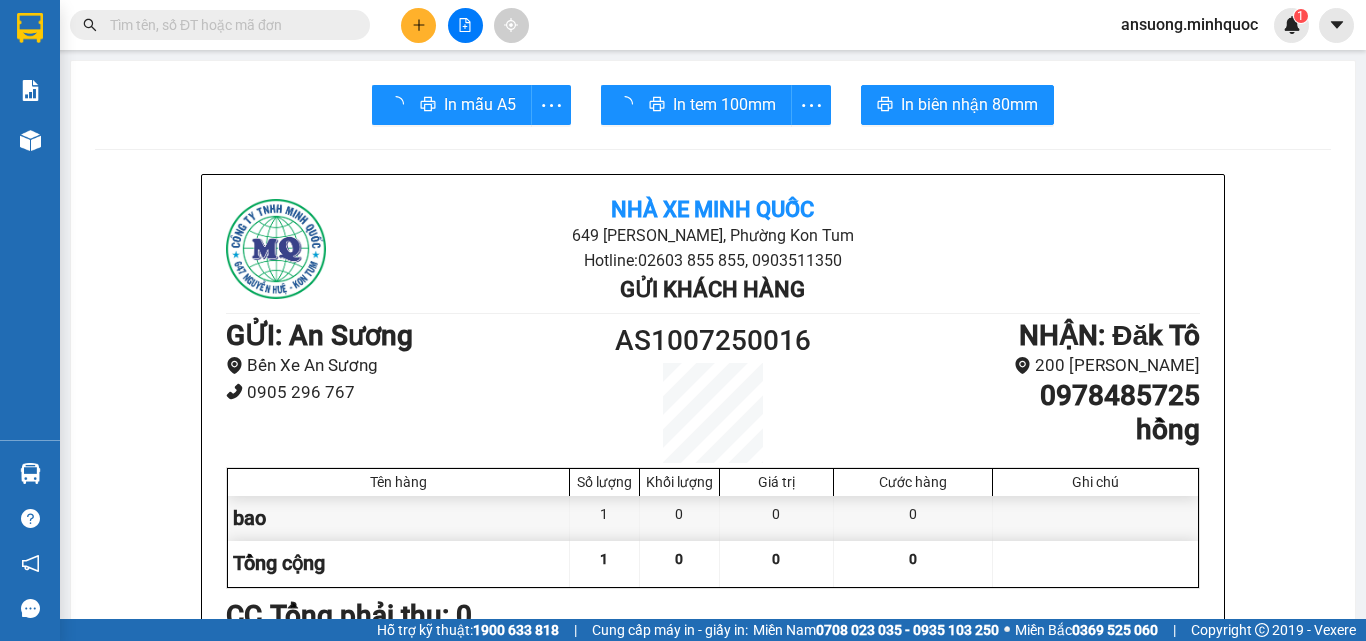 scroll, scrollTop: 0, scrollLeft: 0, axis: both 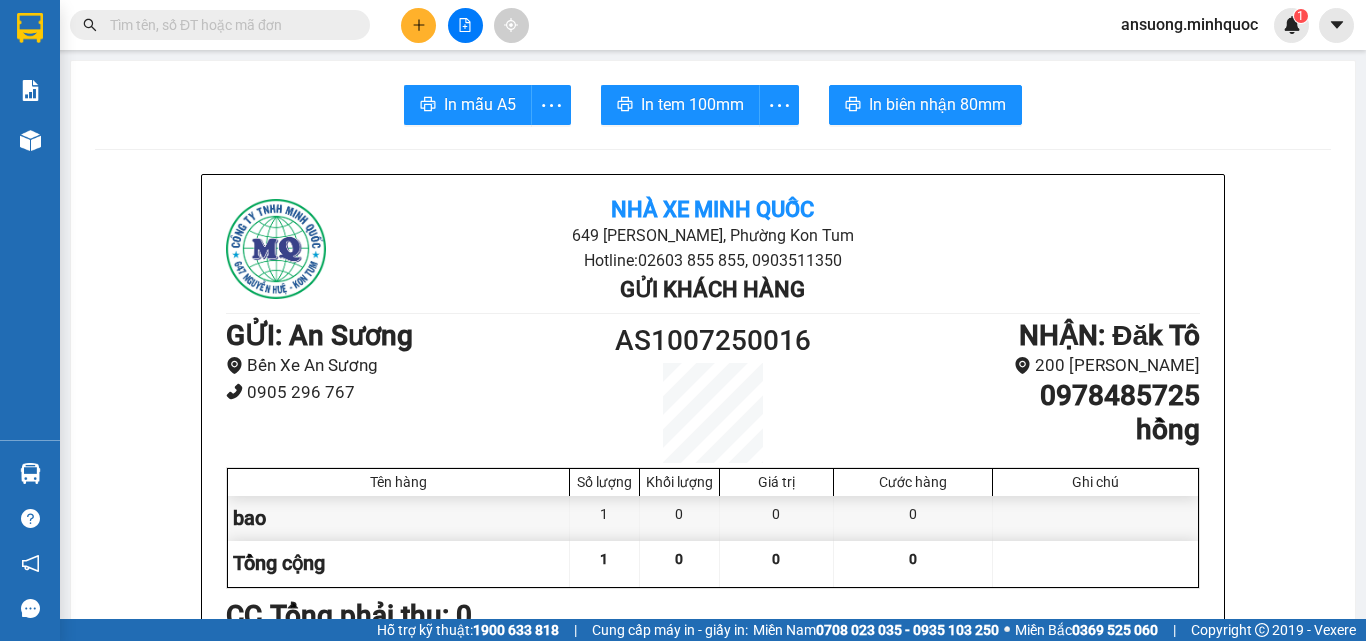 click 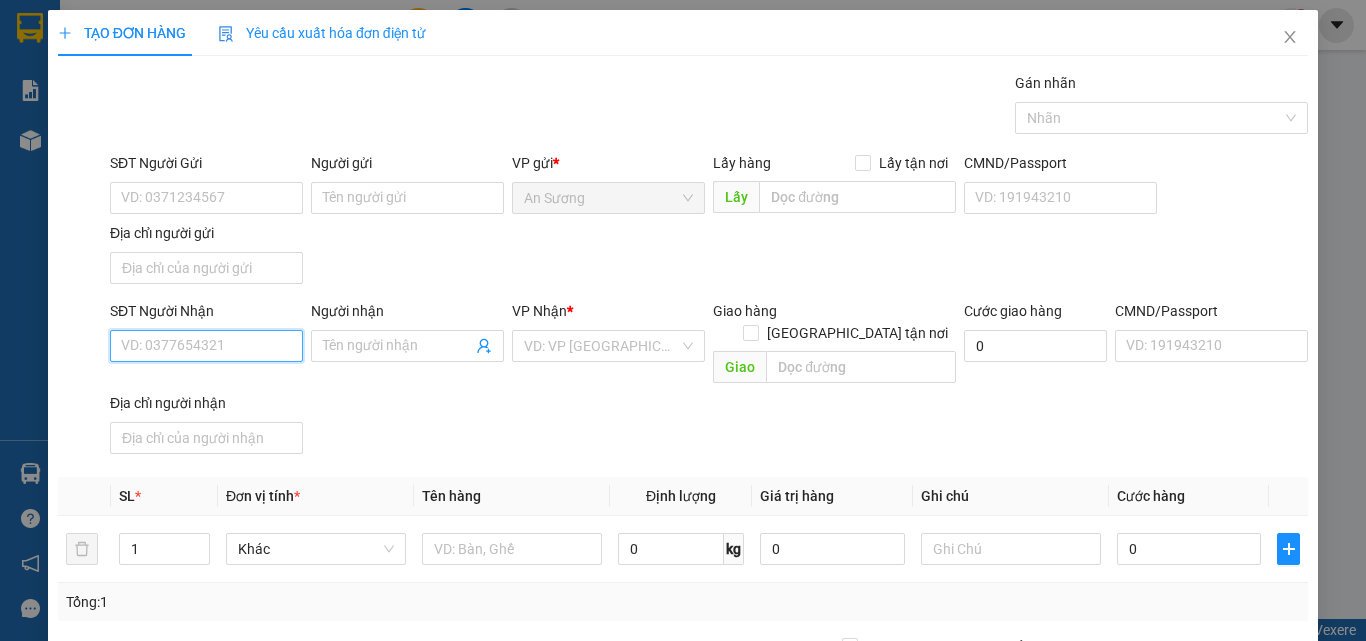 click on "SĐT Người Nhận" at bounding box center (206, 346) 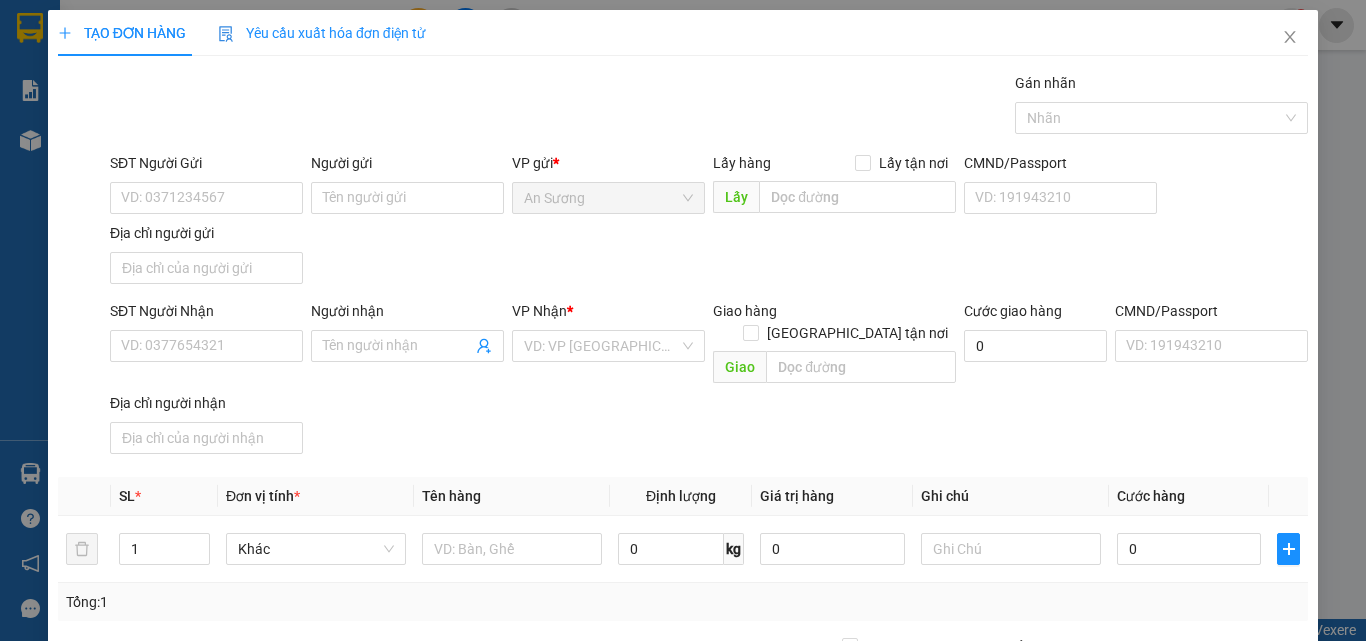 click on "Gán nhãn   Nhãn" at bounding box center (709, 107) 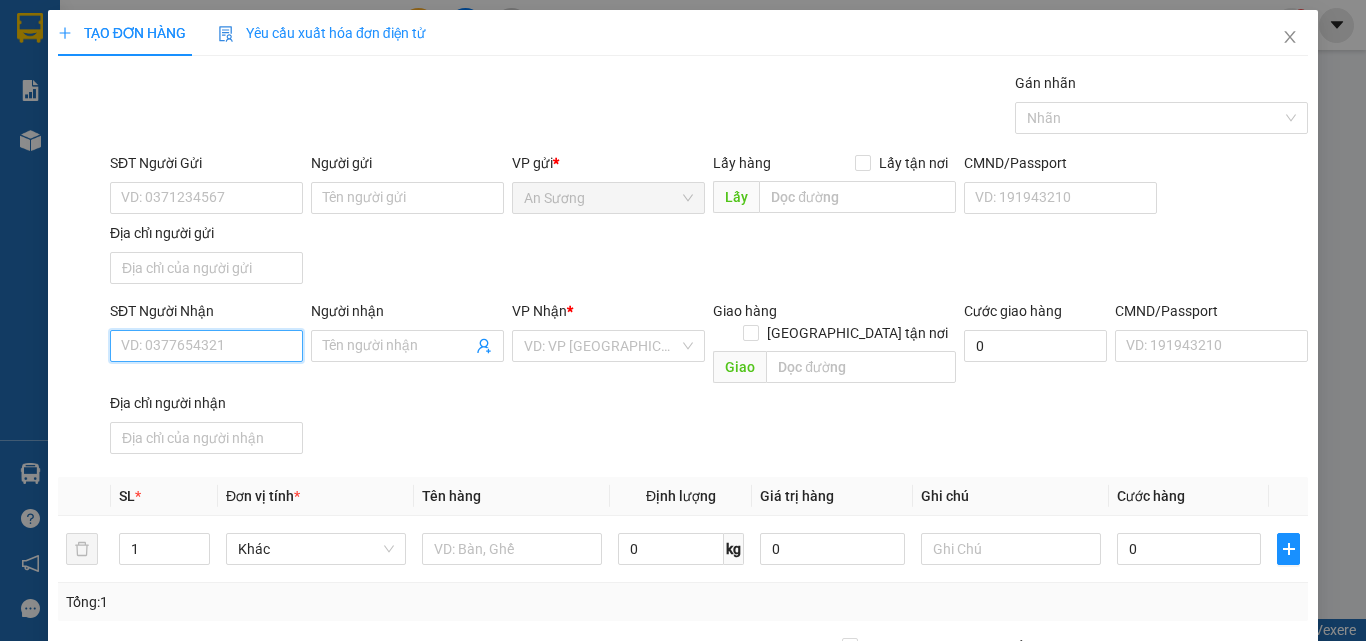 click on "SĐT Người Nhận" at bounding box center [206, 346] 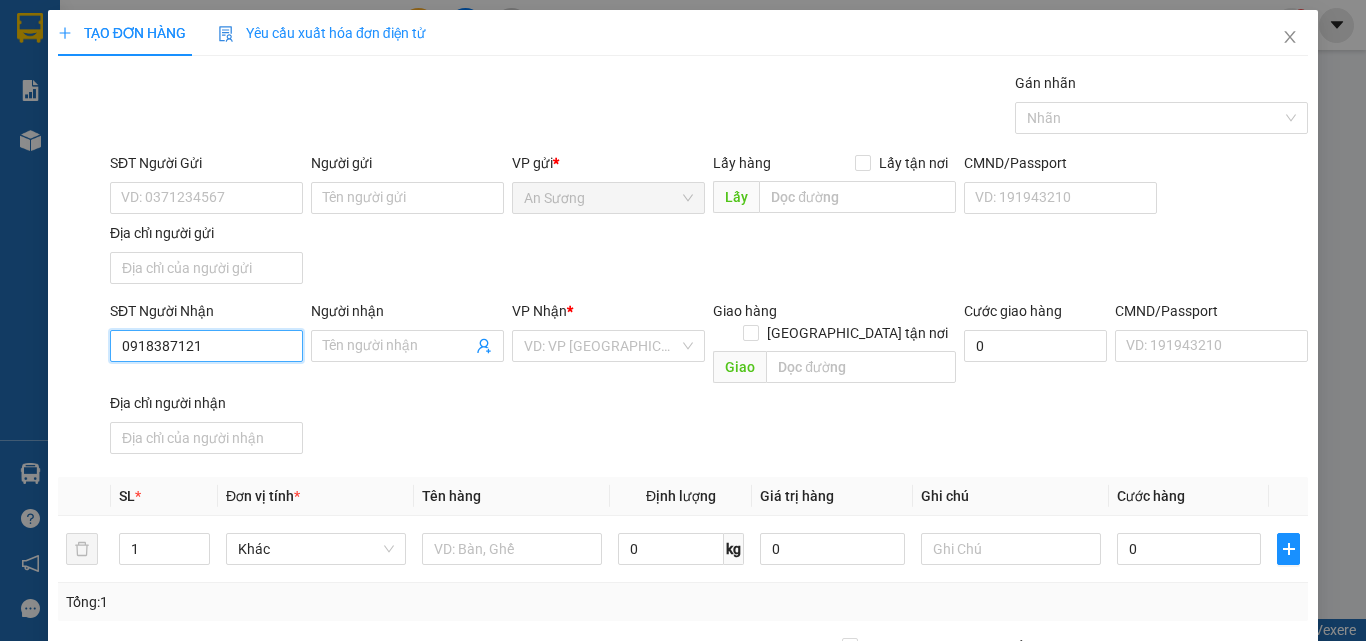 drag, startPoint x: 251, startPoint y: 338, endPoint x: 87, endPoint y: 333, distance: 164.0762 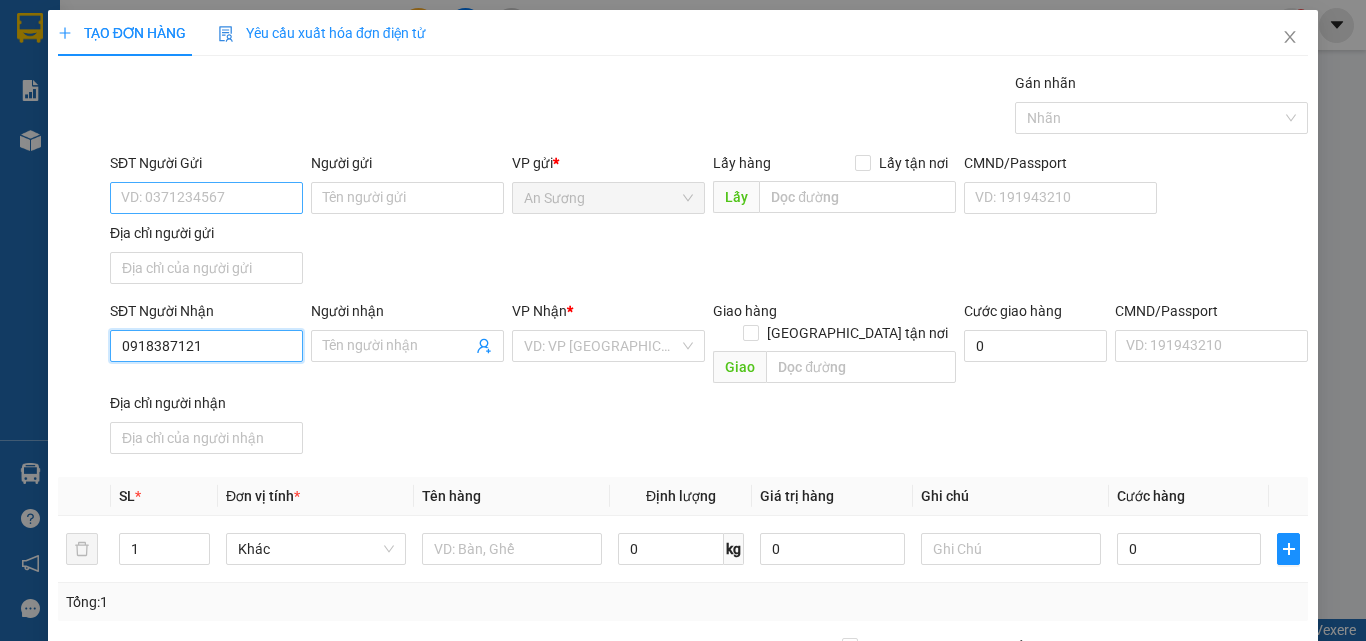 type on "0918387121" 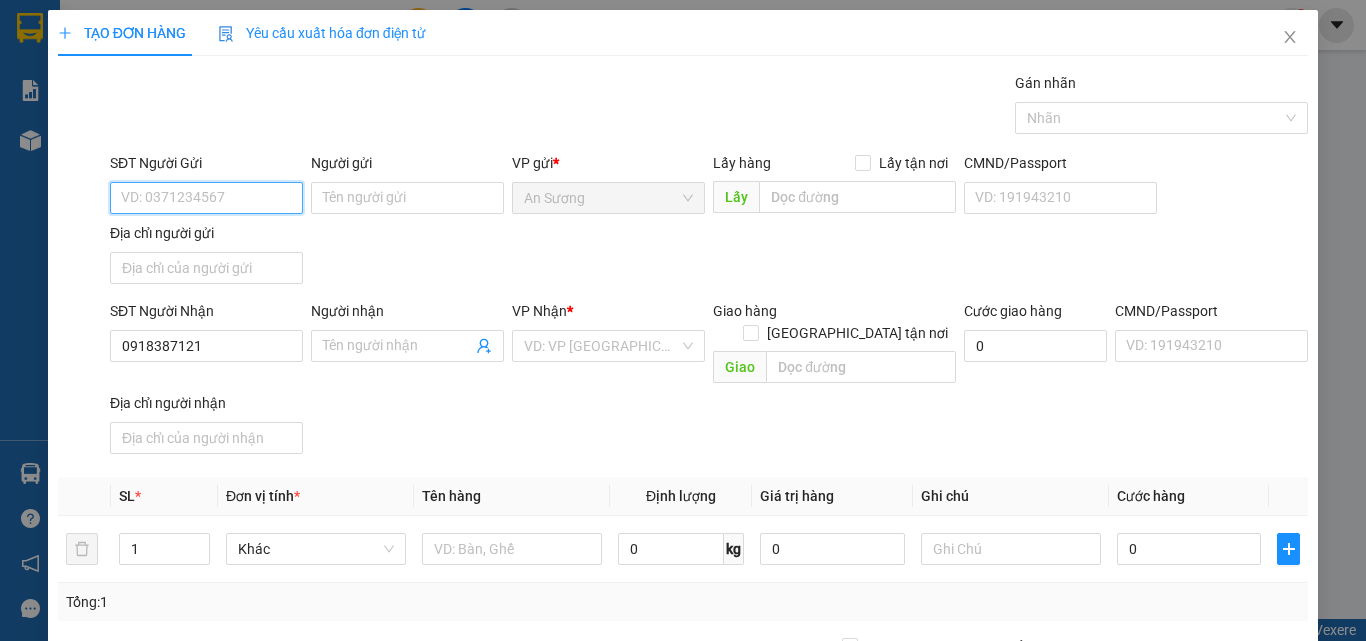 click on "SĐT Người Gửi" at bounding box center (206, 198) 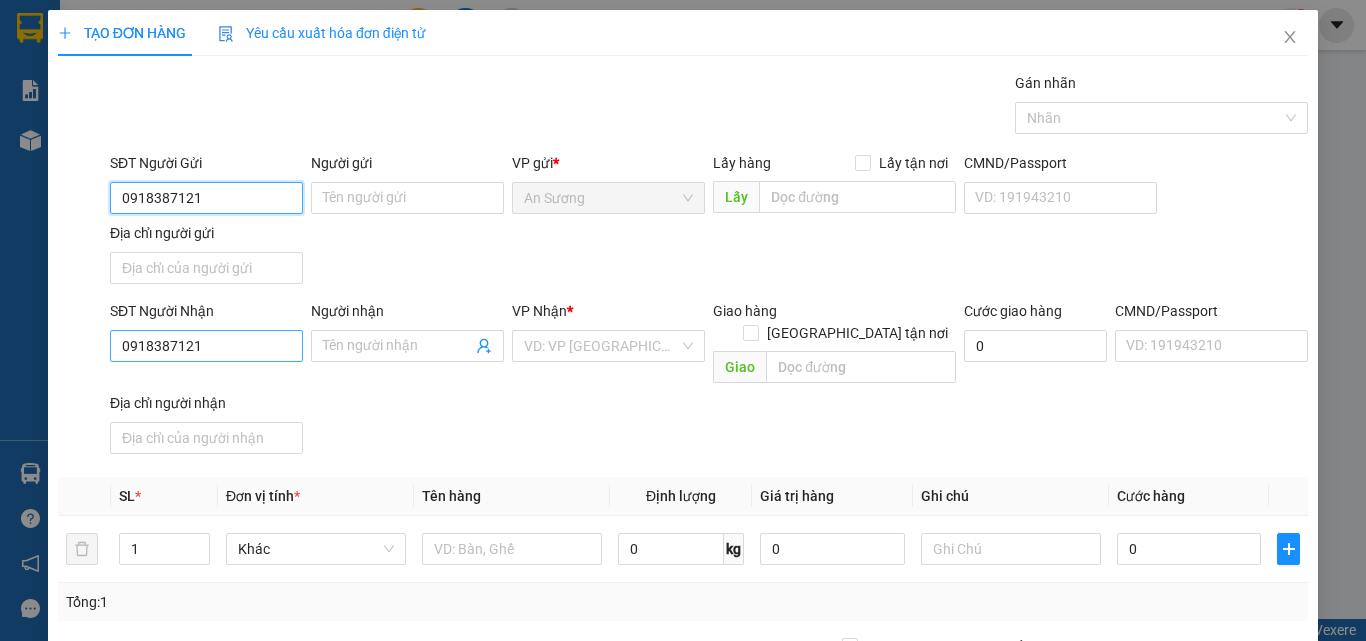 type on "0918387121" 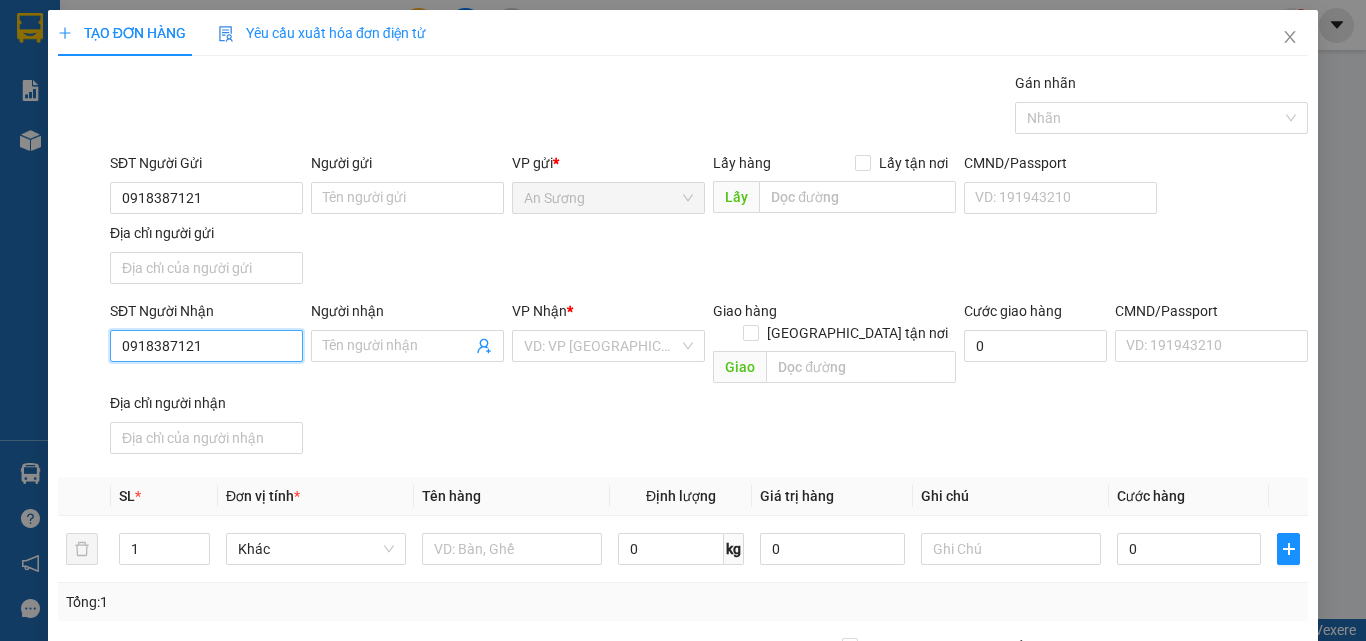click on "0918387121" at bounding box center [206, 346] 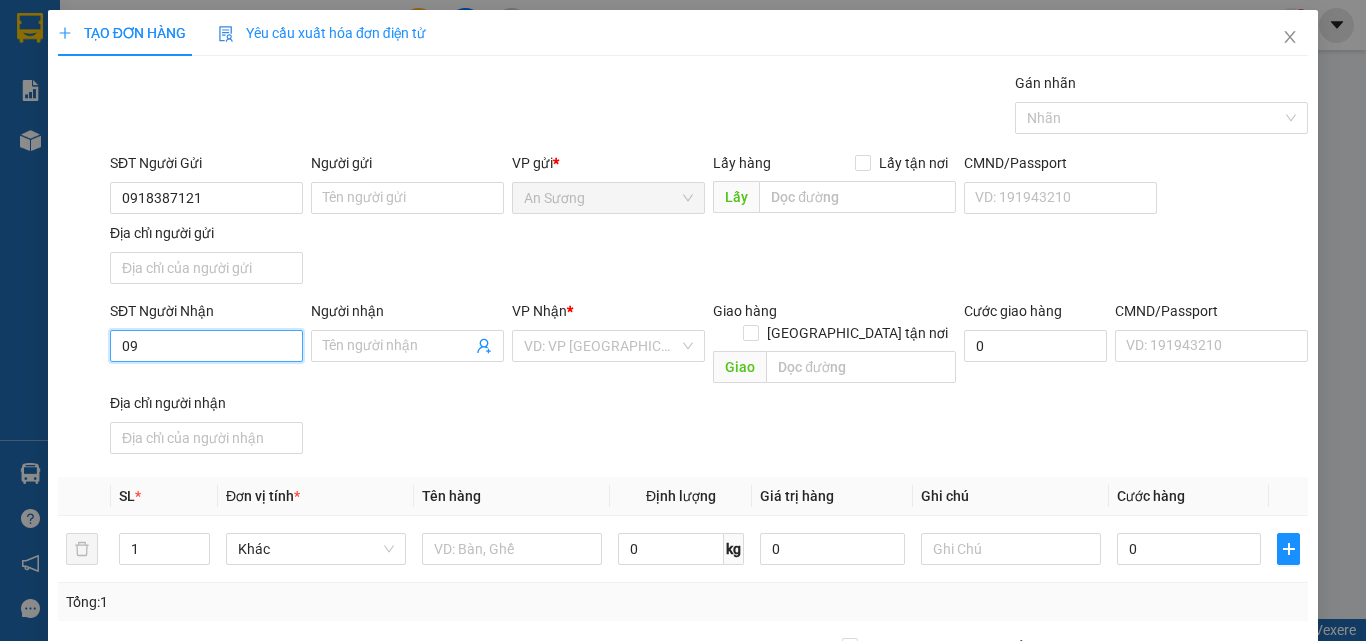 type on "0" 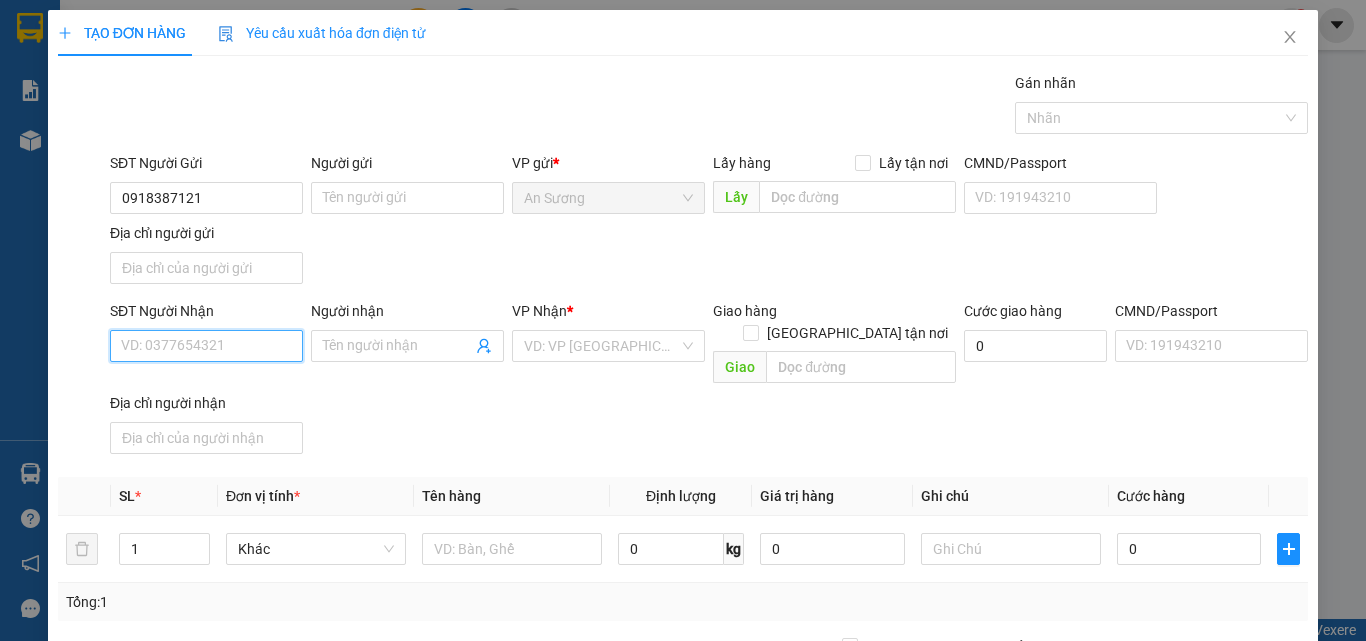 click on "SĐT Người Nhận" at bounding box center [206, 346] 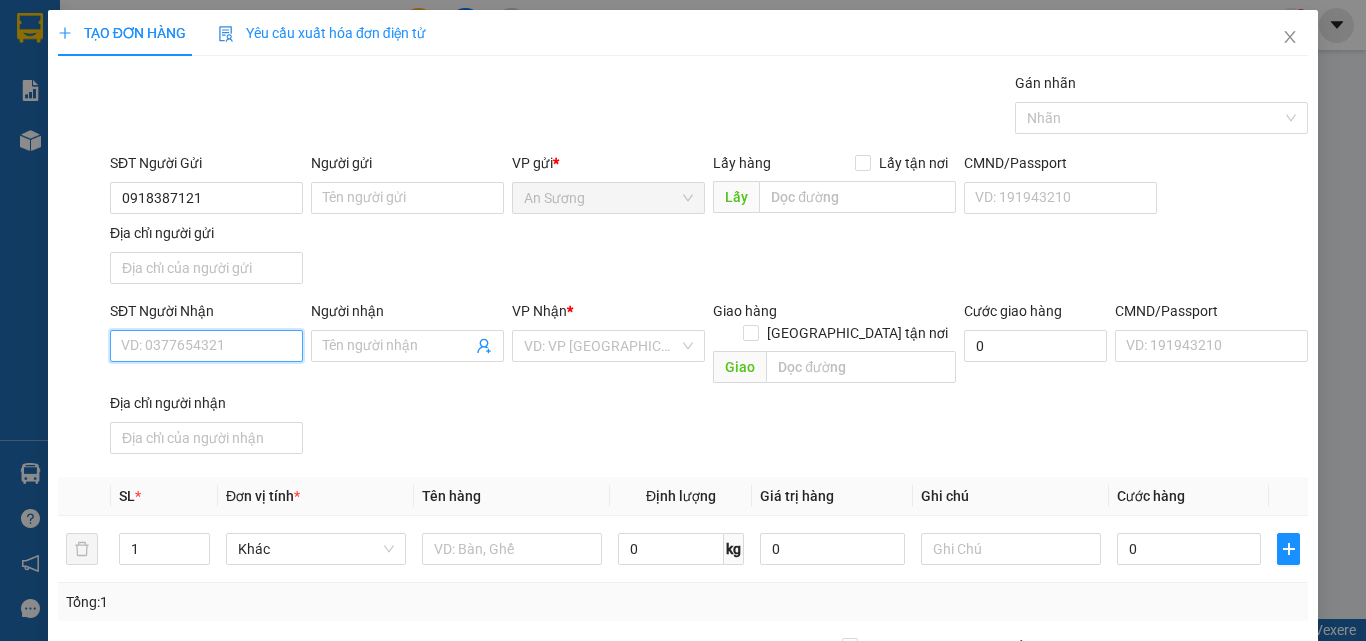 click on "SĐT Người Nhận" at bounding box center (206, 346) 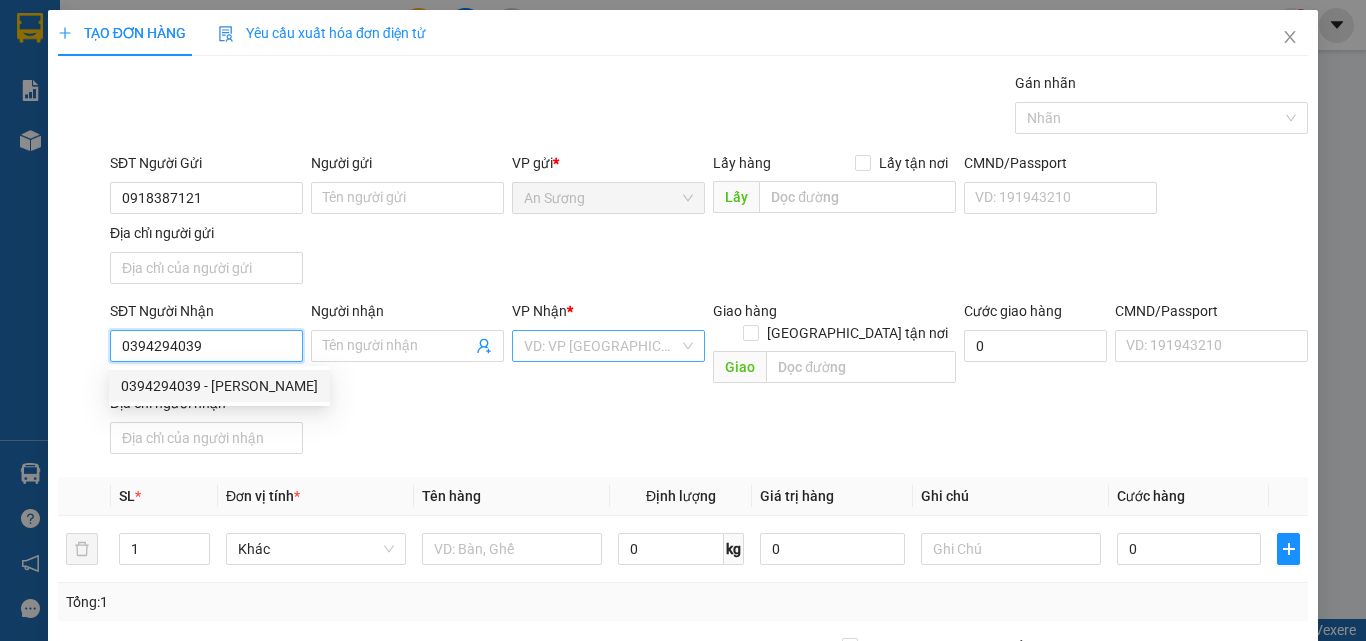 type on "0394294039" 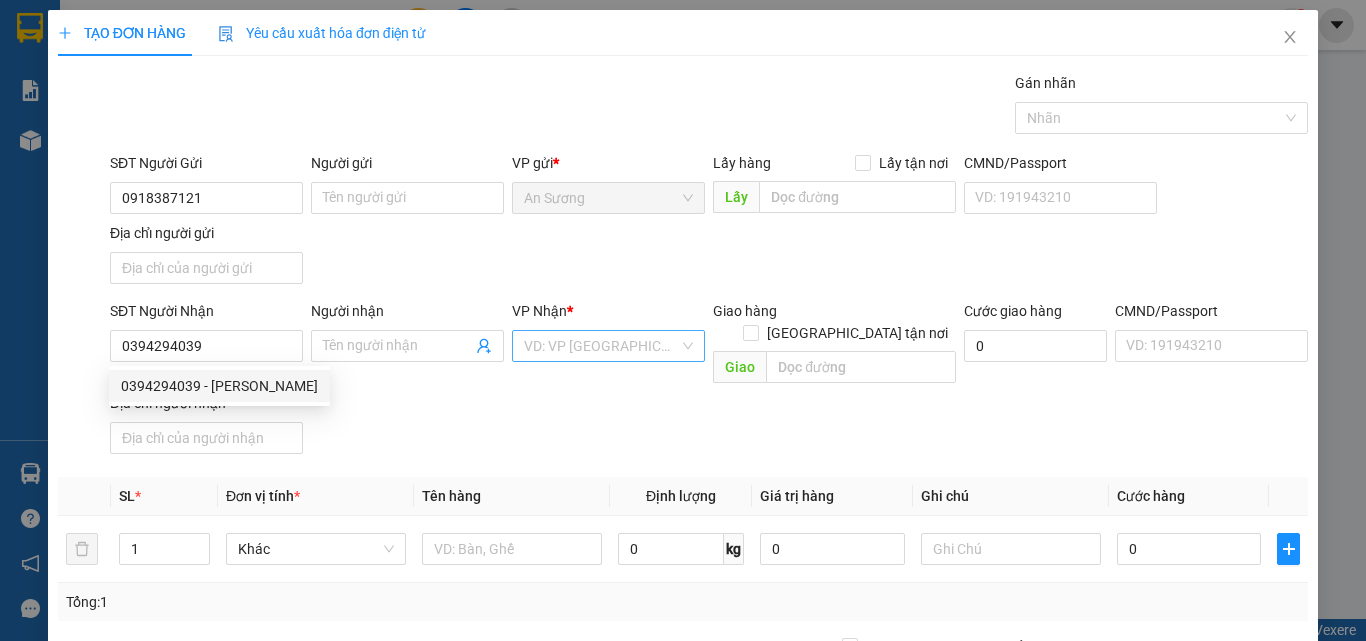 click at bounding box center [601, 346] 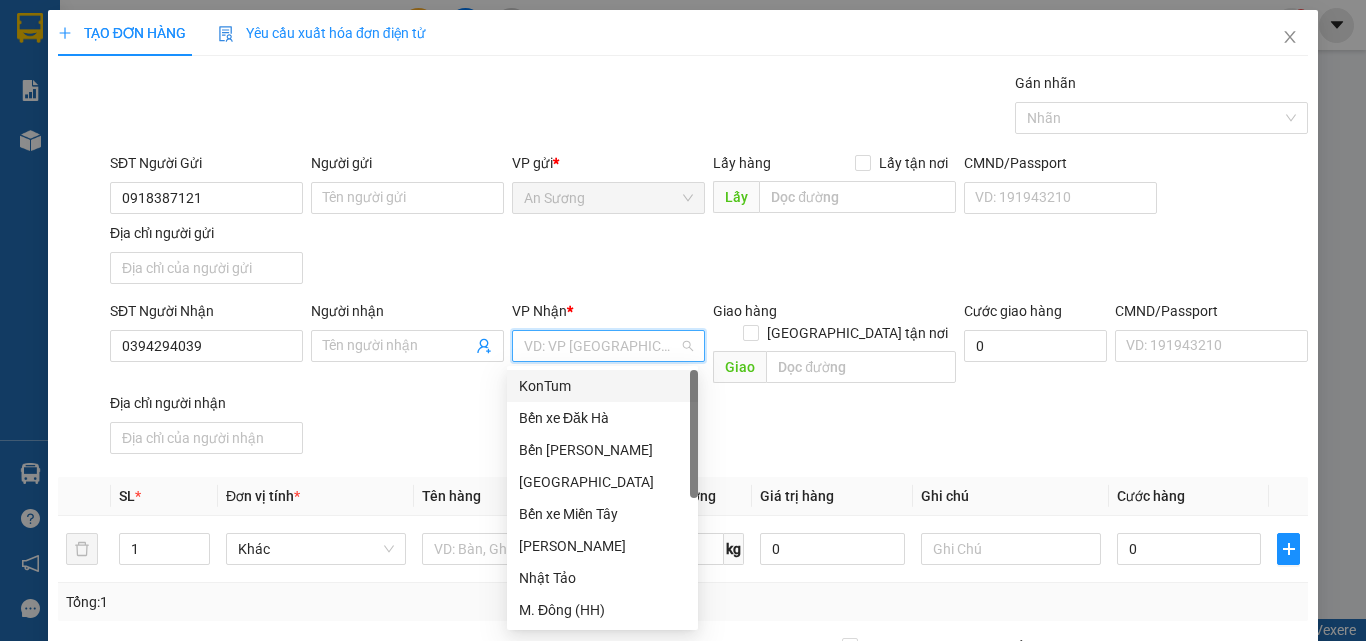 click on "Địa chỉ người nhận" at bounding box center [206, 403] 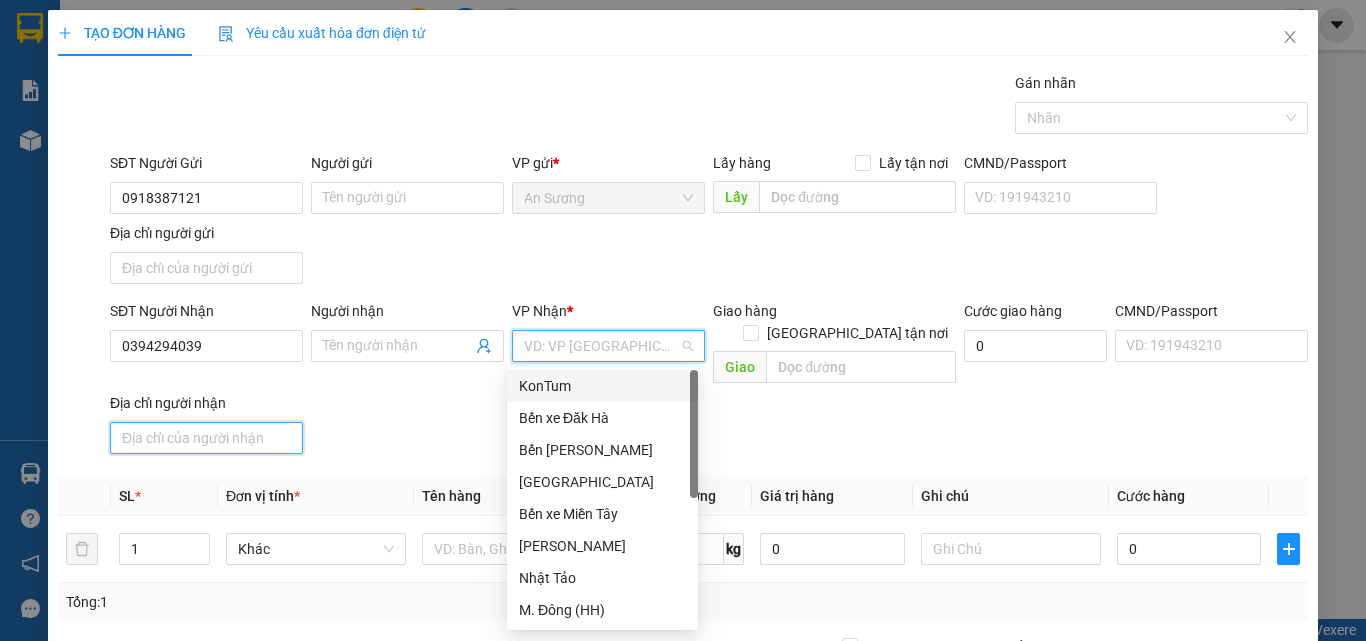 click on "Địa chỉ người nhận" at bounding box center [206, 438] 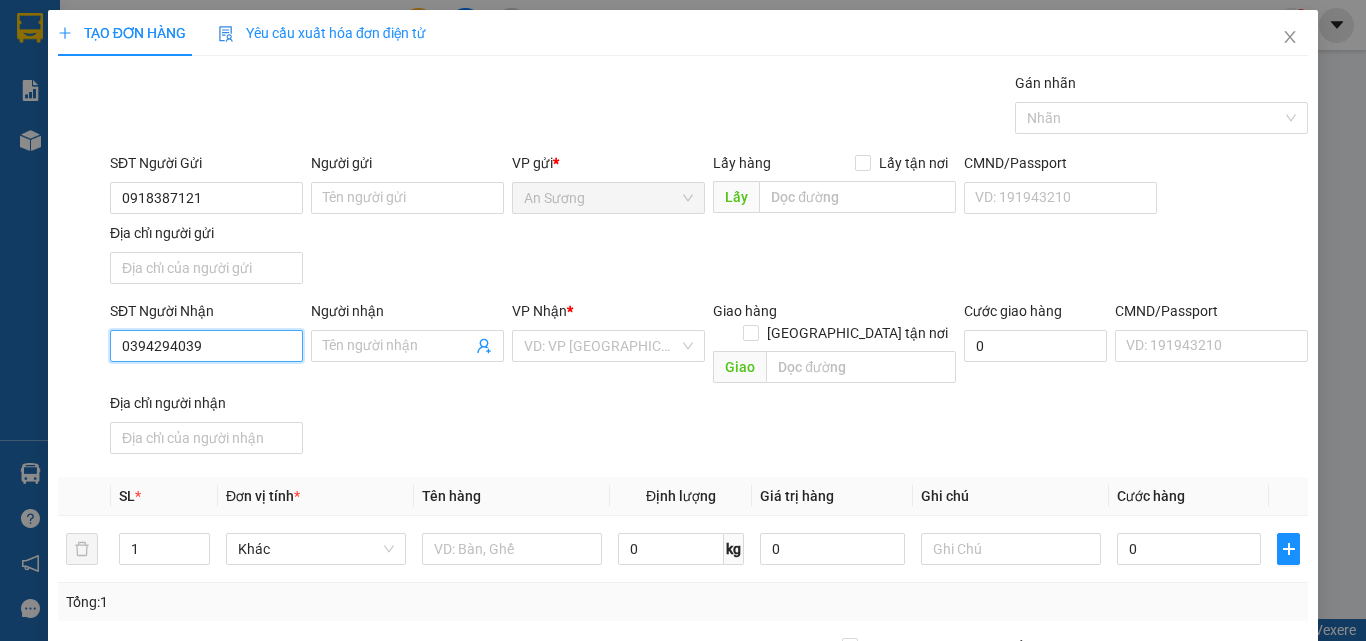 click on "0394294039" at bounding box center (206, 346) 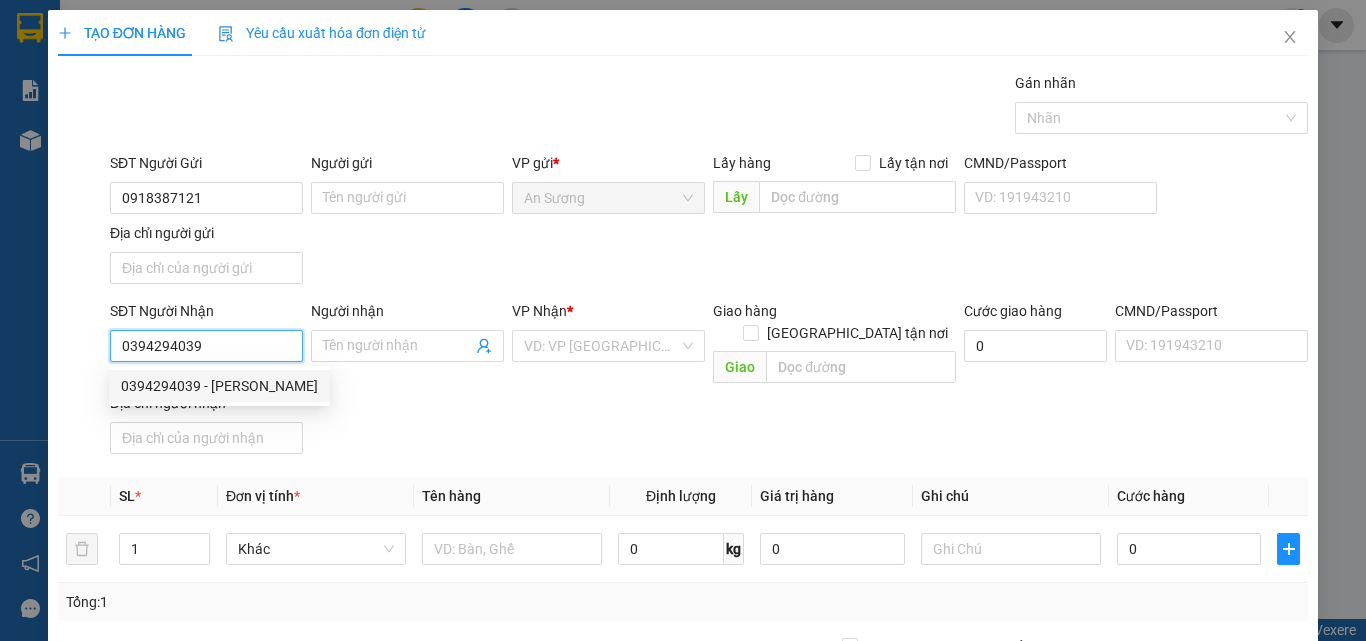 click on "0394294039 - quỳnh" at bounding box center (219, 386) 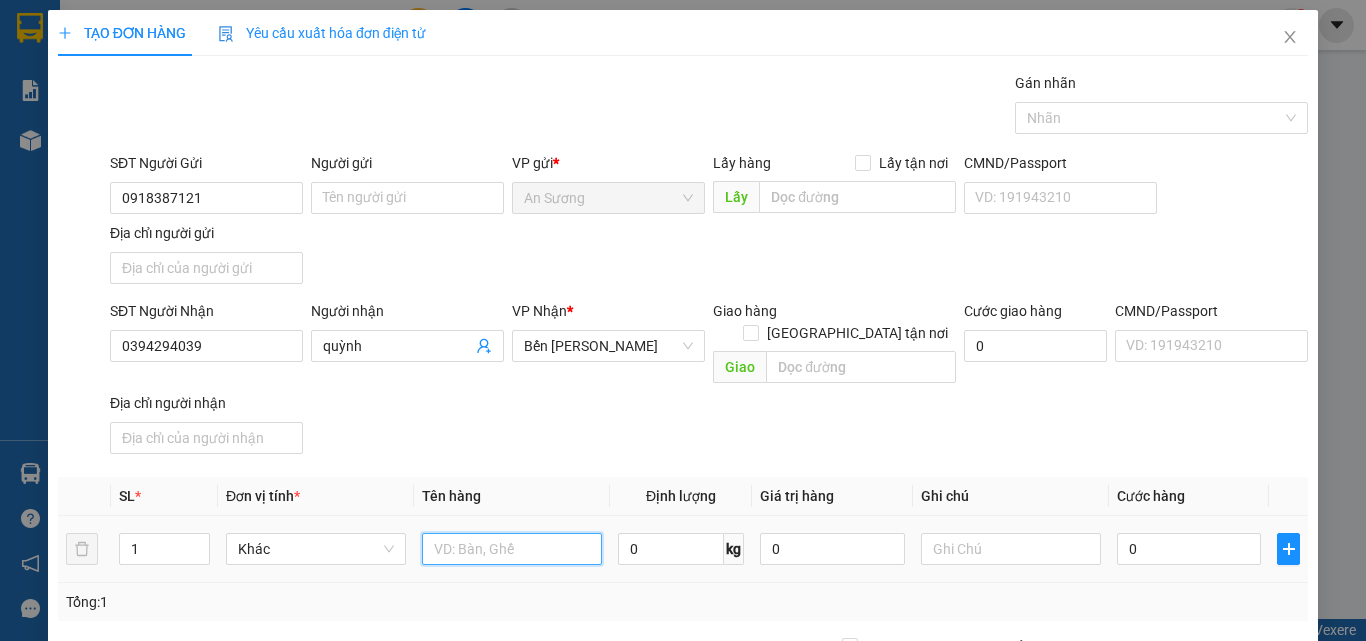 click at bounding box center [512, 549] 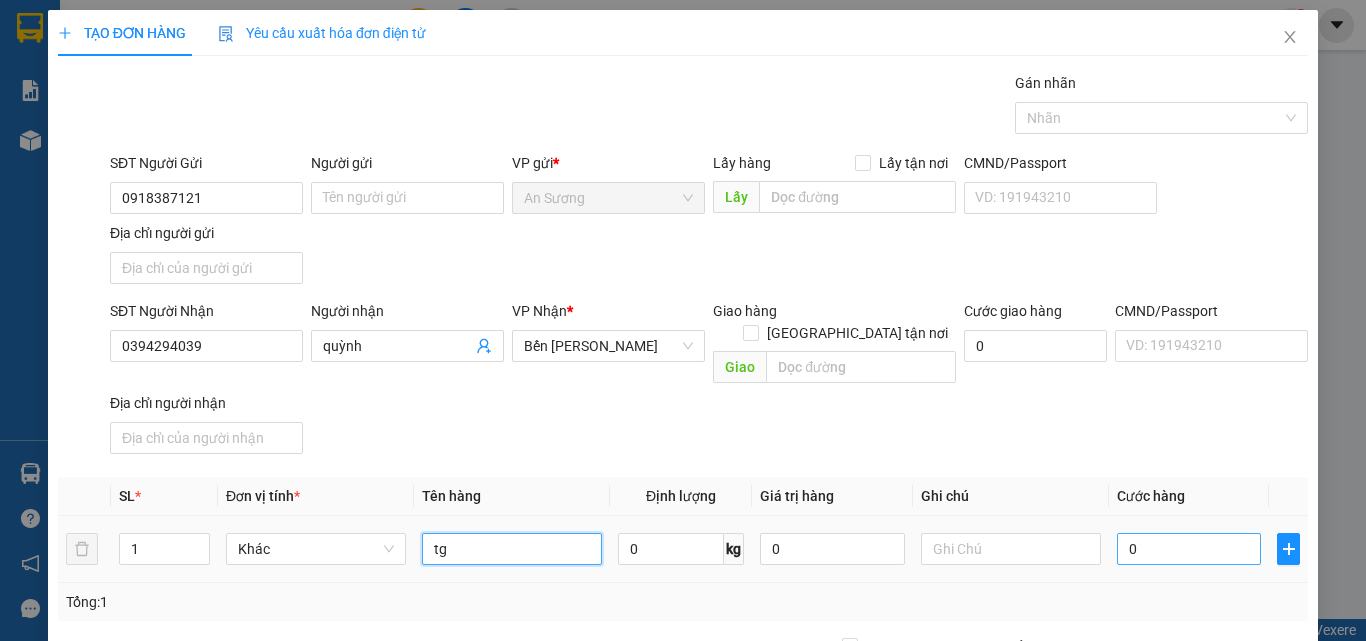 type on "tg" 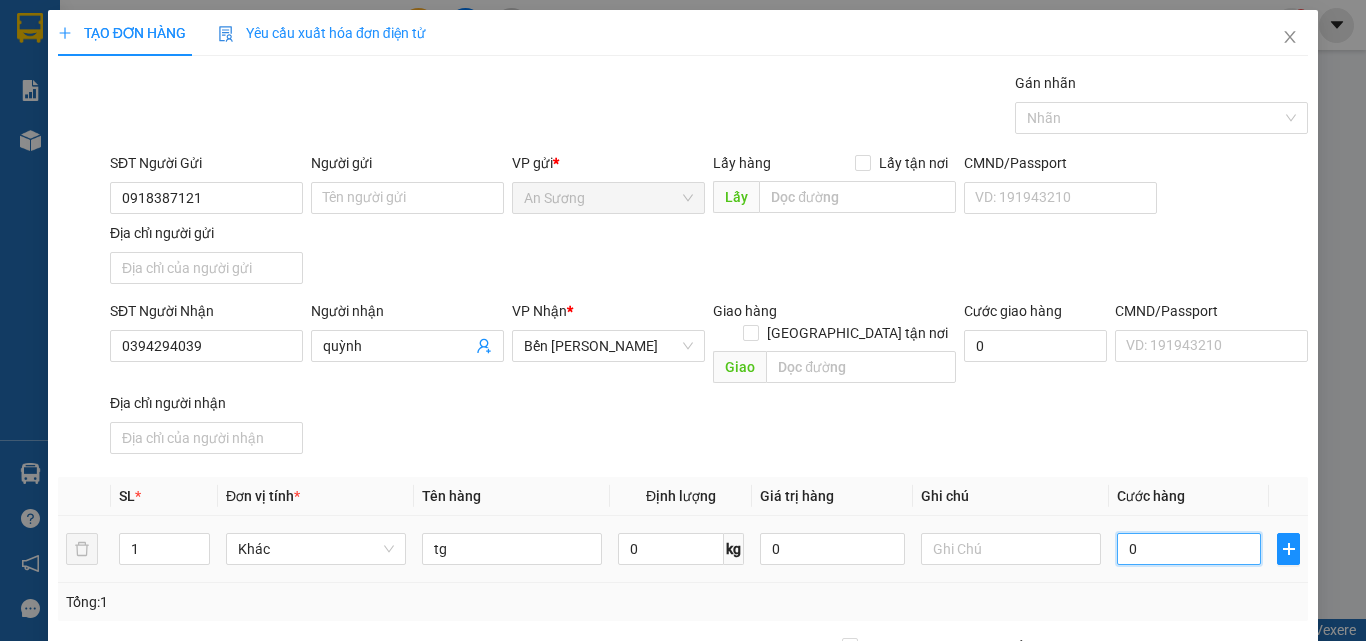 click on "0" at bounding box center (1189, 549) 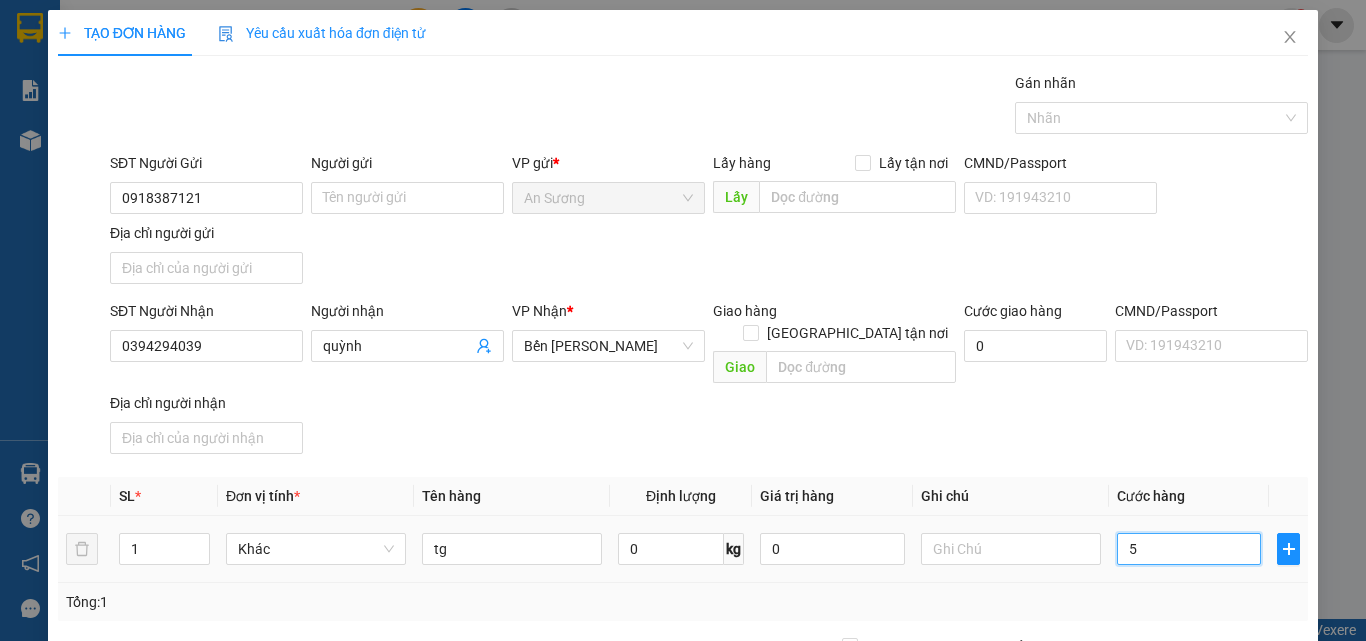 type on "5" 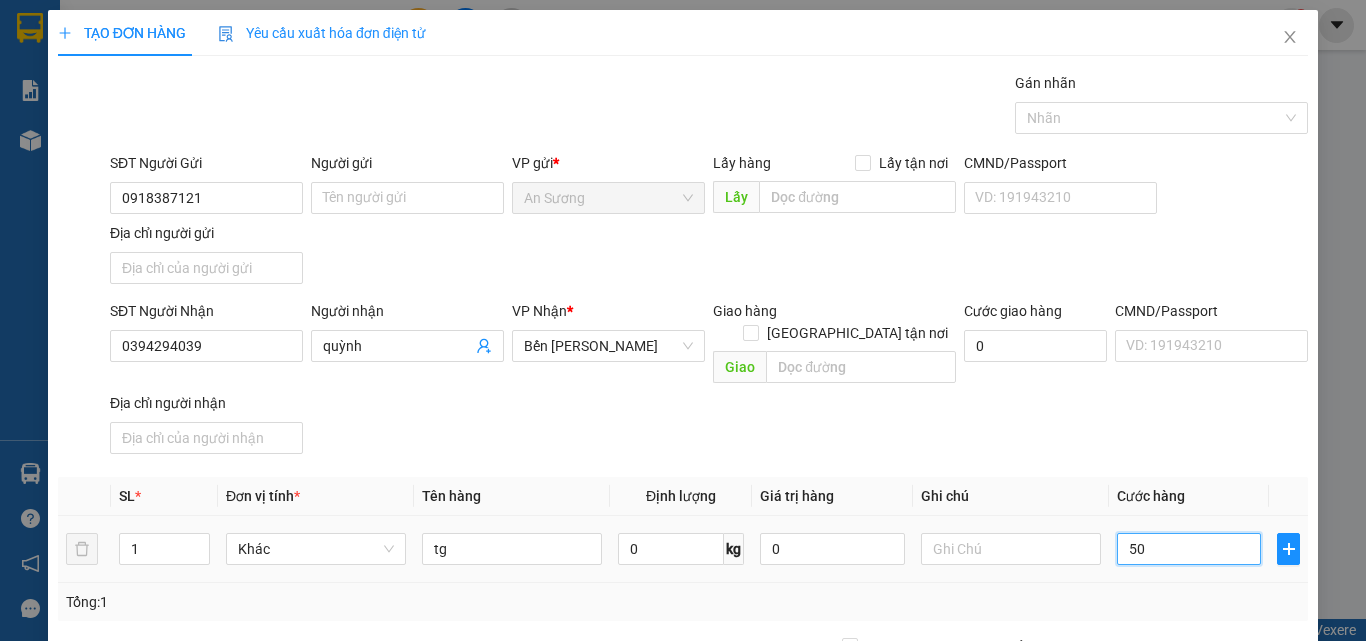 type on "50" 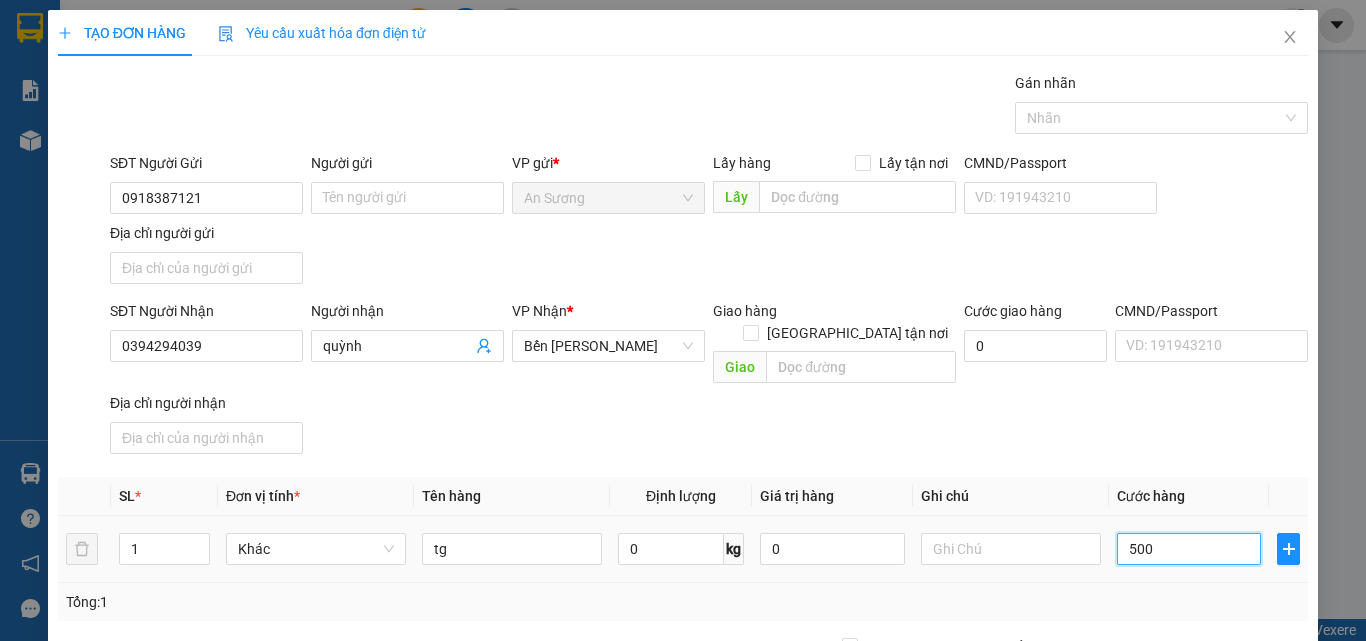 type on "500" 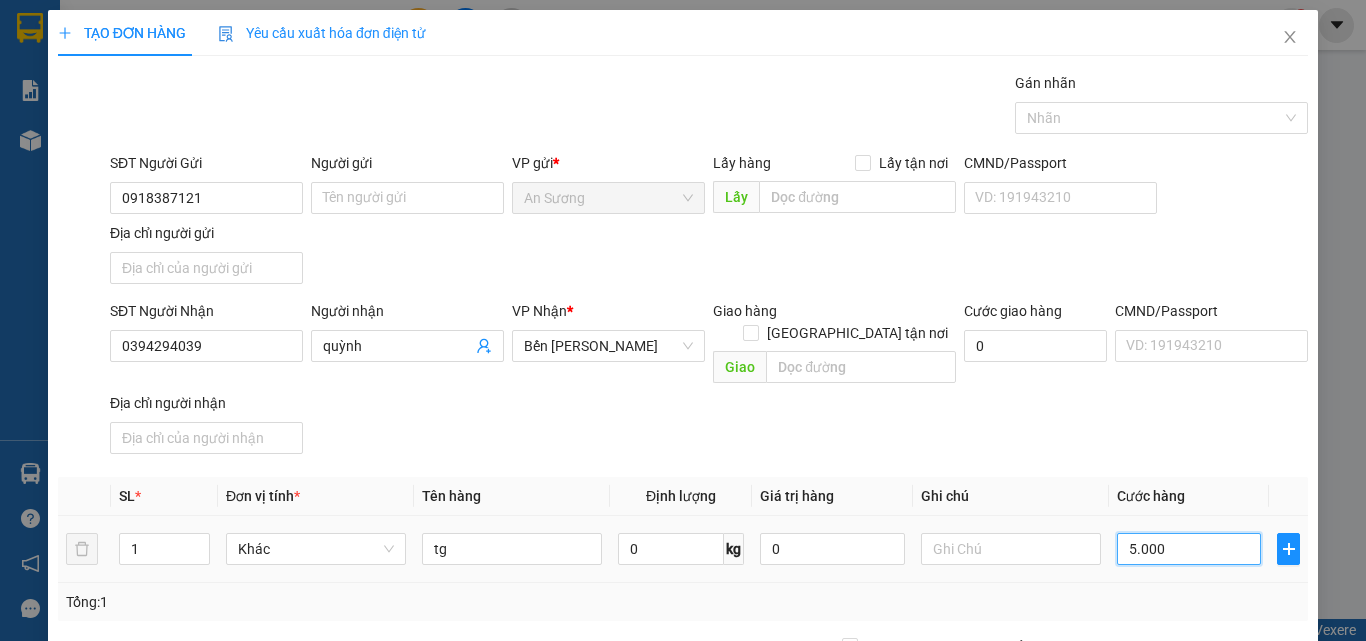 type on "5.000" 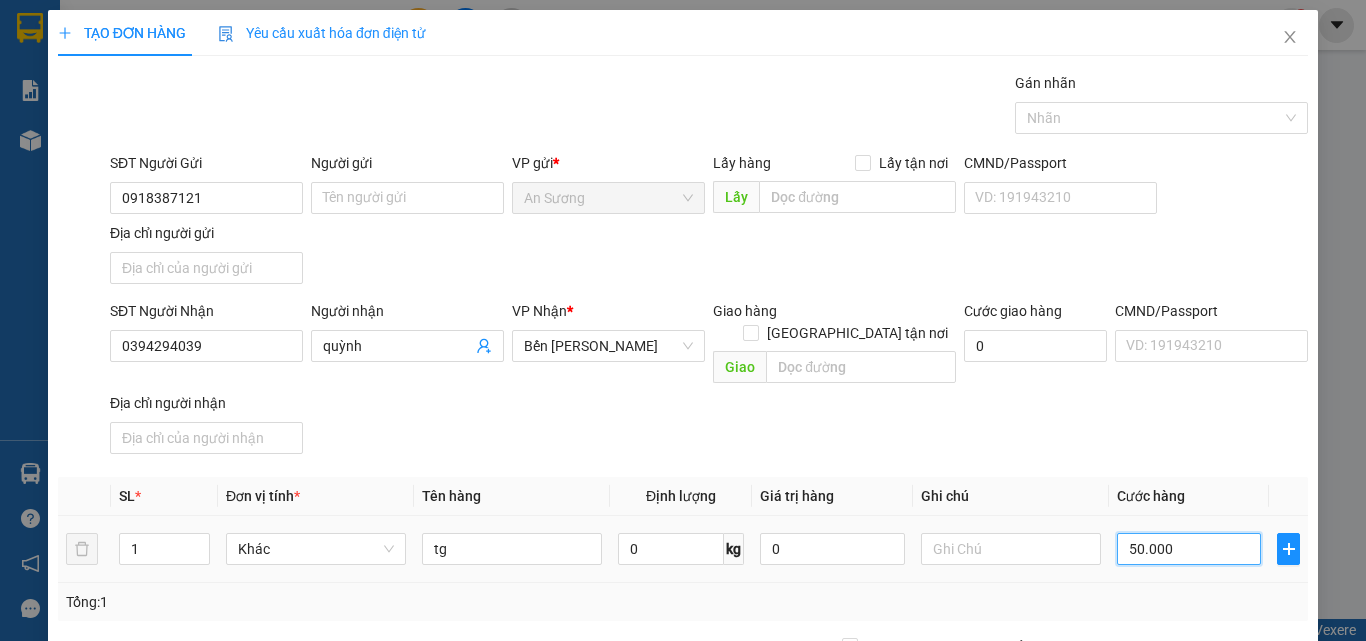 type on "50.000" 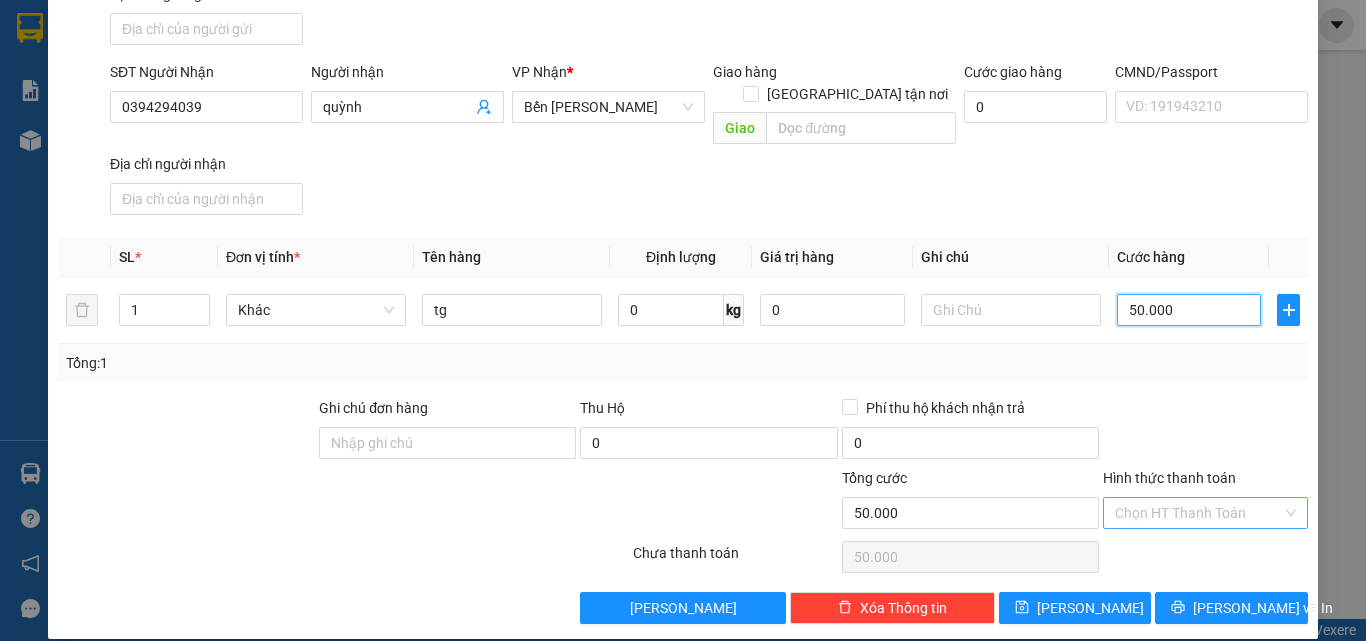type on "50.000" 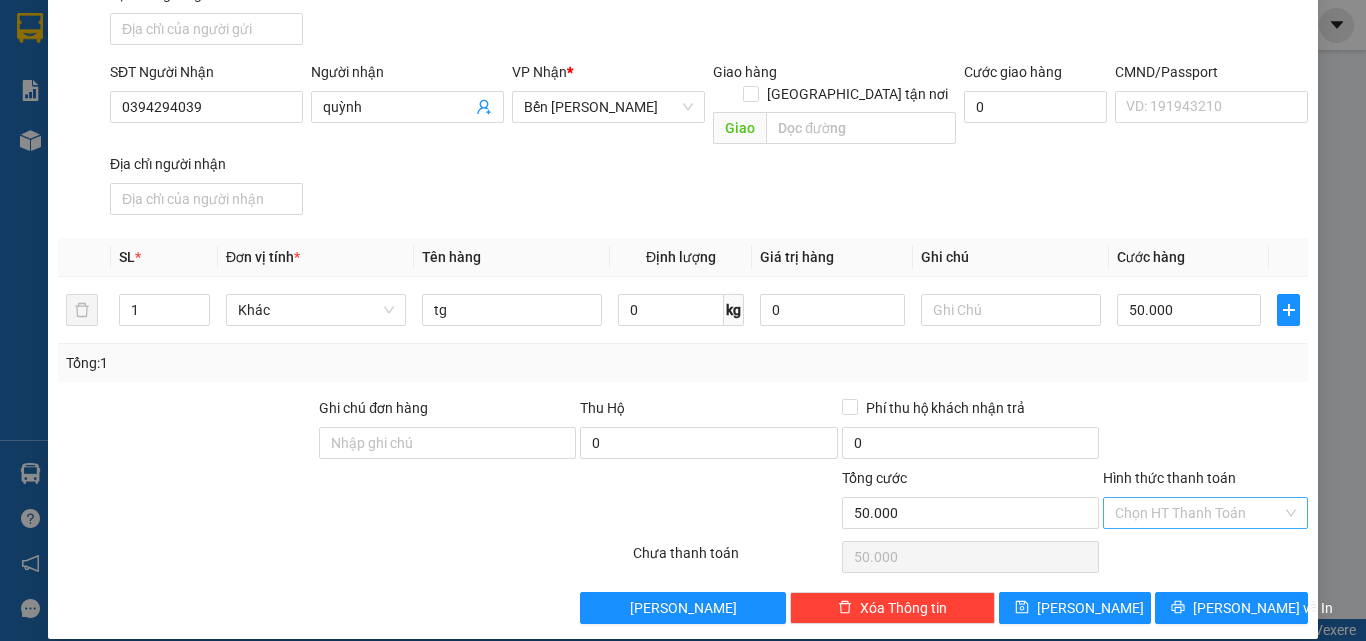 click on "Hình thức thanh toán" at bounding box center [1198, 513] 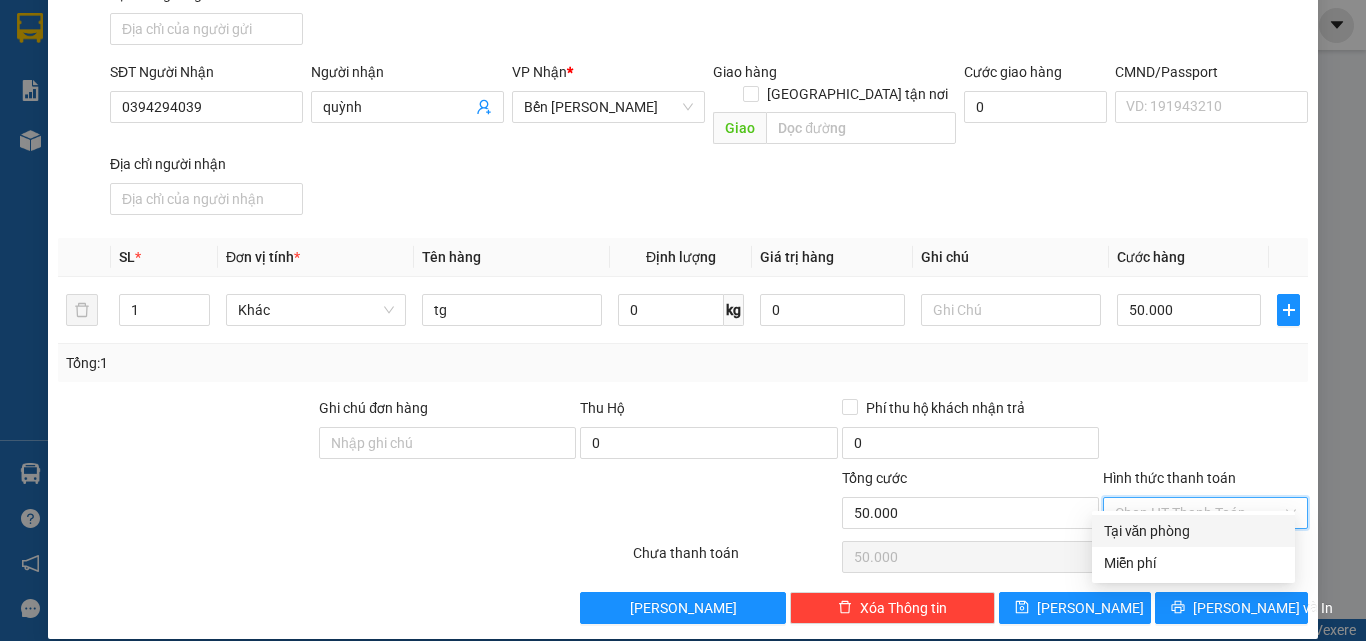 click on "Tại văn phòng" at bounding box center [1193, 531] 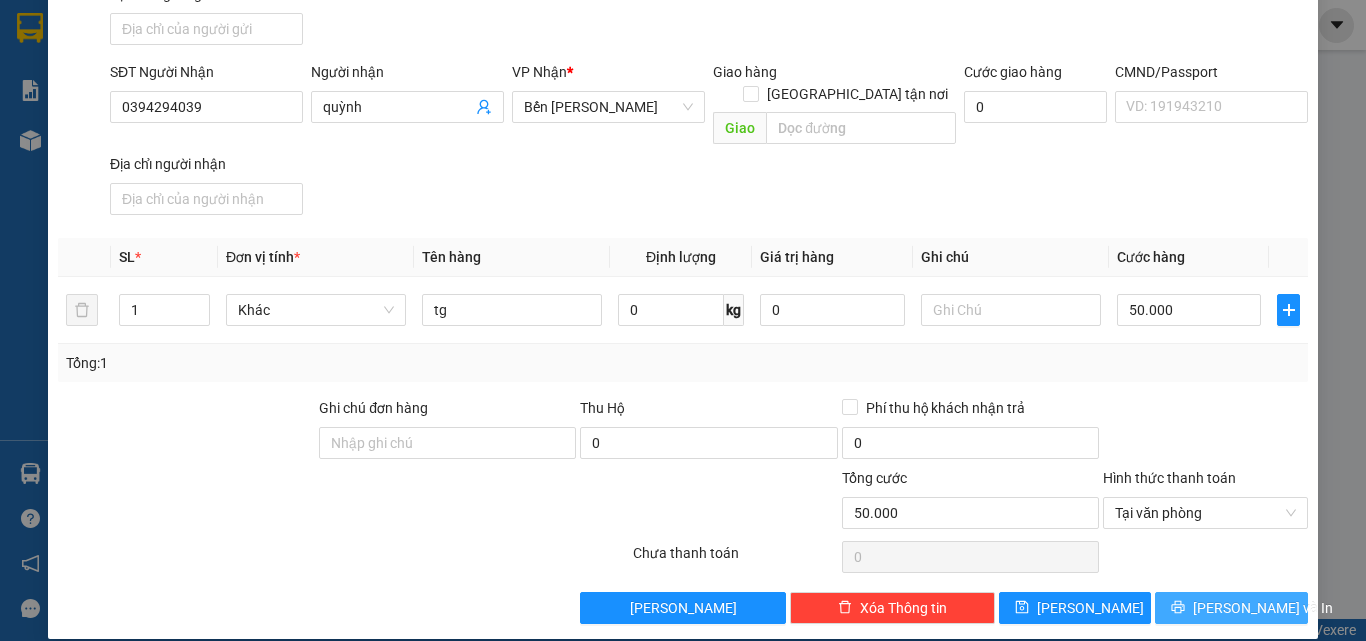 click on "Lưu và In" at bounding box center [1263, 608] 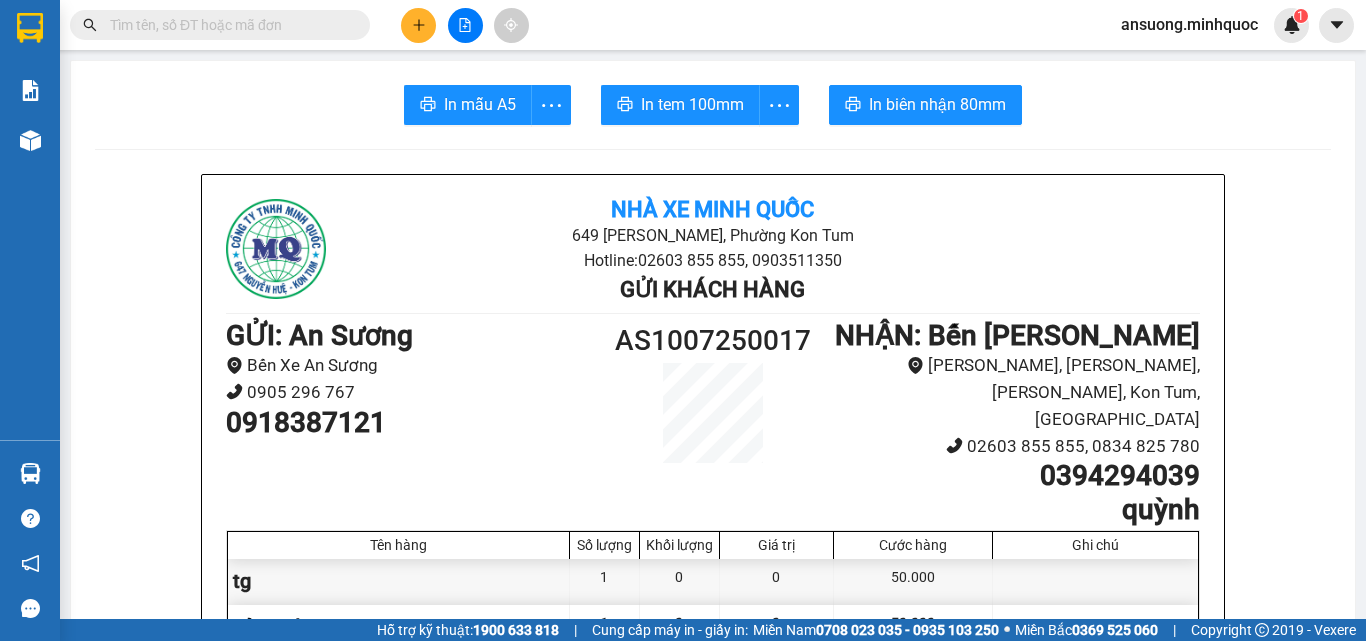 click on "In mẫu A5
In tem 100mm
In biên nhận 80mm Nhà xe Minh Quốc 649 Nguyễn Huệ, Phường Kon Tum Hotline:  02603 855 855, 0903511350 Gửi khách hàng GỬI :   An Sương   Bến Xe An Sương   0905 296 767 0918387121 AS1007250017 NHẬN :   Bến Xe Ngọc Hồi   Hùng Vương, Plei Cần, Ngọc Hồi, Kon Tum, Vietnam   02603 855 855, 0834 825 780 0394294039 quỳnh Tên hàng Số lượng Khối lượng Giá trị Cước hàng Ghi chú tg 1 0 0 50.000 Tổng cộng 1 0 0 50.000 Loading... CR : 50.000 Tổng phải thu: 0 15:31, ngày 10 tháng 07 năm 2025 Nhân viên Nguyễn Thế Tiên (An Sương) Quy định nhận/gửi hàng : Biên nhận có giá trị trong vòng  10 ngày  kể từ ngày khách gửi hàng. Công ty chỉ chịu trách nhiệm đối với hàng có biên nhận kèm theo. Đối với hàng thông thường khi xảy ra sự cố mất, thất lạc, hư hỏng,...chúng tôi chỉ chịu trách nhiệm bồi thường không quá  5 lần" at bounding box center (713, 1344) 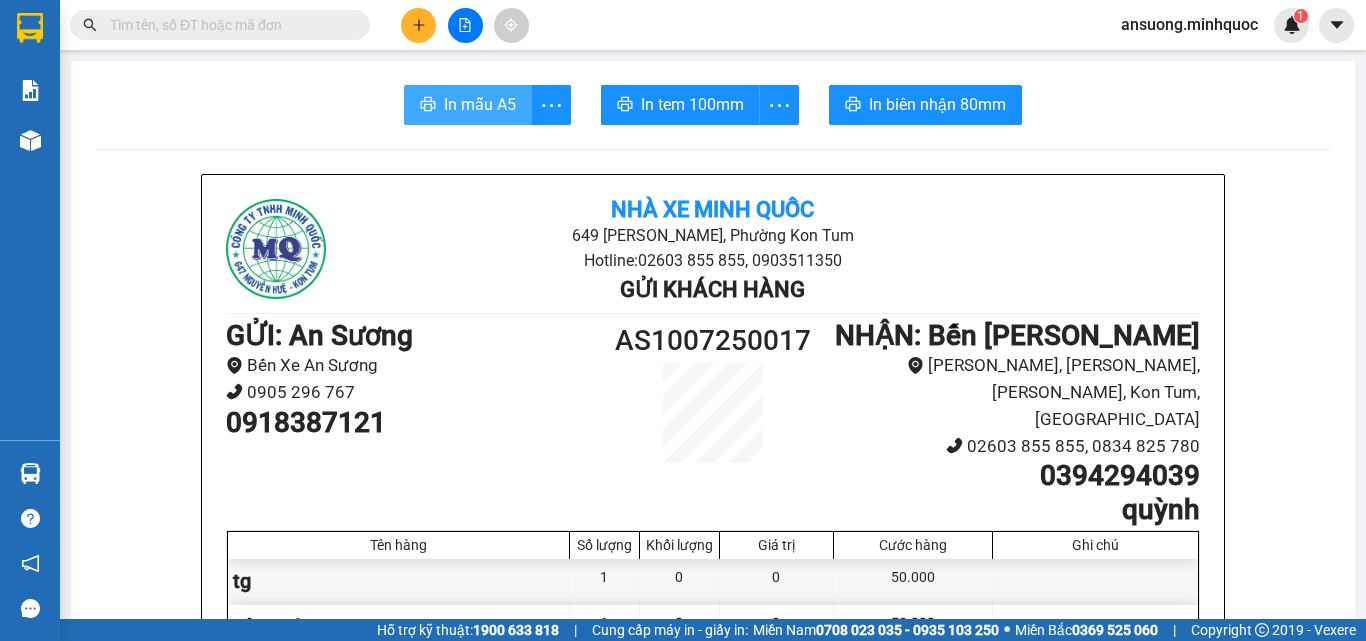 click on "In mẫu A5" at bounding box center (480, 104) 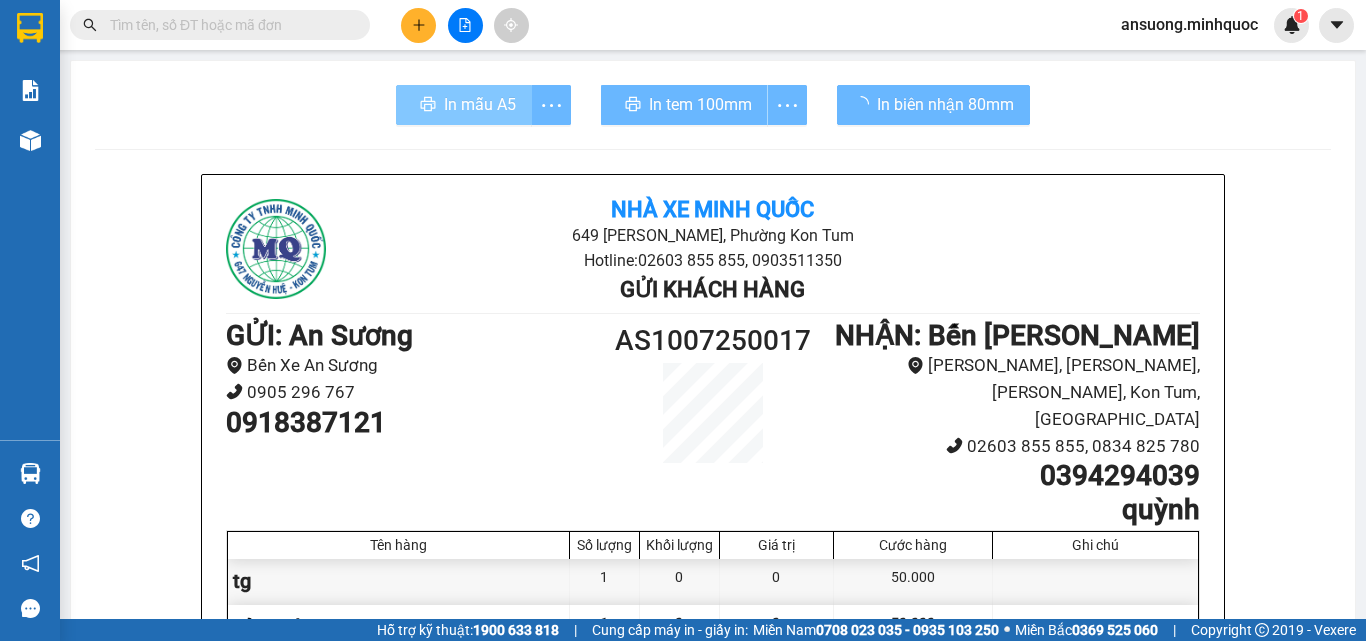 scroll, scrollTop: 0, scrollLeft: 0, axis: both 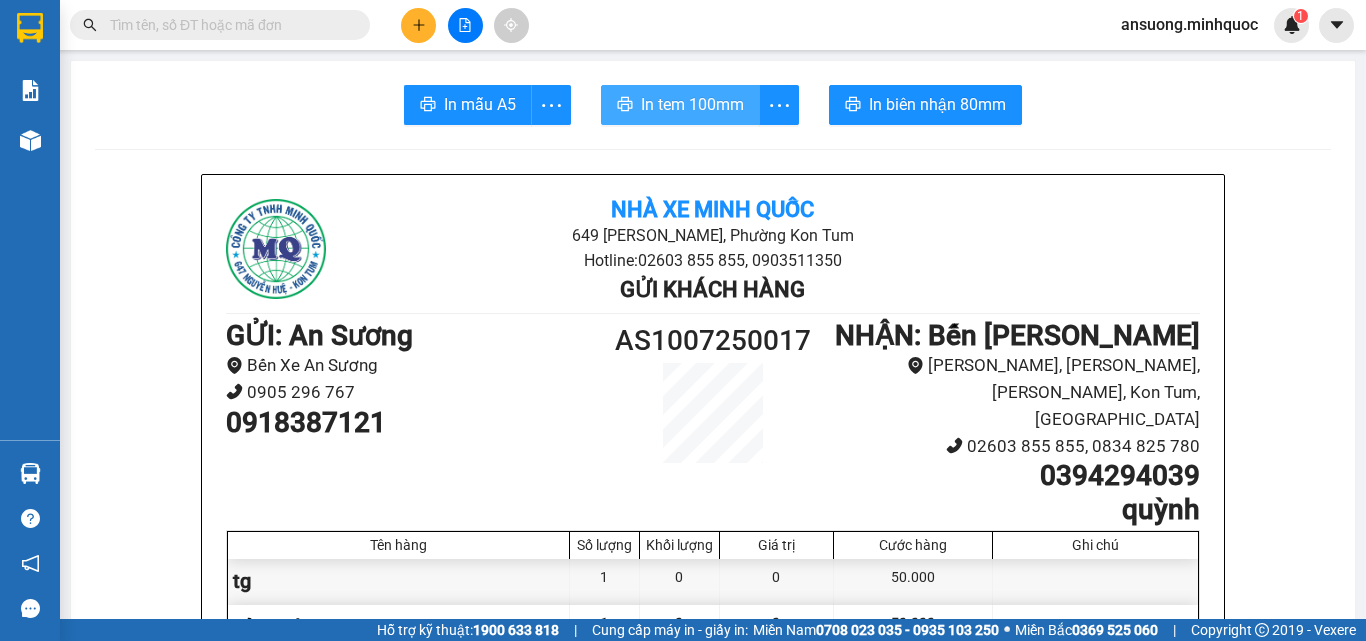 click on "In tem 100mm" at bounding box center (692, 104) 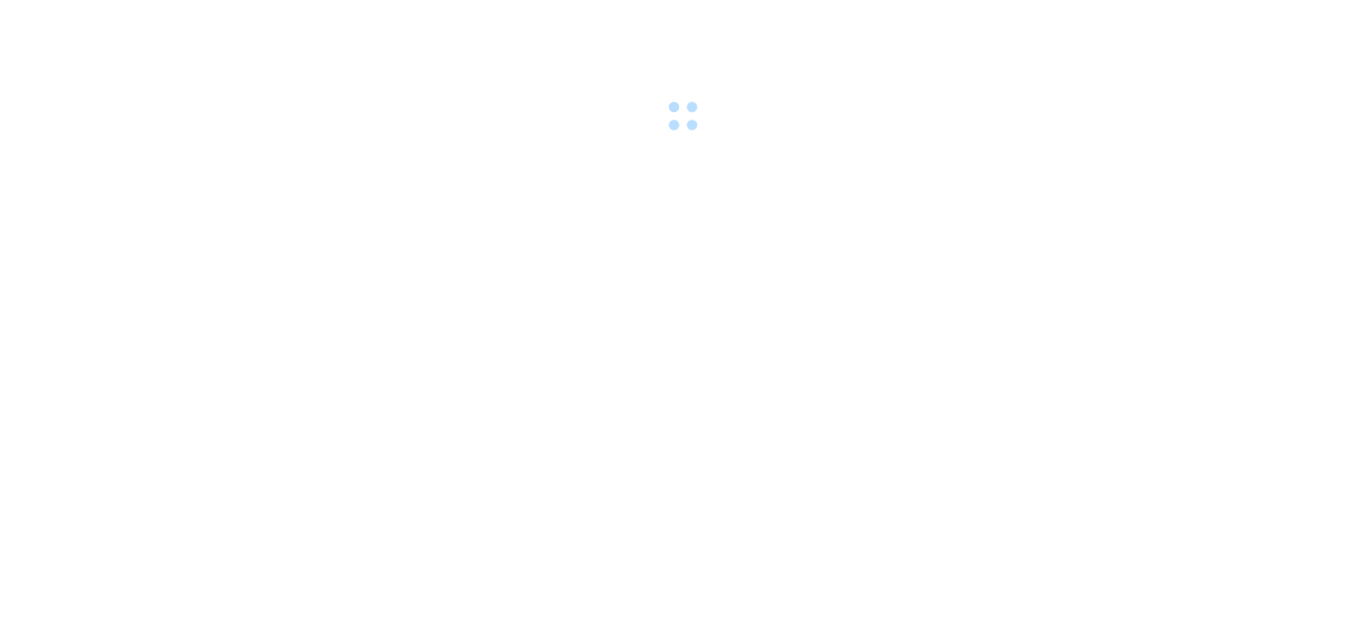 scroll, scrollTop: 0, scrollLeft: 0, axis: both 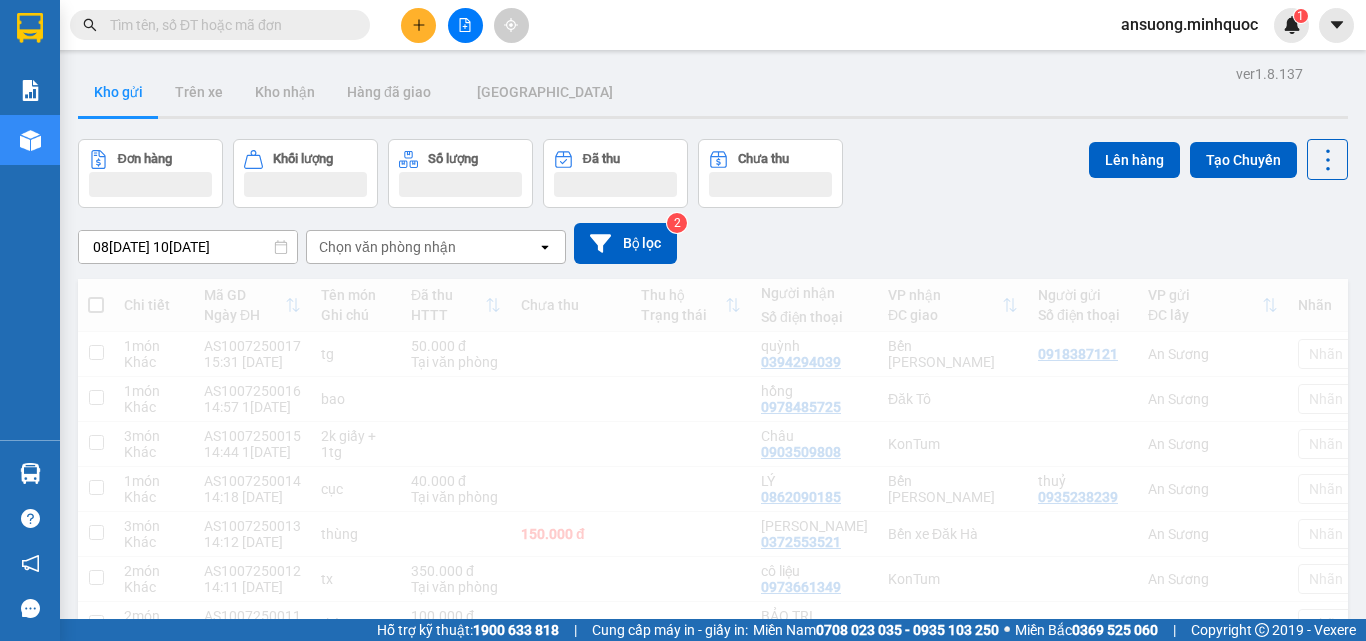 click at bounding box center (418, 25) 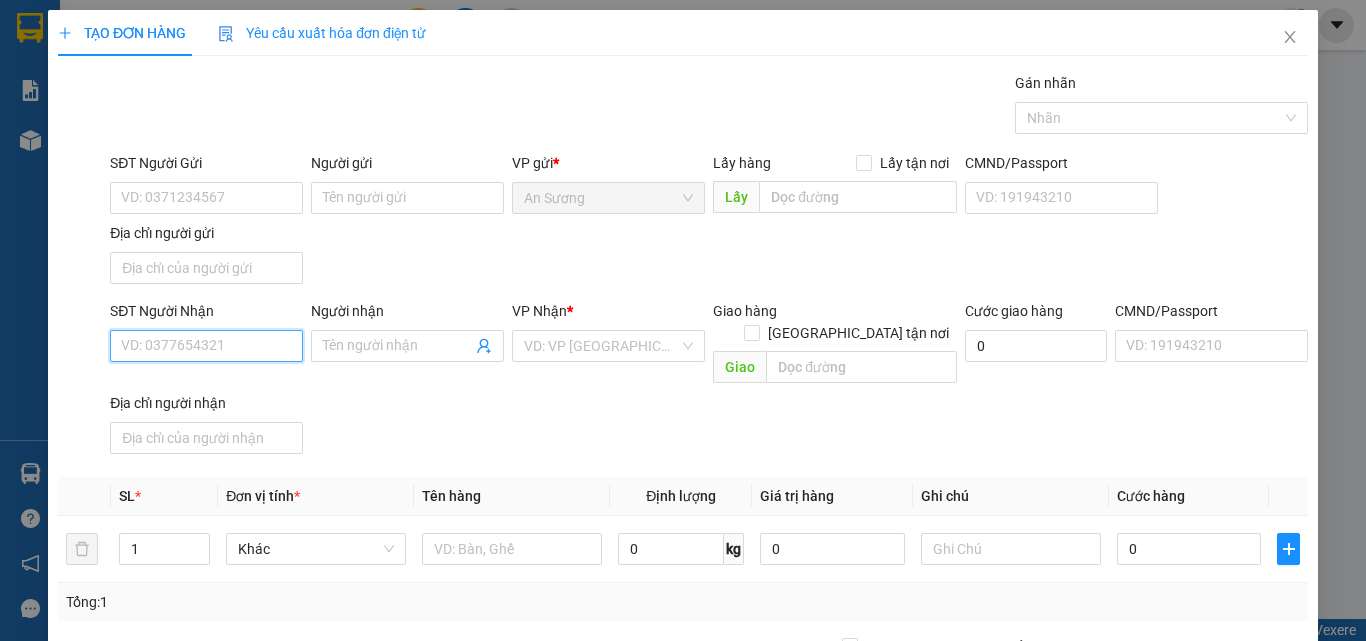 click on "SĐT Người Nhận" at bounding box center [206, 346] 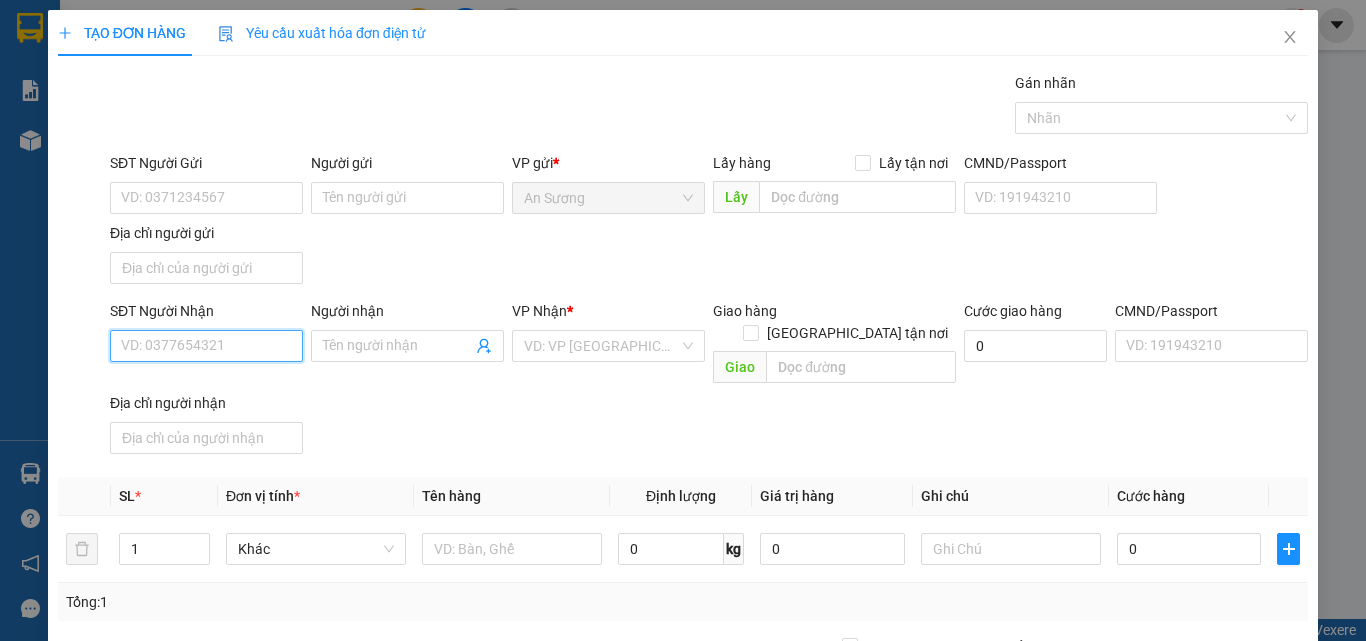click on "SĐT Người Nhận" at bounding box center [206, 346] 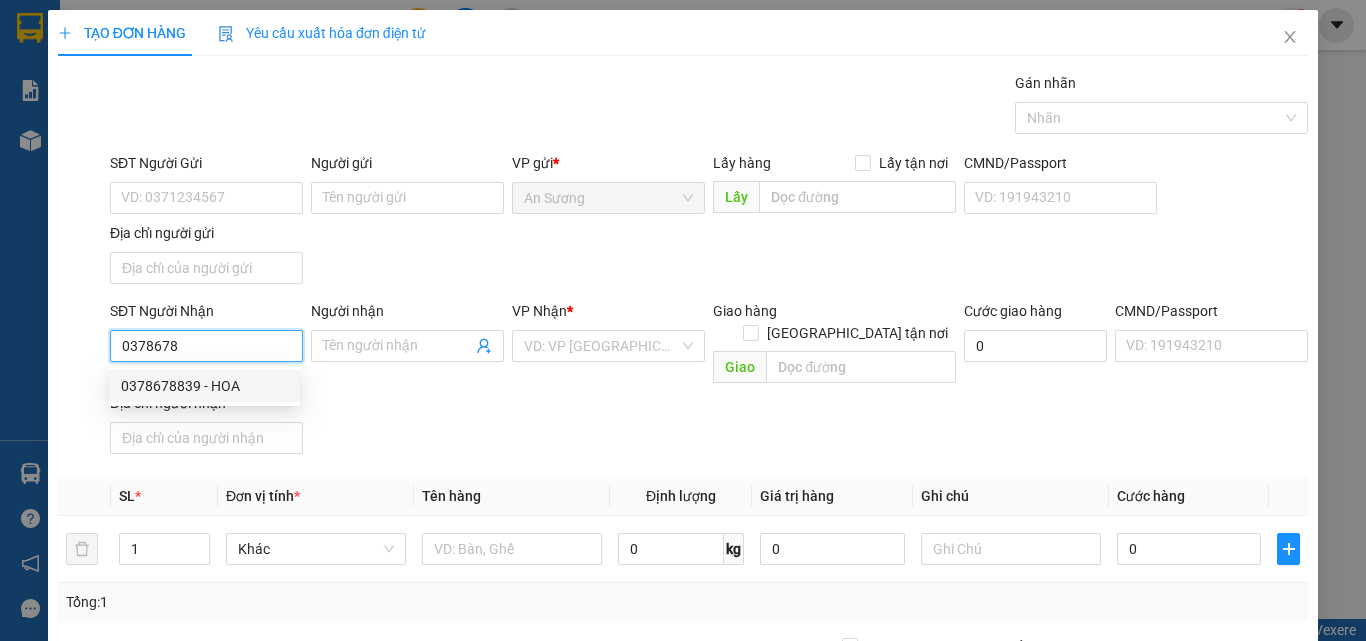 click on "0378678839 - HOA" at bounding box center [204, 386] 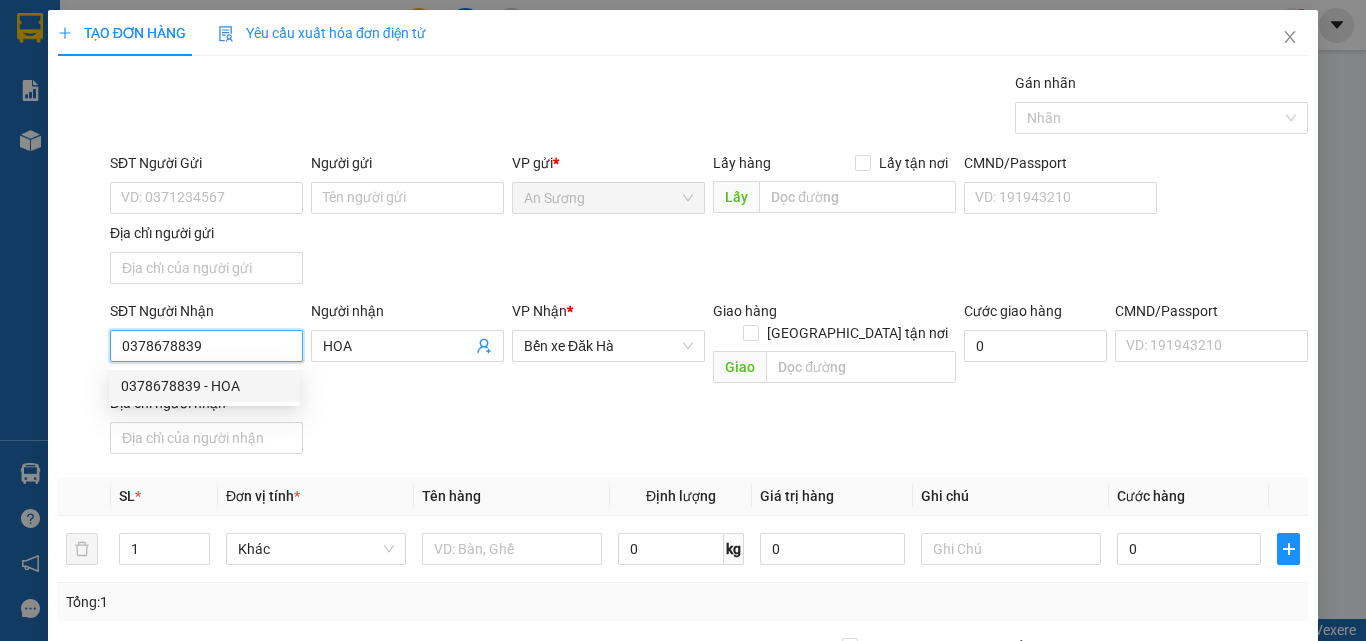 type on "0378678839" 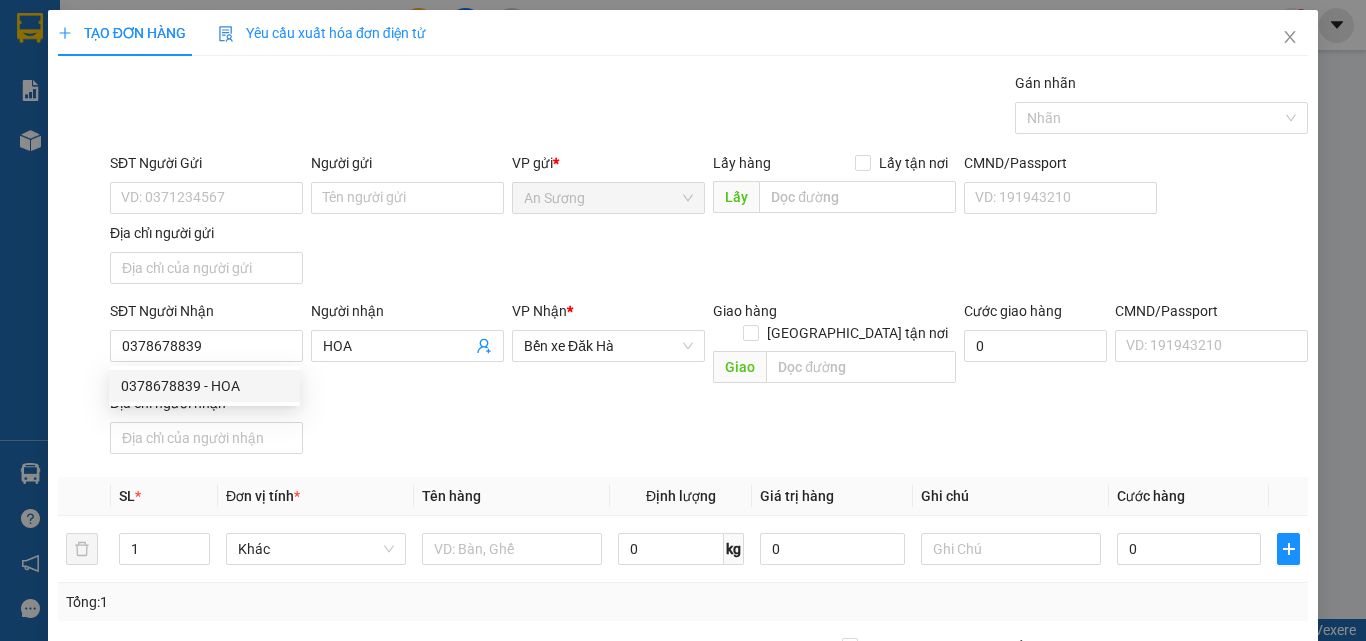 click on "SĐT Người Nhận 0378678839 Người nhận HOA VP Nhận  * Bến xe Đăk Hà Giao hàng Giao tận nơi Giao Cước giao hàng 0 CMND/Passport VD: [PASSPORT] Địa chỉ người nhận" at bounding box center (709, 381) 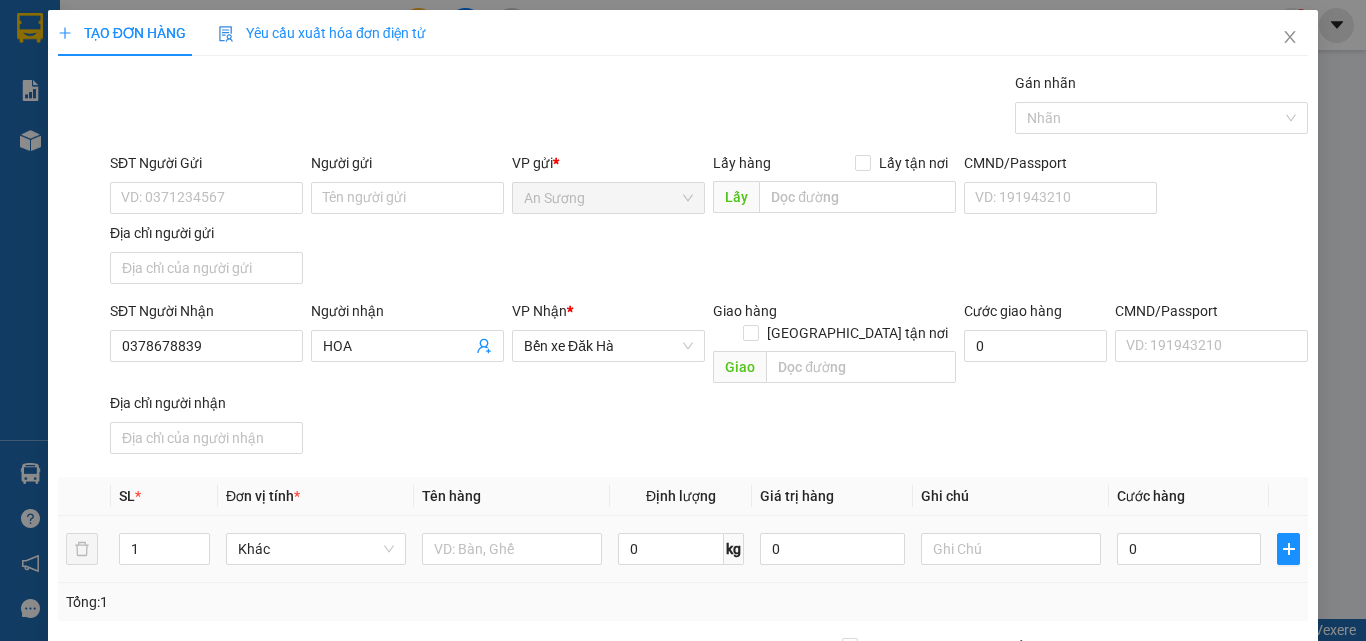 click at bounding box center (512, 549) 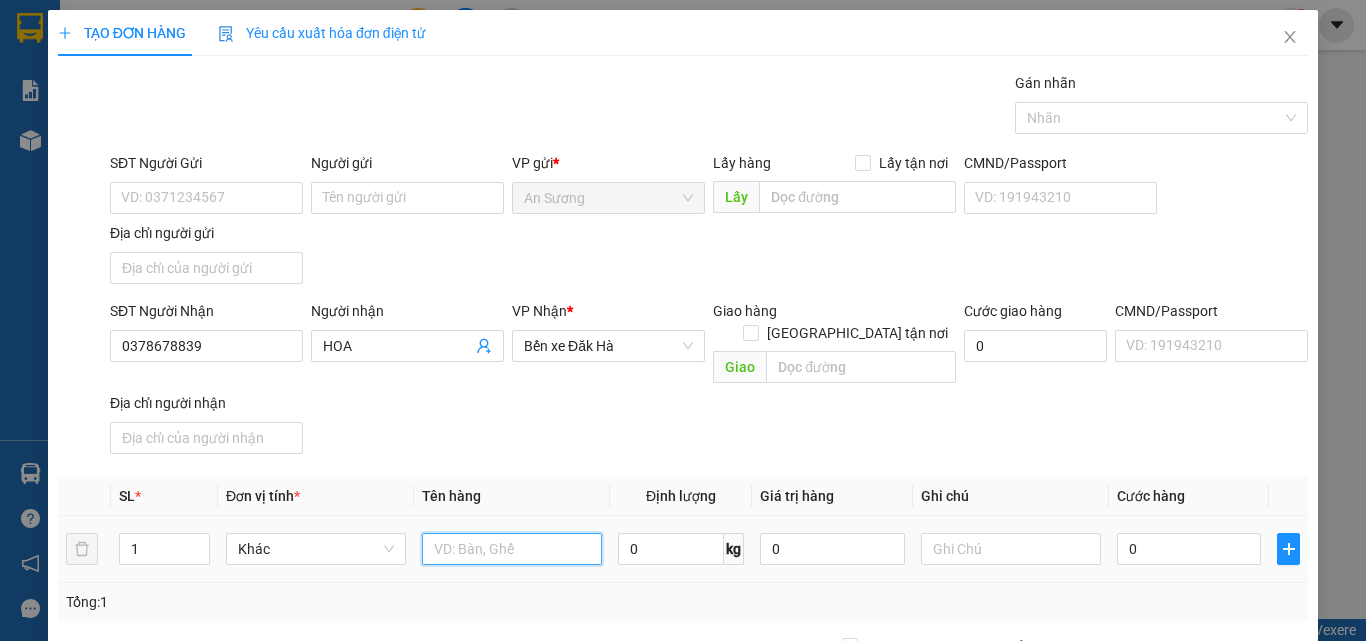 click at bounding box center (512, 549) 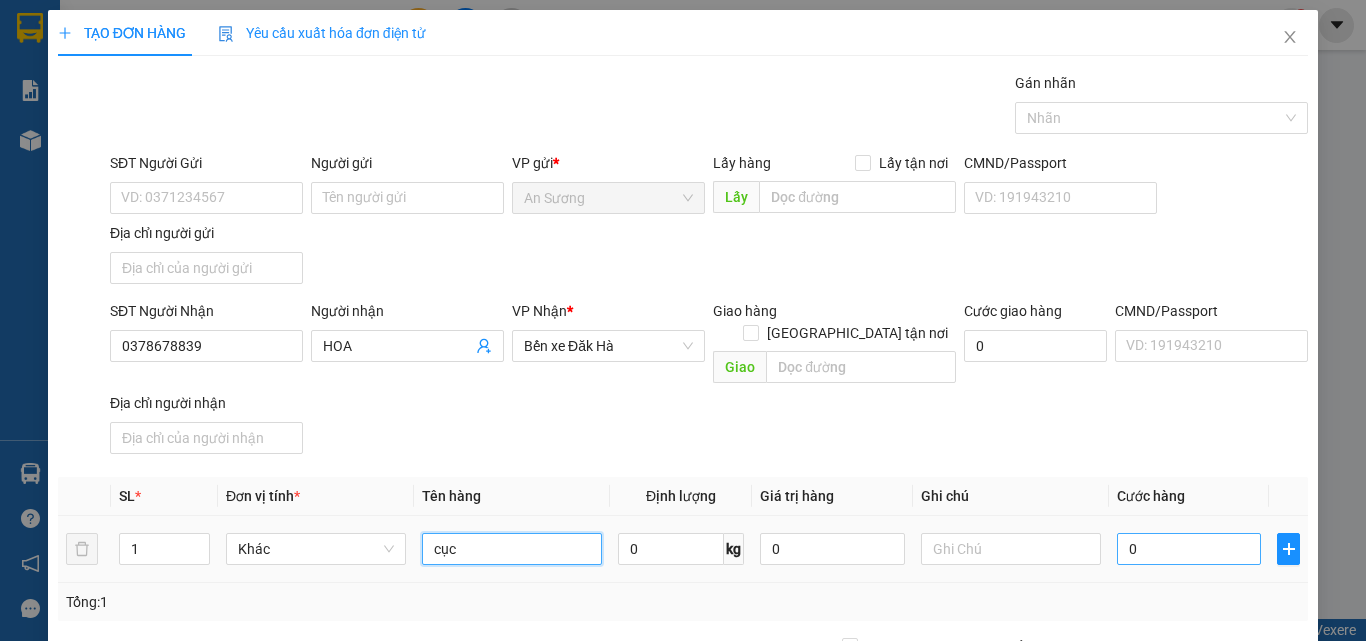 type on "cục" 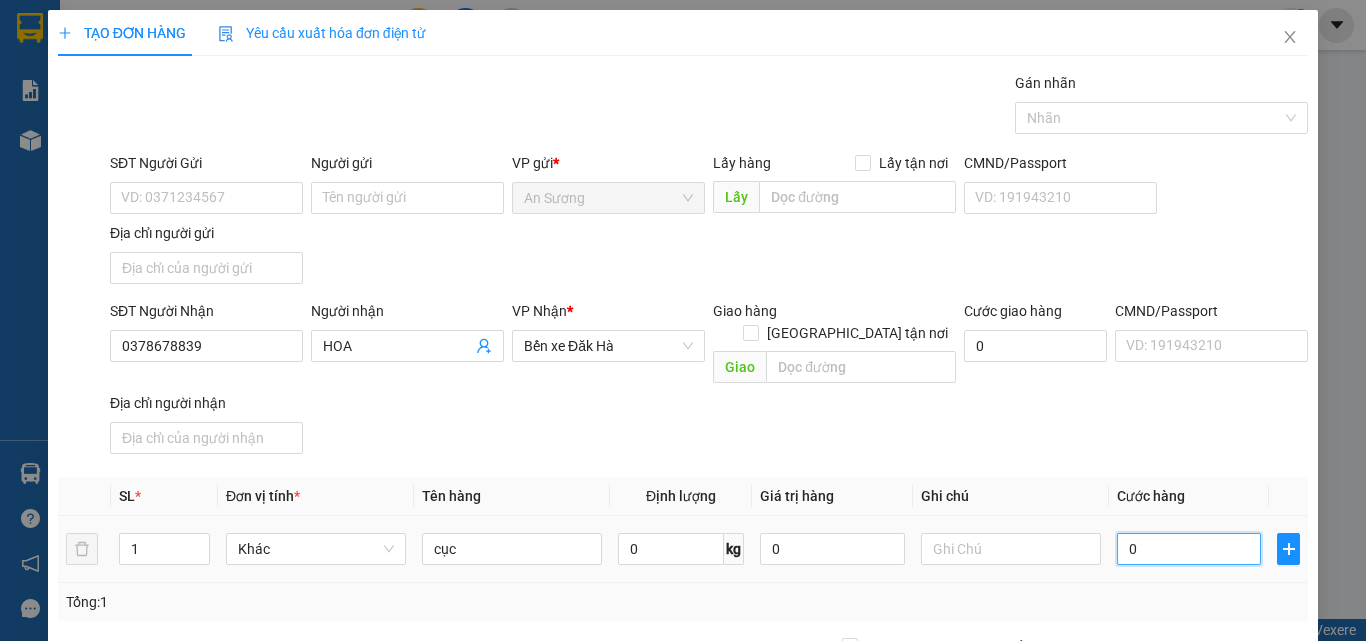 click on "0" at bounding box center (1189, 549) 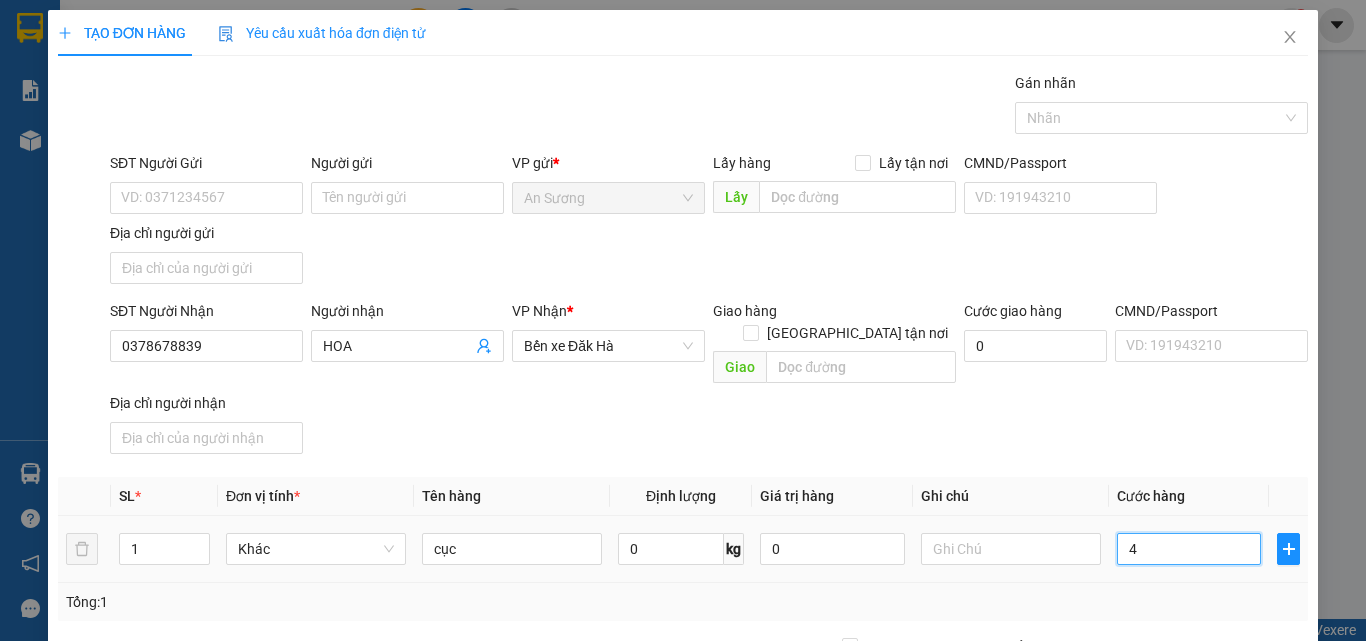 type on "40" 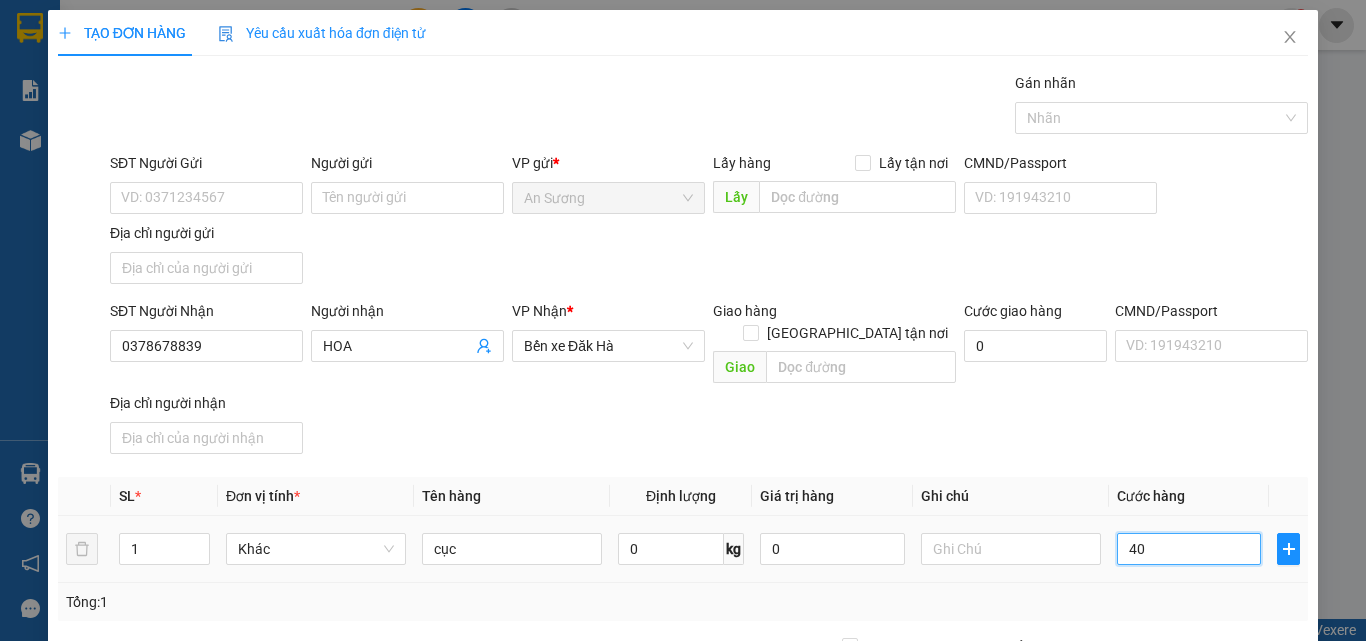 type on "40" 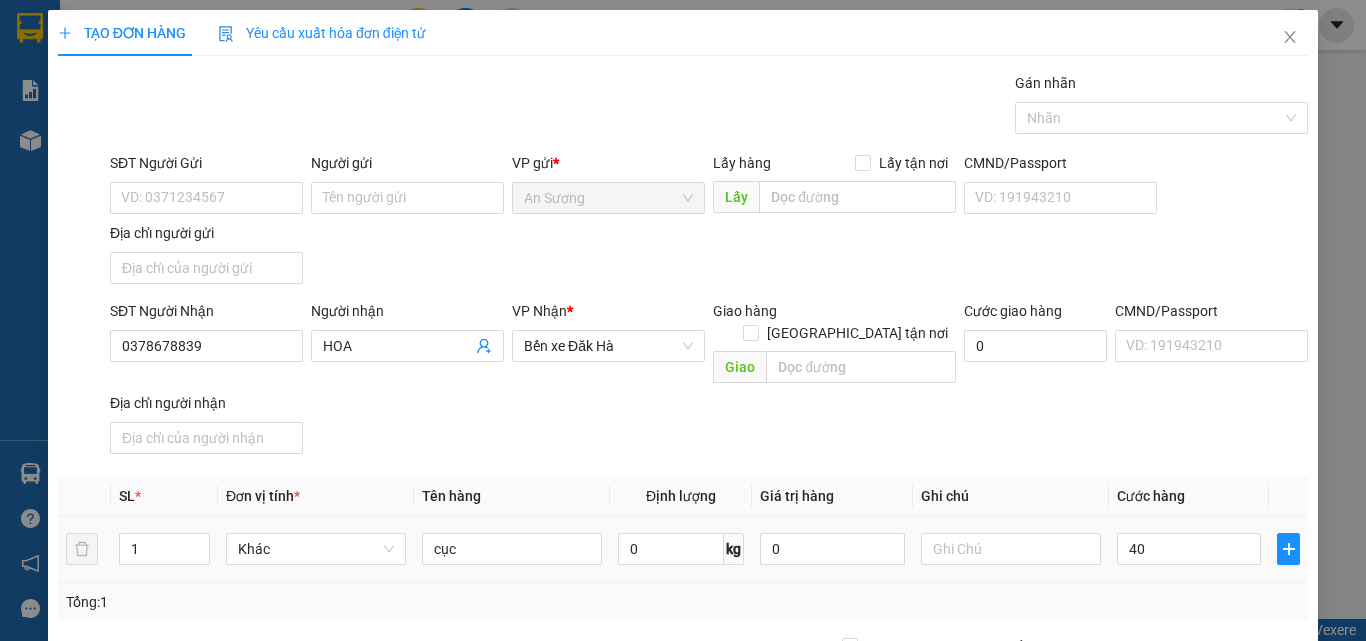 click on "Ghi chú" at bounding box center [1011, 496] 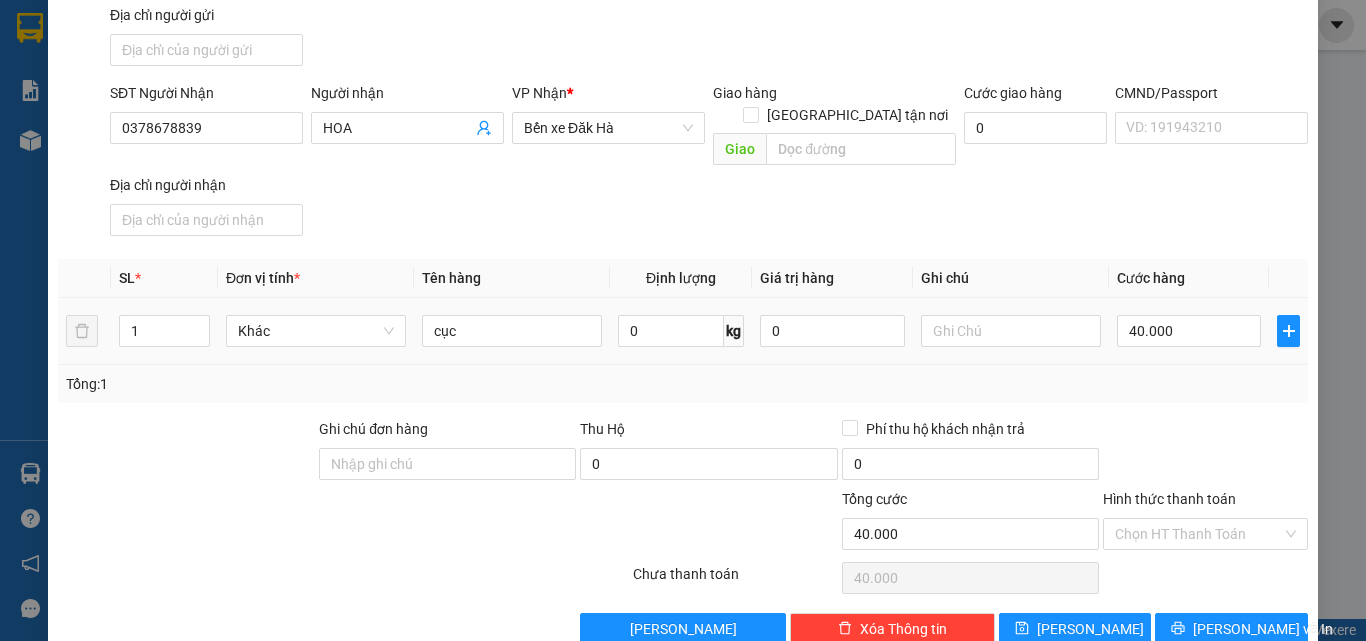 scroll, scrollTop: 239, scrollLeft: 0, axis: vertical 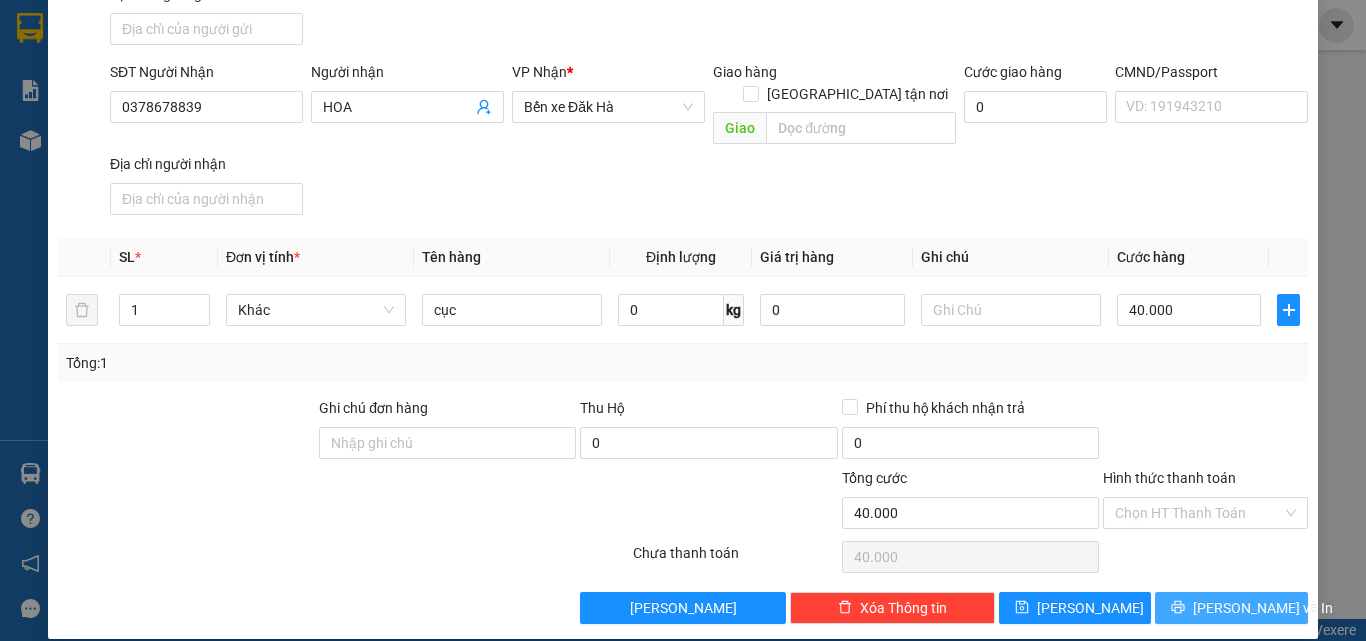 click on "Lưu và In" at bounding box center [1231, 608] 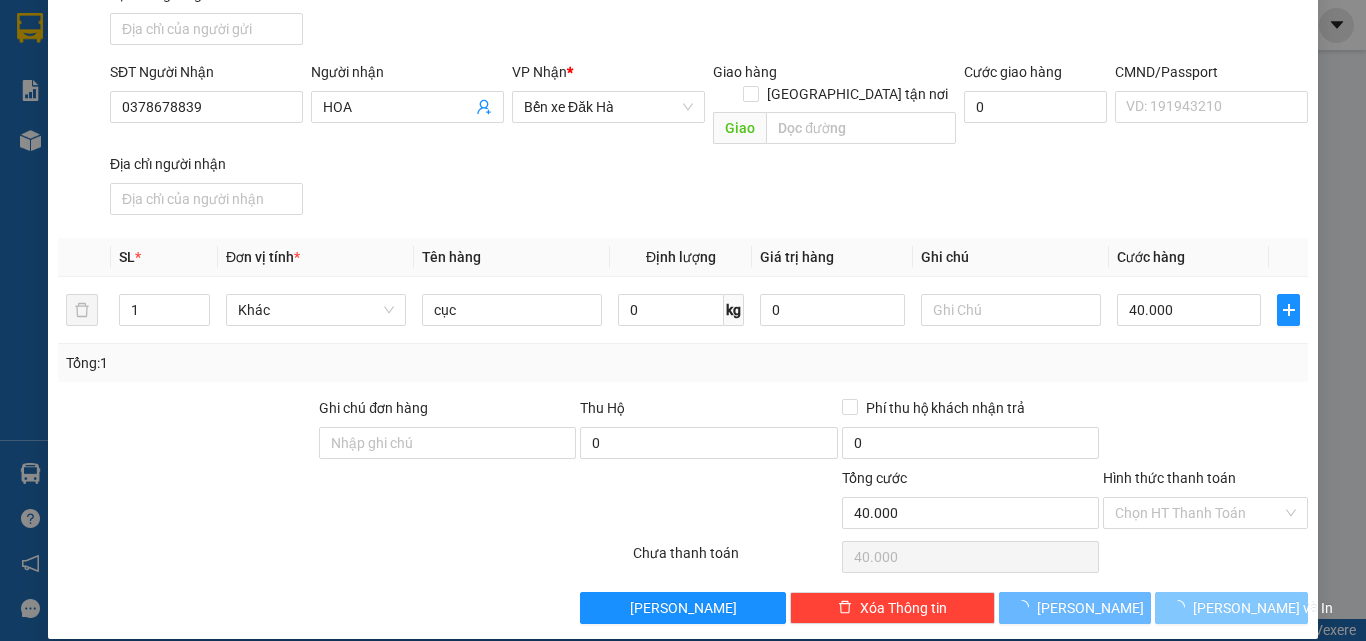 click on "Lưu và In" at bounding box center [1263, 608] 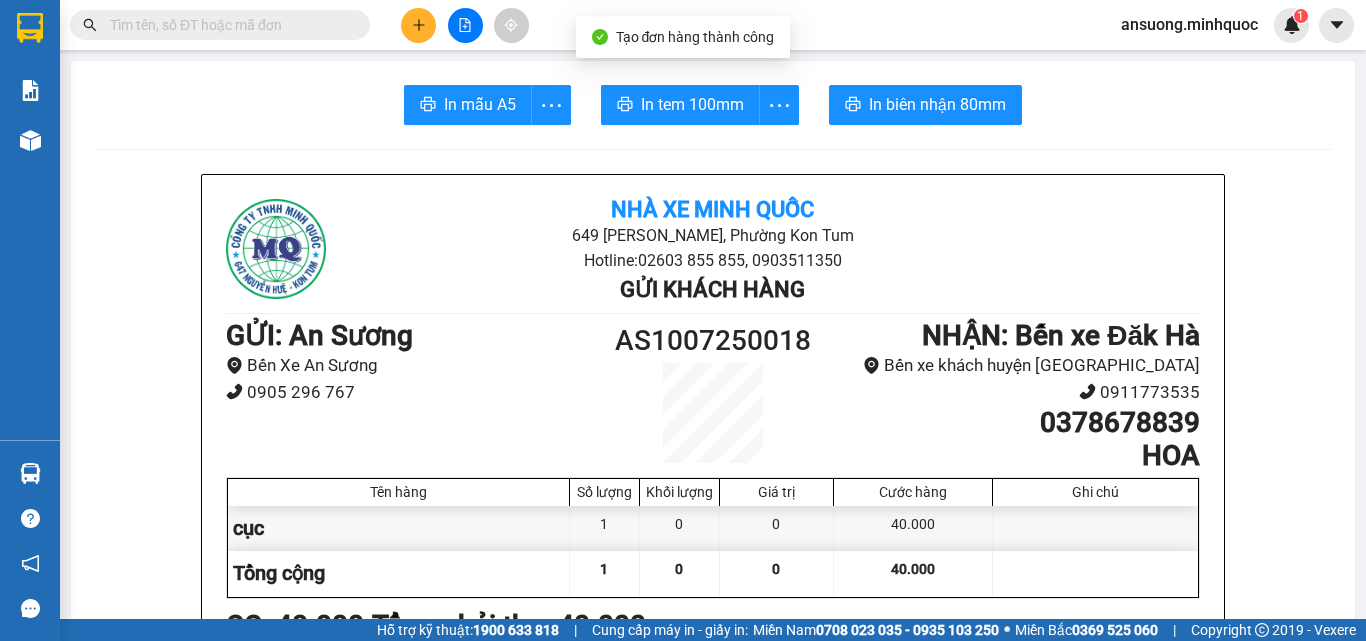 click on "In mẫu A5
In tem 100mm
In biên nhận 80mm Nhà xe Minh Quốc 649 Nguyễn Huệ, Phường Kon Tum Hotline:  02603 855 855, 0903511350 Gửi khách hàng GỬI :   An Sương   Bến Xe An Sương   0905 296 767 AS1007250018 NHẬN :   Bến xe Đăk Hà   Bến xe khách huyện Đăk Hà   0911773535 0378678839 HOA Tên hàng Số lượng Khối lượng Giá trị Cước hàng Ghi chú cục 1 0 0 40.000 Tổng cộng 1 0 0 40.000 Loading... CC : 40.000 Tổng phải thu: 40.000 15:42, ngày 10 tháng 07 năm 2025 Nhân viên Nguyễn Thế Tiên (An Sương) Quy định nhận/gửi hàng : Biên nhận có giá trị trong vòng  10 ngày  kể từ ngày khách gửi hàng. Công ty chỉ chịu trách nhiệm đối với hàng có biên nhận kèm theo. Đối với hàng thông thường khi xảy ra sự cố mất, thất lạc, hư hỏng,...chúng tôi chỉ chịu trách nhiệm bồi thường không quá  5 lần  cước gửi hàng. *HƯ BỂ VỠ KHÔNG ĐỀN*" at bounding box center (713, 1266) 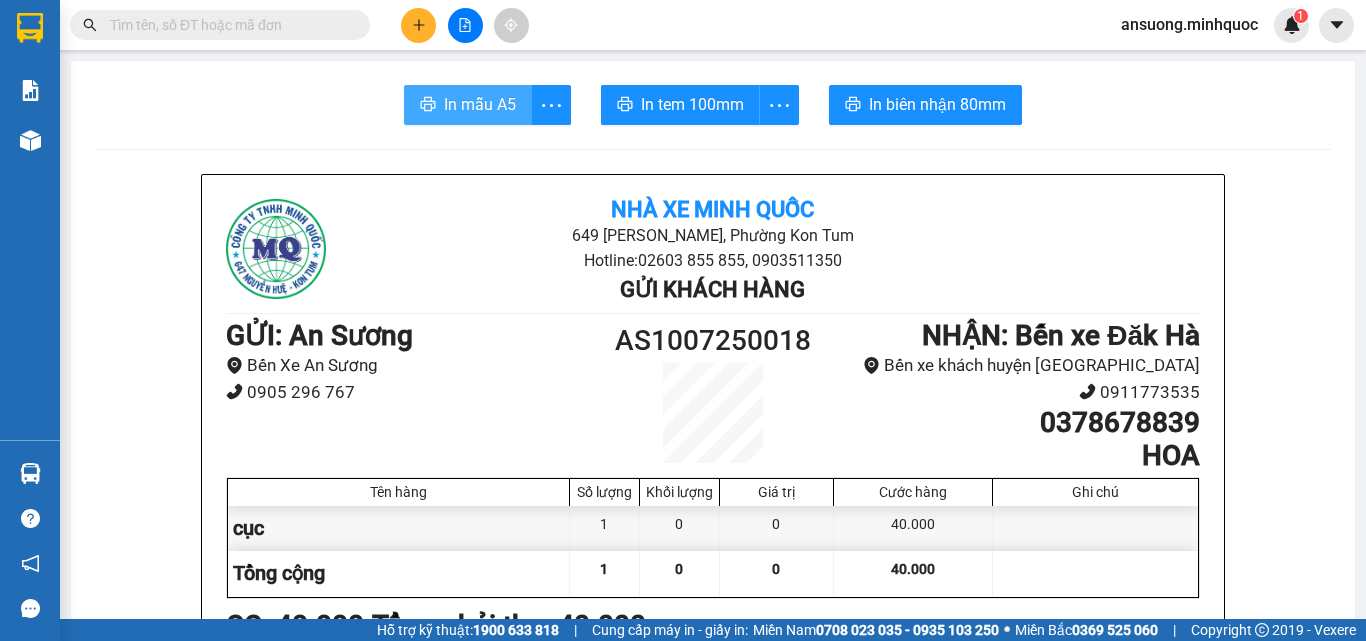 click on "In mẫu A5" at bounding box center (468, 105) 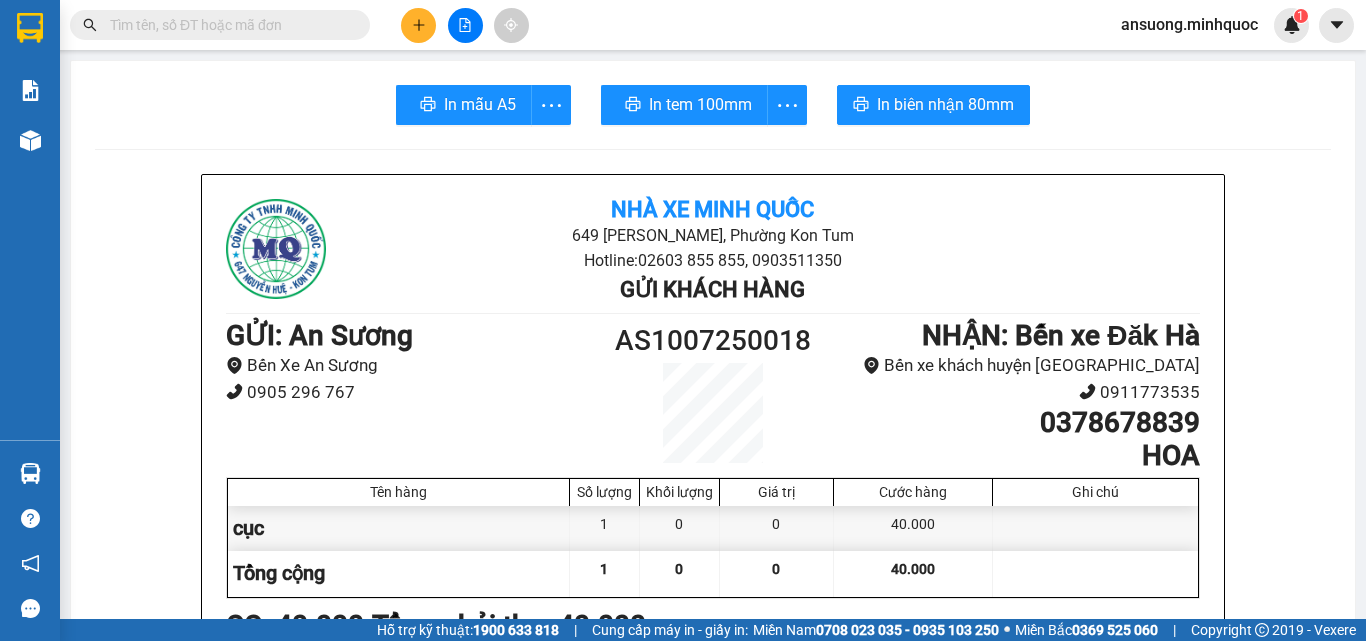 scroll, scrollTop: 0, scrollLeft: 0, axis: both 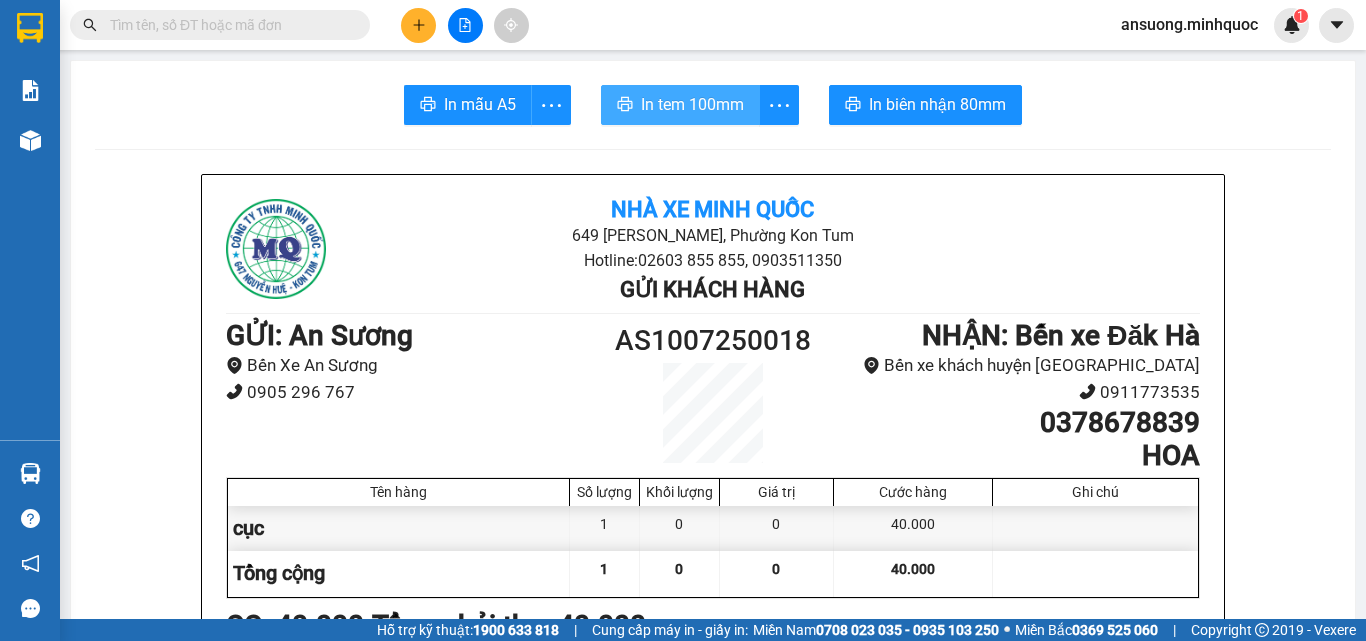 drag, startPoint x: 698, startPoint y: 105, endPoint x: 649, endPoint y: 99, distance: 49.365982 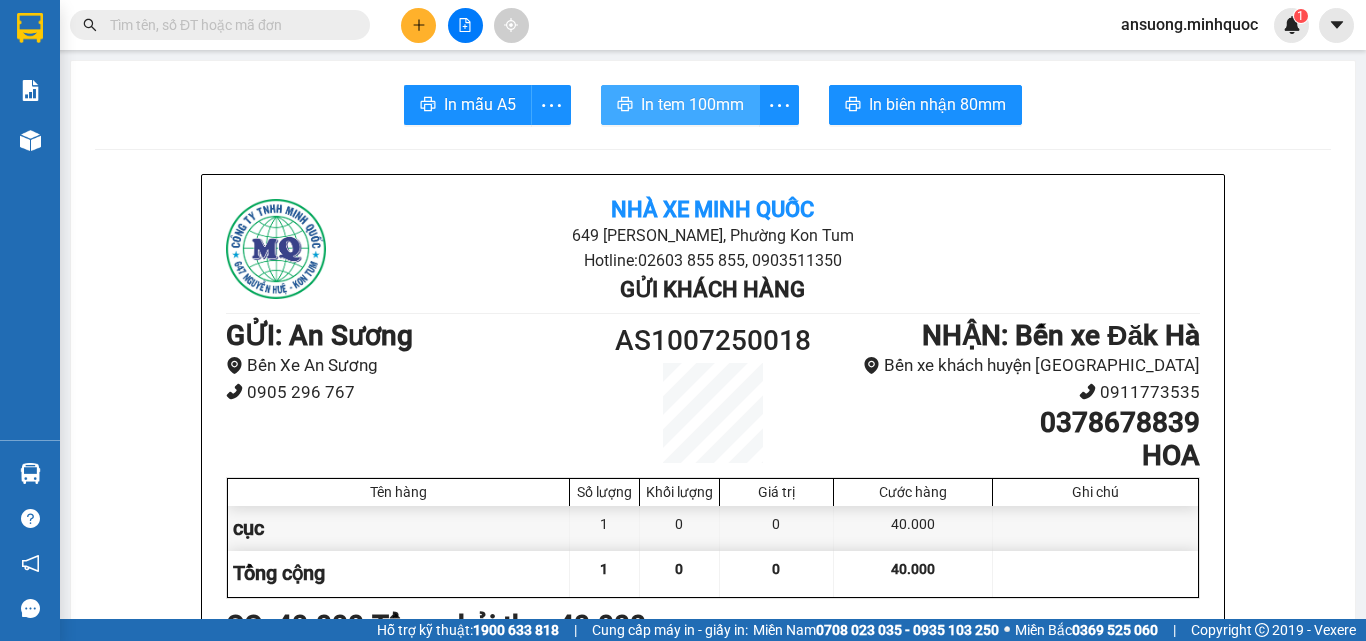 scroll, scrollTop: 0, scrollLeft: 0, axis: both 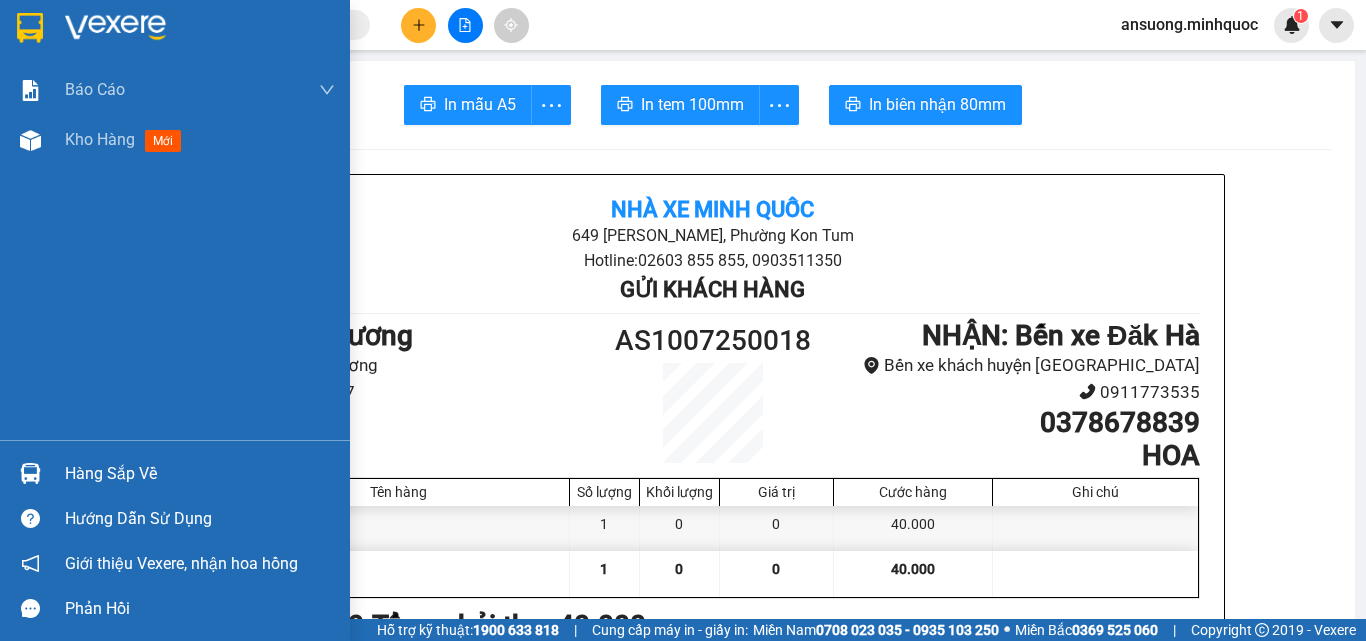 drag, startPoint x: 62, startPoint y: 151, endPoint x: 44, endPoint y: 303, distance: 153.06207 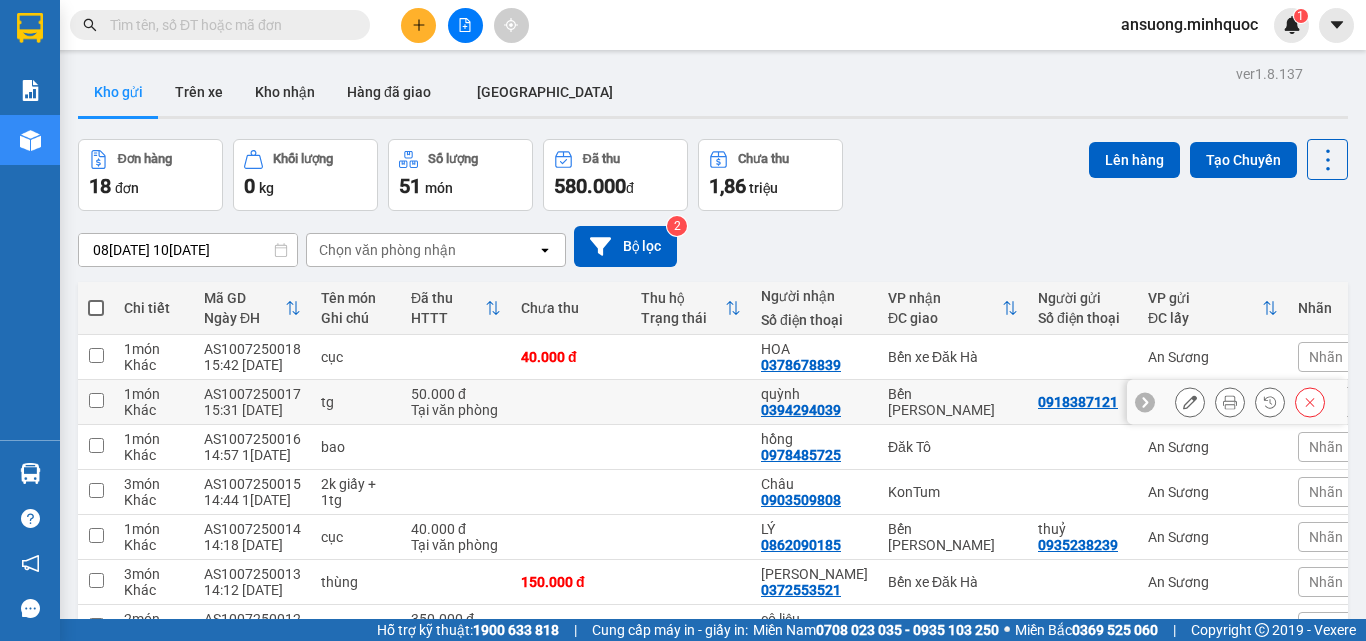 click 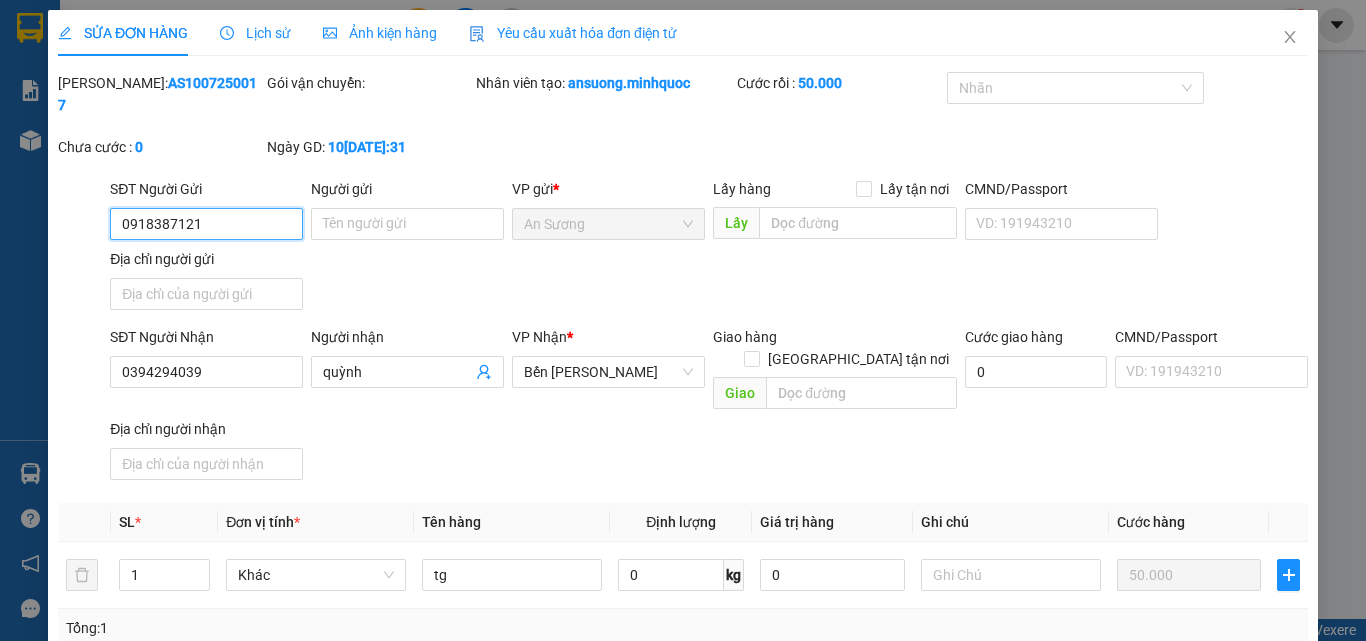 type on "0918387121" 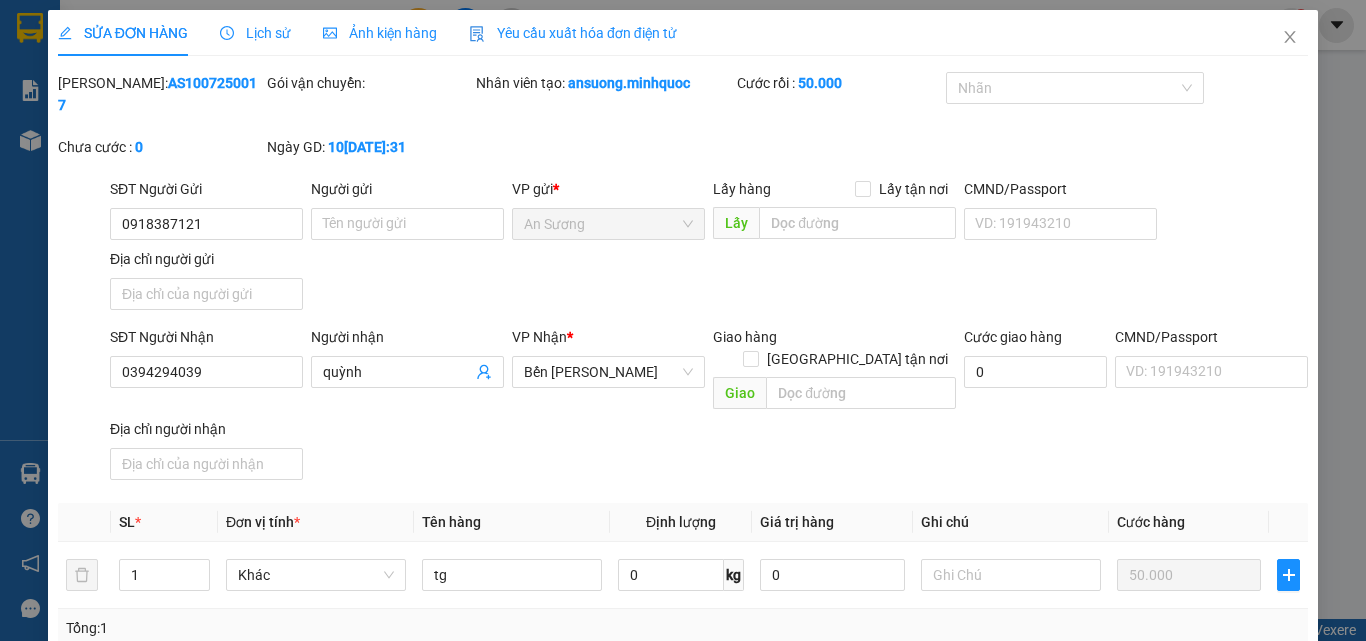 click on "Tổng:  1" at bounding box center [683, 628] 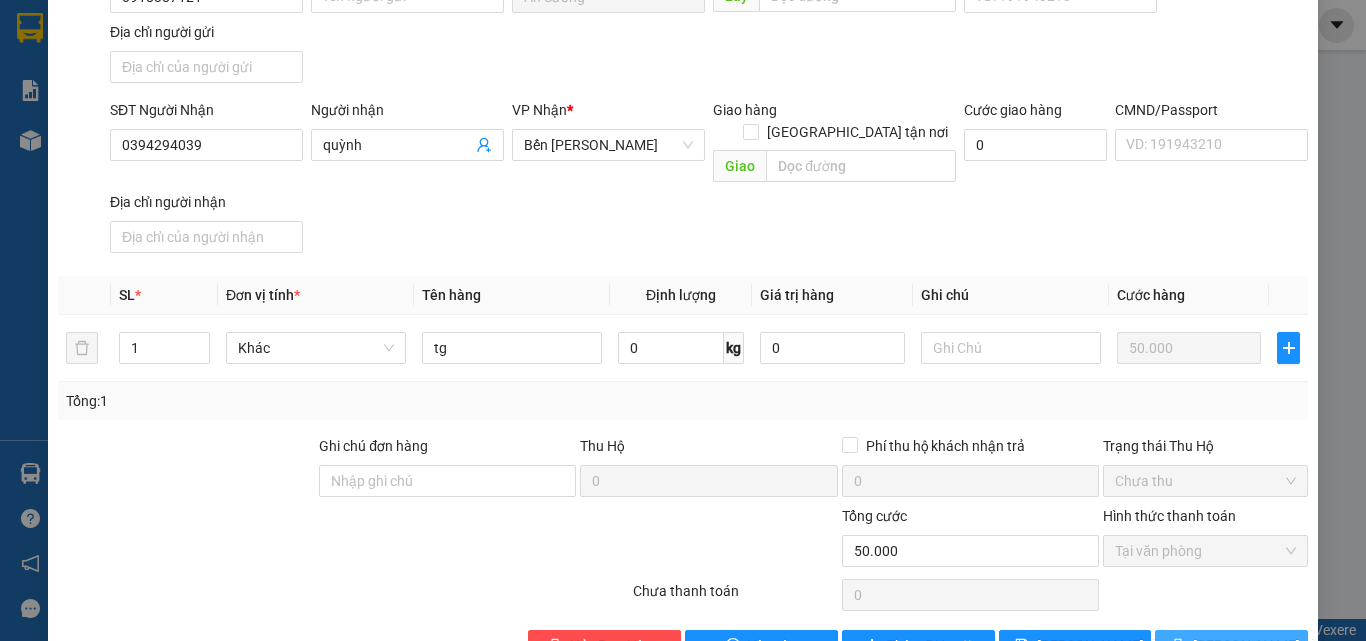 scroll, scrollTop: 243, scrollLeft: 0, axis: vertical 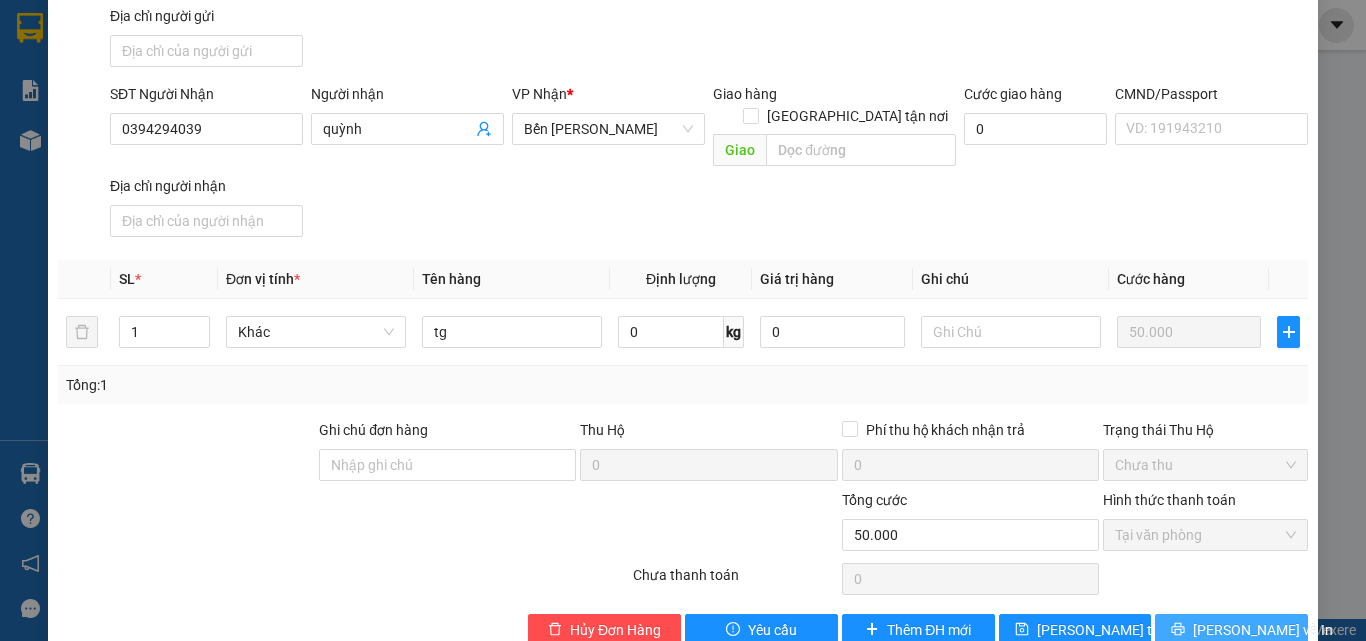 click on "Lưu và In" at bounding box center (1263, 630) 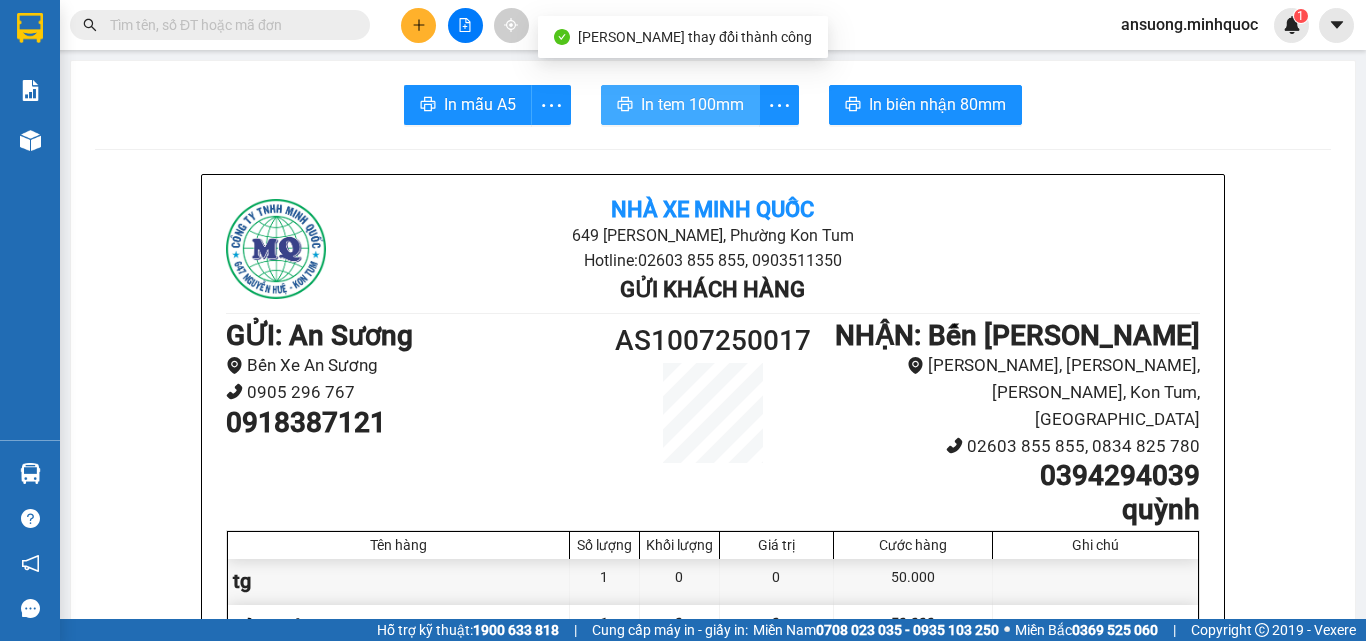 click on "In tem 100mm" at bounding box center (692, 104) 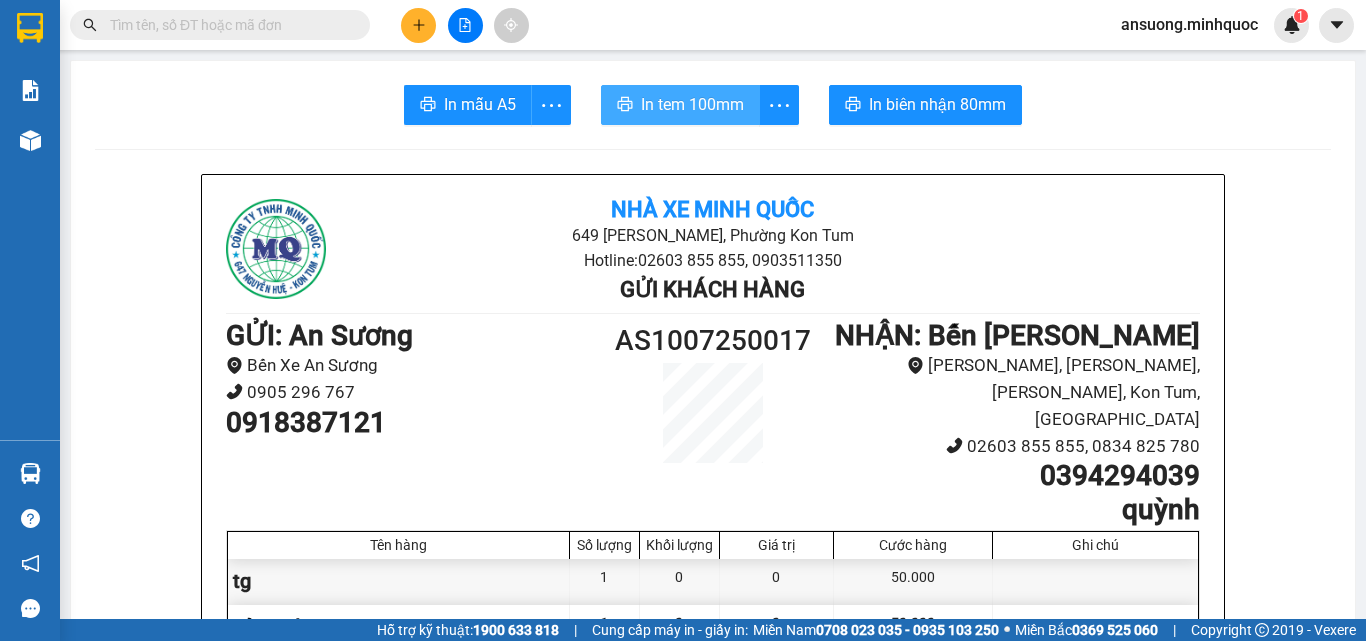 scroll, scrollTop: 0, scrollLeft: 0, axis: both 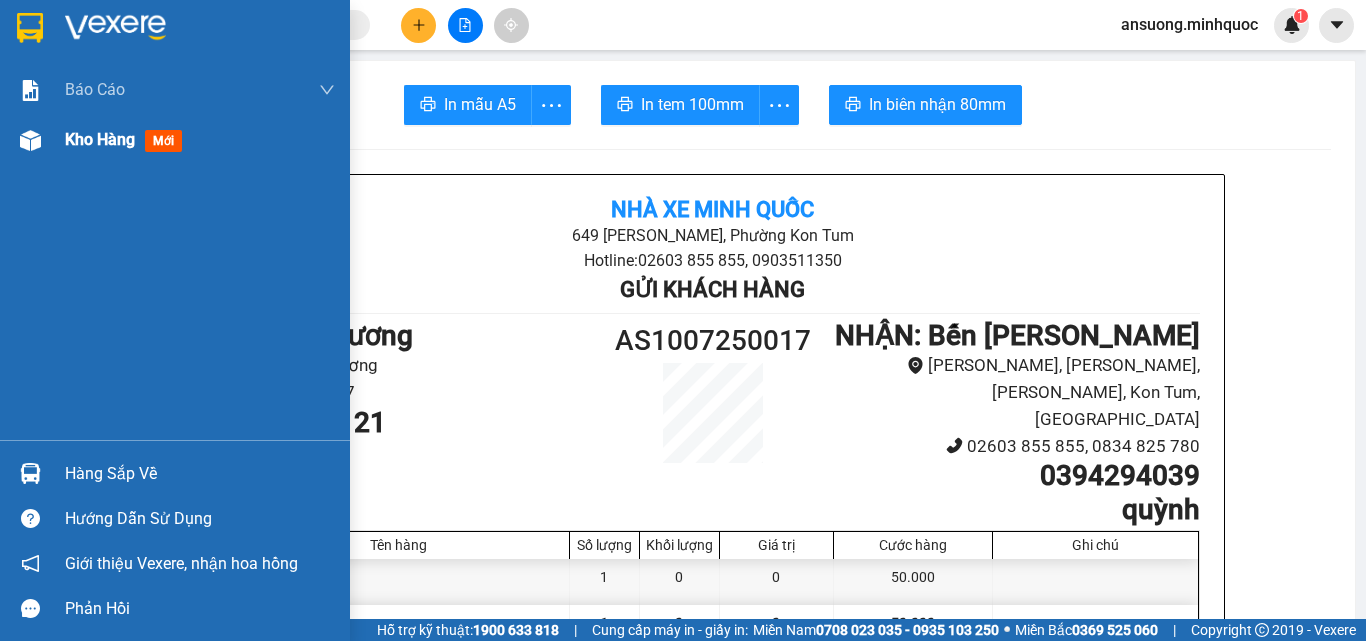 click at bounding box center (30, 140) 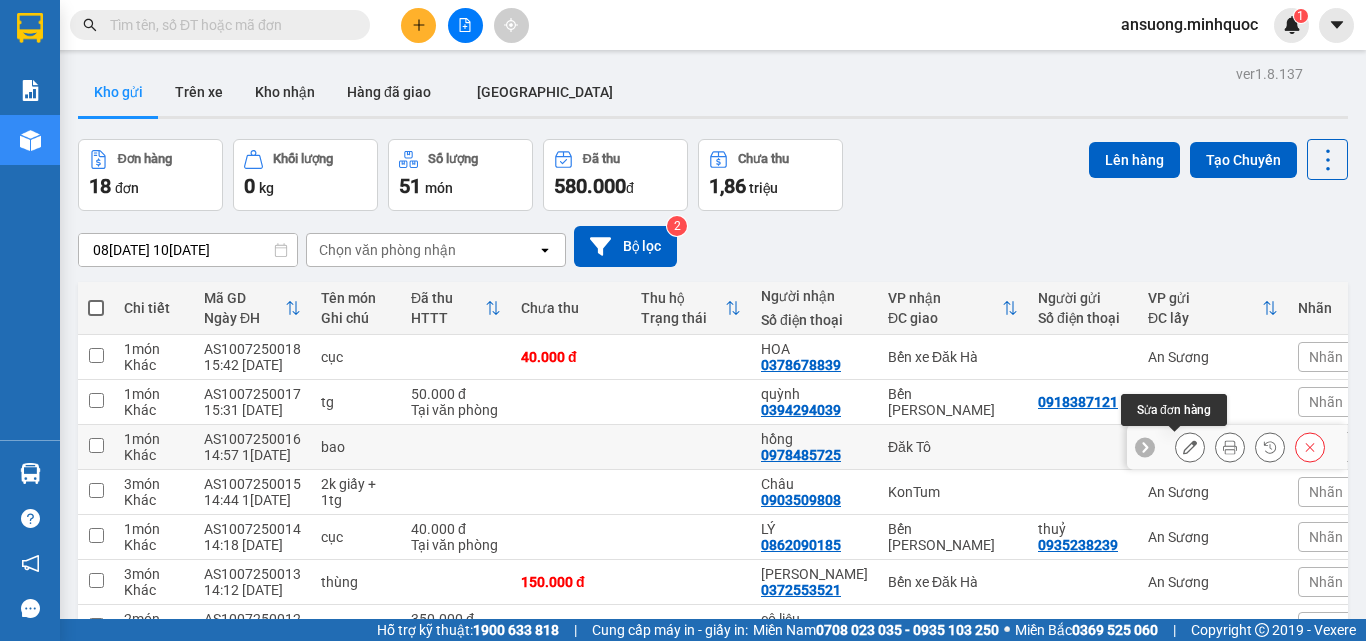 click at bounding box center [1190, 447] 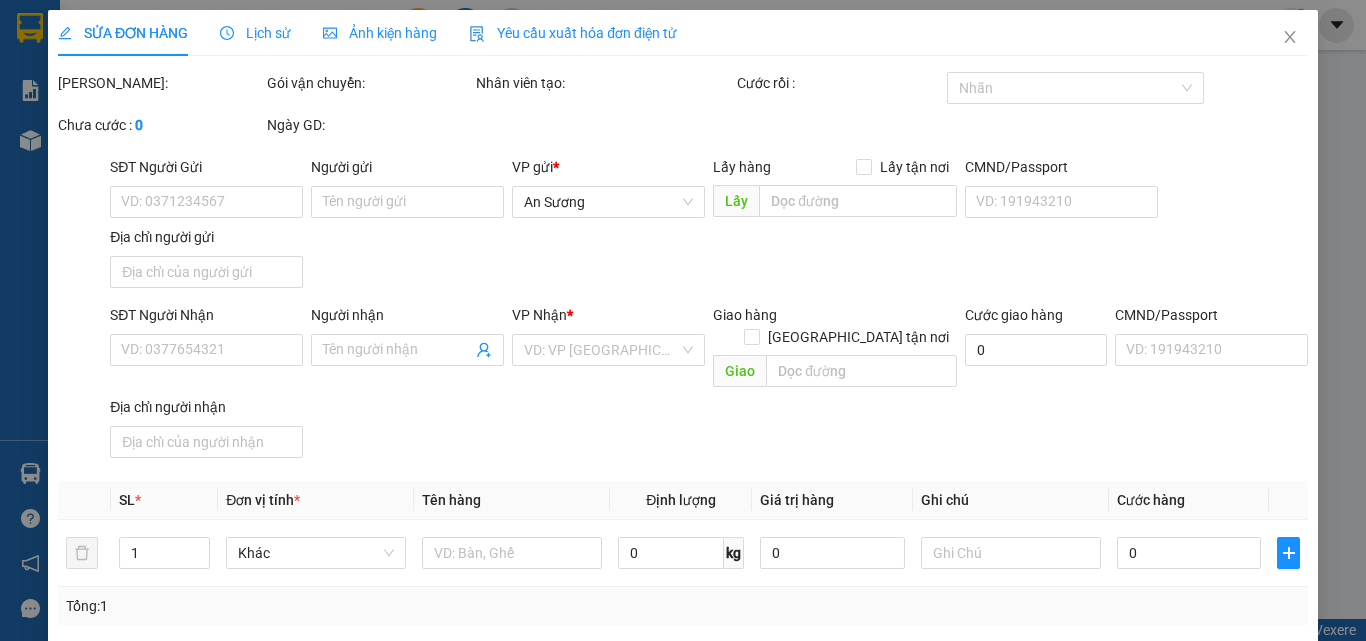 click on "Lưu thay đổi" at bounding box center (1075, 851) 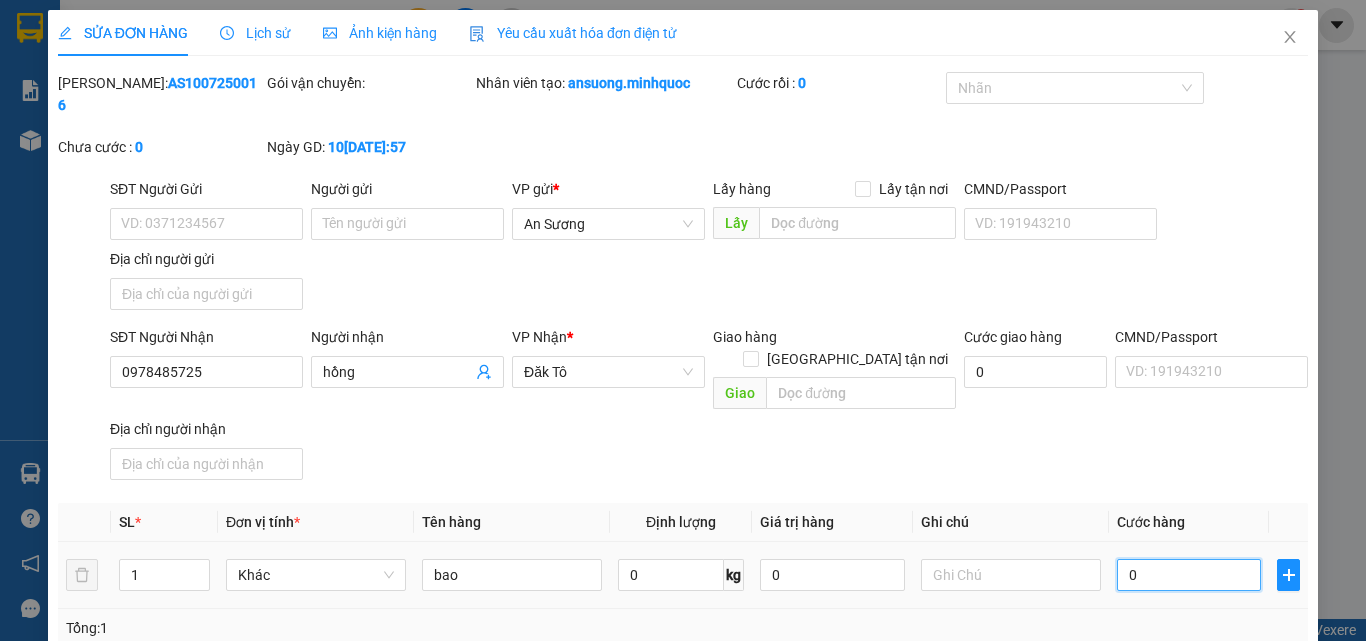 click on "0" at bounding box center (1189, 575) 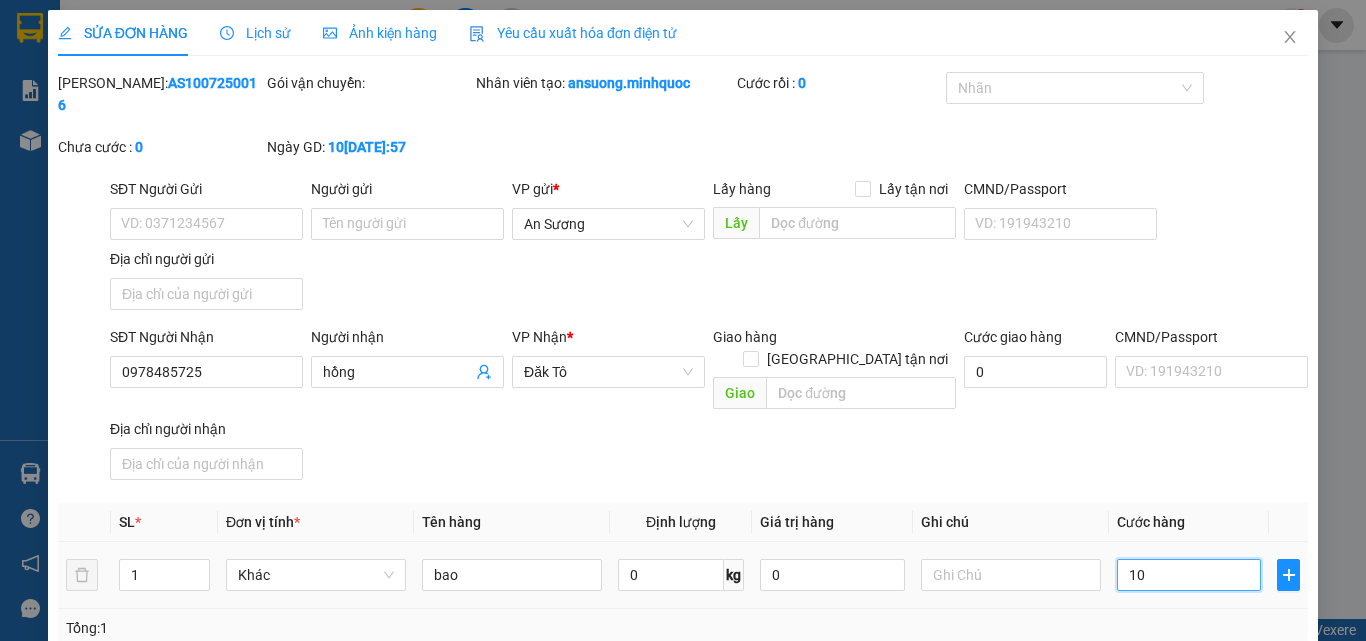 type on "100" 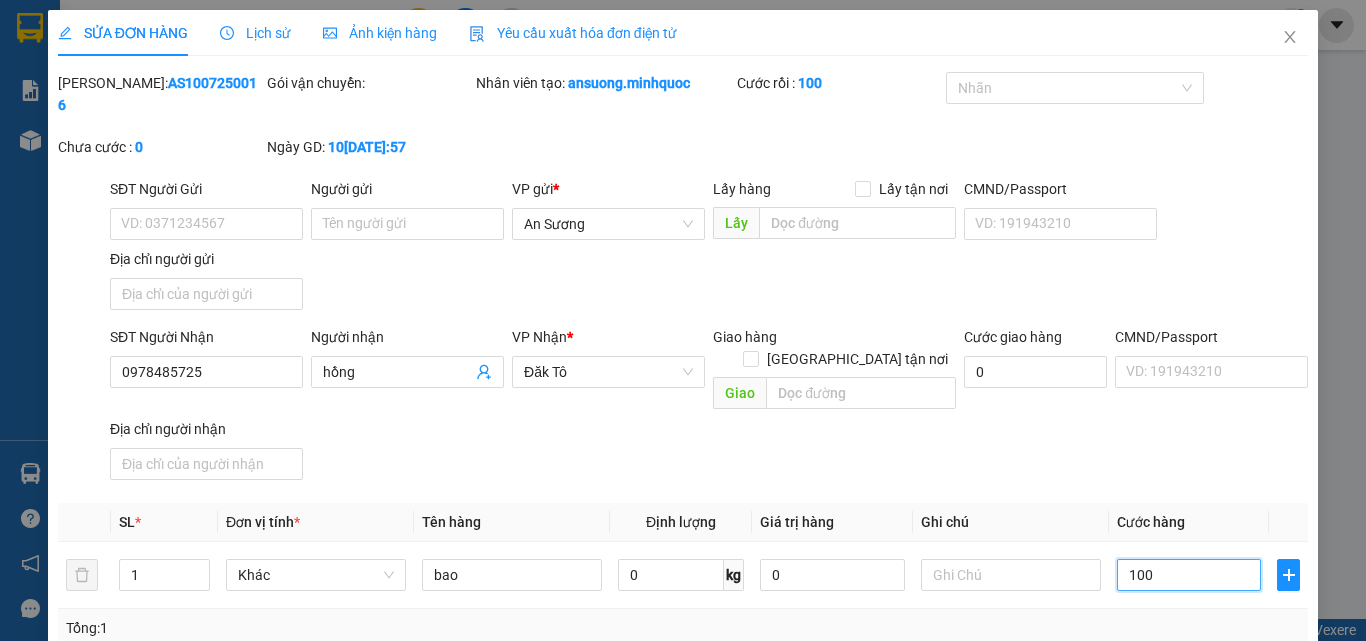 type on "100" 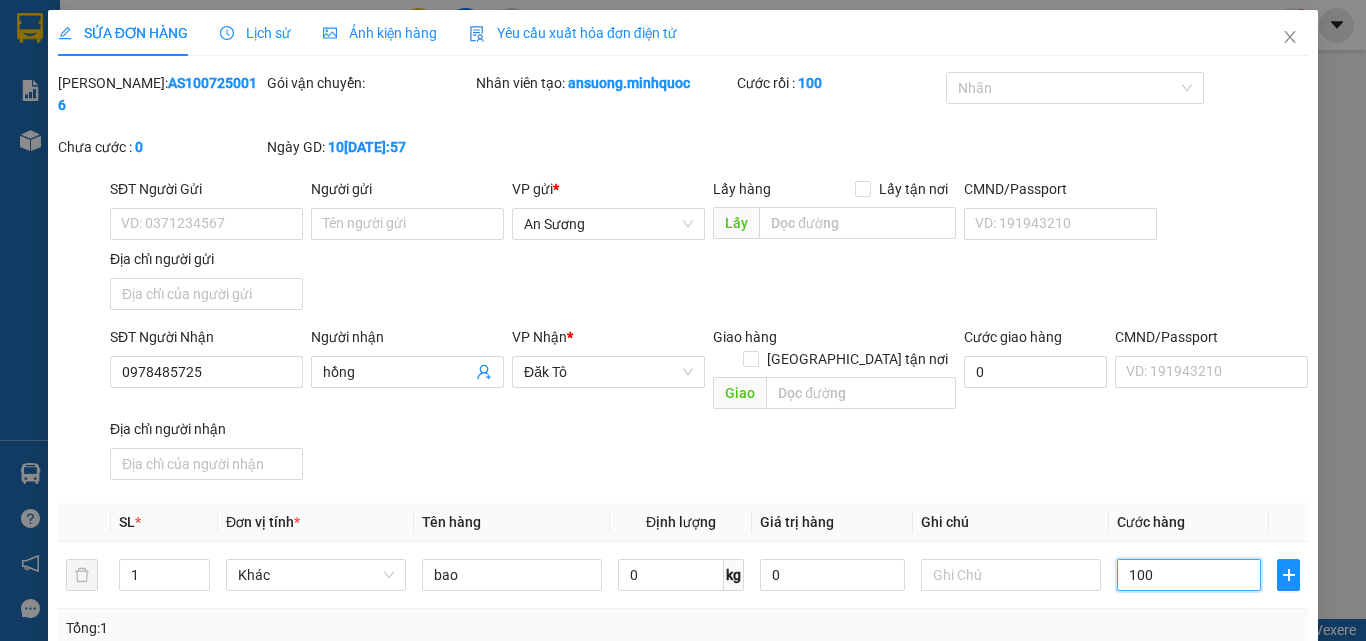 type on "100" 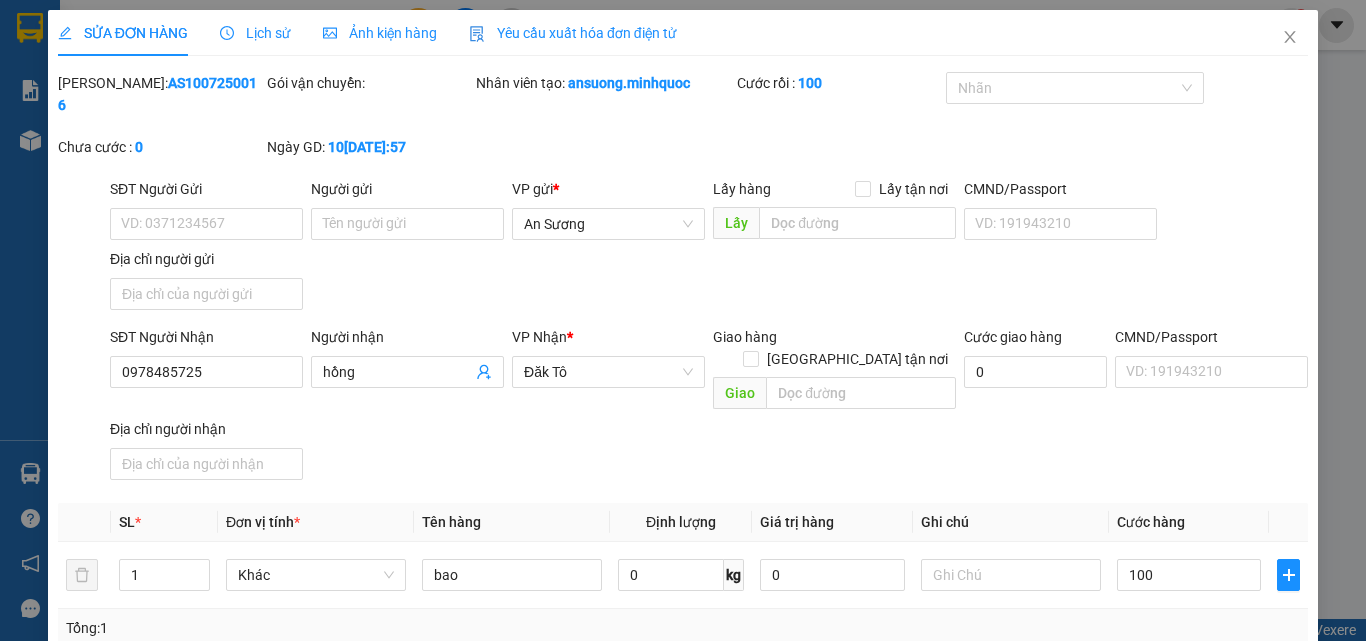 click on "Tổng:  1" at bounding box center (683, 628) 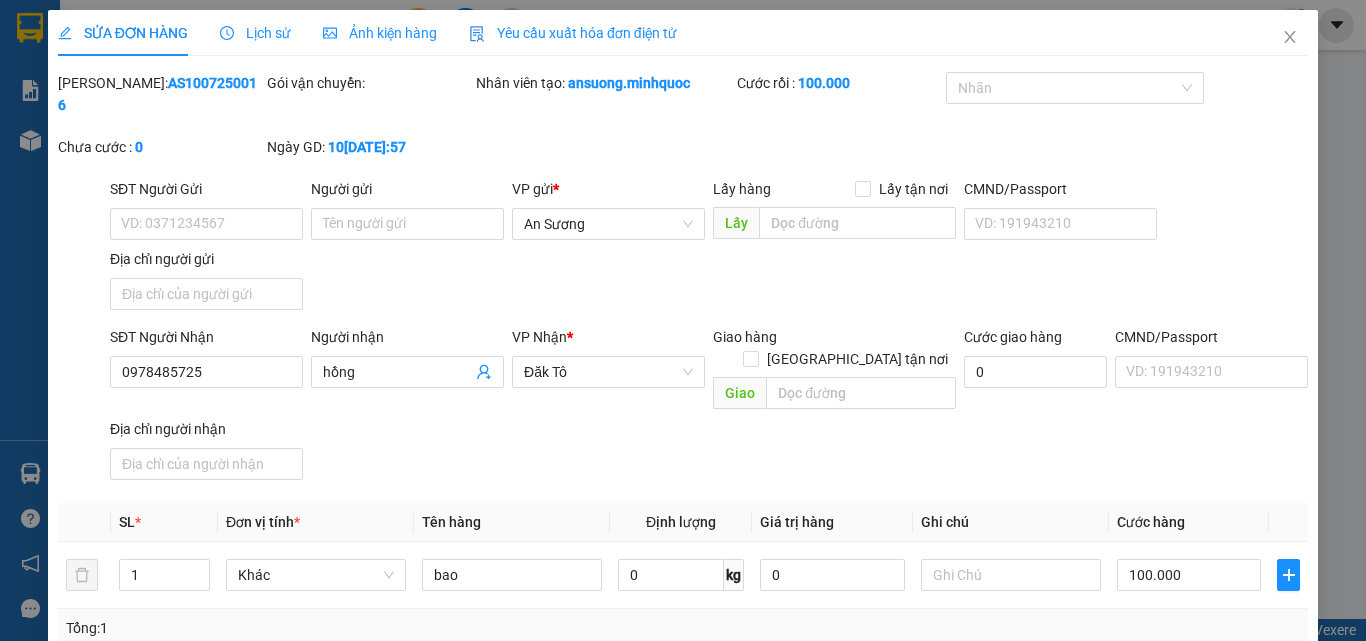 scroll, scrollTop: 243, scrollLeft: 0, axis: vertical 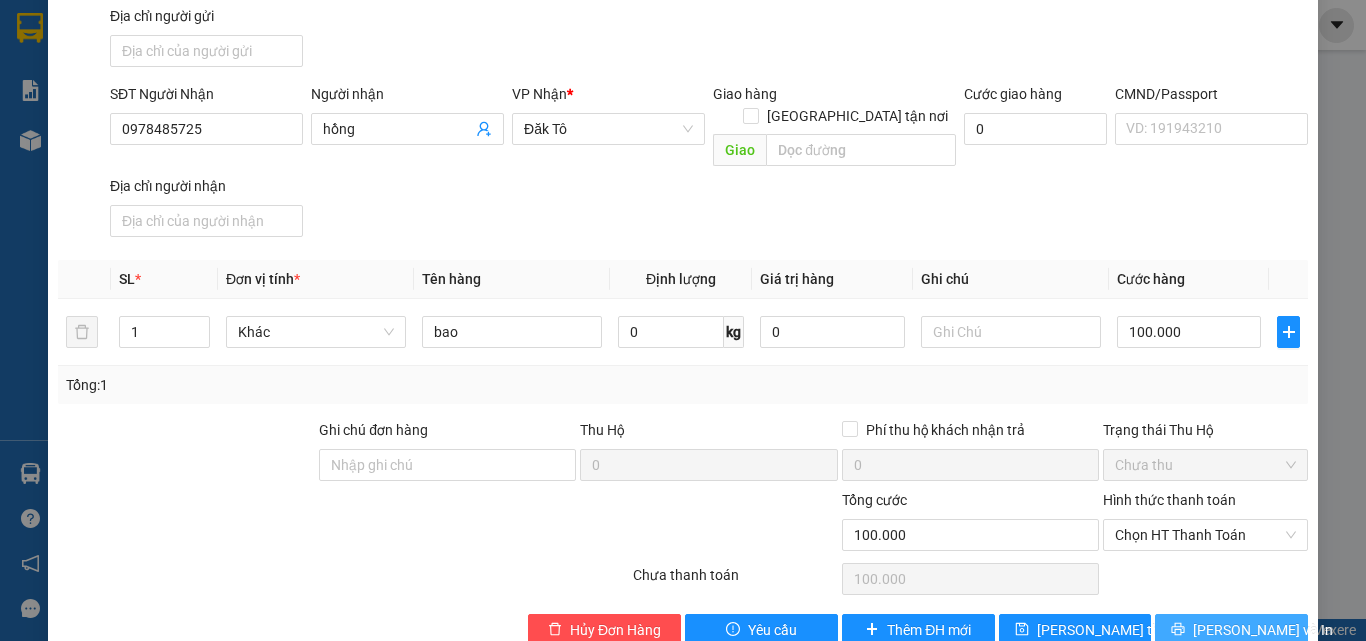 click on "Lưu và In" at bounding box center [1263, 630] 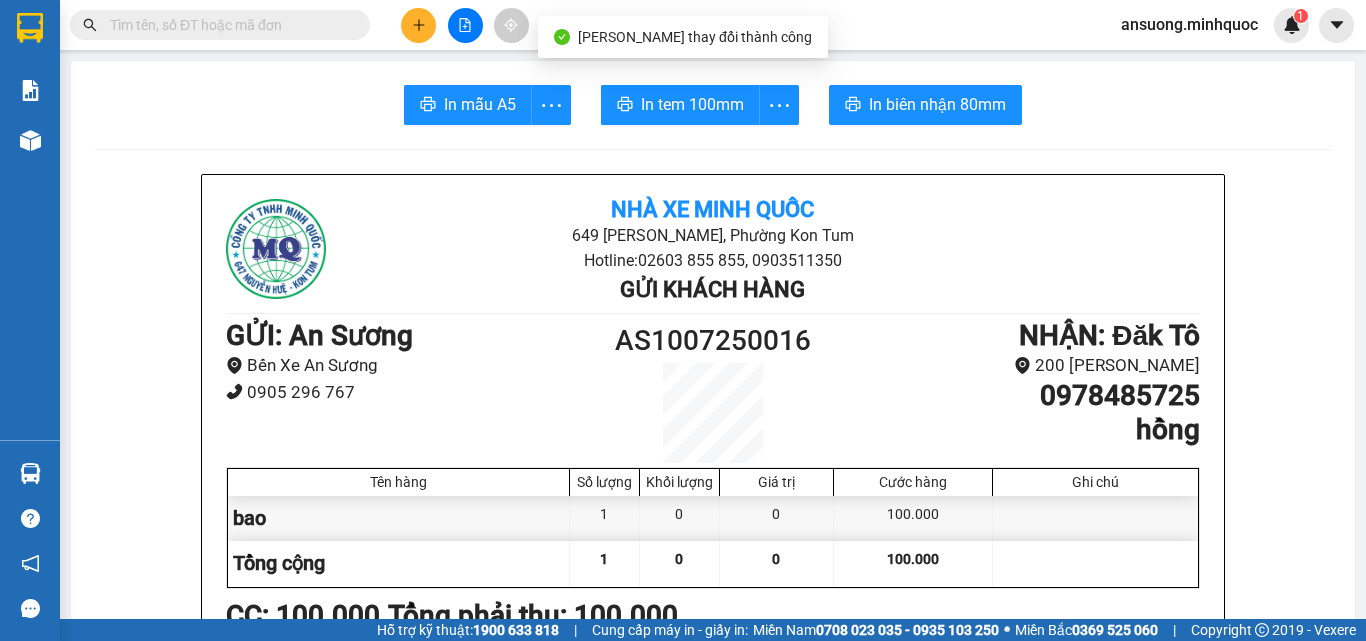 click on "In mẫu A5
In tem 100mm
In biên nhận 80mm Nhà xe Minh Quốc 649 Nguyễn Huệ, Phường Kon Tum Hotline:  02603 855 855, 0903511350 Gửi khách hàng GỬI :   An Sương   Bến Xe An Sương   0905 296 767 AS1007250016 NHẬN :   Đăk Tô   200 Hùng Vương 0978485725 hồng Tên hàng Số lượng Khối lượng Giá trị Cước hàng Ghi chú bao  1 0 0 100.000 Tổng cộng 1 0 0 100.000 Loading... CC : 100.000 Tổng phải thu: 100.000 14:57, ngày 10 tháng 07 năm 2025 Nhân viên Nguyễn Thế Tiên (An Sương) Quy định nhận/gửi hàng : Biên nhận có giá trị trong vòng  10 ngày  kể từ ngày khách gửi hàng. Công ty chỉ chịu trách nhiệm đối với hàng có biên nhận kèm theo. Đối với hàng thông thường khi xảy ra sự cố mất, thất lạc, hư hỏng,...chúng tôi chỉ chịu trách nhiệm bồi thường không quá  5 lần  cước gửi hàng. *HƯ BỂ VỠ KHÔNG ĐỀN* Nhà xe Minh Quốc VP An Sương" at bounding box center (713, 1250) 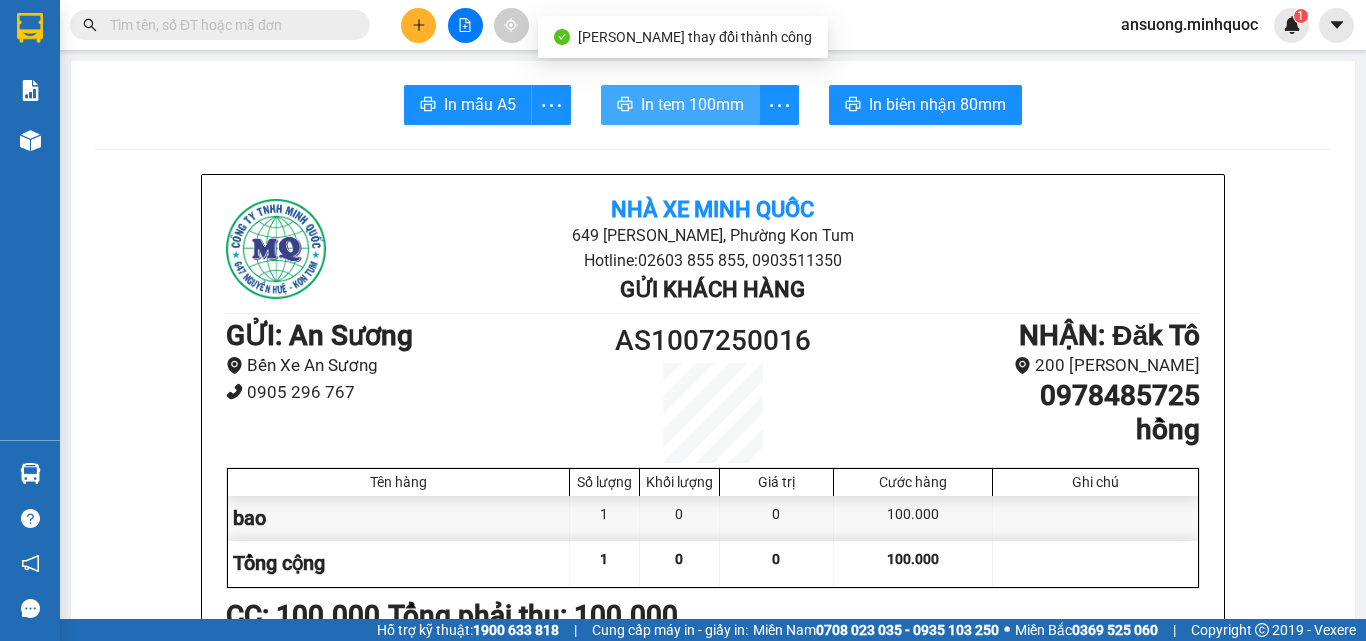 click on "In tem 100mm" at bounding box center (692, 104) 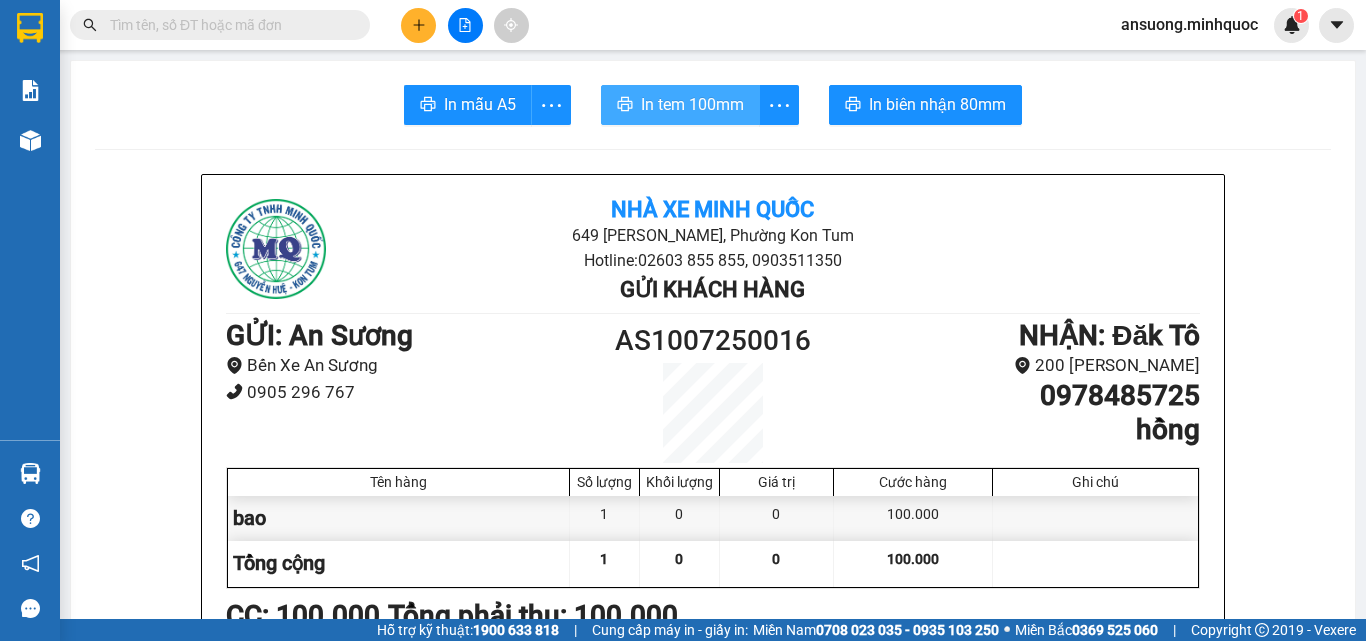 scroll, scrollTop: 0, scrollLeft: 0, axis: both 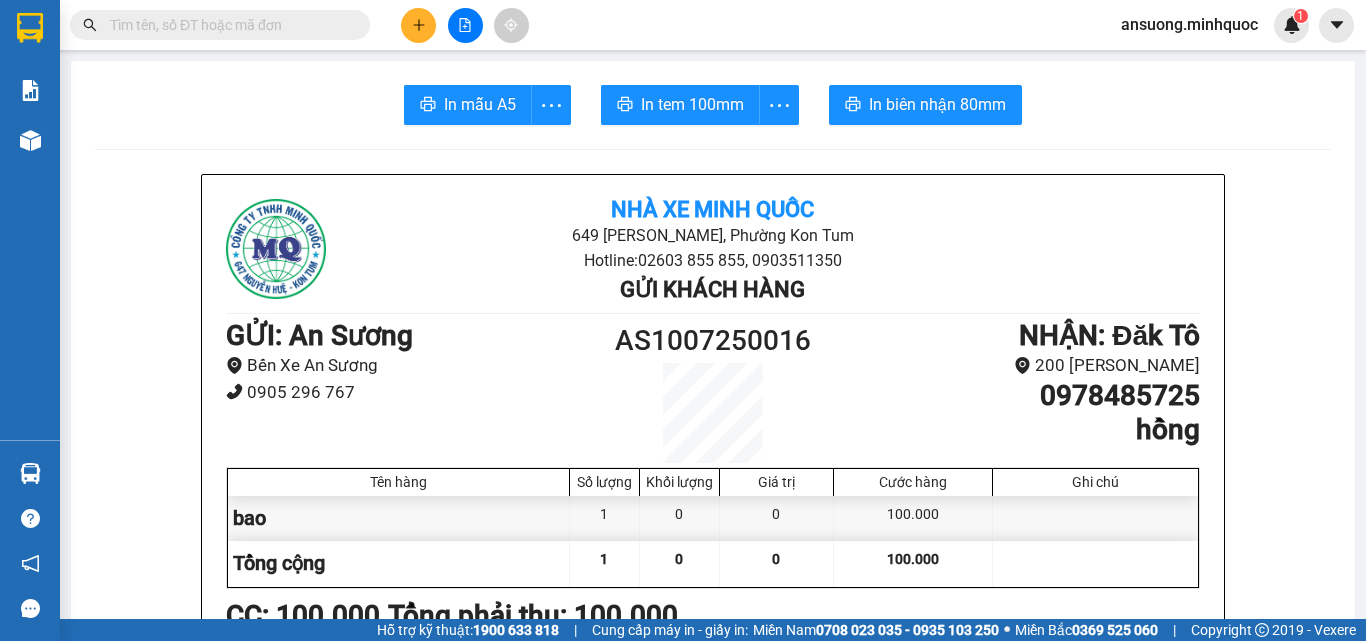 click at bounding box center [418, 25] 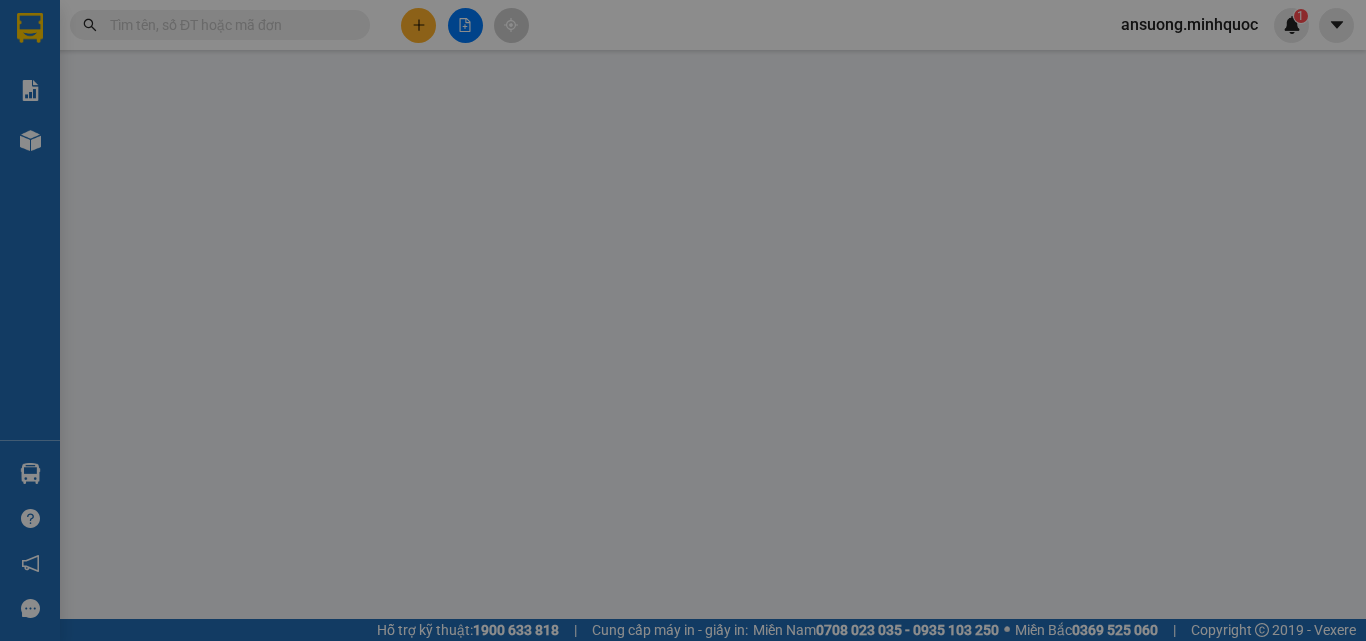 click on "Yêu cầu xuất hóa đơn điện tử" at bounding box center [322, 33] 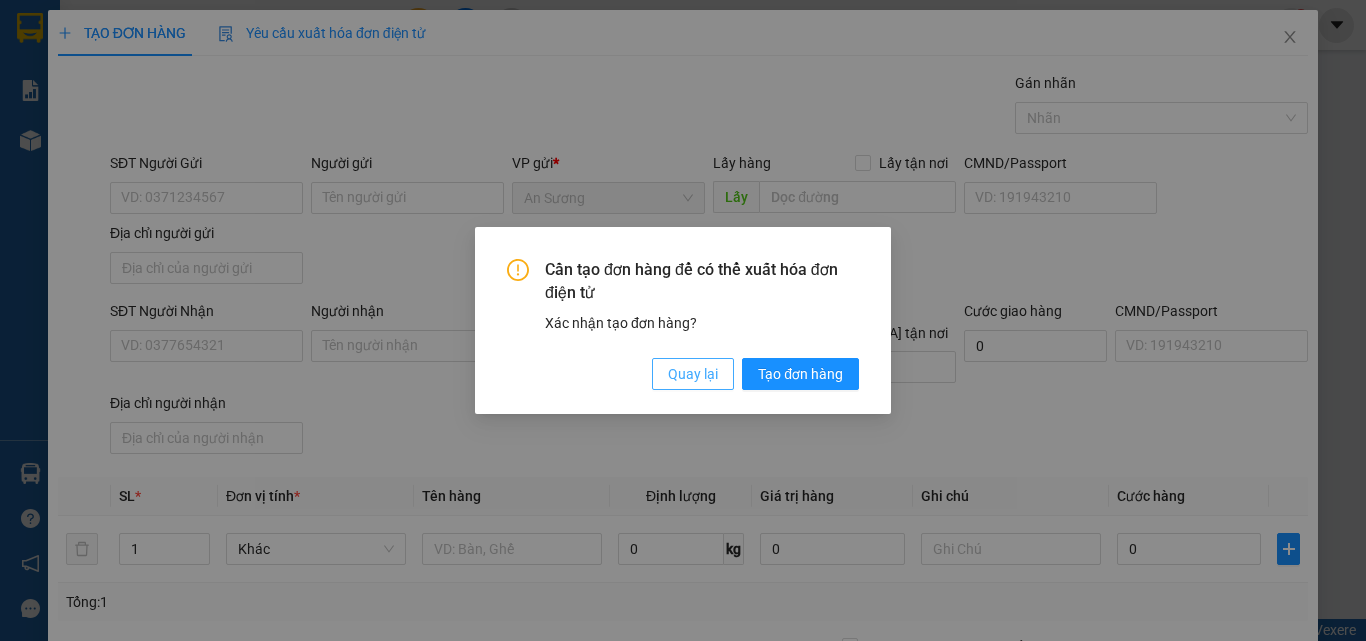 click on "Quay lại" at bounding box center (693, 374) 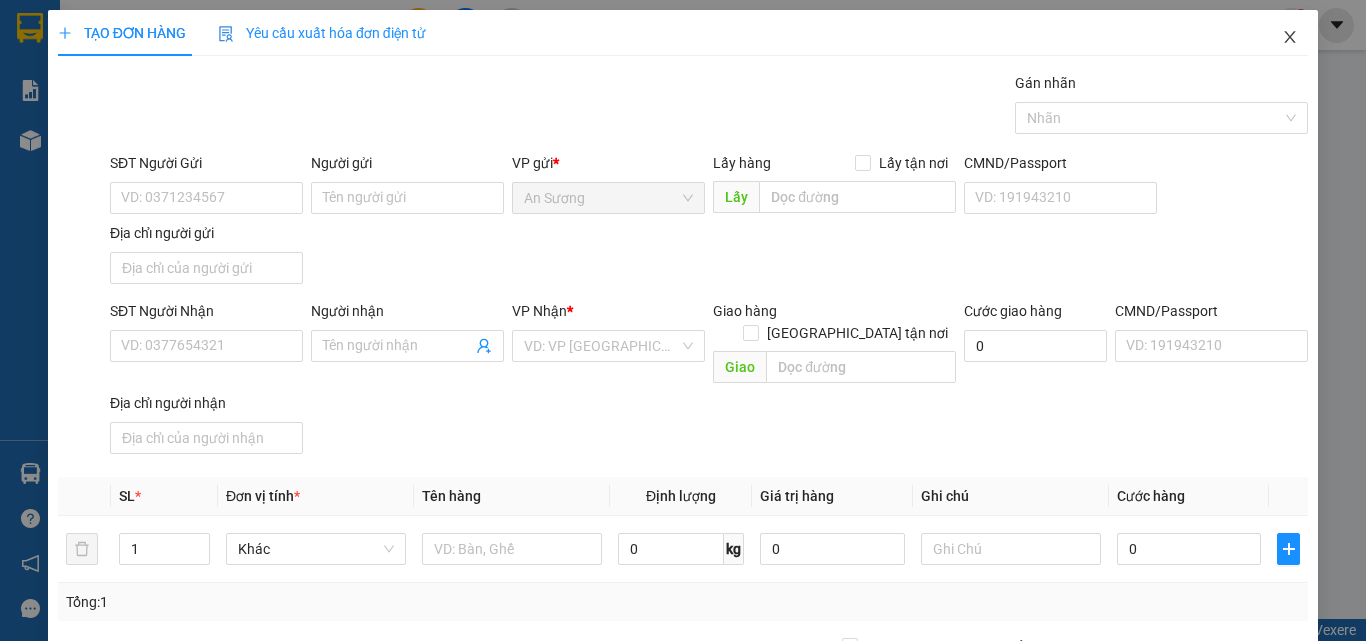 click at bounding box center [1290, 38] 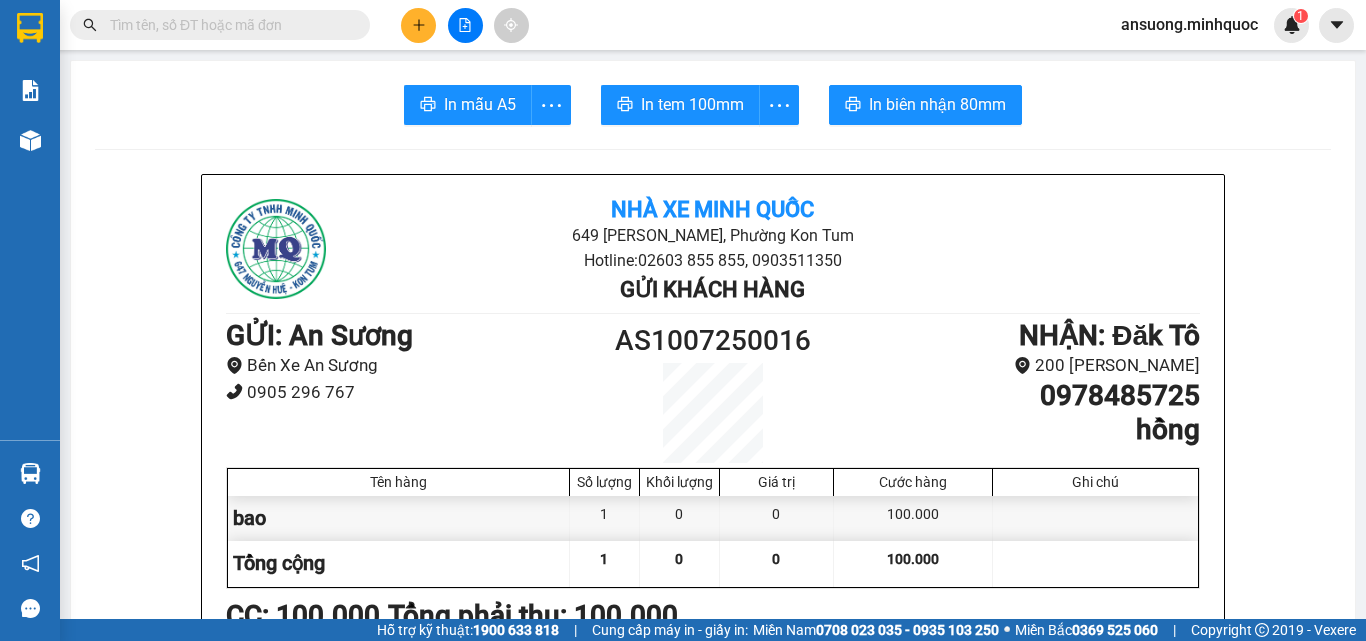 click at bounding box center [418, 25] 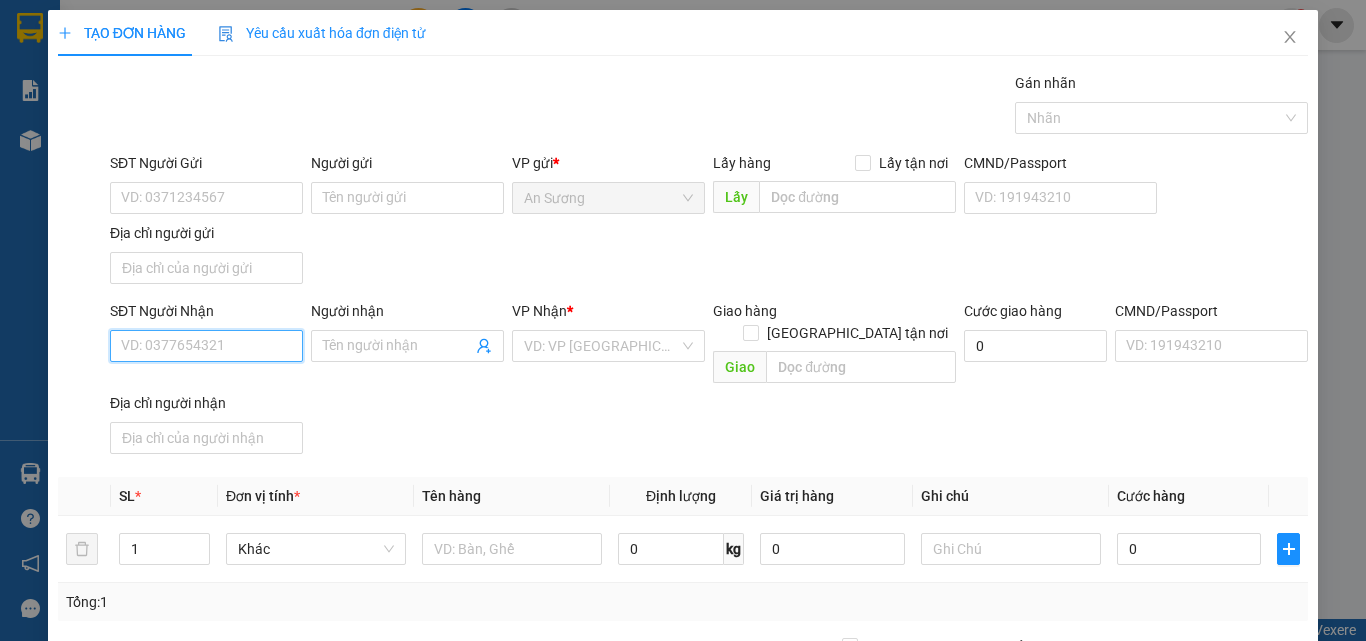 click on "SĐT Người Nhận" at bounding box center [206, 346] 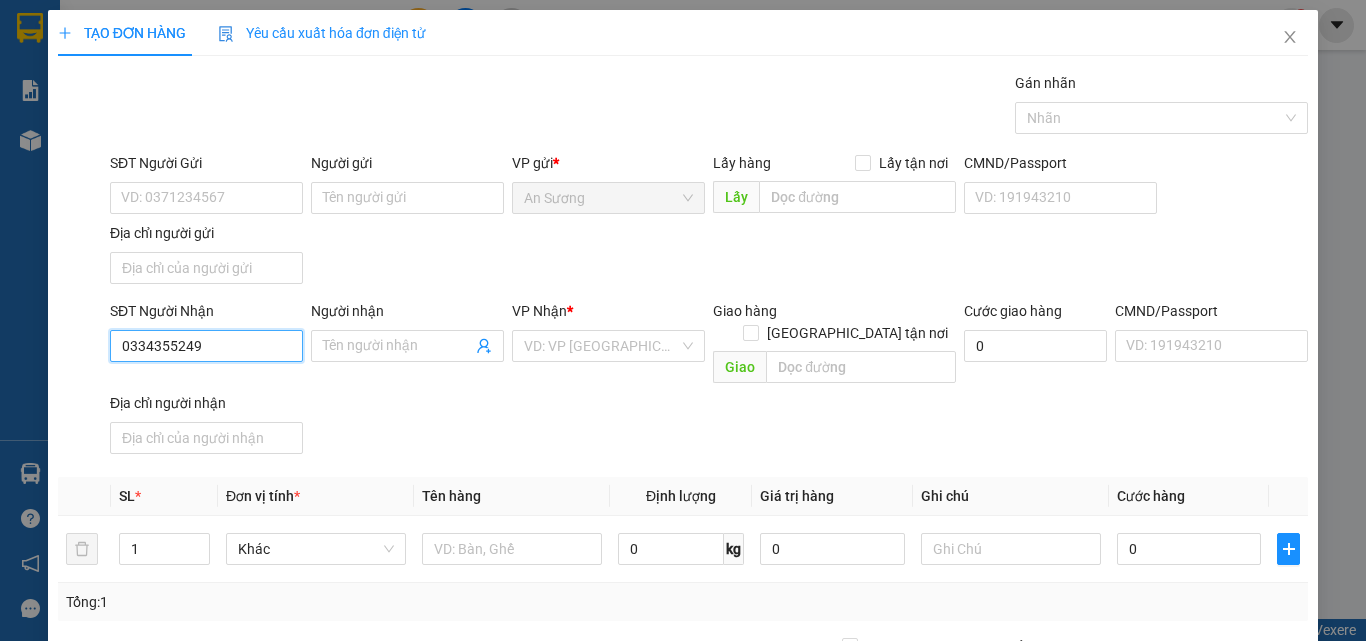 type on "0334355249" 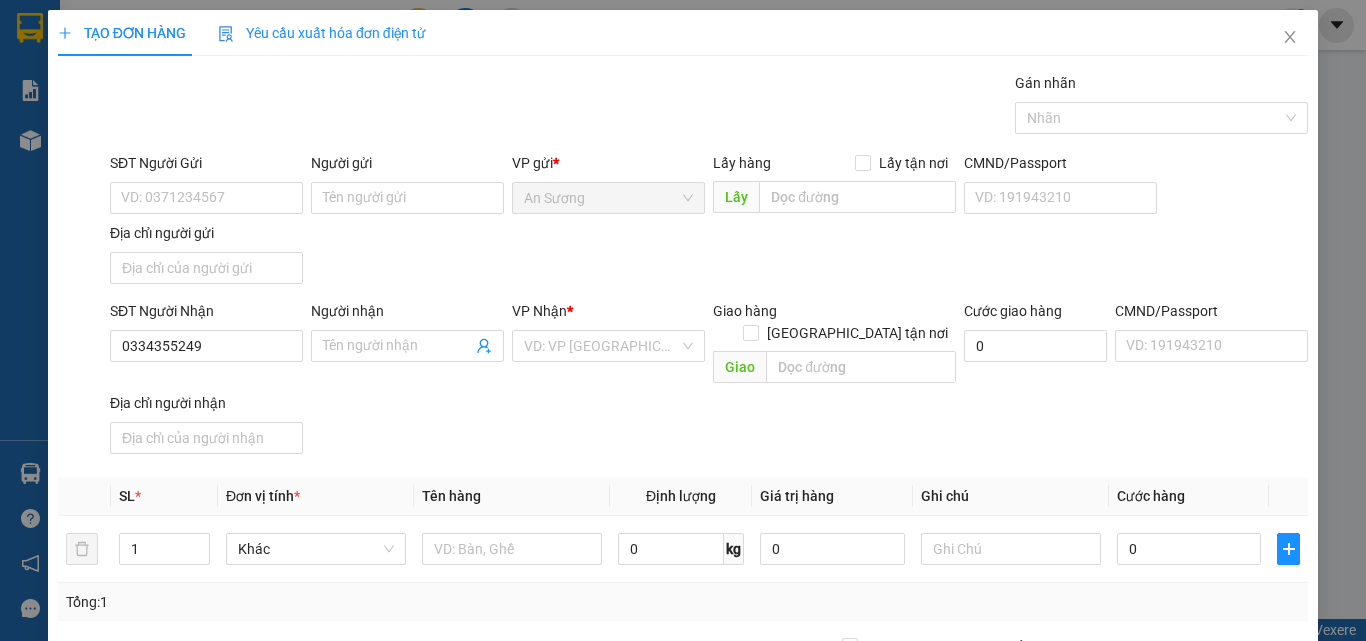 click on "SĐT Người Nhận 0334355249 0334355249 Người nhận Tên người nhận VP Nhận  * VD: VP Sài Gòn Giao hàng Giao tận nơi Giao Cước giao hàng 0 CMND/Passport VD: 191943210 Địa chỉ người nhận" at bounding box center [709, 381] 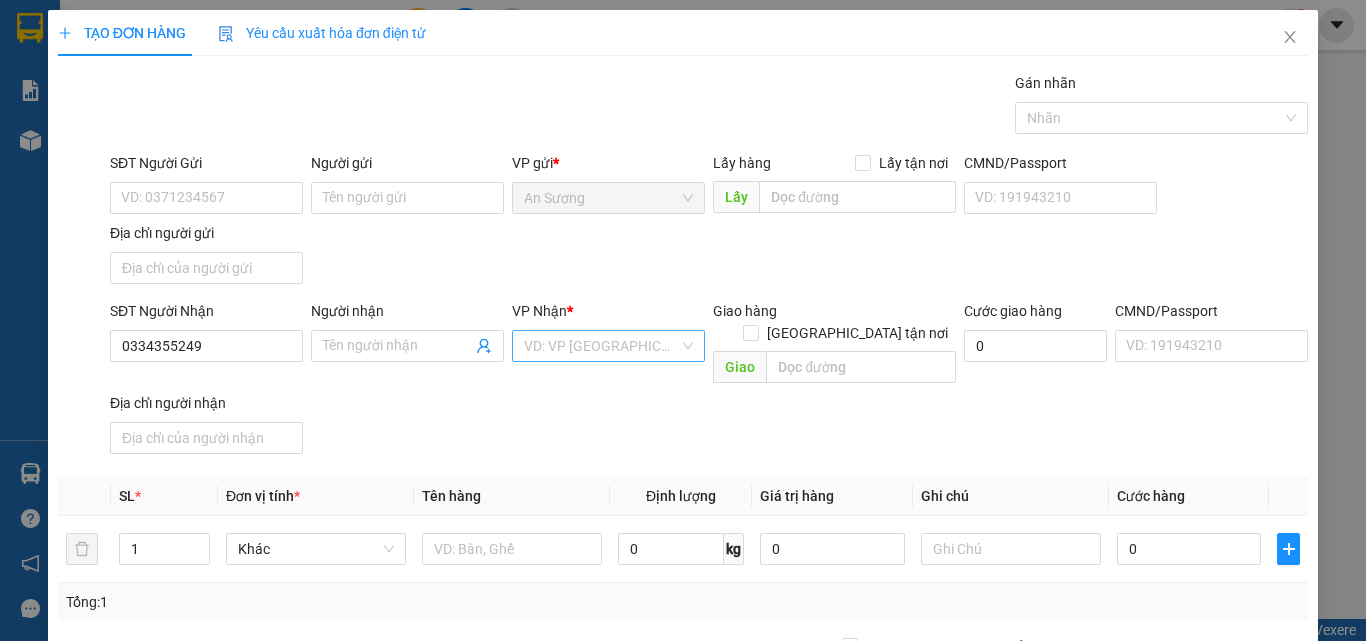 click at bounding box center (601, 346) 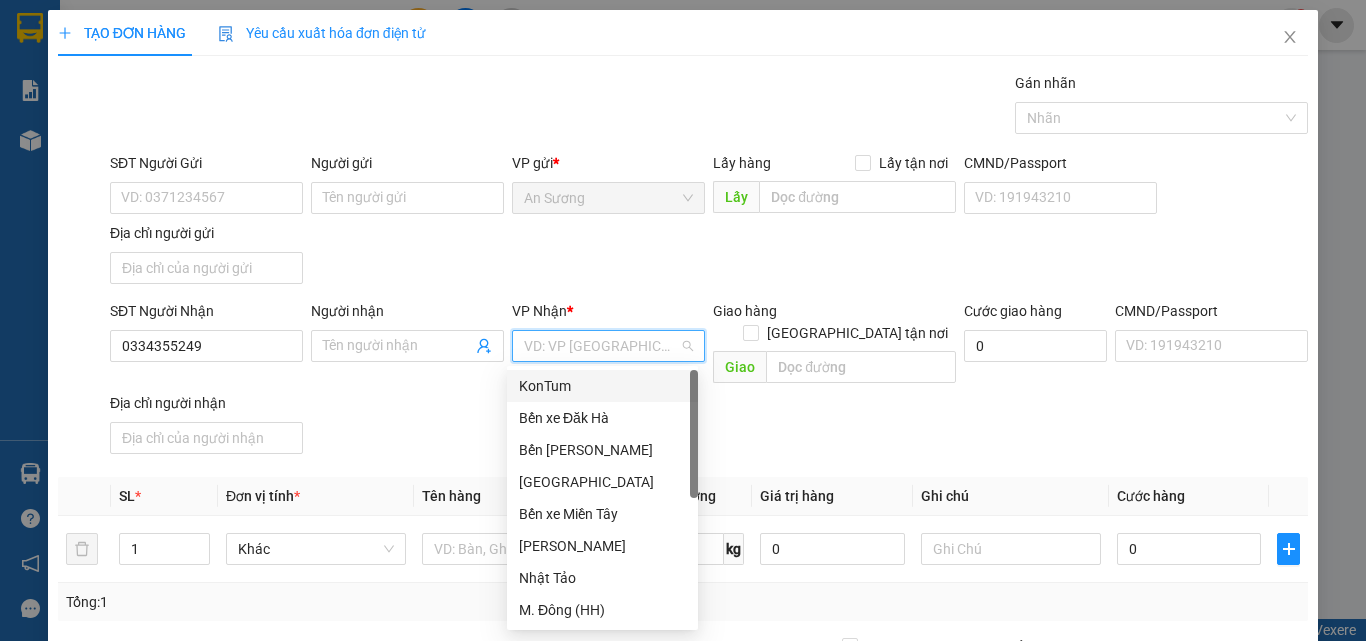 click on "KonTum" at bounding box center [602, 386] 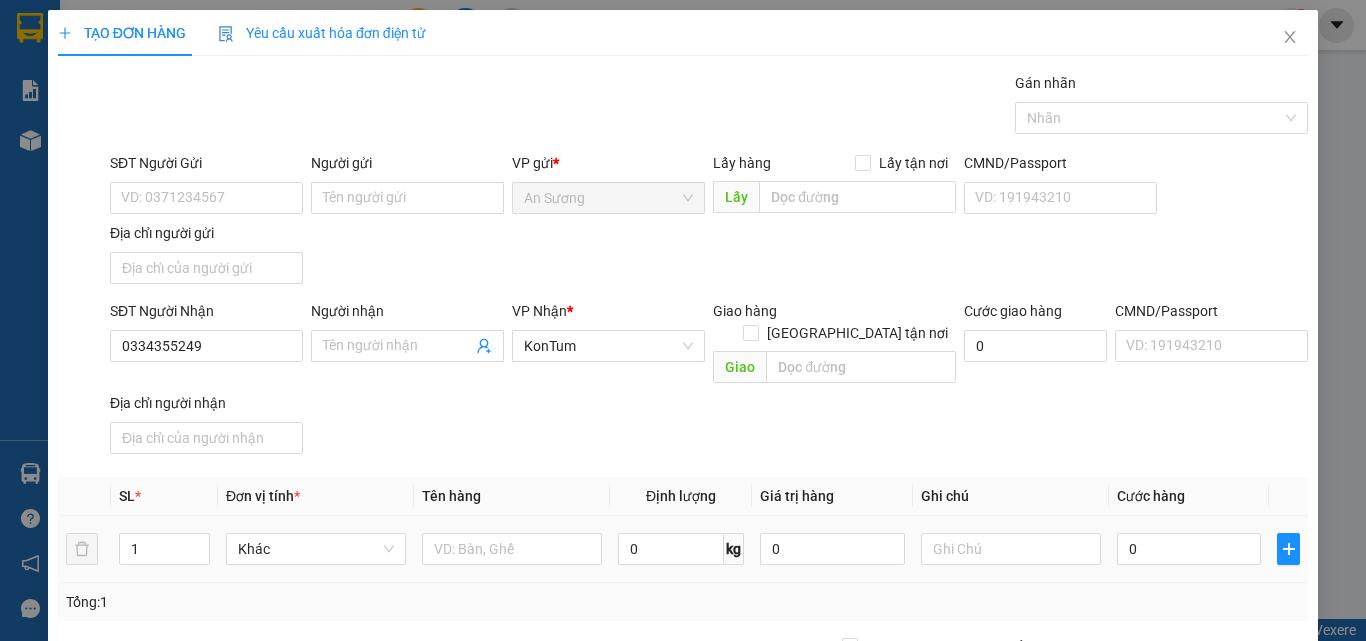 drag, startPoint x: 360, startPoint y: 457, endPoint x: 227, endPoint y: 509, distance: 142.80406 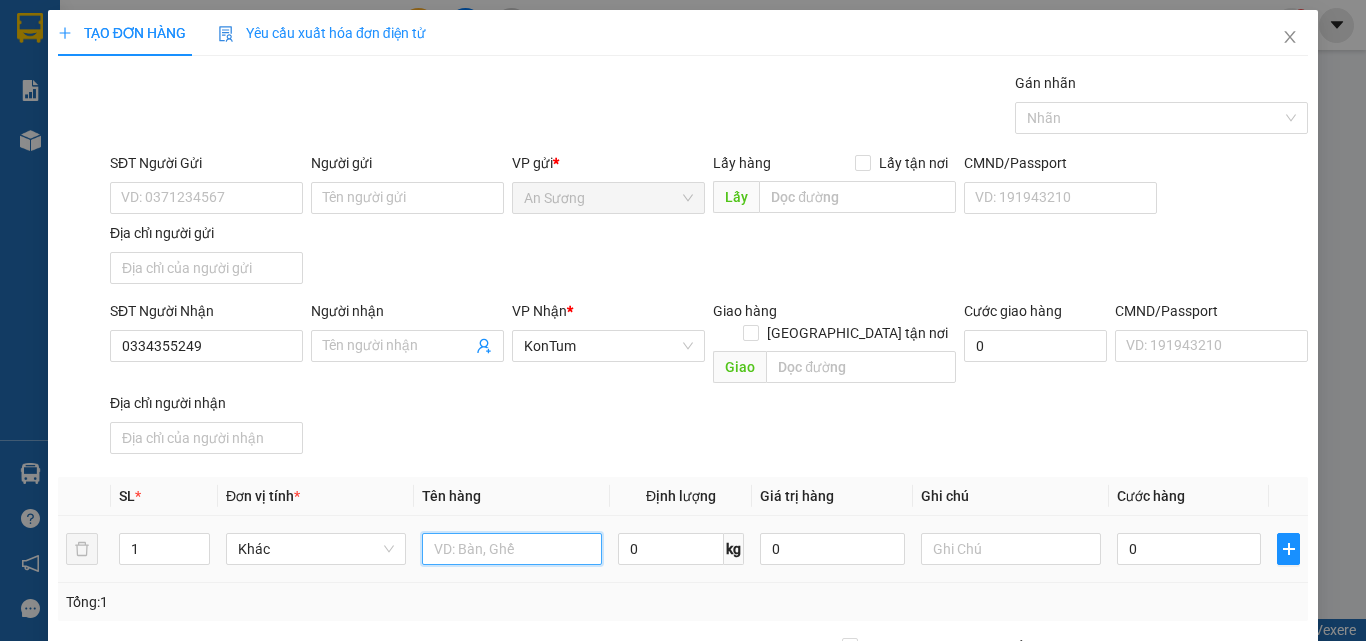 click at bounding box center (512, 549) 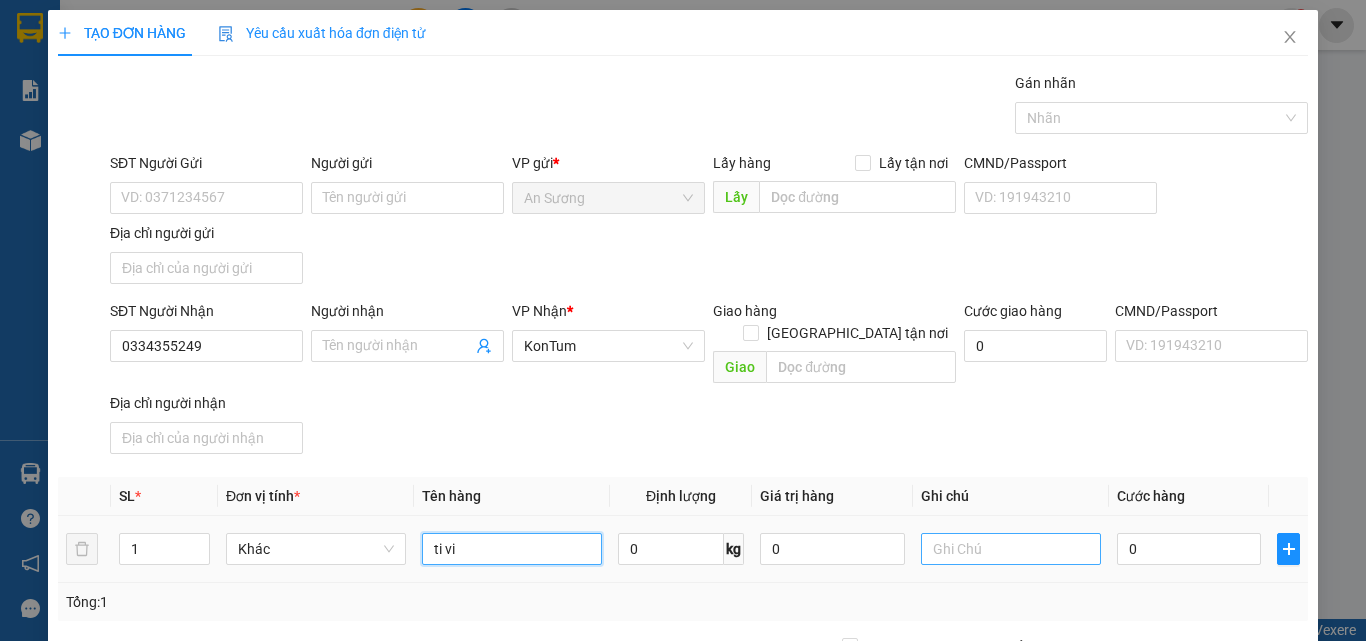 type on "ti vi" 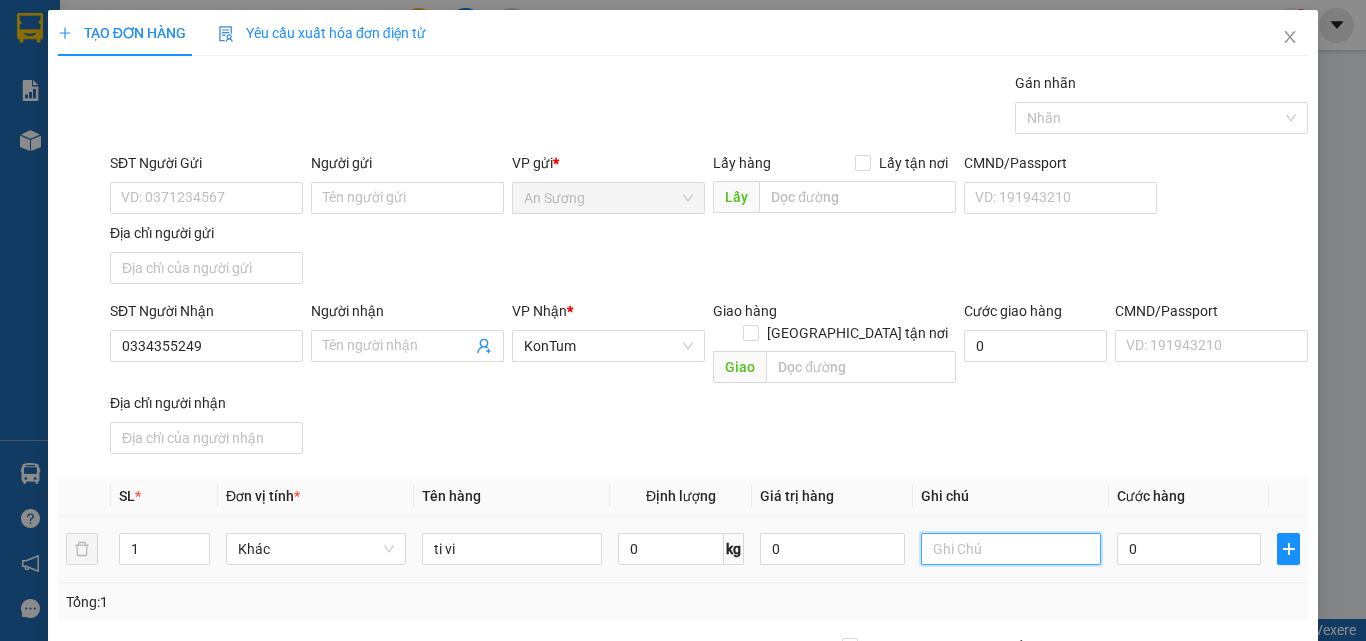 click at bounding box center (1011, 549) 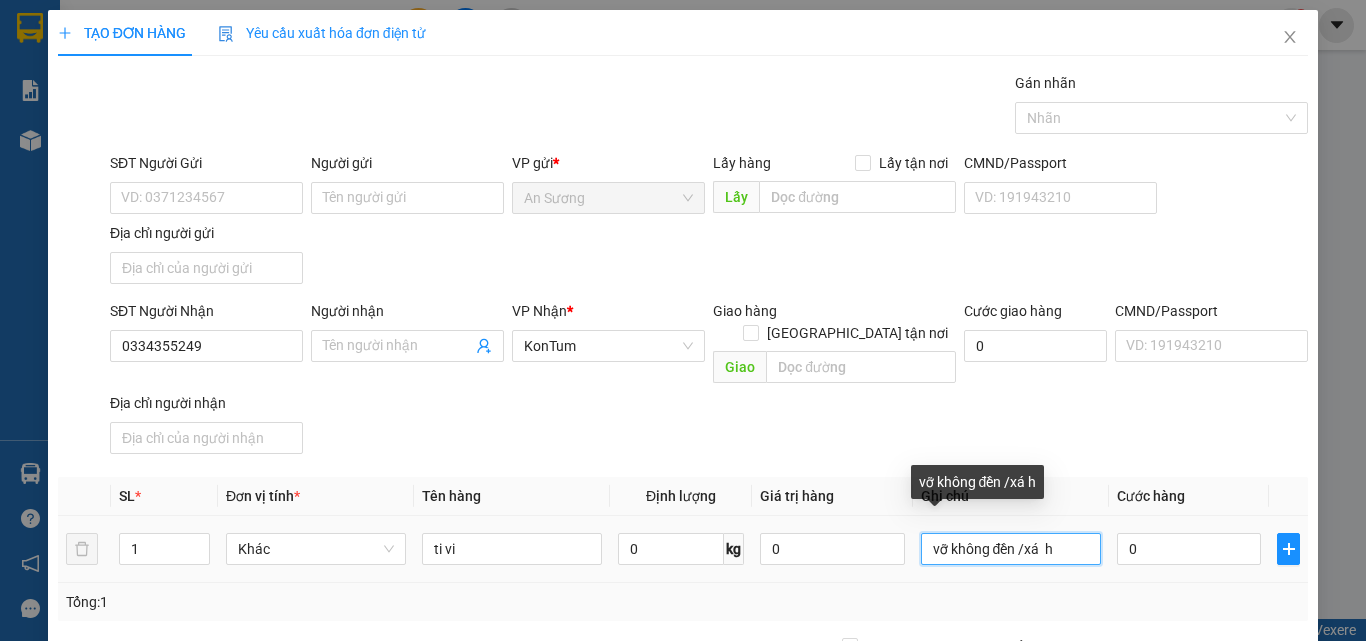 drag, startPoint x: 1060, startPoint y: 529, endPoint x: 1037, endPoint y: 529, distance: 23 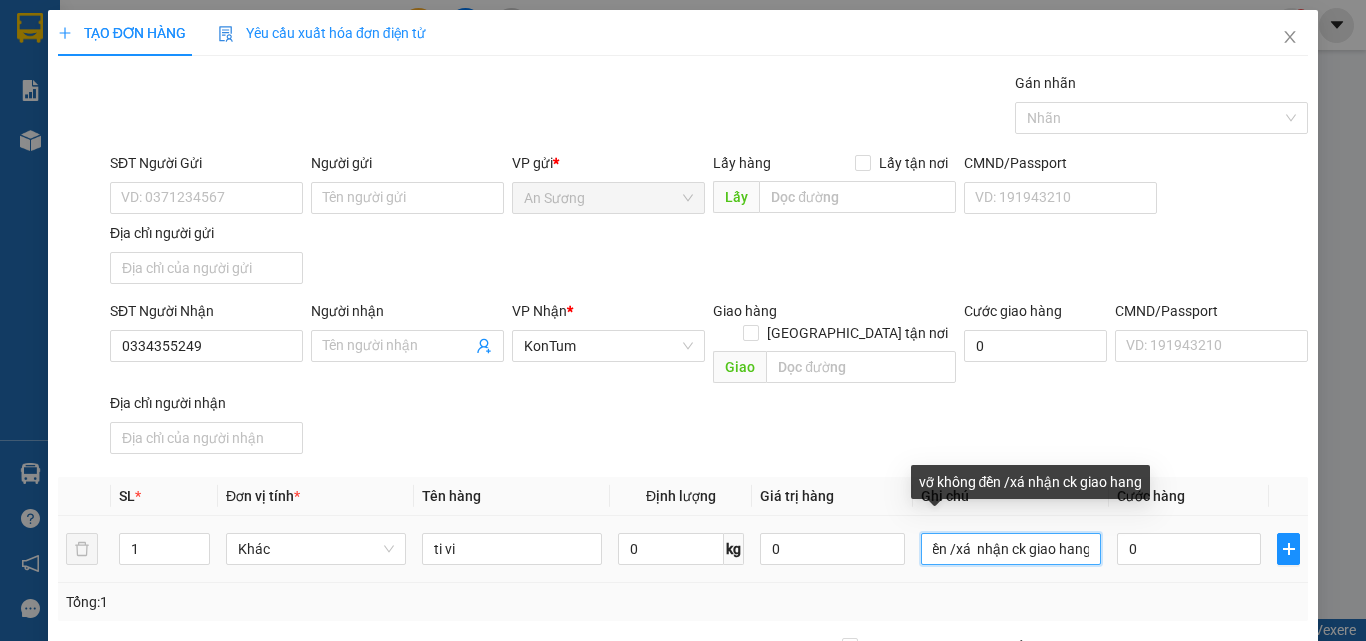 scroll, scrollTop: 0, scrollLeft: 76, axis: horizontal 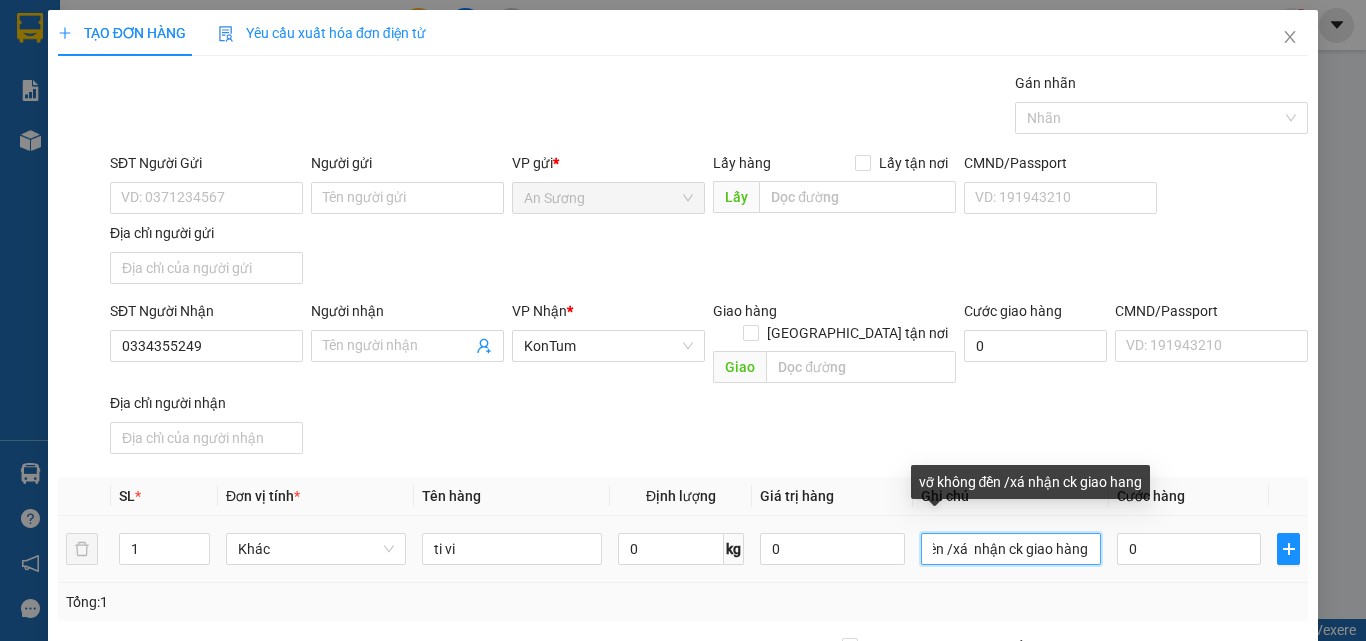 type on "vỡ không đền /xá  nhận ck giao hàng" 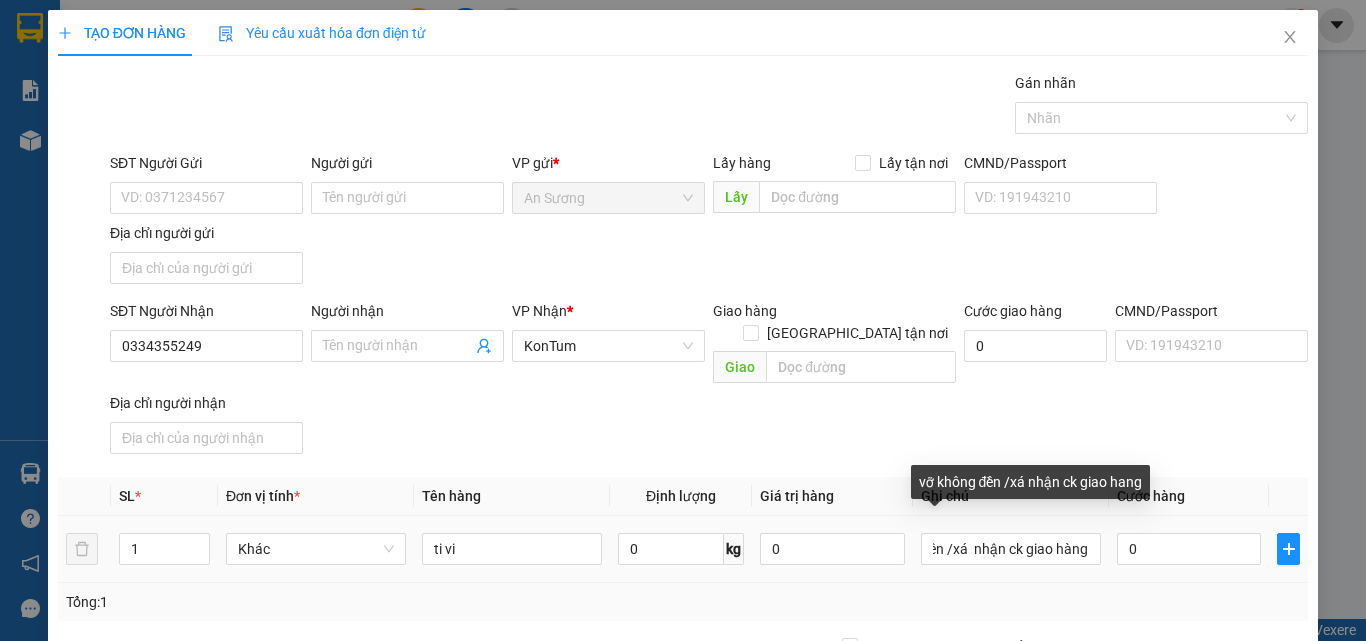 click on "Transit Pickup Surcharge Ids Transit Deliver Surcharge Ids Transit Deliver Surcharge Transit Deliver Surcharge Gán nhãn   Nhãn SĐT Người Gửi VD: 0371234567 Người gửi Tên người gửi VP gửi  * An Sương Lấy hàng Lấy tận nơi Lấy CMND/Passport VD: 191943210 Địa chỉ người gửi SĐT Người Nhận 0334355249 Người nhận Tên người nhận VP Nhận  * KonTum Giao hàng Giao tận nơi Giao Cước giao hàng 0 CMND/Passport VD: 191943210 Địa chỉ người nhận SL  * Đơn vị tính  * Tên hàng  Định lượng Giá trị hàng Ghi chú Cước hàng                   1 Khác ti vi 0 kg 0 vỡ không đền /xá  nhận ck giao hàng 0 Tổng:  1 Ghi chú đơn hàng Thu Hộ 0 Phí thu hộ khách nhận trả 0 Tổng cước 0 Hình thức thanh toán Chọn HT Thanh Toán Số tiền thu trước 0 Chưa thanh toán 0 Chọn HT Thanh Toán Lưu nháp Xóa Thông tin Lưu Lưu và In vỡ không đền /xá  nhận ck giao hang" at bounding box center (683, 467) 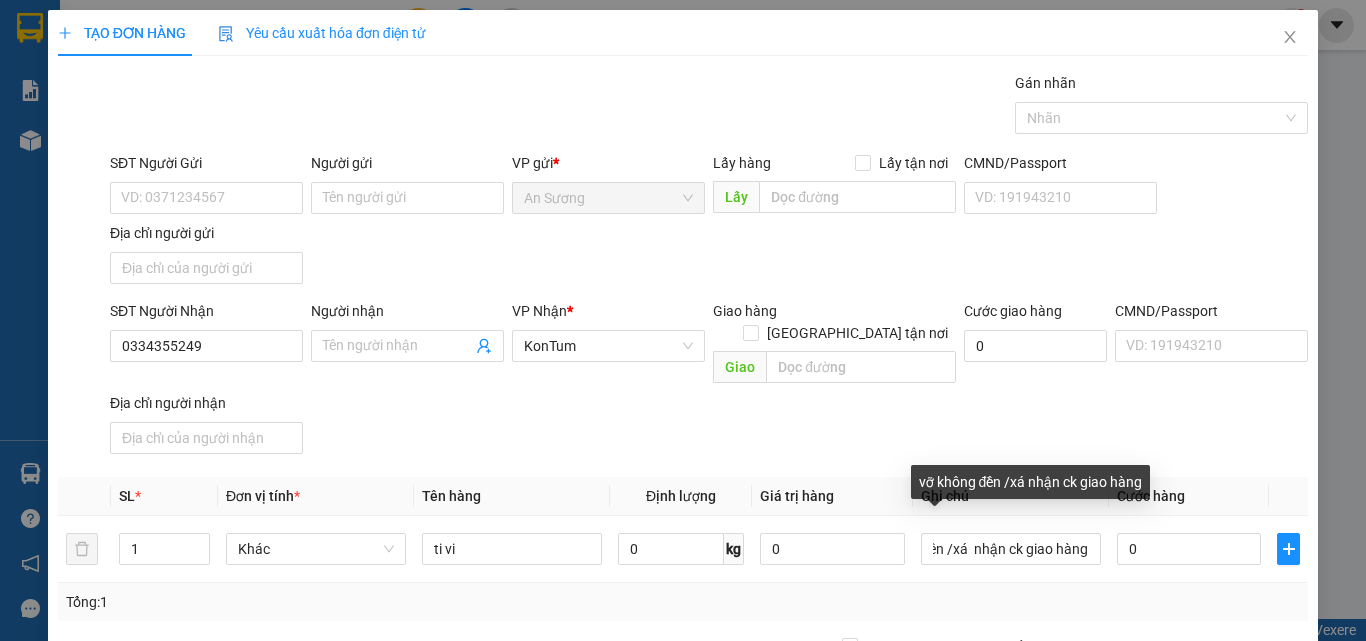 scroll, scrollTop: 0, scrollLeft: 0, axis: both 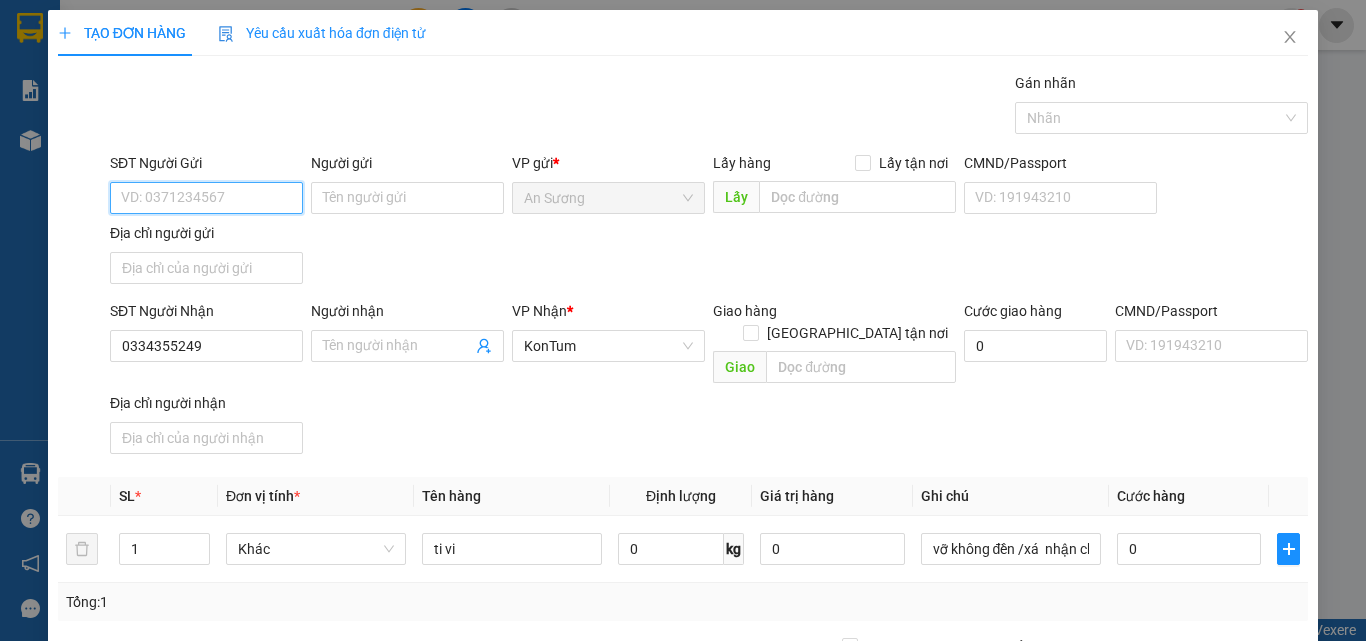 click on "SĐT Người Gửi" at bounding box center [206, 198] 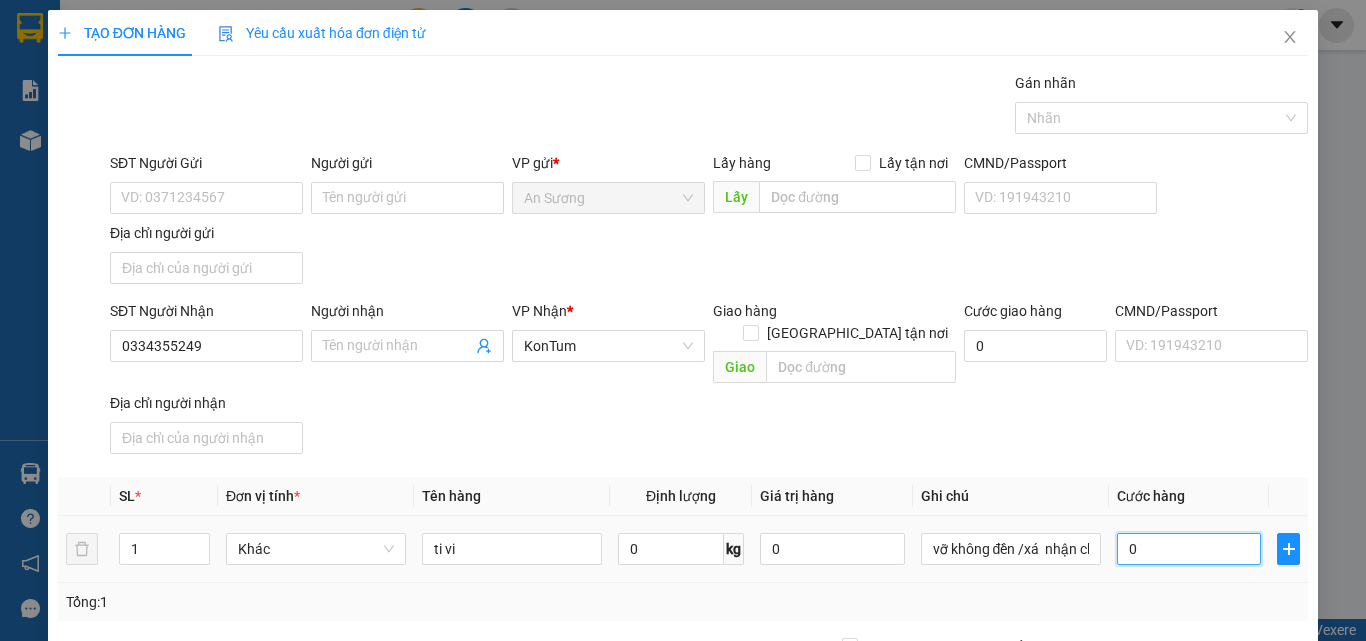 click on "0" at bounding box center (1189, 549) 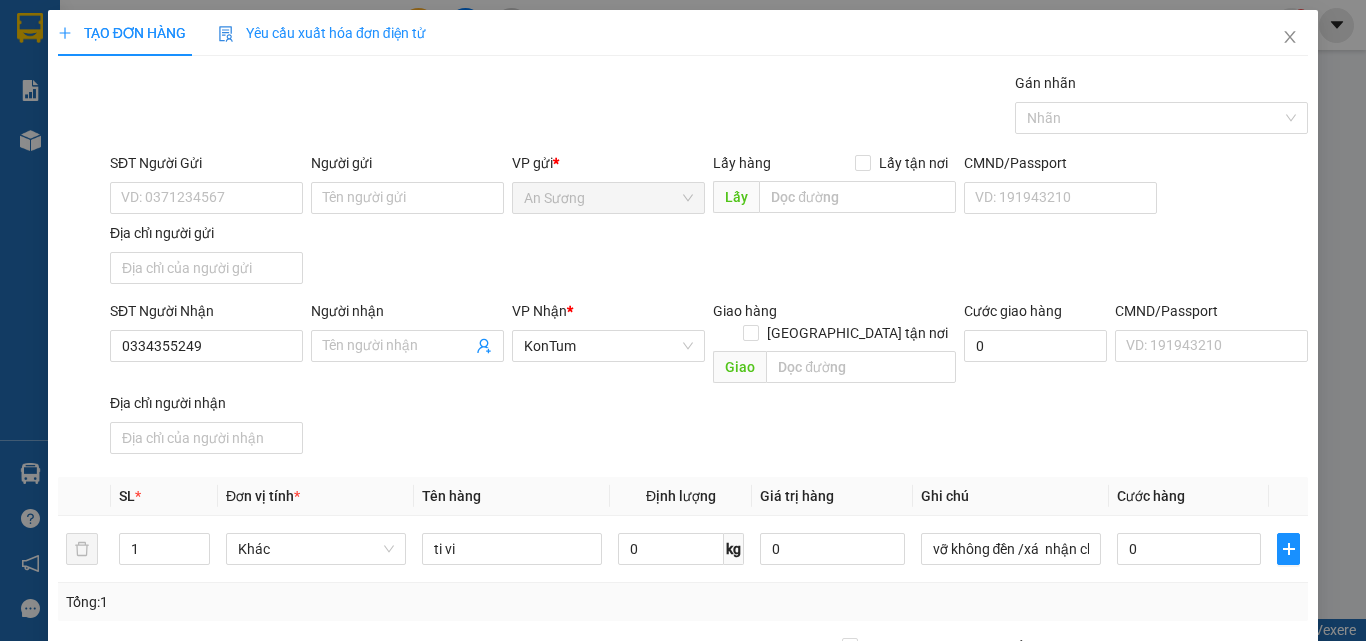 click on "SĐT Người Nhận 0334355249 Người nhận Tên người nhận VP Nhận  * KonTum Giao hàng Giao tận nơi Giao Cước giao hàng 0 CMND/Passport VD: 191943210 Địa chỉ người nhận" at bounding box center (709, 381) 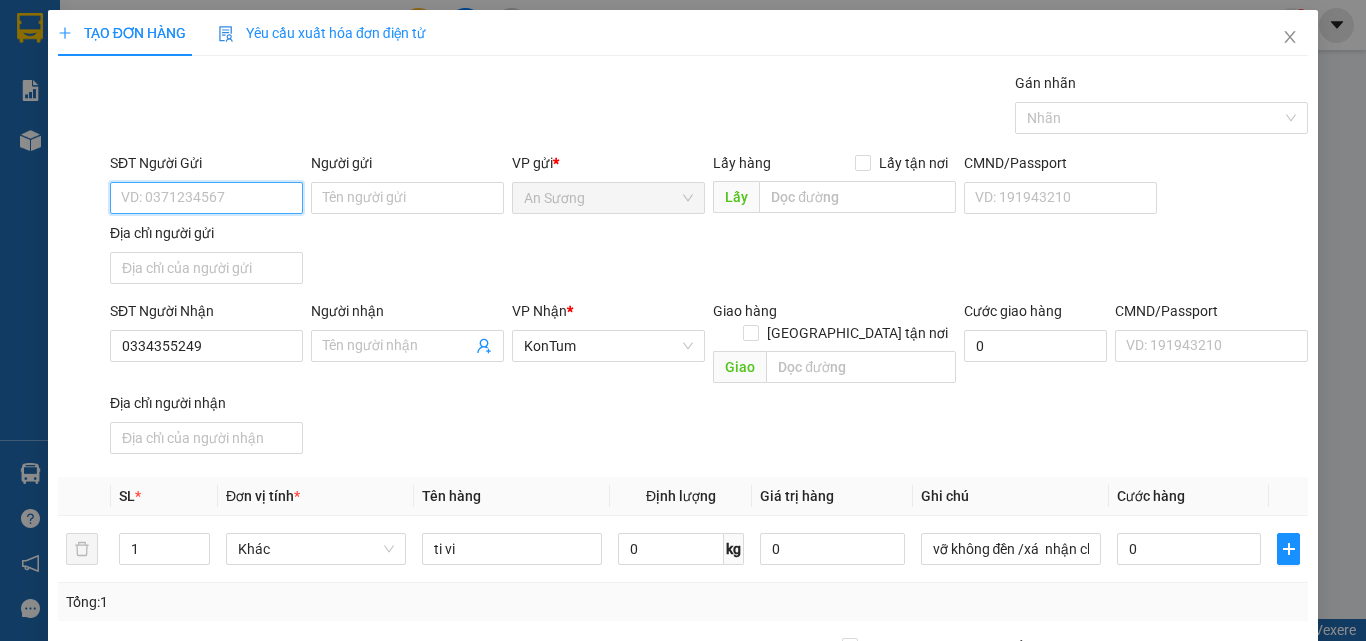 click on "SĐT Người Gửi" at bounding box center [206, 198] 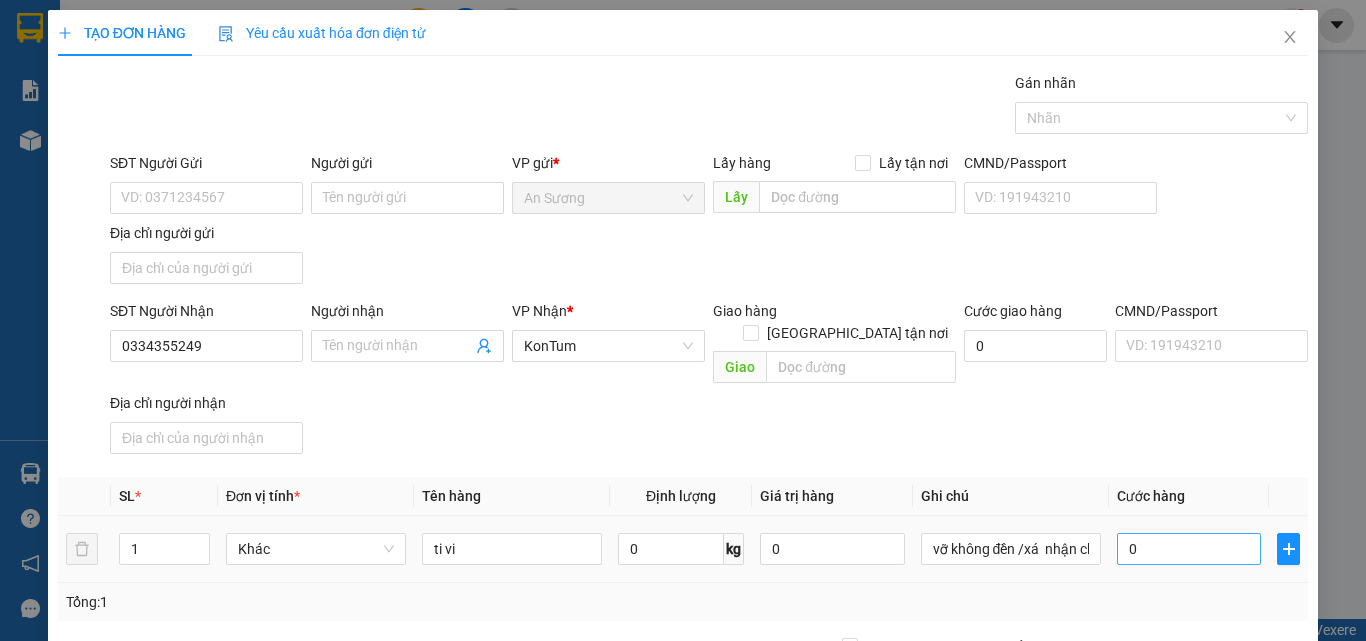 drag, startPoint x: 1142, startPoint y: 504, endPoint x: 1139, endPoint y: 518, distance: 14.3178215 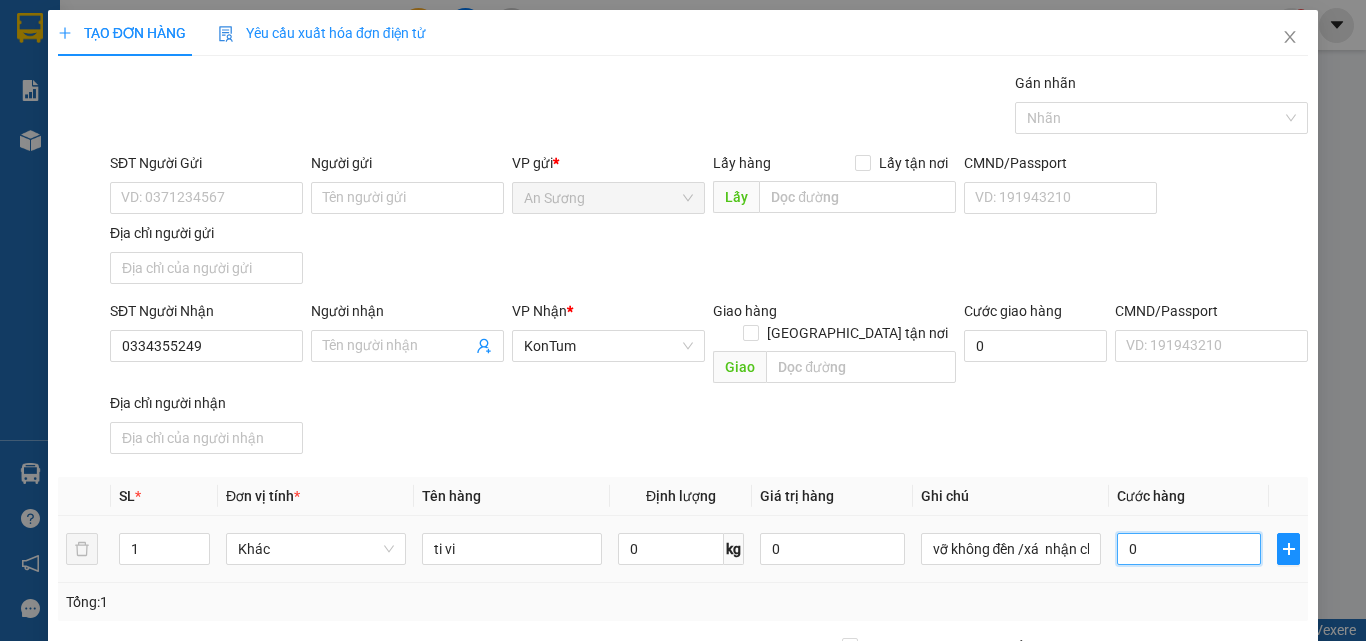 click on "0" at bounding box center (1189, 549) 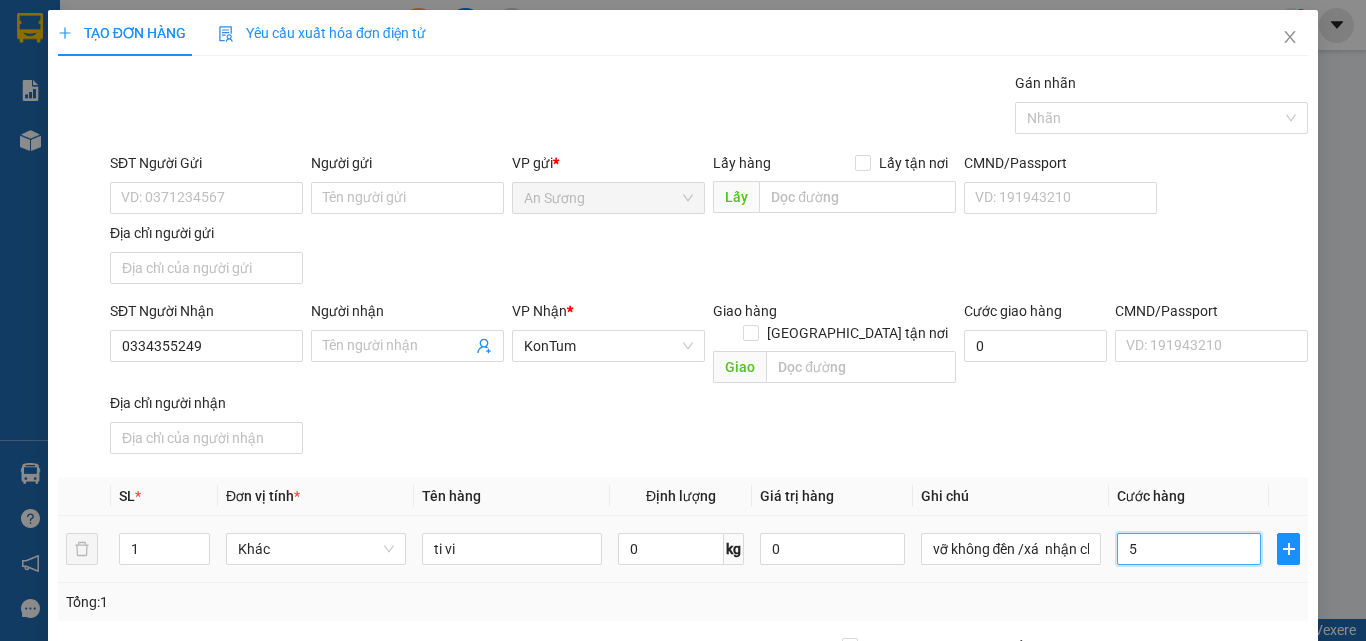type on "5" 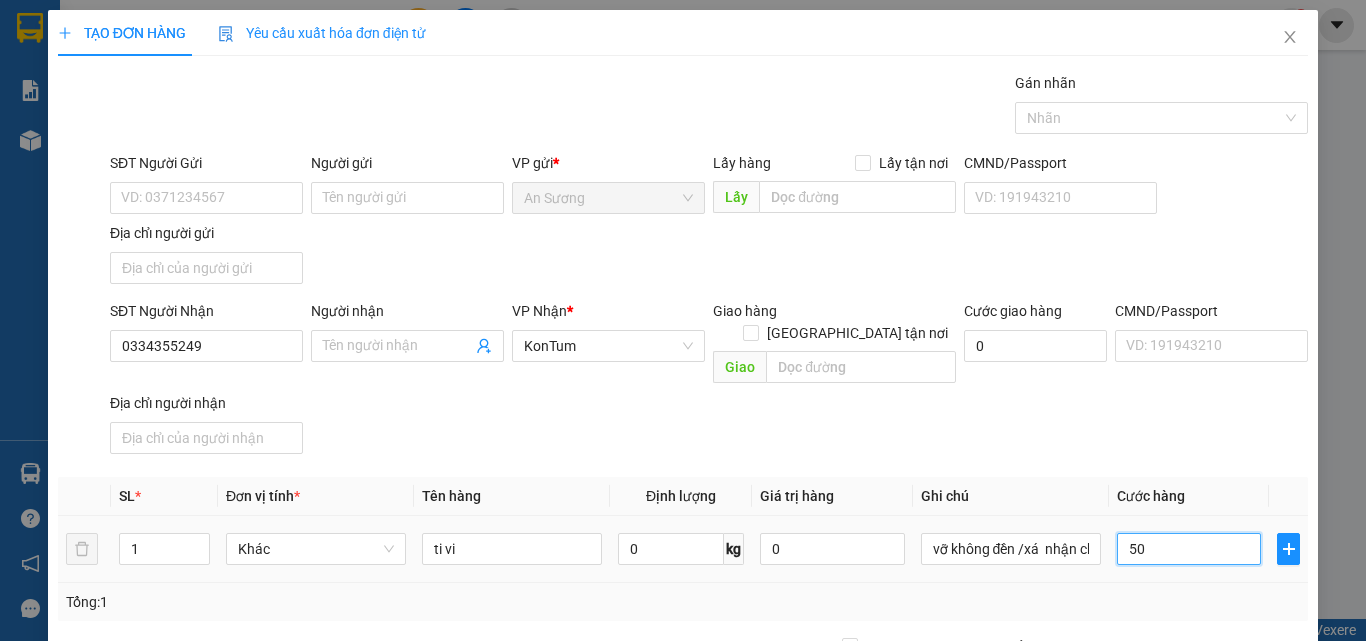 type on "500" 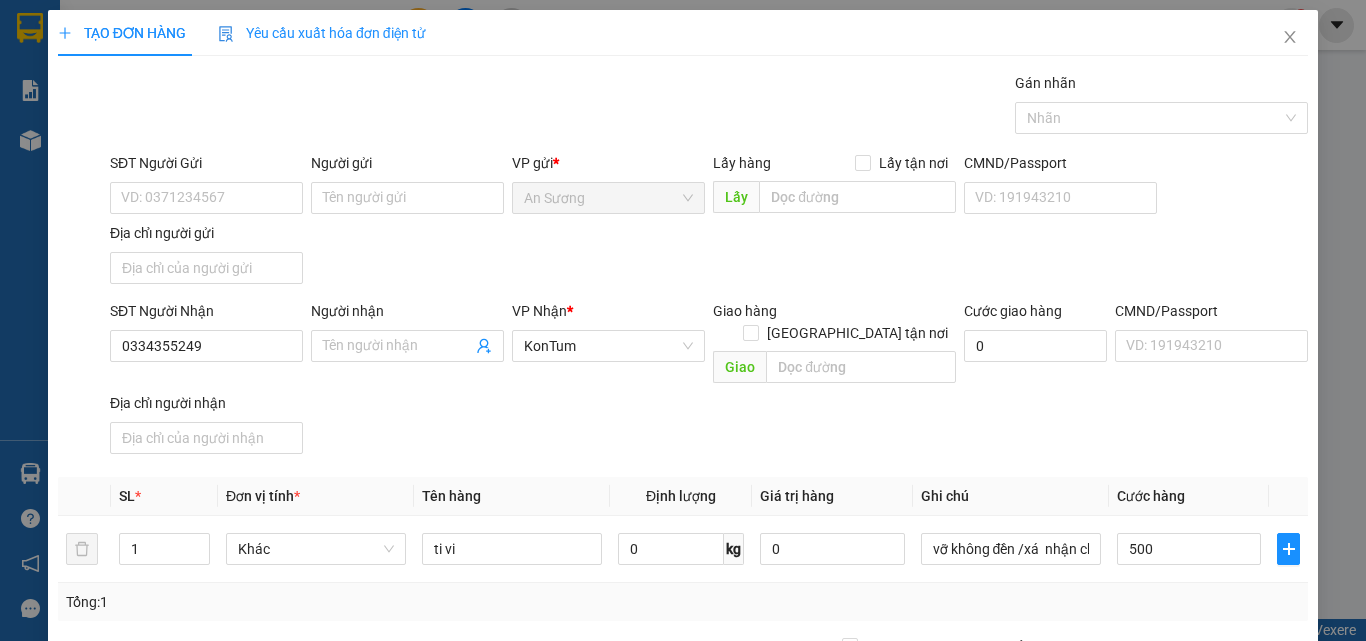 click on "Transit Pickup Surcharge Ids Transit Deliver Surcharge Ids Transit Deliver Surcharge Transit Deliver Surcharge Gán nhãn   Nhãn SĐT Người Gửi VD: 0371234567 Người gửi Tên người gửi VP gửi  * An Sương Lấy hàng Lấy tận nơi Lấy CMND/Passport VD: 191943210 Địa chỉ người gửi SĐT Người Nhận 0334355249 Người nhận Tên người nhận VP Nhận  * KonTum Giao hàng Giao tận nơi Giao Cước giao hàng 0 CMND/Passport VD: 191943210 Địa chỉ người nhận SL  * Đơn vị tính  * Tên hàng  Định lượng Giá trị hàng Ghi chú Cước hàng                   1 Khác ti vi 0 kg 0 vỡ không đền /xá  nhận ck giao hàng 500 Tổng:  1 Ghi chú đơn hàng Thu Hộ 0 Phí thu hộ khách nhận trả 0 Tổng cước 500 Hình thức thanh toán Chọn HT Thanh Toán Số tiền thu trước 0 Chưa thanh toán 500 Chọn HT Thanh Toán Lưu nháp Xóa Thông tin Lưu Lưu và In vỡ không đền /xá  nhận ck giao hàng" at bounding box center [683, 467] 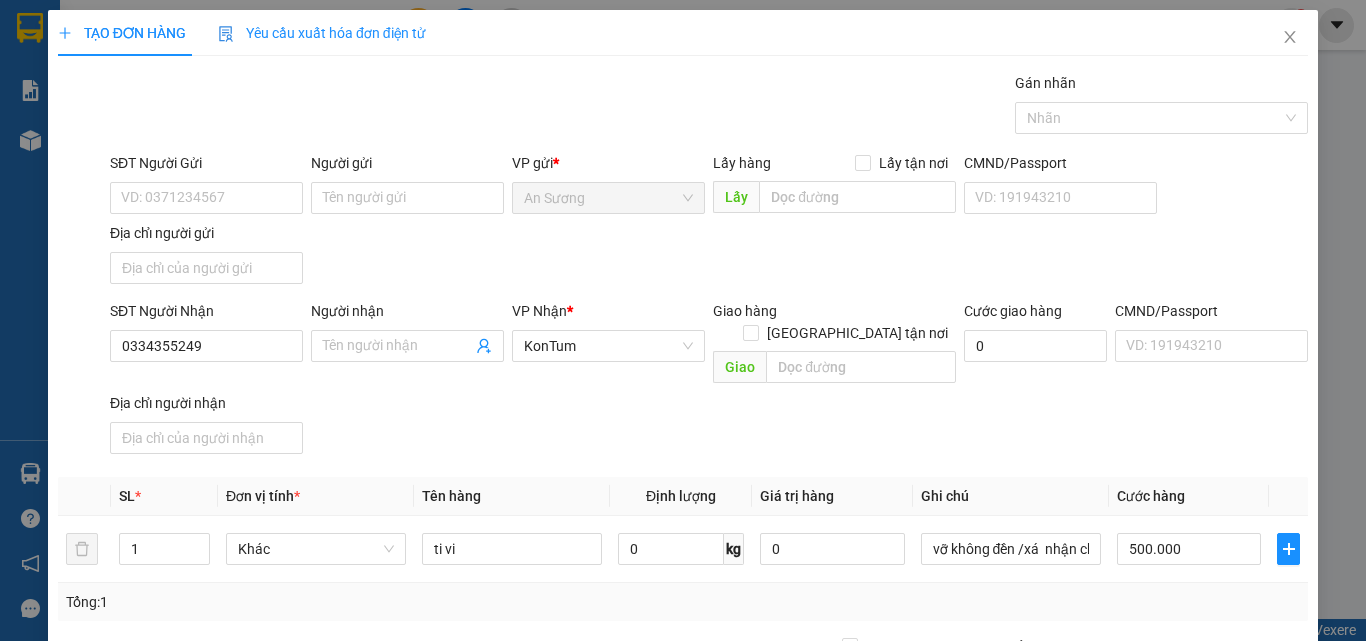click on "SĐT Người Gửi" at bounding box center (206, 167) 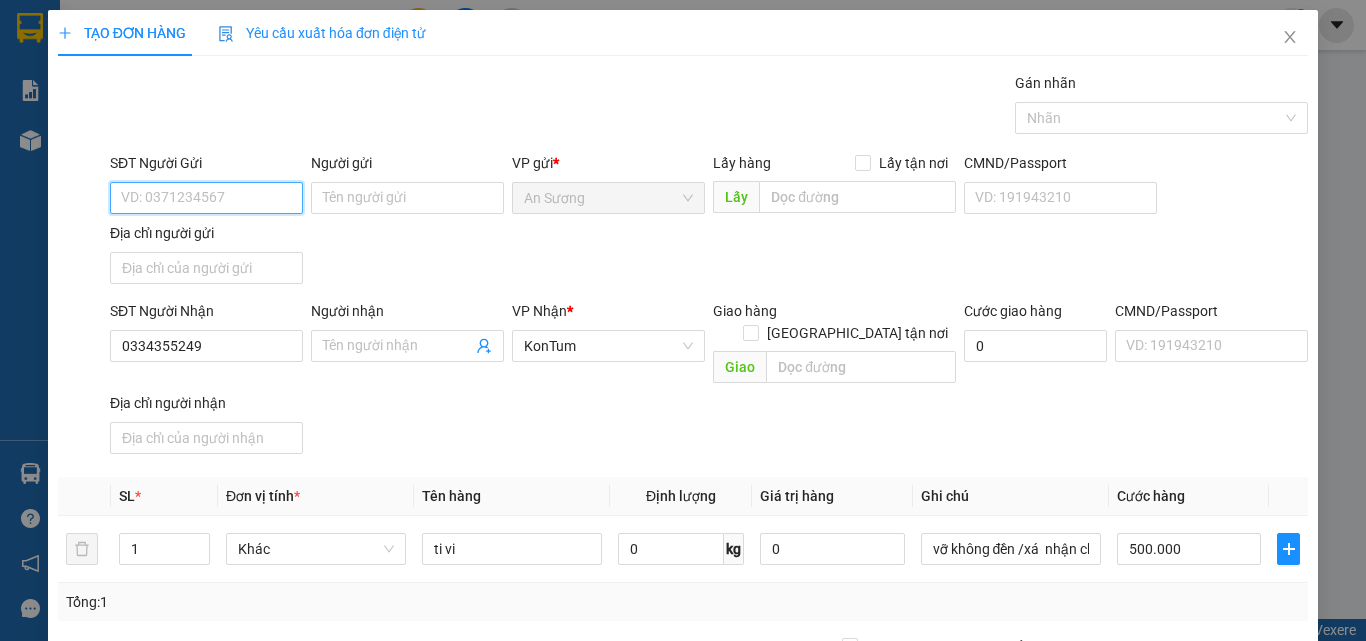 click on "SĐT Người Gửi" at bounding box center (206, 198) 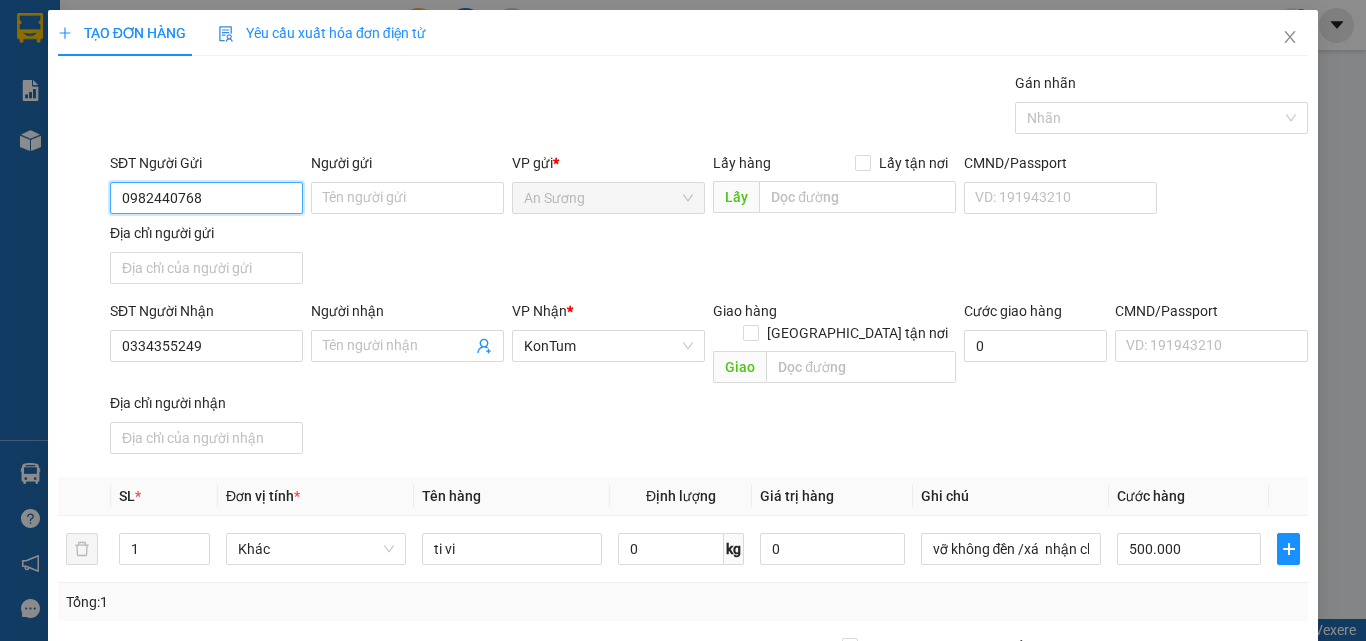 type on "0982440768" 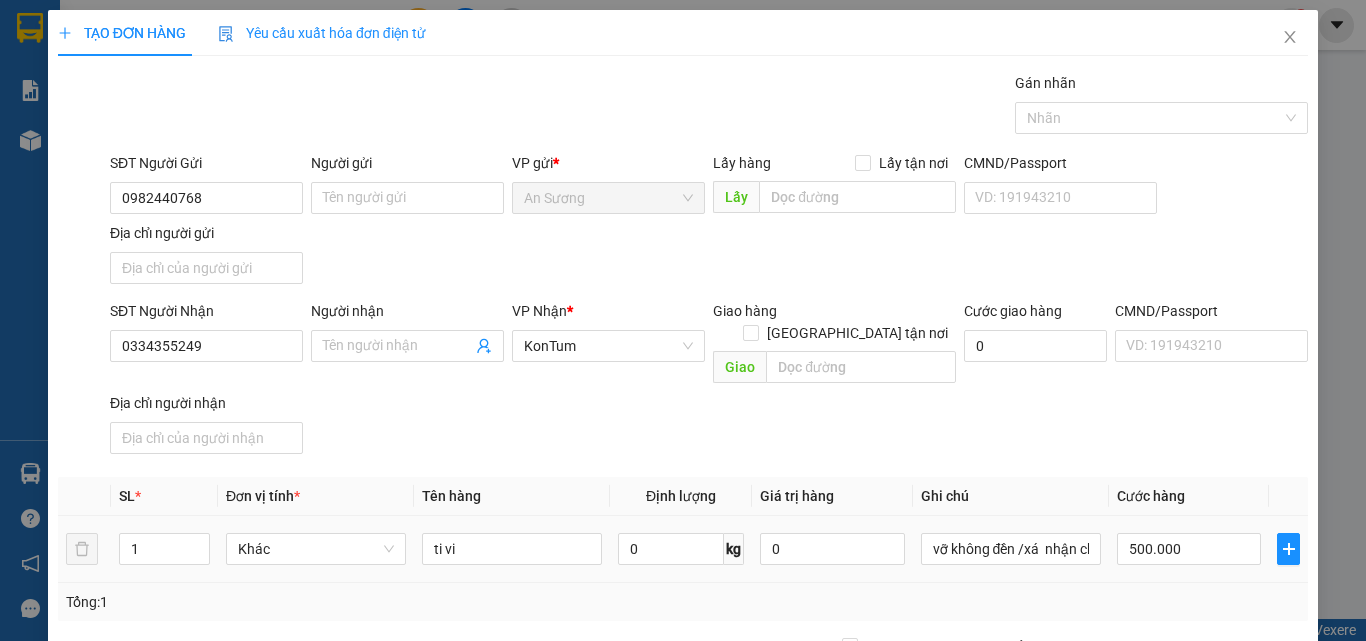 drag, startPoint x: 540, startPoint y: 410, endPoint x: 832, endPoint y: 504, distance: 306.75723 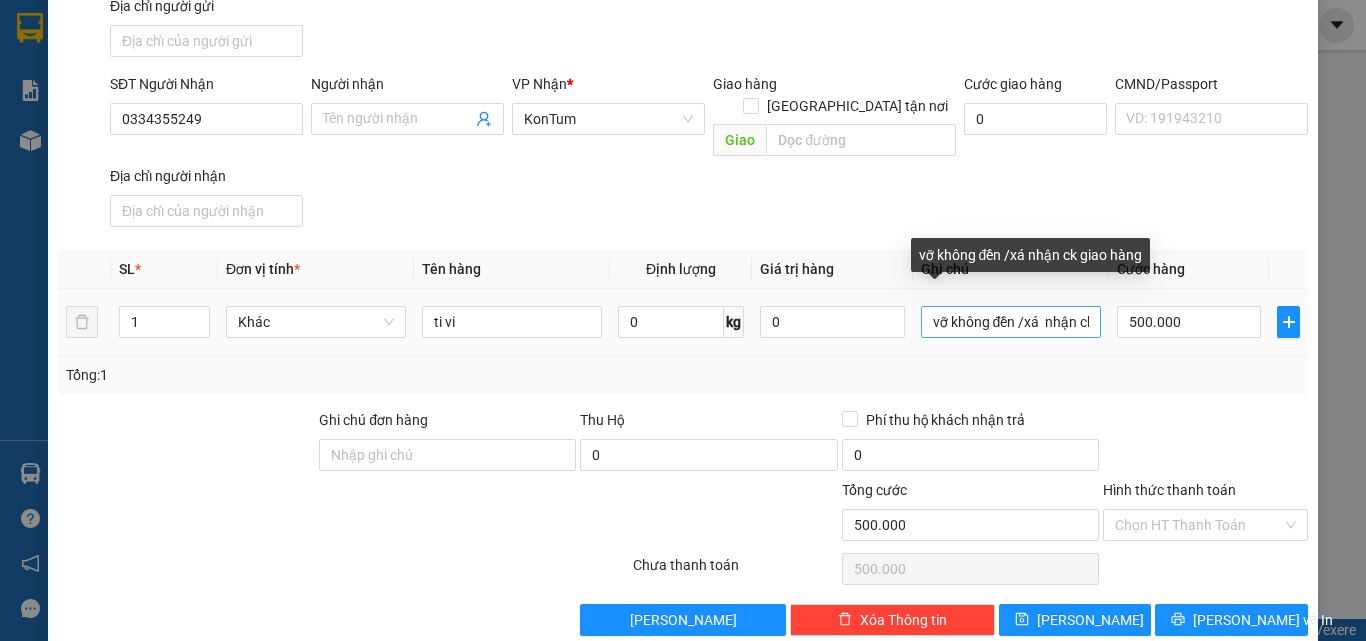 scroll, scrollTop: 239, scrollLeft: 0, axis: vertical 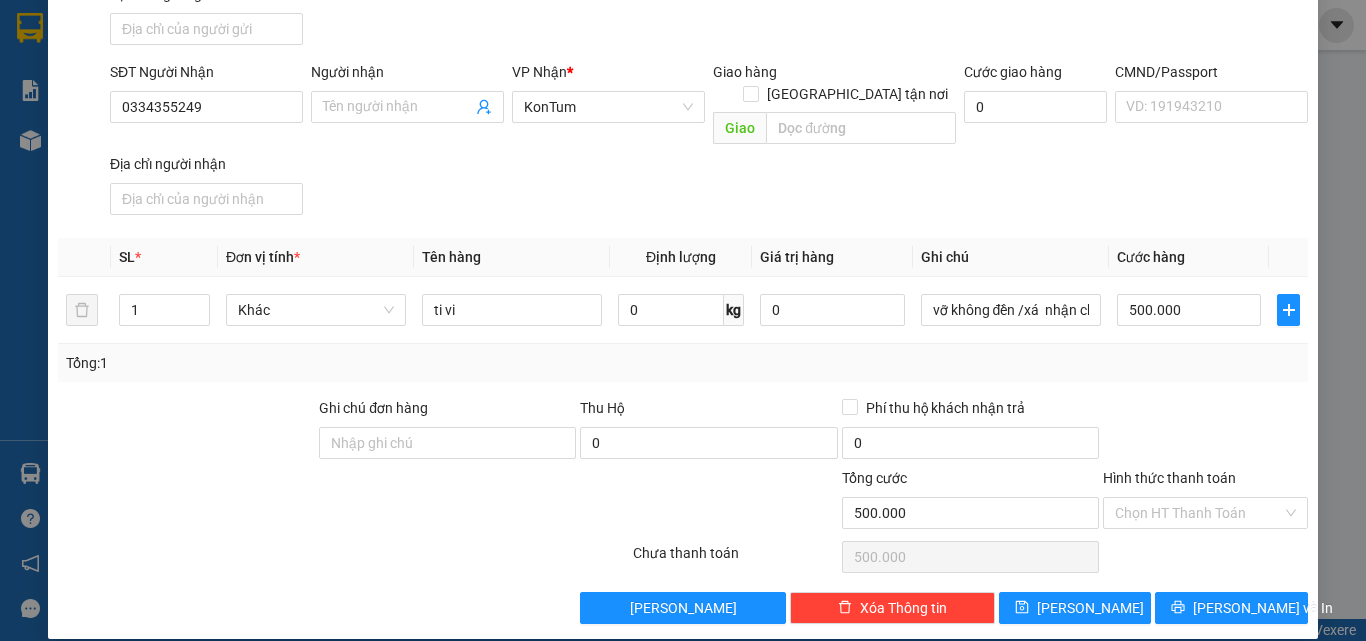 click at bounding box center (1205, 432) 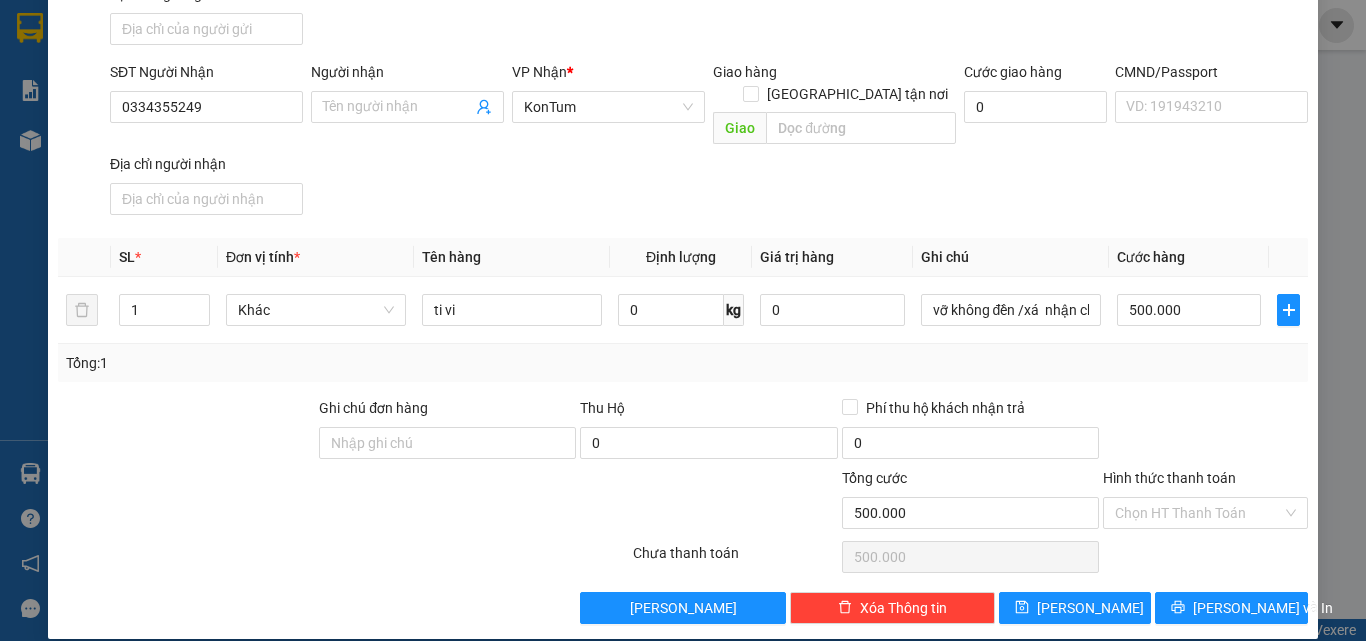 click at bounding box center [1205, 432] 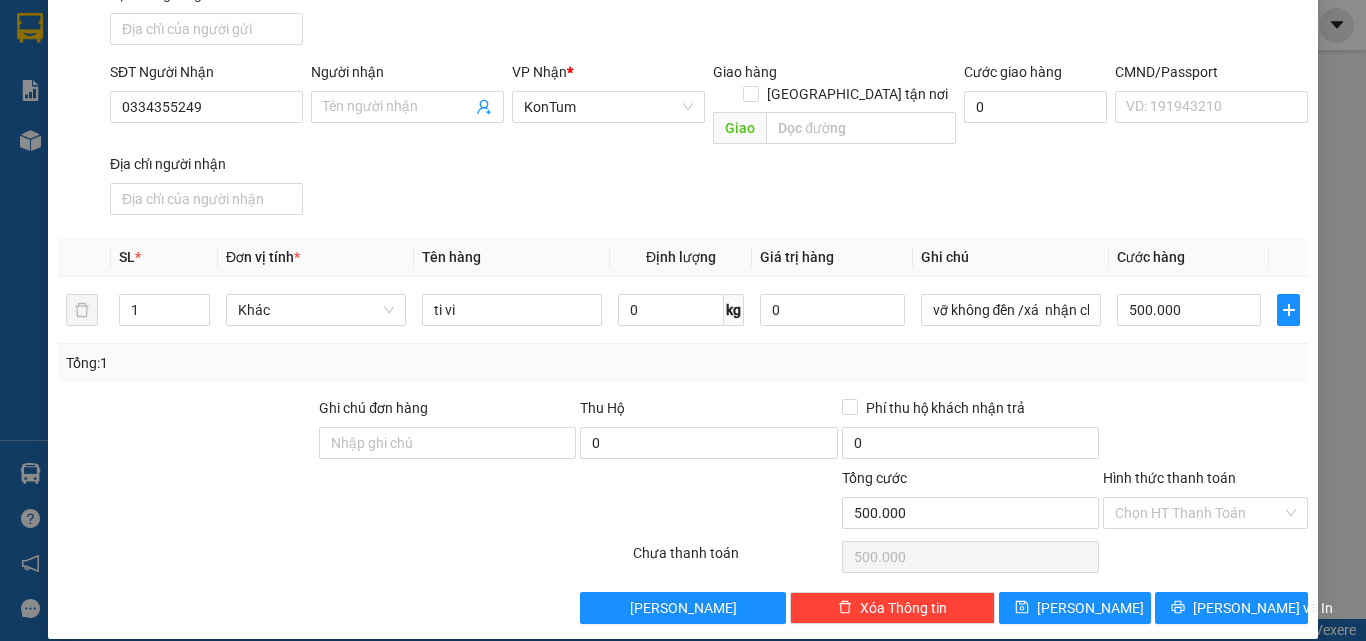 click on "Chọn HT Thanh Toán" at bounding box center [1205, 557] 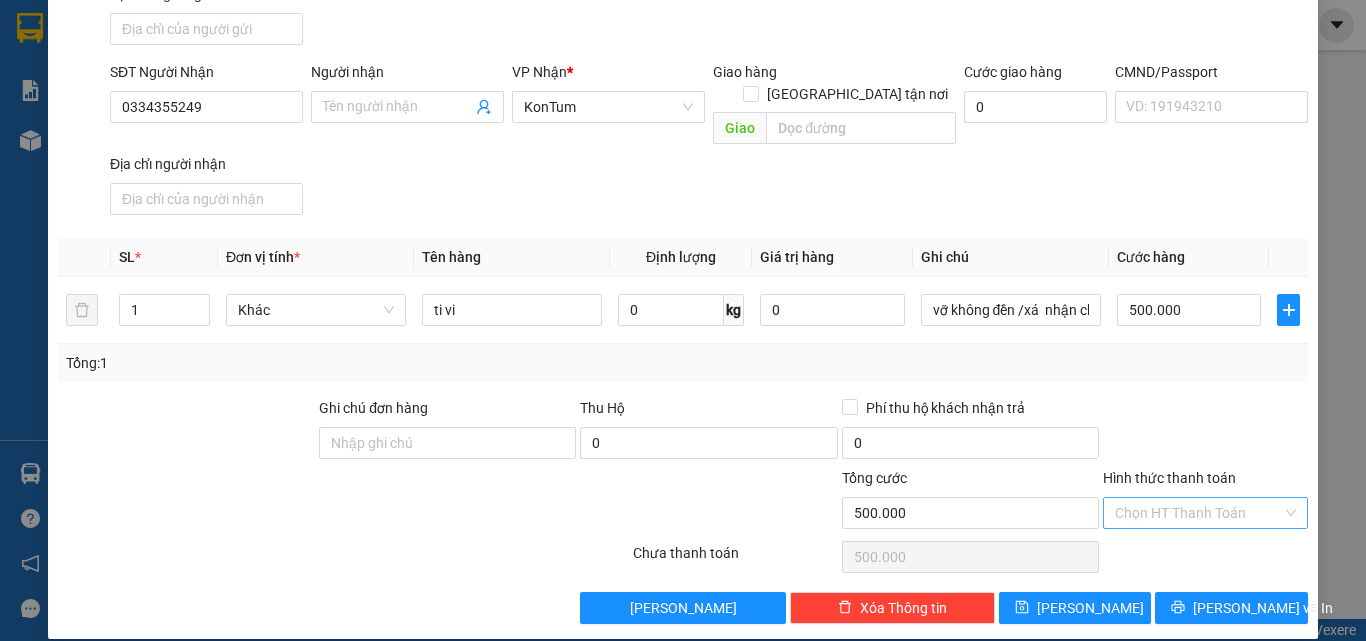 click on "Hình thức thanh toán" at bounding box center [1198, 513] 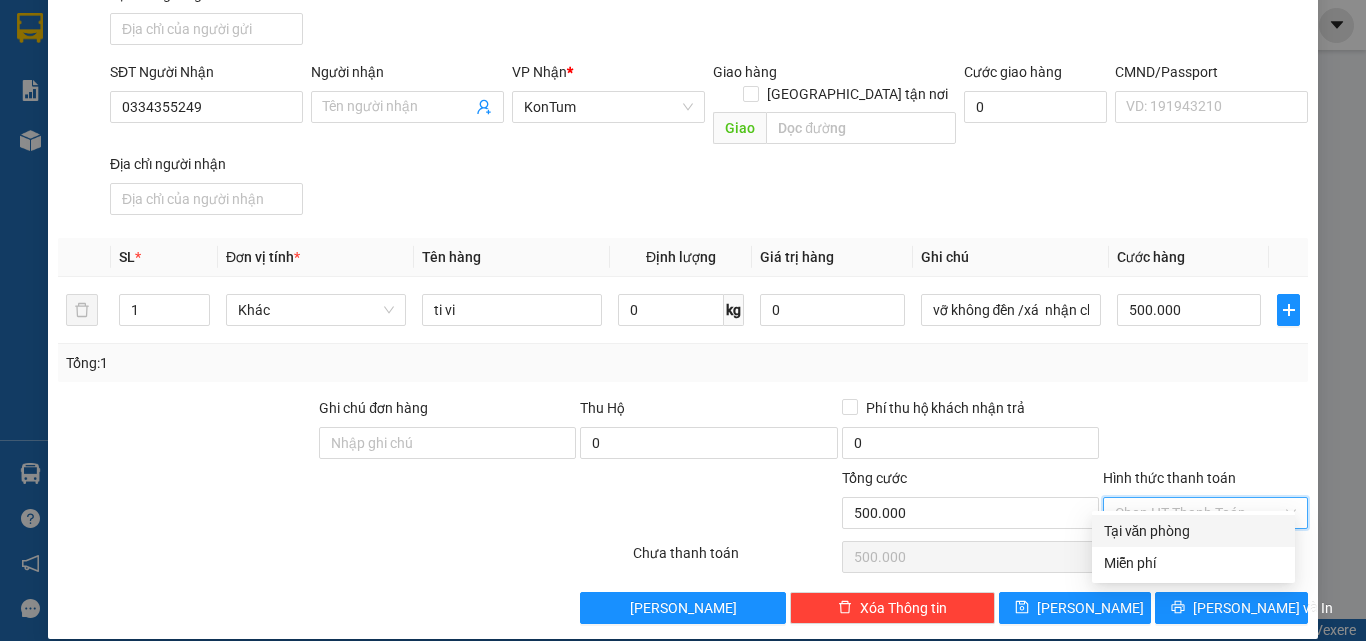 click on "Tại văn phòng" at bounding box center (1193, 531) 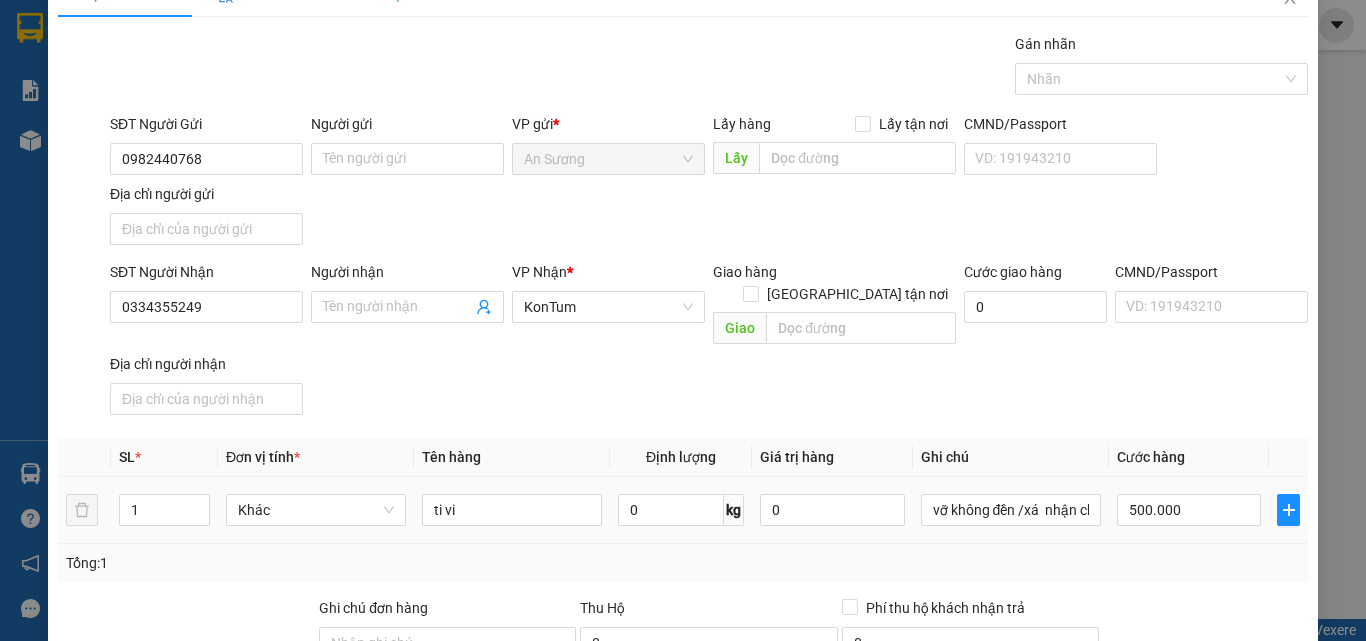 scroll, scrollTop: 239, scrollLeft: 0, axis: vertical 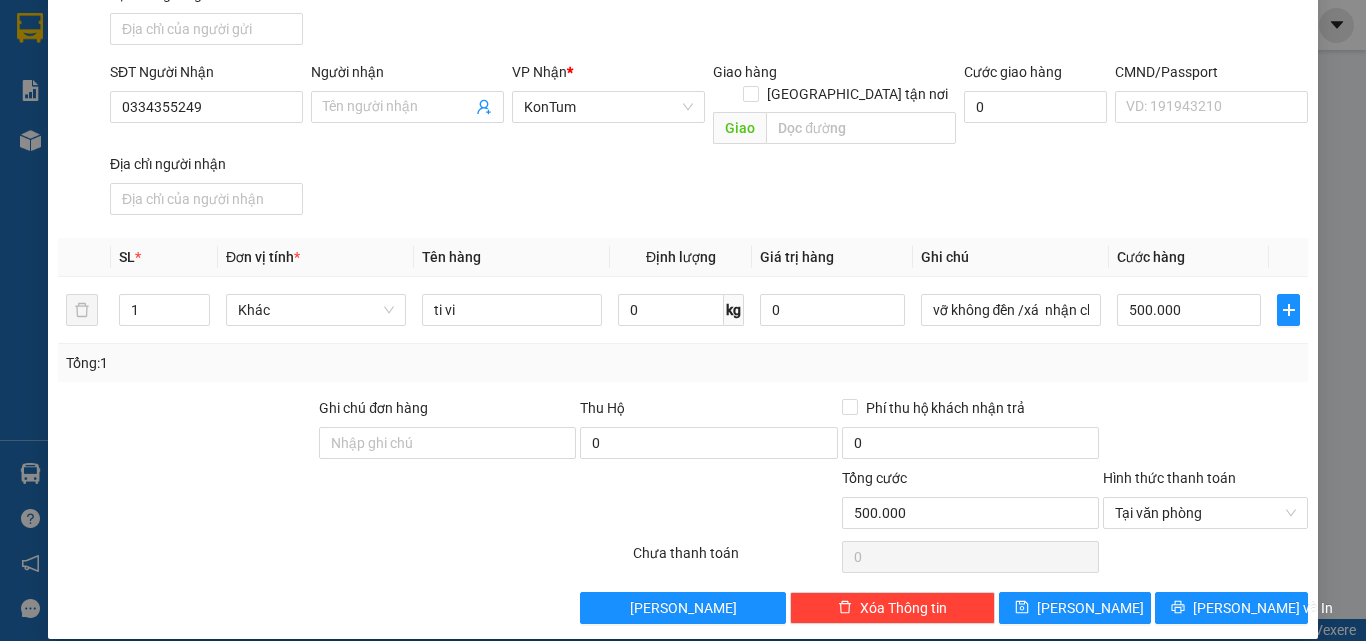 click on "Transit Pickup Surcharge Ids Transit Deliver Surcharge Ids Transit Deliver Surcharge Transit Deliver Surcharge Gán nhãn   Nhãn SĐT Người Gửi 0982440768 Người gửi Tên người gửi VP gửi  * An Sương Lấy hàng Lấy tận nơi Lấy CMND/Passport VD: 191943210 Địa chỉ người gửi SĐT Người Nhận 0334355249 Người nhận Tên người nhận VP Nhận  * KonTum Giao hàng Giao tận nơi Giao Cước giao hàng 0 CMND/Passport VD: 191943210 Địa chỉ người nhận SL  * Đơn vị tính  * Tên hàng  Định lượng Giá trị hàng Ghi chú Cước hàng                   1 Khác ti vi 0 kg 0 vỡ không đền /xá  nhận ck giao hàng 500.000 Tổng:  1 Ghi chú đơn hàng Thu Hộ 0 Phí thu hộ khách nhận trả 0 Tổng cước 500.000 Hình thức thanh toán Tại văn phòng Số tiền thu trước 0 Tại văn phòng Chưa thanh toán 0 Lưu nháp Xóa Thông tin Lưu Lưu và In vỡ không đền /xá  nhận ck giao hàng Miễn phí" at bounding box center (683, 228) 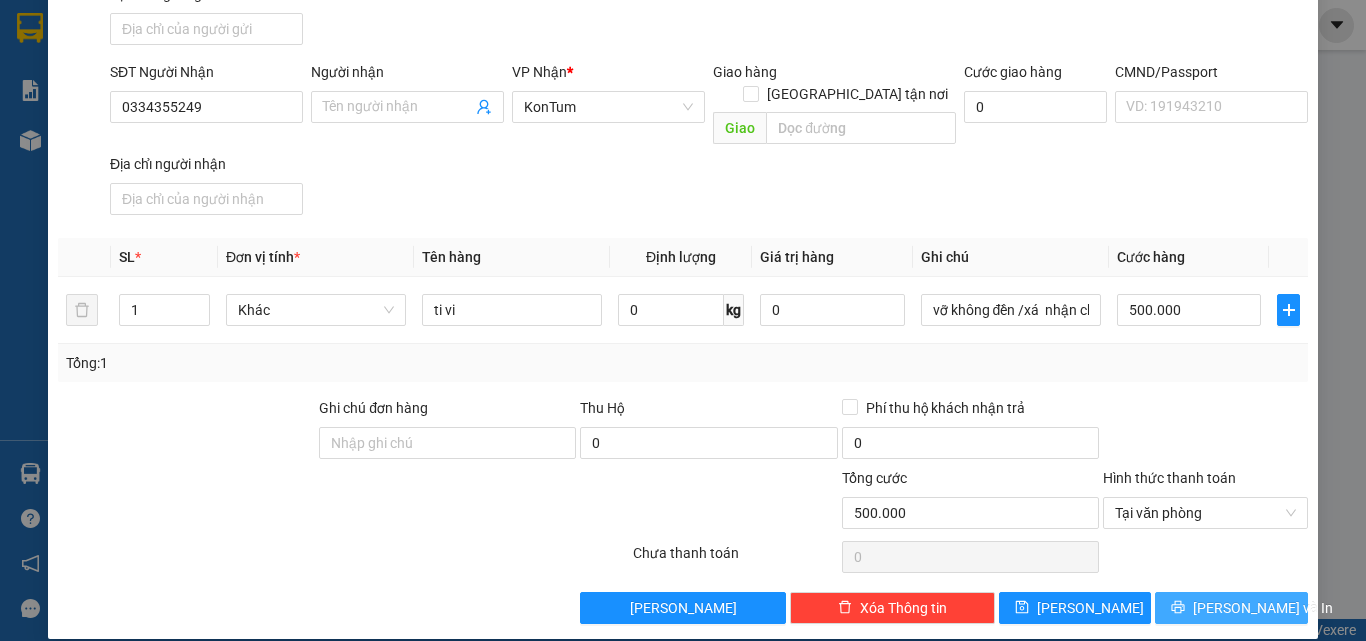 click on "Lưu và In" at bounding box center [1263, 608] 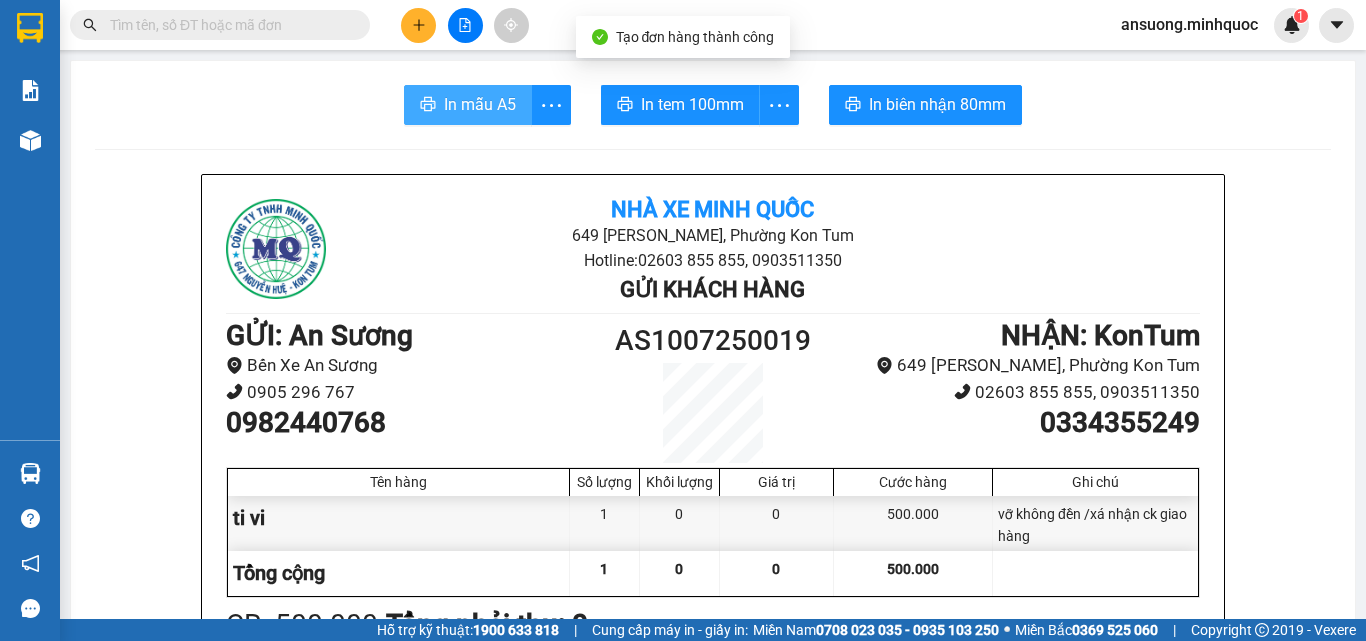 click 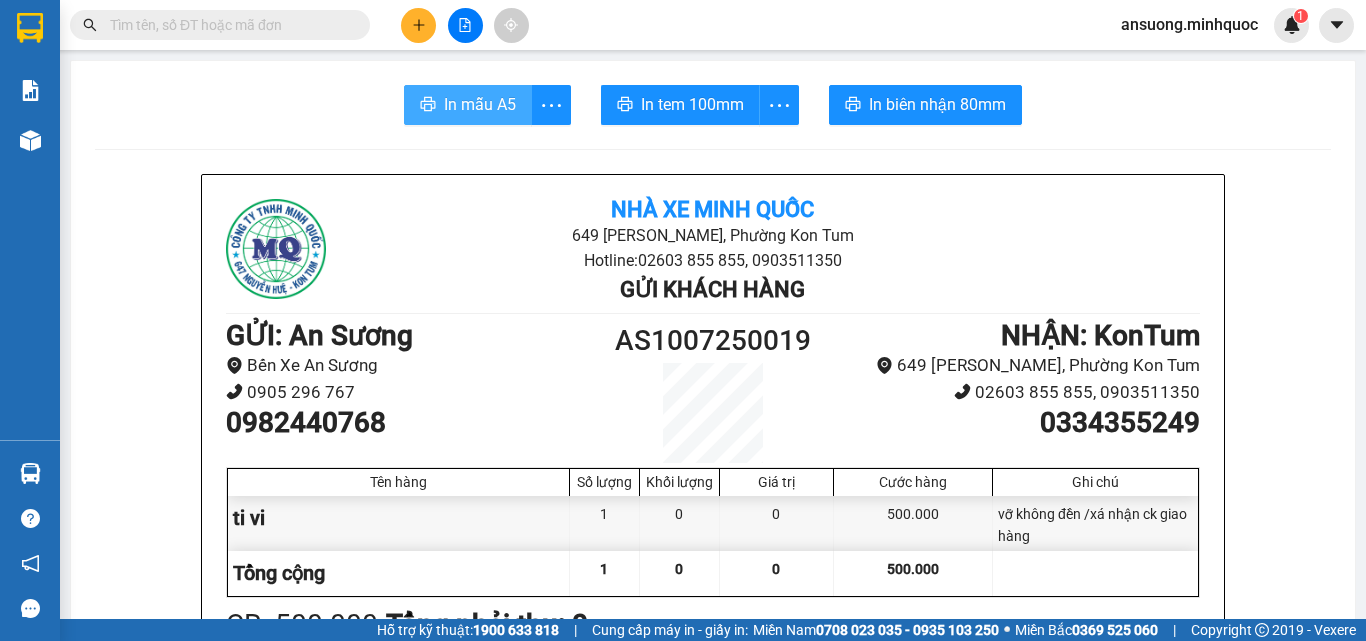 scroll, scrollTop: 0, scrollLeft: 0, axis: both 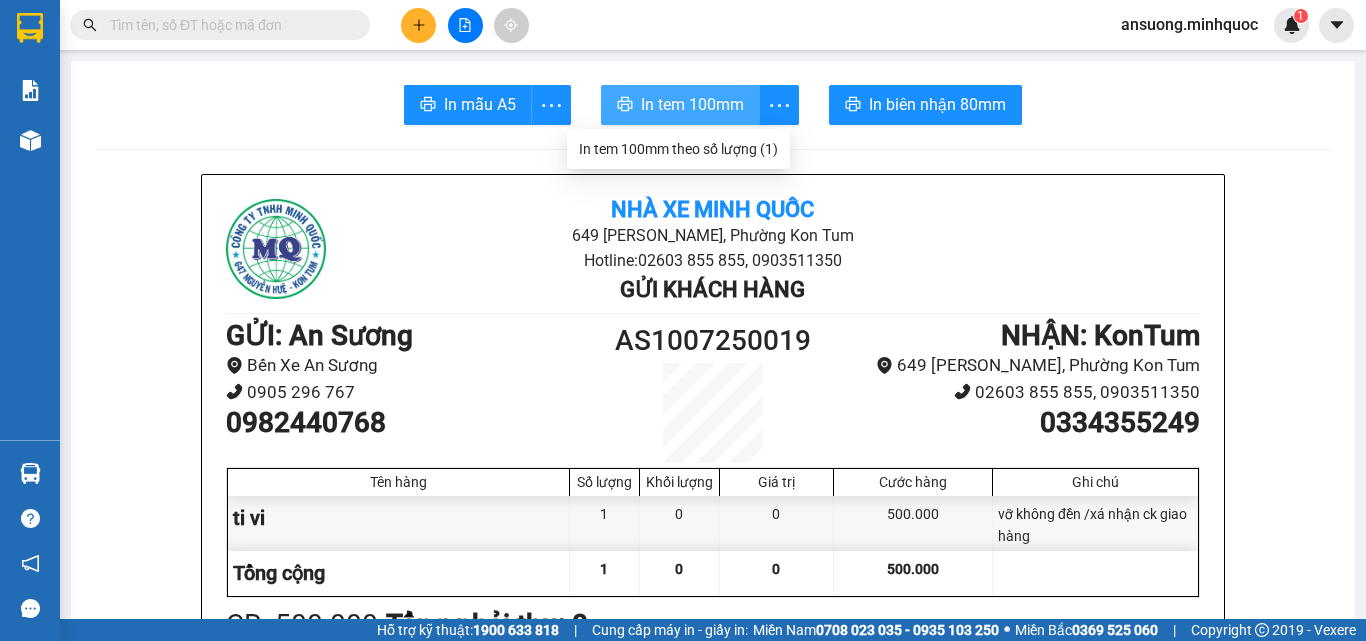 click on "In tem 100mm" at bounding box center (692, 104) 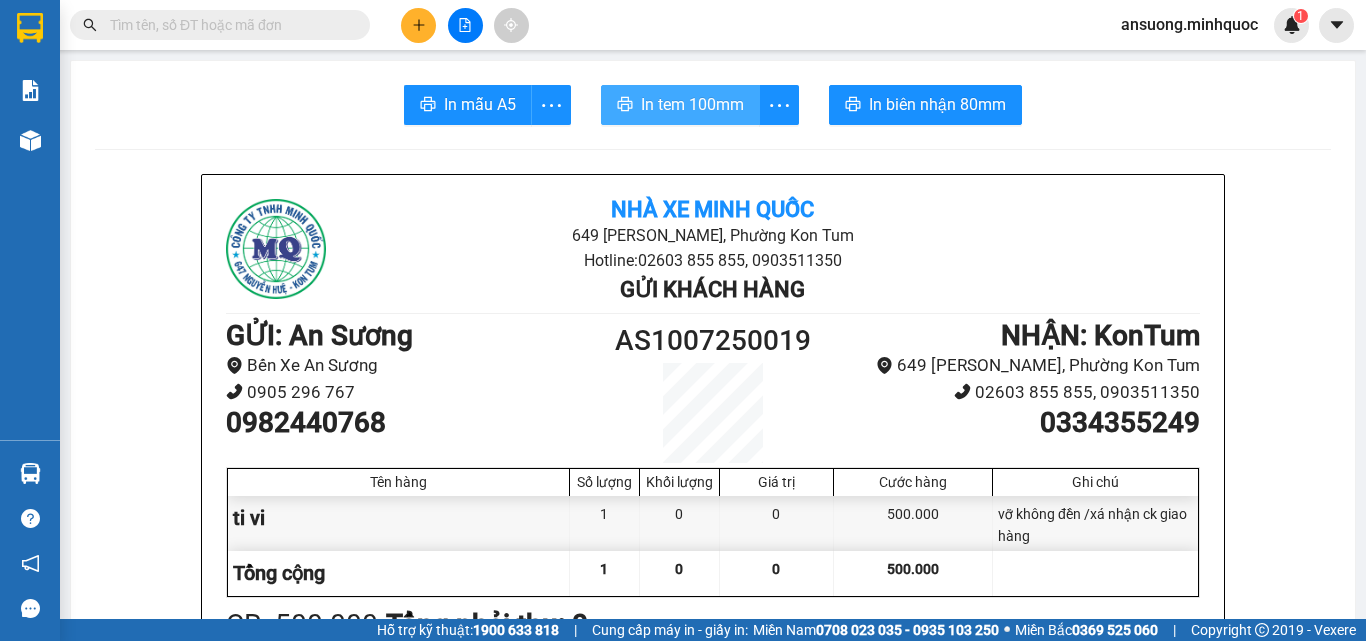 scroll, scrollTop: 0, scrollLeft: 0, axis: both 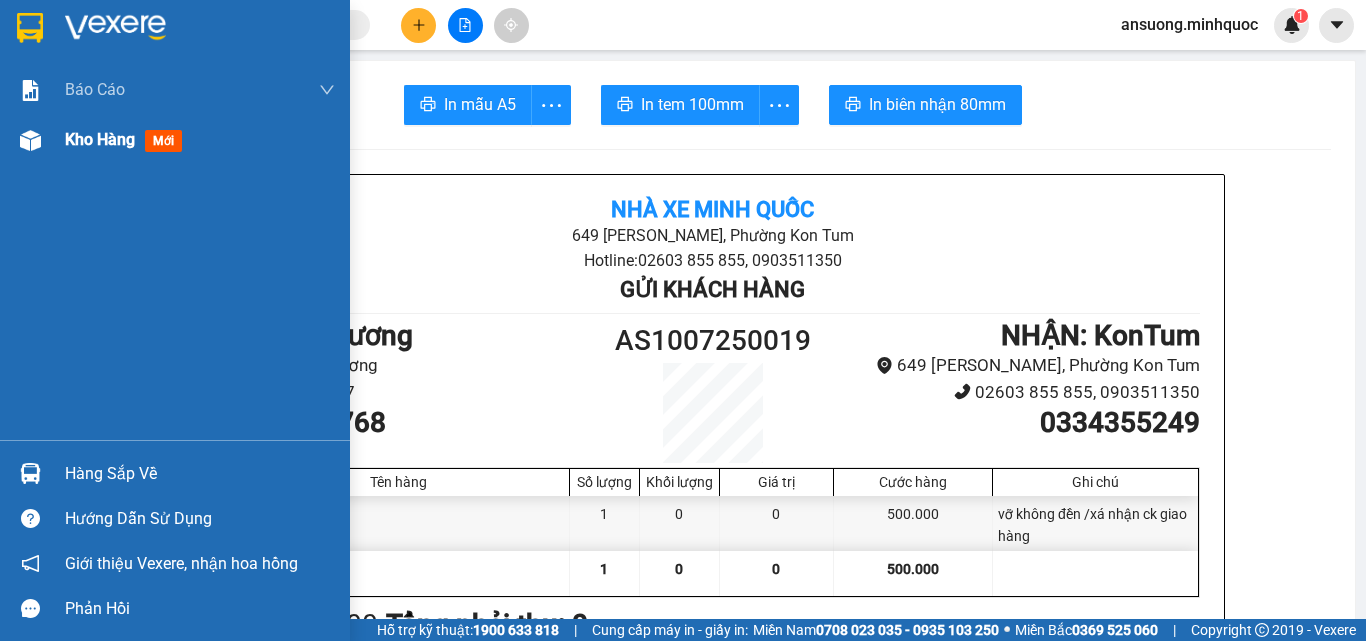 click at bounding box center (30, 140) 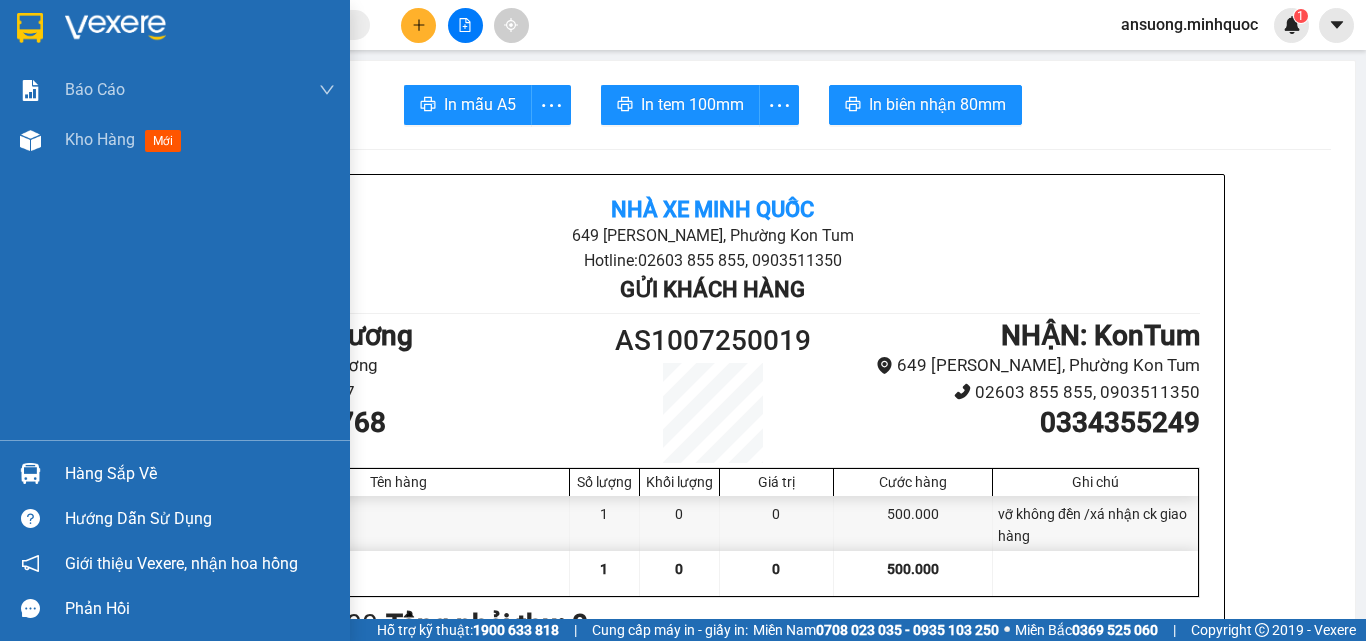 click on "Kho hàng mới" at bounding box center [175, 140] 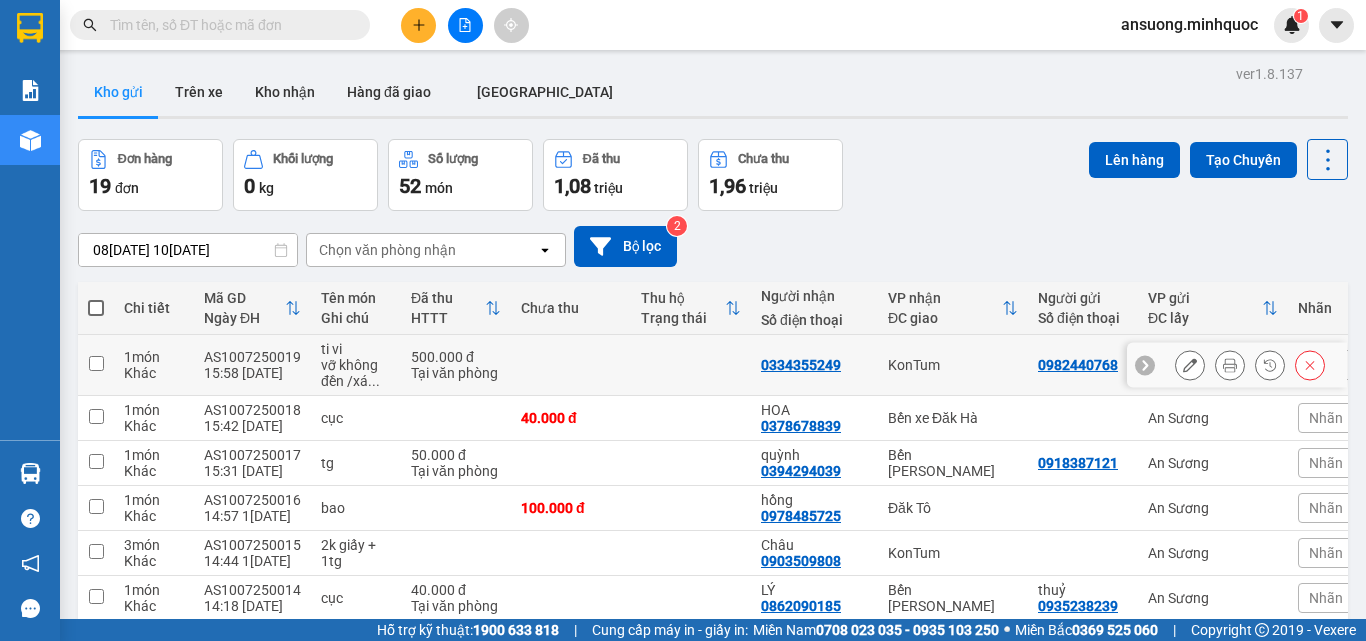 click 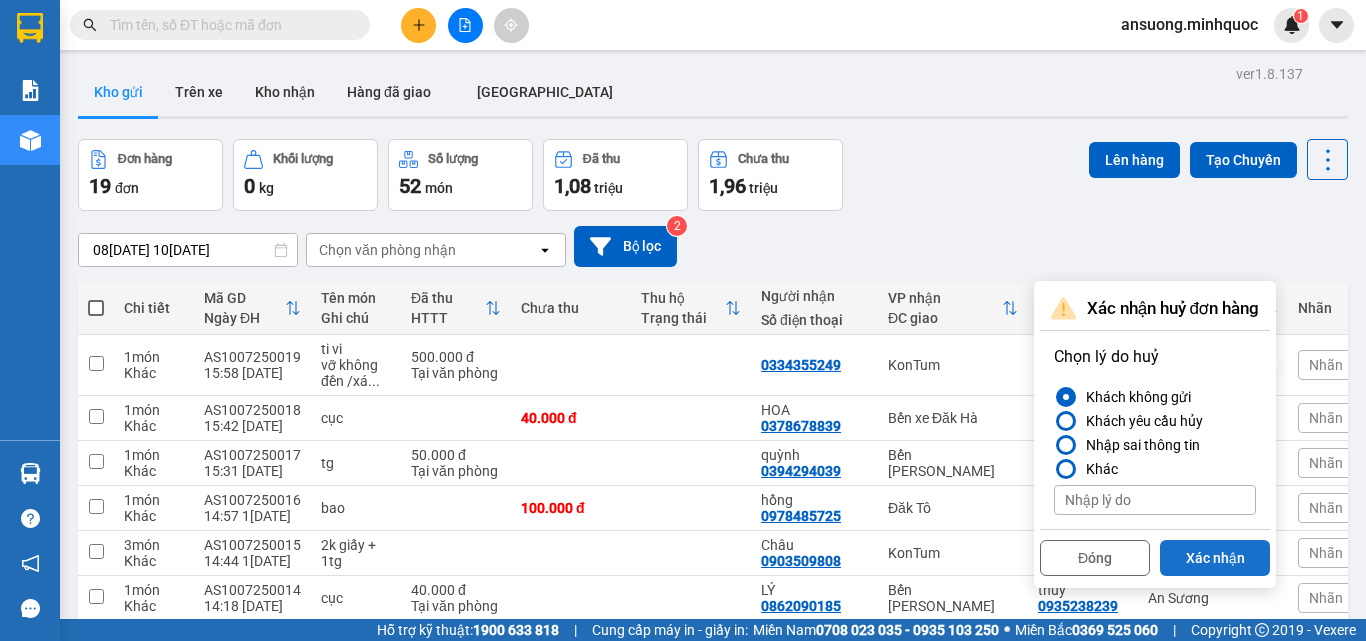 click on "Xác nhận" at bounding box center [1215, 558] 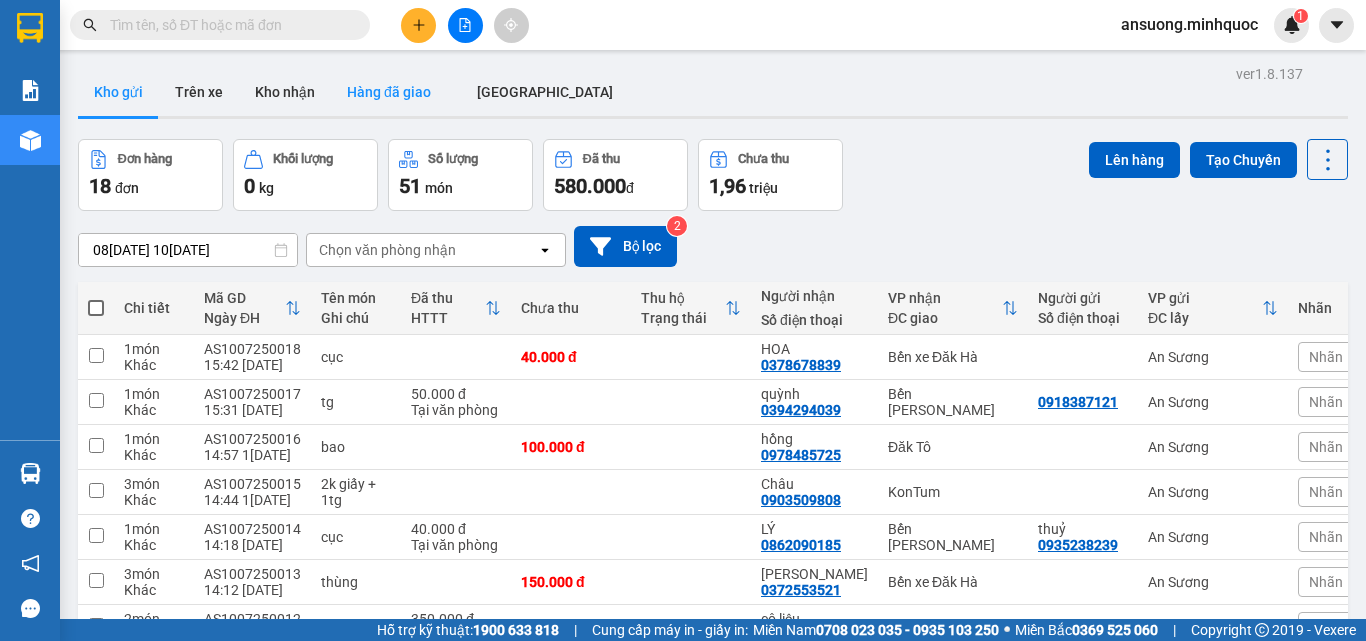 click on "Hàng đã giao" at bounding box center (389, 92) 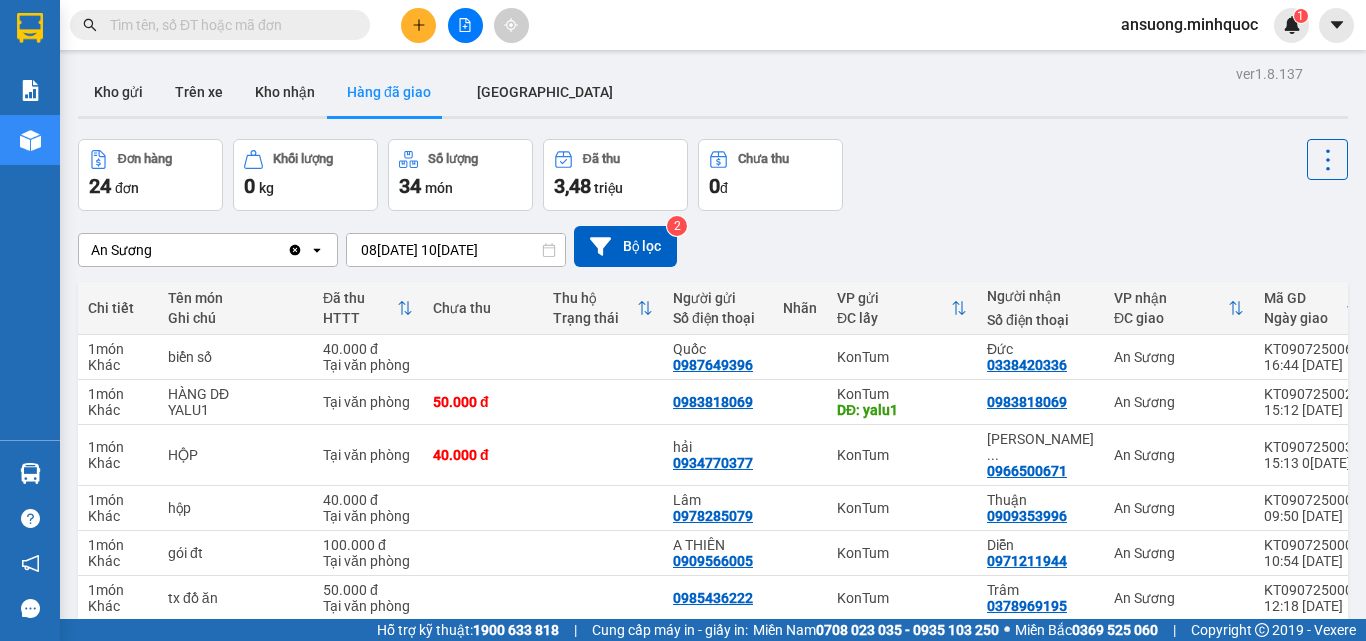 click at bounding box center [713, 117] 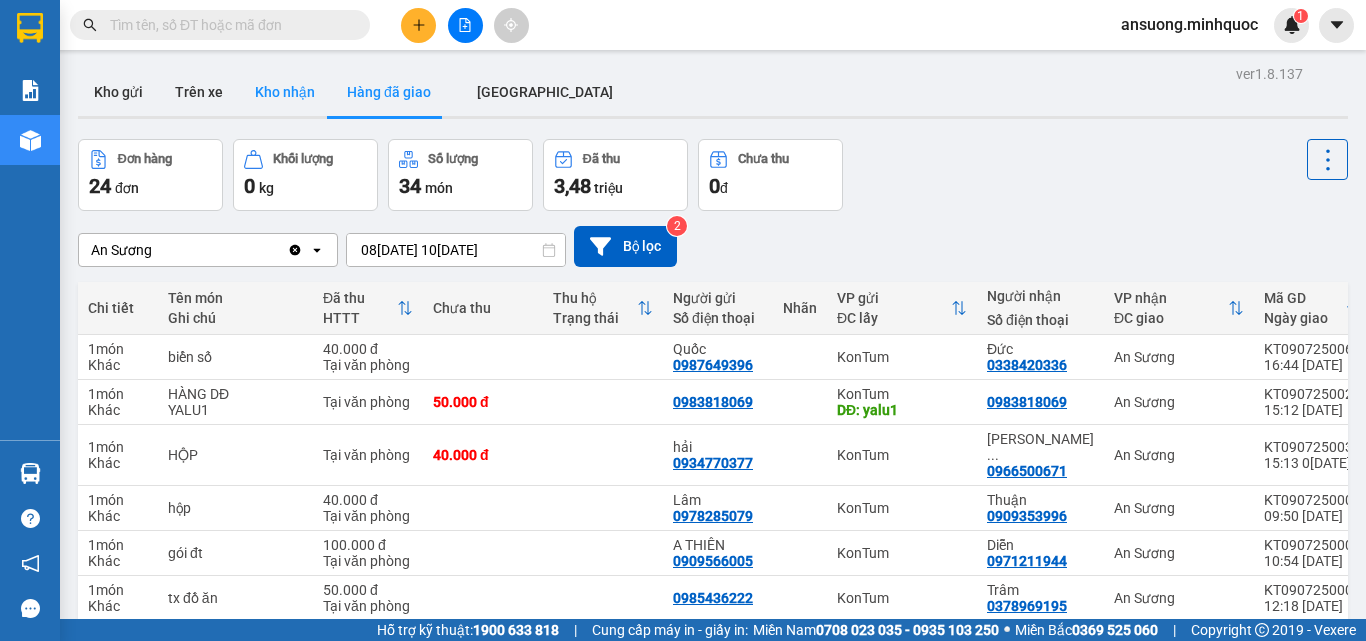 click on "Kho nhận" at bounding box center (285, 92) 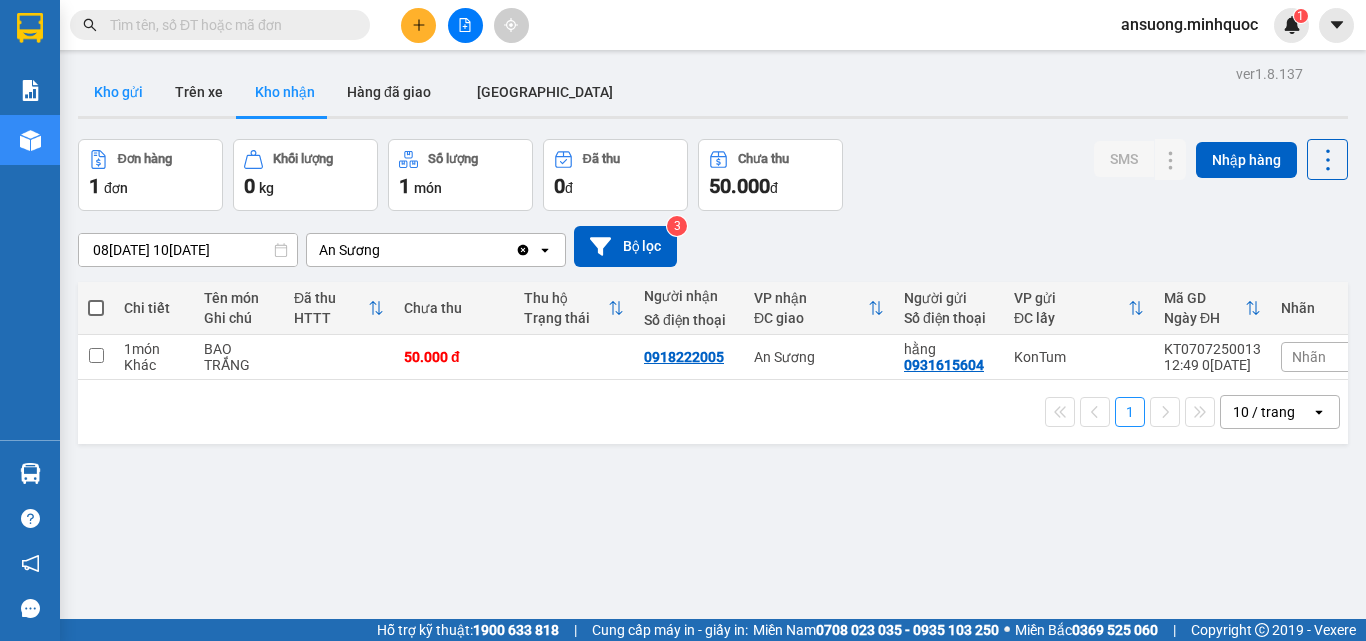 click on "Kho gửi" at bounding box center [118, 92] 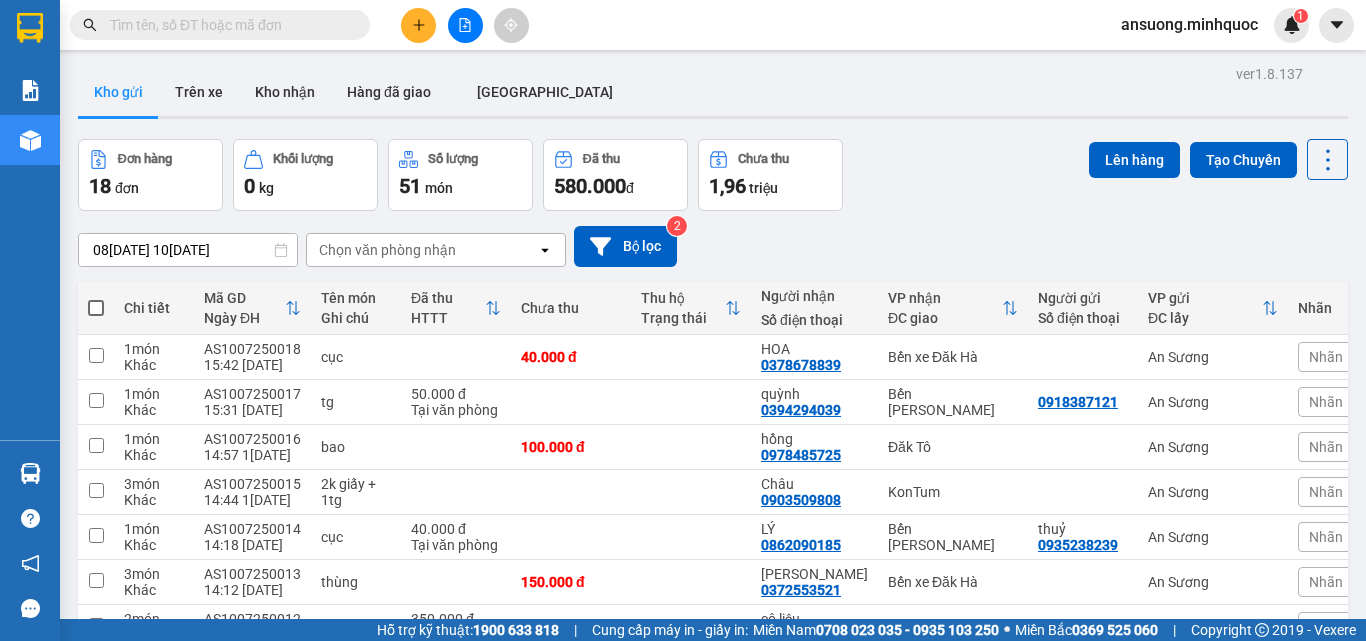 click on "Kho nhận" at bounding box center (285, 92) 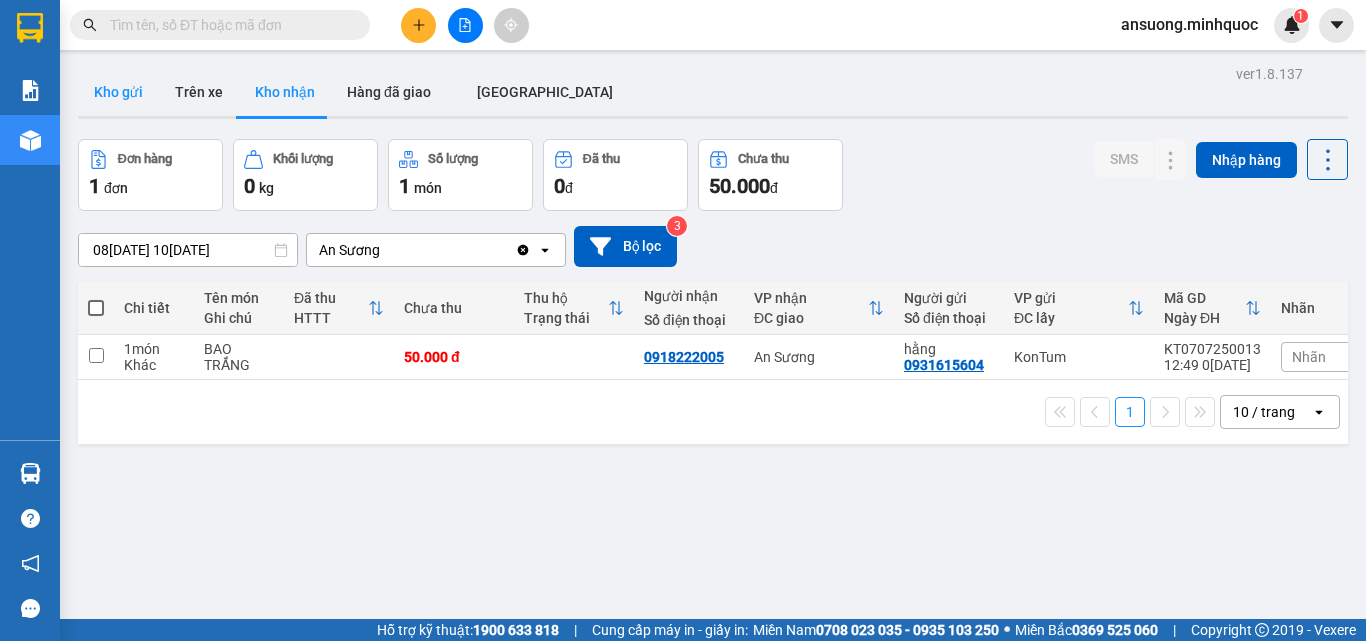 click on "Kho gửi" at bounding box center (118, 92) 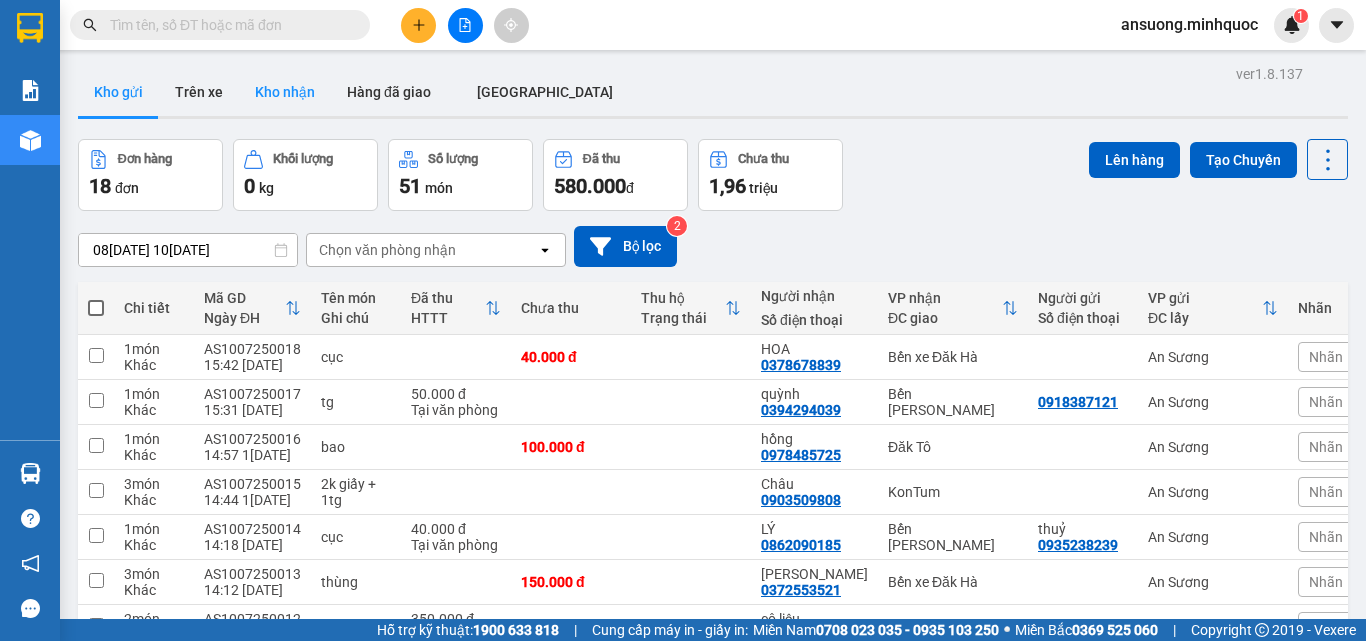 click on "Kho nhận" at bounding box center [285, 92] 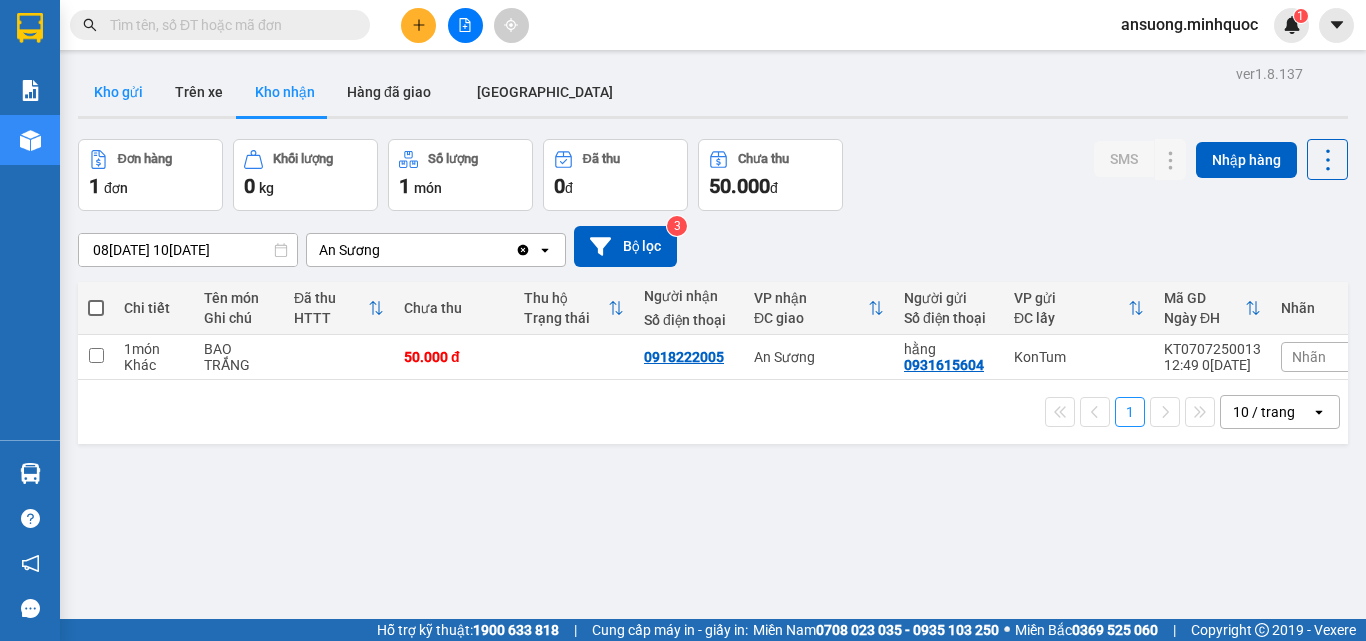 click on "Kho gửi" at bounding box center (118, 92) 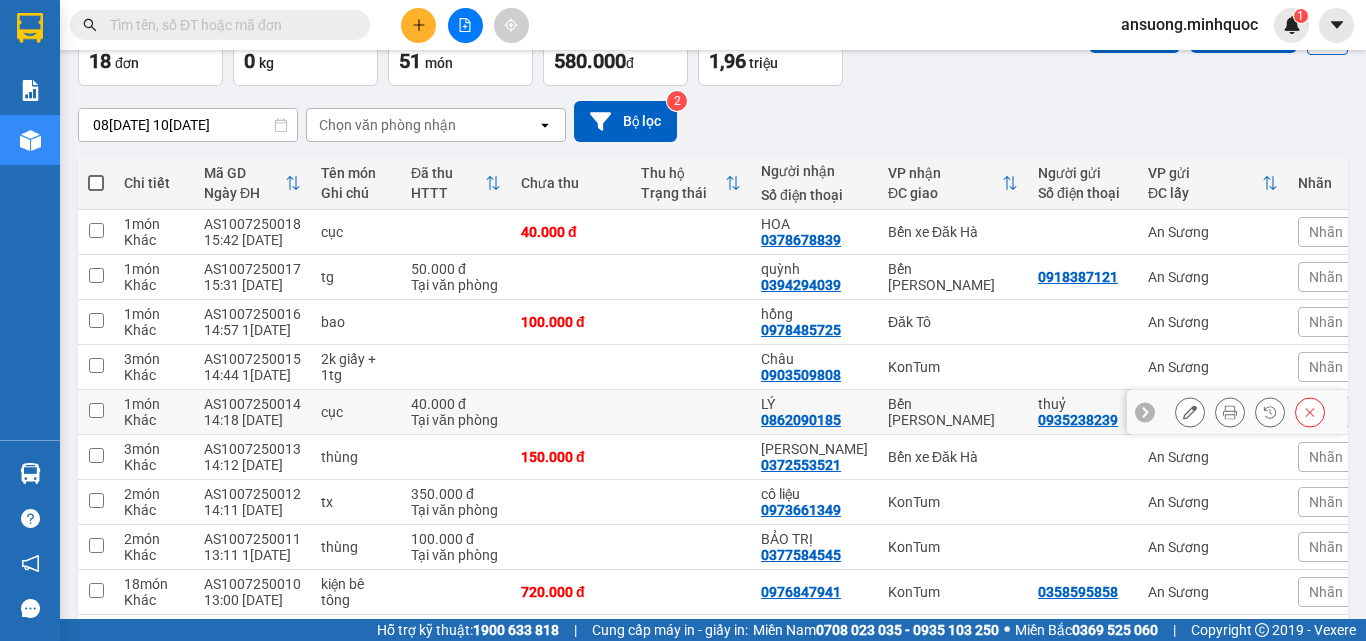 scroll, scrollTop: 0, scrollLeft: 0, axis: both 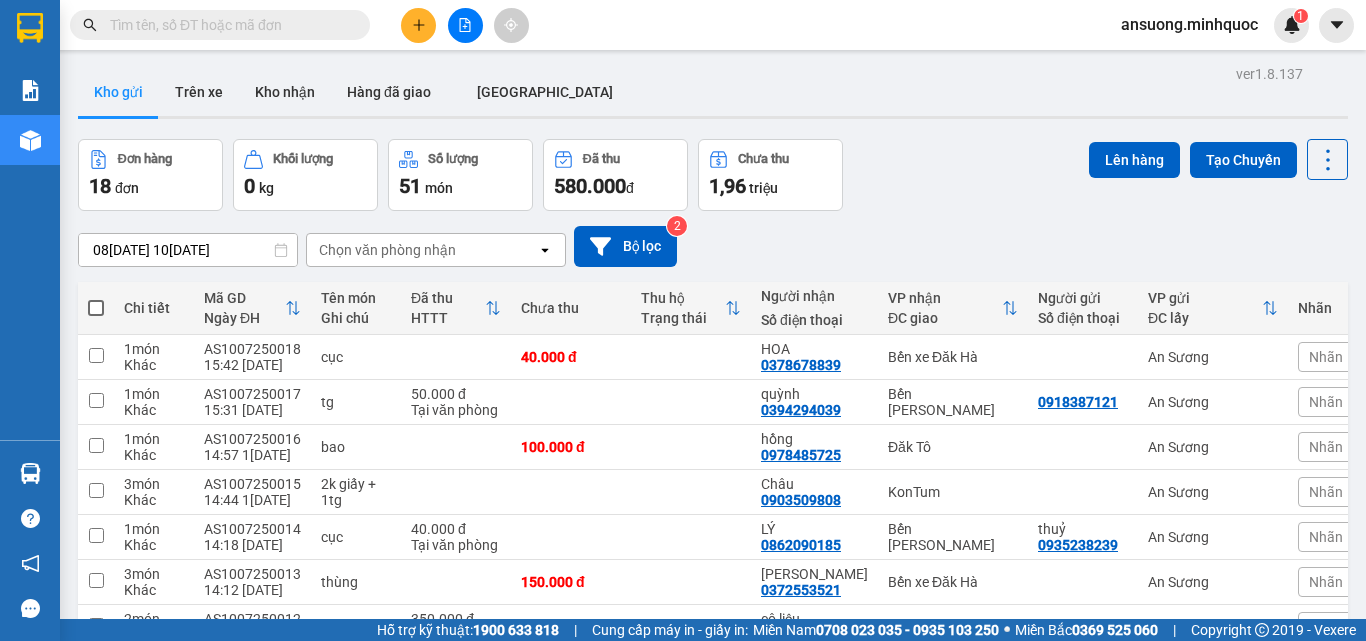 click on "08/07/2025 – 10/07/2025 Press the down arrow key to interact with the calendar and select a date. Press the escape button to close the calendar. Selected date range is from 08/07/2025 to 10/07/2025. Chọn văn phòng nhận open Bộ lọc 2" at bounding box center [713, 246] 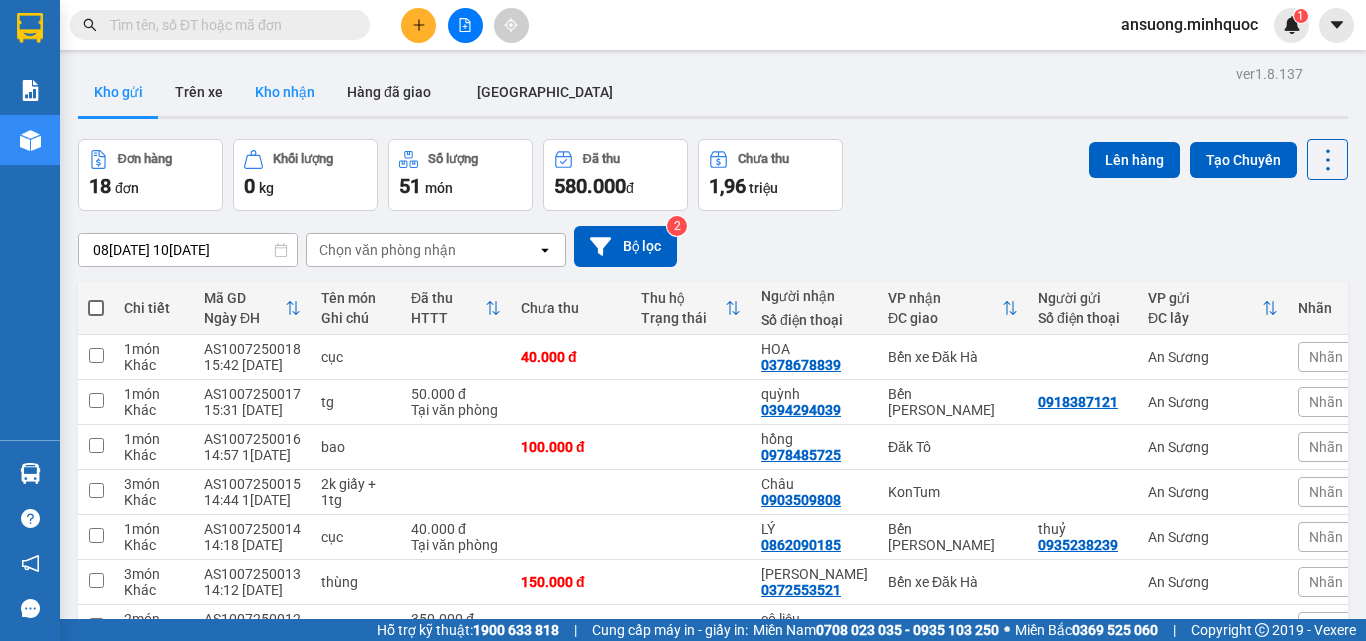 click on "Kho nhận" at bounding box center (285, 92) 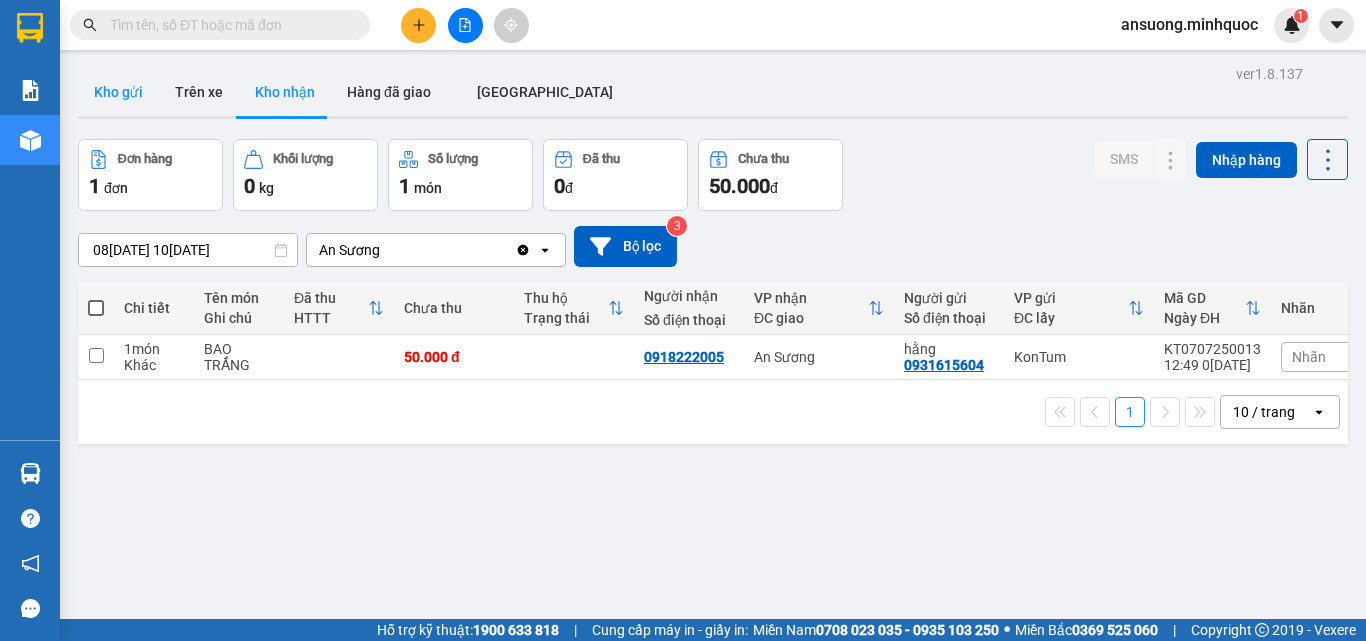 click on "Kho gửi" at bounding box center [118, 92] 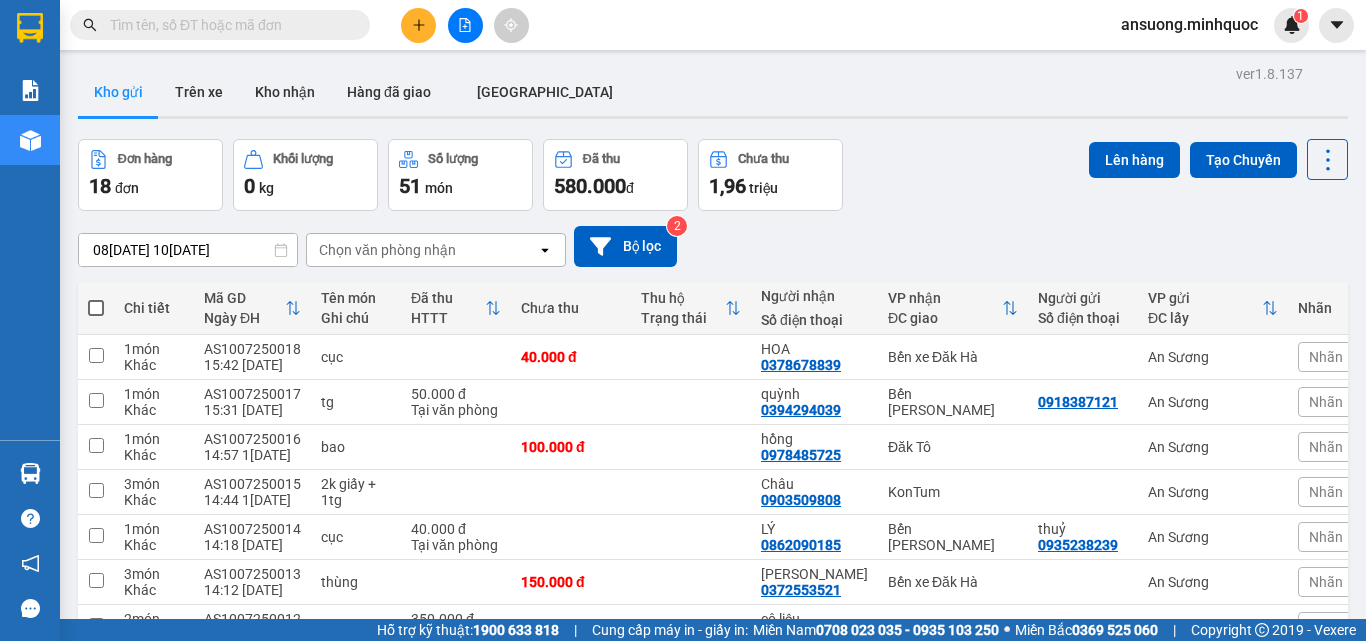 click on "Kho gửi" at bounding box center (118, 92) 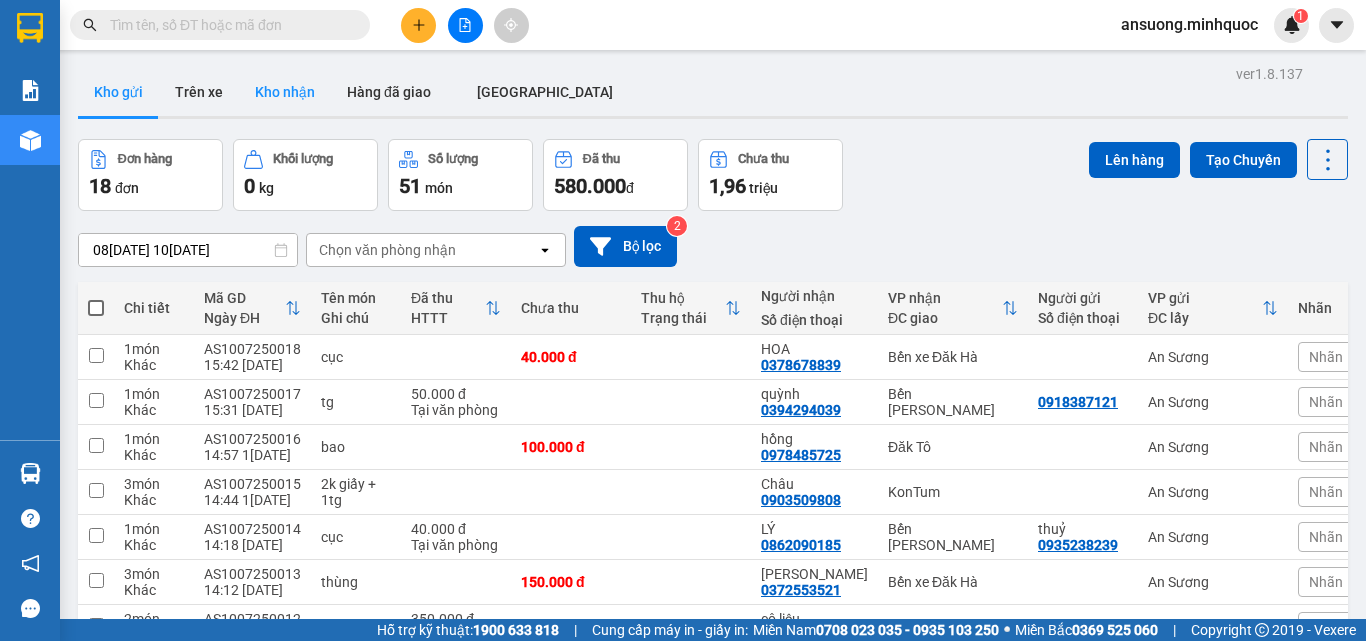 click on "Kho nhận" at bounding box center (285, 92) 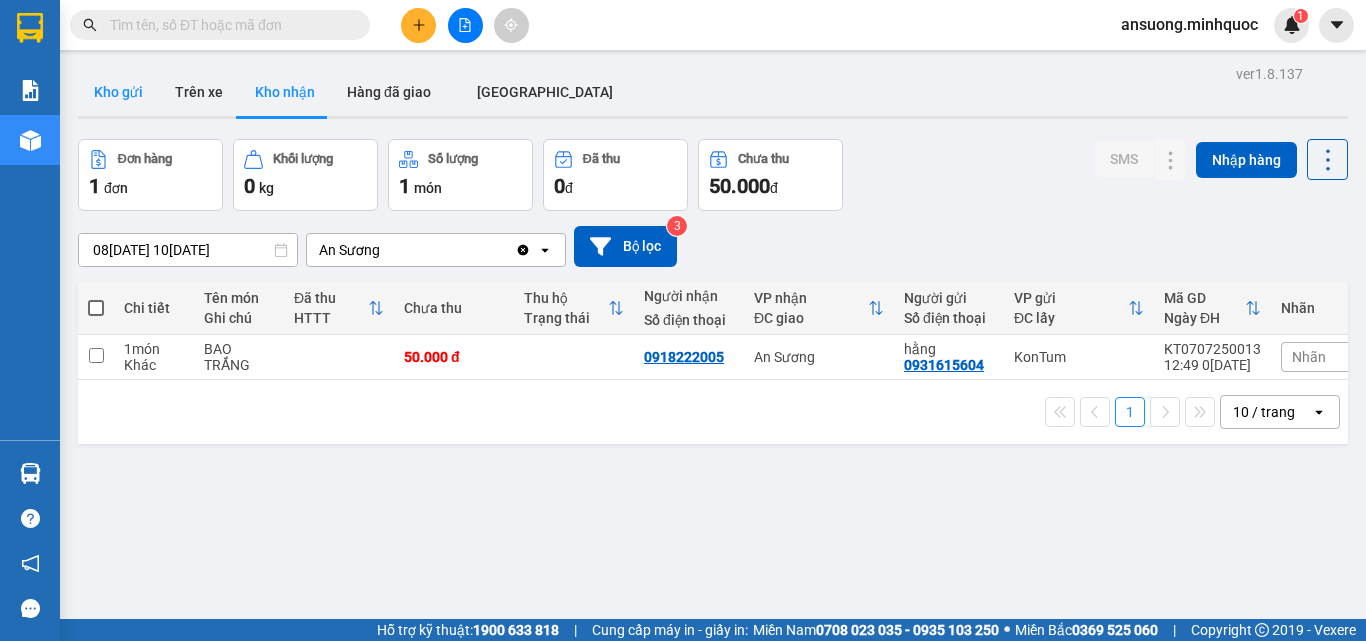 click on "Kho gửi" at bounding box center (118, 92) 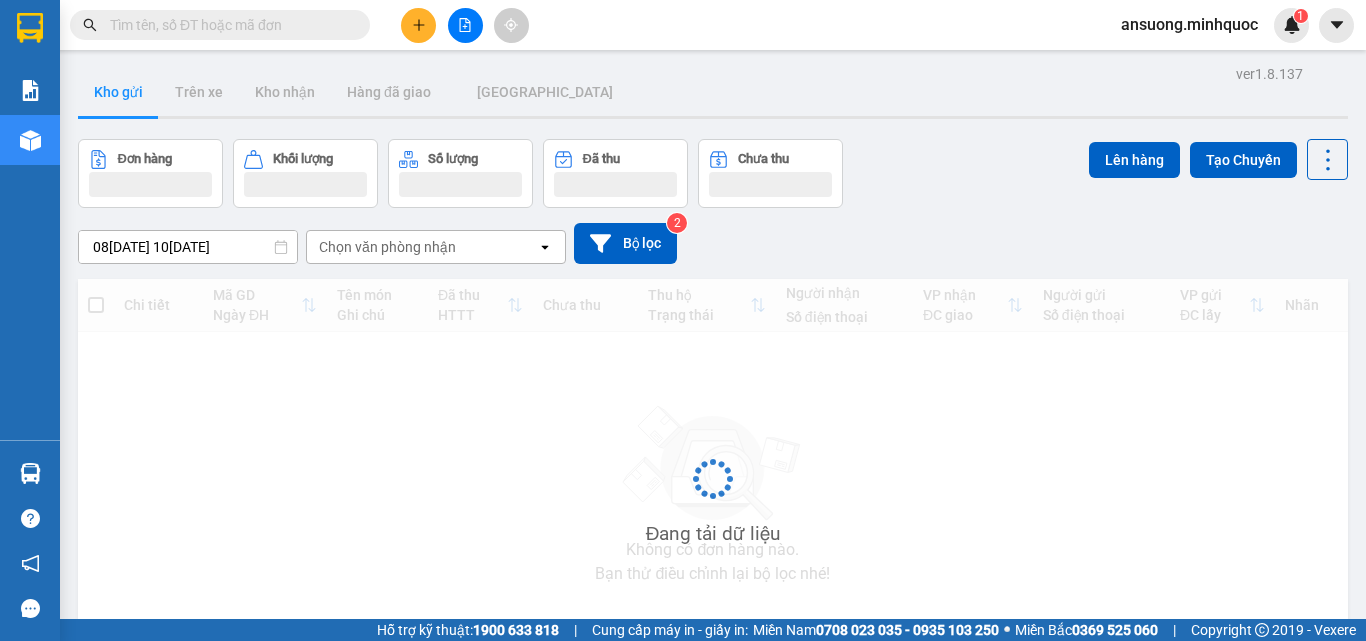 click on "Kho gửi" at bounding box center (118, 92) 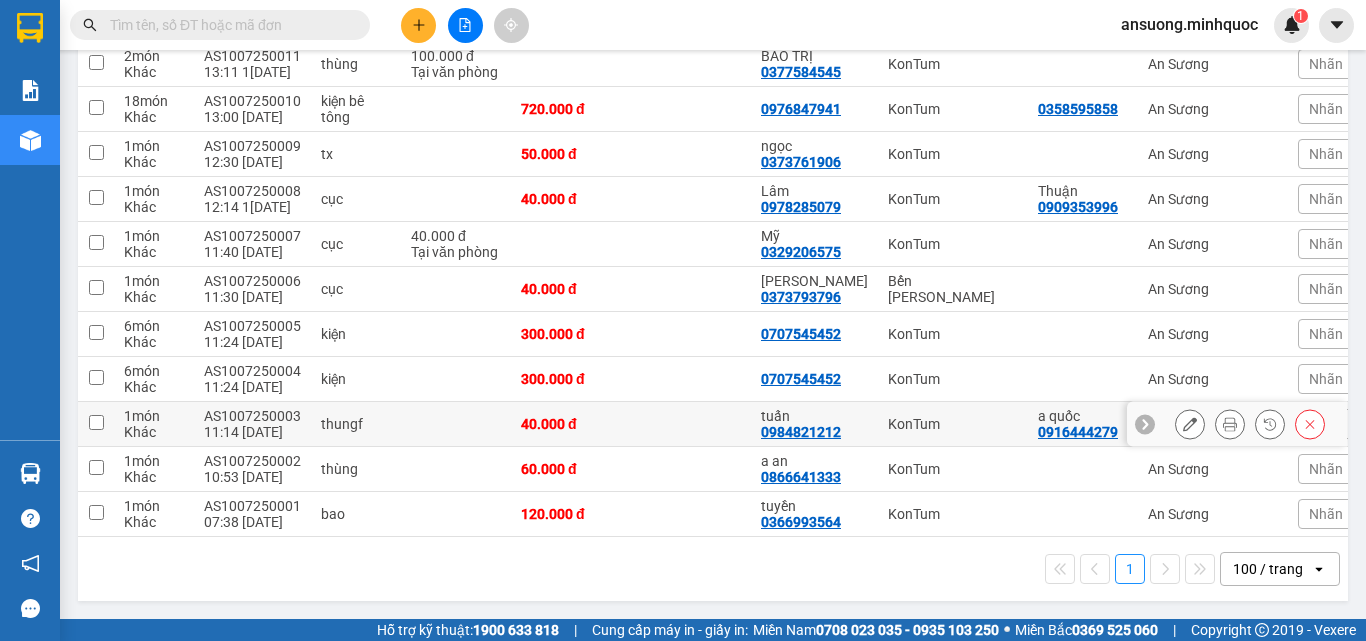 scroll, scrollTop: 316, scrollLeft: 0, axis: vertical 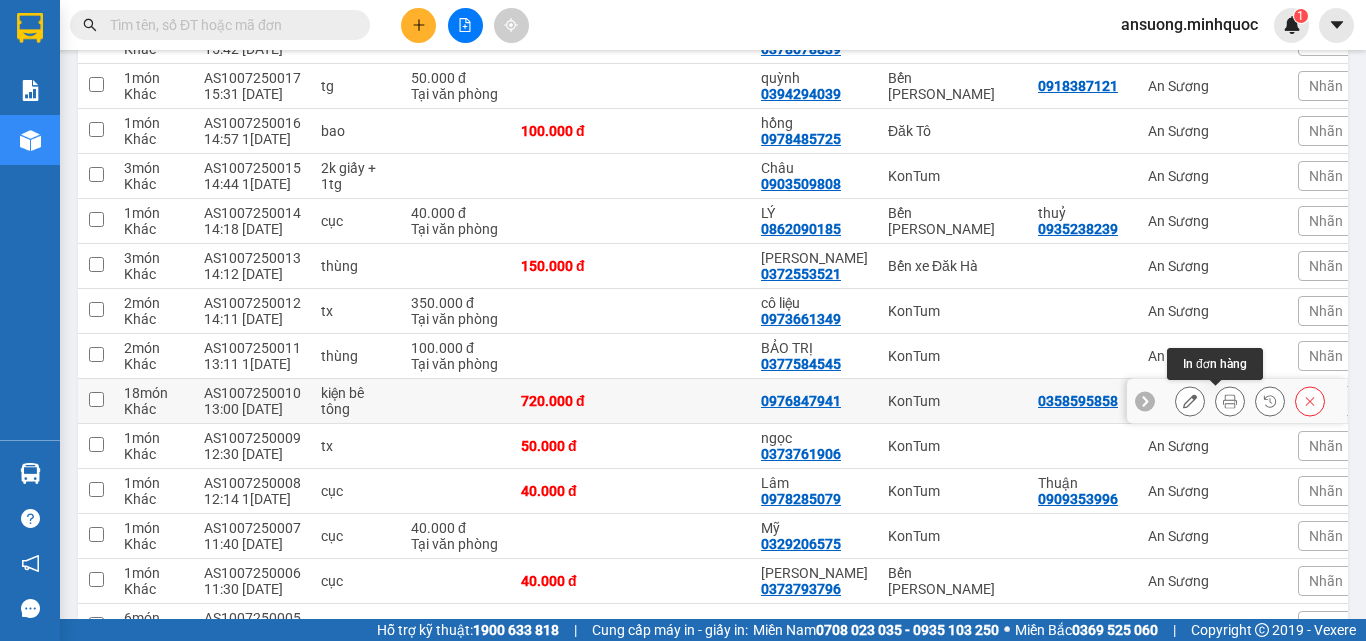 click at bounding box center [1230, 401] 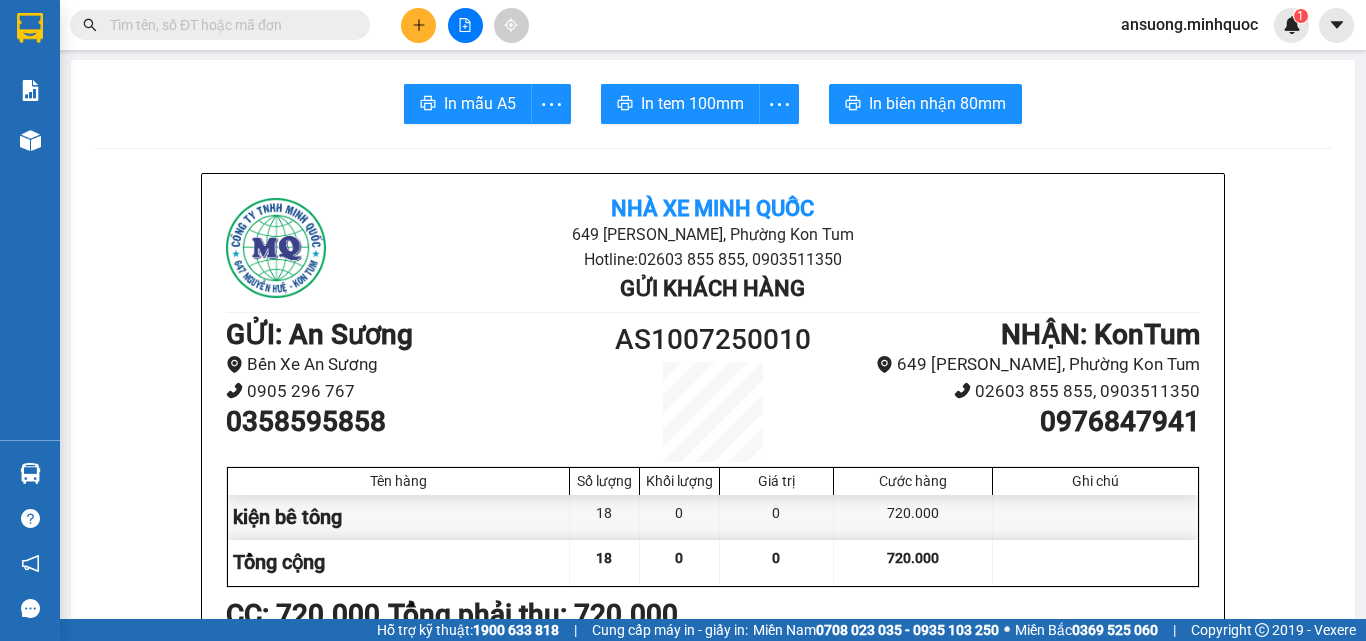 scroll, scrollTop: 0, scrollLeft: 0, axis: both 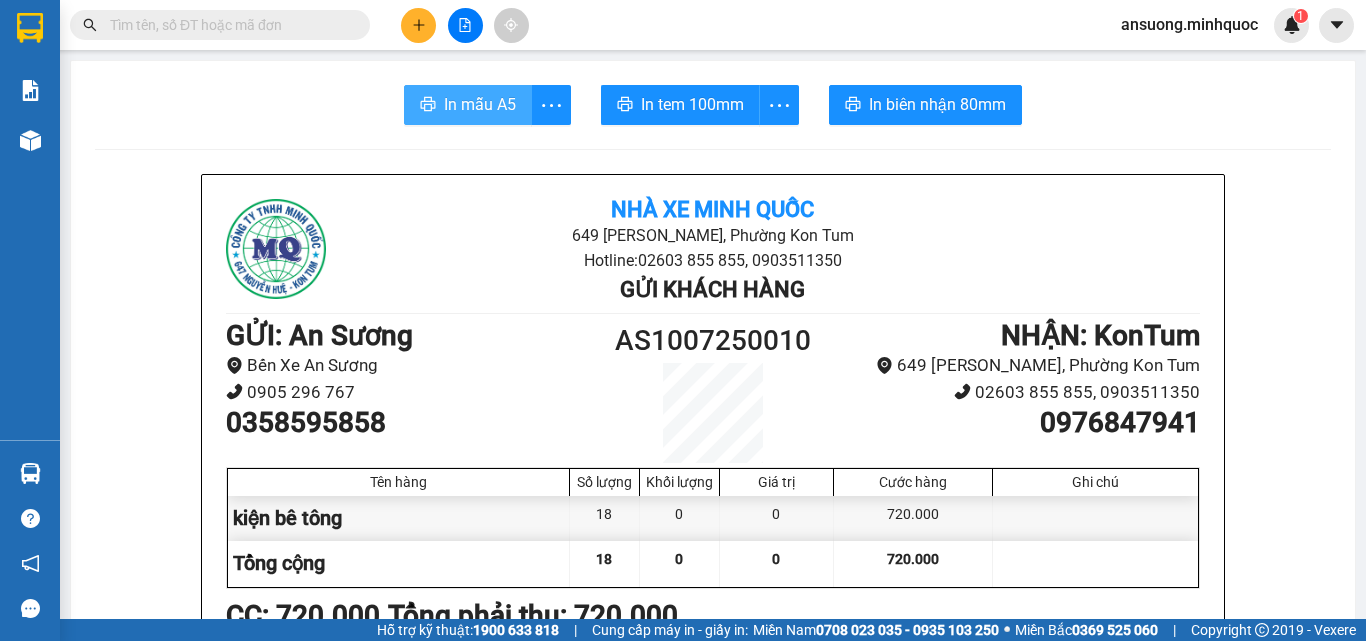 click on "In mẫu A5" at bounding box center (480, 104) 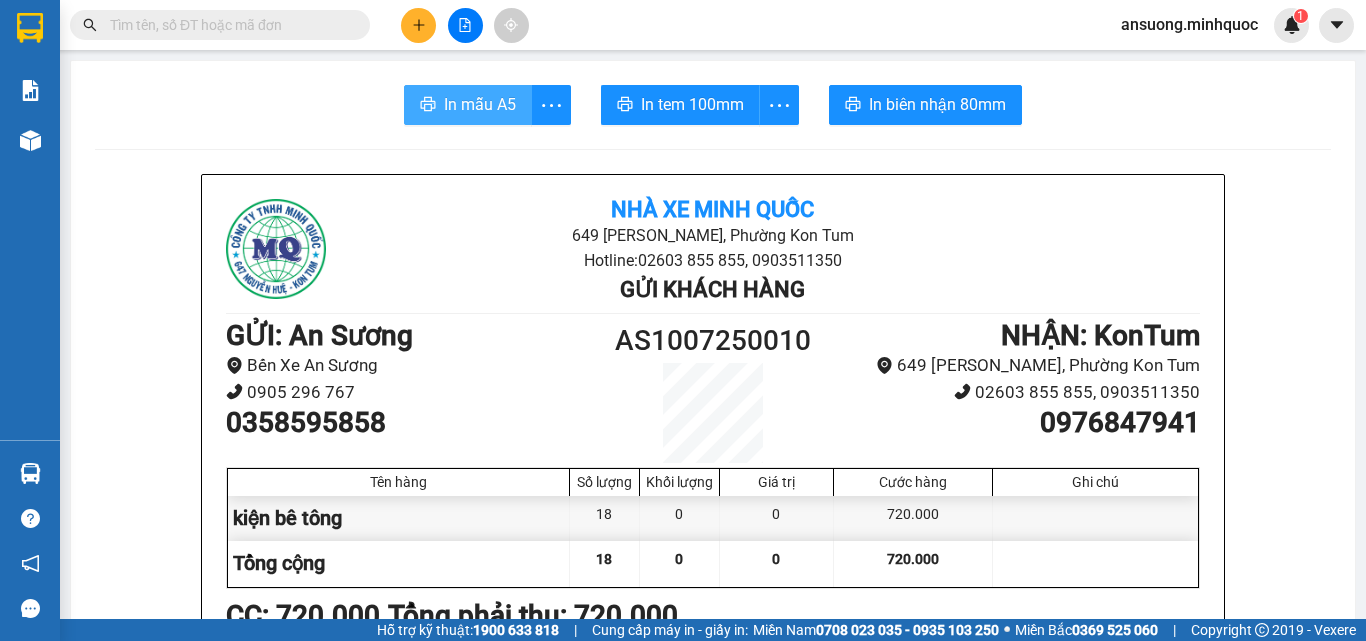 scroll, scrollTop: 0, scrollLeft: 0, axis: both 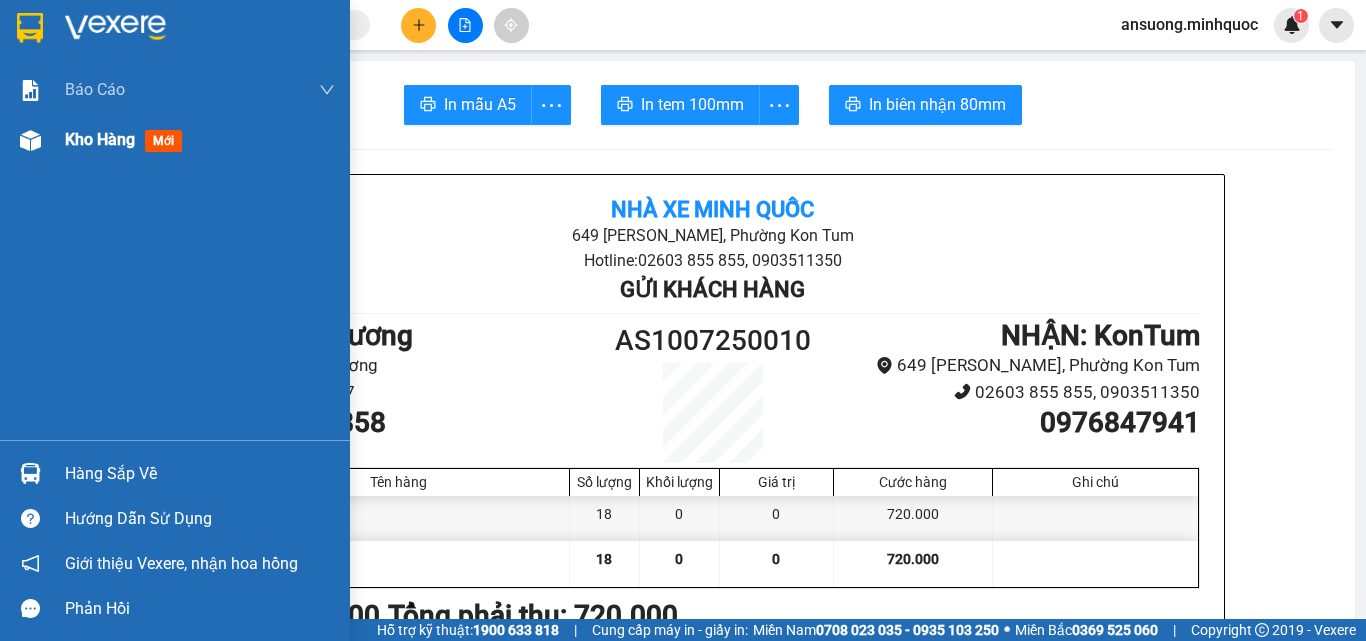 click at bounding box center (30, 140) 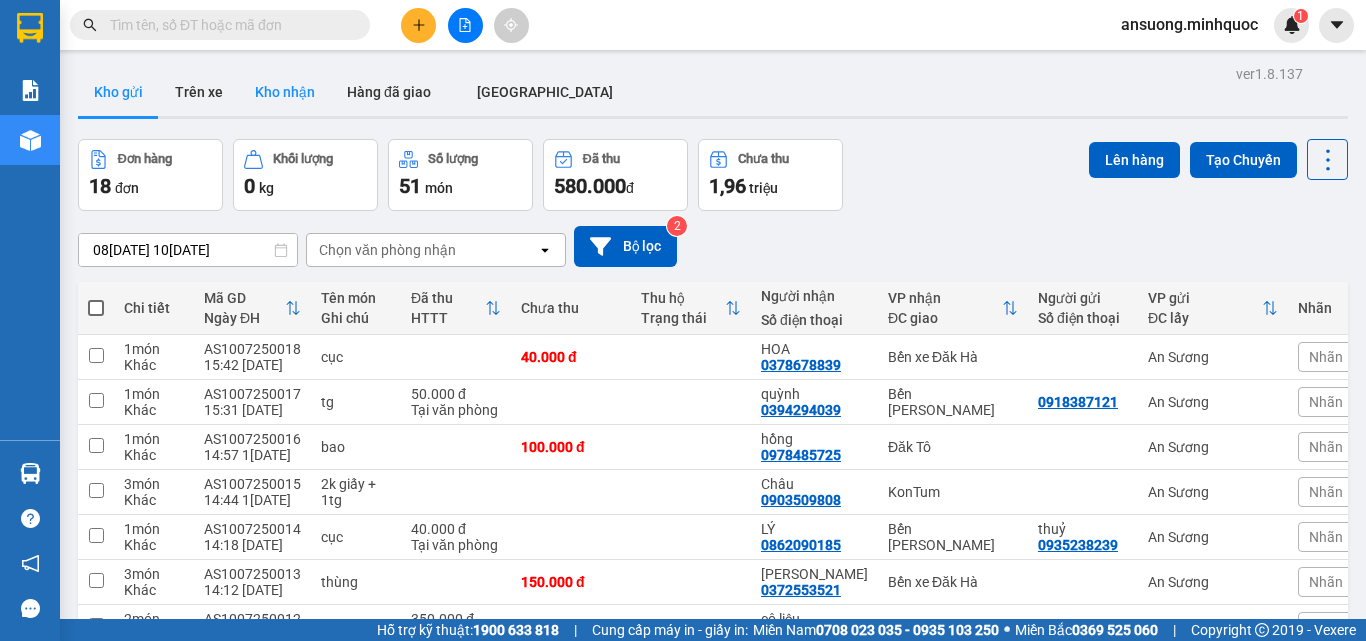 click on "Kho nhận" at bounding box center [285, 92] 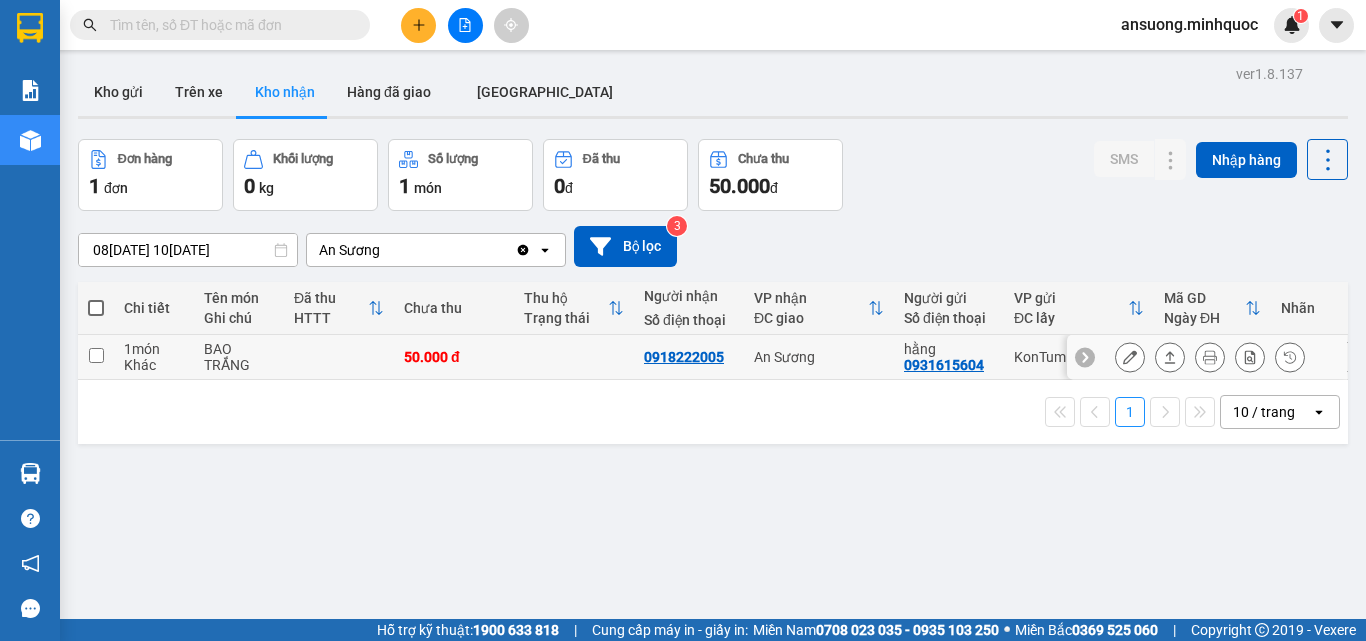 click at bounding box center [1170, 357] 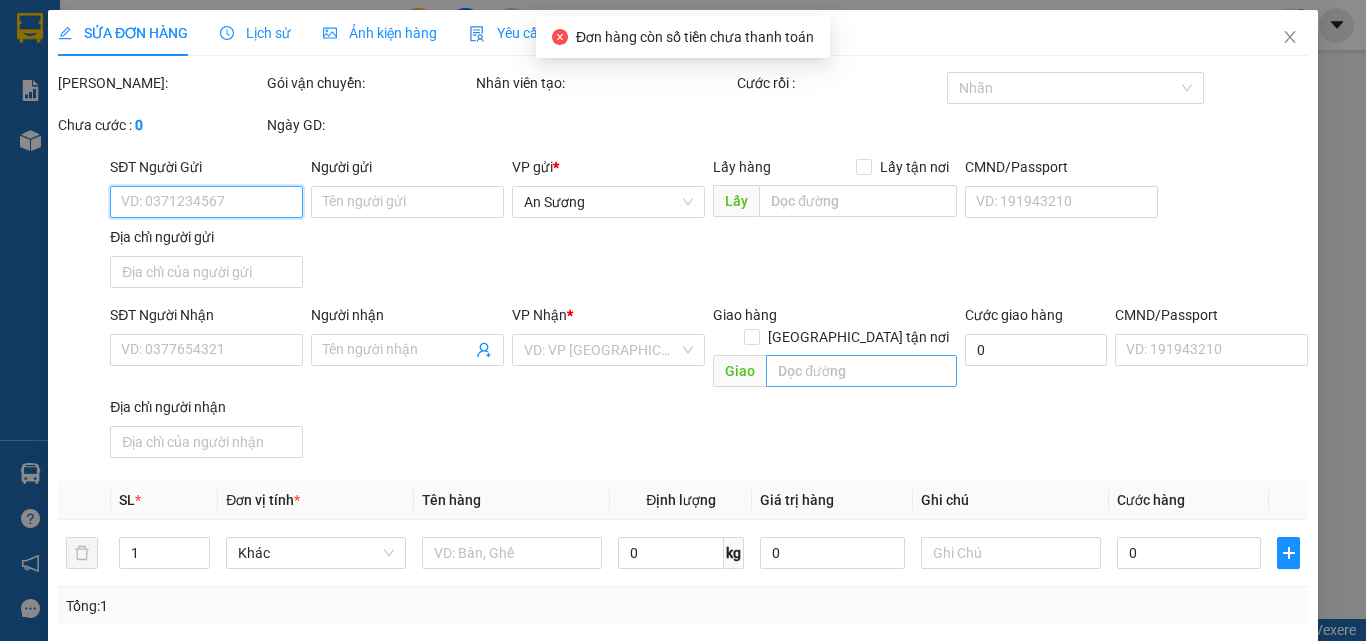 type on "0931615604" 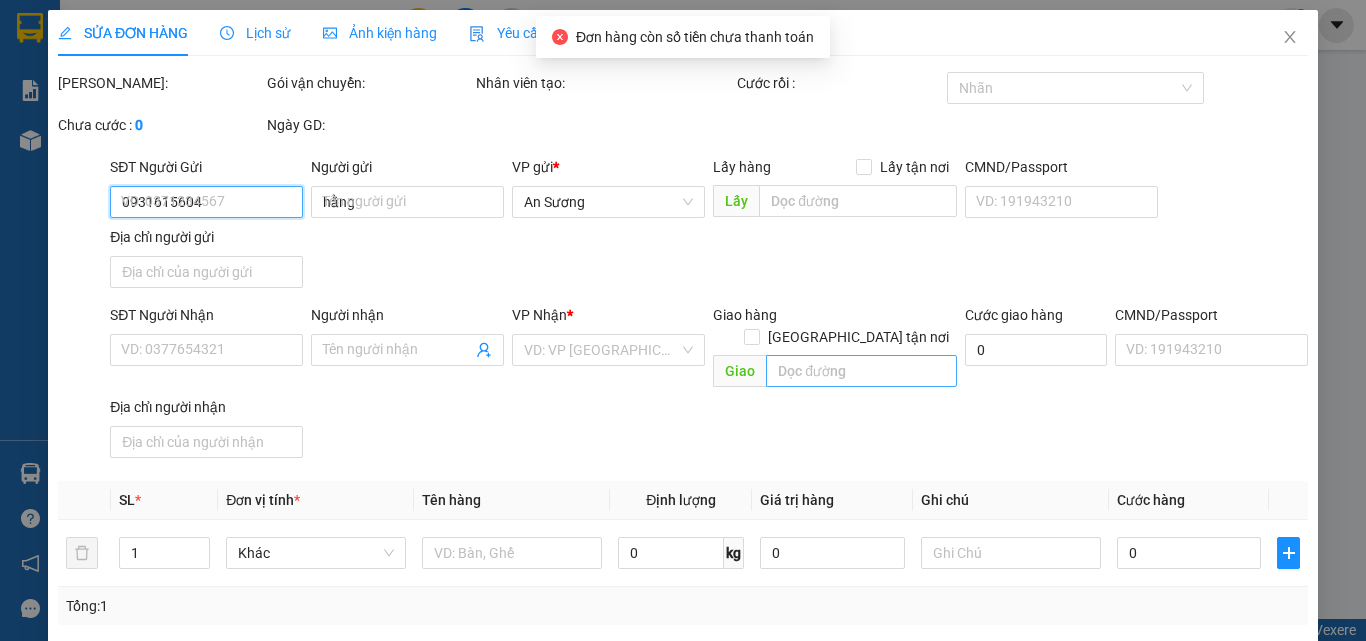 type on "0918222005" 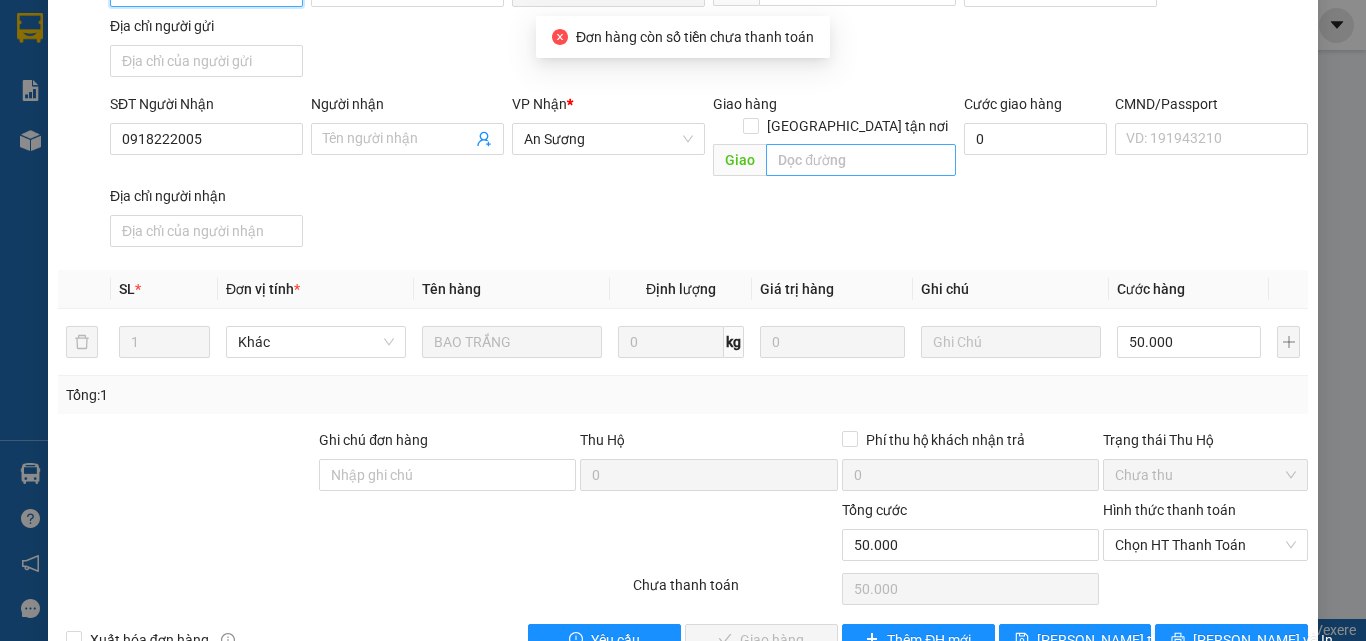 scroll, scrollTop: 243, scrollLeft: 0, axis: vertical 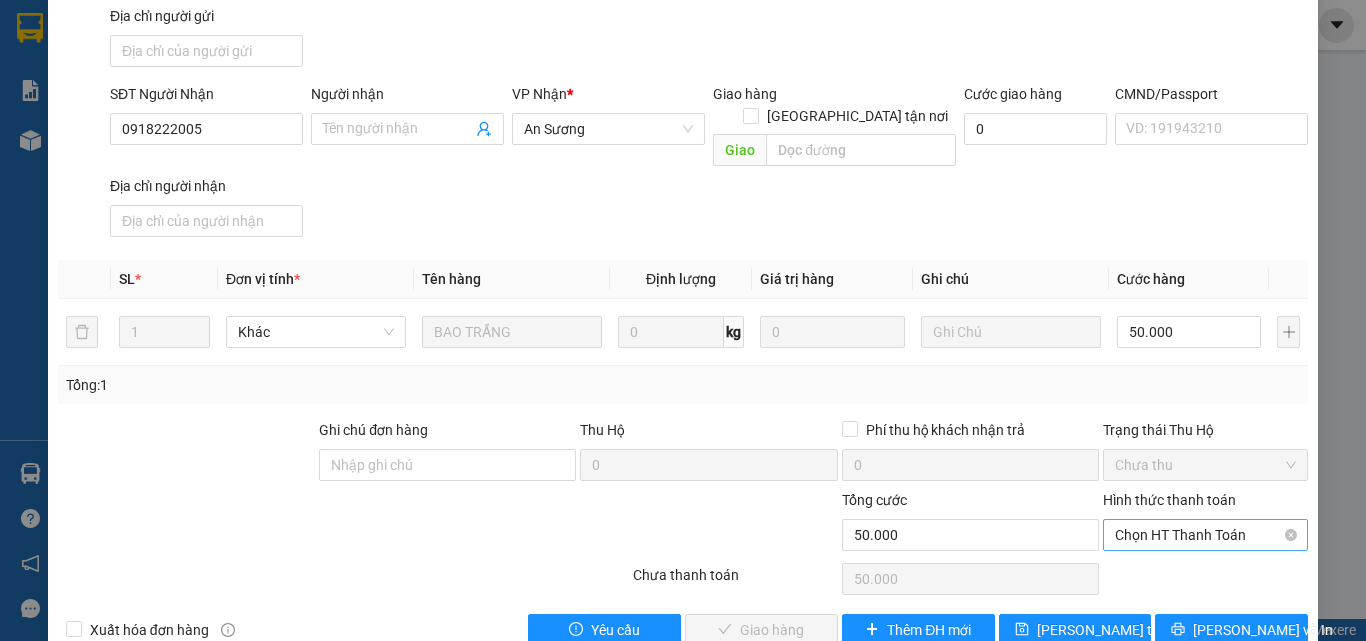 click on "Chọn HT Thanh Toán" at bounding box center (1205, 535) 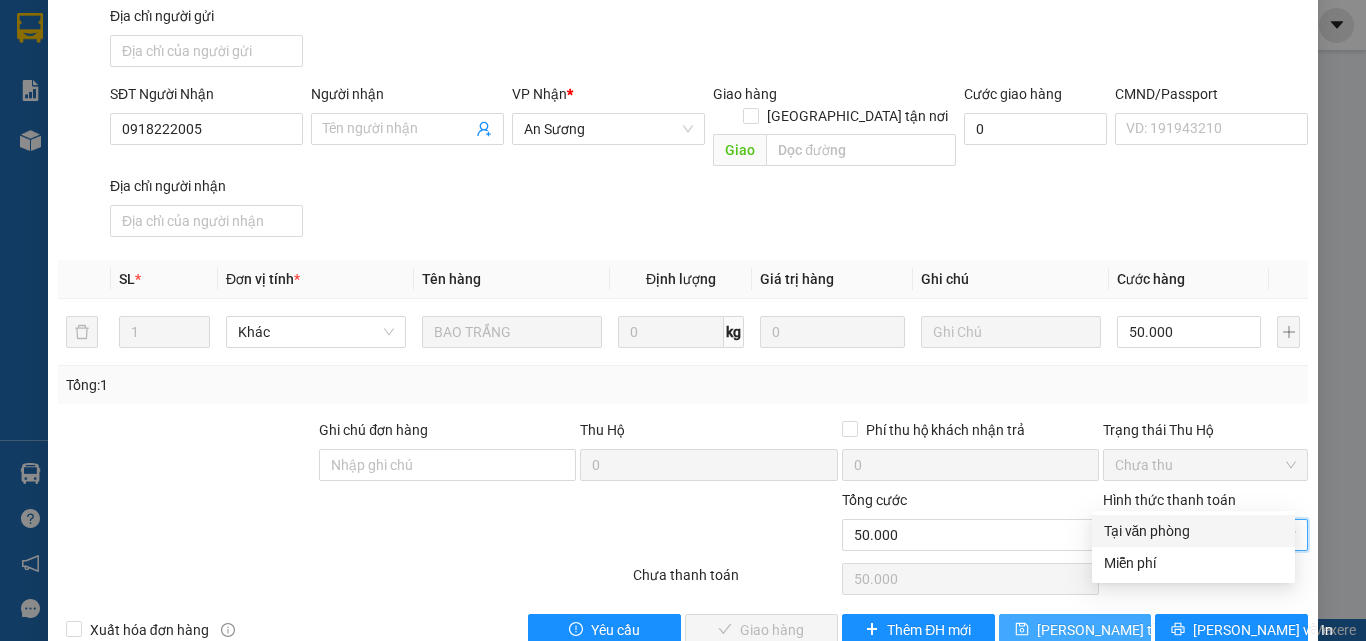 drag, startPoint x: 1161, startPoint y: 533, endPoint x: 1058, endPoint y: 585, distance: 115.38197 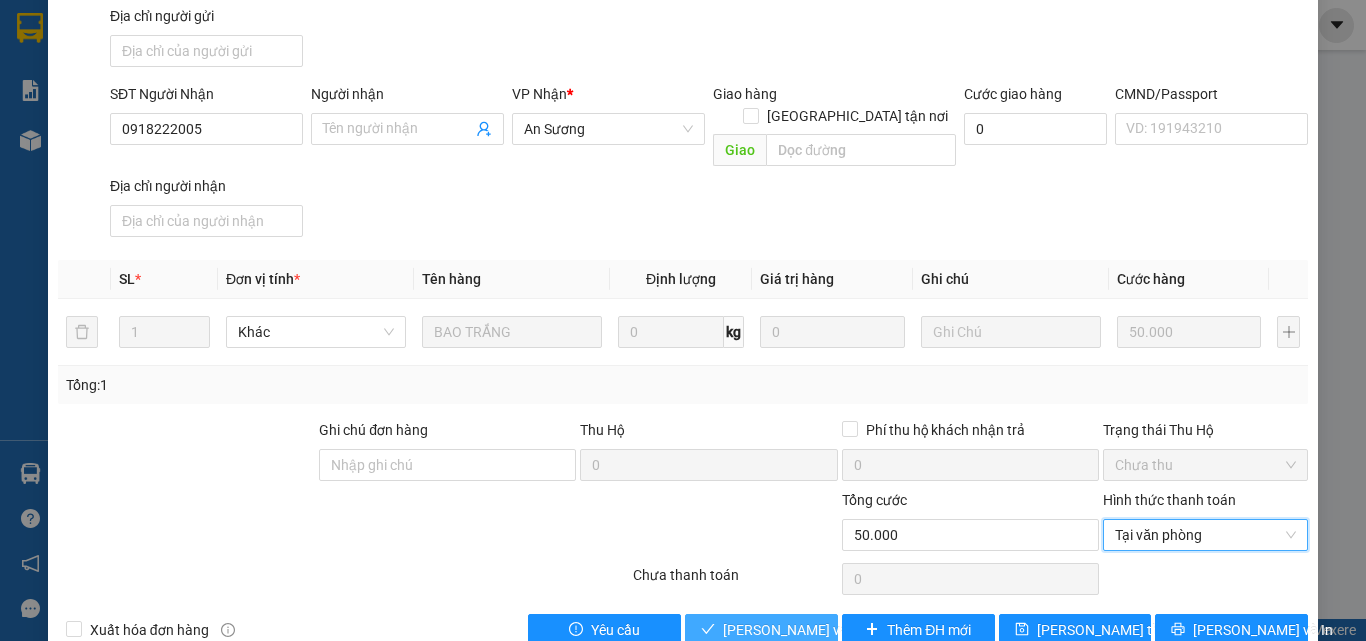 drag, startPoint x: 790, startPoint y: 582, endPoint x: 804, endPoint y: 549, distance: 35.846897 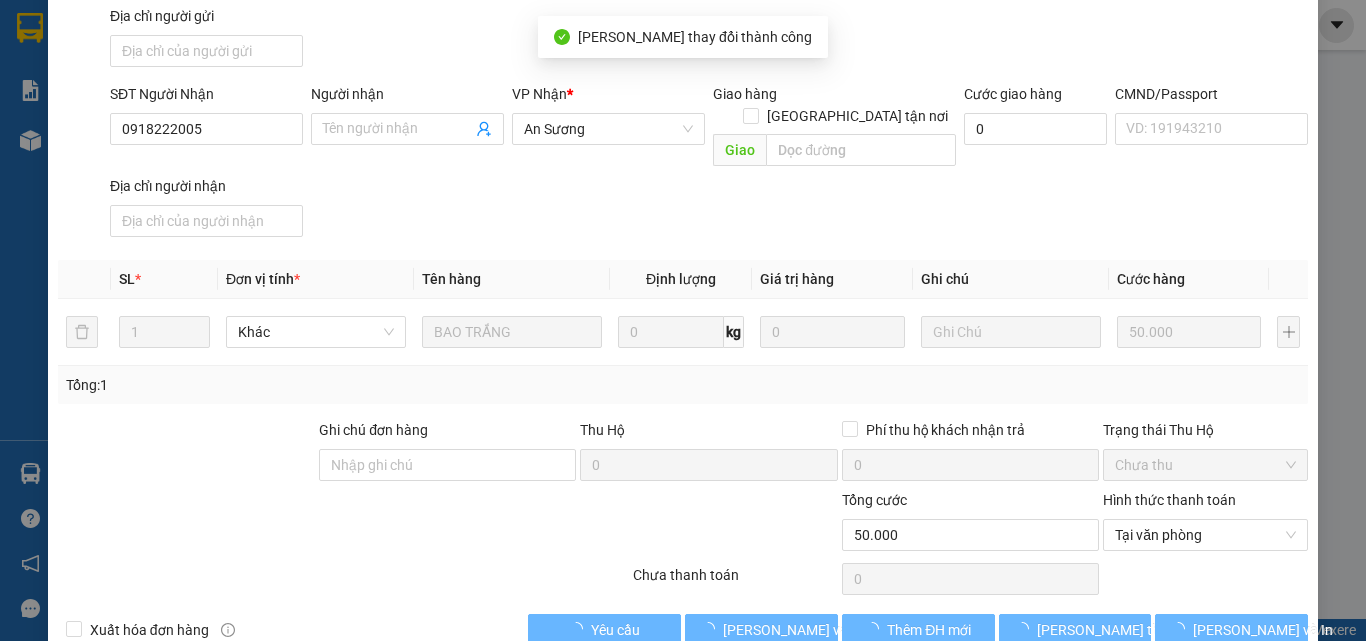 click 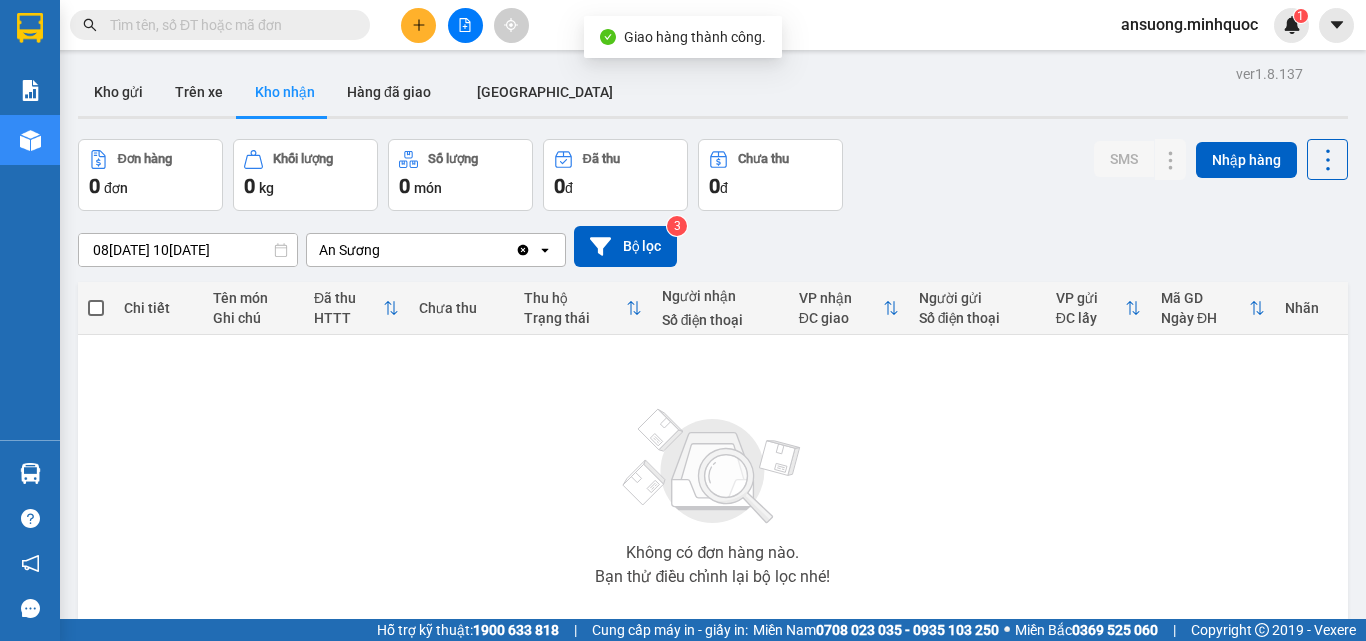 click at bounding box center (465, 25) 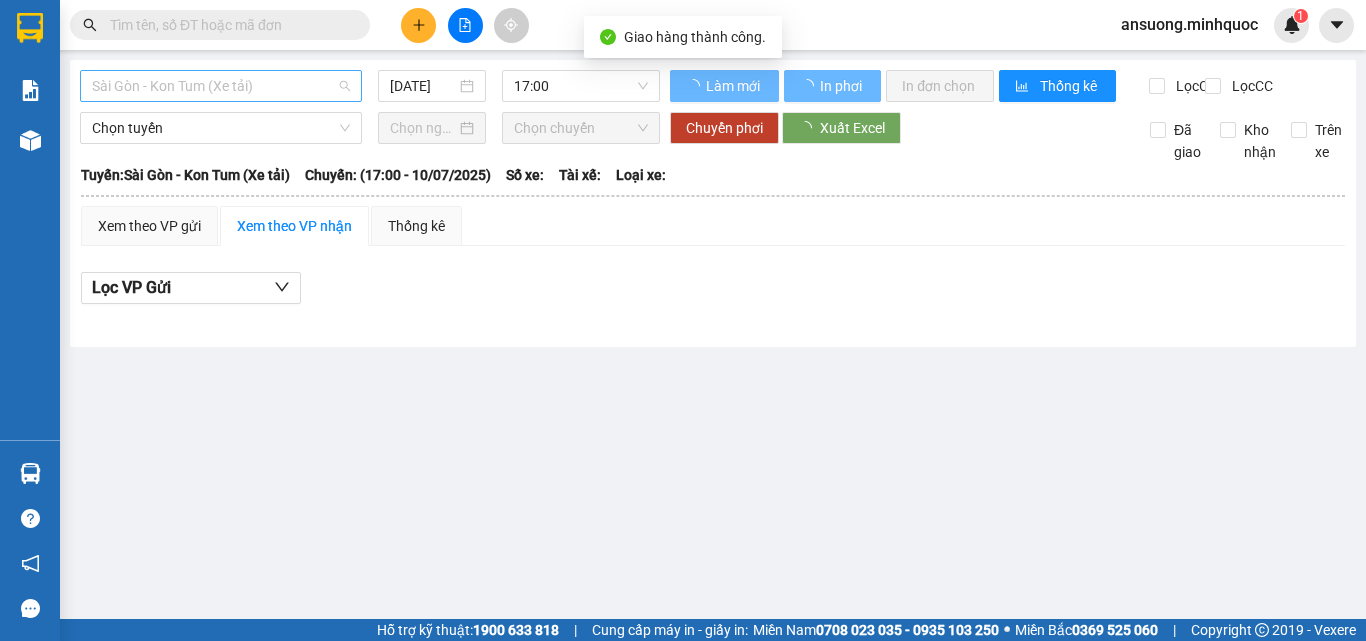 click on "Sài Gòn - Kon Tum (Xe tải)" at bounding box center [221, 86] 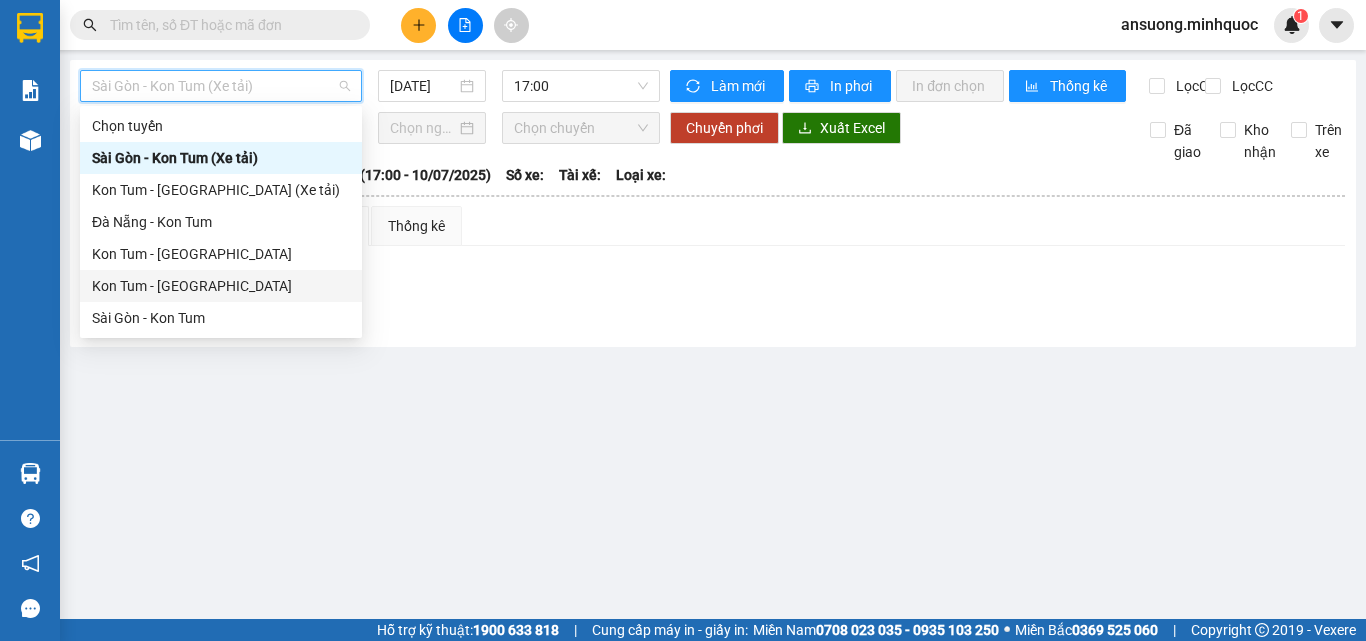 click on "Kon Tum - [GEOGRAPHIC_DATA]" at bounding box center [221, 286] 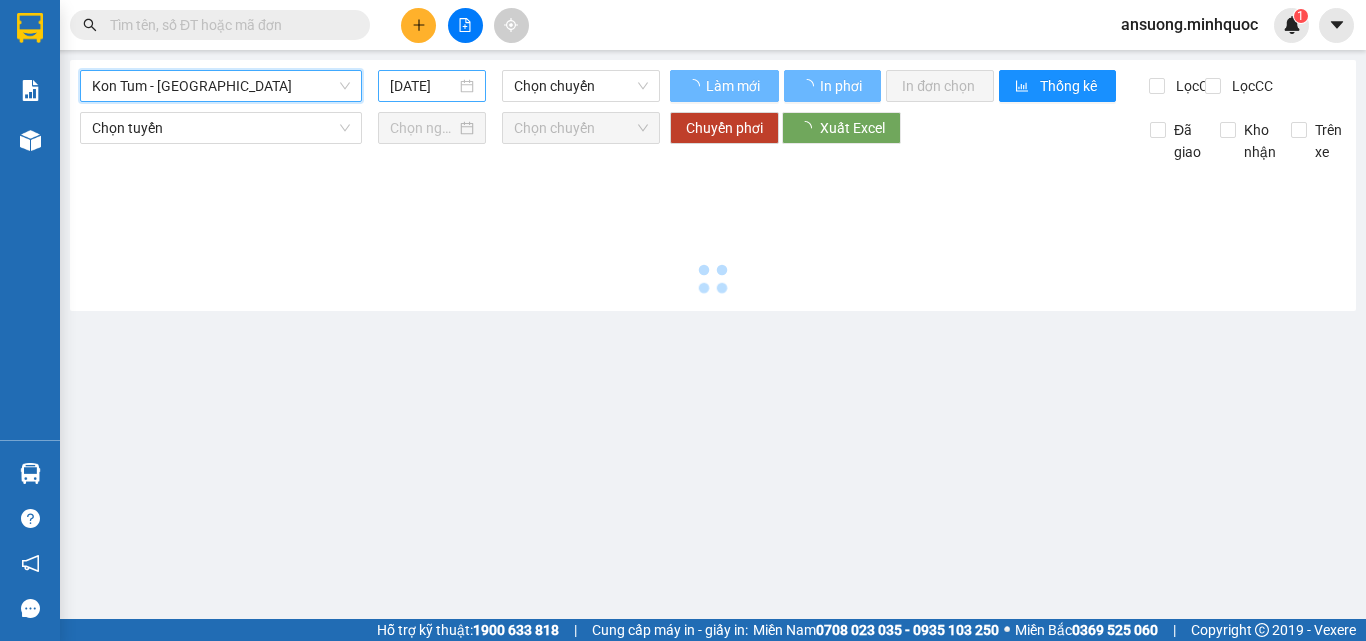 click on "[DATE]" at bounding box center (423, 86) 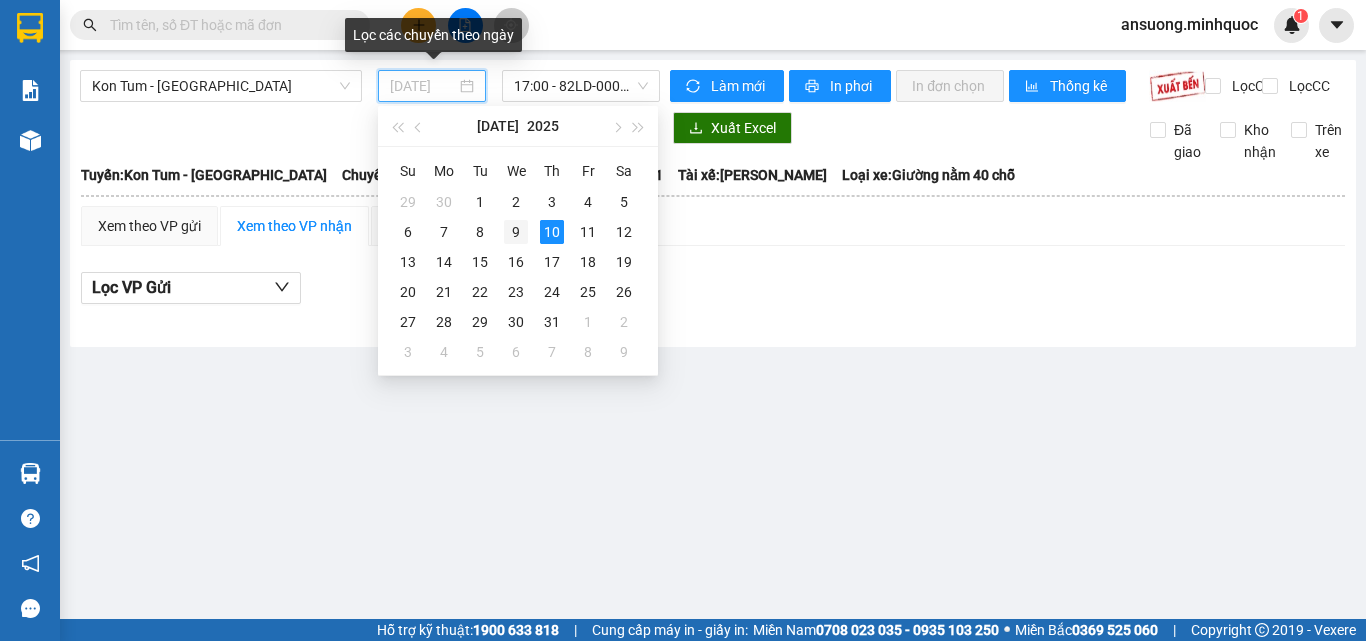 click on "9" at bounding box center [516, 232] 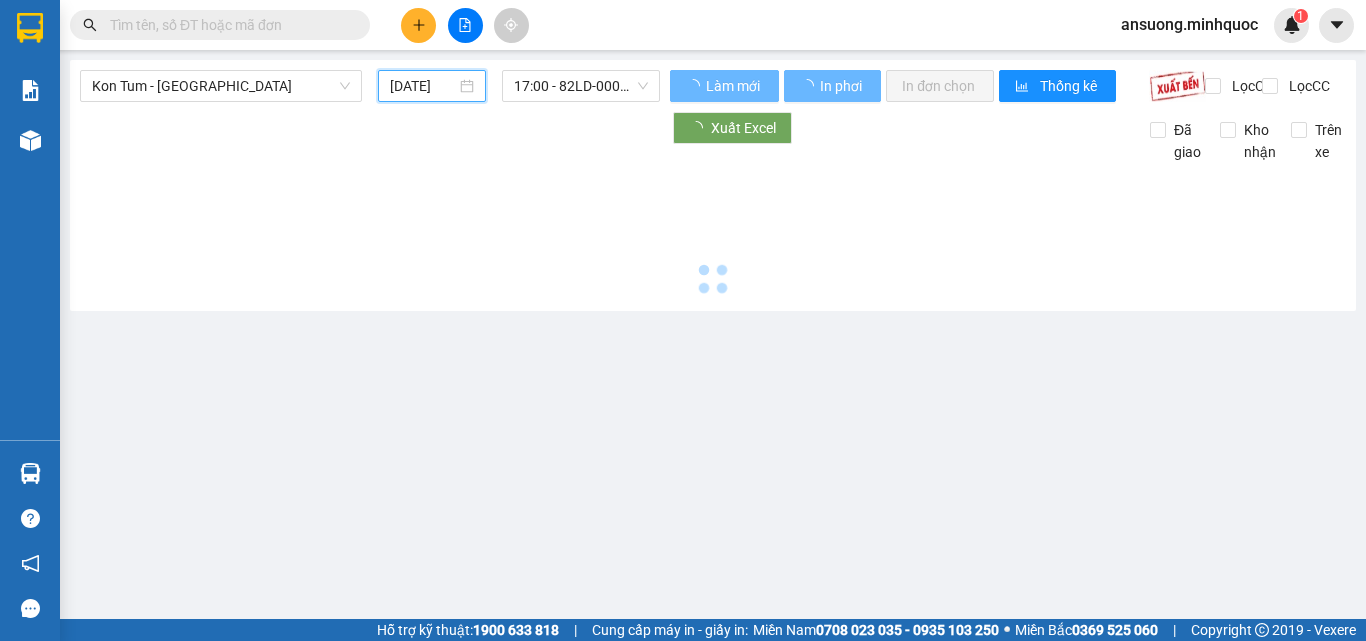 type on "09/07/2025" 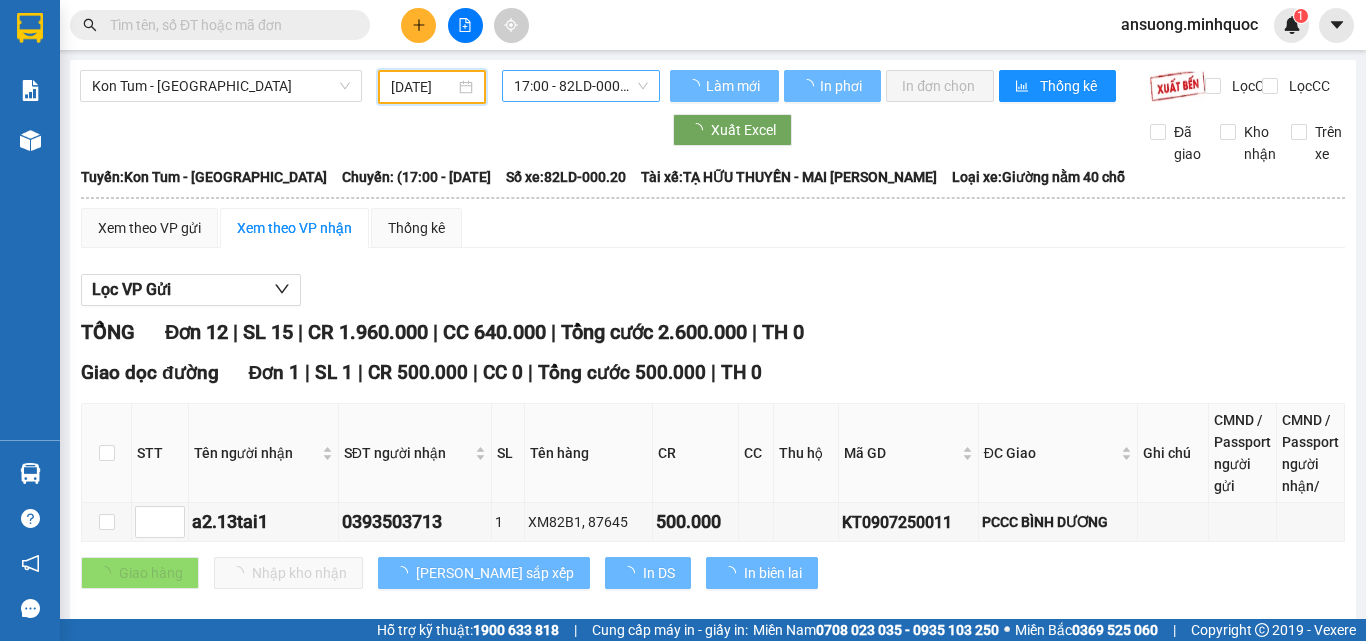 click on "17:00     - 82LD-000.20" at bounding box center (581, 86) 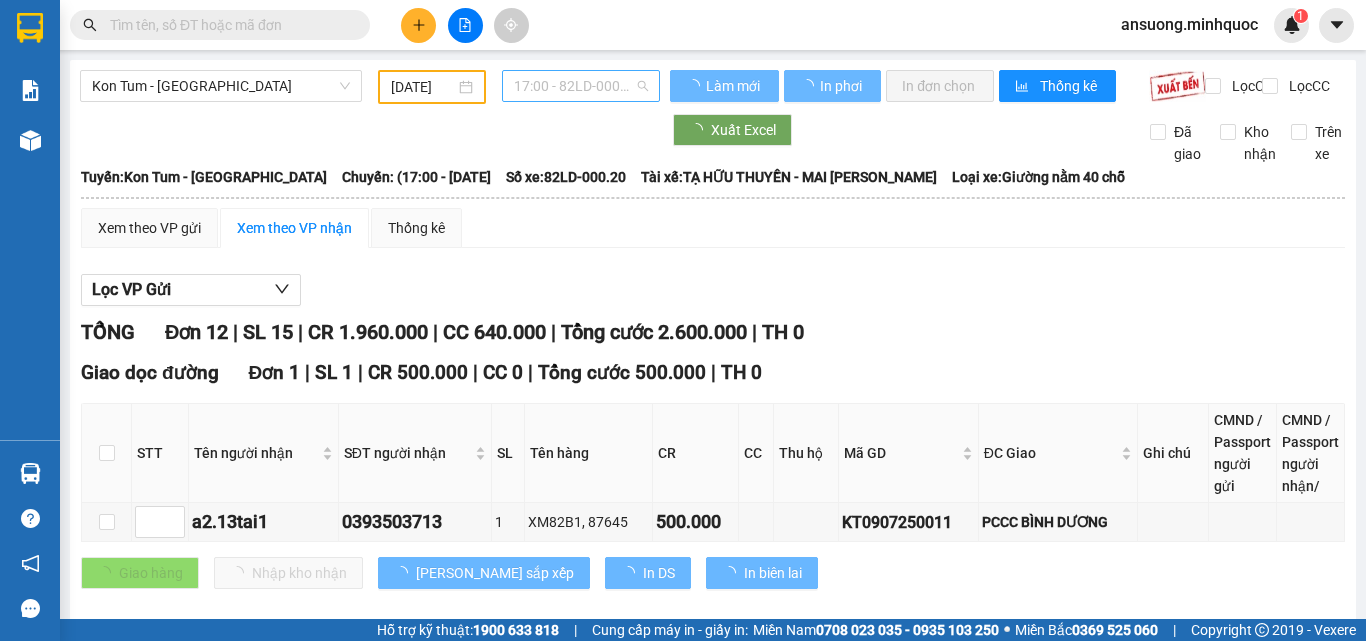 click on "17:00     - 82LD-000.20" at bounding box center [581, 86] 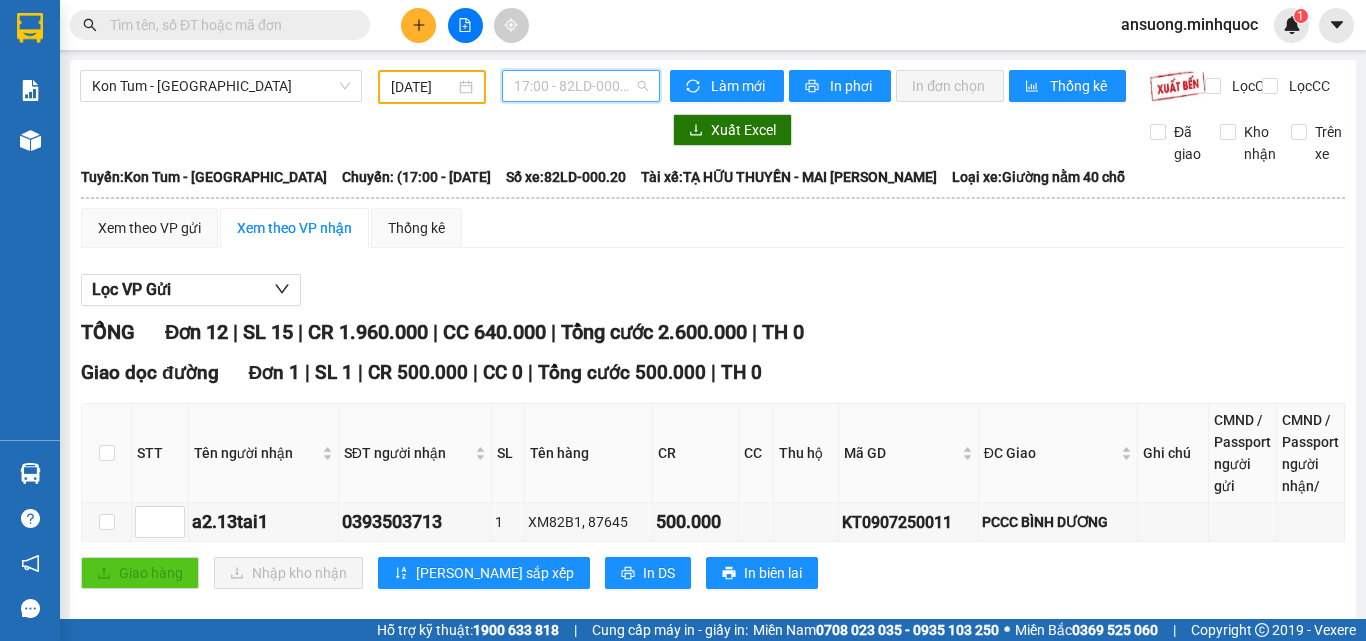 click on "17:00     - 82LD-000.20" at bounding box center (581, 86) 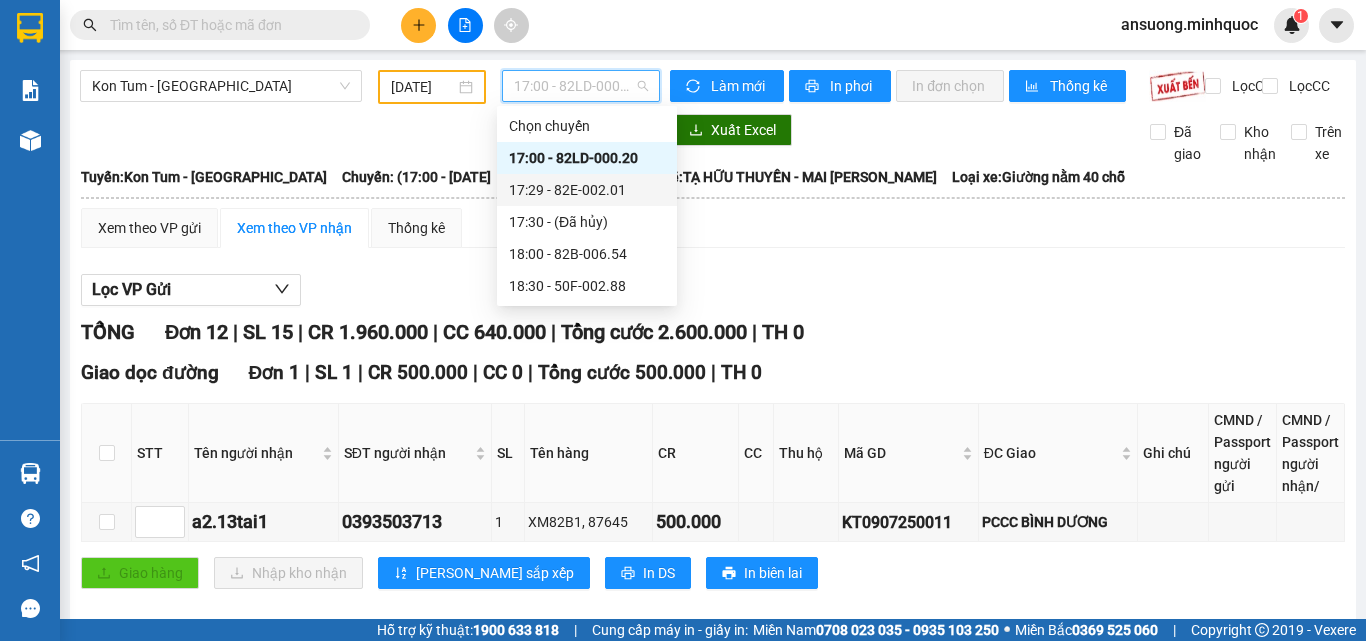 click on "17:29     - 82E-002.01" at bounding box center (587, 190) 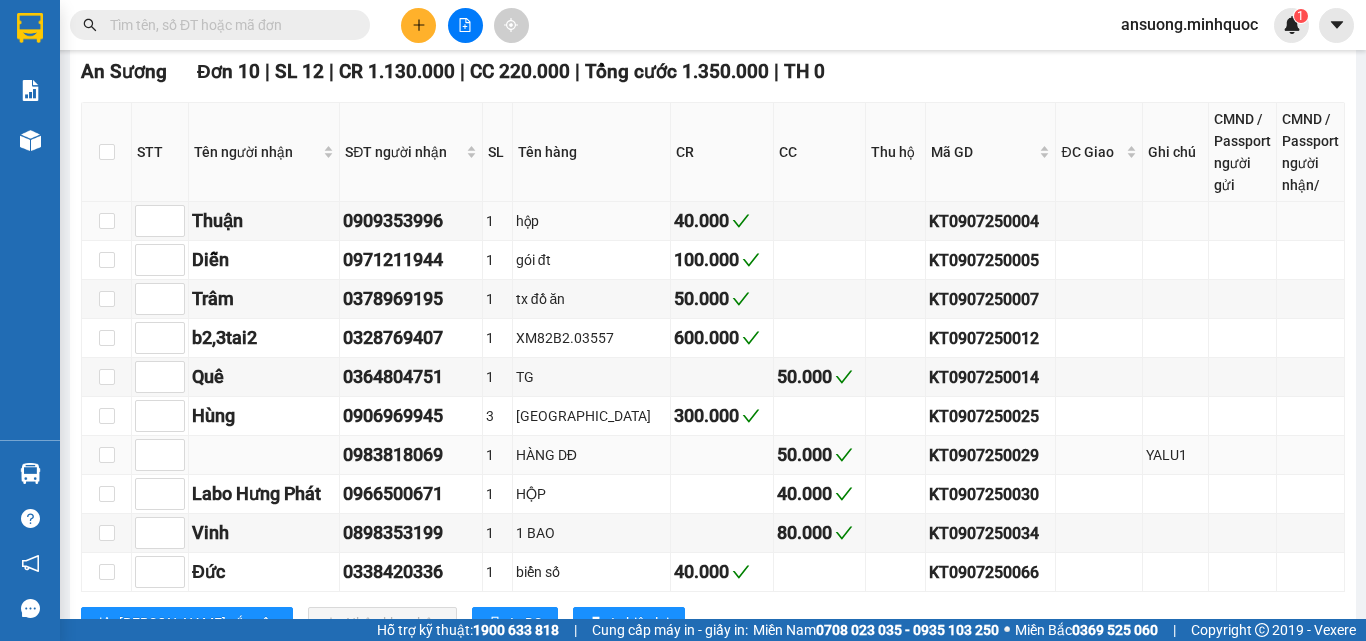 scroll, scrollTop: 648, scrollLeft: 0, axis: vertical 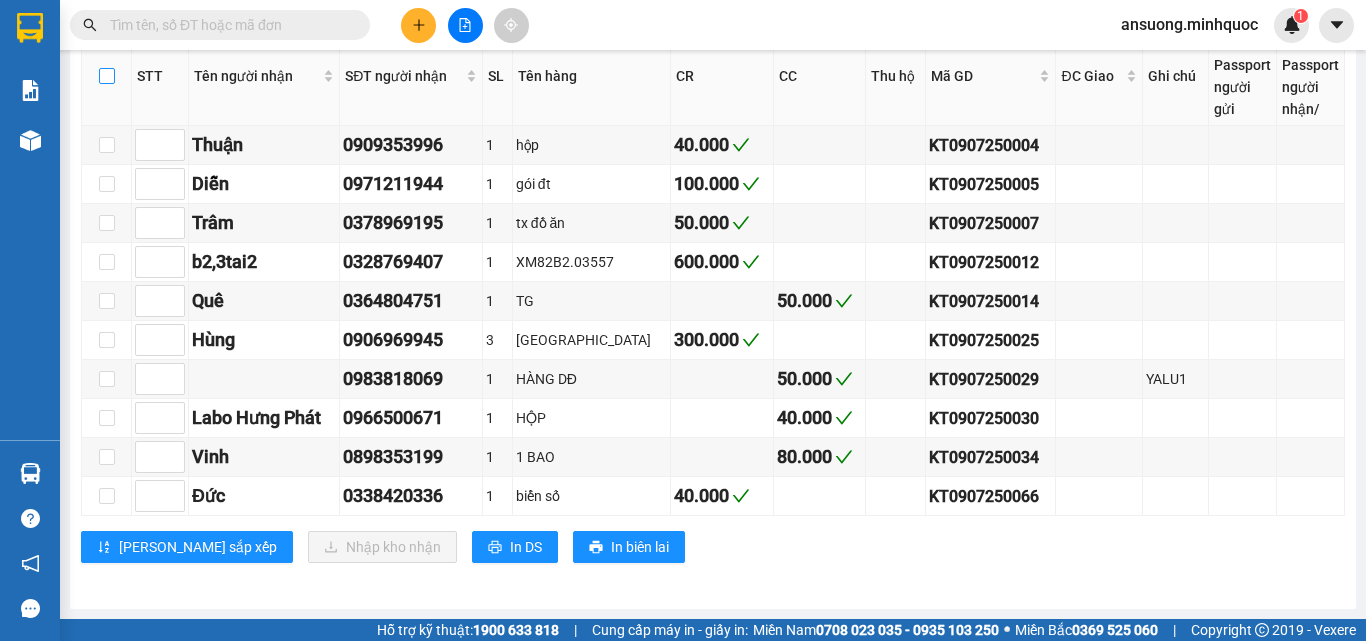 click at bounding box center [107, 76] 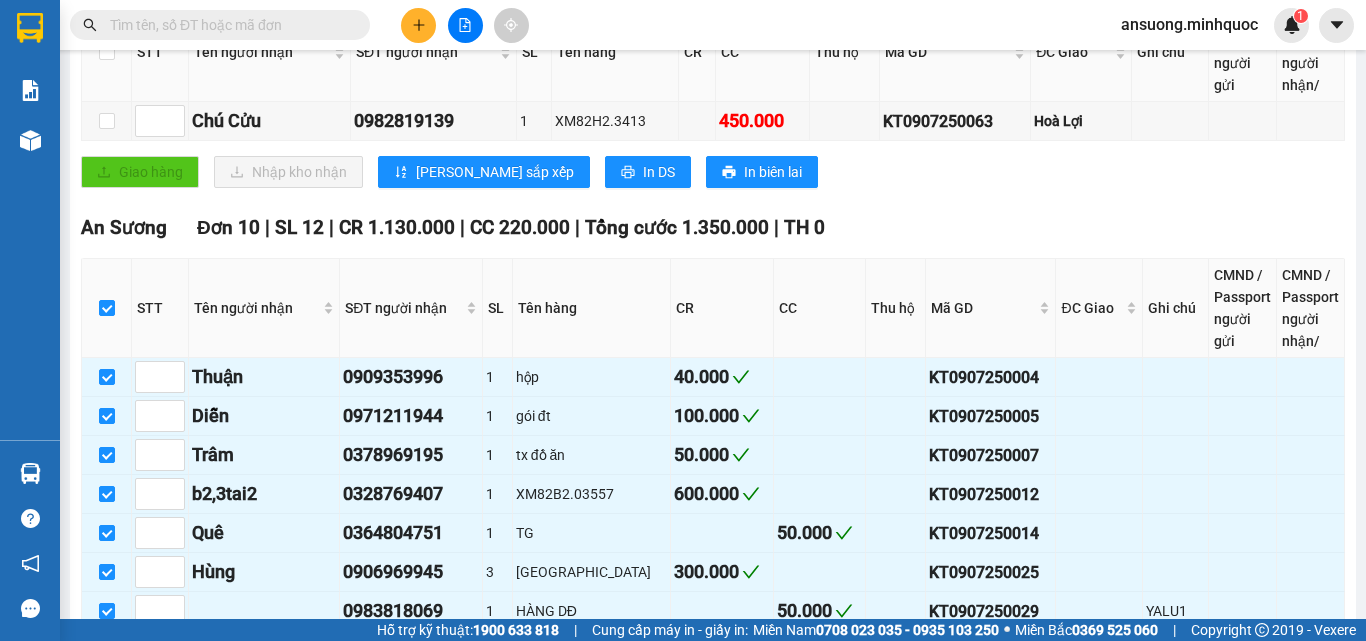 scroll, scrollTop: 348, scrollLeft: 0, axis: vertical 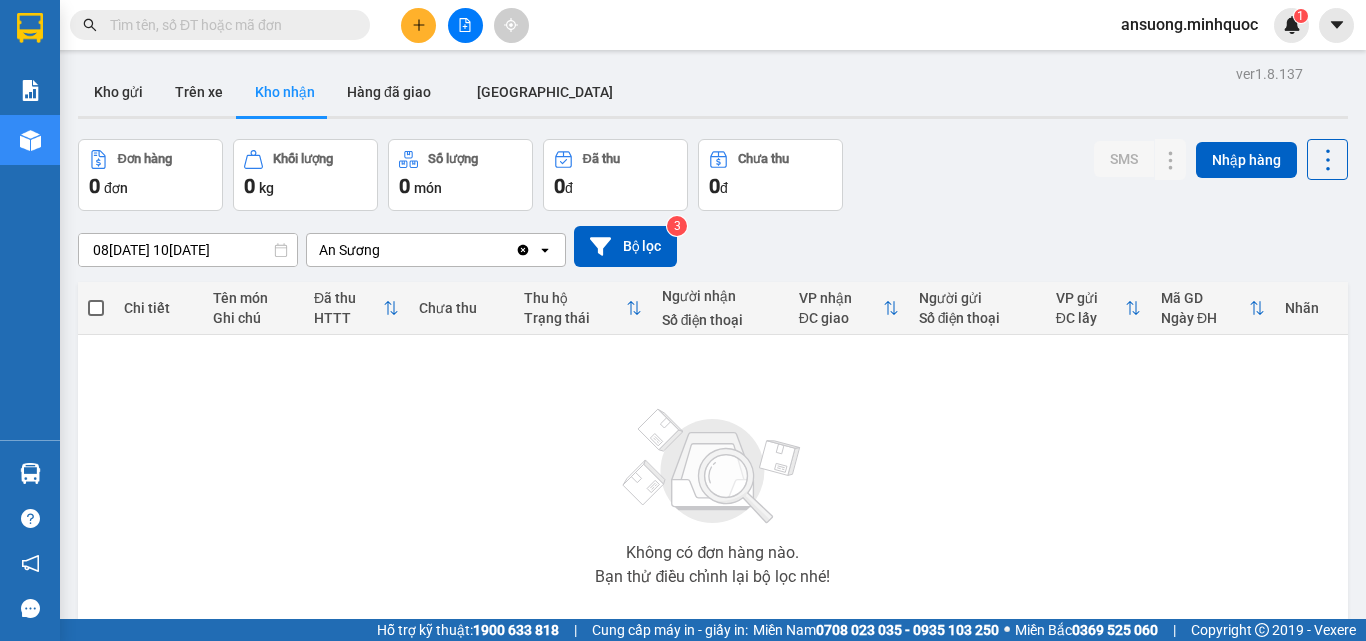 click at bounding box center (465, 25) 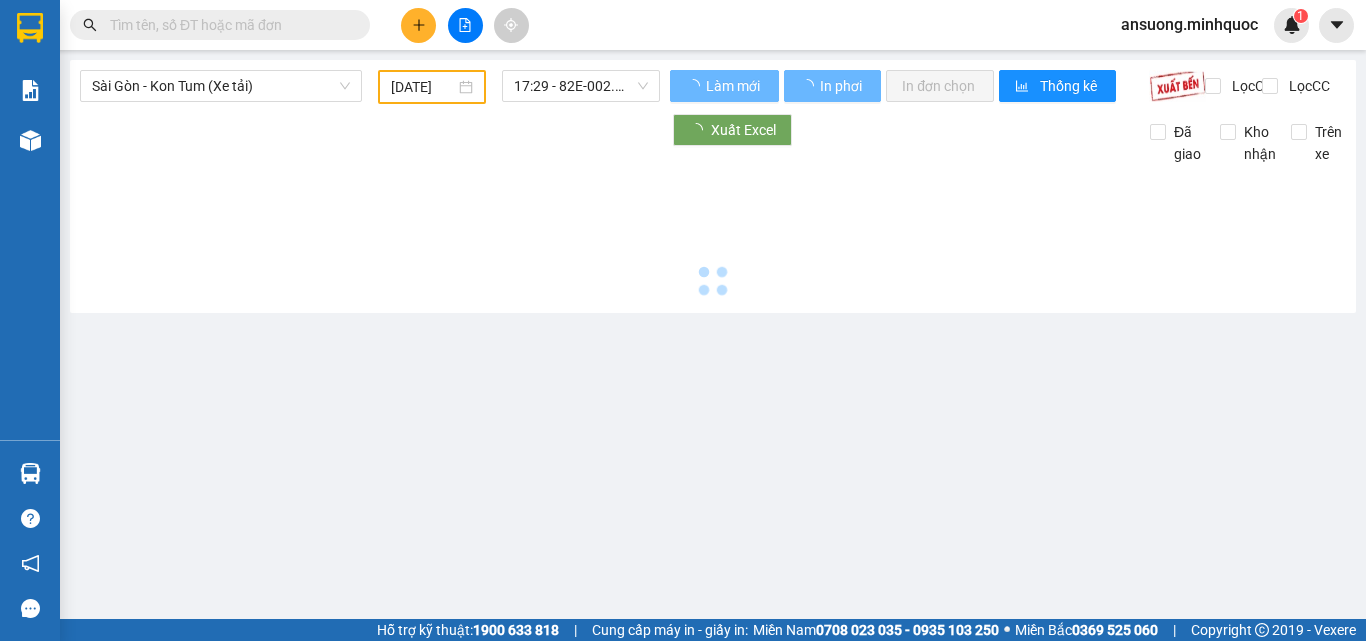 type on "[DATE]" 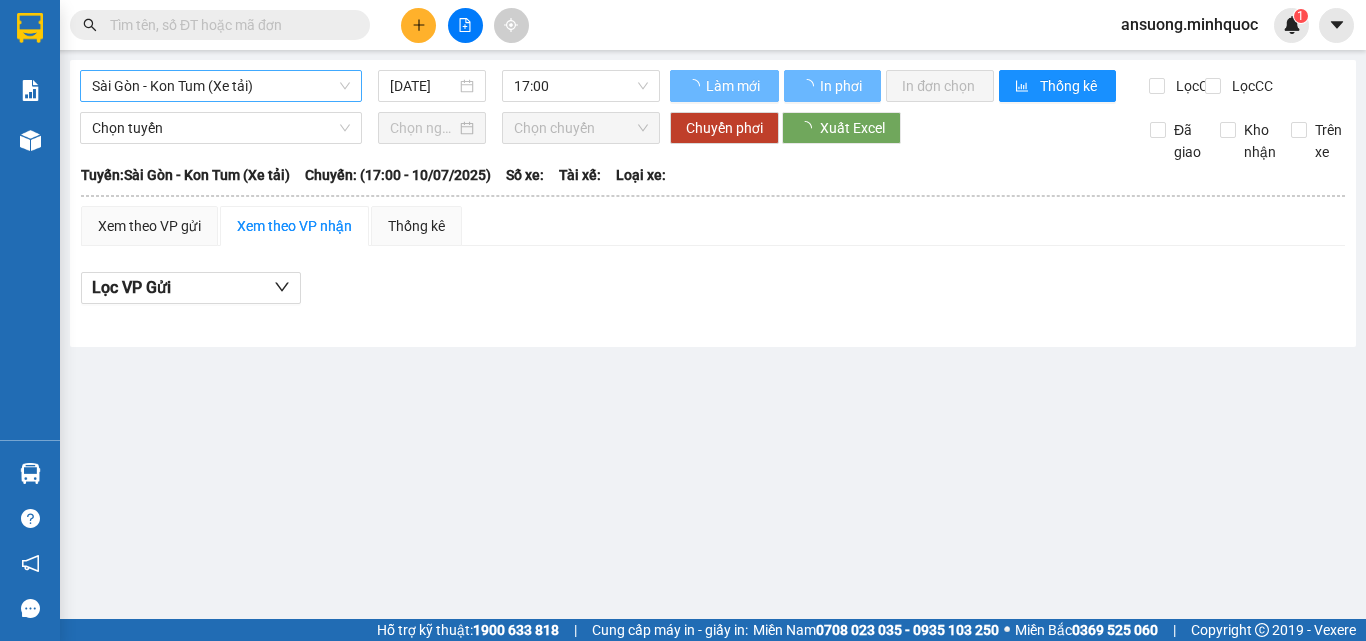 click on "Sài Gòn - Kon Tum (Xe tải)" at bounding box center (221, 86) 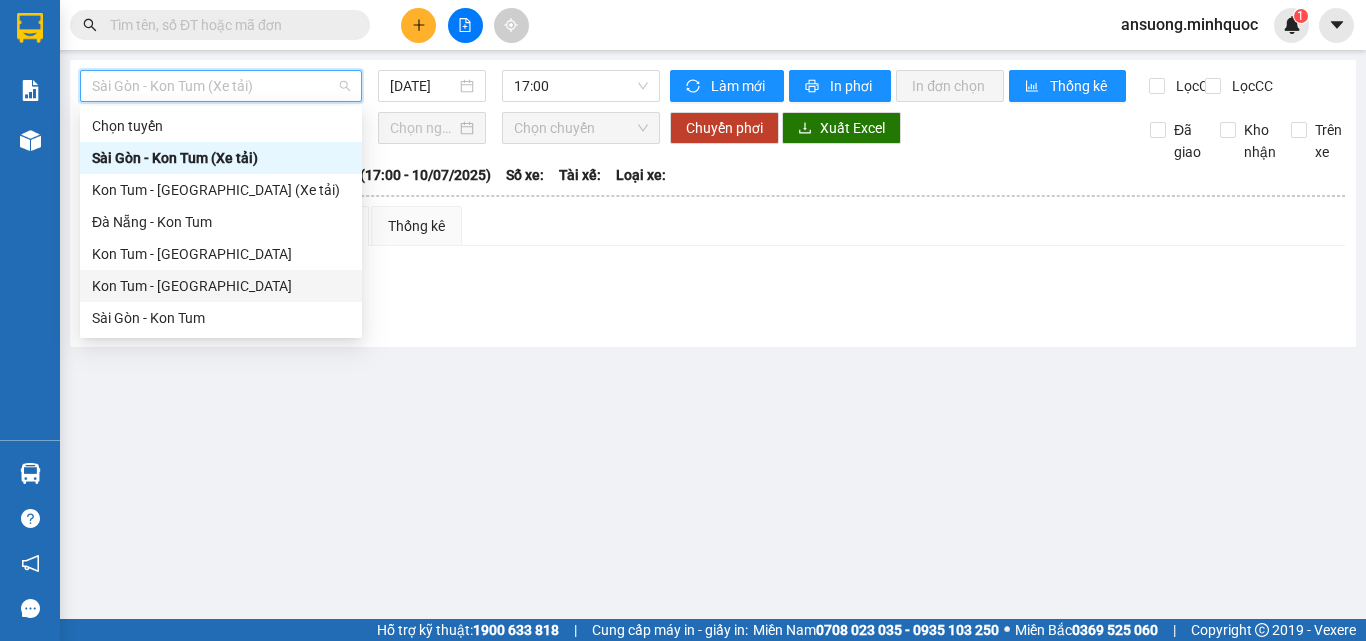 drag, startPoint x: 111, startPoint y: 324, endPoint x: 157, endPoint y: 286, distance: 59.665737 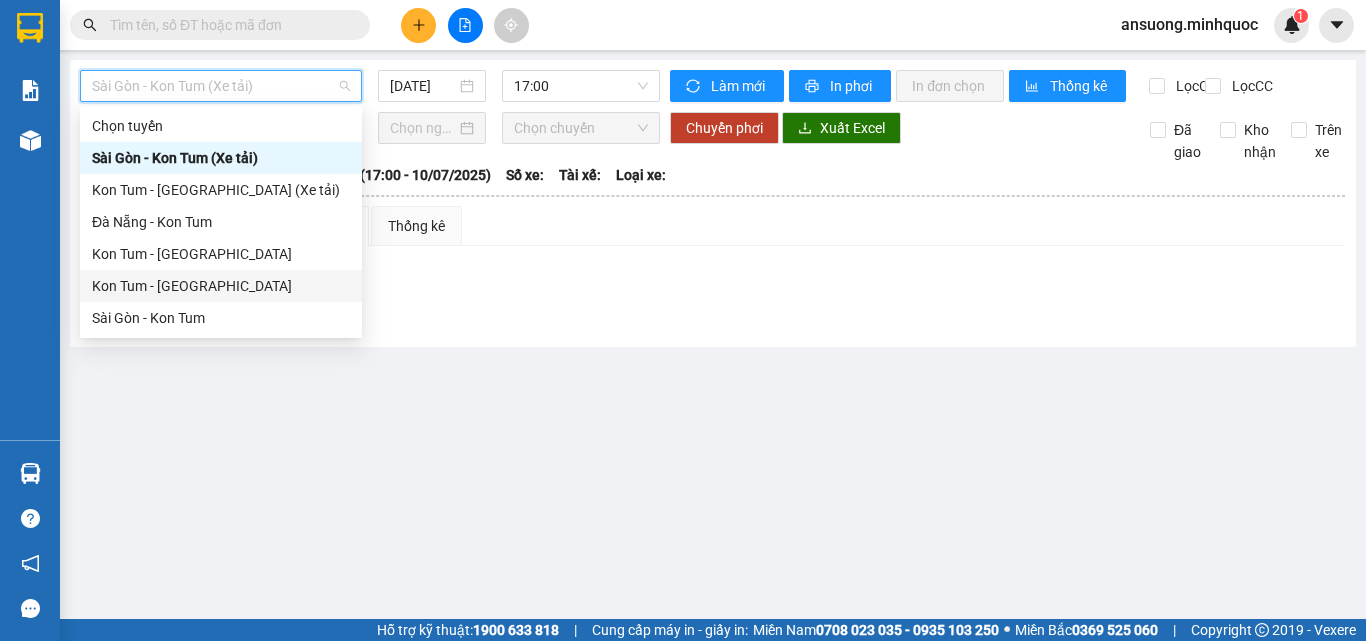 click on "Chọn tuyến Sài Gòn - Kon Tum (Xe tải) Kon Tum - Sài Gòn (Xe tải) Đà Nẵng - Kon Tum Kon Tum - Đà Nẵng Kon Tum - Sài Gòn Sài Gòn - Kon Tum" at bounding box center [221, 222] 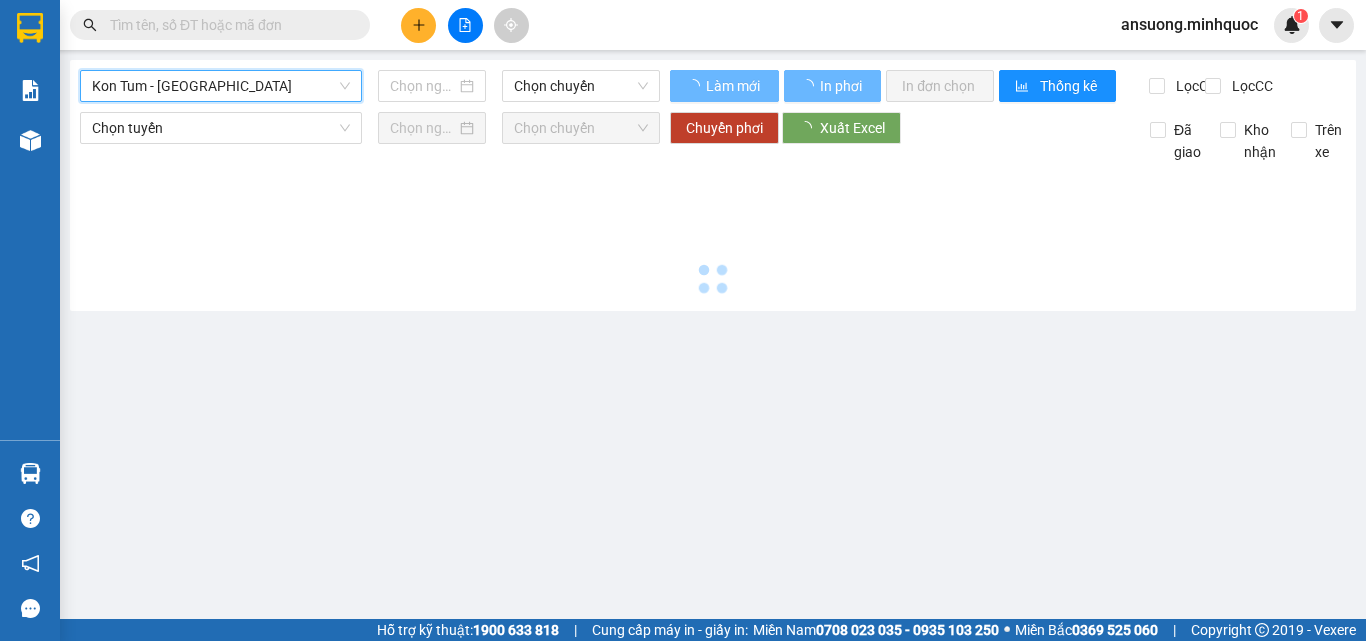 type on "[DATE]" 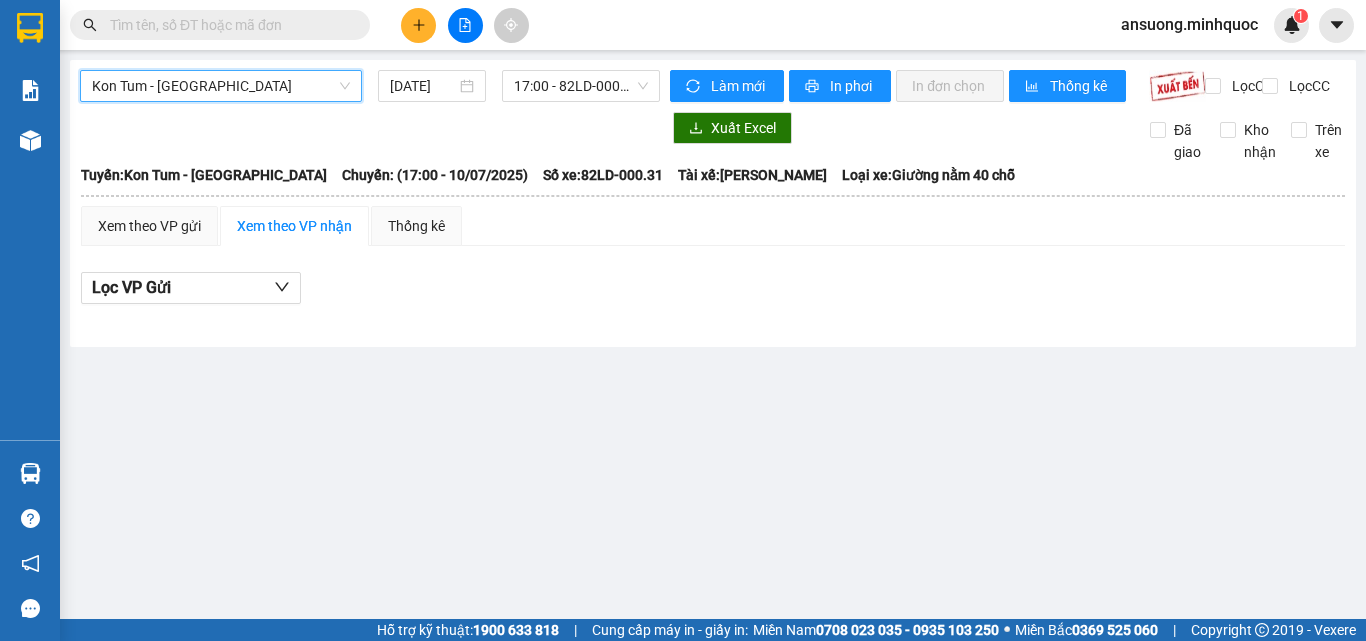 click 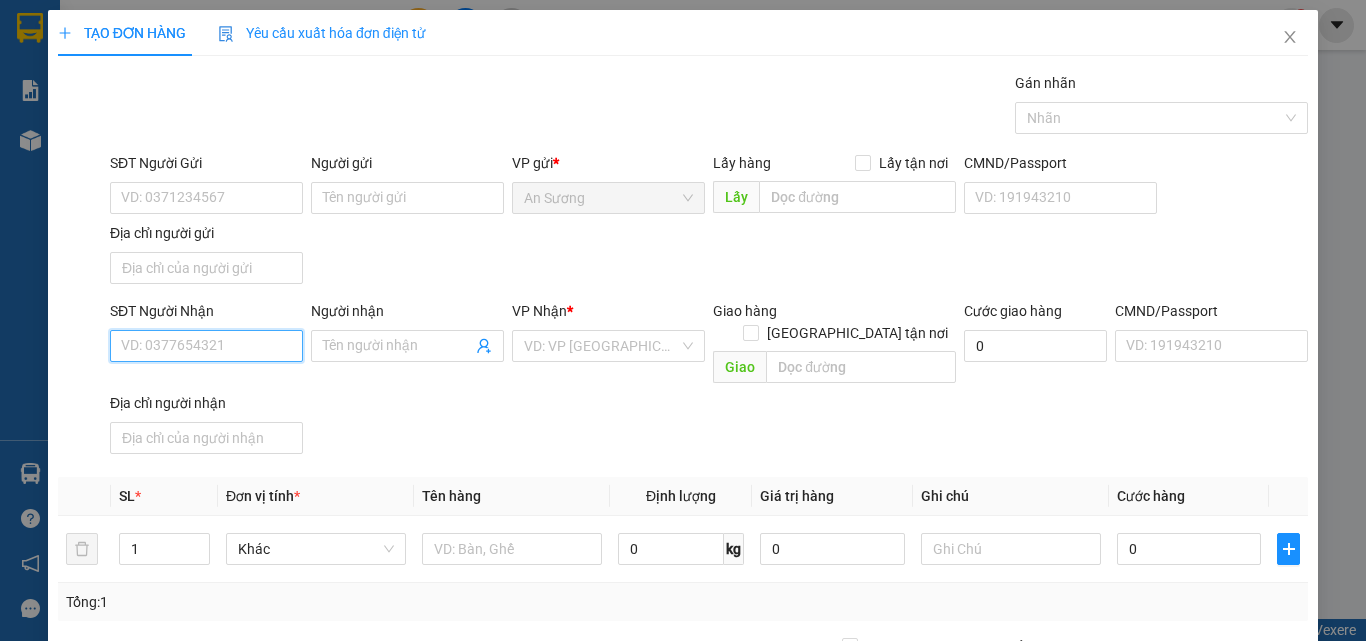 click on "SĐT Người Nhận" at bounding box center [206, 346] 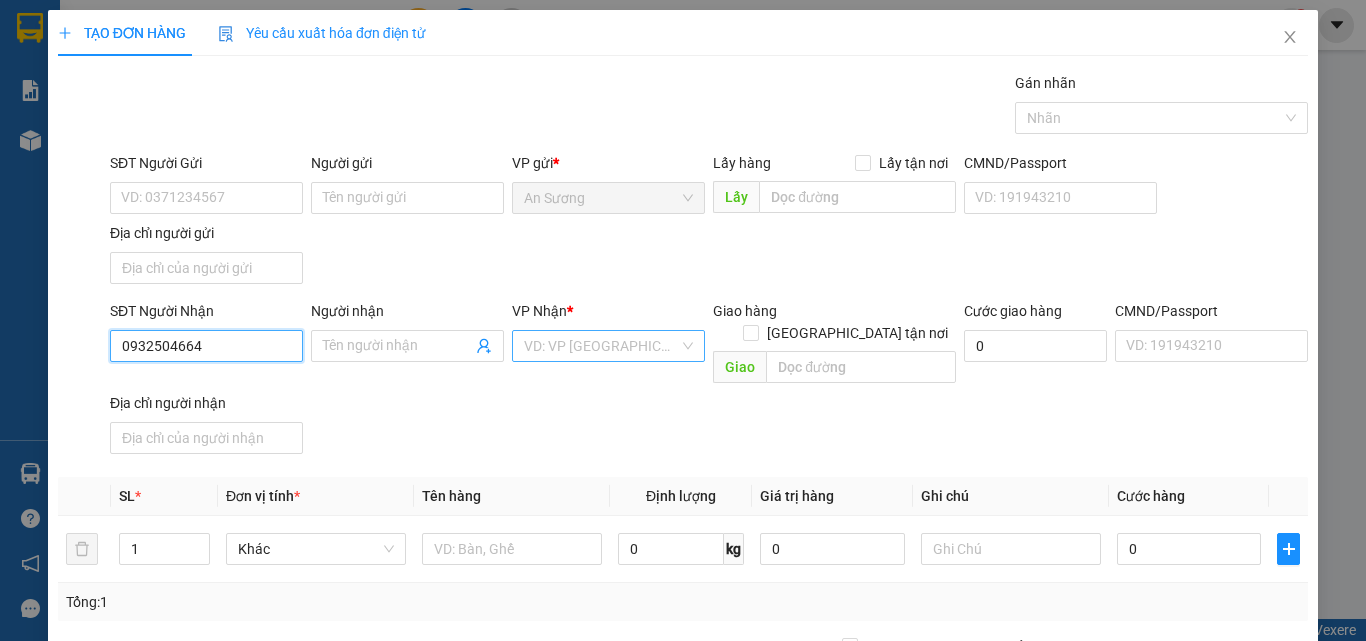 type on "0932504664" 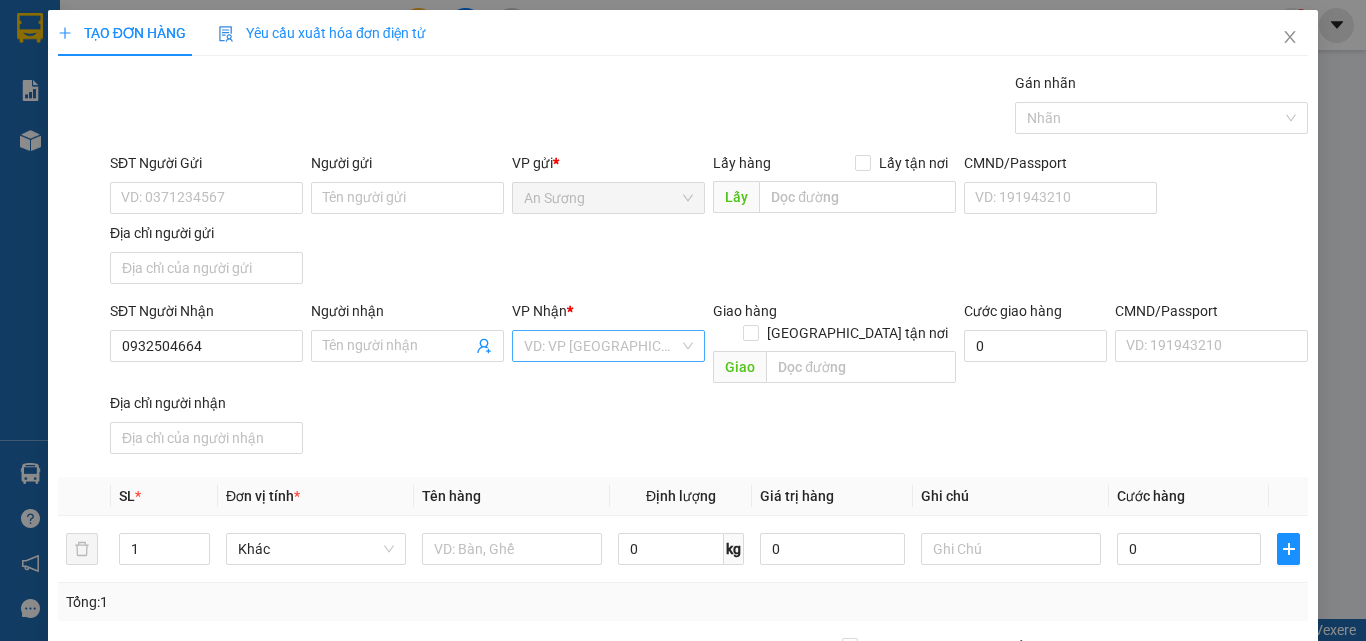 click at bounding box center [601, 346] 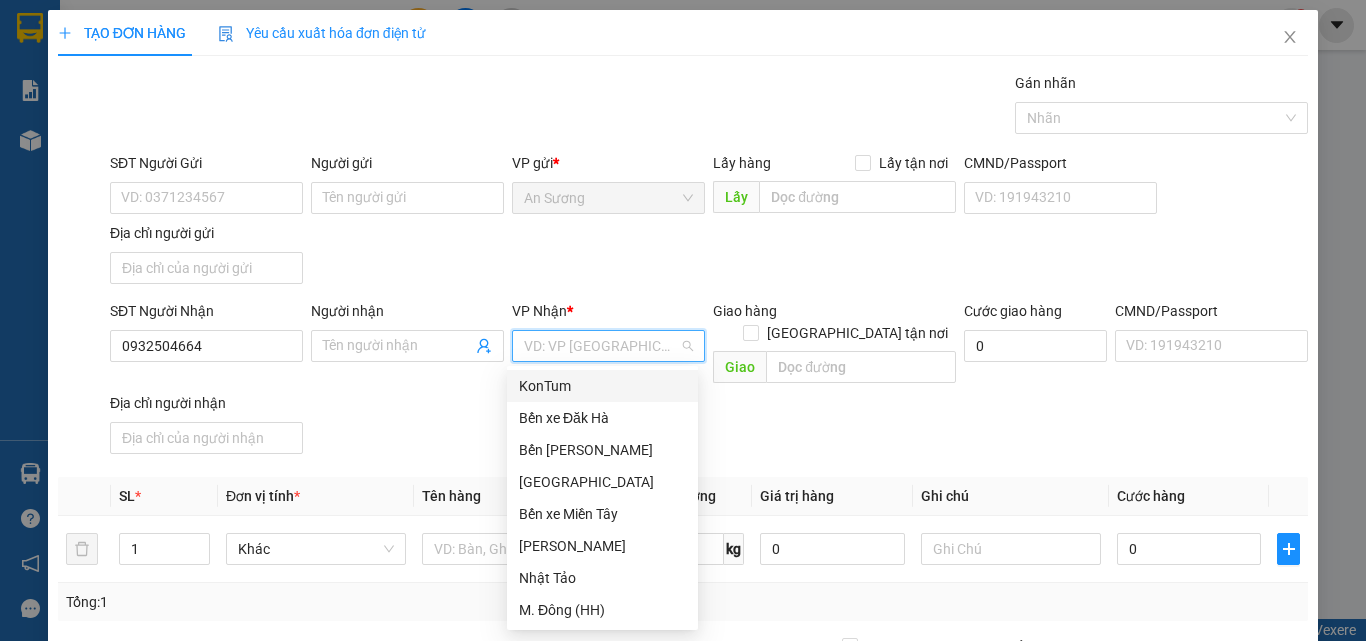 click on "KonTum" at bounding box center [602, 386] 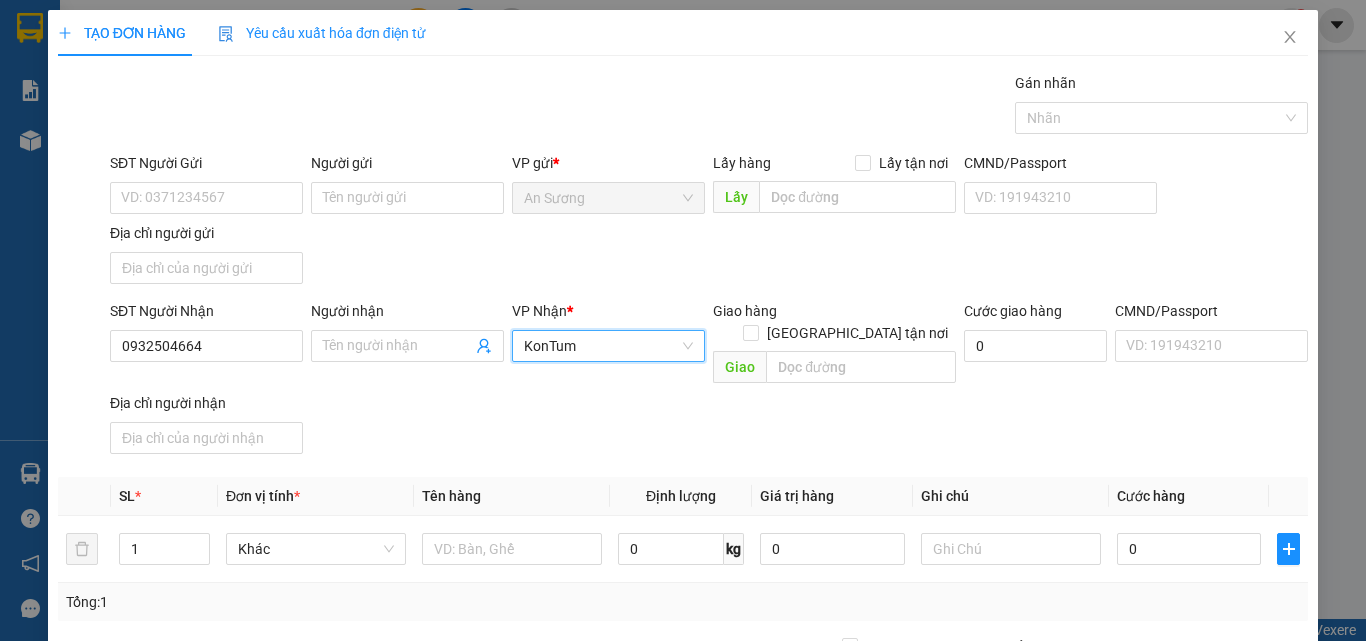 click on "SĐT Người Nhận 0932504664 Người nhận Tên người nhận VP Nhận  * KonTum KonTum Giao hàng Giao tận nơi Giao Cước giao hàng 0 CMND/Passport VD: 191943210 Địa chỉ người nhận" at bounding box center [709, 381] 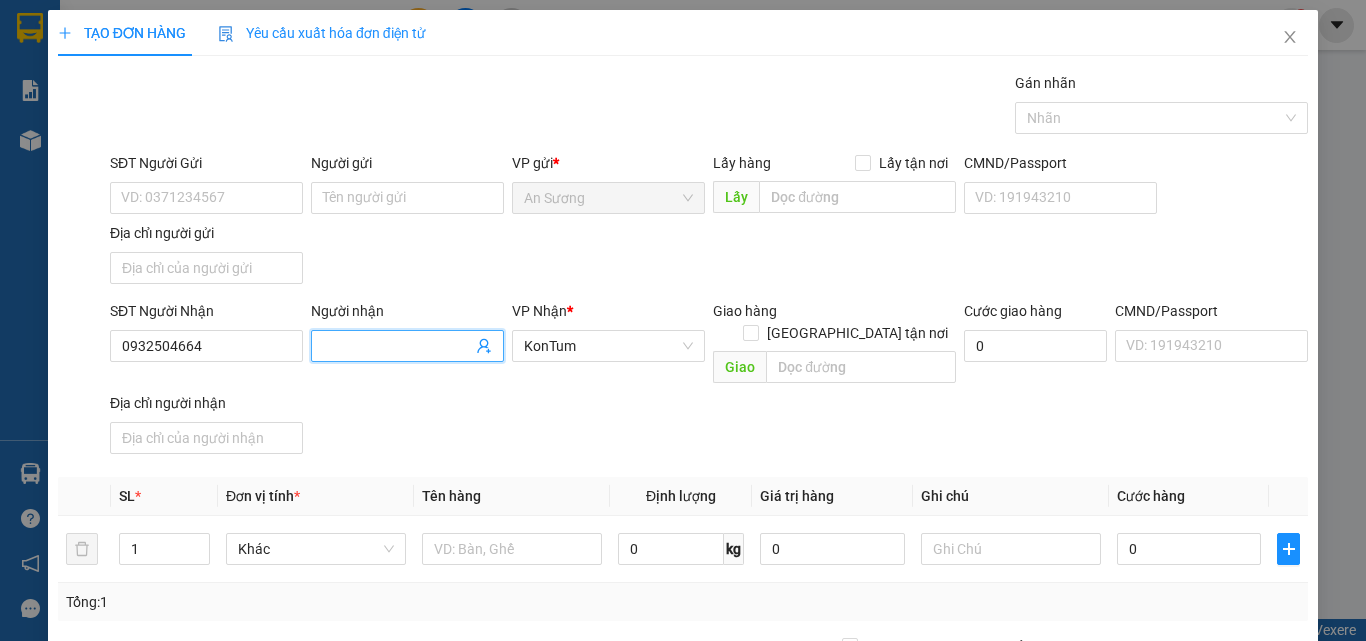 click on "Người nhận" at bounding box center (397, 346) 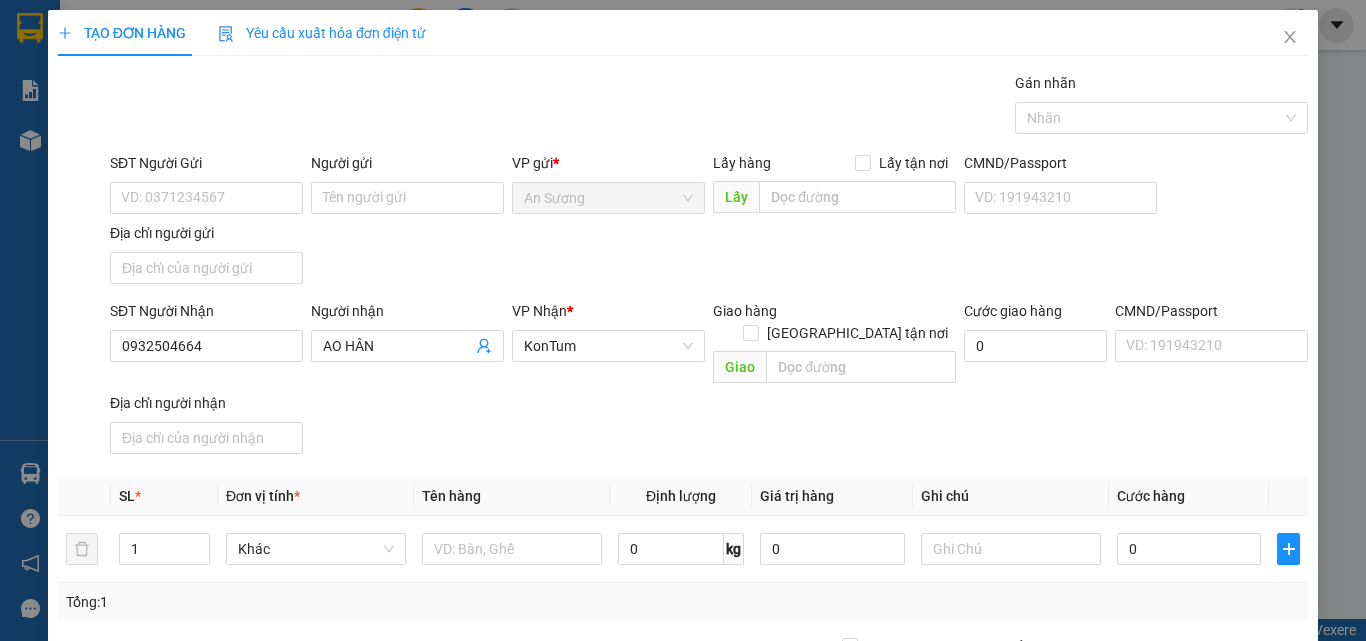 click on "SĐT Người Nhận 0932504664 Người nhận AO HÂN VP Nhận  * KonTum Giao hàng Giao tận nơi Giao Cước giao hàng 0 CMND/Passport VD: 191943210 Địa chỉ người nhận" at bounding box center (709, 381) 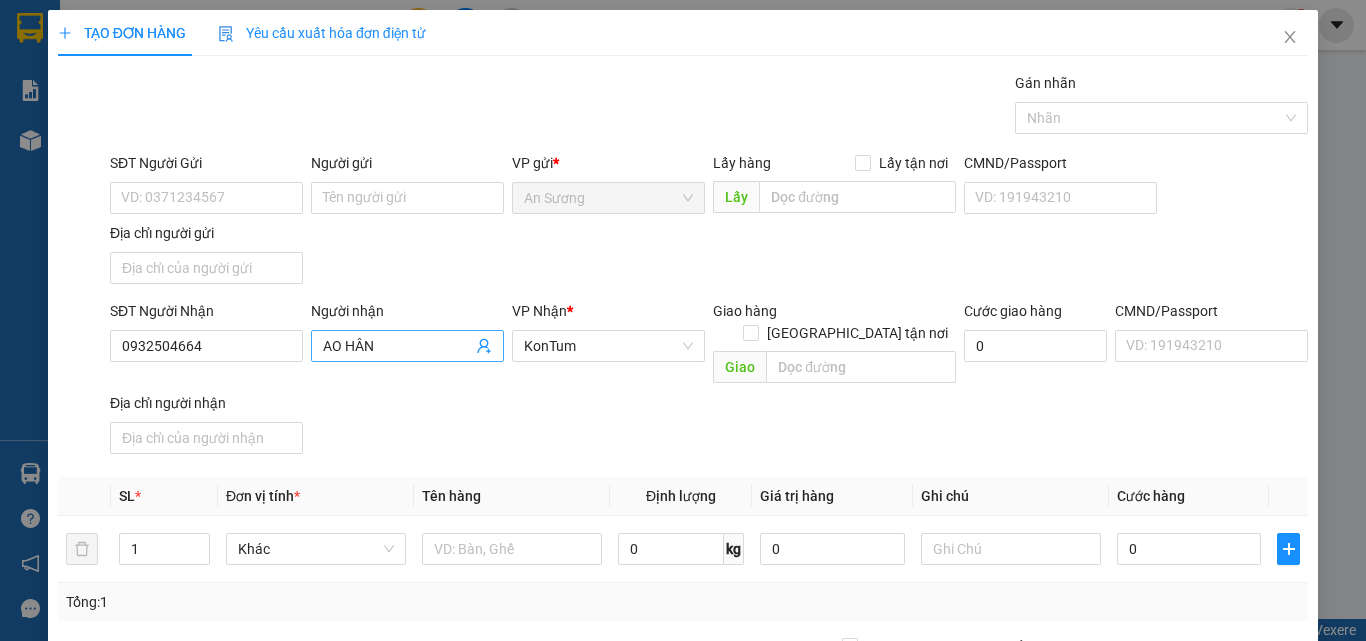 click on "AO HÂN" at bounding box center [407, 346] 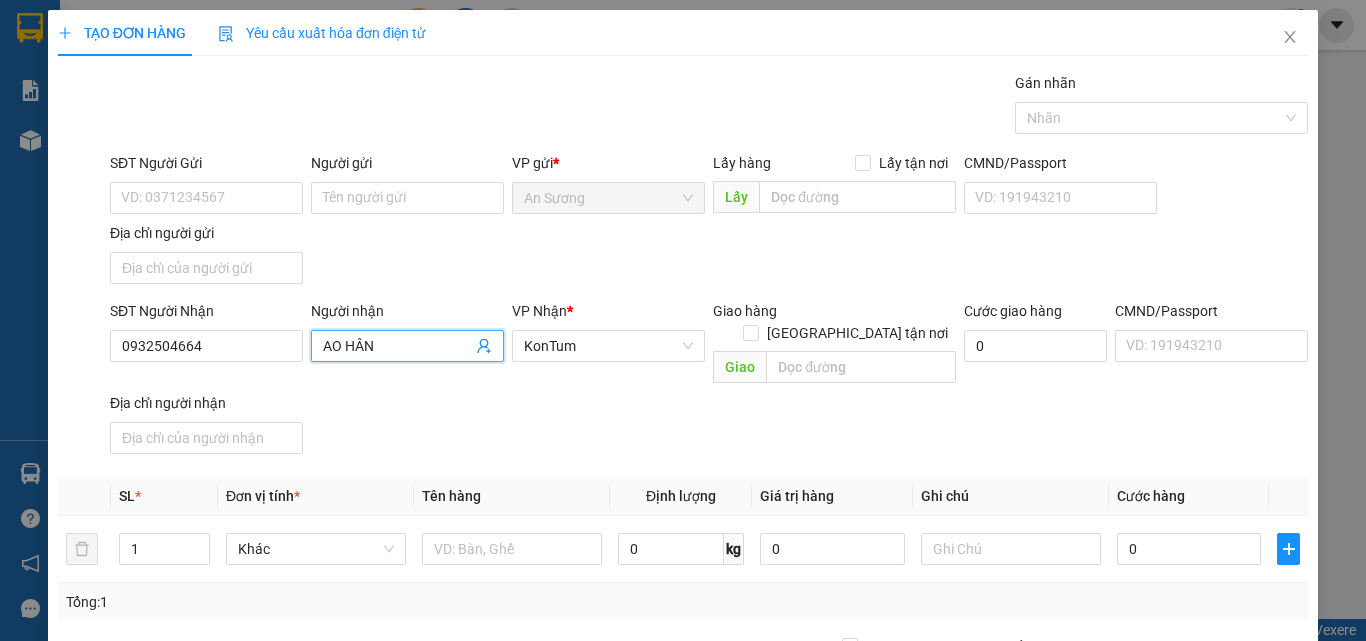click on "AO HÂN" at bounding box center [397, 346] 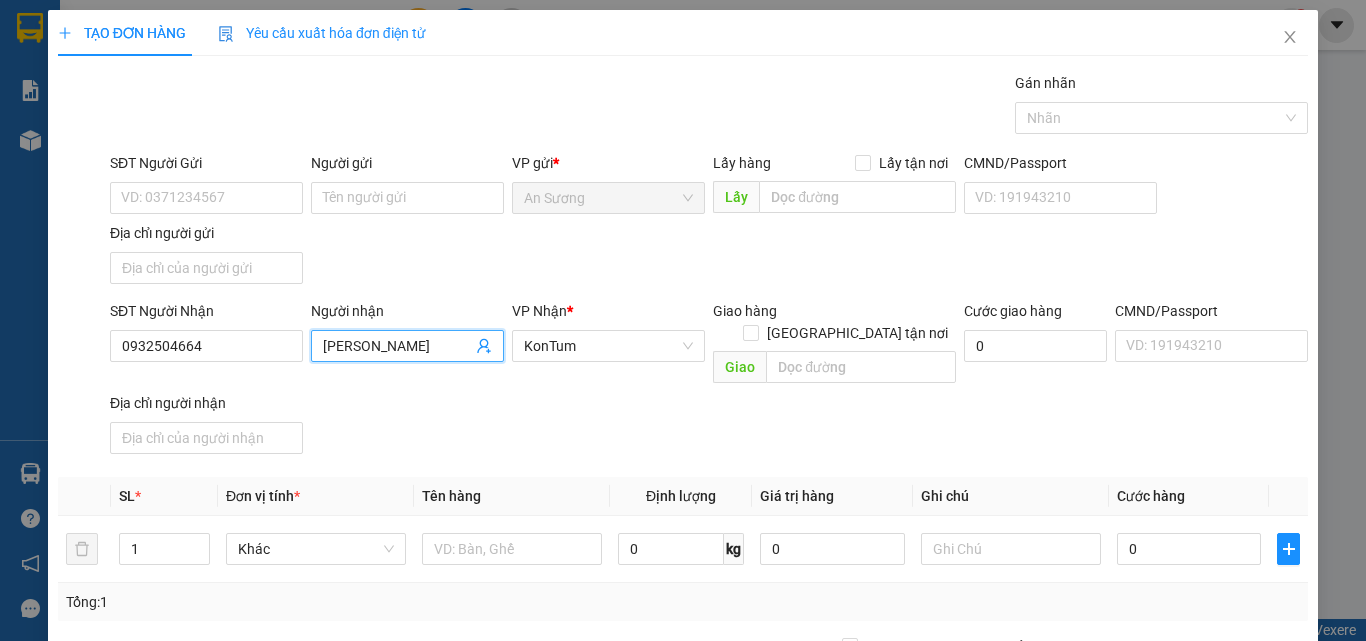 click on "SĐT Người Nhận 0932504664 Người nhận BAO HÂN BAO HÂN VP Nhận  * KonTum Giao hàng Giao tận nơi Giao Cước giao hàng 0 CMND/Passport VD: 191943210 Địa chỉ người nhận" at bounding box center [709, 381] 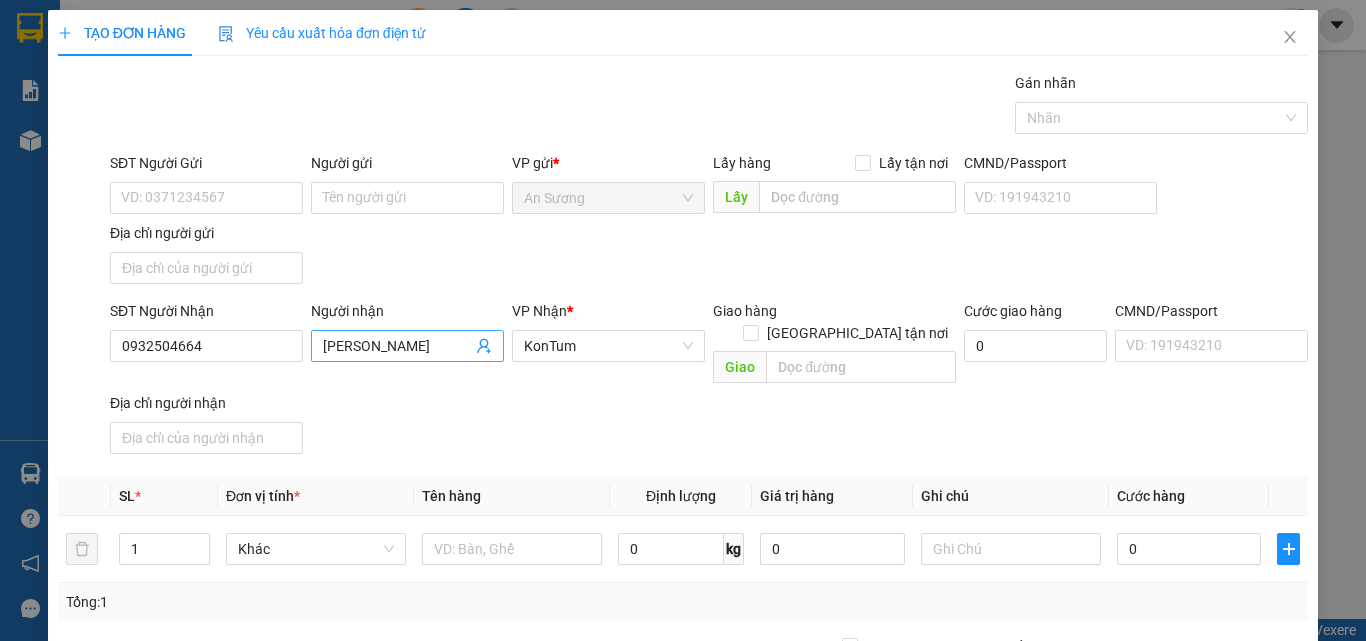click on "BAO HÂN" at bounding box center [397, 346] 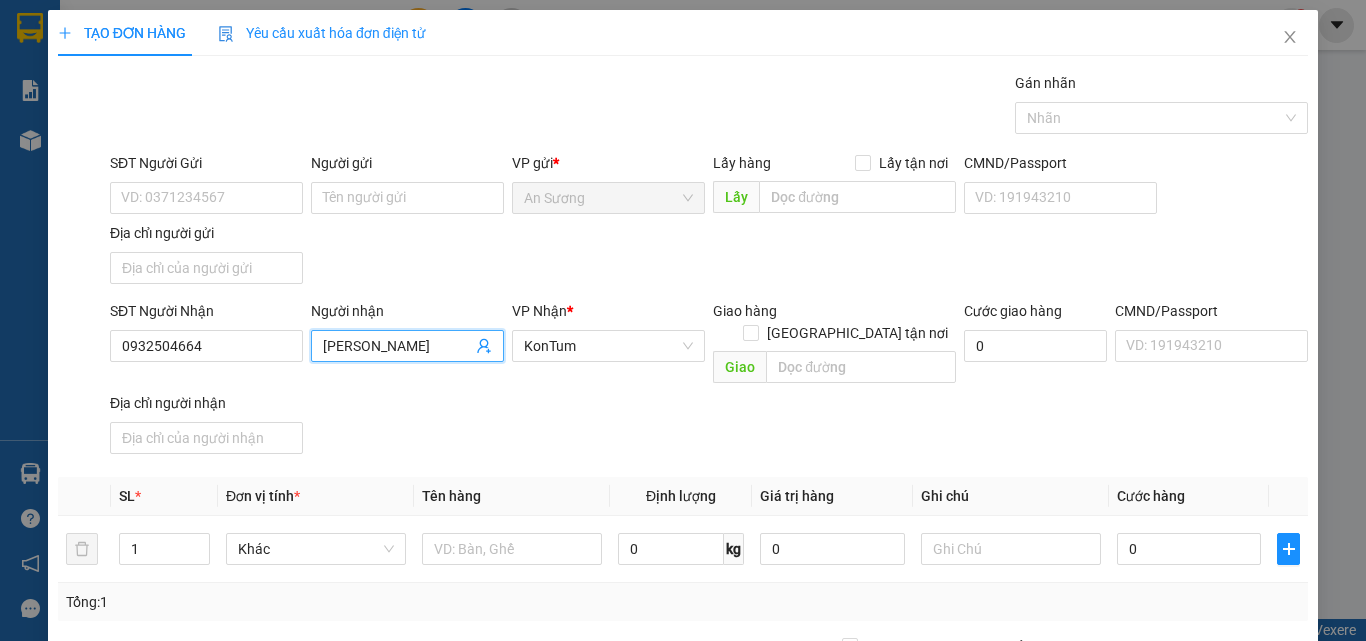 click on "BAO HÂN" at bounding box center (397, 346) 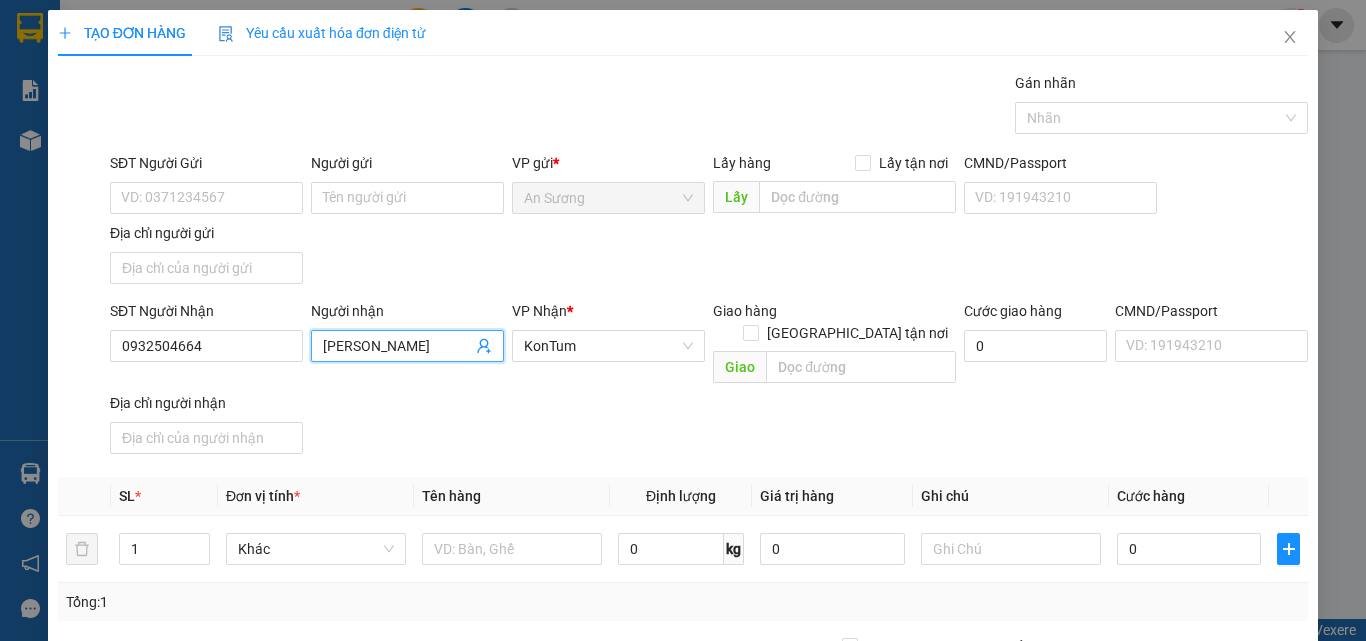drag, startPoint x: 344, startPoint y: 342, endPoint x: 305, endPoint y: 348, distance: 39.45884 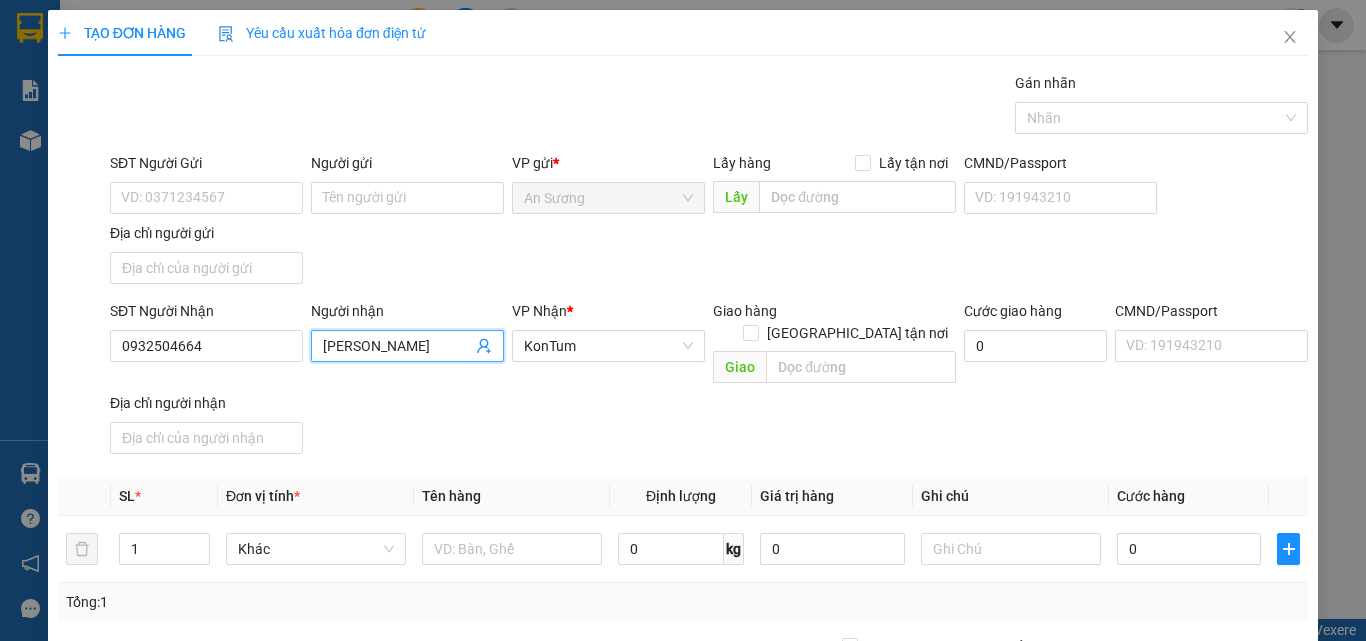 type on "[PERSON_NAME]" 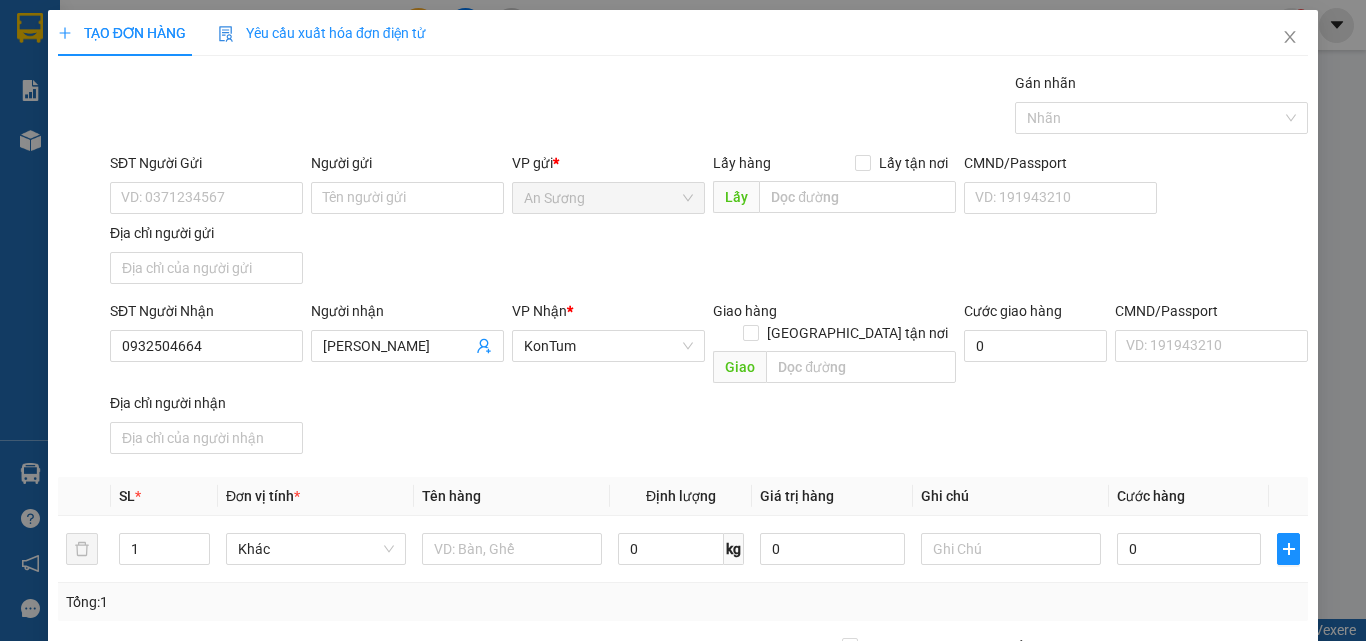 click on "SĐT Người Nhận 0932504664 Người nhận BẢO HÂN BẢO HÂN VP Nhận  * KonTum Giao hàng Giao tận nơi Giao Cước giao hàng 0 CMND/Passport VD: 191943210 Địa chỉ người nhận" at bounding box center (709, 381) 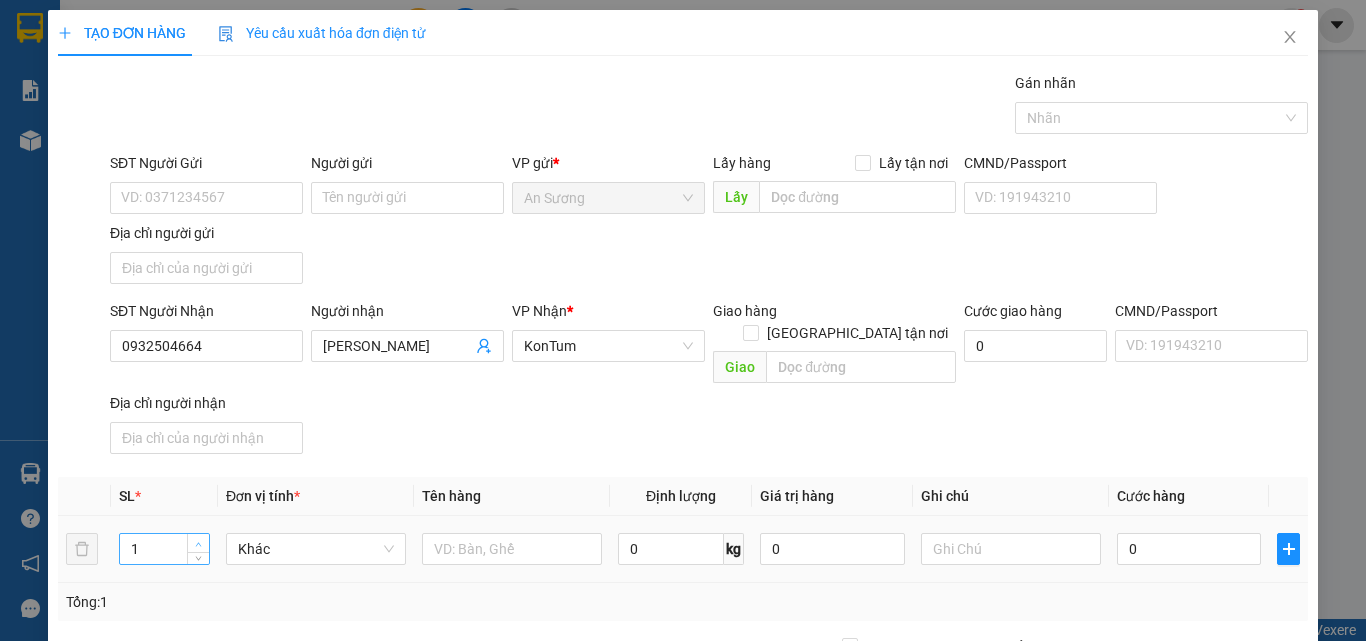click at bounding box center (198, 543) 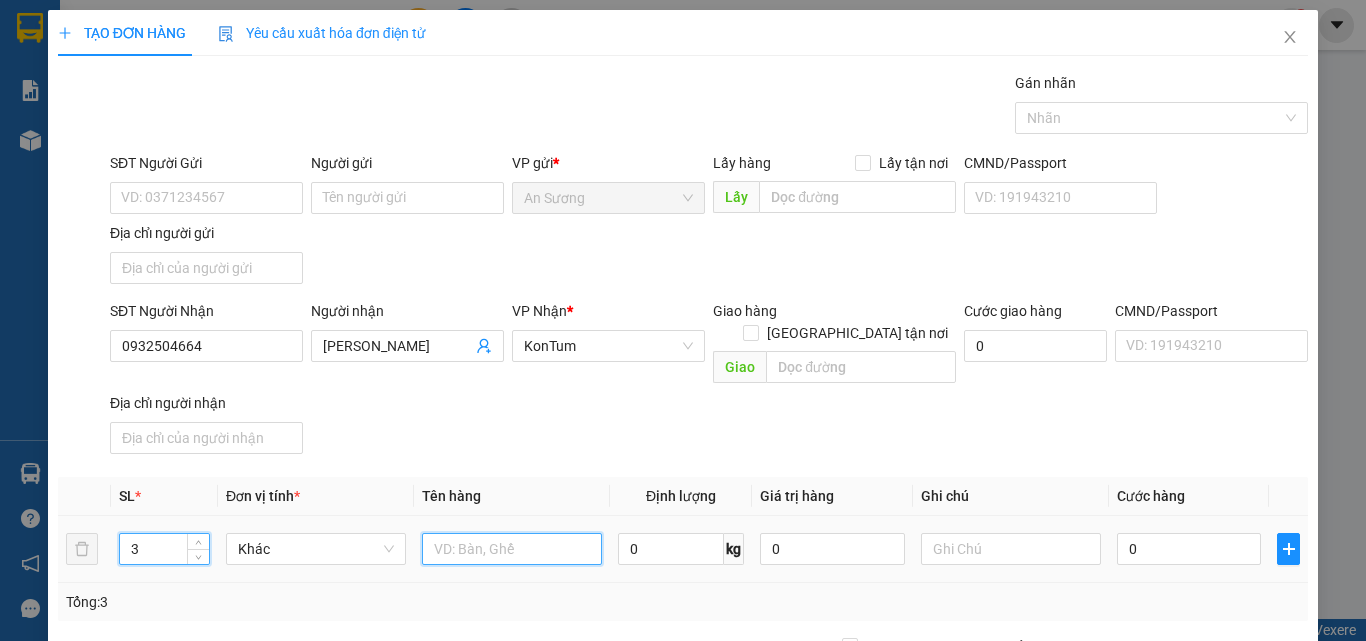 click at bounding box center [512, 549] 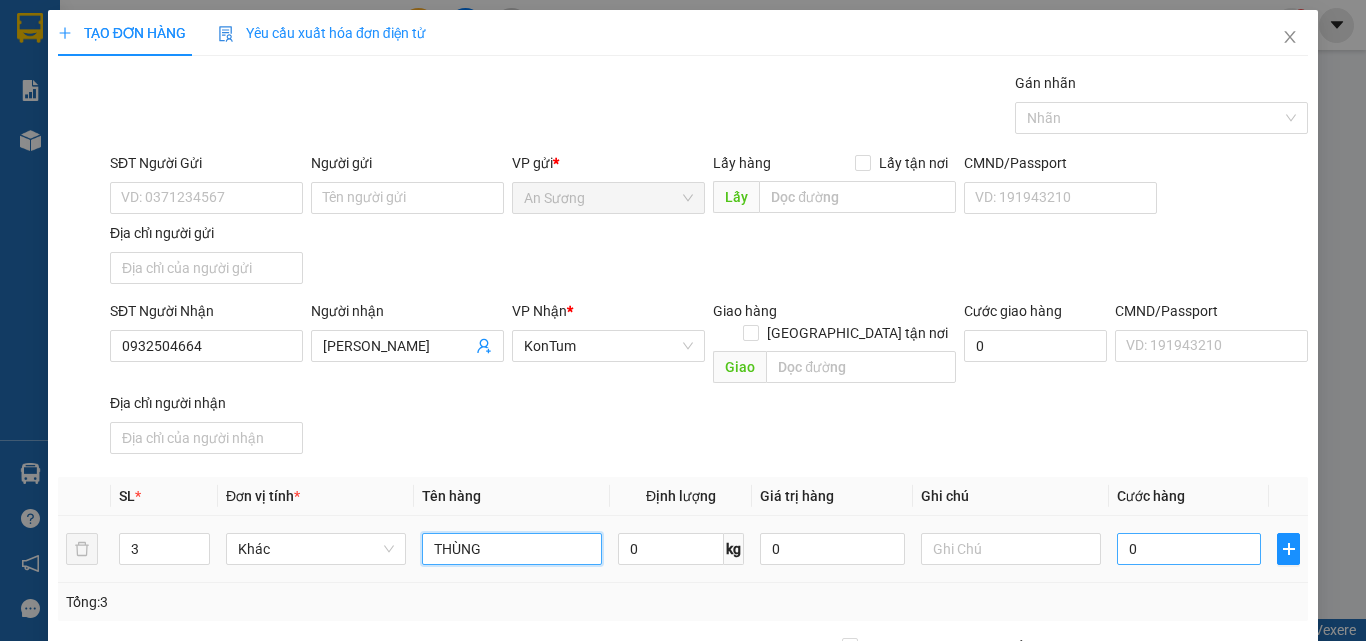 type on "THÙNG" 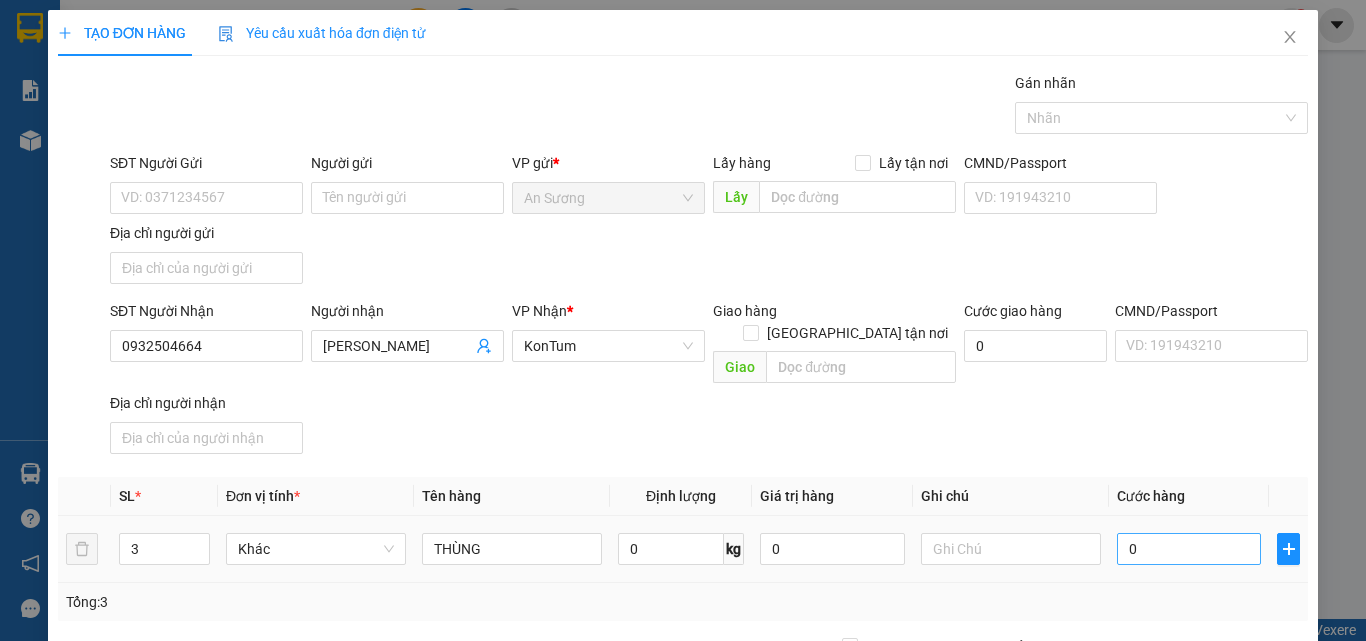 click on "Tên hàng" at bounding box center (512, 496) 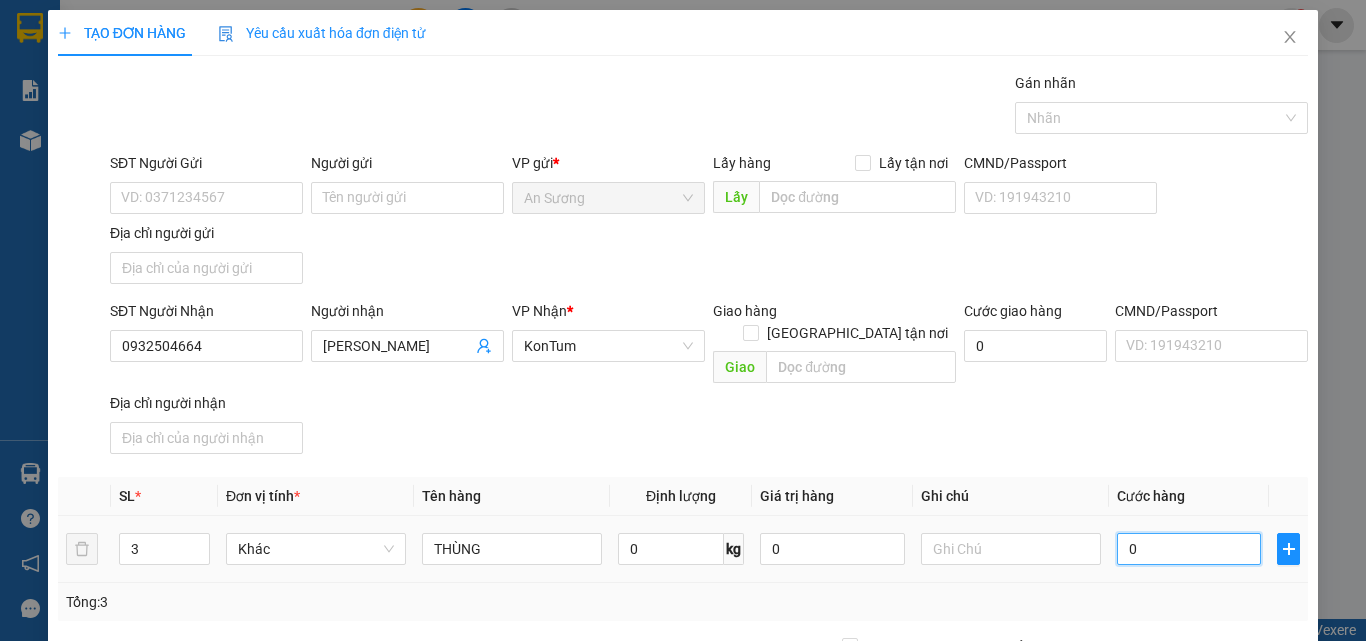 click on "0" at bounding box center [1189, 549] 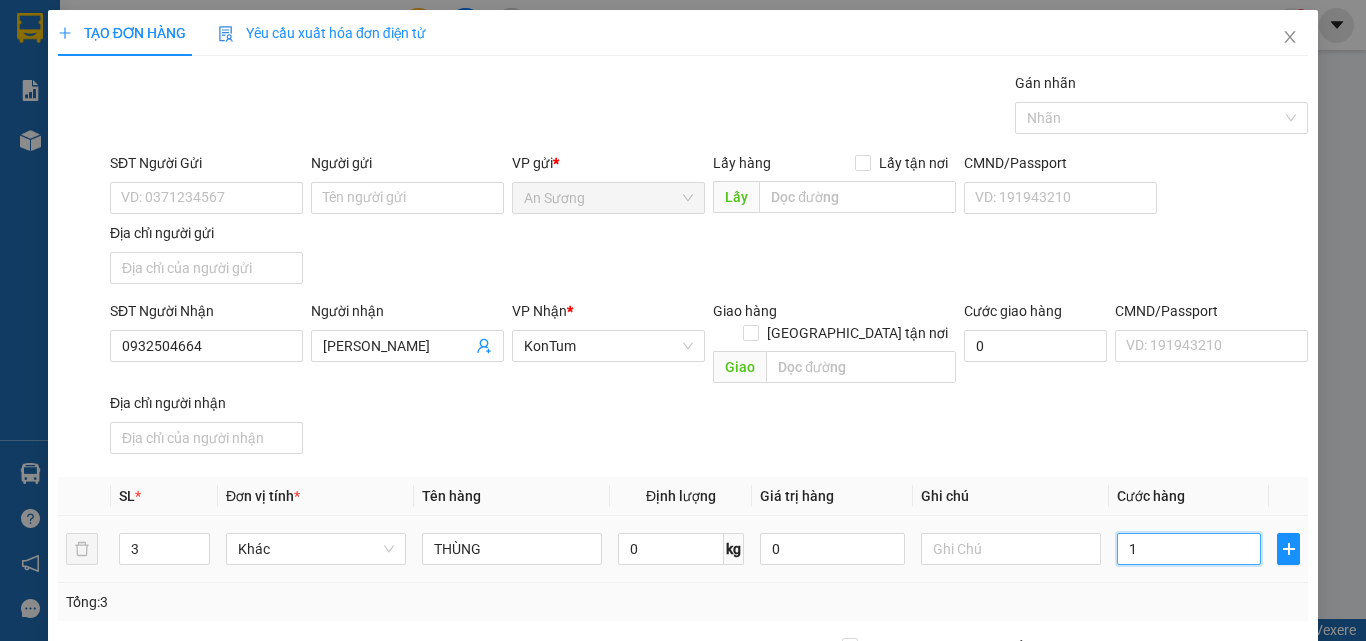 type on "1" 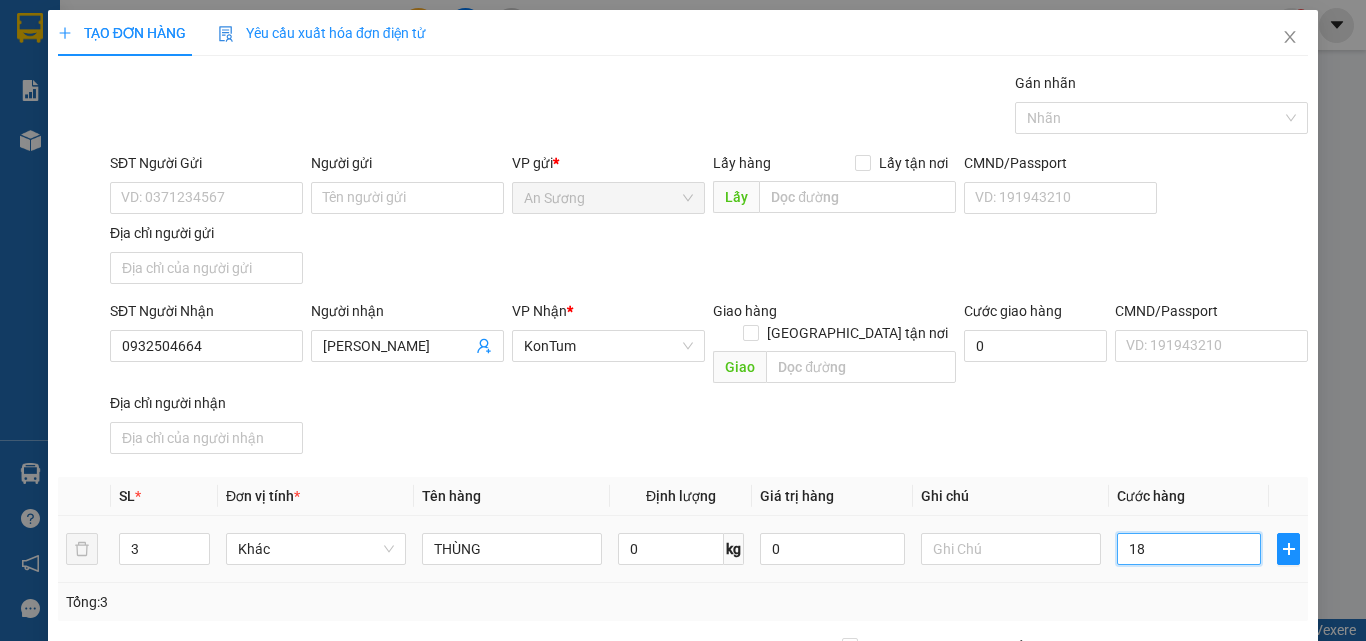 type on "18" 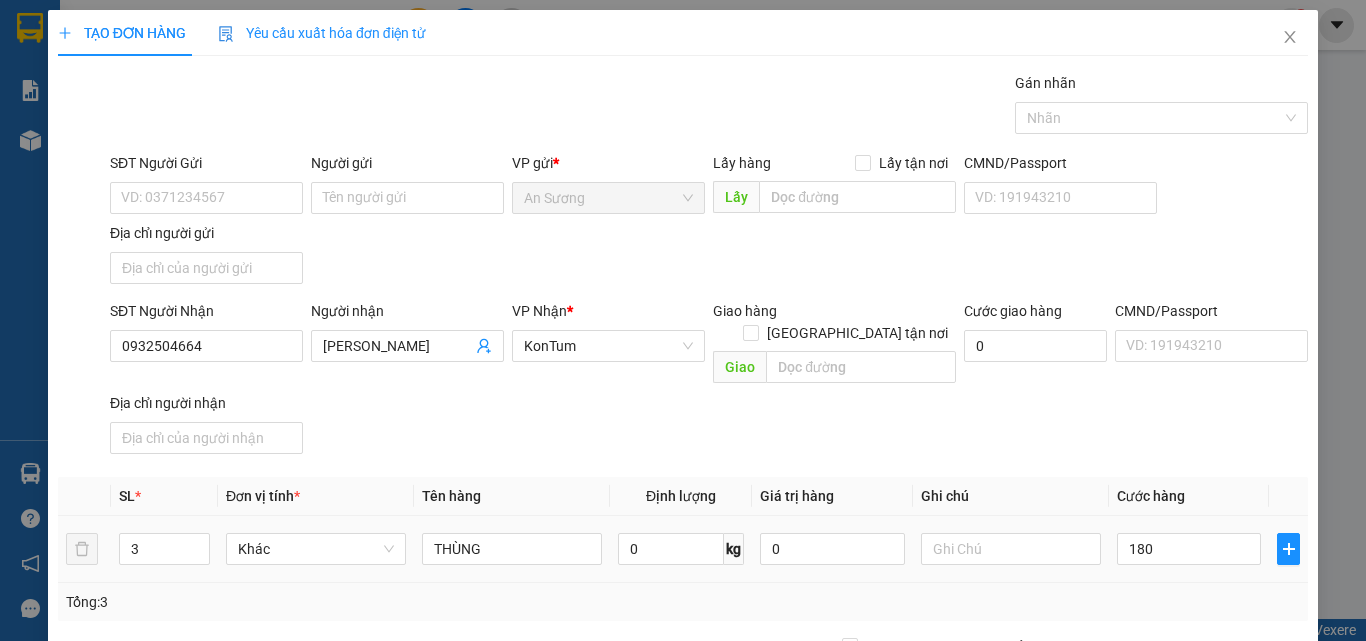type on "180.000" 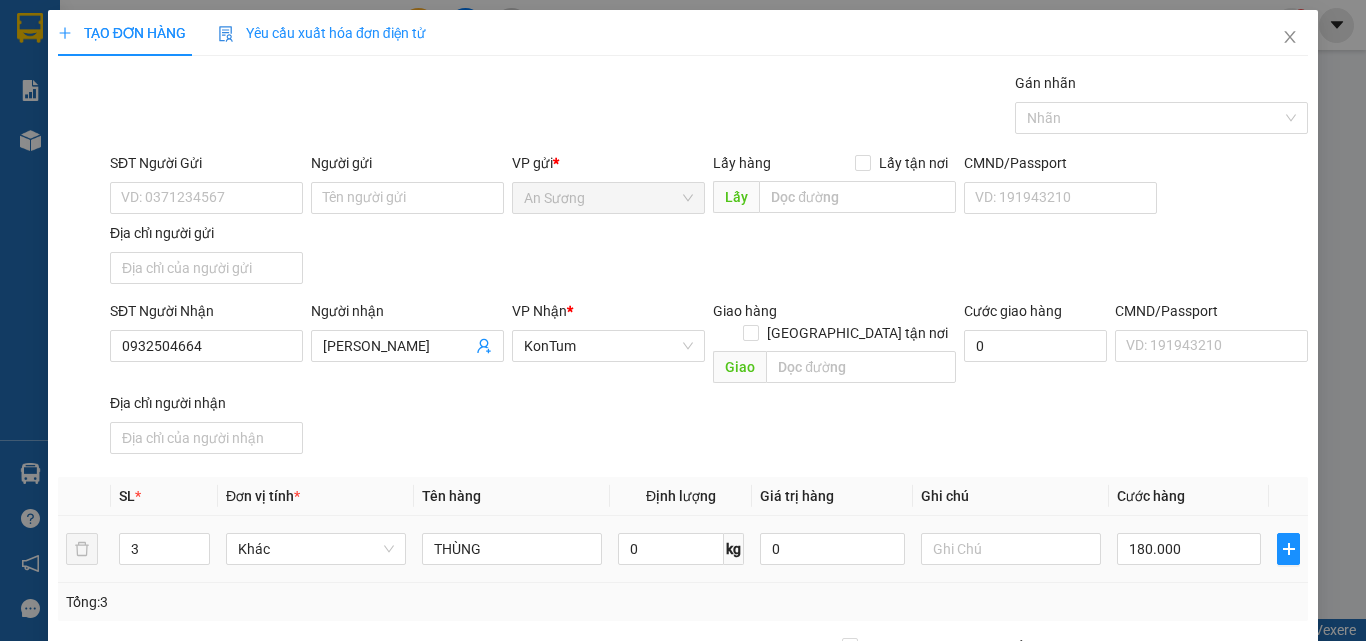 click on "SĐT Người Nhận 0932504664 Người nhận BẢO HÂN VP Nhận  * KonTum Giao hàng Giao tận nơi Giao Cước giao hàng 0 CMND/Passport VD: 191943210 Địa chỉ người nhận" at bounding box center [709, 381] 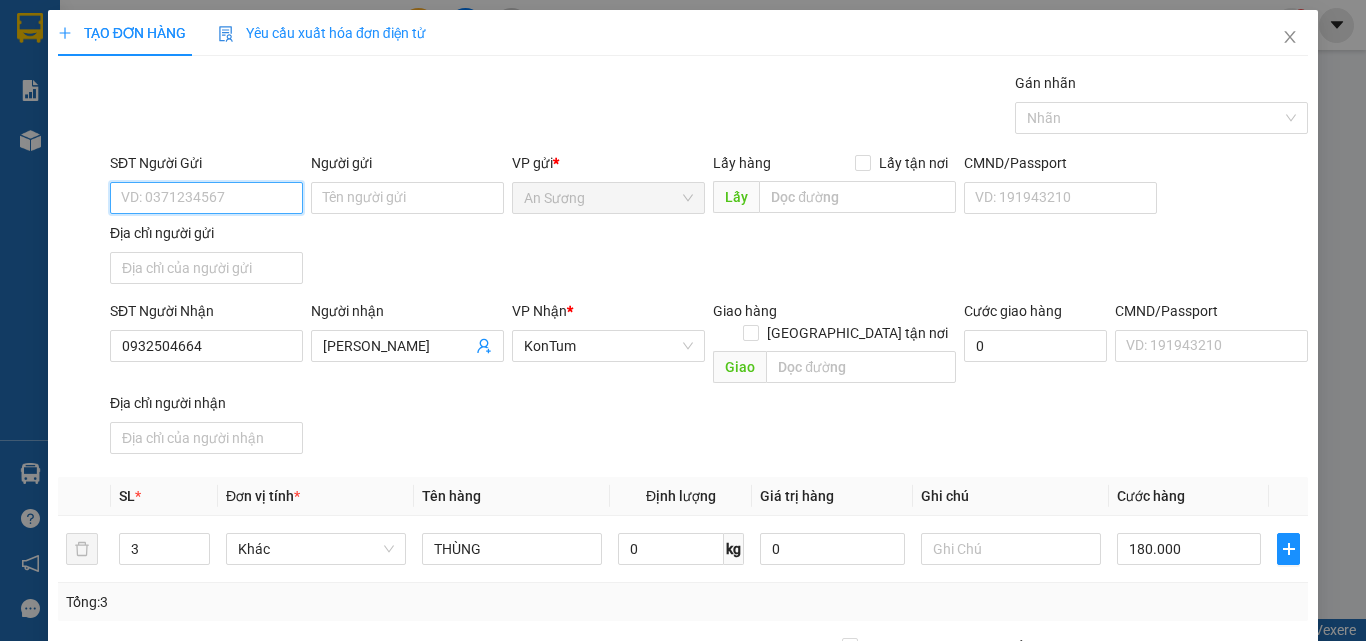 click on "SĐT Người Gửi" at bounding box center [206, 198] 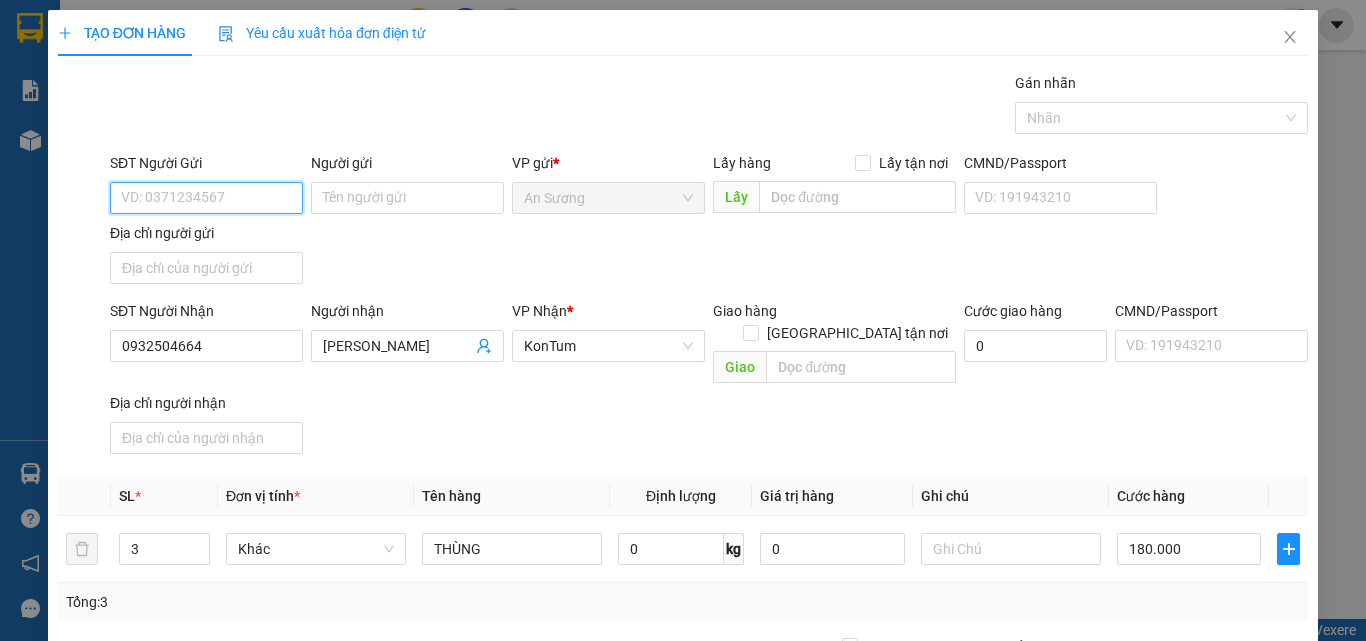 click on "SĐT Người Gửi" at bounding box center [206, 198] 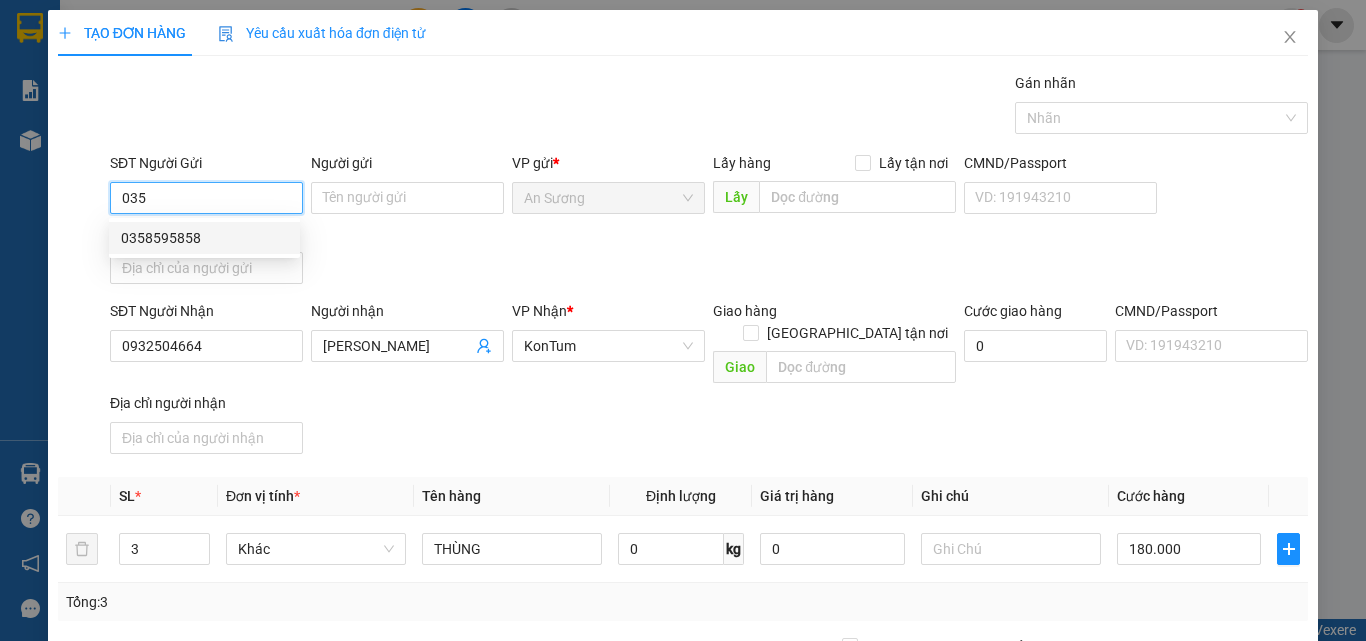 type on "035" 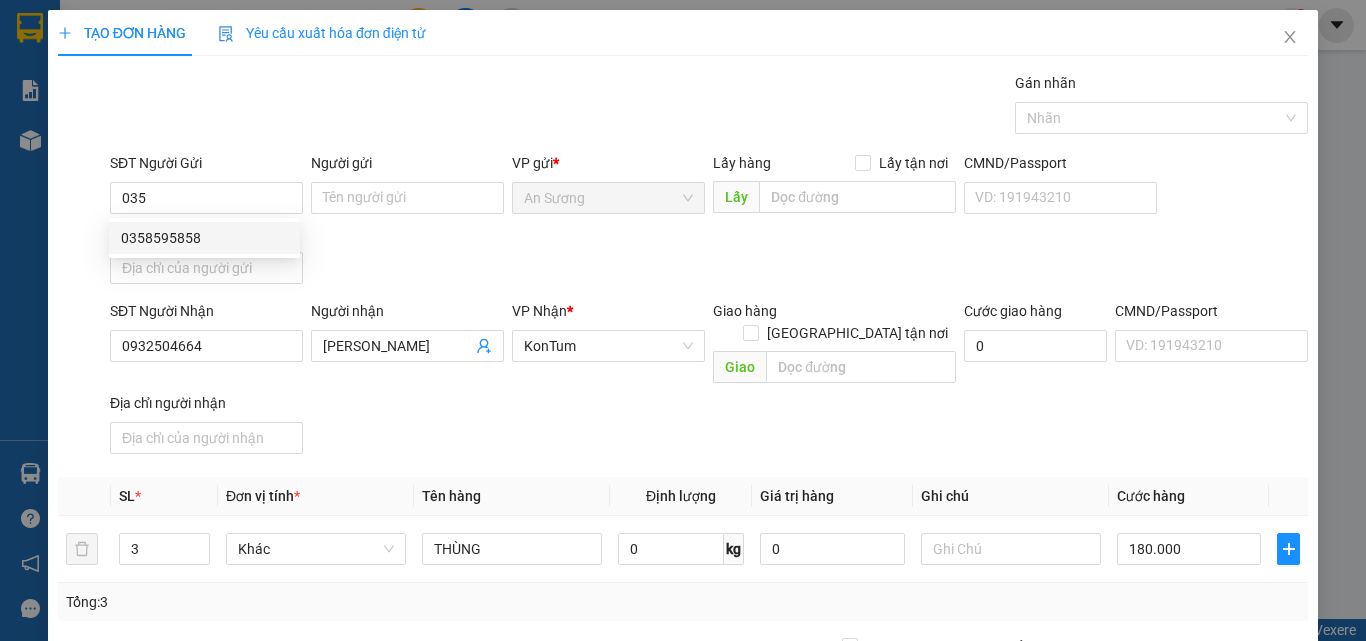 click on "SĐT Người Nhận 0932504664 Người nhận BẢO HÂN VP Nhận  * KonTum Giao hàng Giao tận nơi Giao Cước giao hàng 0 CMND/Passport VD: 191943210 Địa chỉ người nhận" at bounding box center [709, 381] 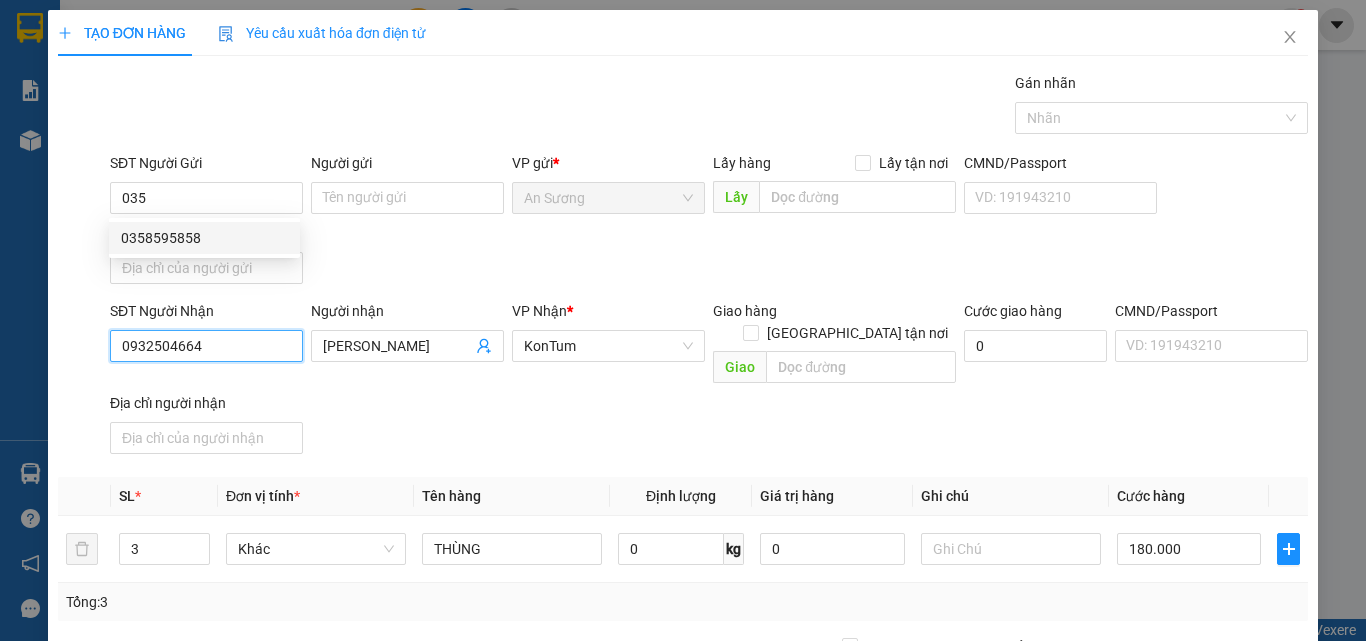 click on "0932504664" at bounding box center [206, 346] 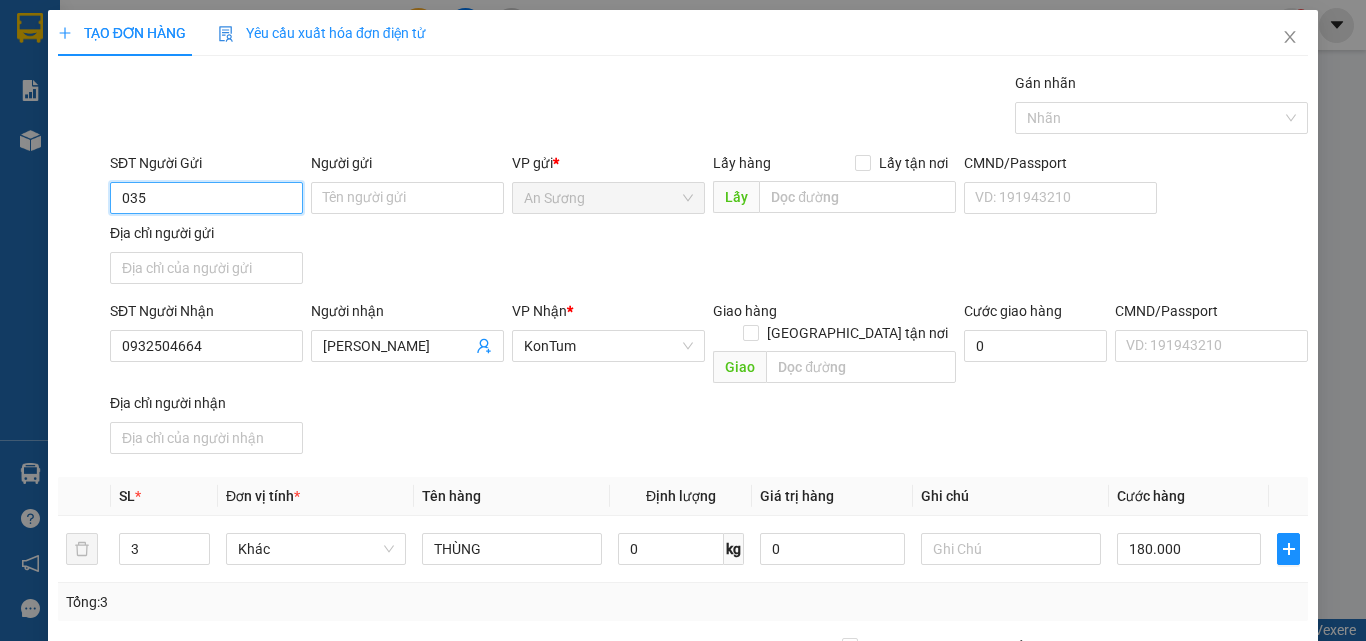 click on "035" at bounding box center (206, 198) 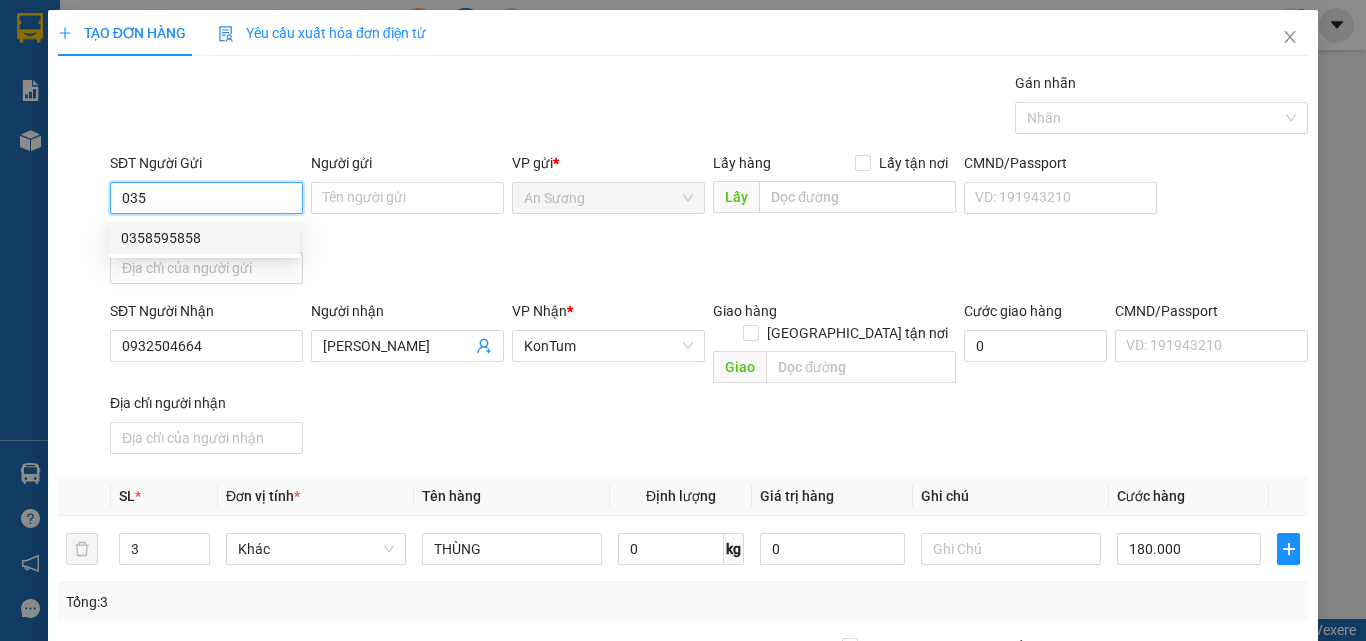 drag, startPoint x: 205, startPoint y: 194, endPoint x: 95, endPoint y: 197, distance: 110.0409 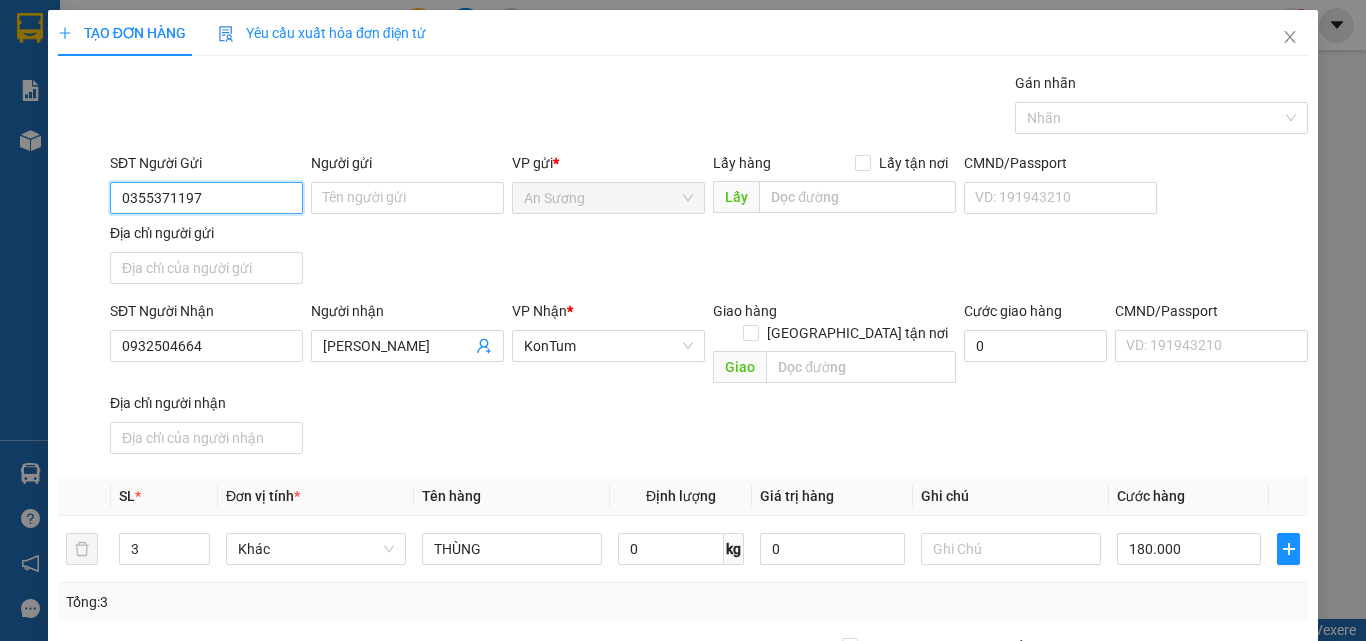 type on "0355371197" 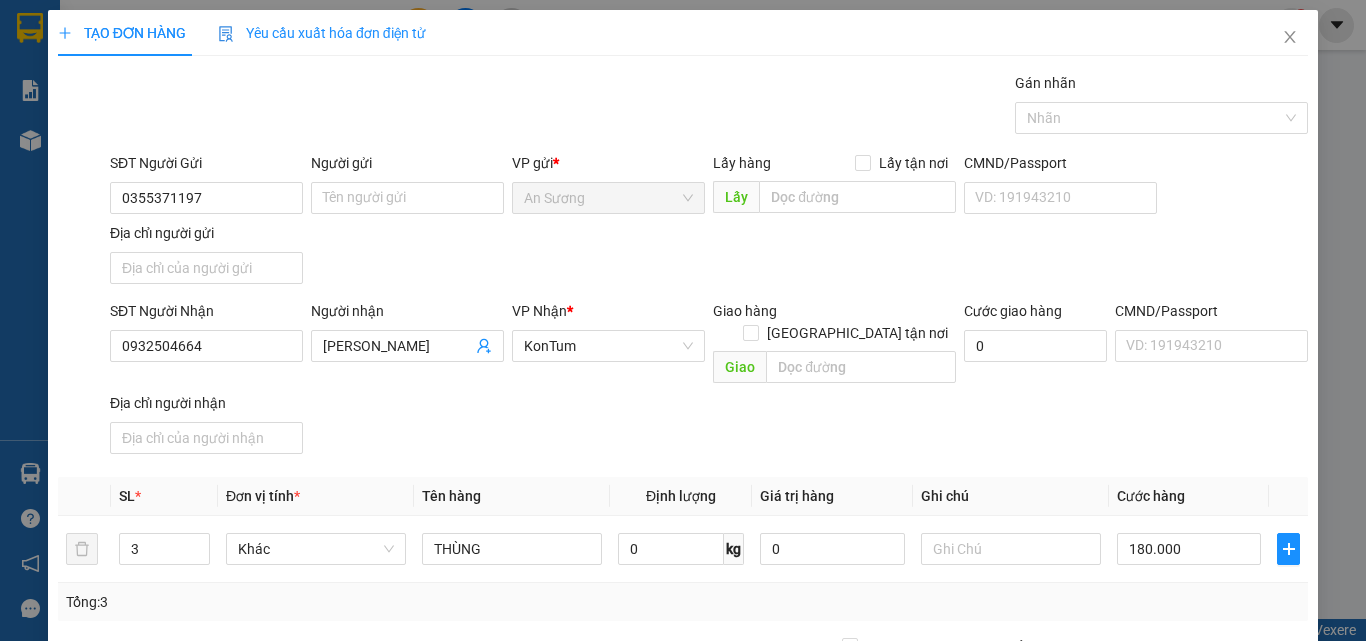 click on "SĐT Người Gửi 0355371197 0355371197 Người gửi Tên người gửi VP gửi  * An Sương Lấy hàng Lấy tận nơi Lấy CMND/Passport VD: 191943210 Địa chỉ người gửi" at bounding box center (709, 222) 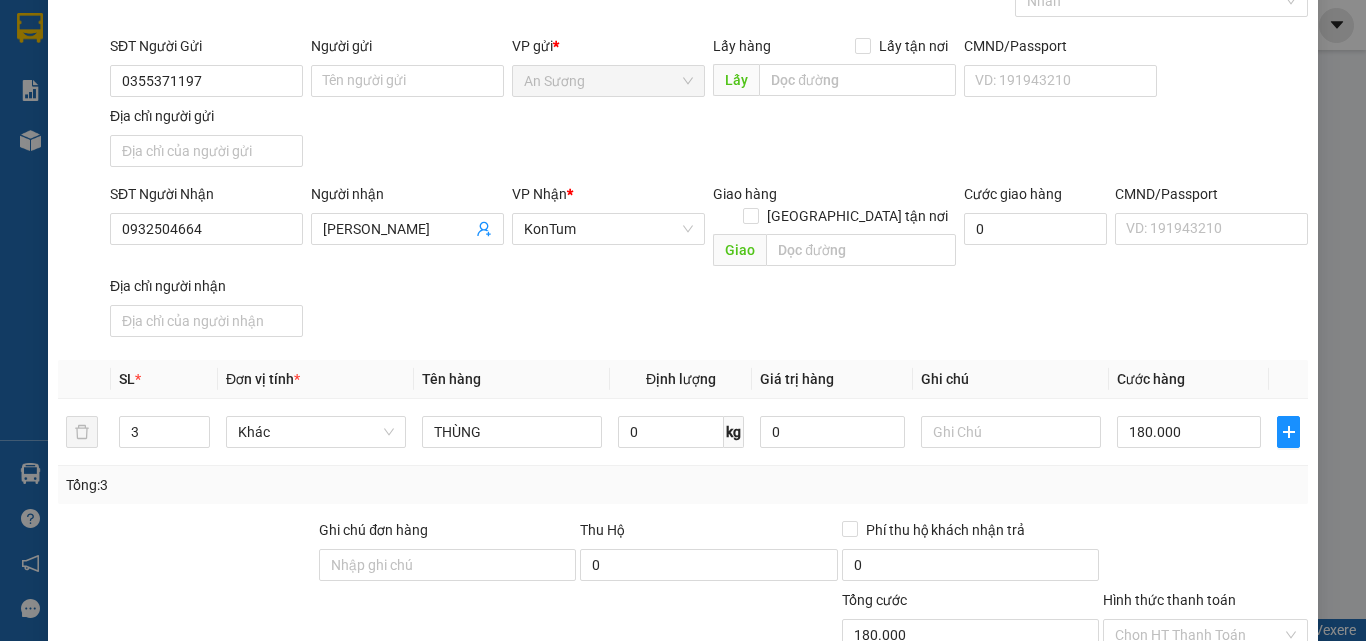 scroll, scrollTop: 239, scrollLeft: 0, axis: vertical 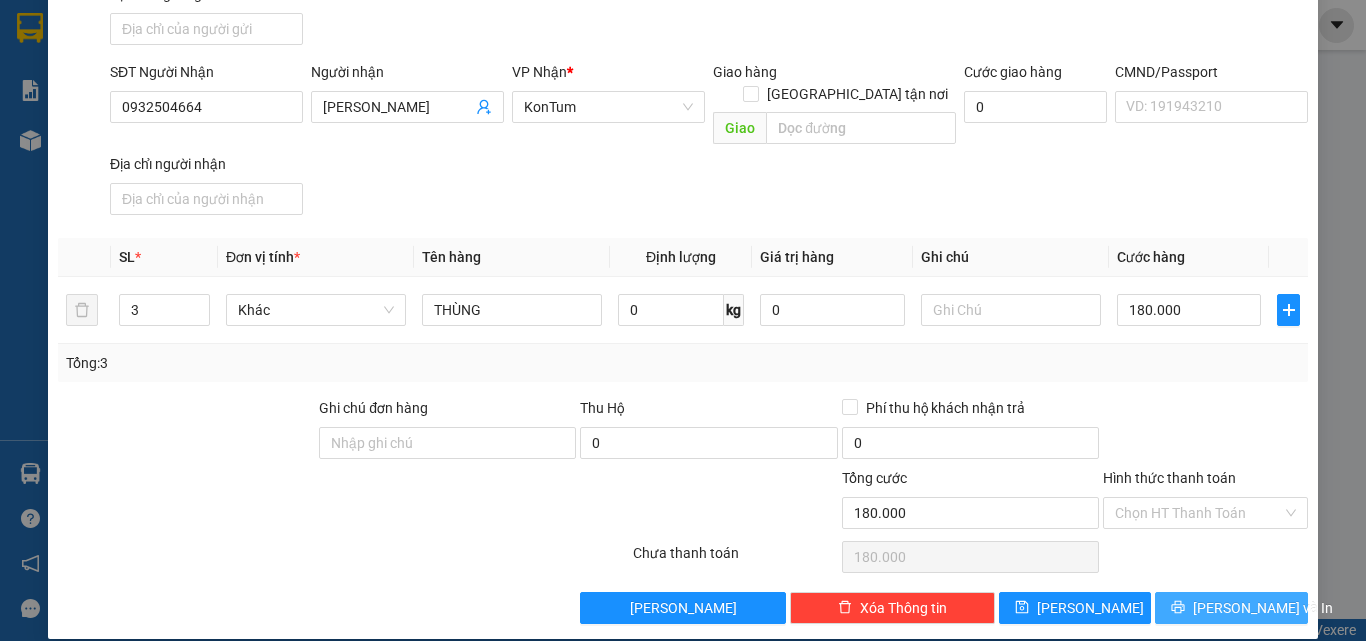 click on "Lưu và In" at bounding box center (1263, 608) 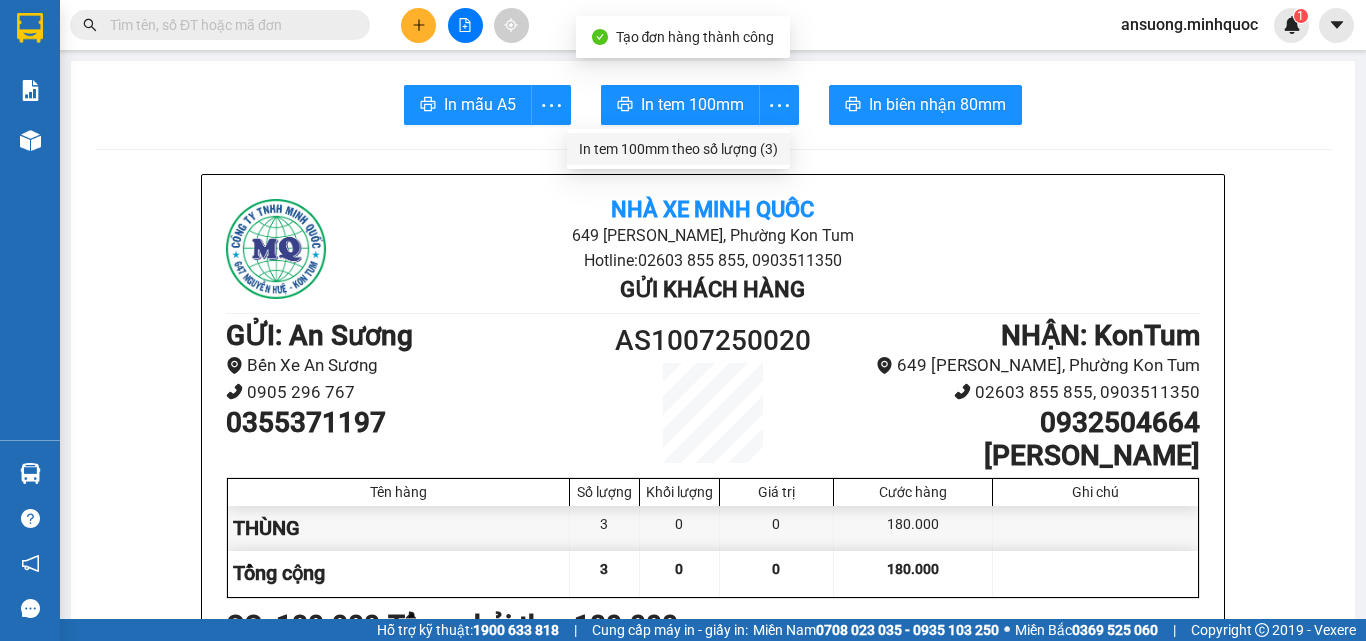 click on "In tem 100mm theo số lượng   (3)" at bounding box center (678, 149) 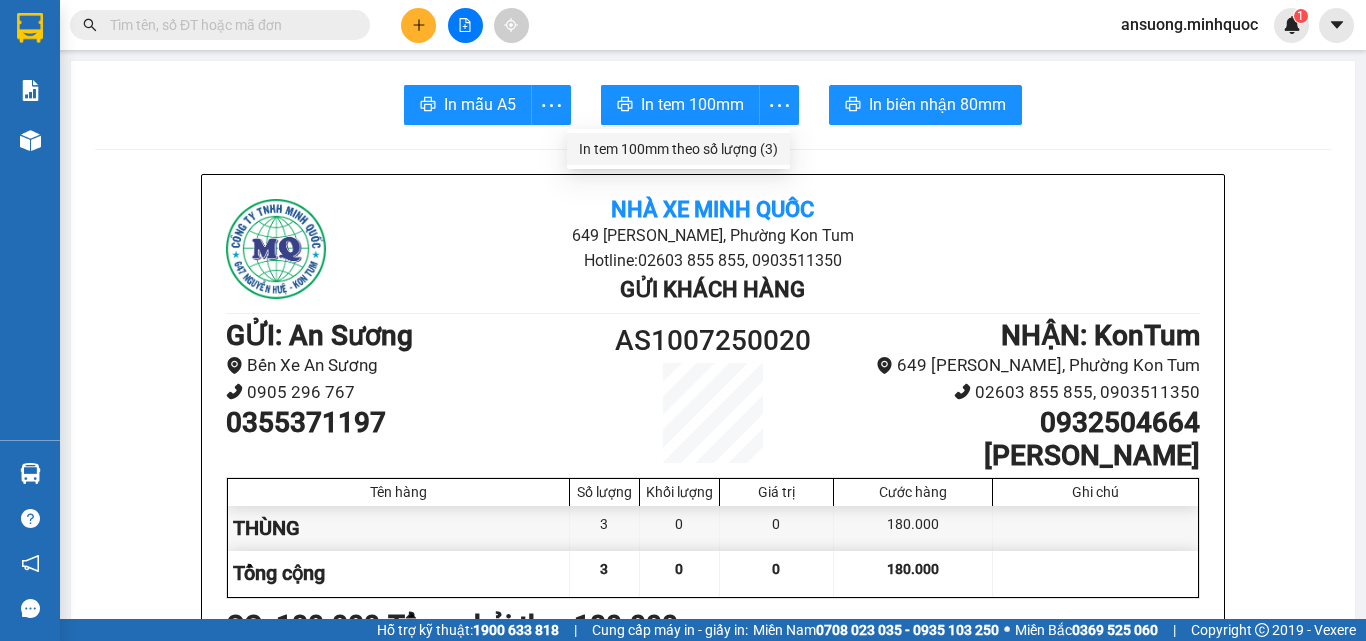 click on "In tem 100mm theo số lượng   (3)" at bounding box center [678, 149] 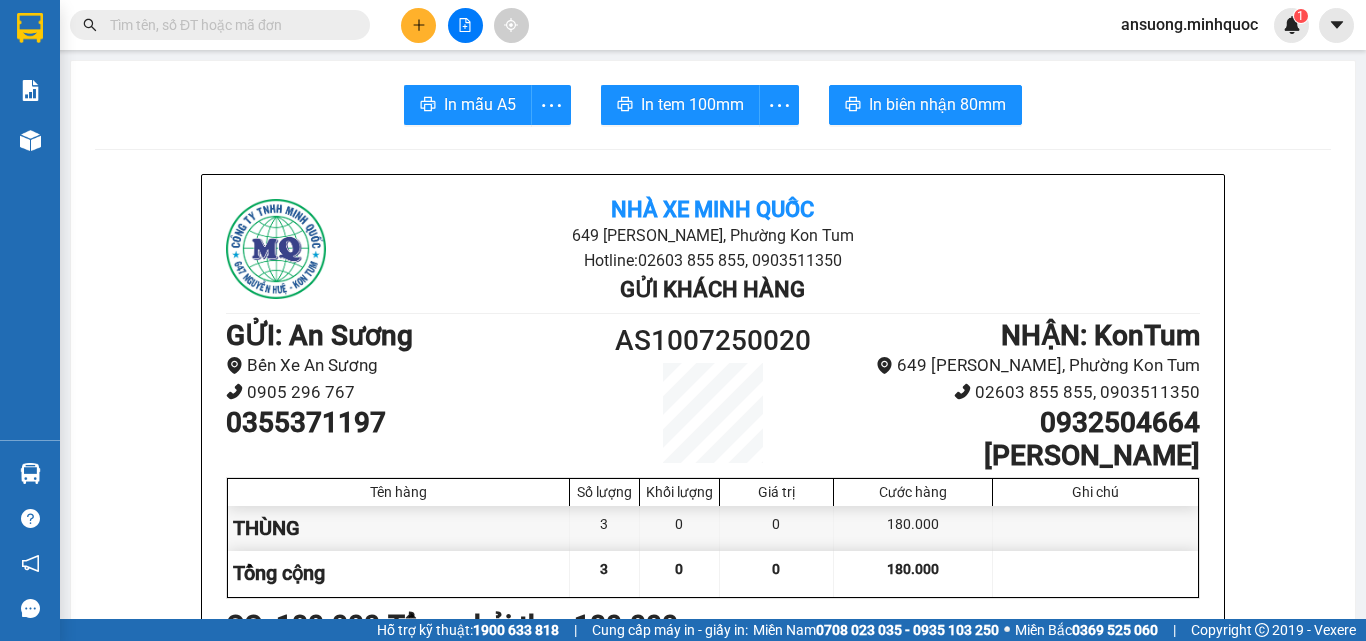scroll, scrollTop: 0, scrollLeft: 0, axis: both 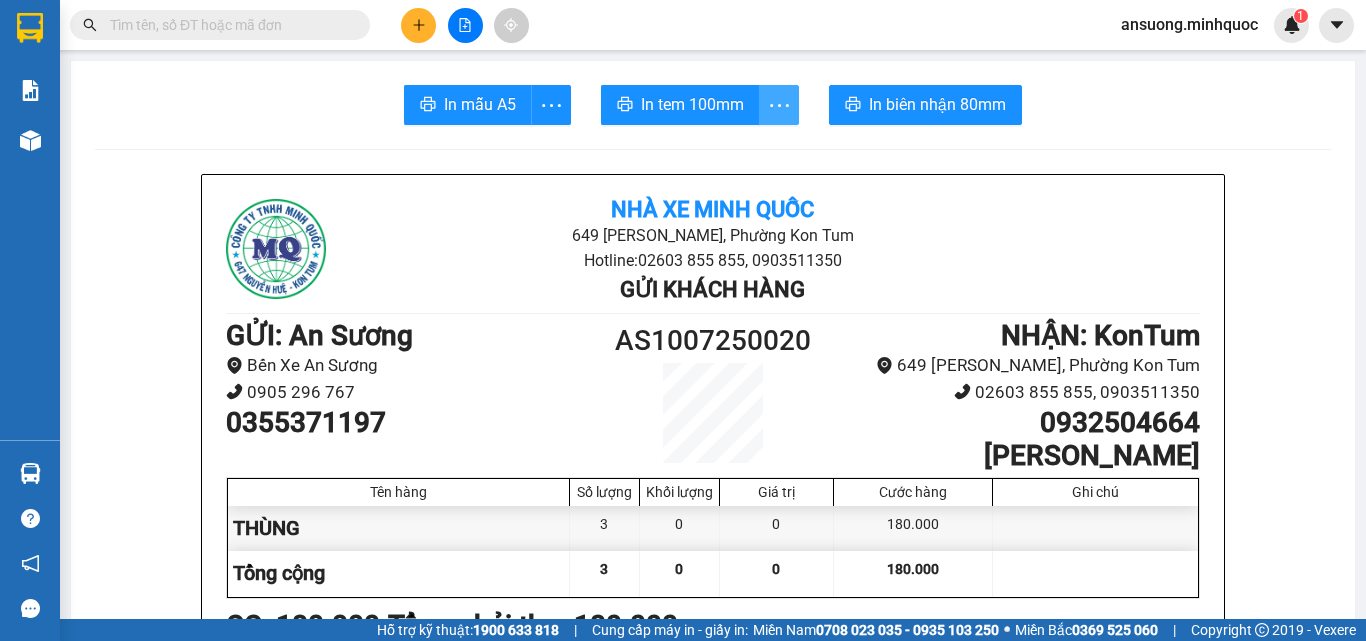 click 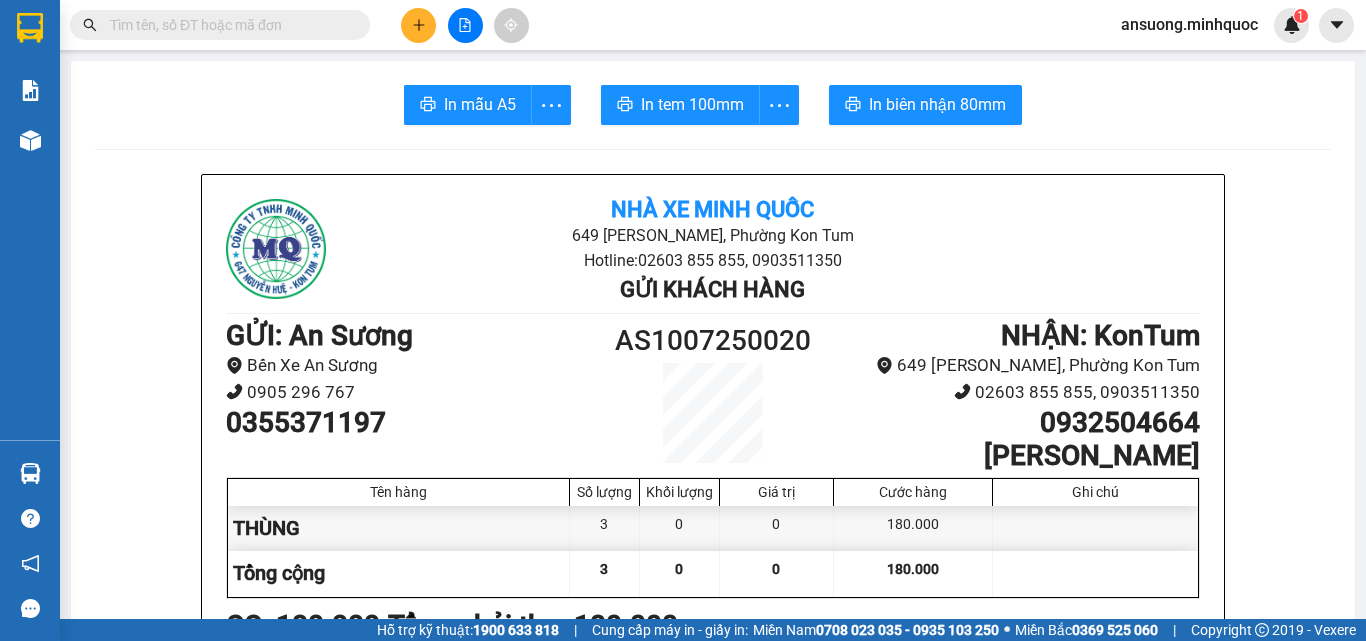 click on "In mẫu A5
In tem 100mm
In biên nhận 80mm Nhà xe Minh Quốc 649 Nguyễn Huệ, Phường Kon Tum Hotline:  02603 855 855, 0903511350 Gửi khách hàng GỬI :   An Sương   Bến Xe An Sương   0905 296 767 0355371197 AS1007250020 NHẬN :   KonTum   649 Nguyễn Huệ, Phường Kon Tum   02603 855 855, 0903511350 0932504664 BẢO HÂN Tên hàng Số lượng Khối lượng Giá trị Cước hàng Ghi chú THÙNG 3 0 0 180.000 Tổng cộng 3 0 0 180.000 Loading... CC : 180.000 Tổng phải thu: 180.000 16:22, ngày 10 tháng 07 năm 2025 Nhân viên Nguyễn Thế Tiên (An Sương) Quy định nhận/gửi hàng : Biên nhận có giá trị trong vòng  10 ngày  kể từ ngày khách gửi hàng. Công ty chỉ chịu trách nhiệm đối với hàng có biên nhận kèm theo. Đối với hàng thông thường khi xảy ra sự cố mất, thất lạc, hư hỏng,...chúng tôi chỉ chịu trách nhiệm bồi thường không quá  5 lần  cước gửi hàng." at bounding box center (713, 1281) 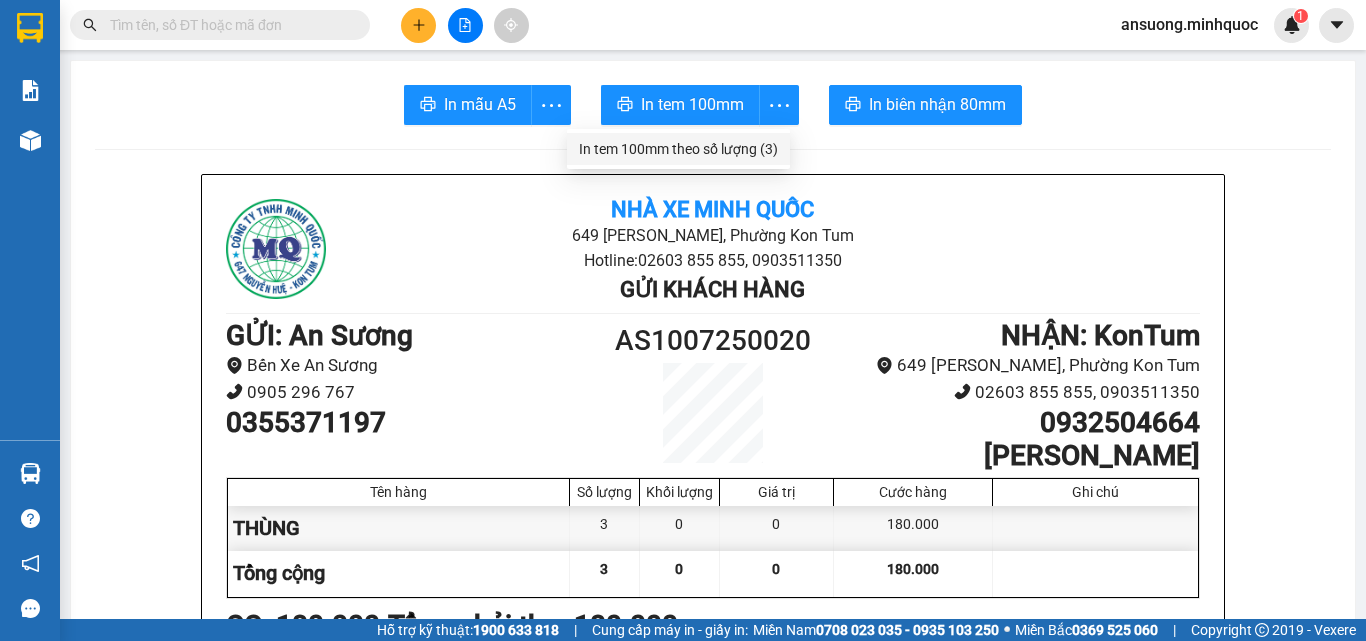 click on "In tem 100mm theo số lượng   (3)" at bounding box center [678, 149] 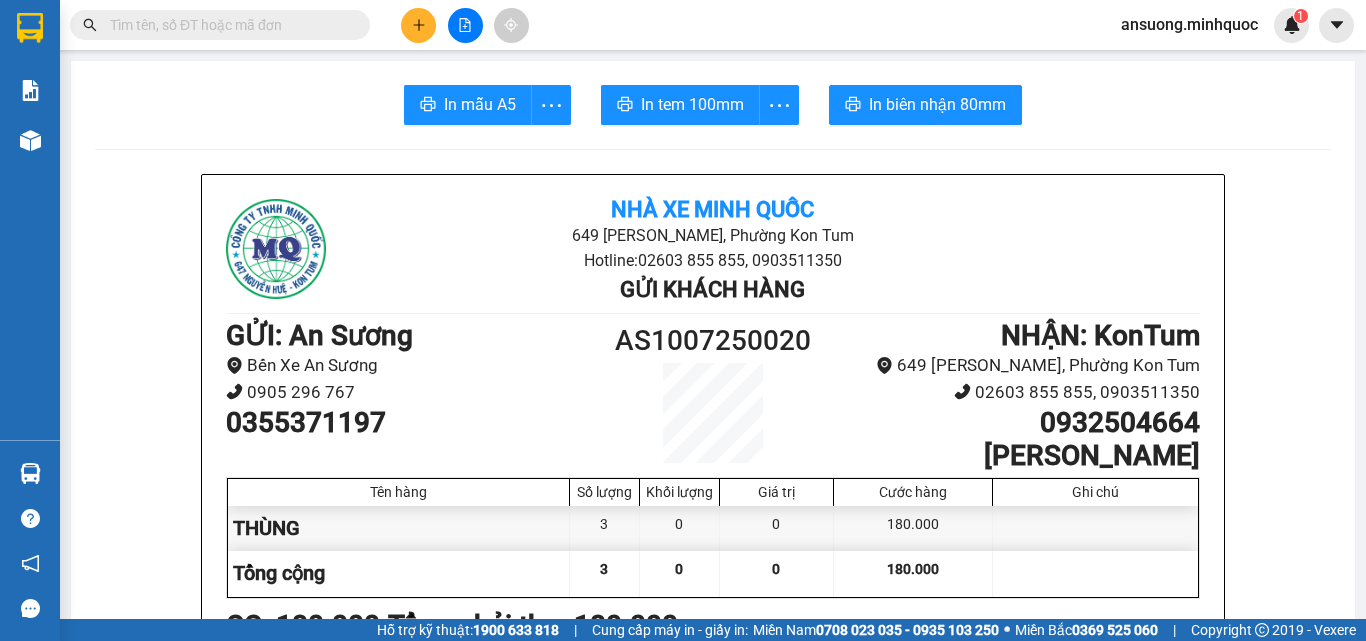 scroll, scrollTop: 0, scrollLeft: 0, axis: both 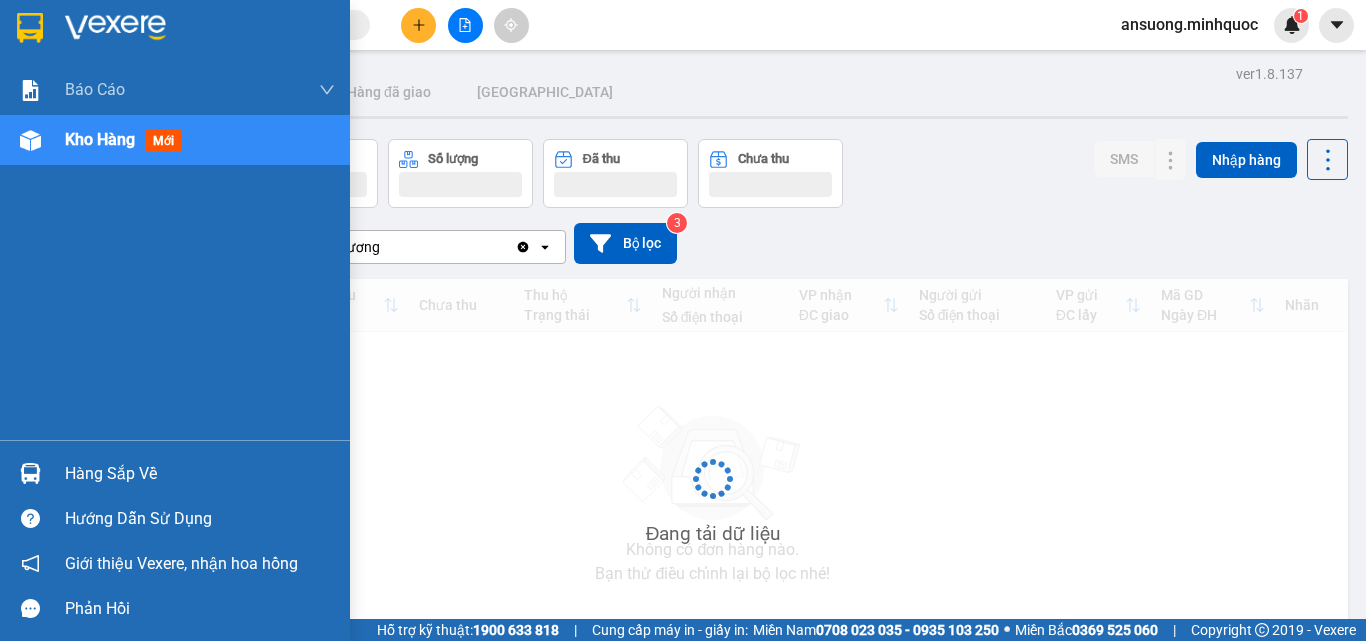click at bounding box center (30, 140) 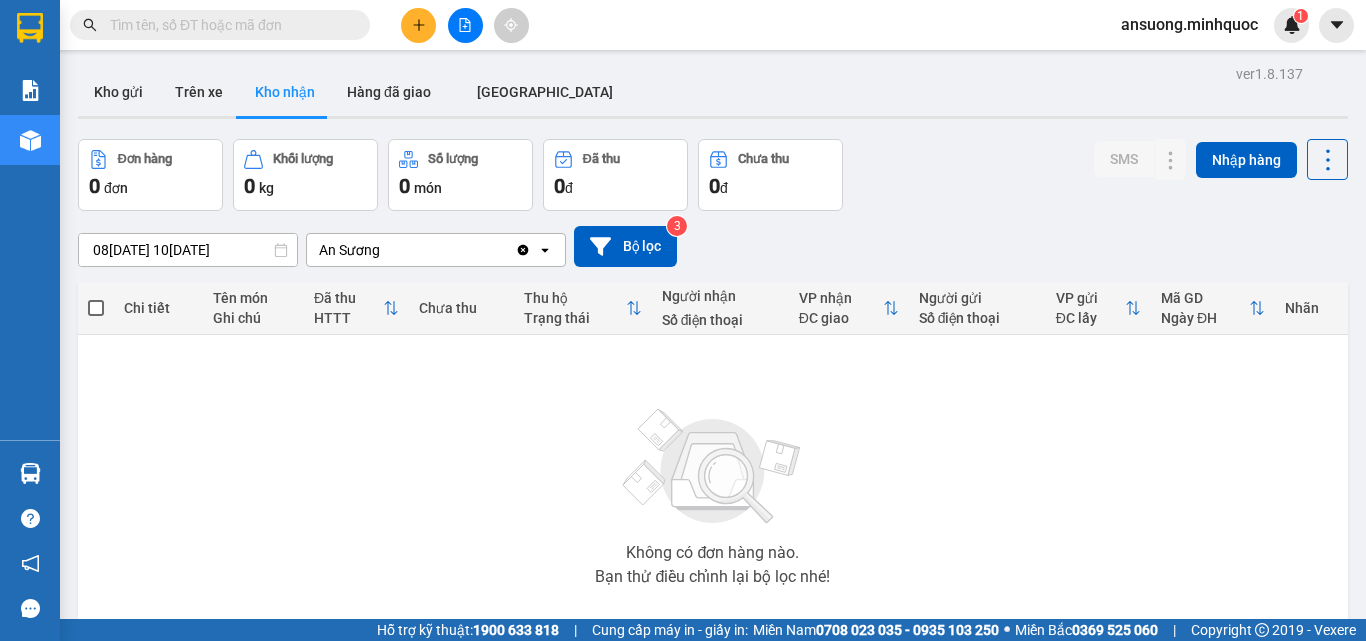 click on "Không có đơn hàng nào. Bạn thử điều chỉnh lại bộ lọc nhé!" at bounding box center [713, 491] 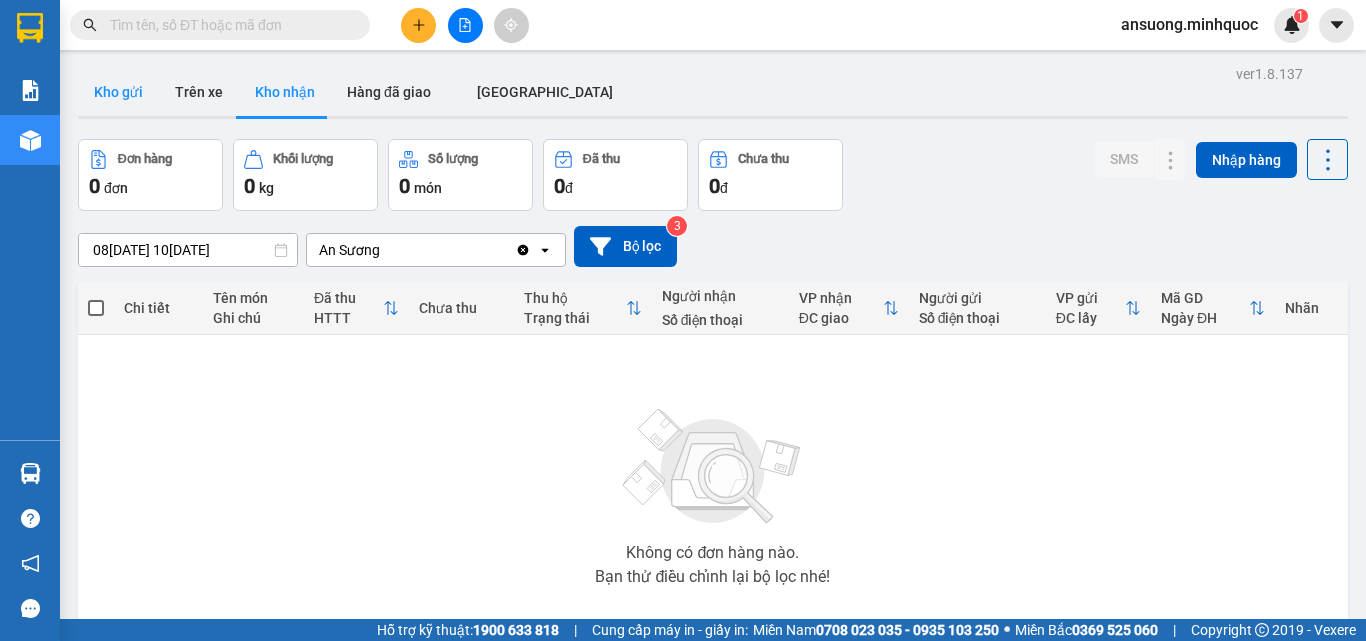 click on "Kho gửi" at bounding box center [118, 92] 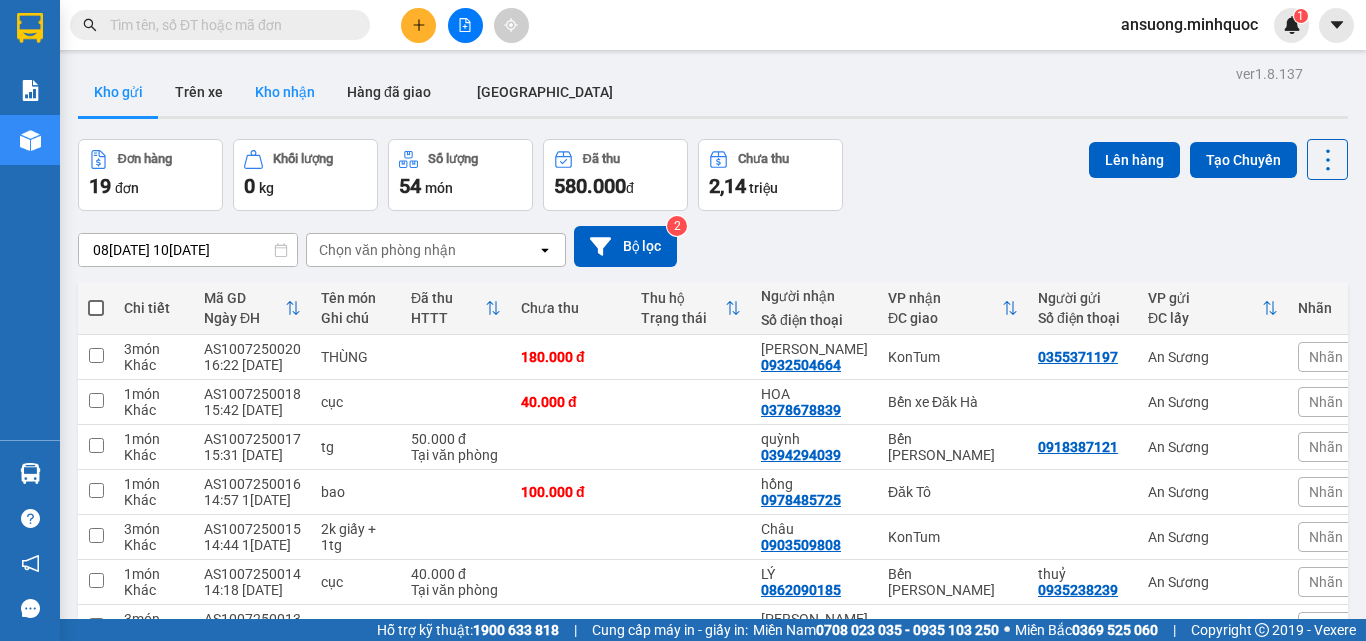 click on "Kho nhận" at bounding box center (285, 92) 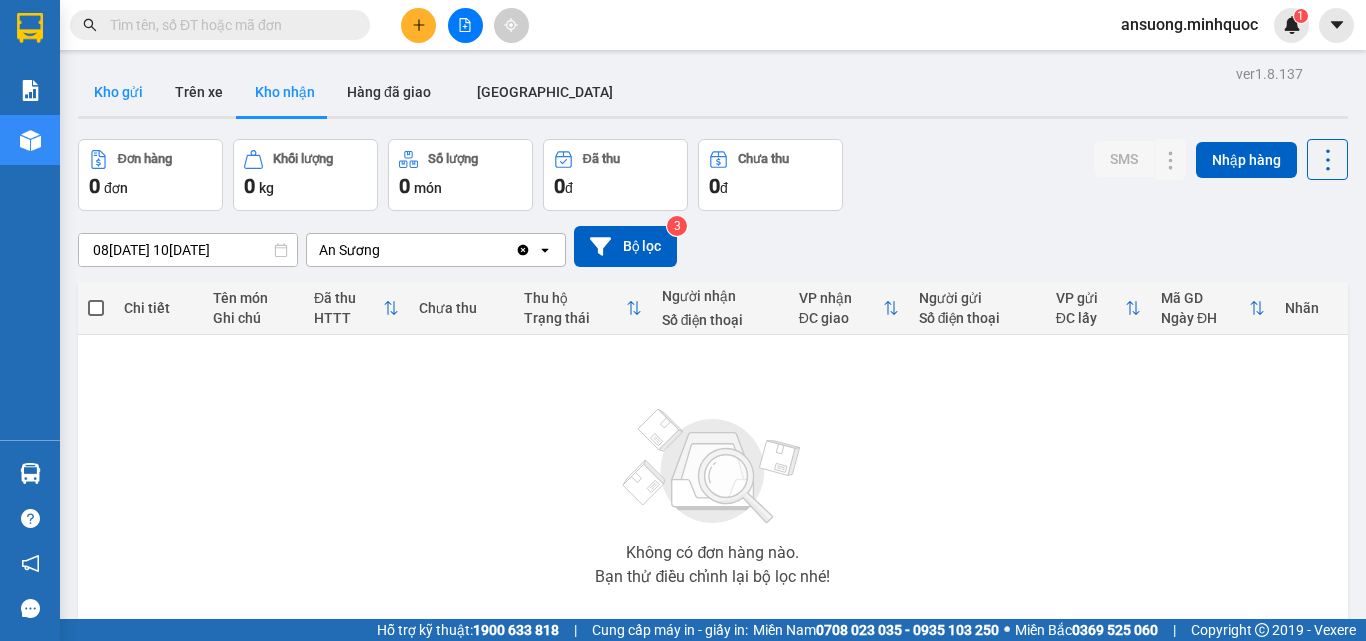 click on "Kho gửi" at bounding box center (118, 92) 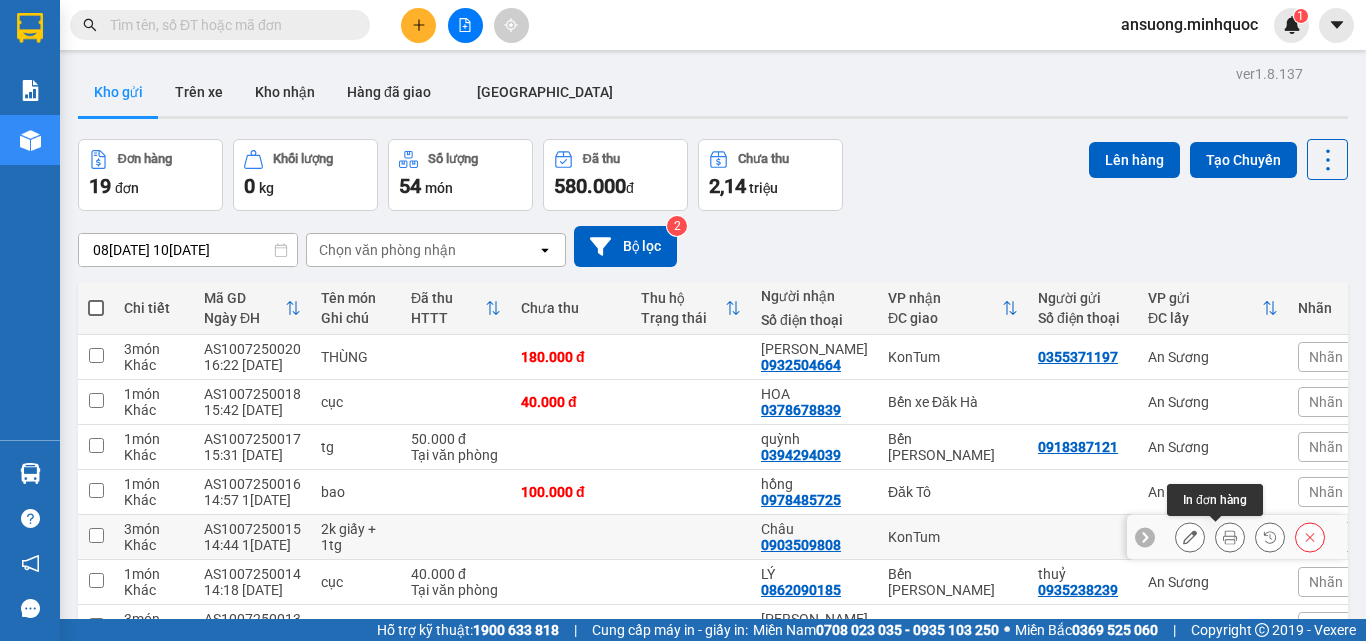 click 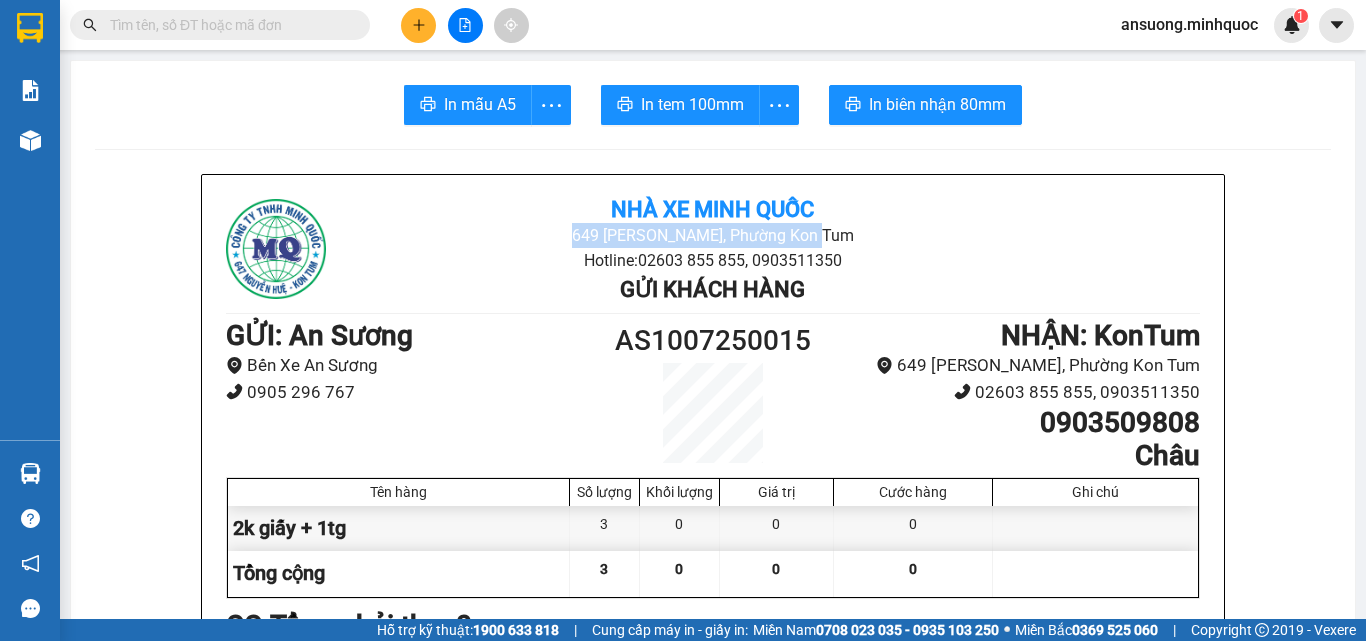 drag, startPoint x: 959, startPoint y: 221, endPoint x: 954, endPoint y: 197, distance: 24.5153 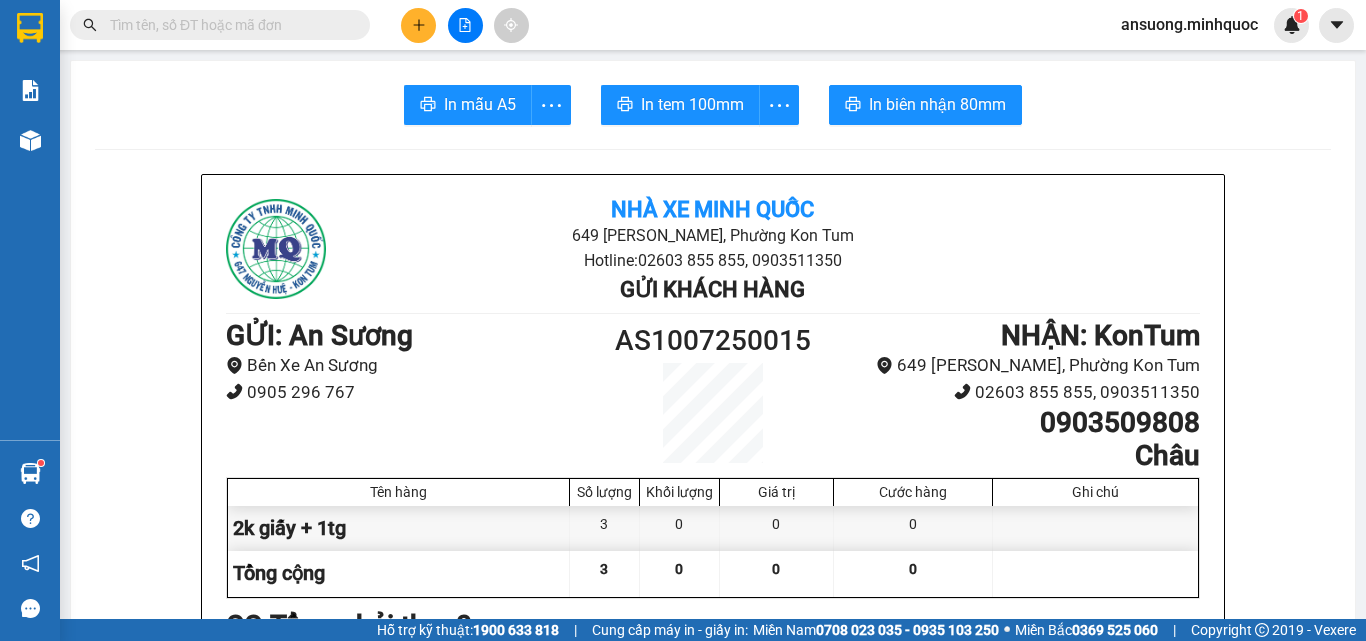 drag, startPoint x: 97, startPoint y: 146, endPoint x: 64, endPoint y: 151, distance: 33.37664 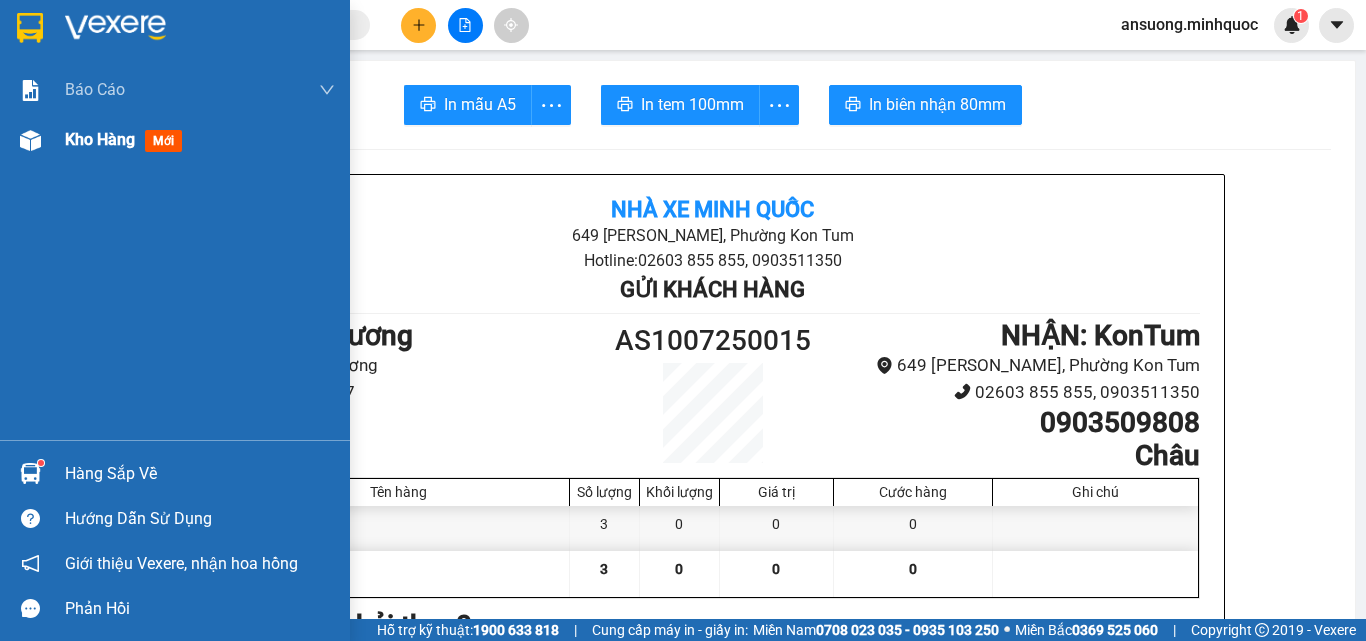 click at bounding box center (30, 140) 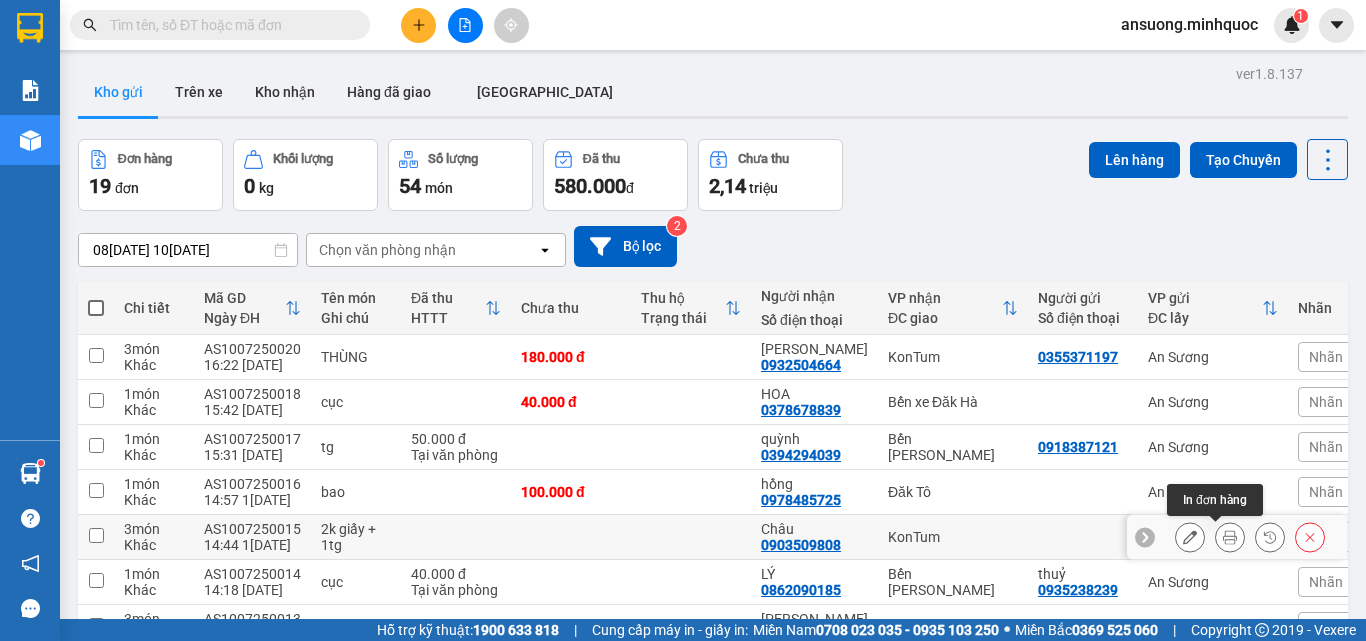 click at bounding box center (1230, 537) 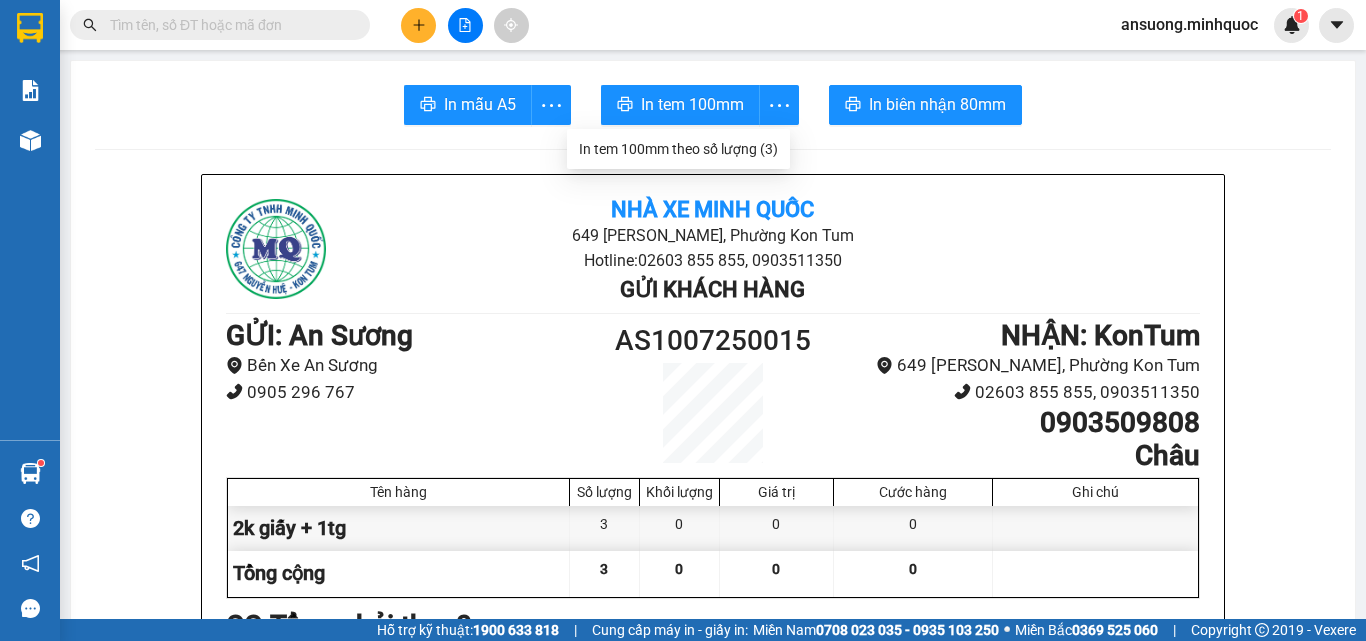 click on "In tem 100mm theo số lượng   (3)" at bounding box center (678, 149) 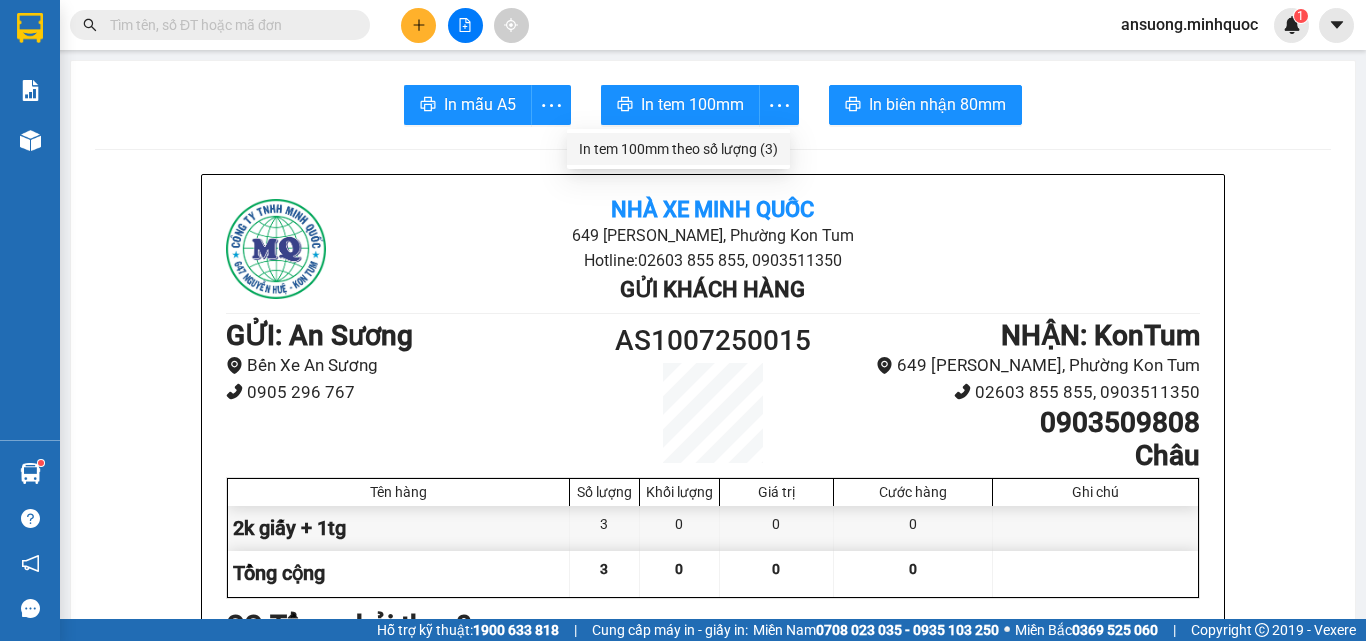 click on "In tem 100mm theo số lượng   (3)" at bounding box center [678, 149] 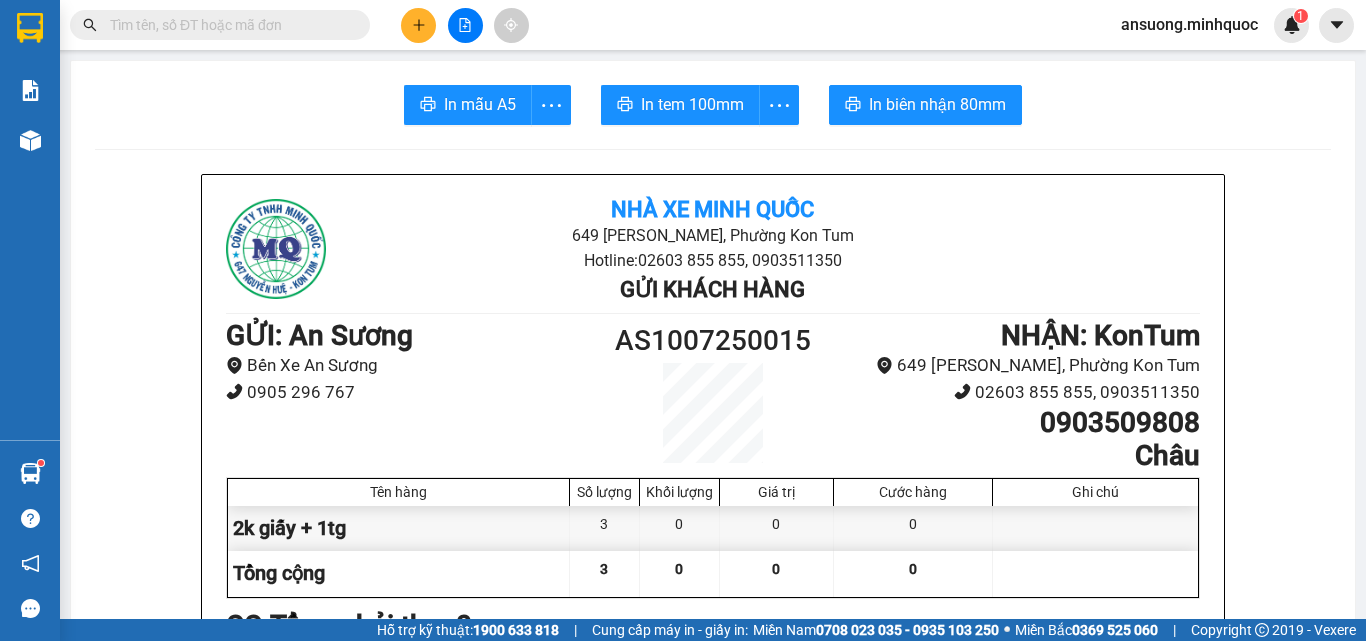 scroll, scrollTop: 0, scrollLeft: 0, axis: both 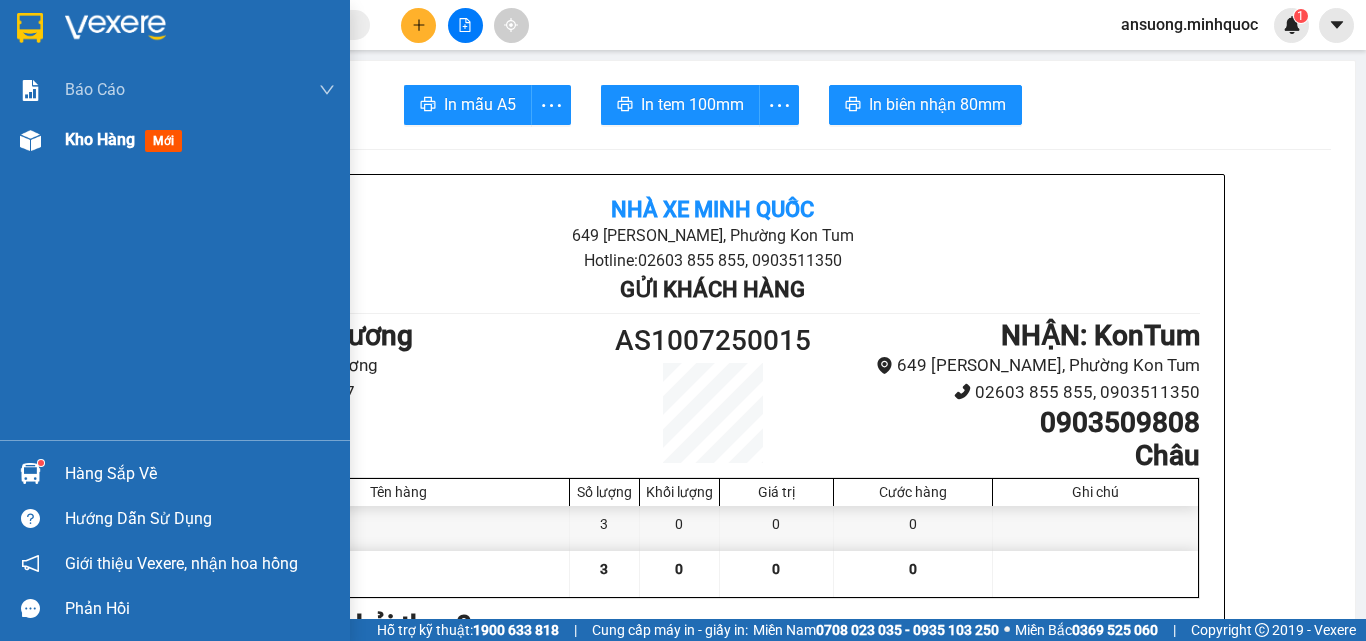 click at bounding box center [30, 140] 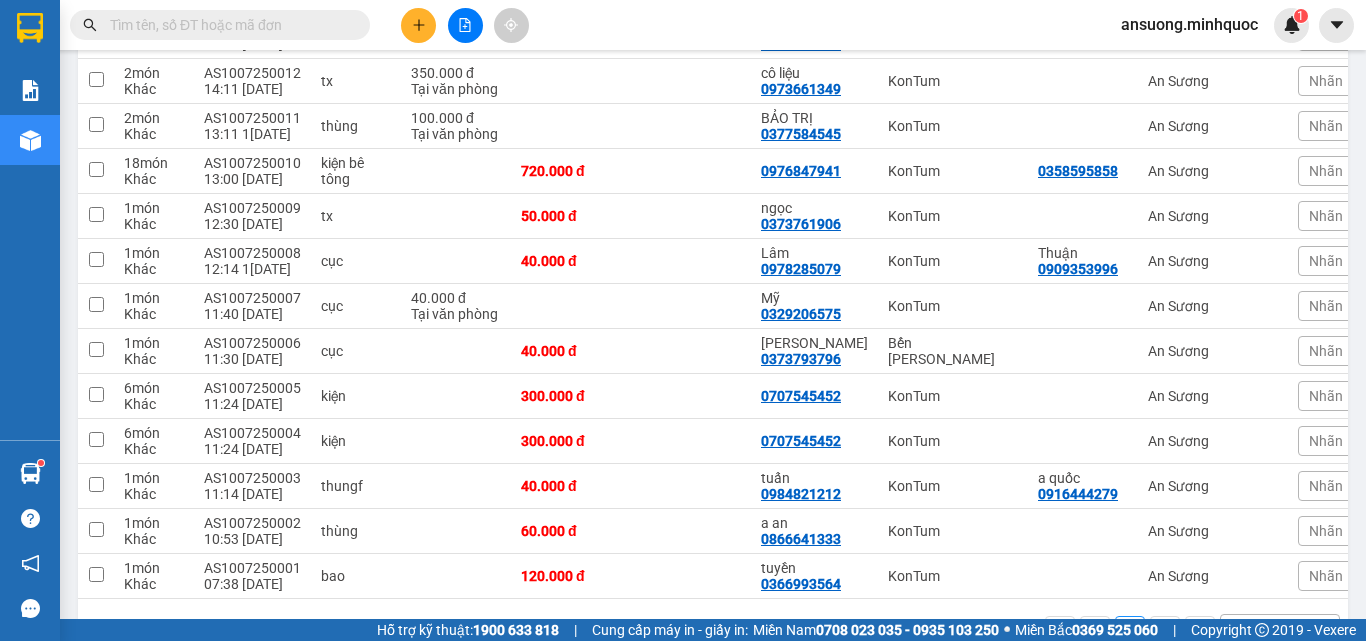 scroll, scrollTop: 661, scrollLeft: 0, axis: vertical 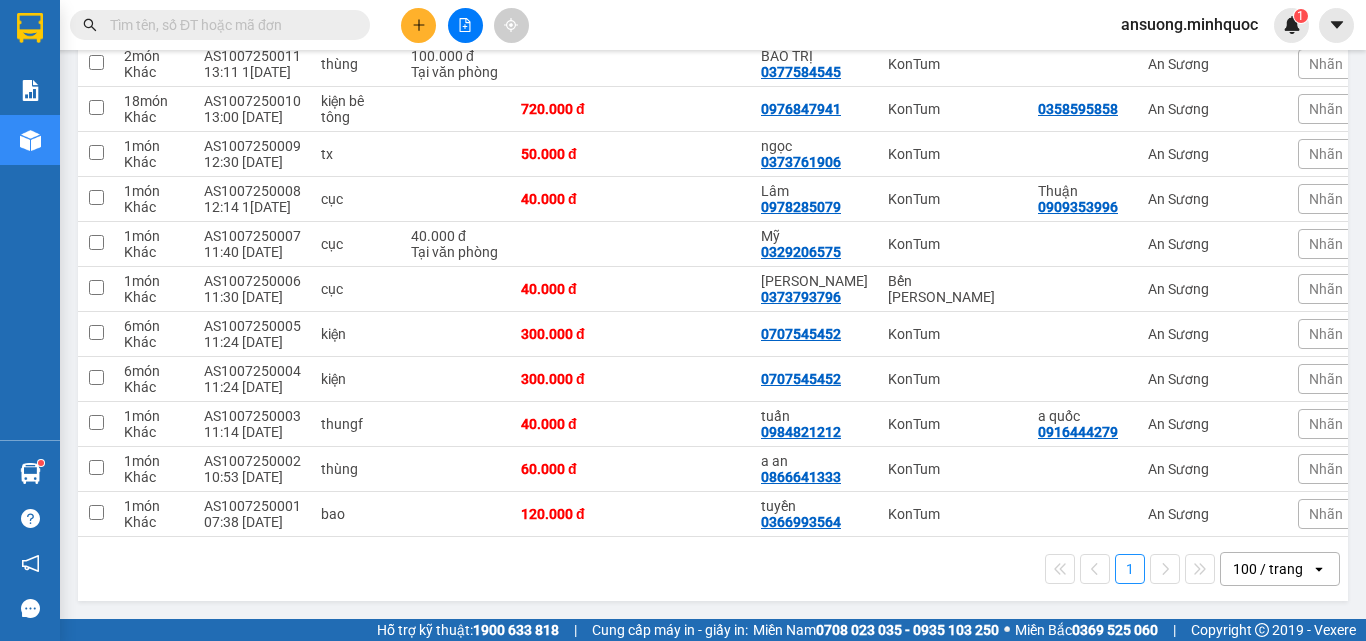 click on "100 / trang" at bounding box center [1268, 569] 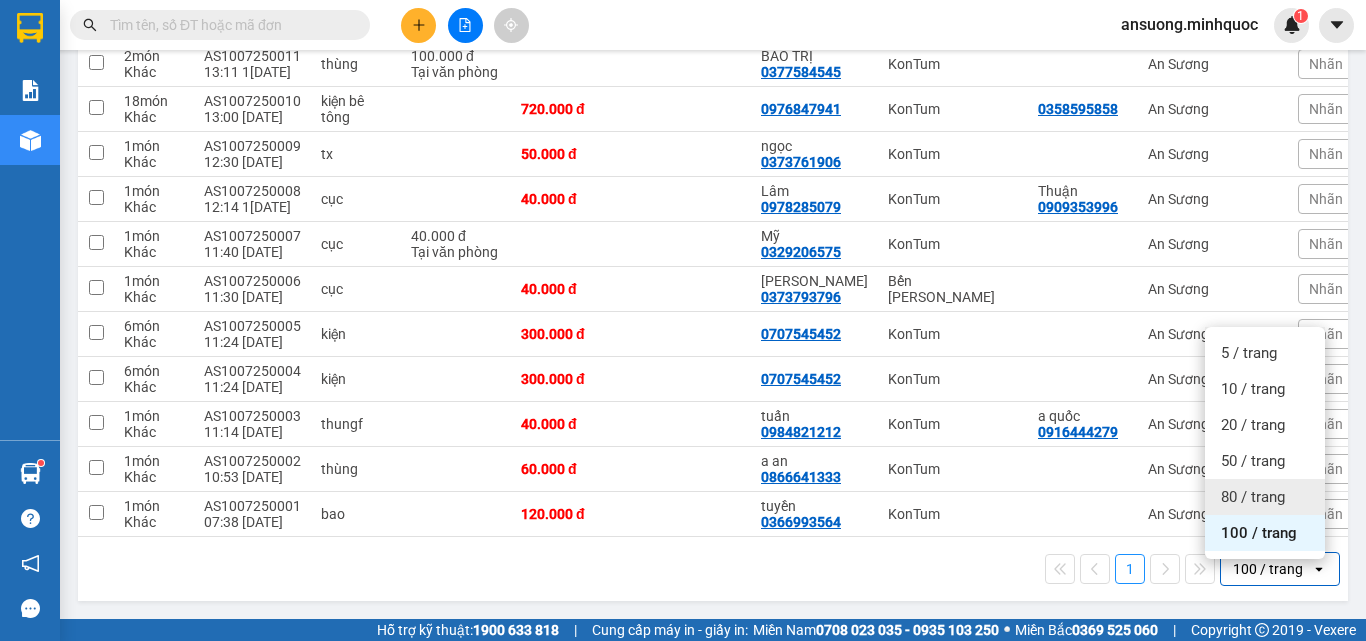 click on "80 / trang" at bounding box center [1253, 497] 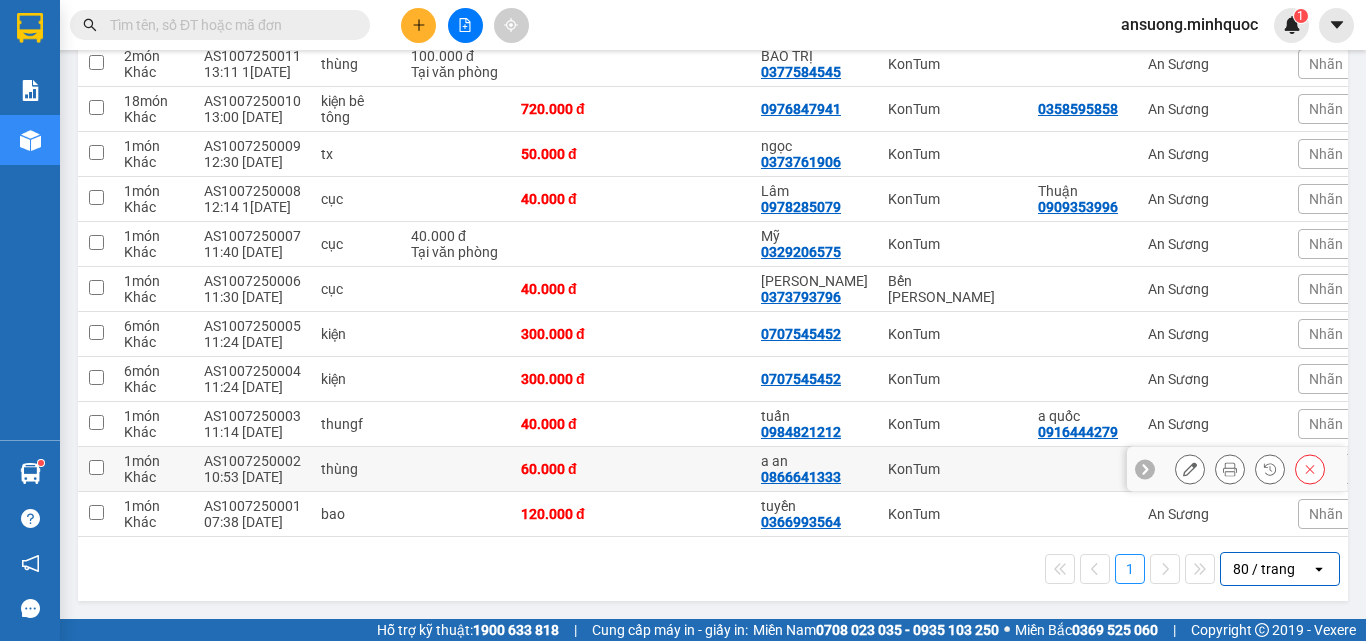 scroll, scrollTop: 661, scrollLeft: 0, axis: vertical 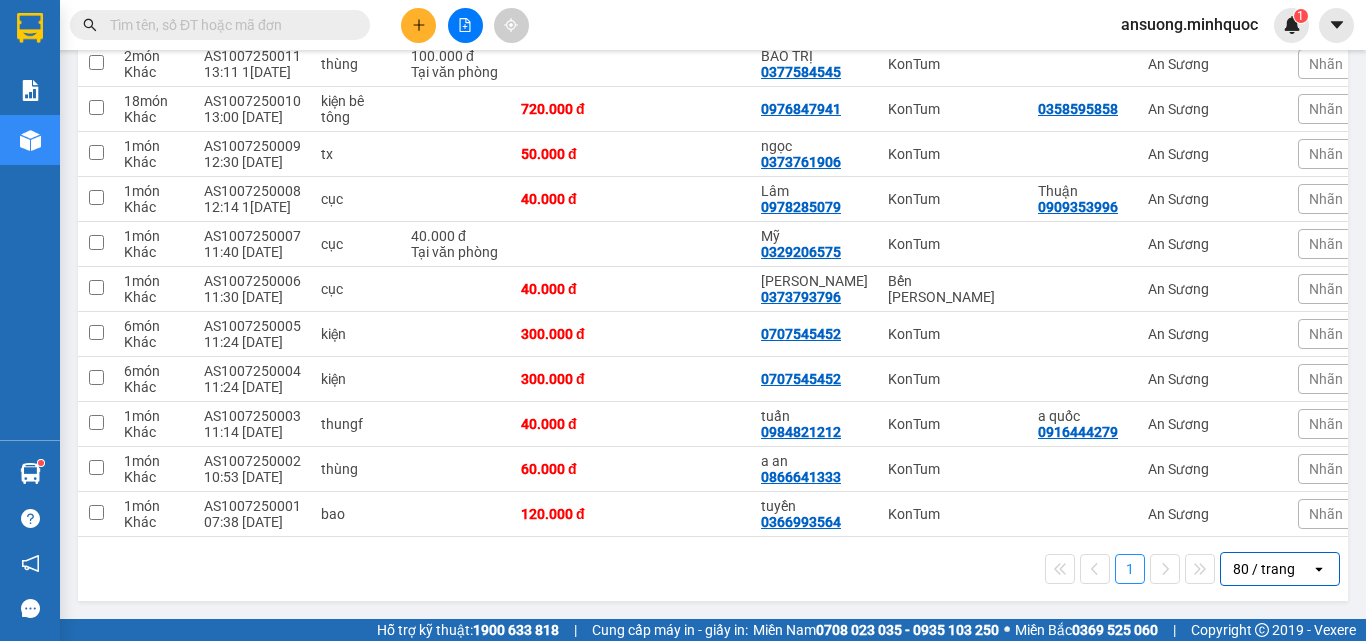 click on "1 80 / trang open" at bounding box center [713, 569] 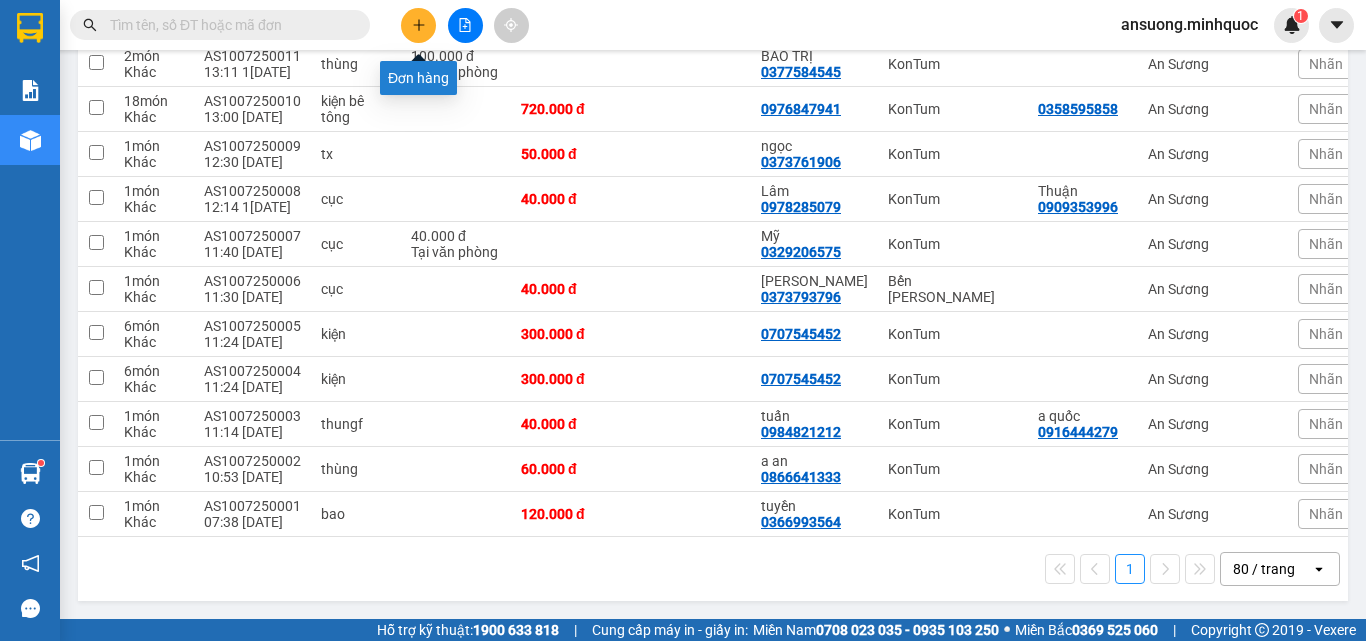 click at bounding box center [418, 25] 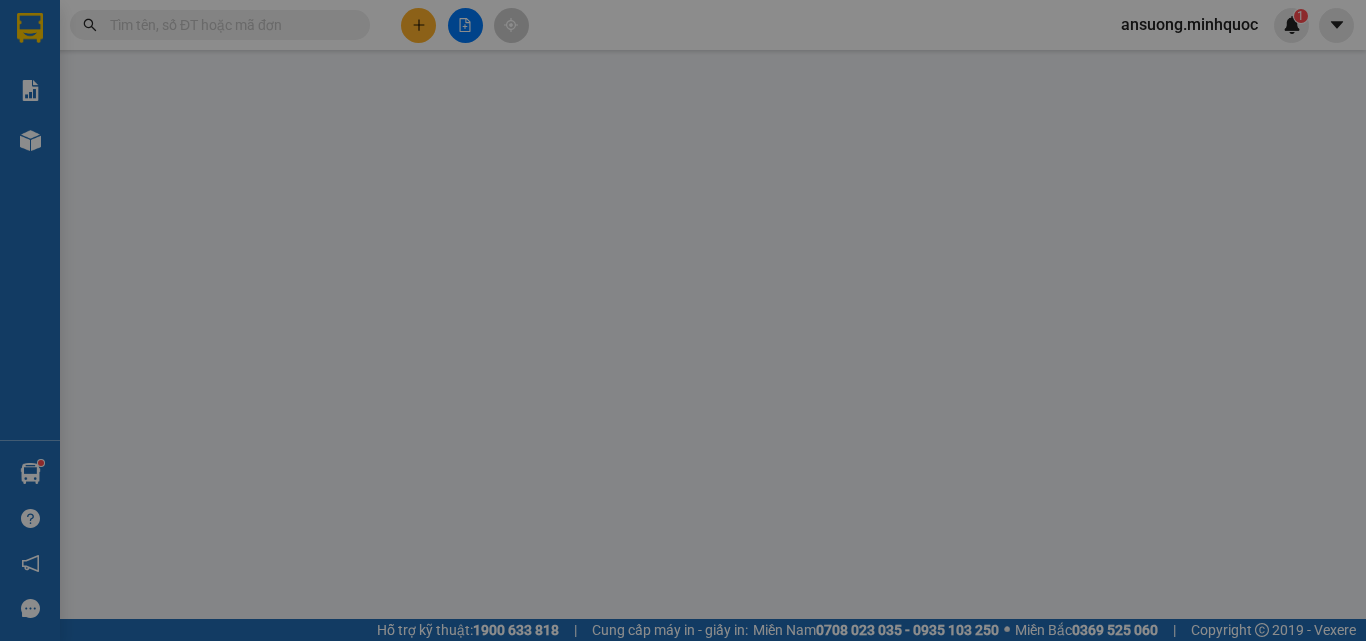 scroll, scrollTop: 0, scrollLeft: 0, axis: both 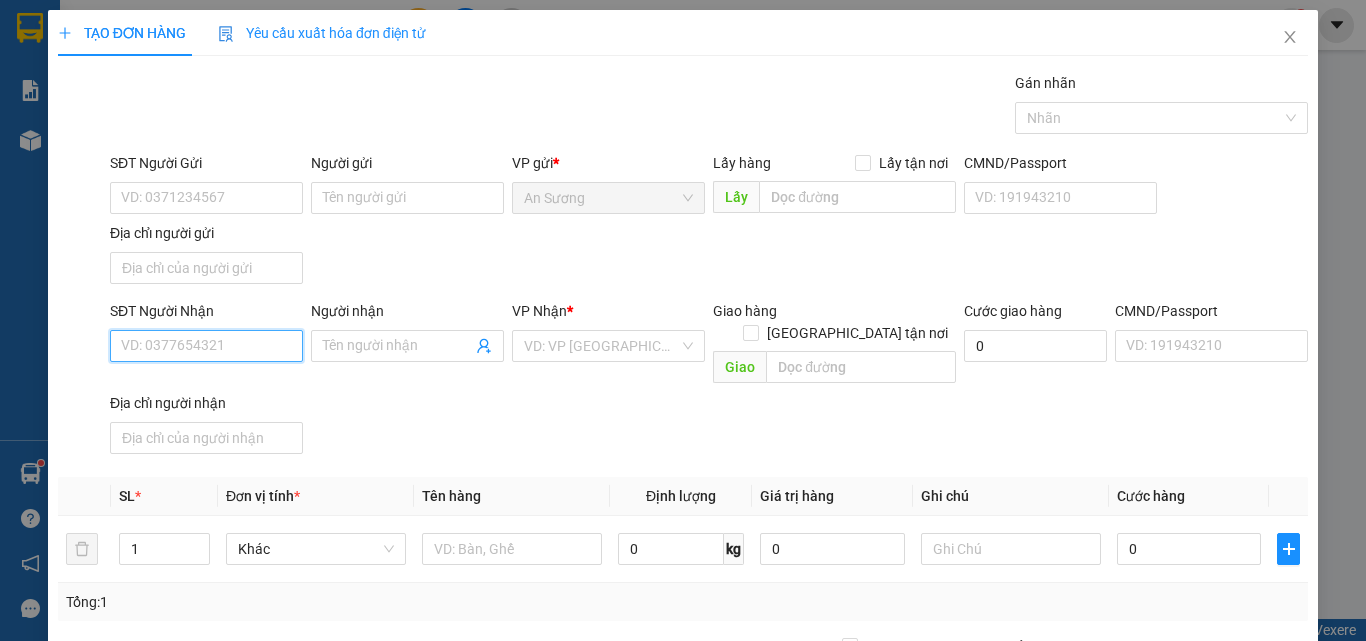 click on "SĐT Người Nhận" at bounding box center (206, 346) 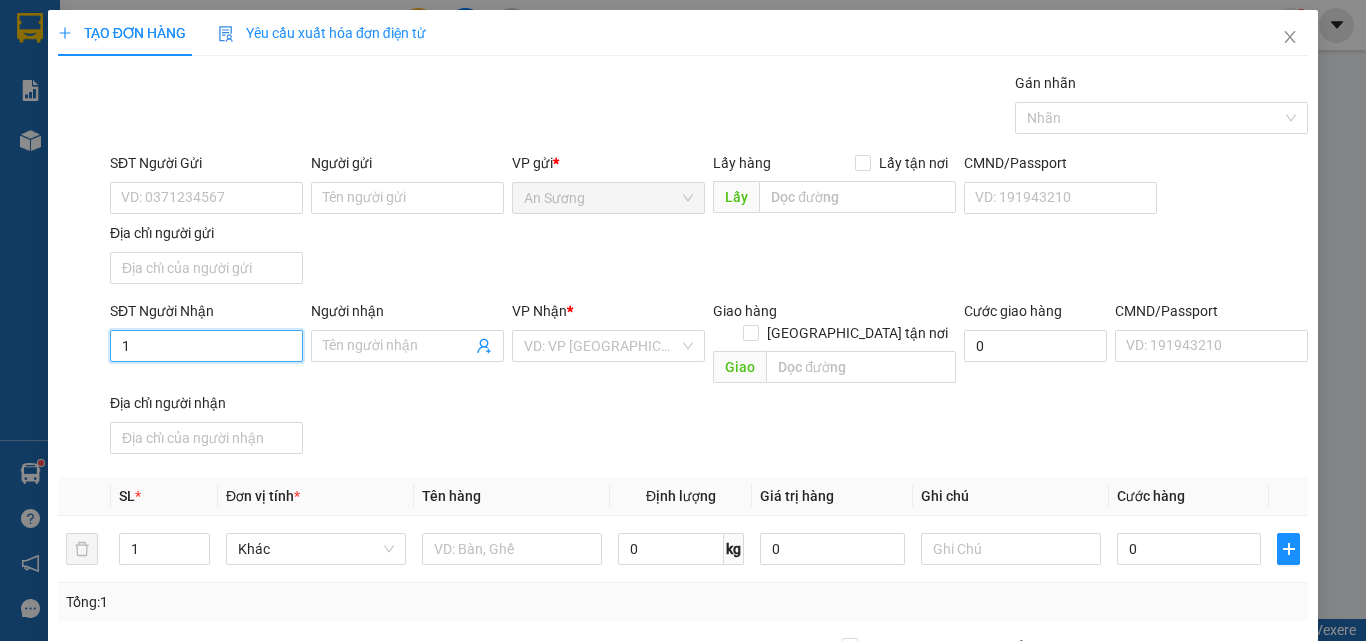 type on "1" 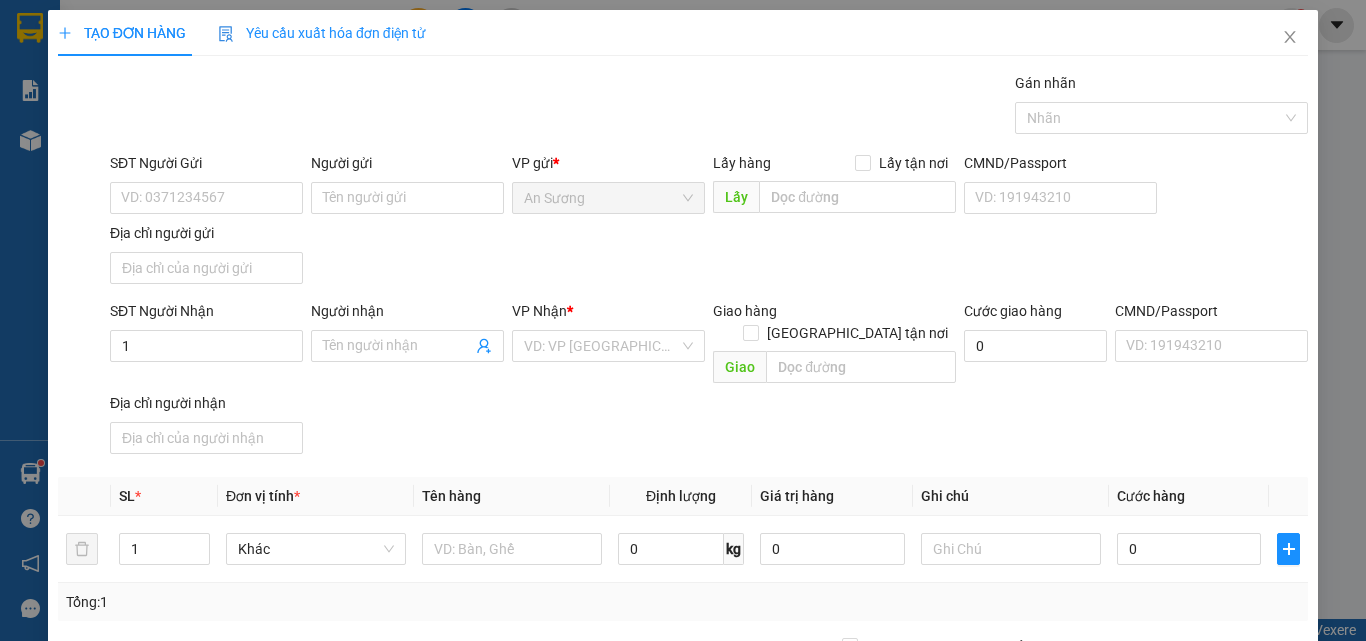 click on "SĐT Người Gửi VD: 0371234567" at bounding box center [206, 187] 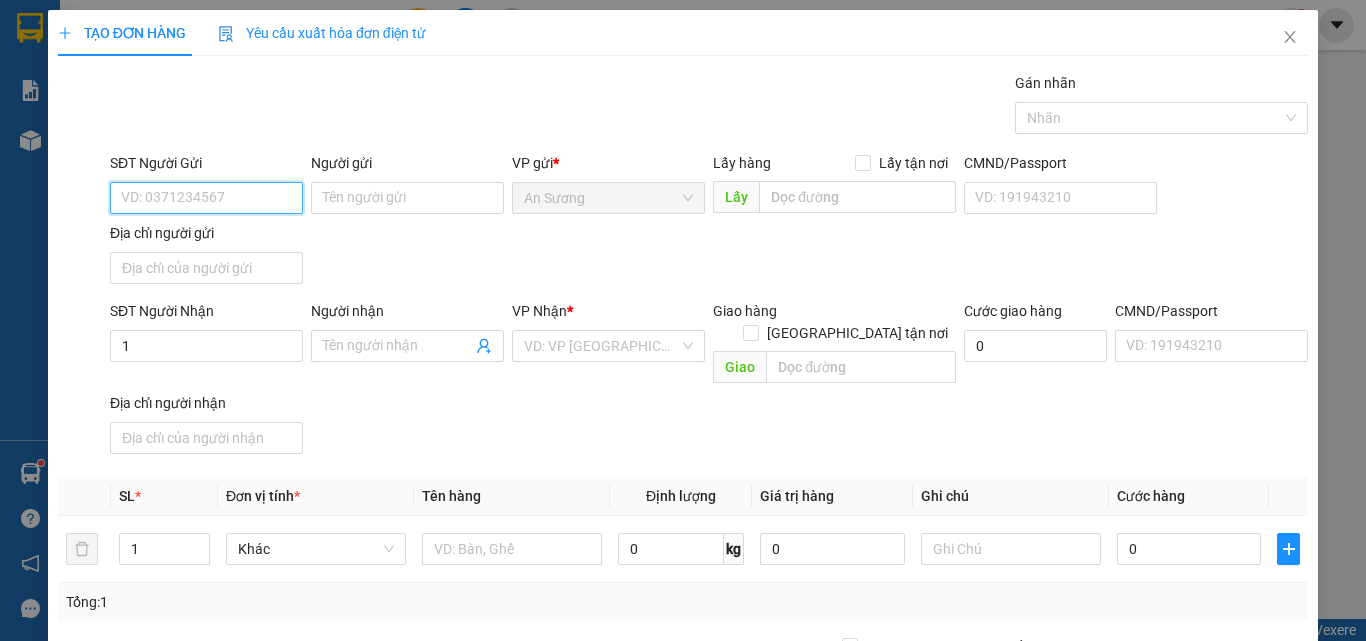 click on "SĐT Người Gửi" at bounding box center (206, 198) 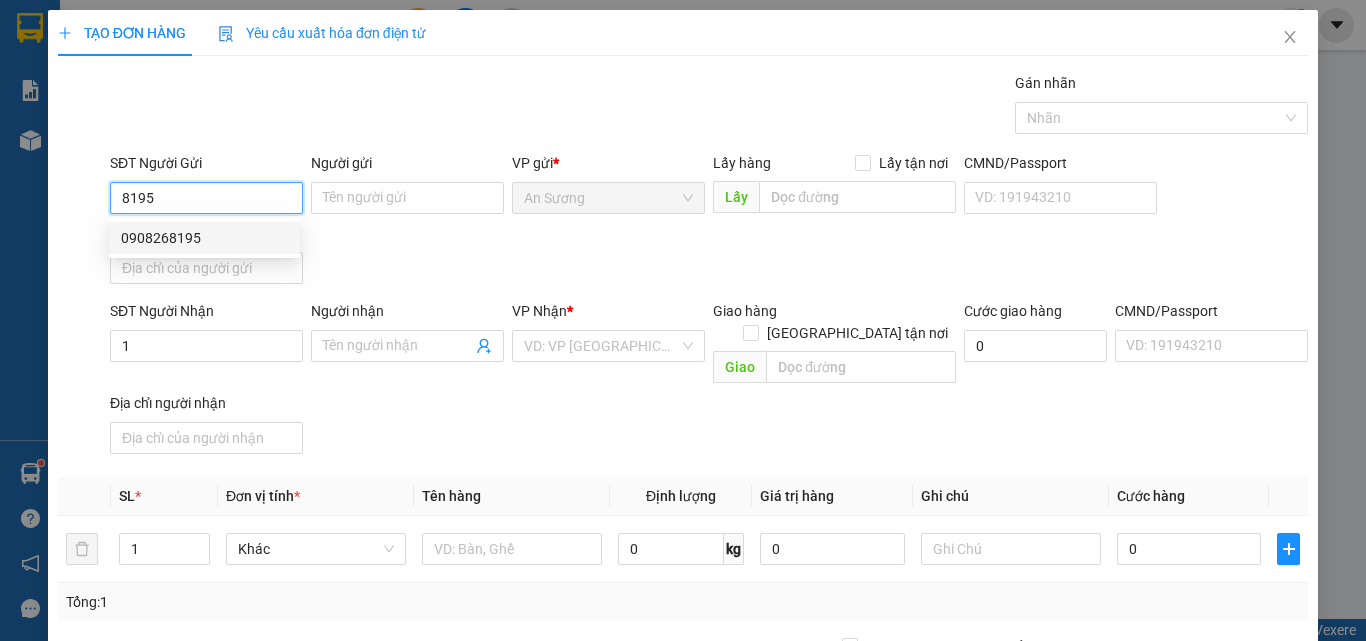 click on "0908268195" at bounding box center [204, 238] 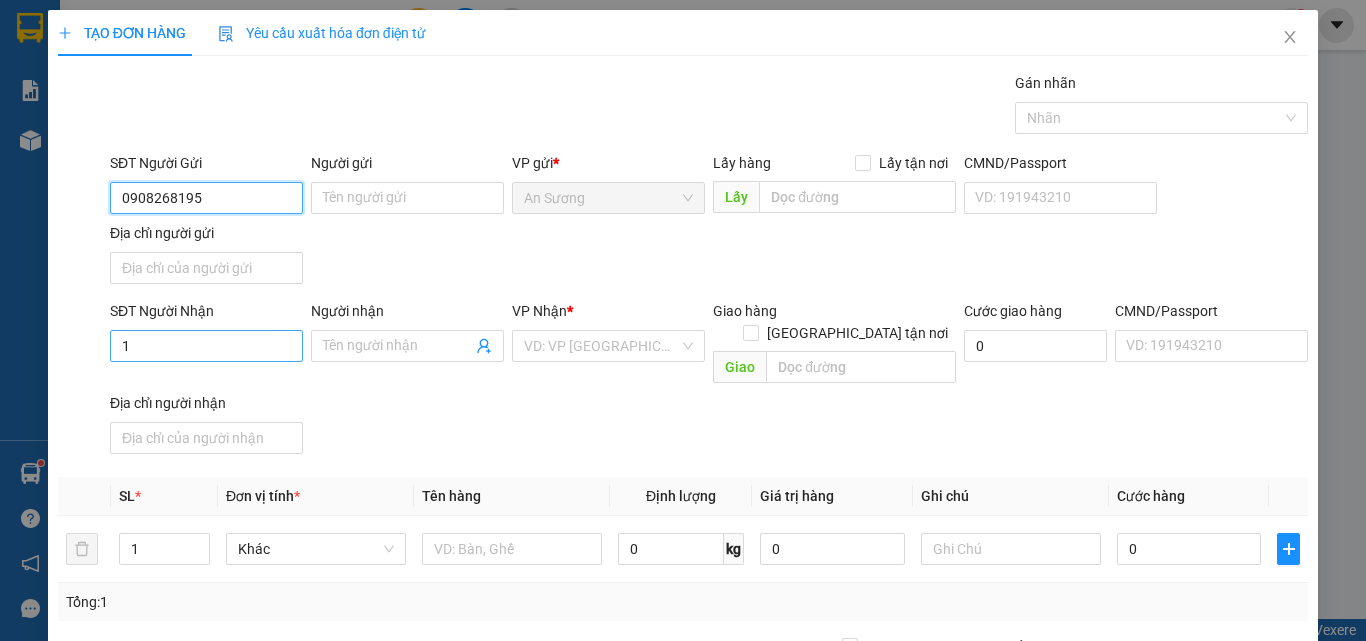 type on "0908268195" 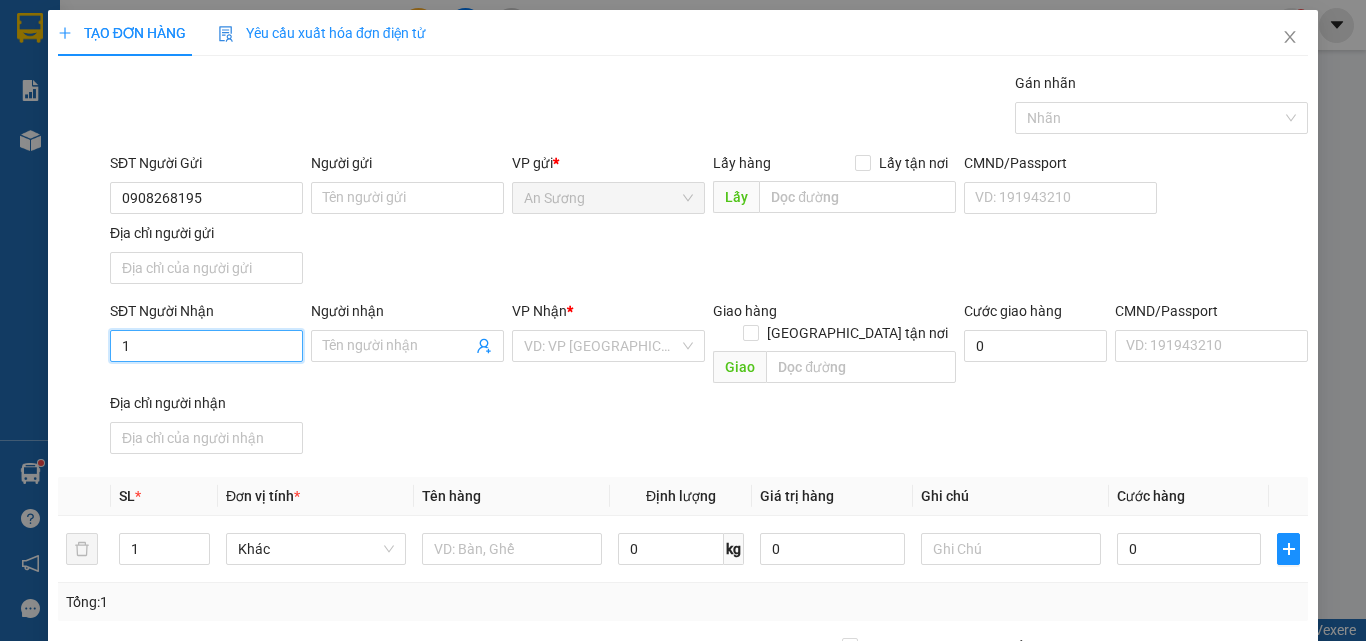 click on "1" at bounding box center (206, 346) 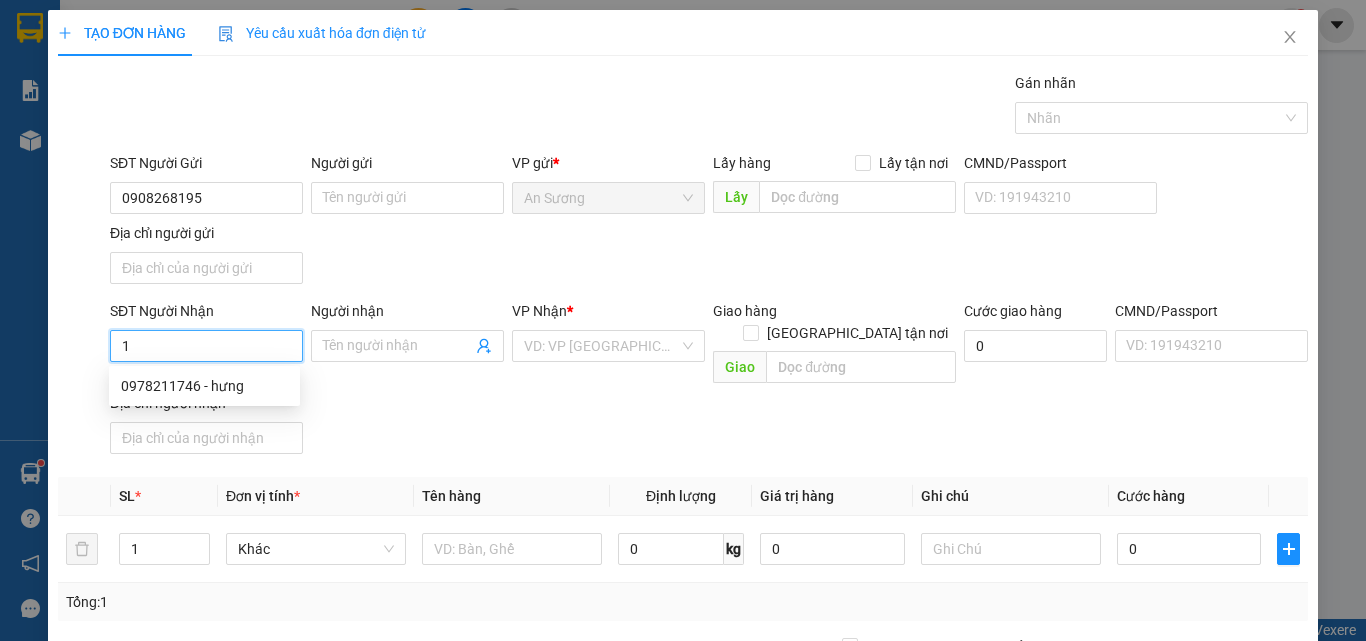 drag, startPoint x: 159, startPoint y: 344, endPoint x: 87, endPoint y: 364, distance: 74.726166 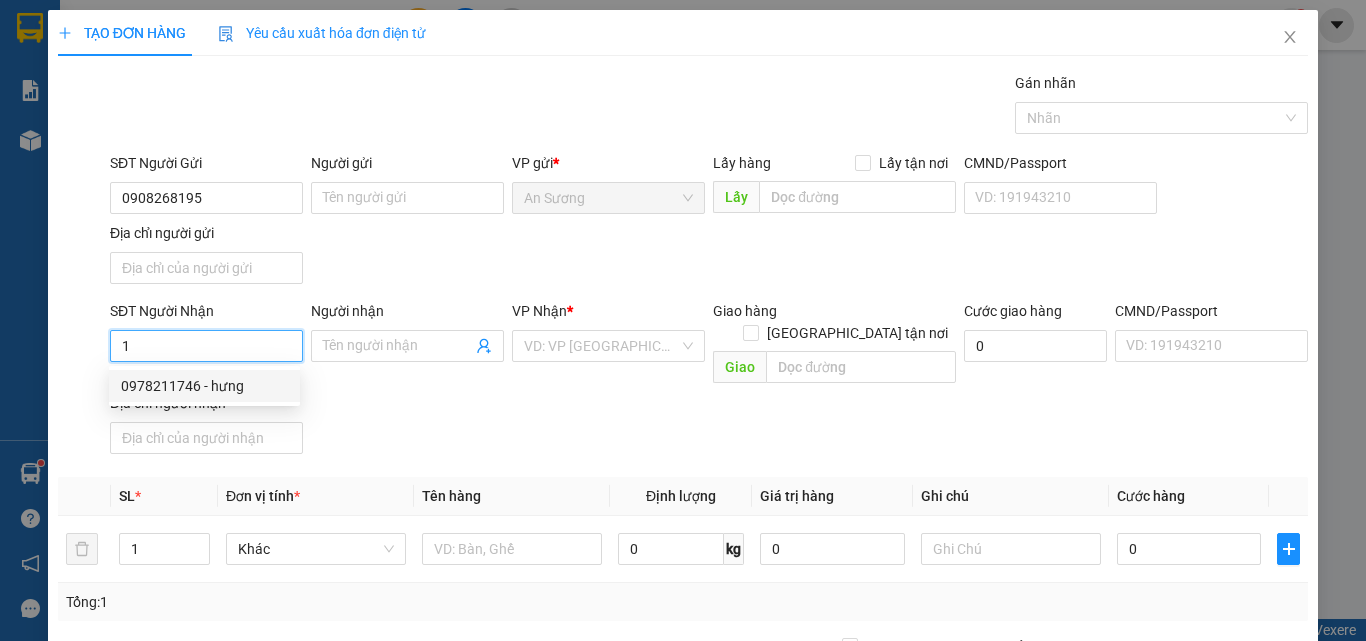 click on "0978211746 - hưng" at bounding box center (204, 386) 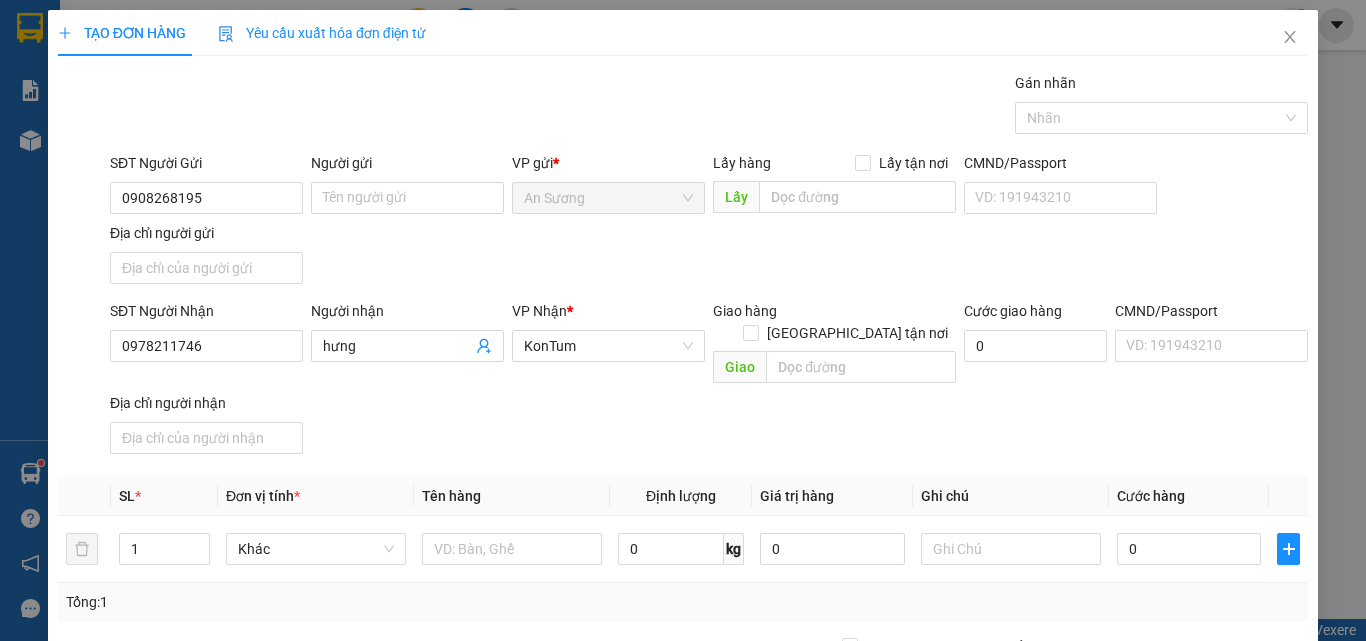 click on "SĐT Người Nhận 0978211746 Người nhận hưng VP Nhận  * KonTum Giao hàng Giao tận nơi Giao Cước giao hàng 0 CMND/Passport VD: 191943210 Địa chỉ người nhận" at bounding box center [709, 381] 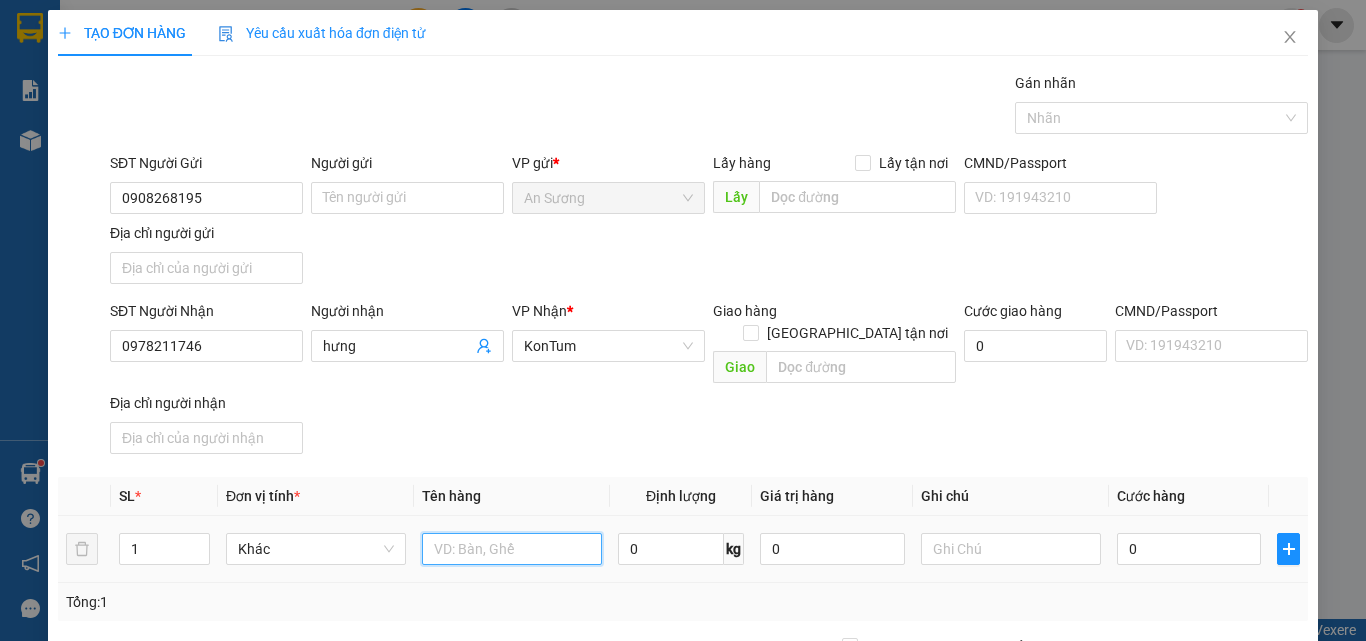 click at bounding box center (512, 549) 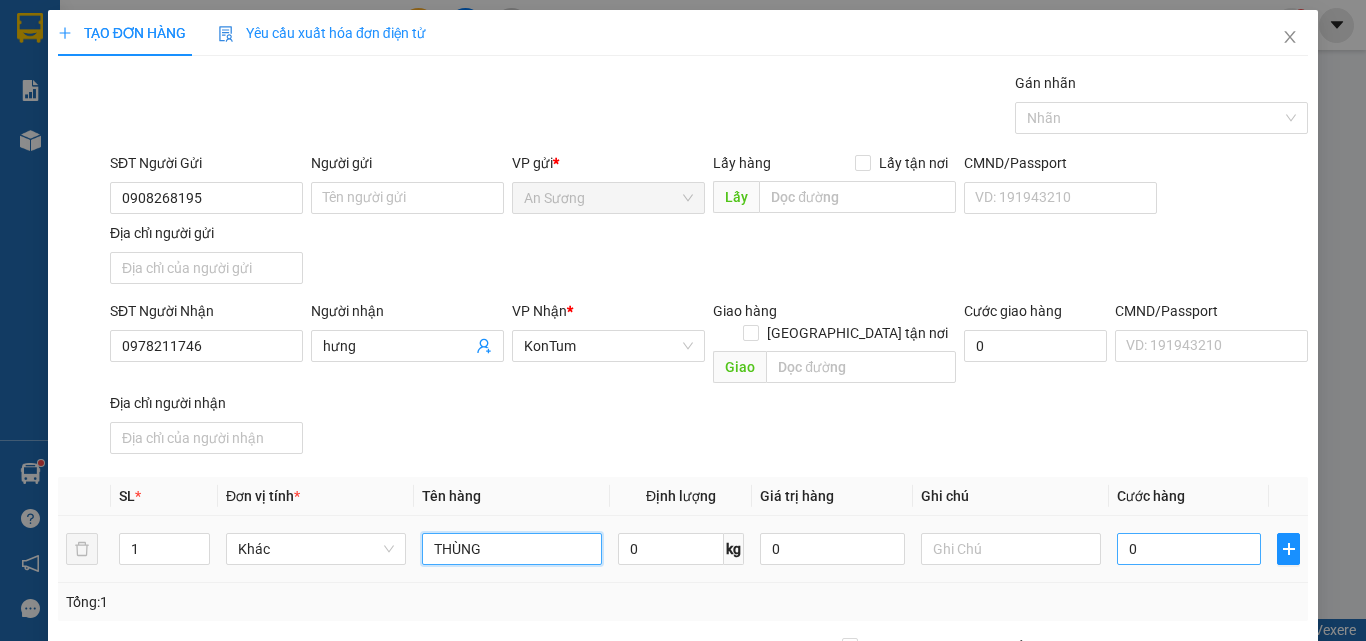 type on "THÙNG" 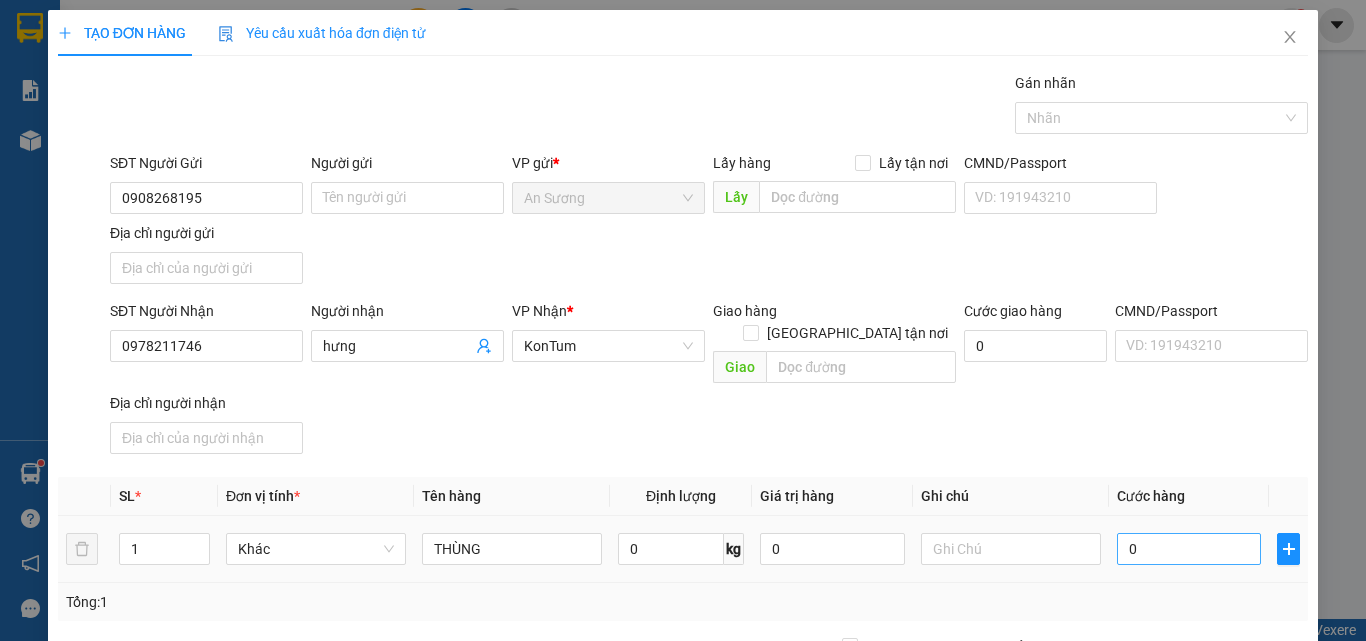 click on "SĐT Người Nhận 0978211746 Người nhận hưng VP Nhận  * KonTum Giao hàng Giao tận nơi Giao Cước giao hàng 0 CMND/Passport VD: 191943210 Địa chỉ người nhận" at bounding box center [709, 381] 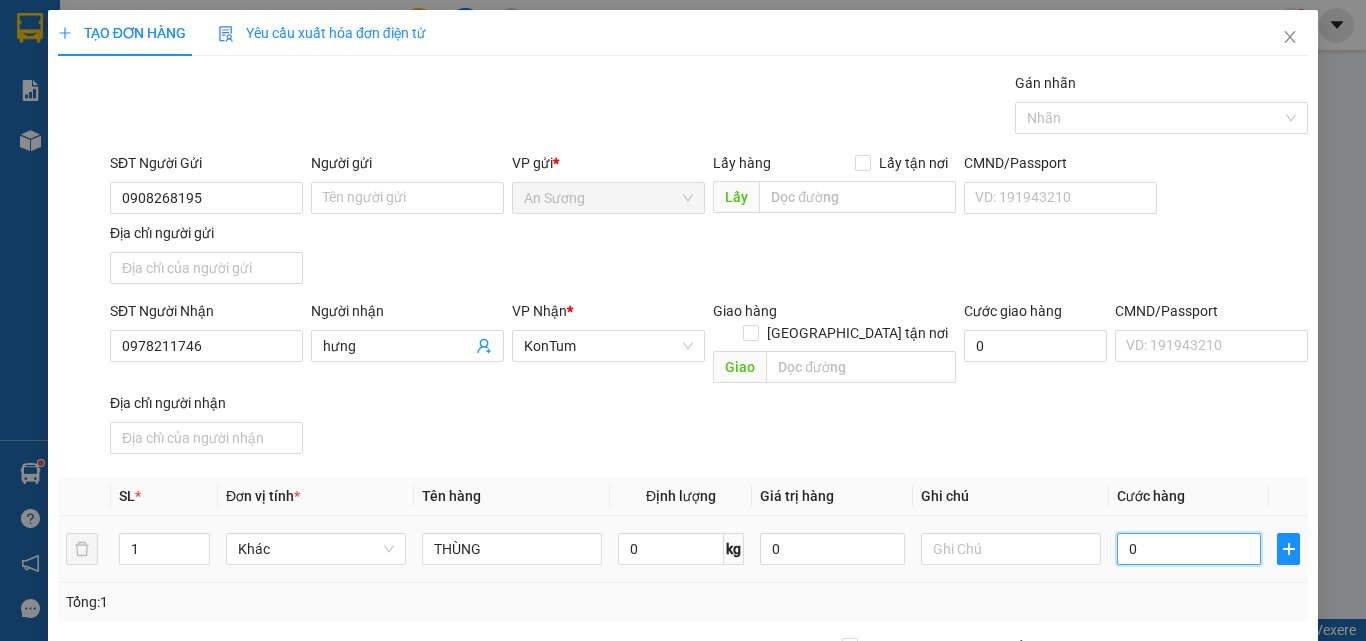 click on "0" at bounding box center (1189, 549) 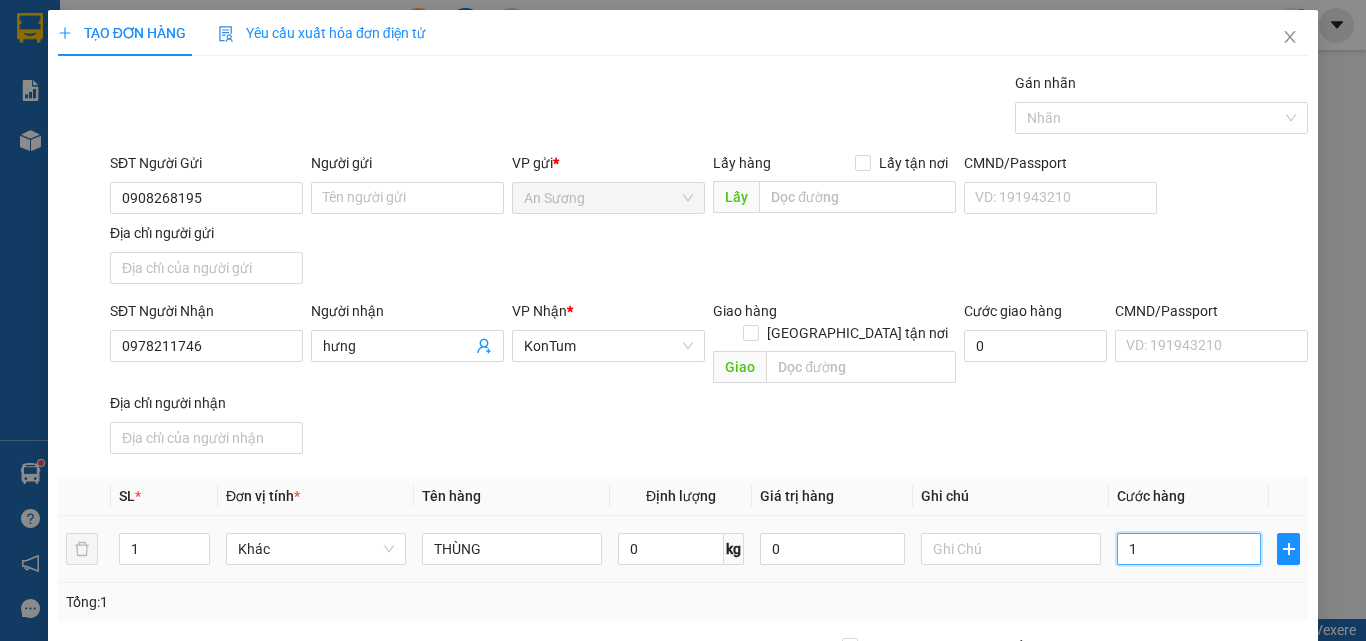 type on "10" 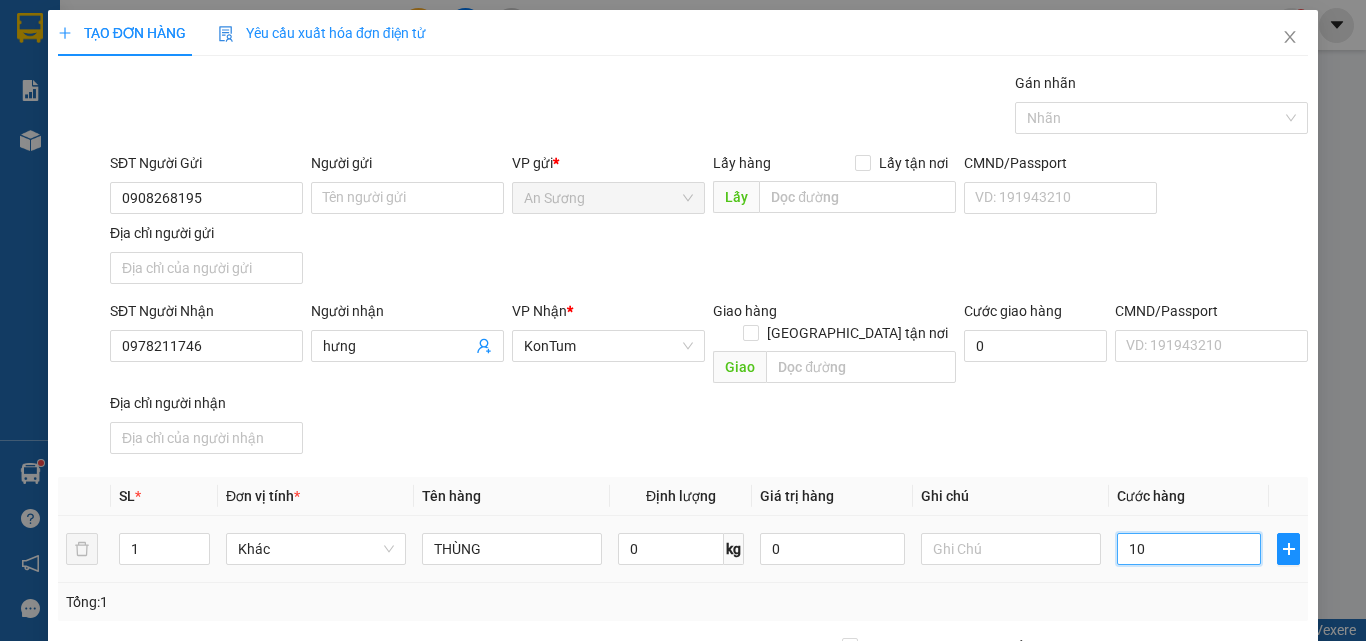 type on "10" 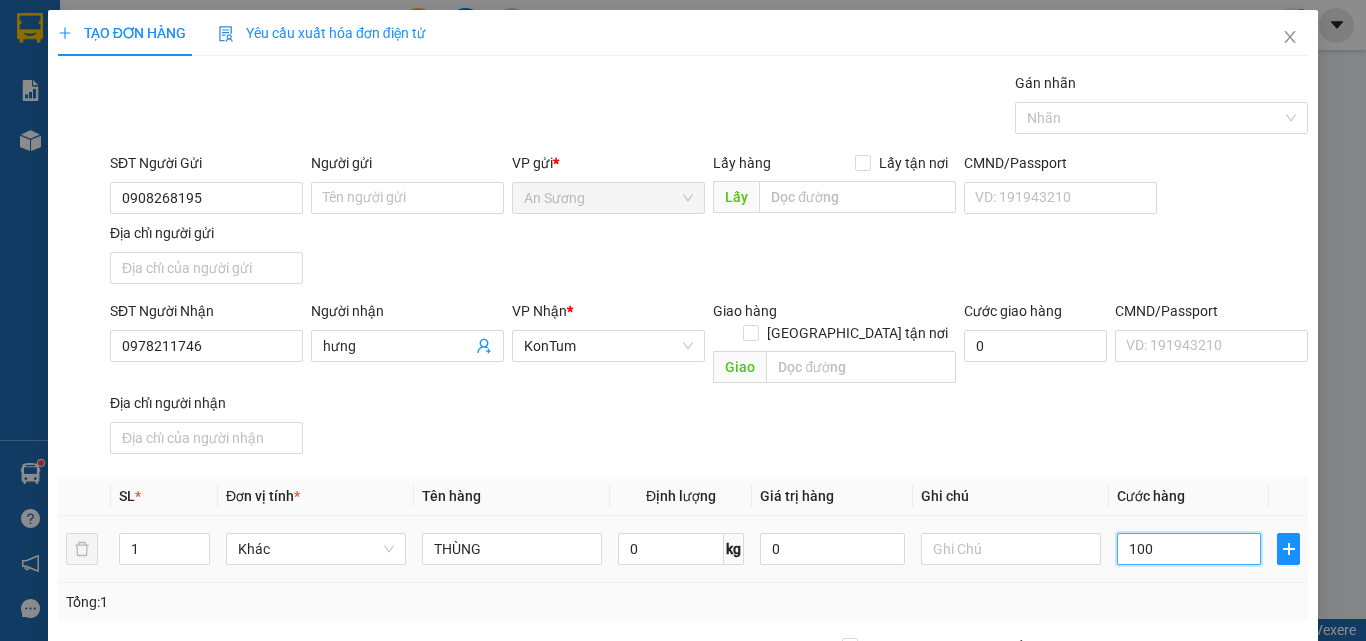 type on "100" 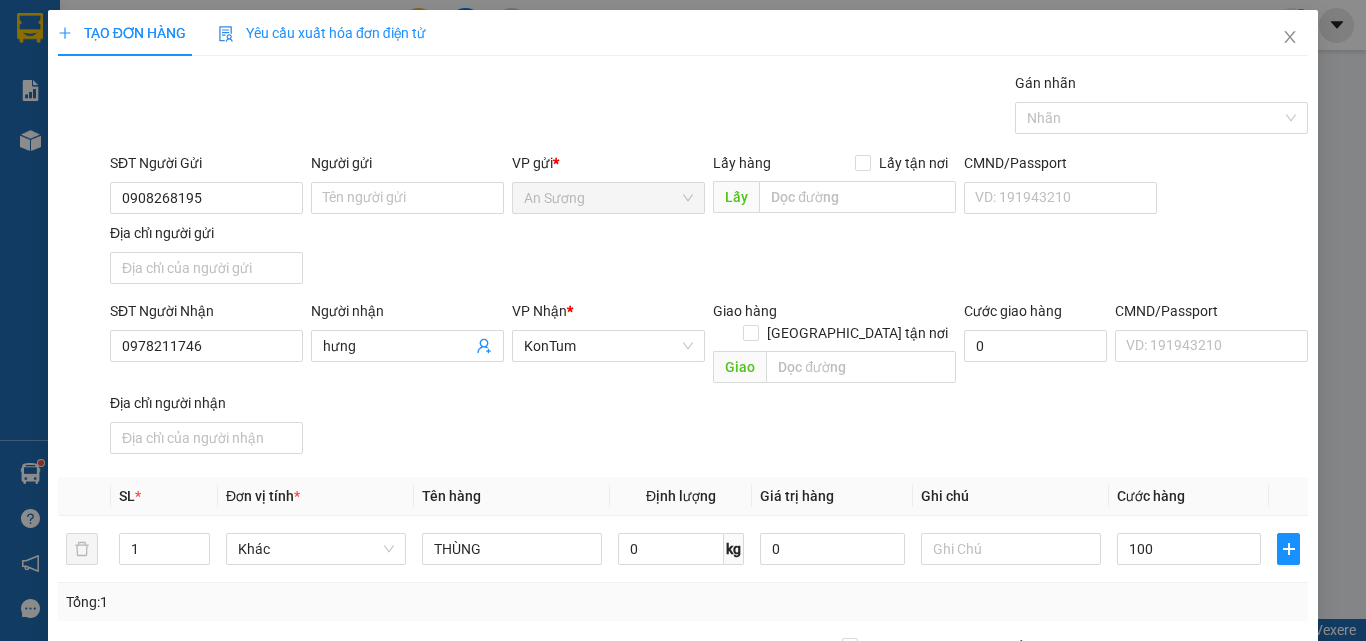 drag, startPoint x: 1090, startPoint y: 408, endPoint x: 1127, endPoint y: 457, distance: 61.400326 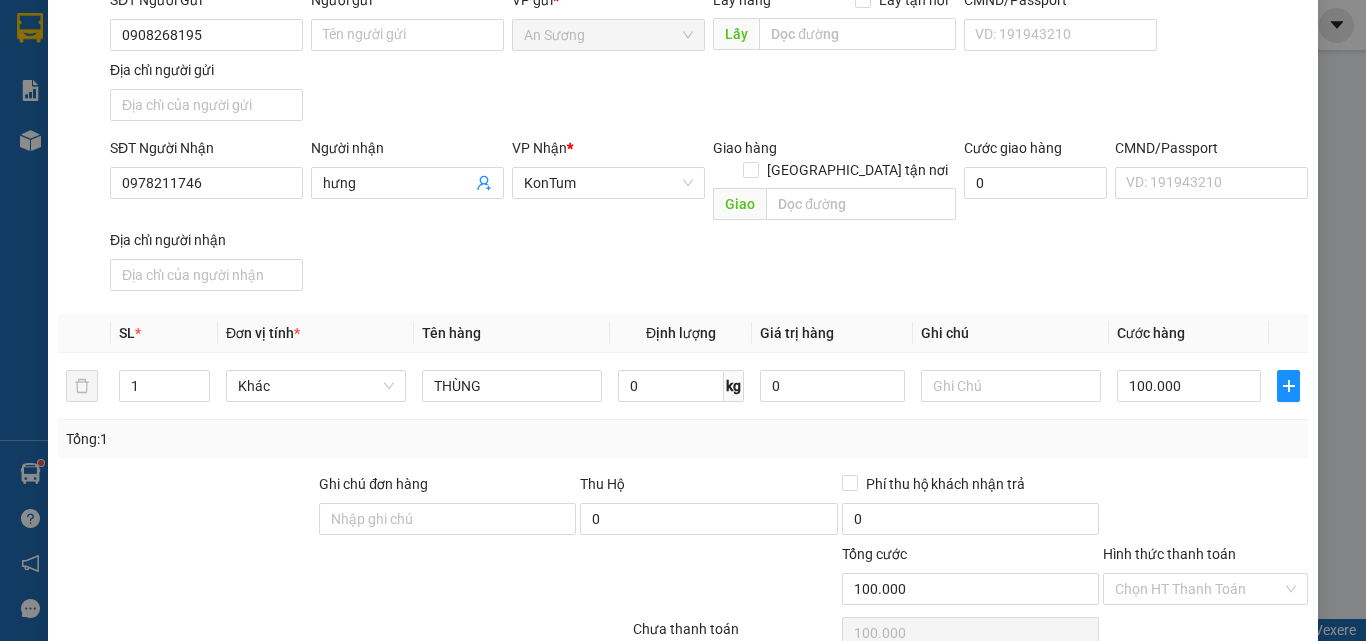 scroll, scrollTop: 239, scrollLeft: 0, axis: vertical 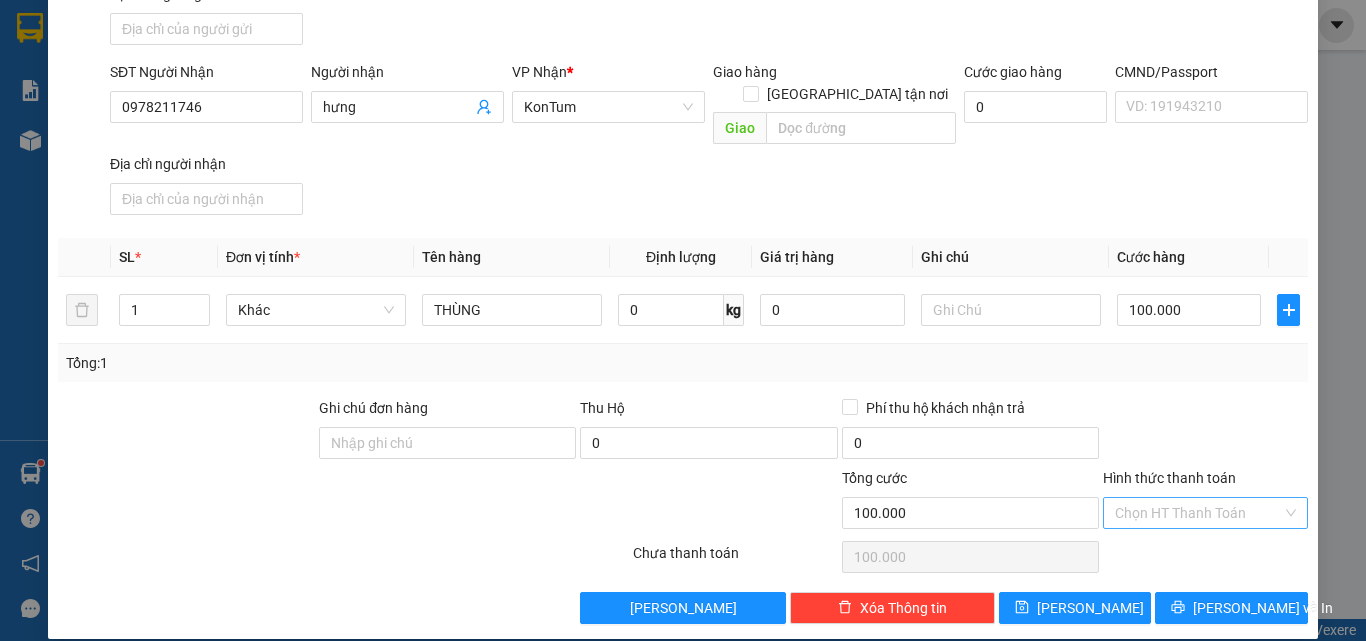 click on "Hình thức thanh toán" at bounding box center [1198, 513] 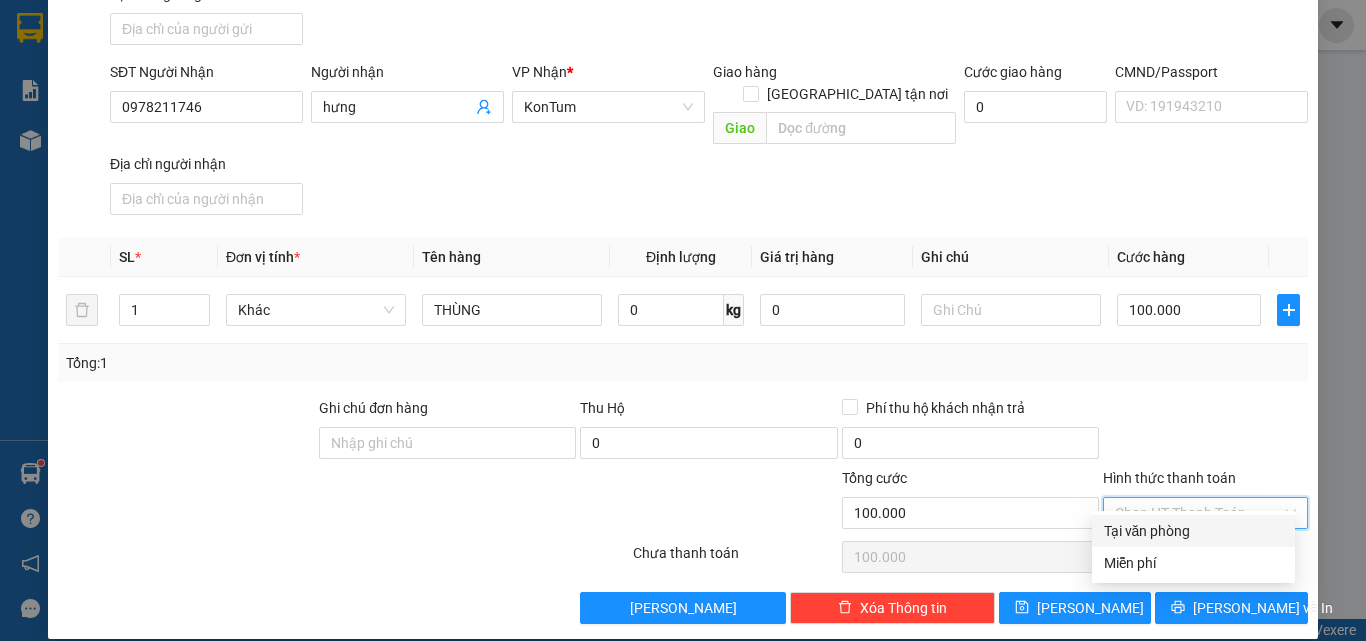 click on "Tại văn phòng" at bounding box center [1193, 531] 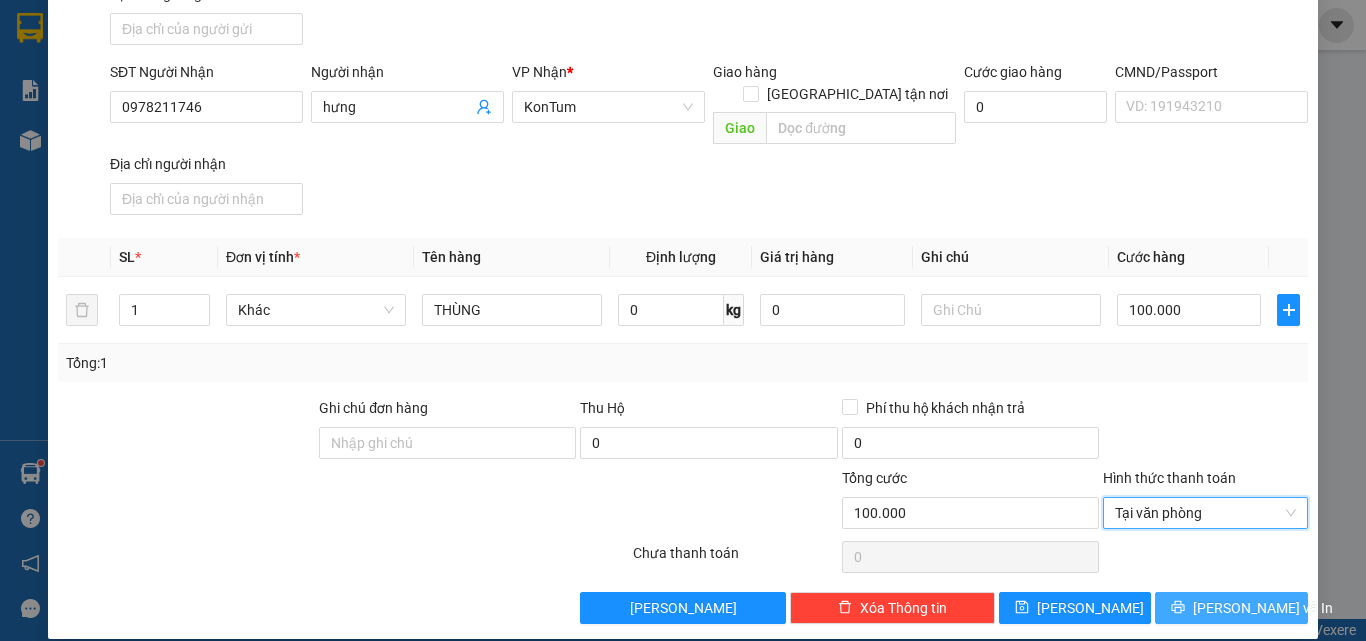 click on "Lưu và In" at bounding box center (1263, 608) 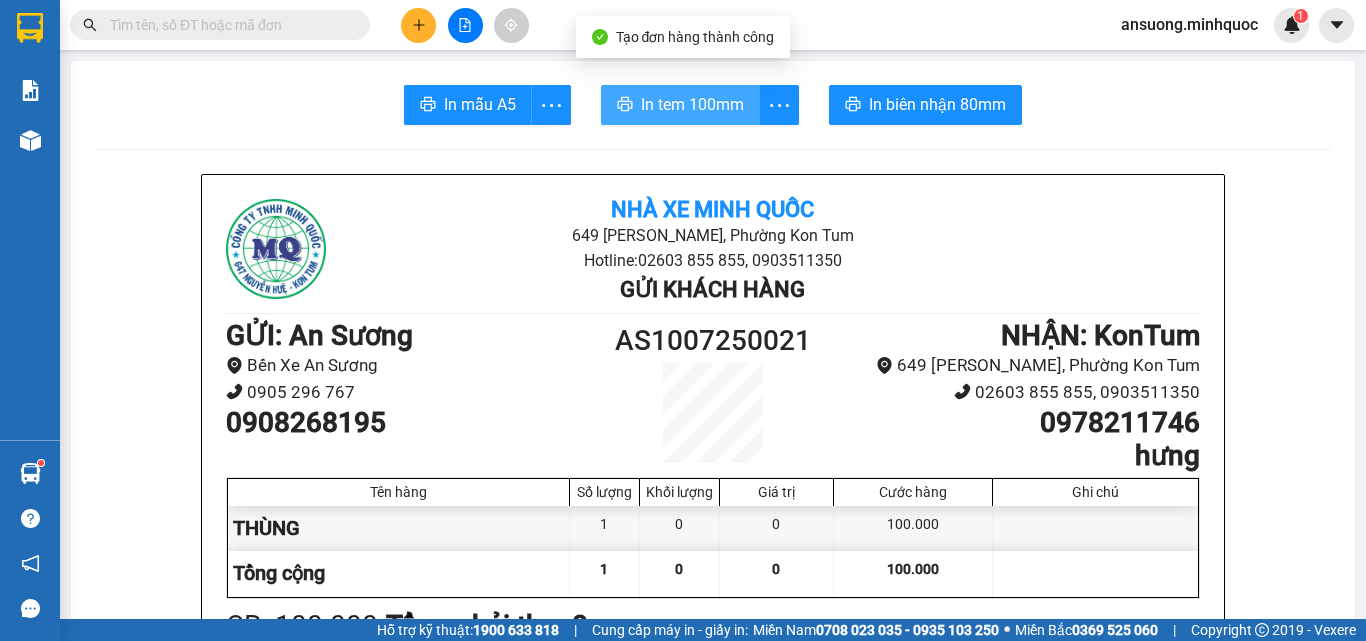 click on "In tem 100mm" at bounding box center [680, 105] 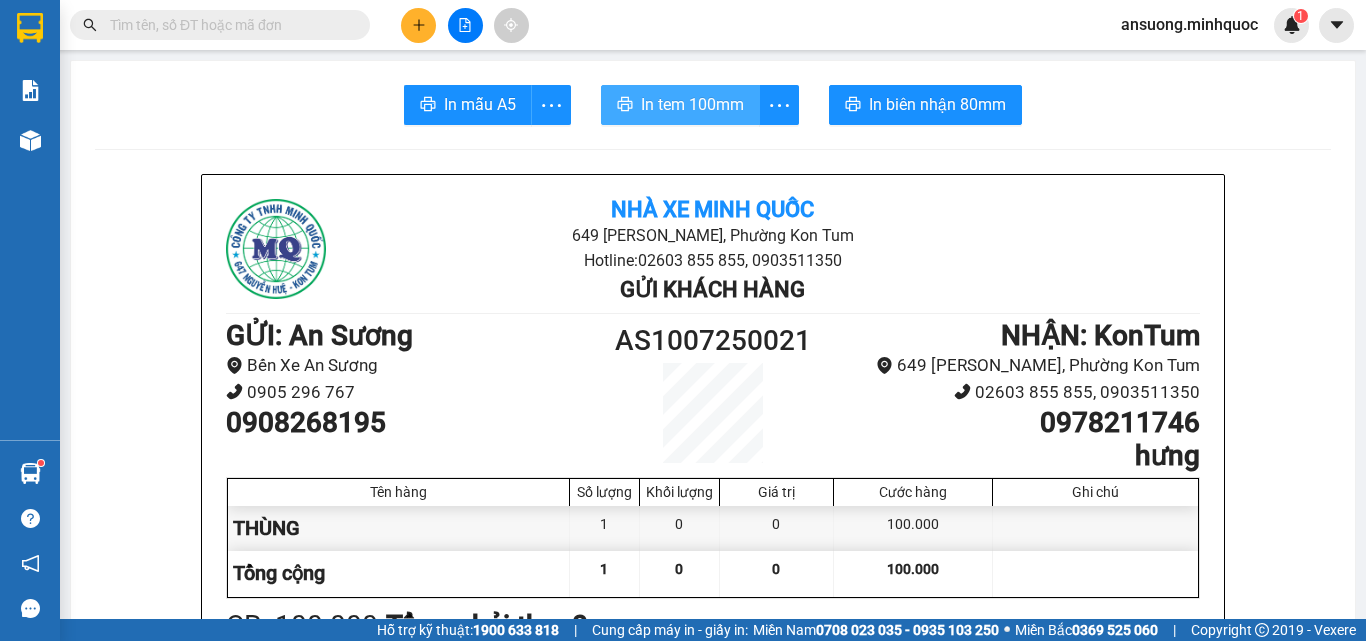scroll, scrollTop: 0, scrollLeft: 0, axis: both 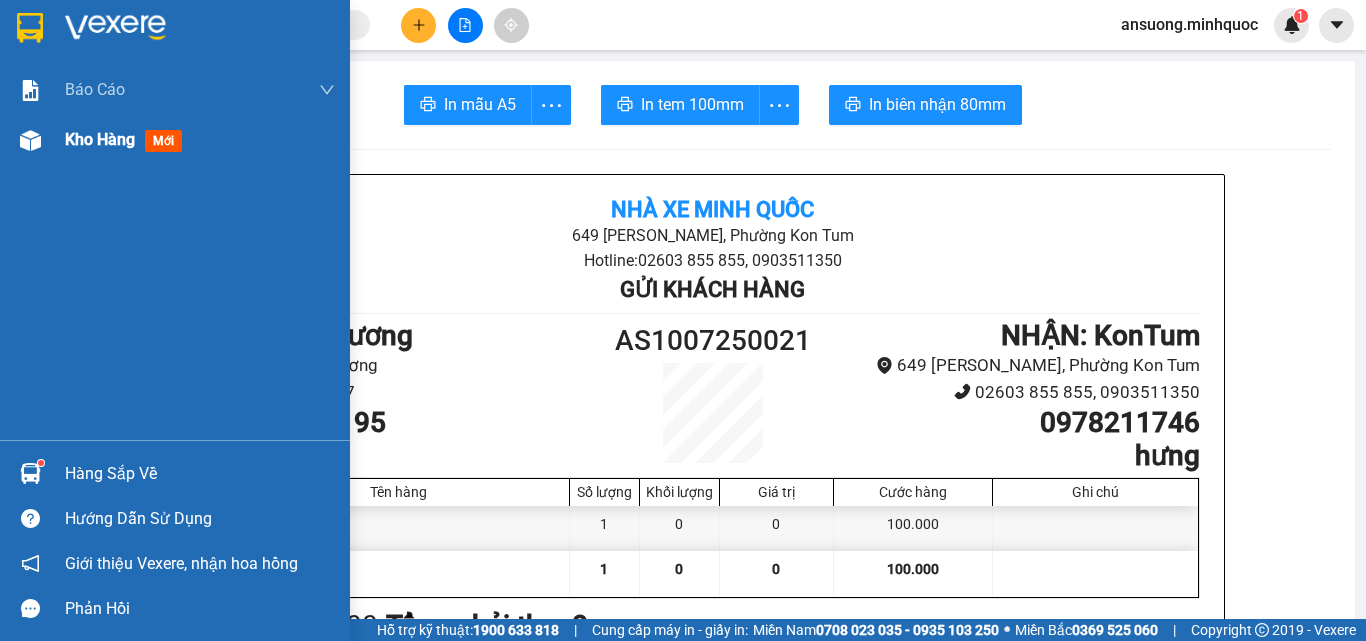 click on "Kho hàng mới" at bounding box center [175, 140] 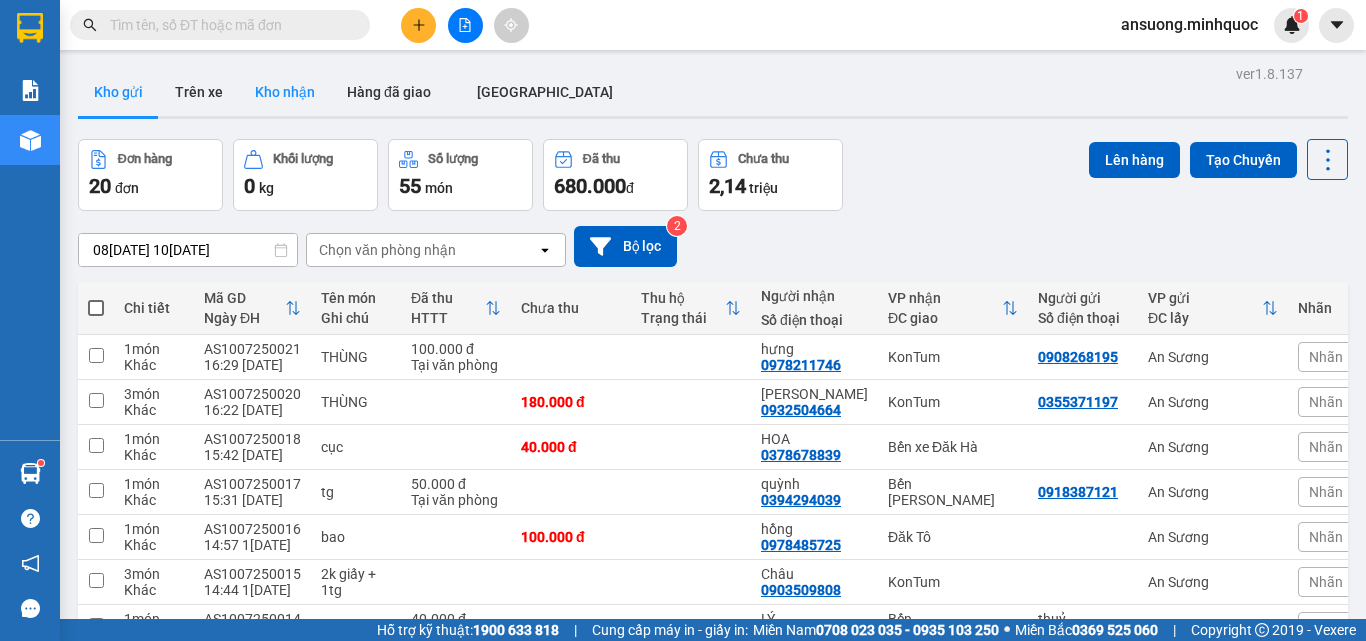 click on "Kho nhận" at bounding box center (285, 92) 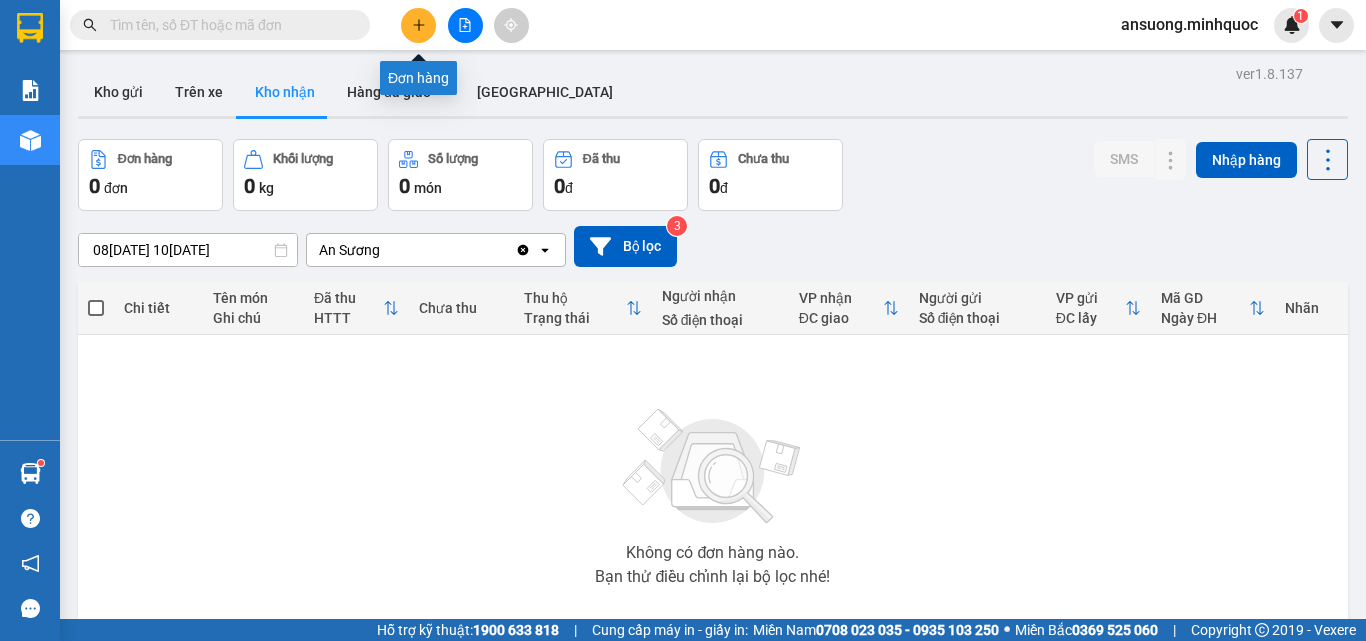 click at bounding box center [418, 25] 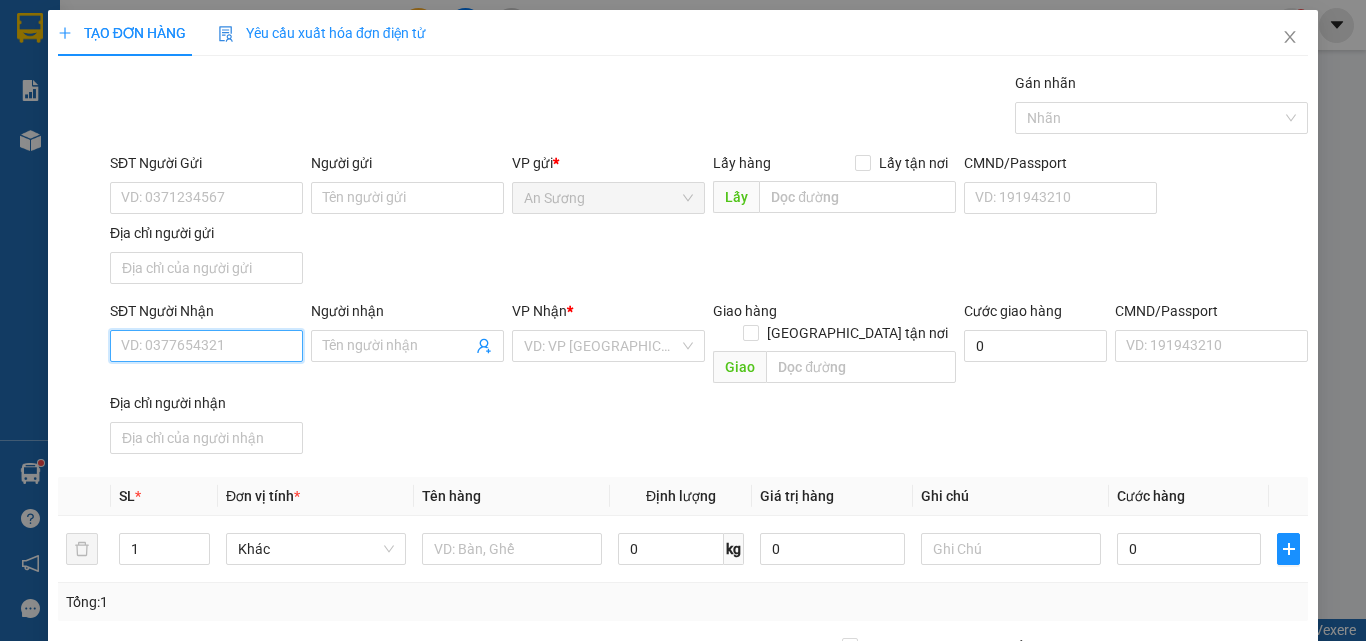 click on "SĐT Người Nhận" at bounding box center (206, 346) 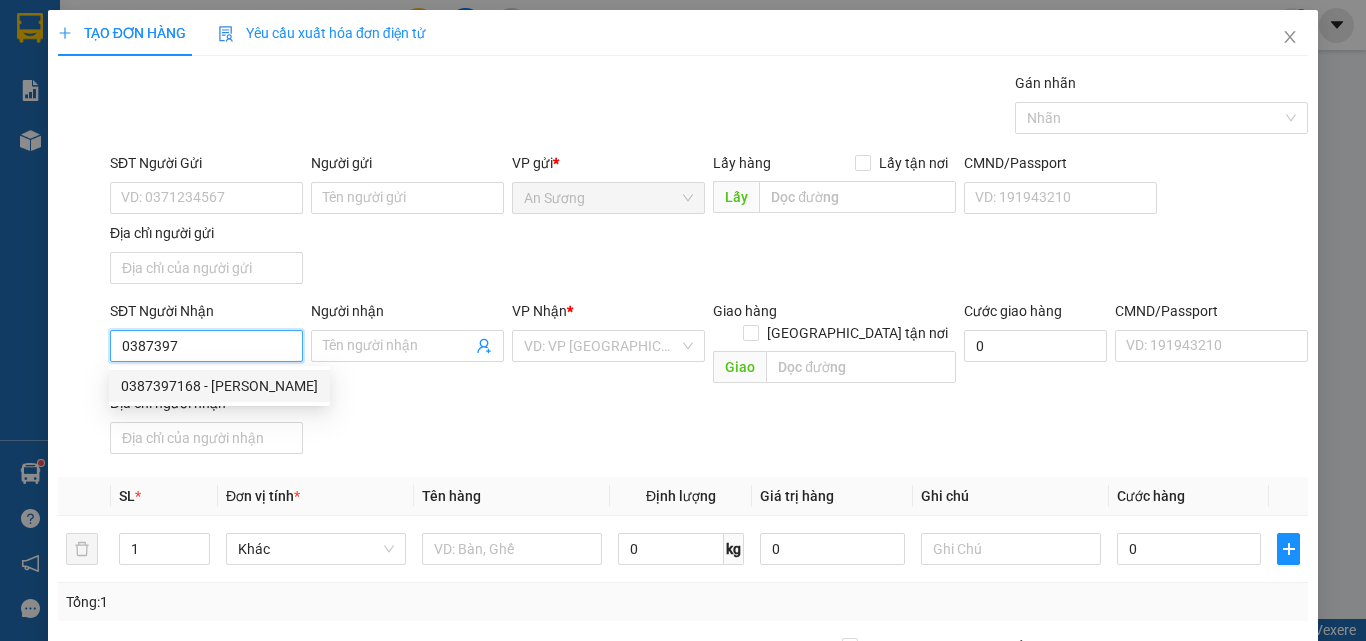 click on "0387397168 - TUẤN ANH" at bounding box center [219, 386] 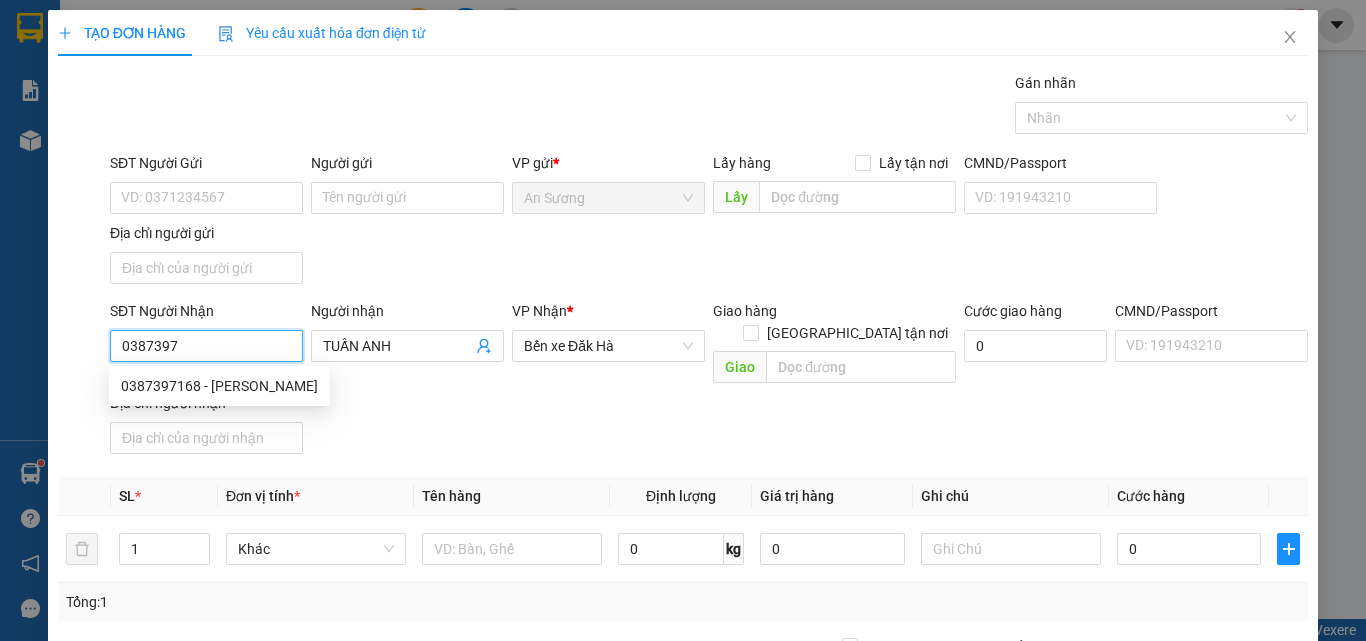 type on "0387397168" 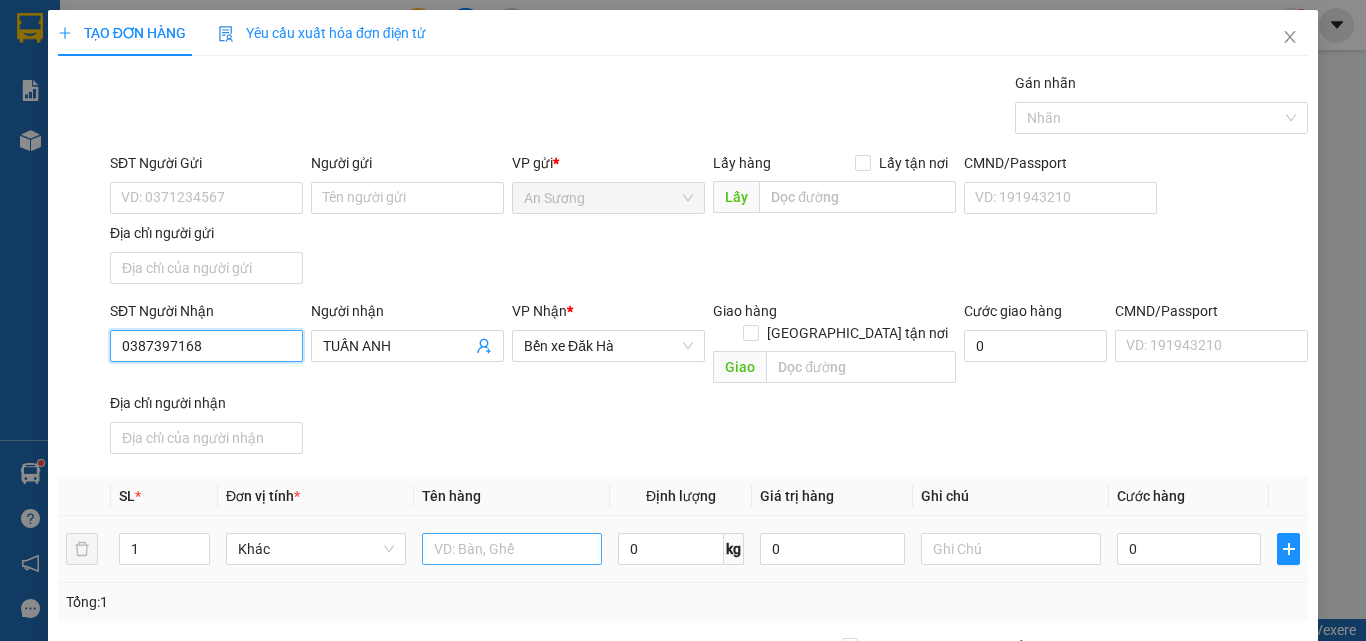 type on "0387397168" 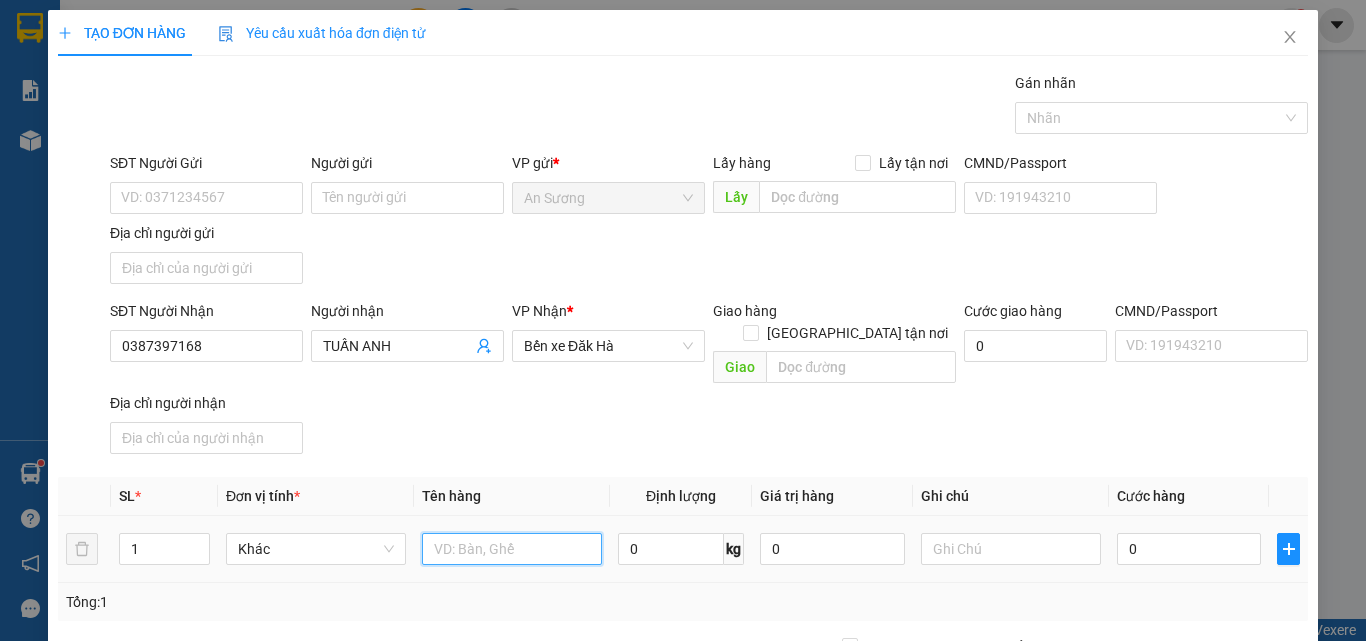 click at bounding box center [512, 549] 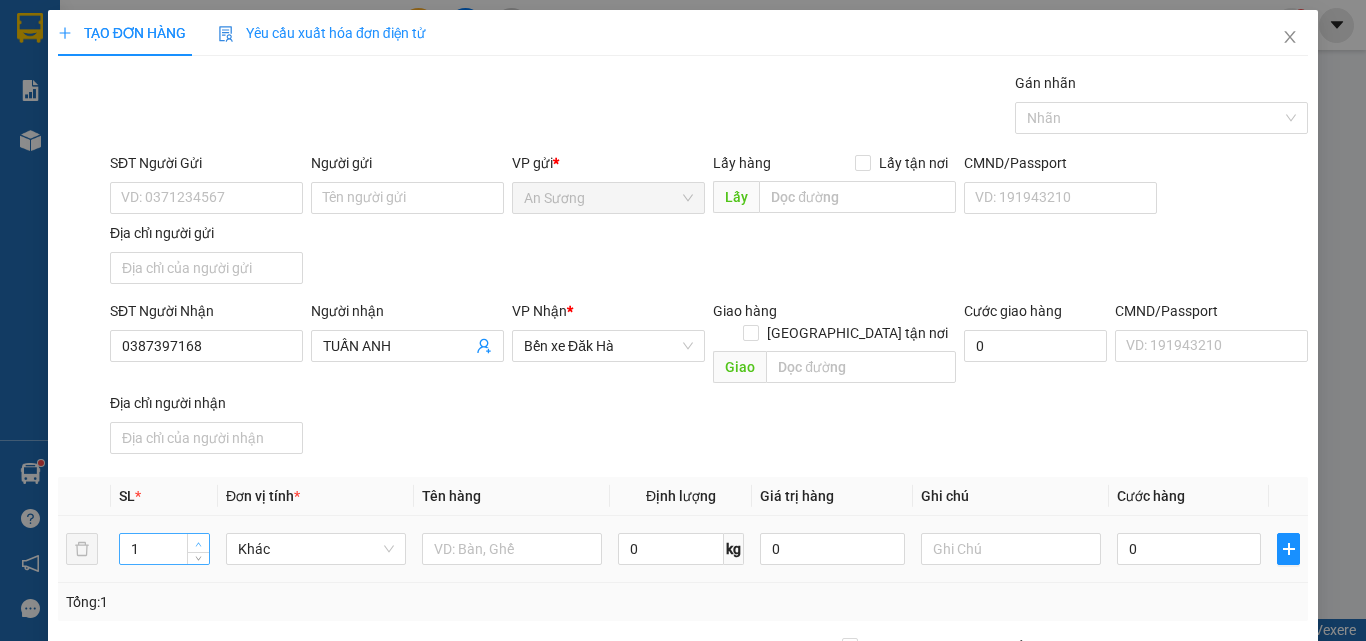 click 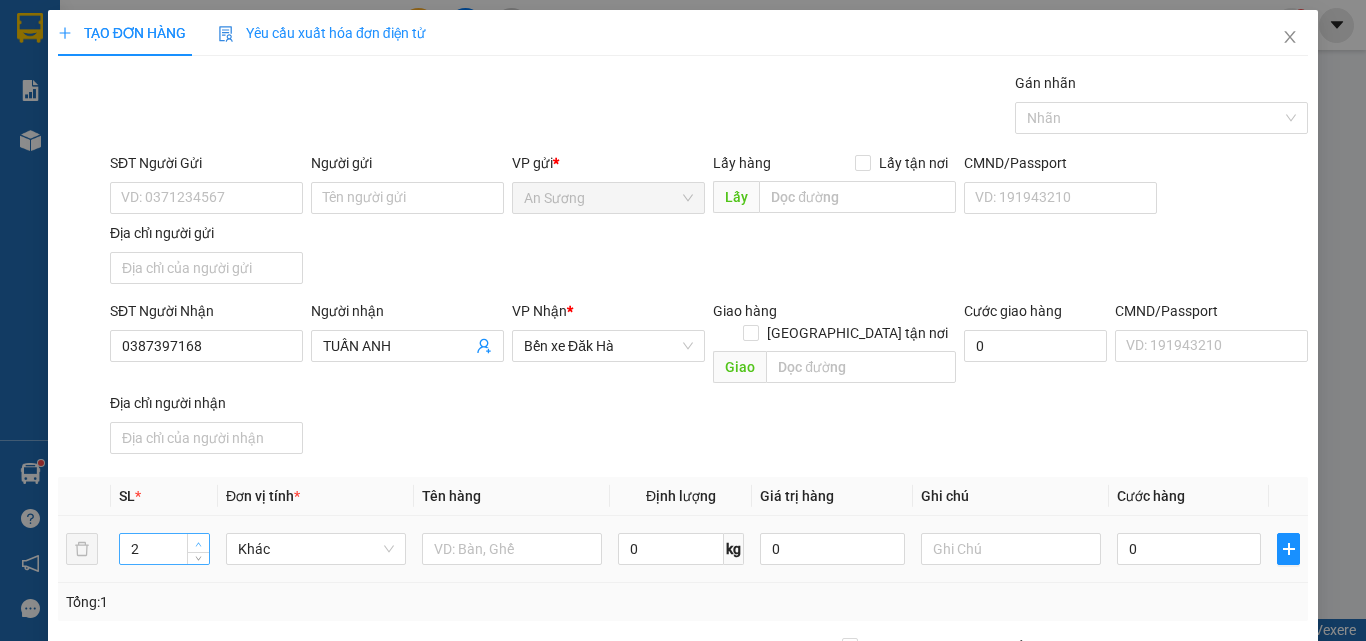 click 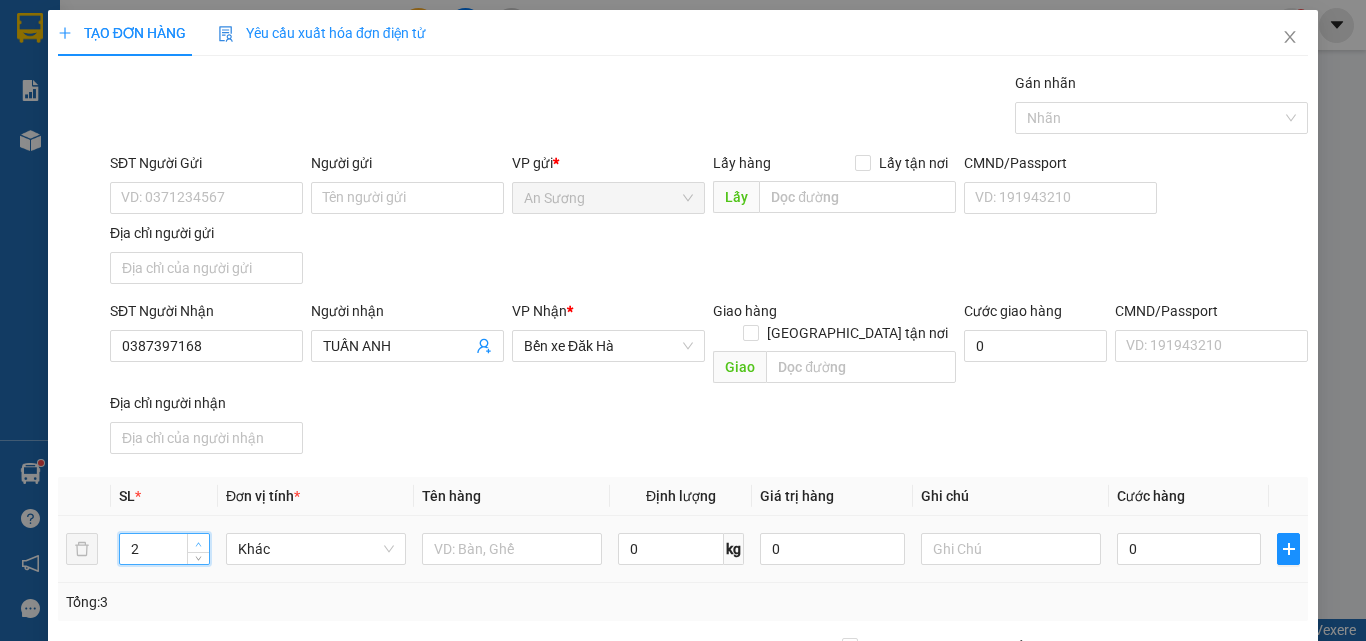 type on "3" 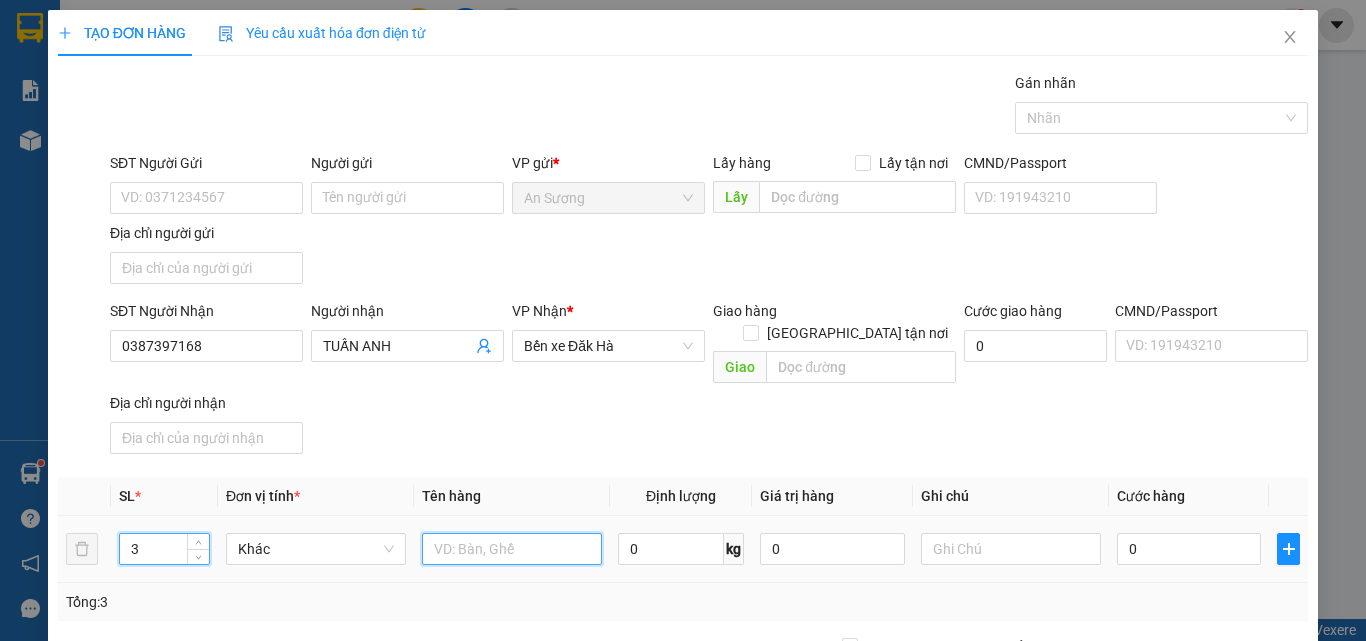 click at bounding box center [512, 549] 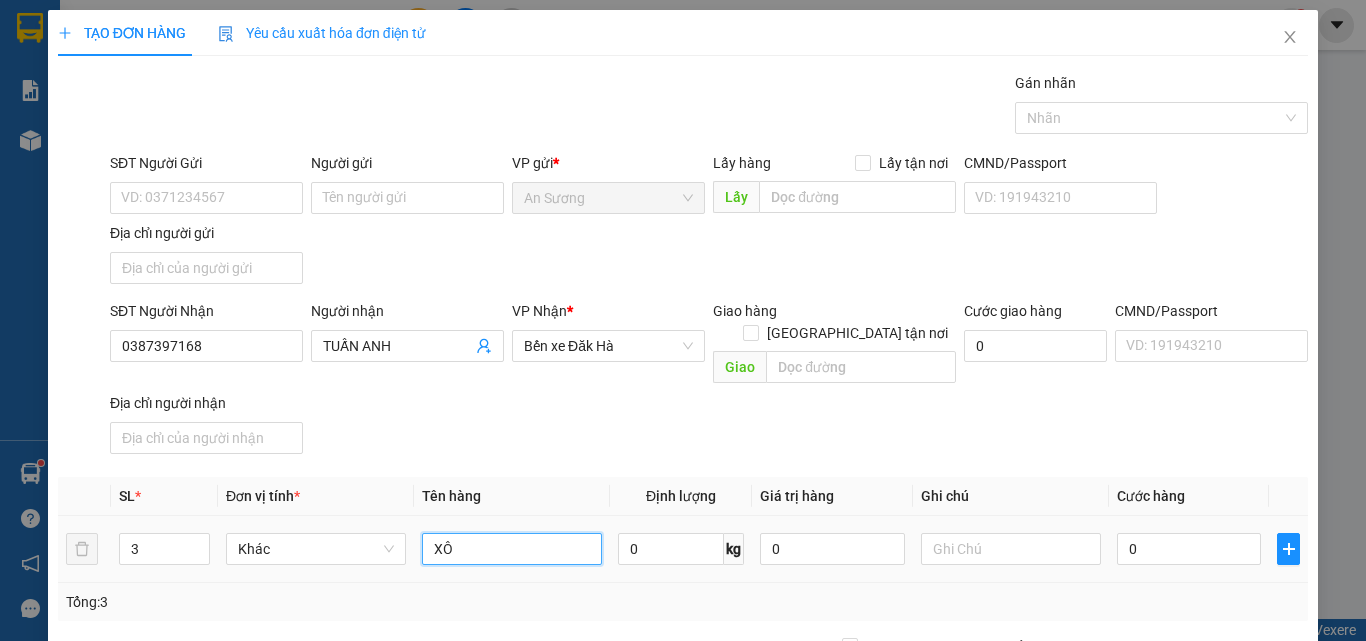 type on "XÔ" 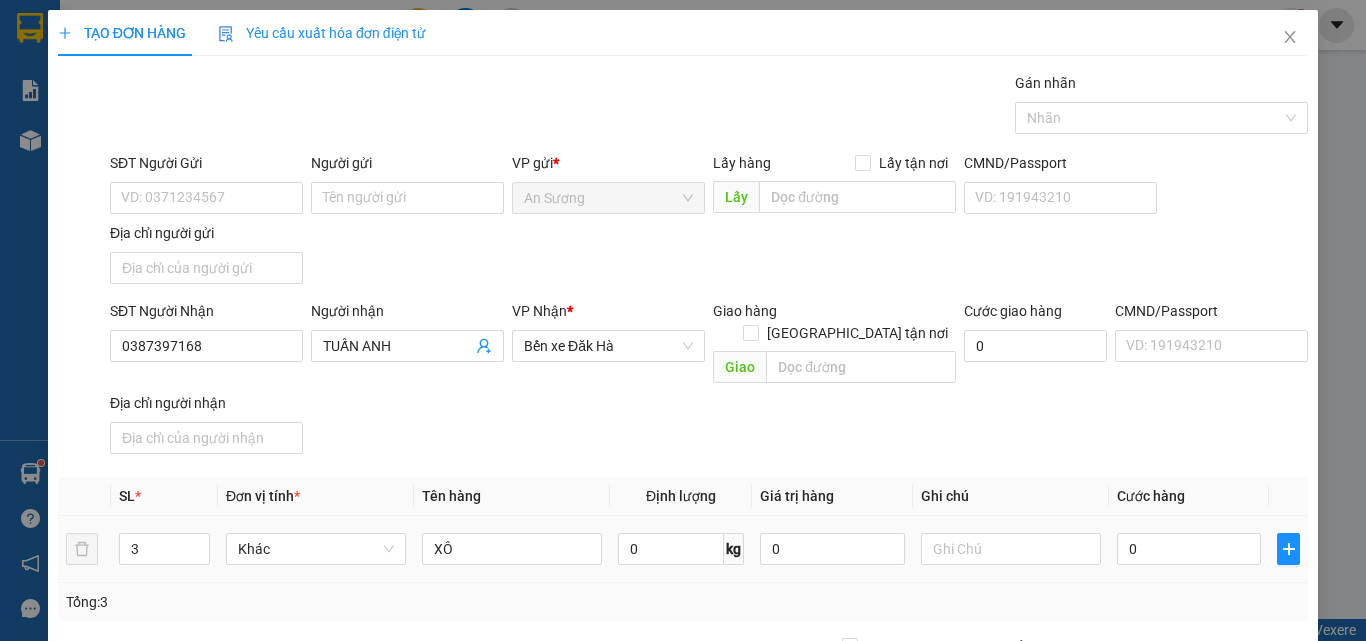 click on "Transit Pickup Surcharge Ids Transit Deliver Surcharge Ids Transit Deliver Surcharge Transit Deliver Surcharge Gán nhãn   Nhãn SĐT Người Gửi VD: 0371234567 Người gửi Tên người gửi VP gửi  * An Sương Lấy hàng Lấy tận nơi Lấy CMND/Passport VD: 191943210 Địa chỉ người gửi SĐT Người Nhận 0387397168 Người nhận TUẤN ANH VP Nhận  * Bến xe Đăk Hà Giao hàng Giao tận nơi Giao Cước giao hàng 0 CMND/Passport VD: 191943210 Địa chỉ người nhận SL  * Đơn vị tính  * Tên hàng  Định lượng Giá trị hàng Ghi chú Cước hàng                   3 Khác XÔ 0 kg 0 0 Tổng:  3 Ghi chú đơn hàng Thu Hộ 0 Phí thu hộ khách nhận trả 0 Tổng cước 0 Hình thức thanh toán Chọn HT Thanh Toán Số tiền thu trước 0 Chưa thanh toán 0 Chọn HT Thanh Toán Lưu nháp Xóa Thông tin Lưu Lưu và In" at bounding box center (683, 467) 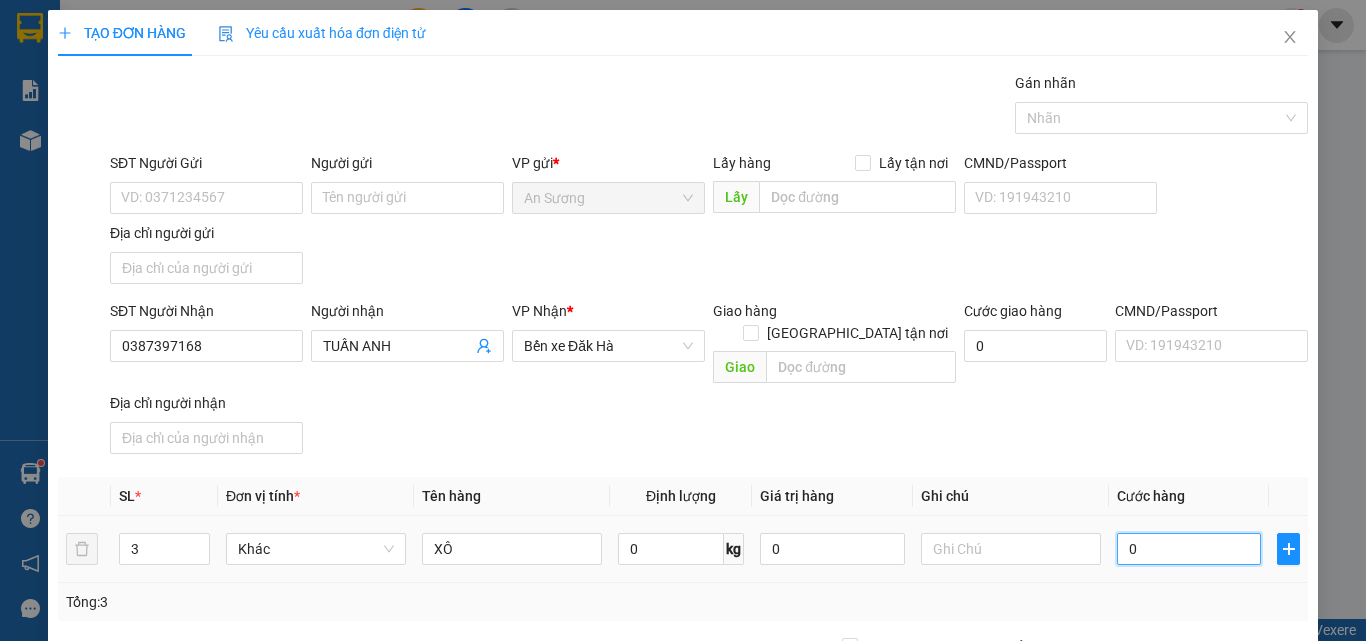 type on "5" 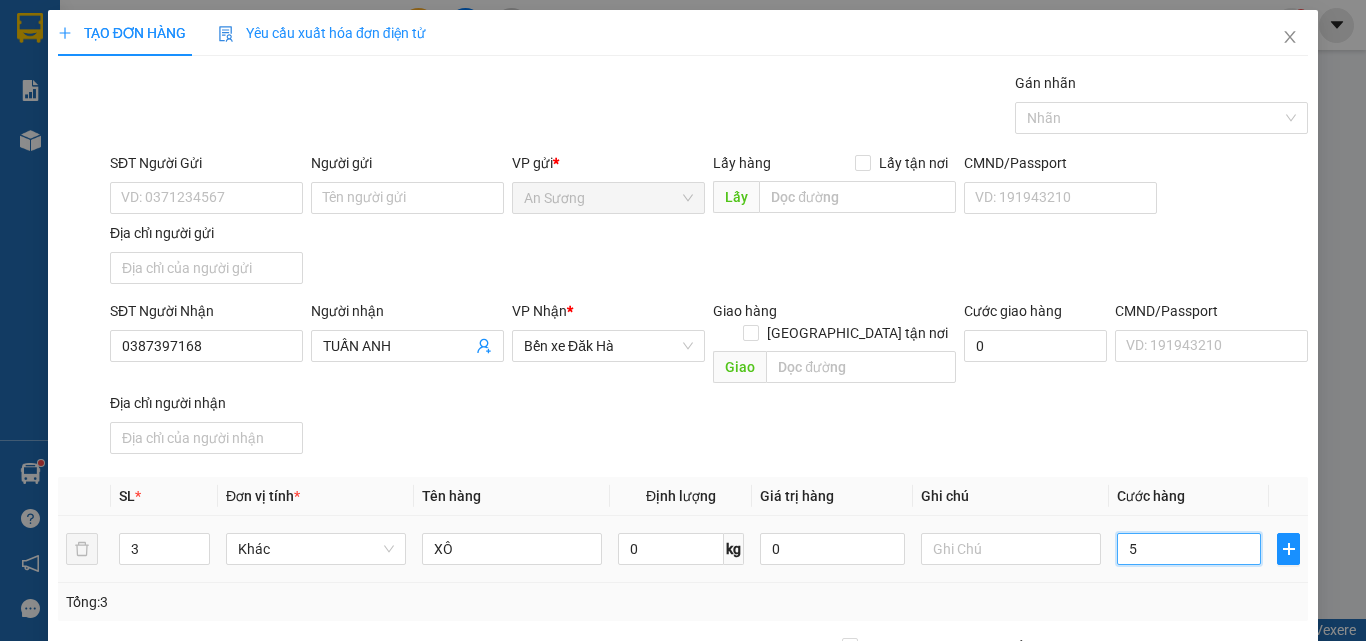 type on "5" 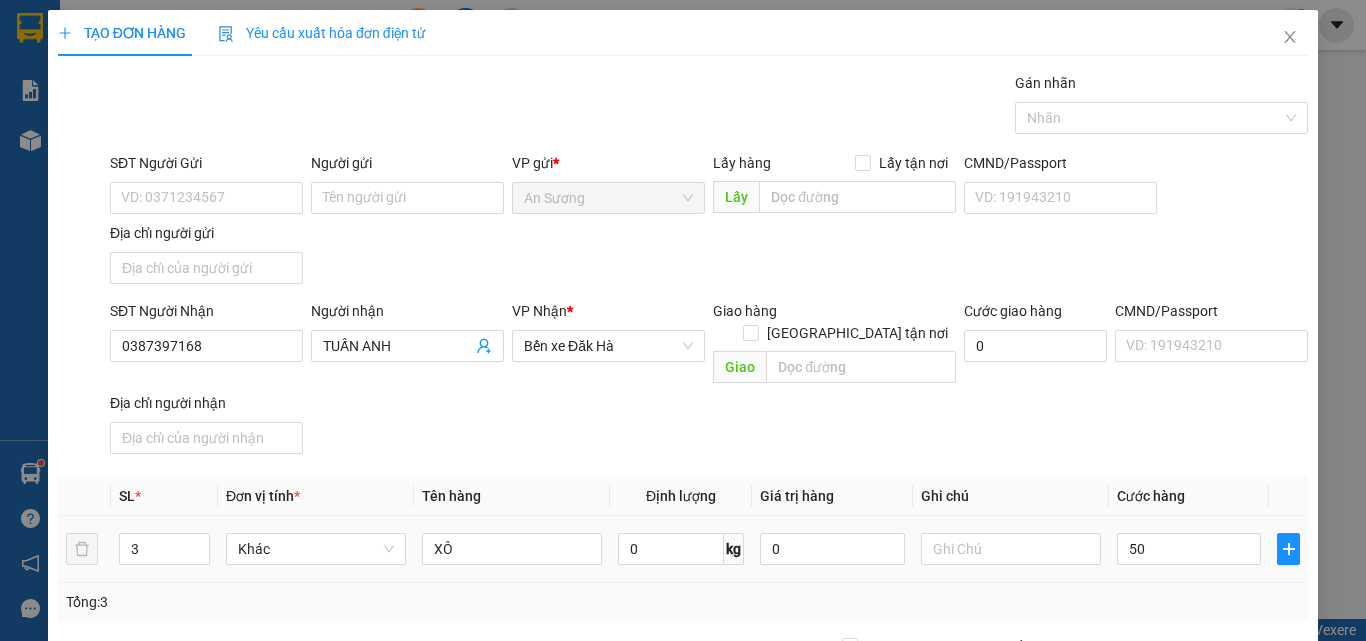 type on "50.000" 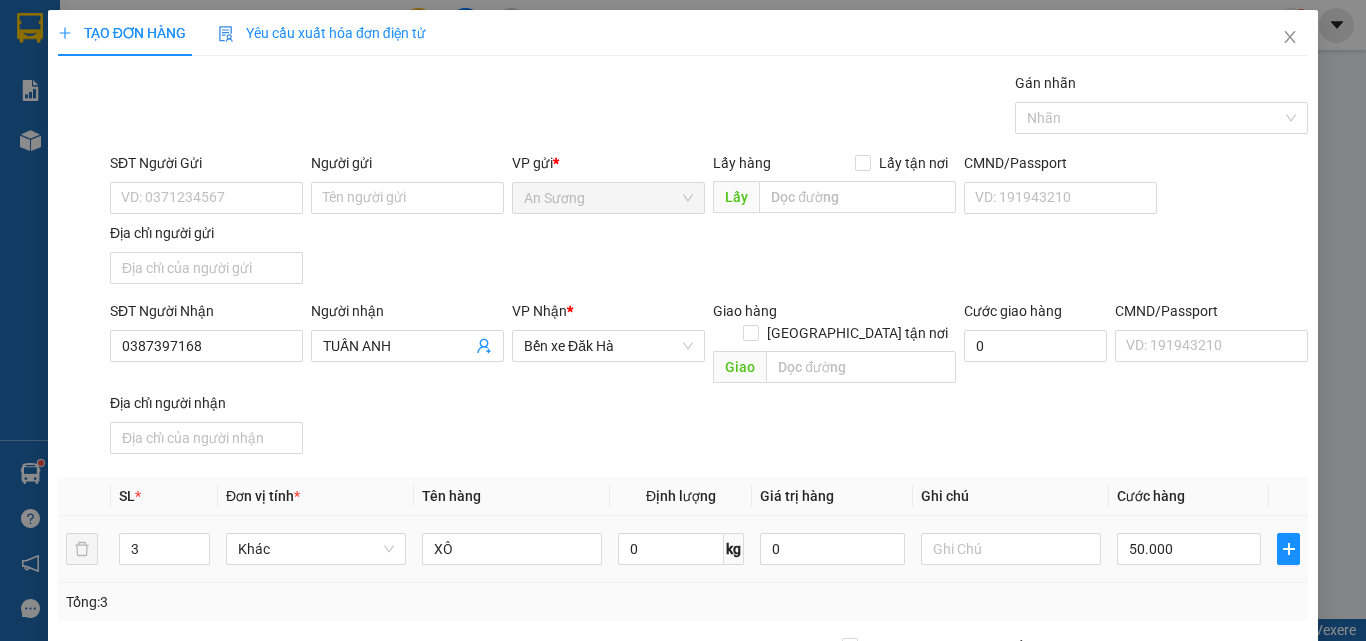 click on "Cước hàng" at bounding box center (1189, 496) 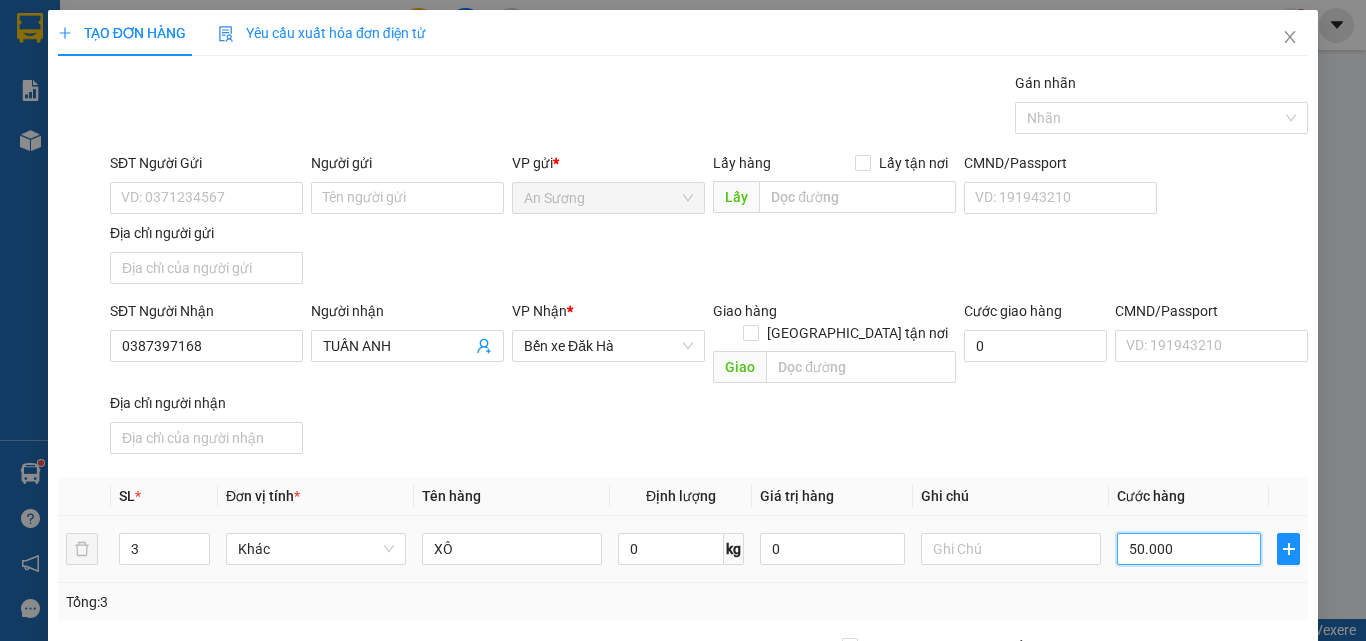 click on "50.000" at bounding box center [1189, 549] 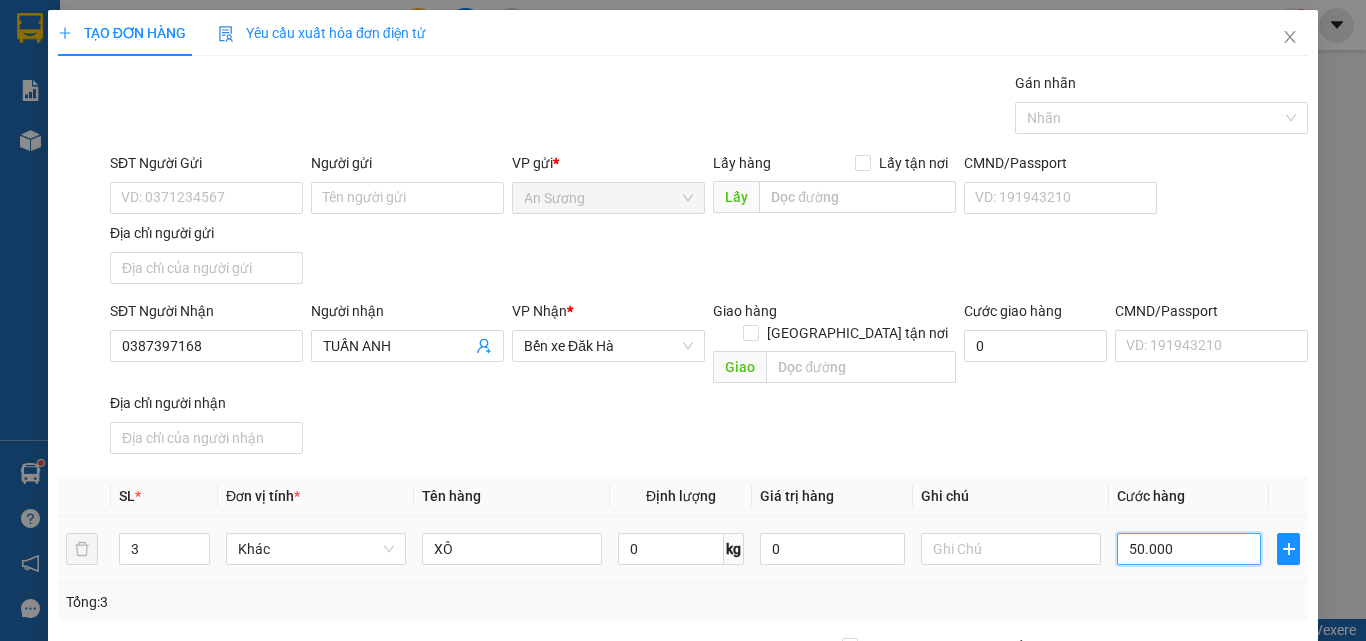type on "1" 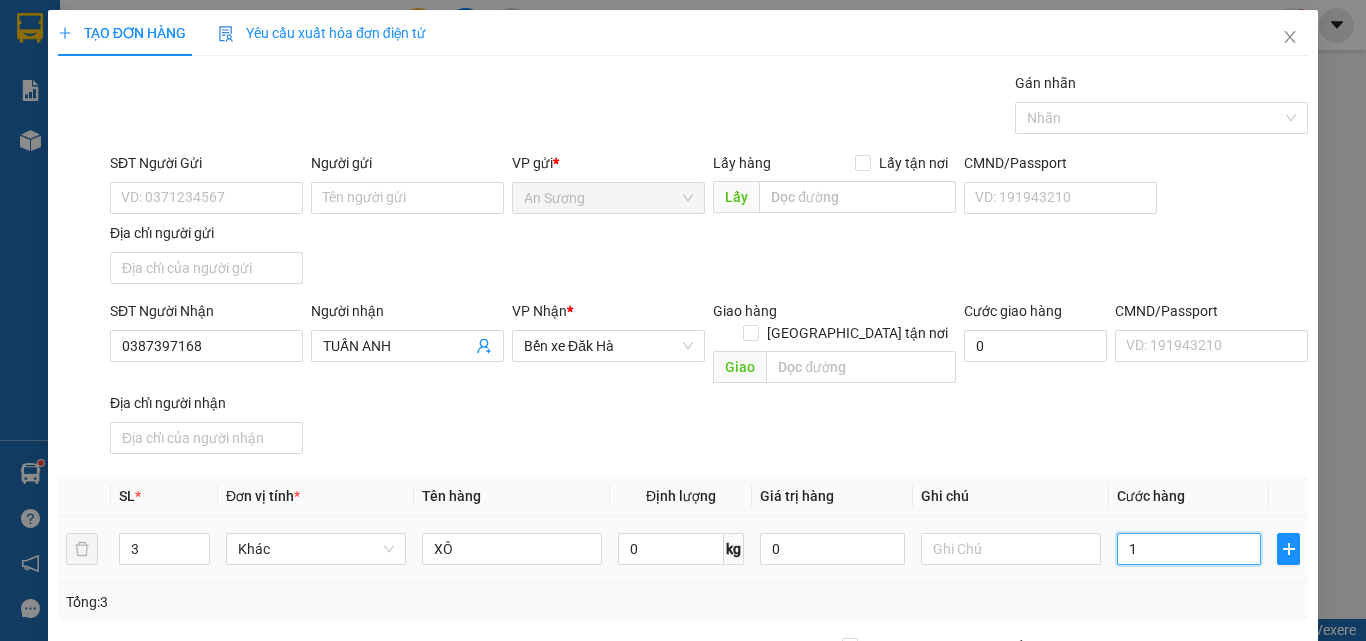 type on "1" 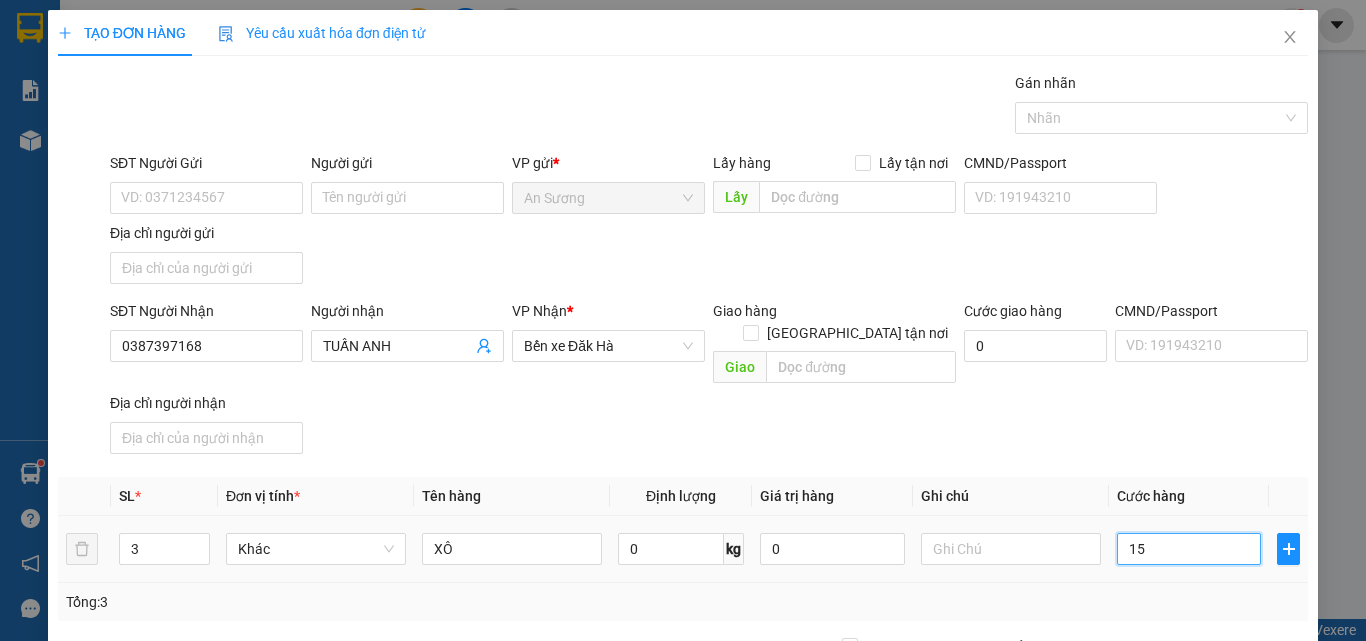 type on "150" 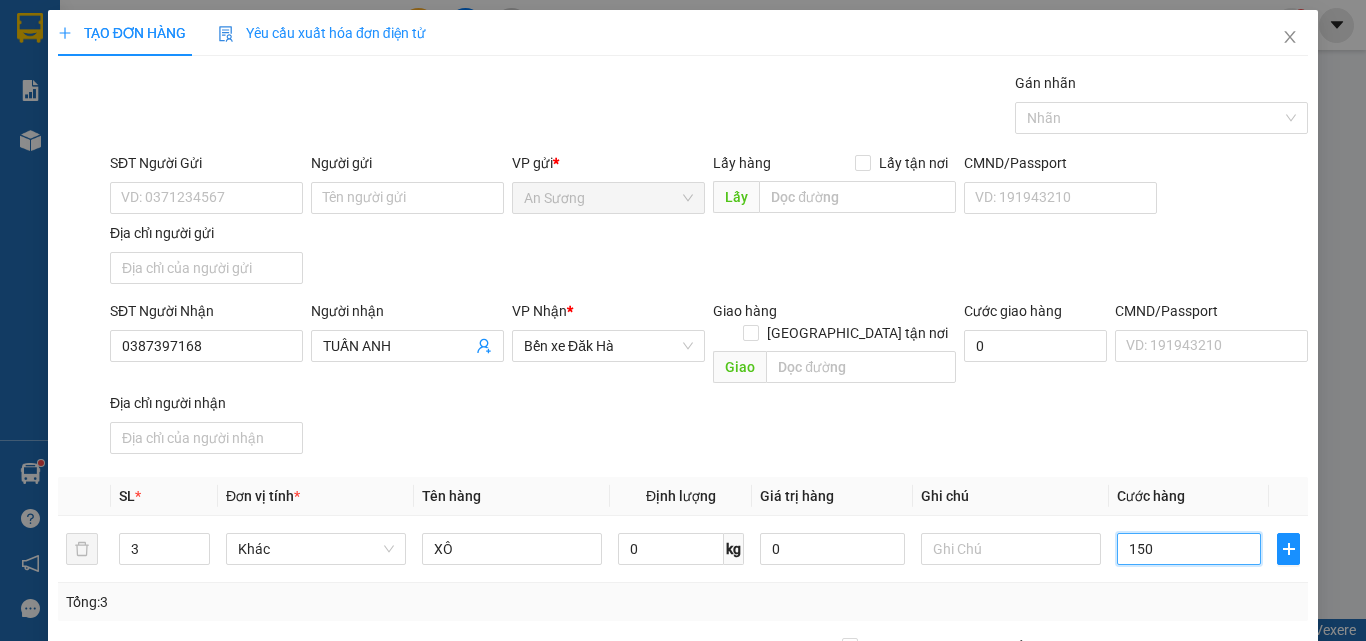 type on "150" 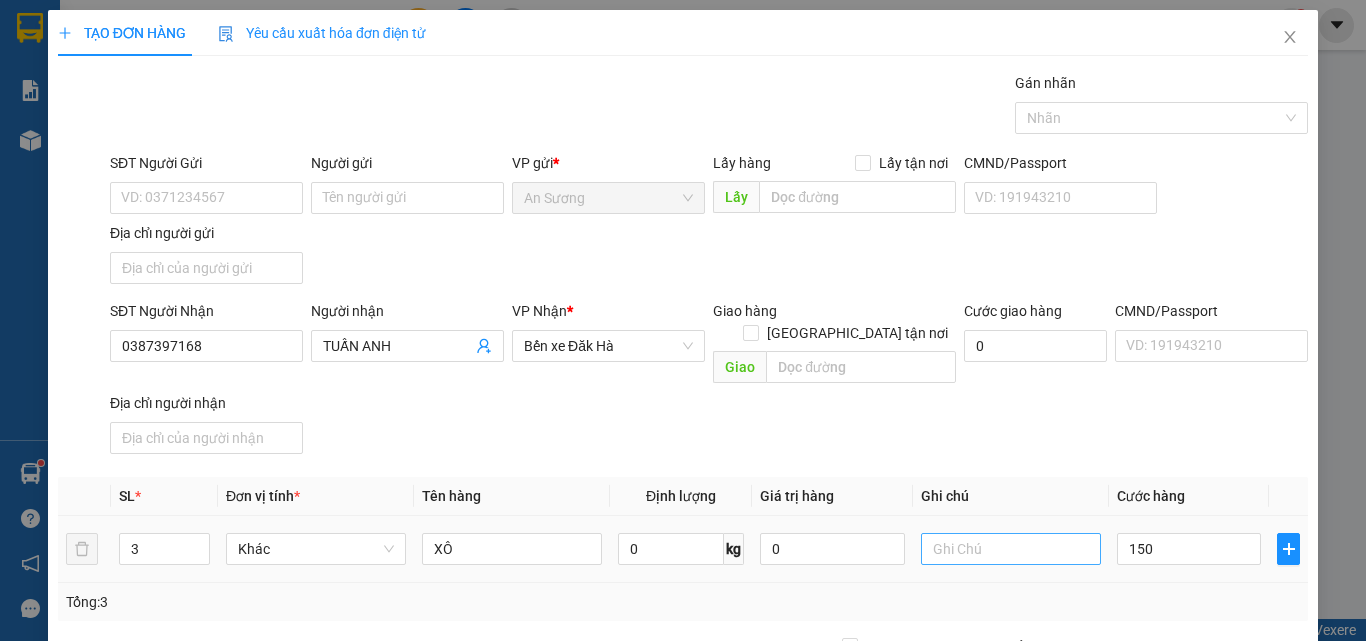 drag, startPoint x: 1127, startPoint y: 577, endPoint x: 1049, endPoint y: 527, distance: 92.64988 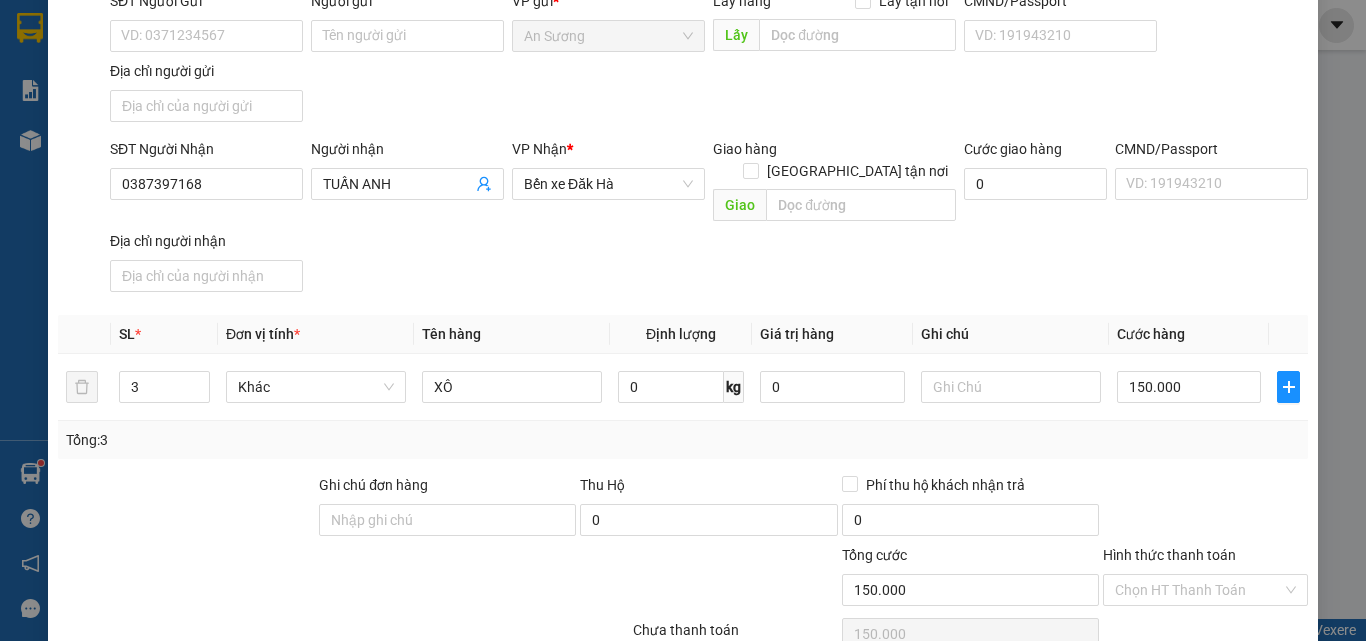scroll, scrollTop: 239, scrollLeft: 0, axis: vertical 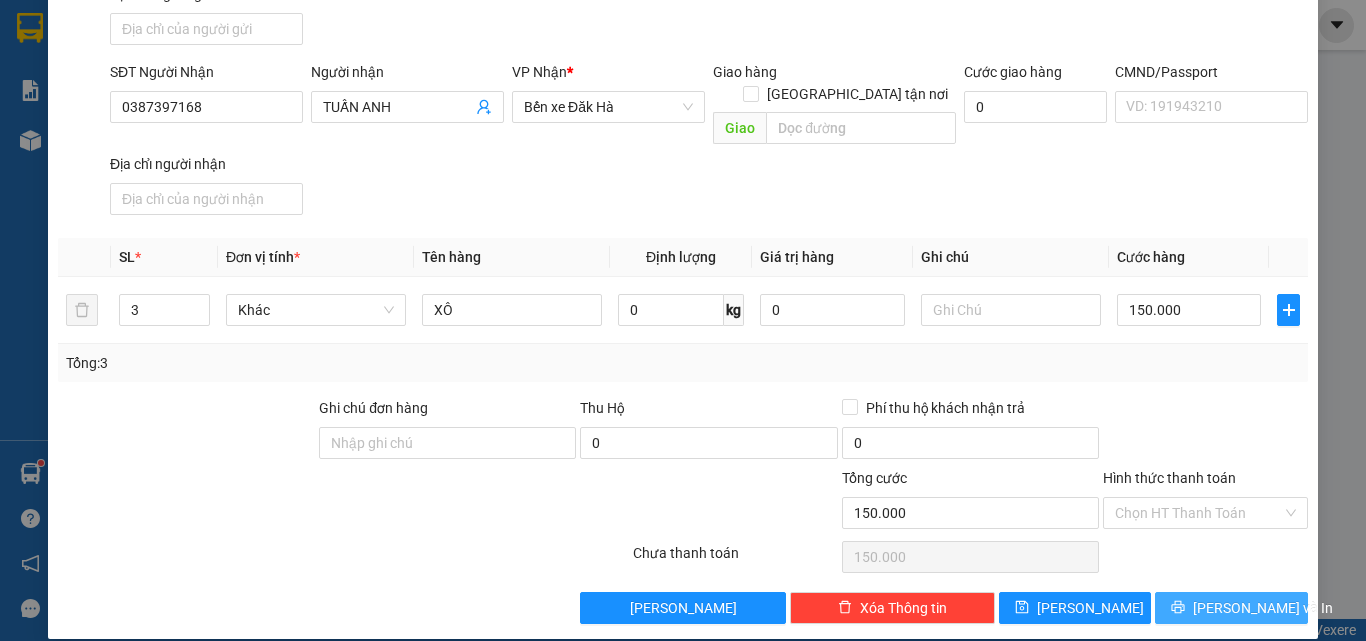 click on "Lưu và In" at bounding box center [1263, 608] 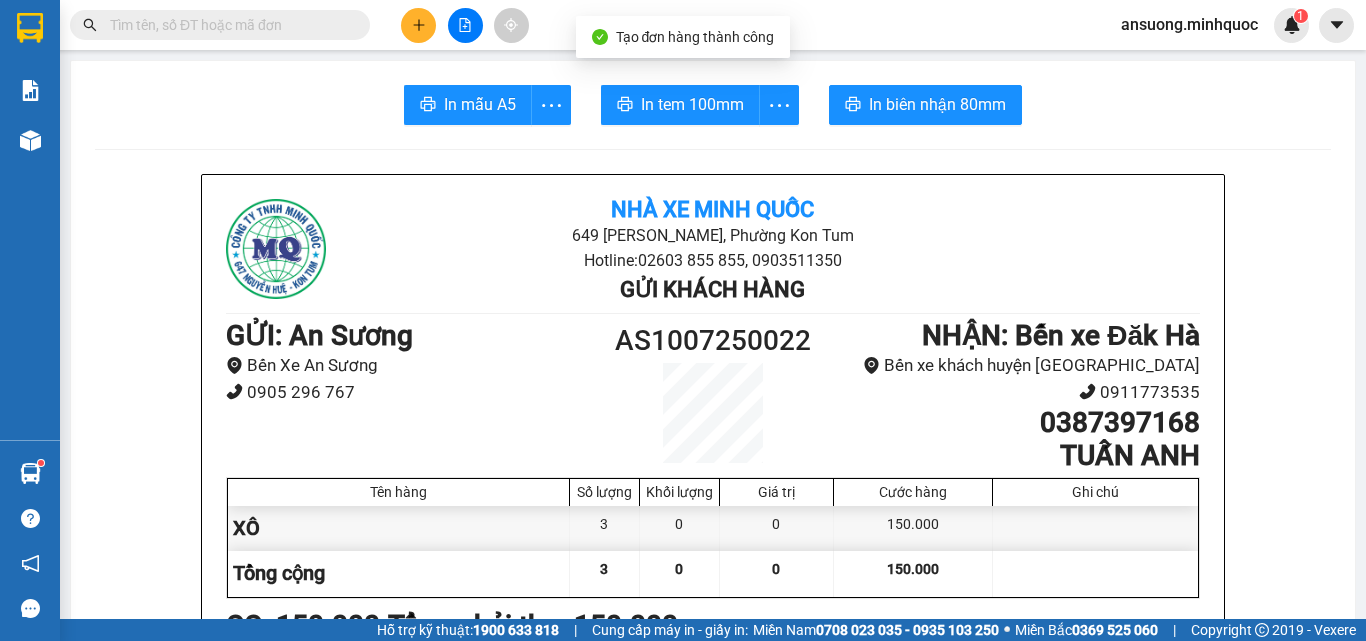 click on "In mẫu A5
In tem 100mm
In biên nhận 80mm Nhà xe Minh Quốc 649 Nguyễn Huệ, Phường Kon Tum Hotline:  02603 855 855, 0903511350 Gửi khách hàng GỬI :   An Sương   Bến Xe An Sương   0905 296 767 AS1007250022 NHẬN :   Bến xe Đăk Hà   Bến xe khách huyện Đăk Hà   0911773535 0387397168 TUẤN ANH Tên hàng Số lượng Khối lượng Giá trị Cước hàng Ghi chú XÔ 3 0 0 150.000 Tổng cộng 3 0 0 150.000 Loading... CC : 150.000 Tổng phải thu: 150.000 16:36, ngày 10 tháng 07 năm 2025 Nhân viên Nguyễn Thế Tiên (An Sương) Quy định nhận/gửi hàng : Biên nhận có giá trị trong vòng  10 ngày  kể từ ngày khách gửi hàng. Công ty chỉ chịu trách nhiệm đối với hàng có biên nhận kèm theo. Đối với hàng thông thường khi xảy ra sự cố mất, thất lạc, hư hỏng,...chúng tôi chỉ chịu trách nhiệm bồi thường không quá  5 lần  cước gửi hàng. Nhà xe Minh Quốc" at bounding box center [713, 1266] 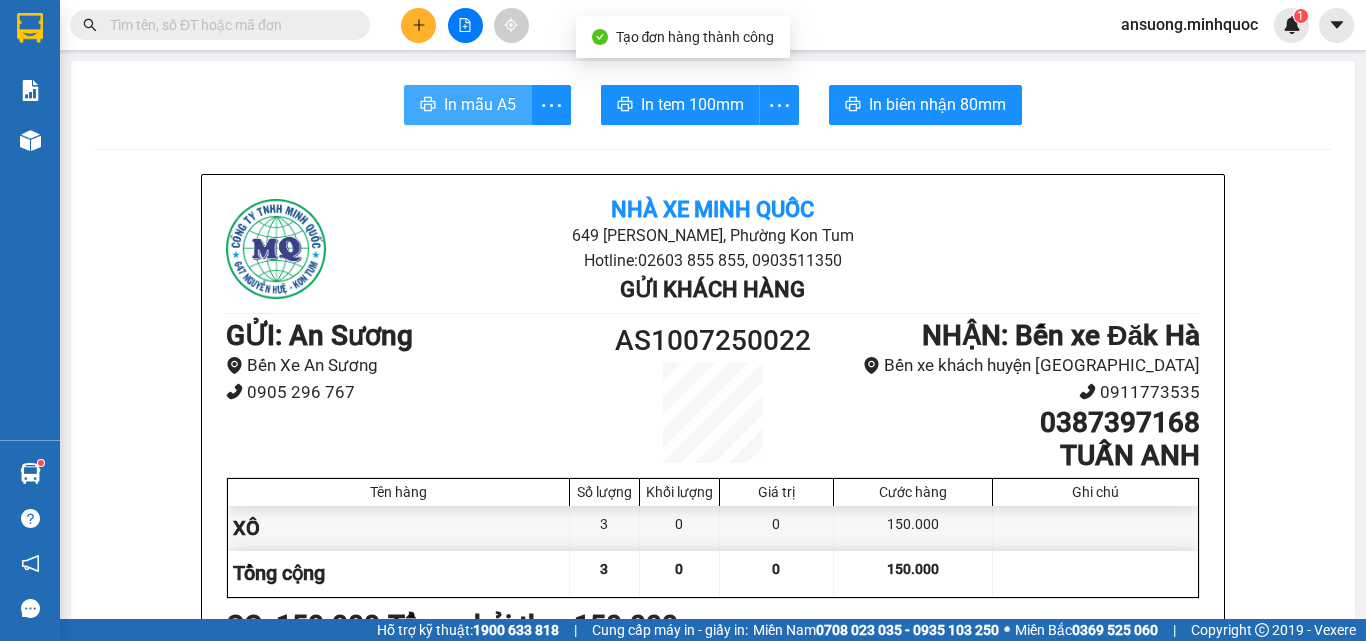 click on "In mẫu A5" at bounding box center [480, 104] 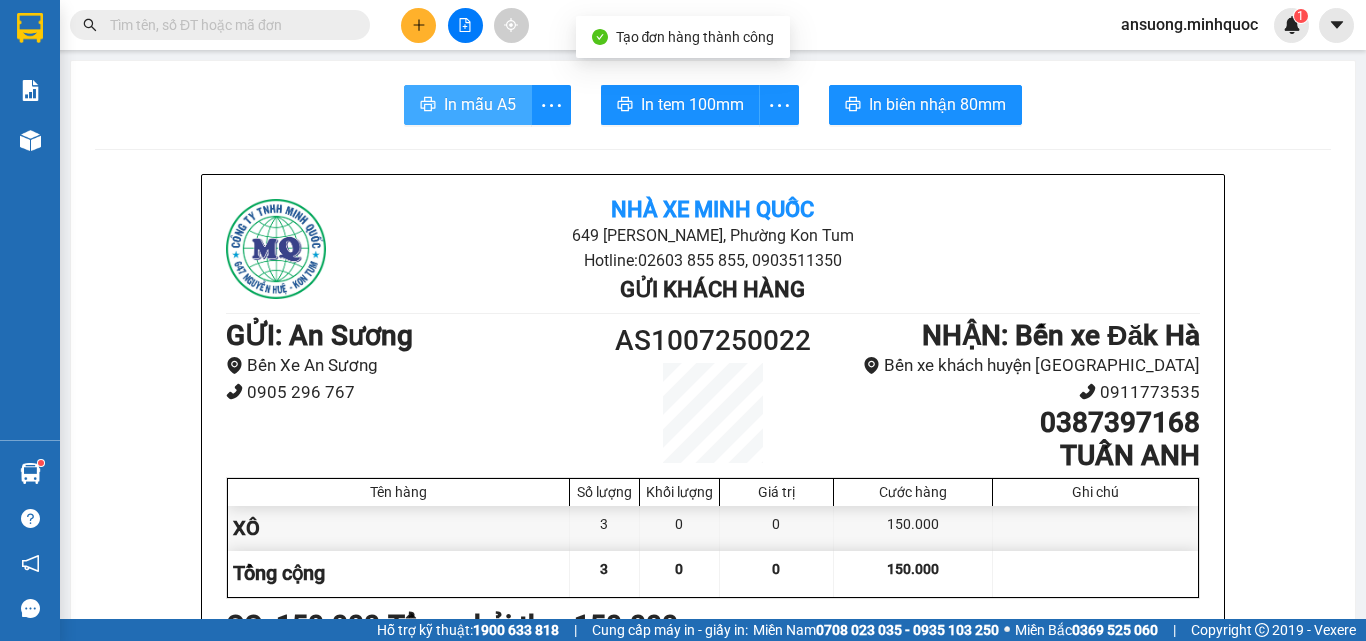 scroll, scrollTop: 0, scrollLeft: 0, axis: both 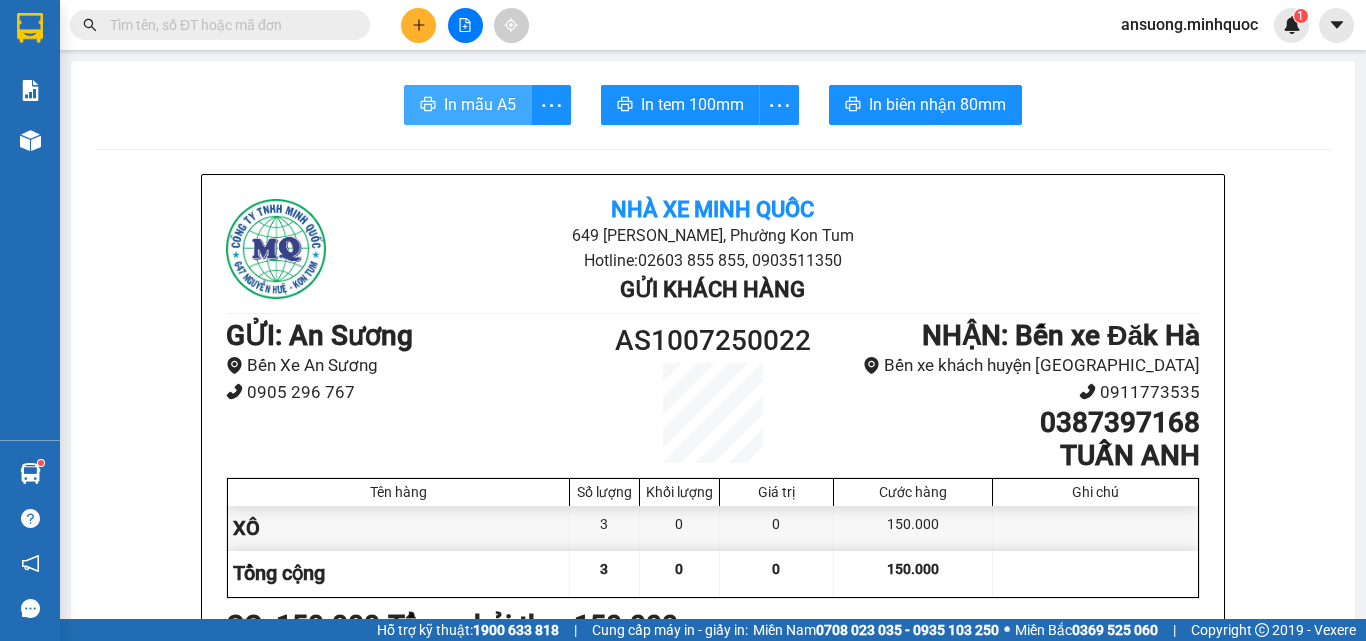 click 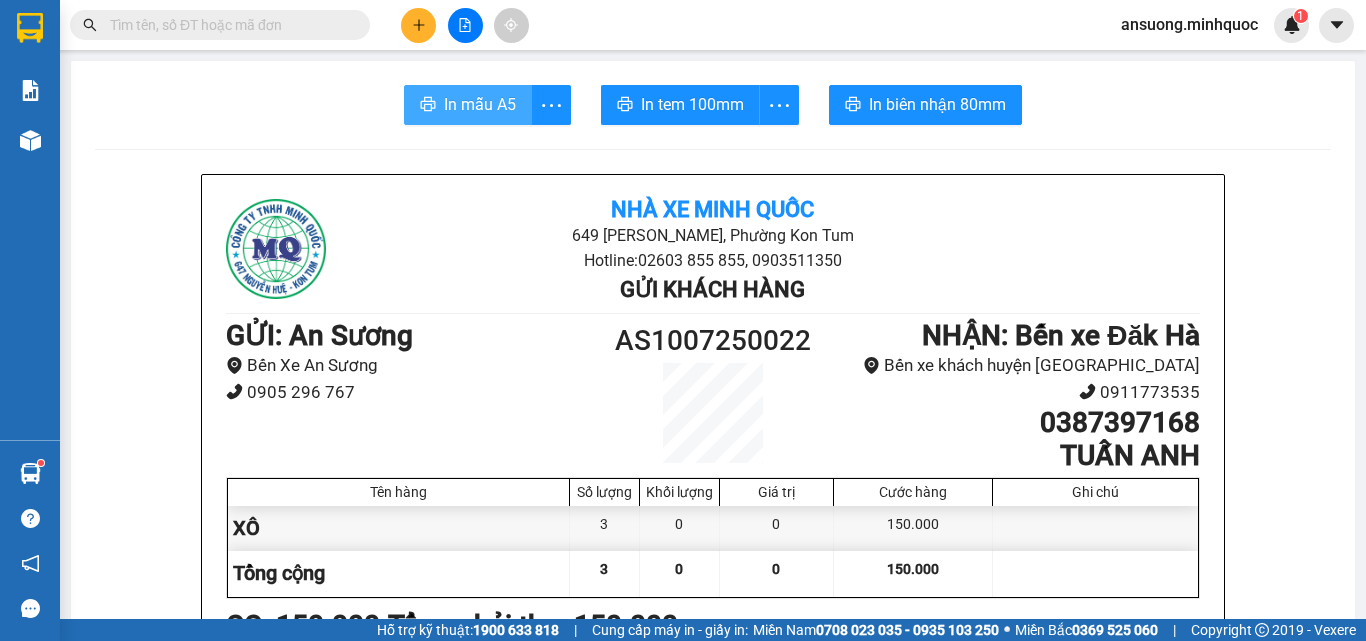 scroll, scrollTop: 0, scrollLeft: 0, axis: both 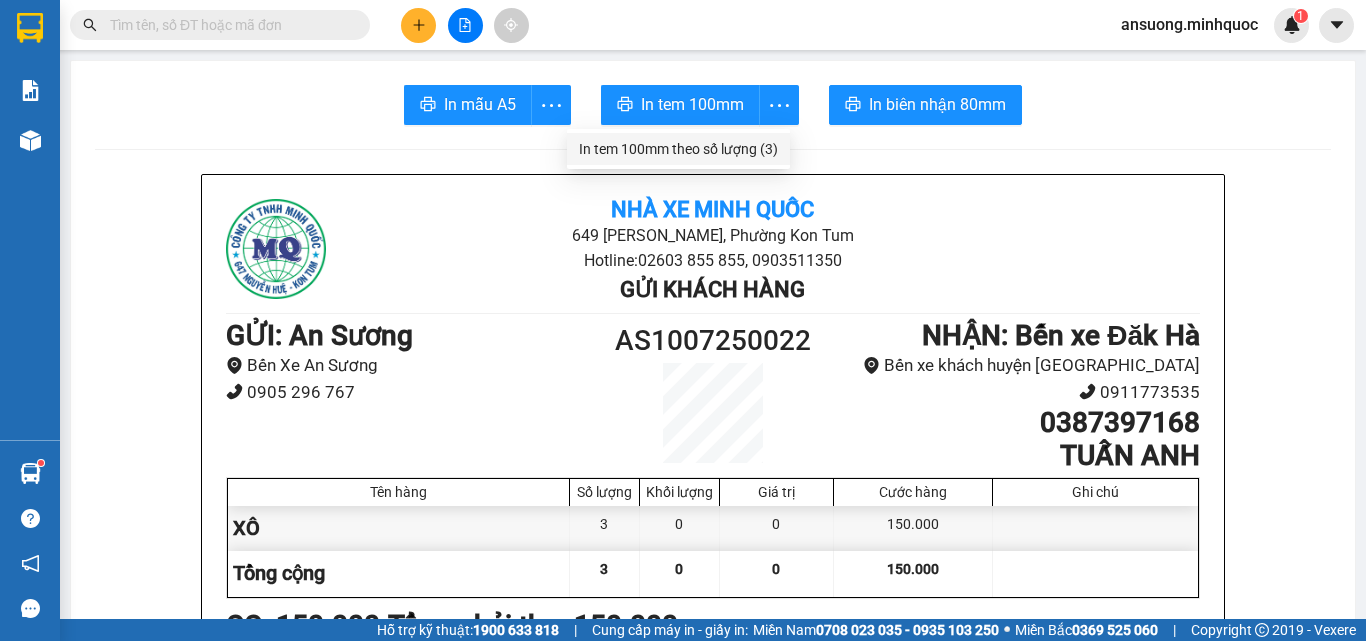 click on "In tem 100mm theo số lượng   (3)" at bounding box center (678, 149) 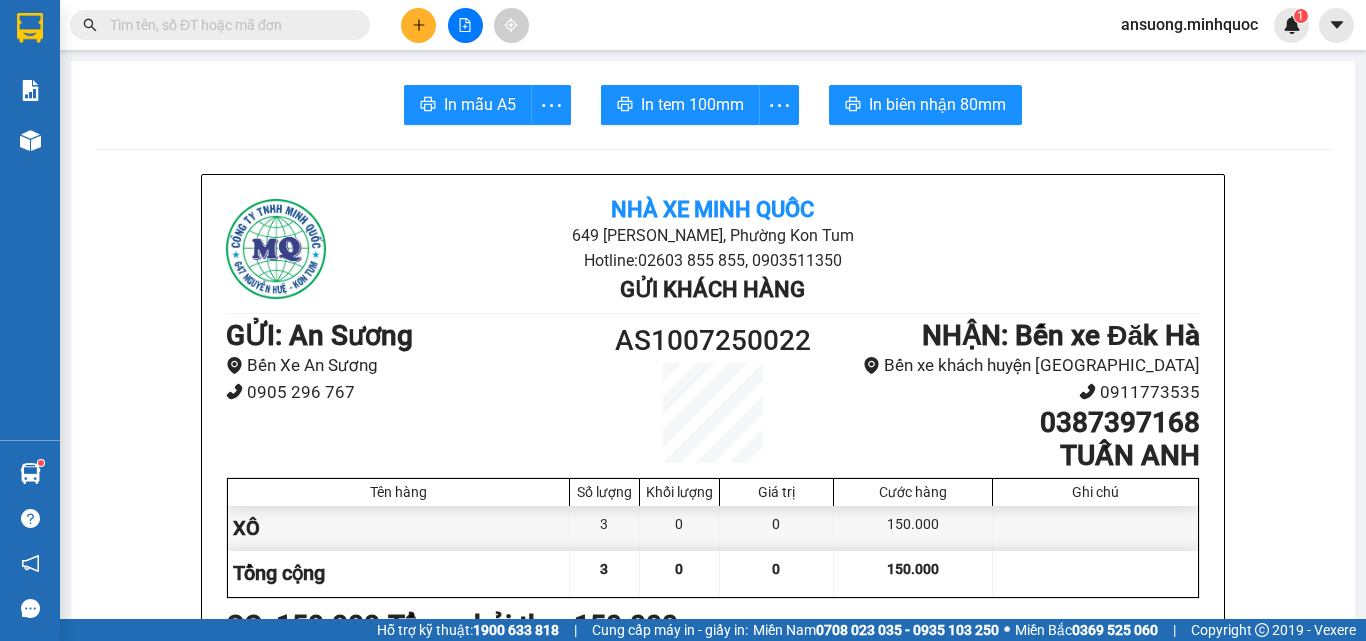 click at bounding box center (418, 25) 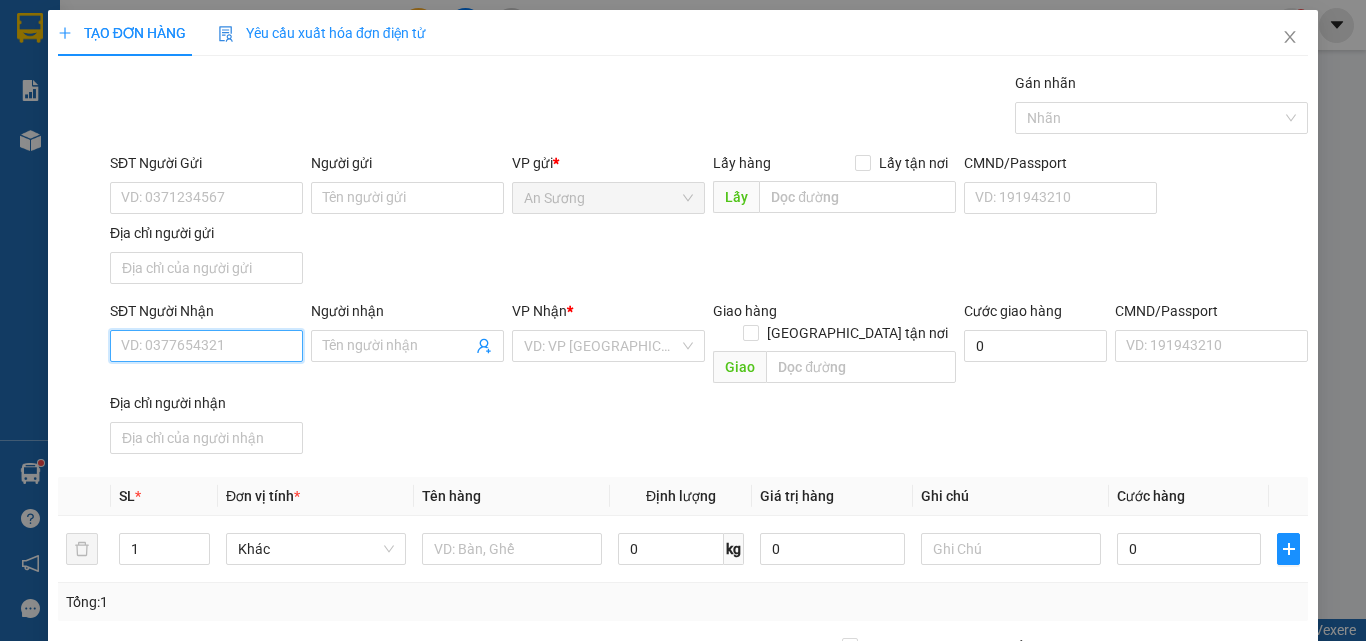 click on "SĐT Người Nhận" at bounding box center [206, 346] 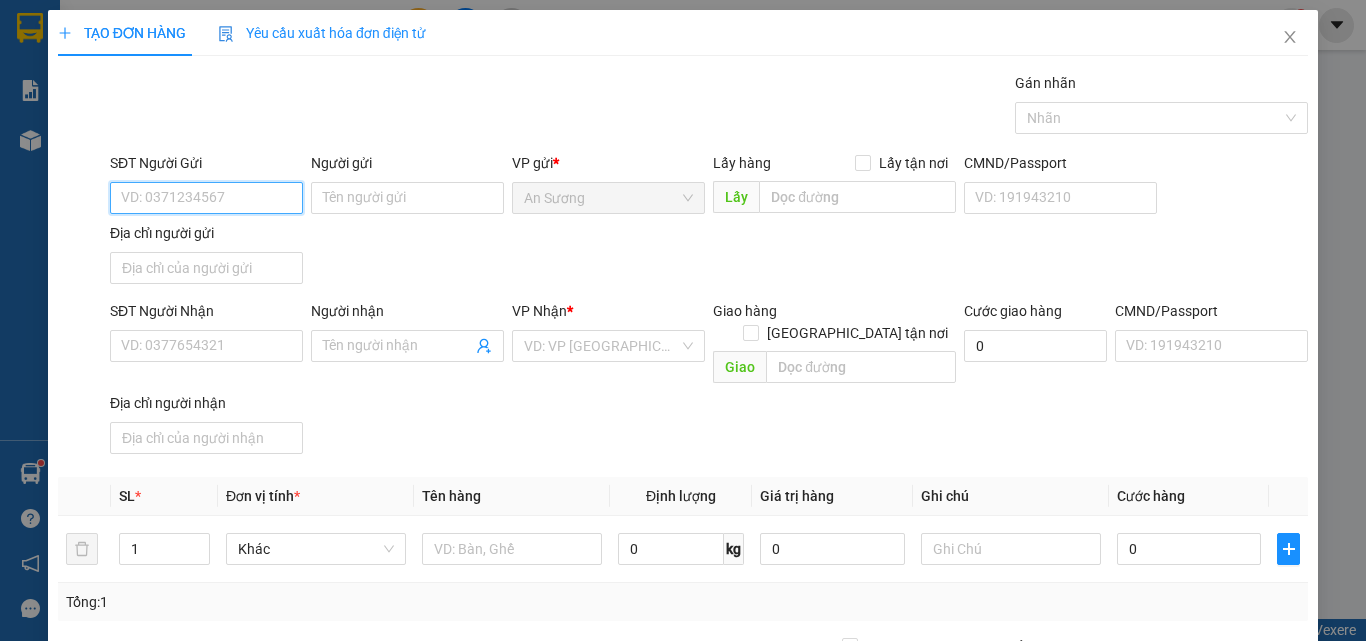 click on "SĐT Người Gửi" at bounding box center (206, 198) 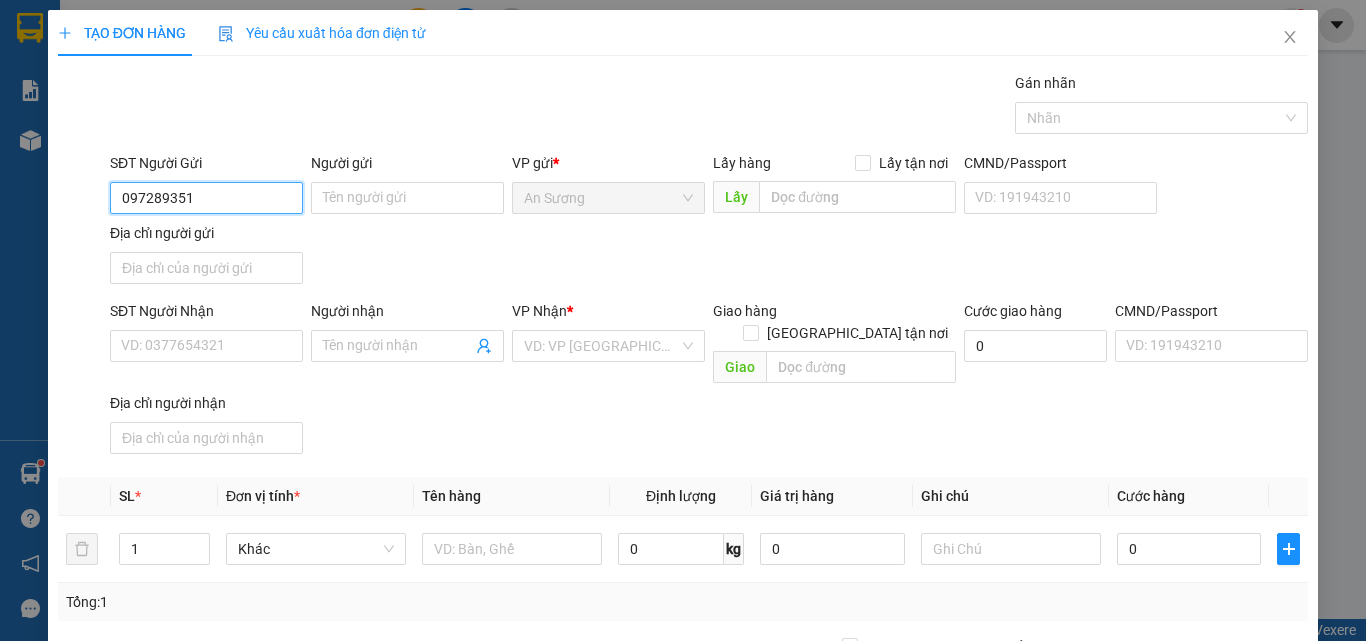 type on "0972893517" 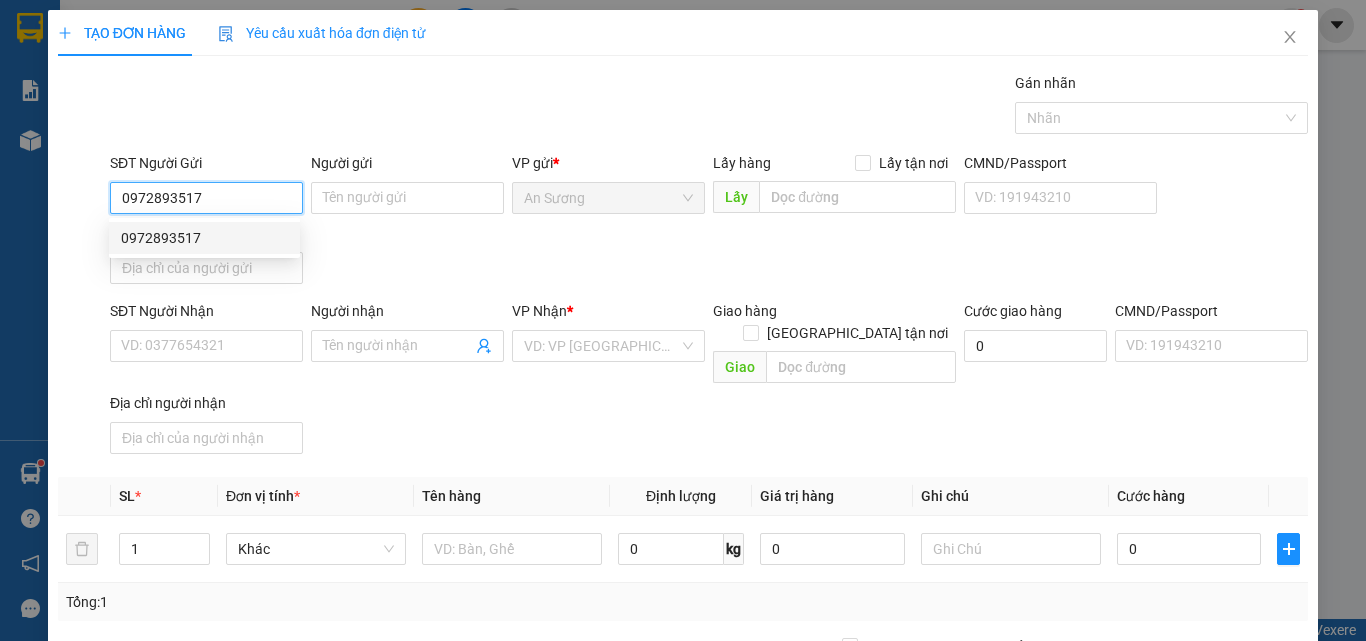 click on "0972893517" at bounding box center [204, 238] 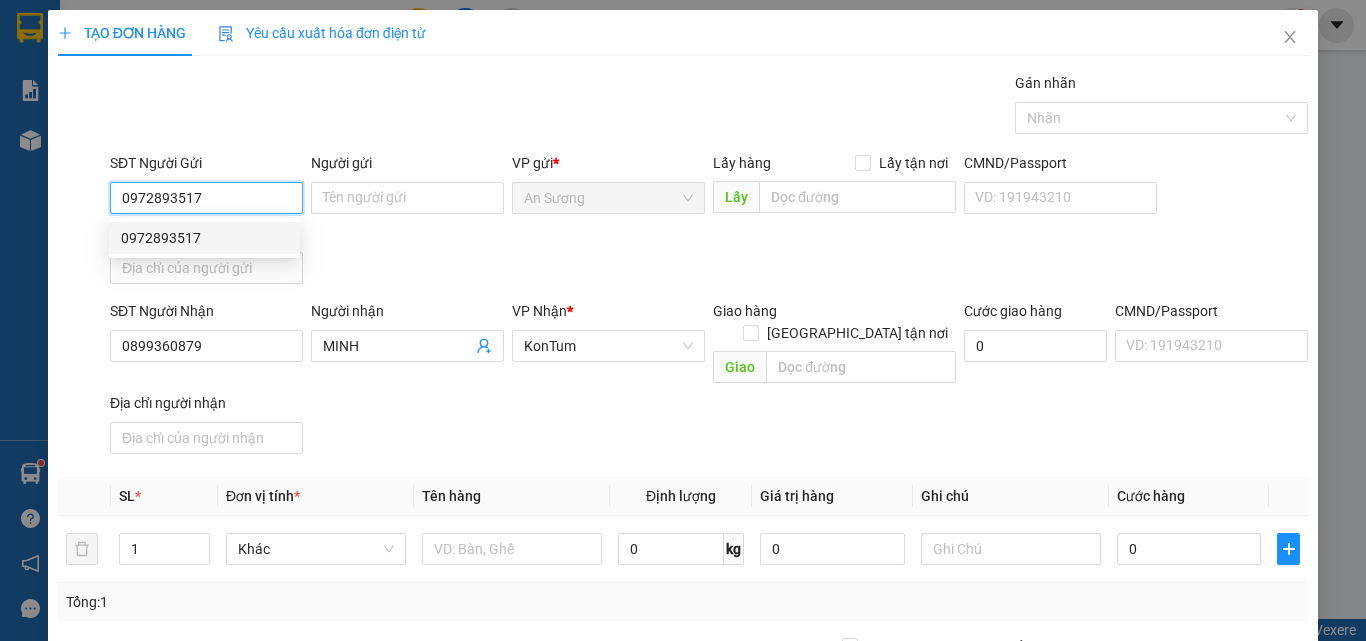 type on "0899360879" 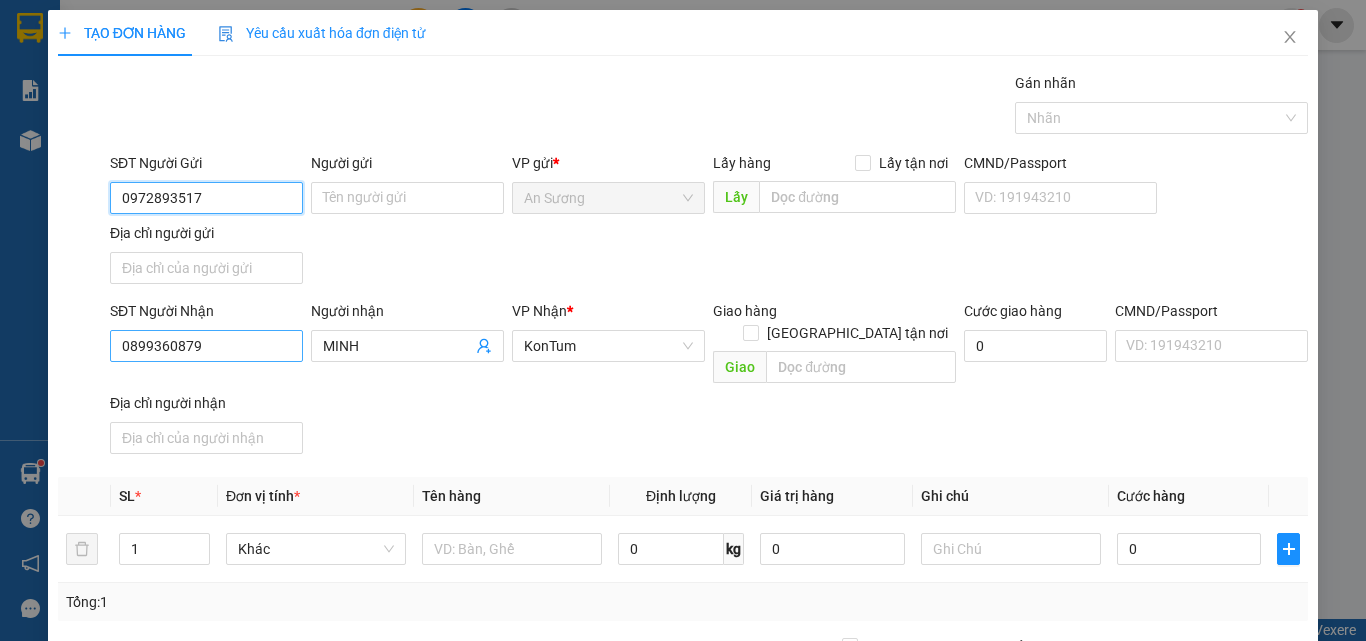 type on "0972893517" 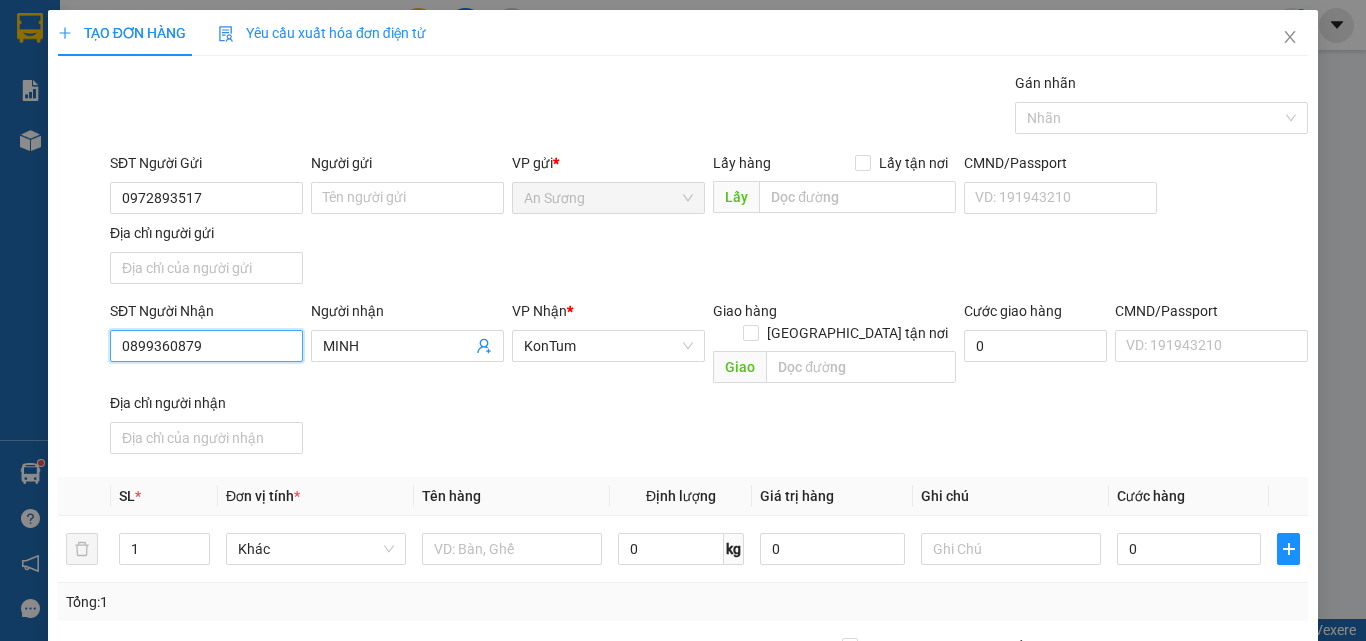 click on "0899360879" at bounding box center [206, 346] 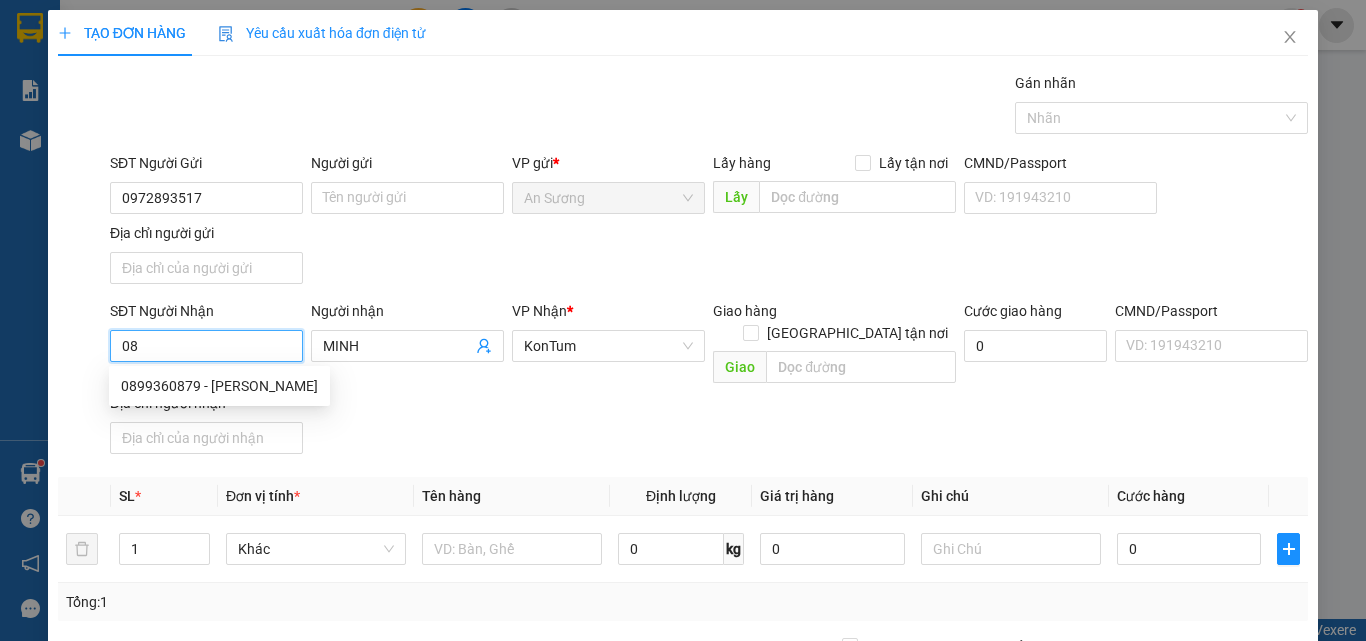 type on "0" 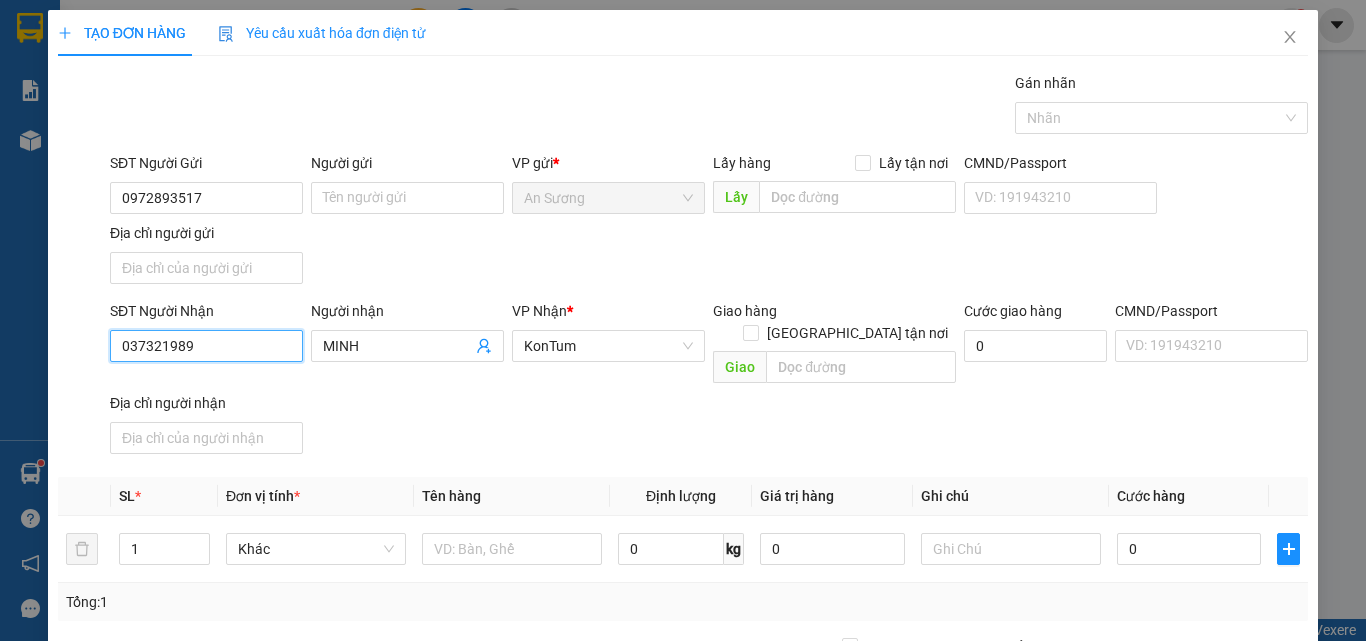 type on "0373219895" 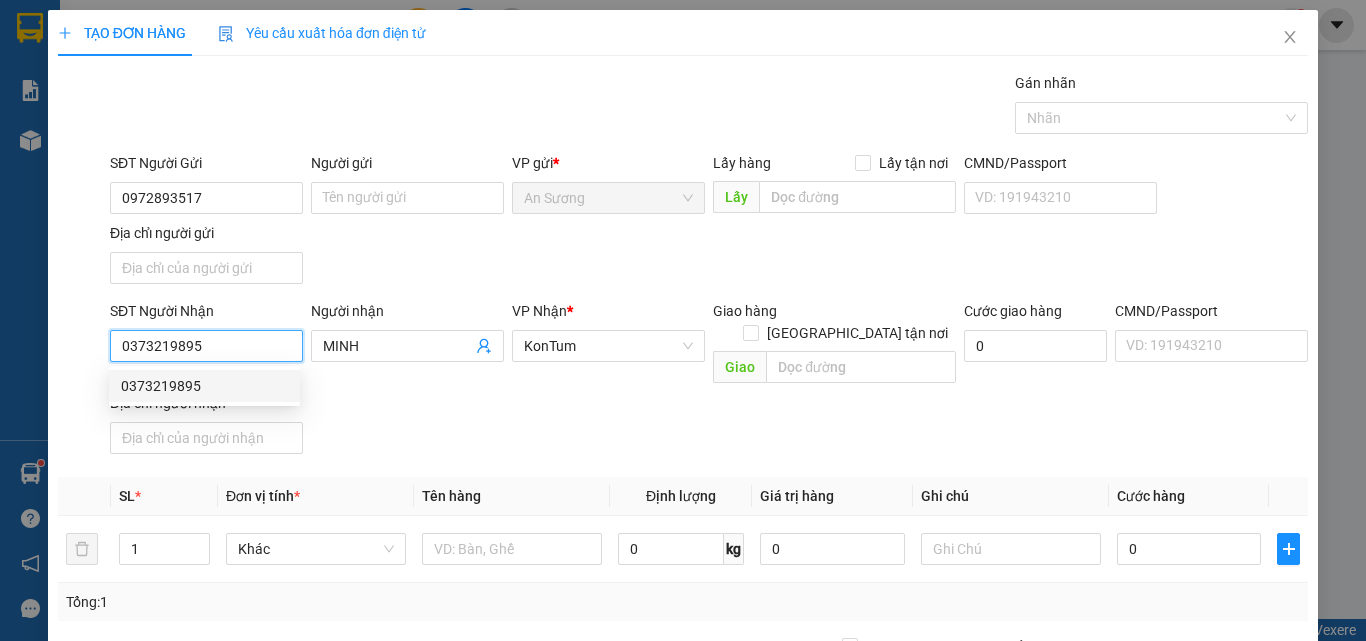 click on "0373219895" at bounding box center (204, 386) 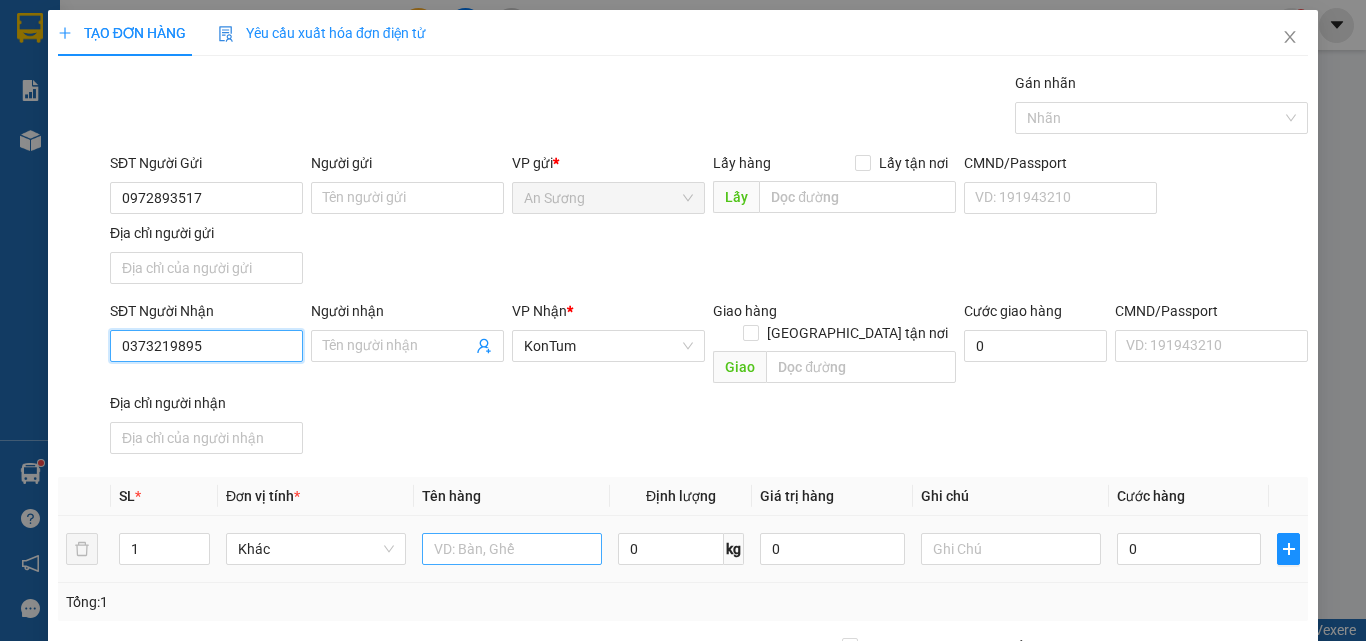 type on "0373219895" 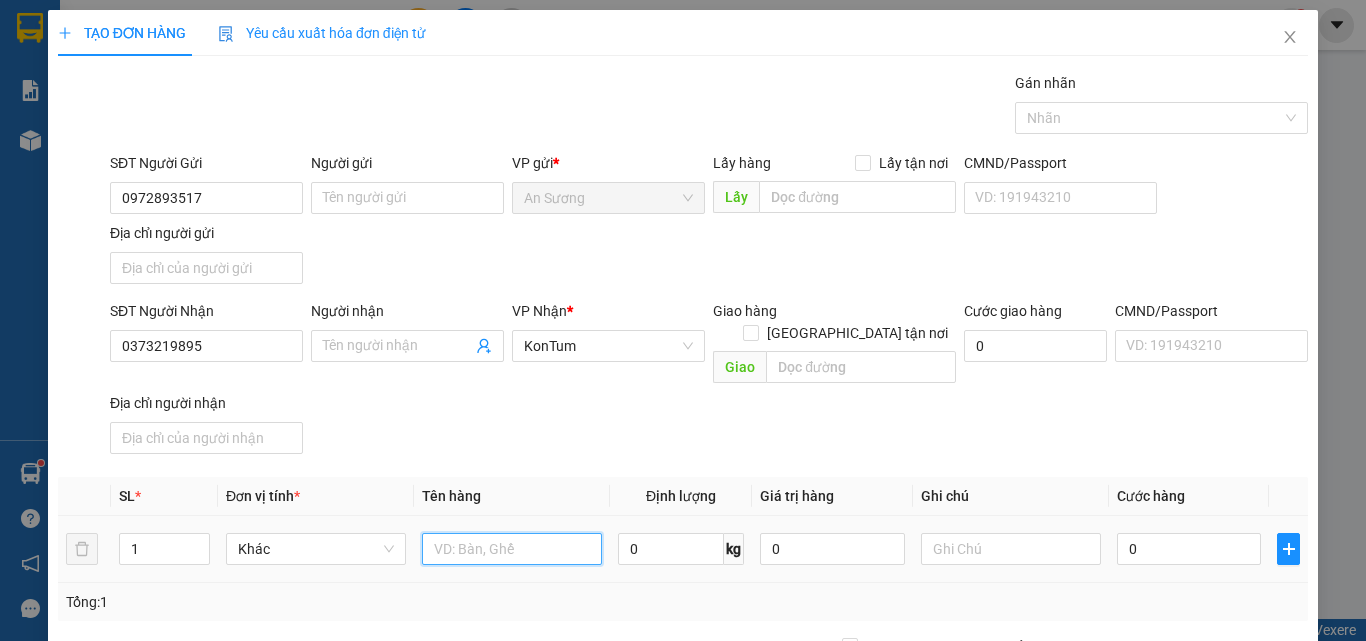 click at bounding box center (512, 549) 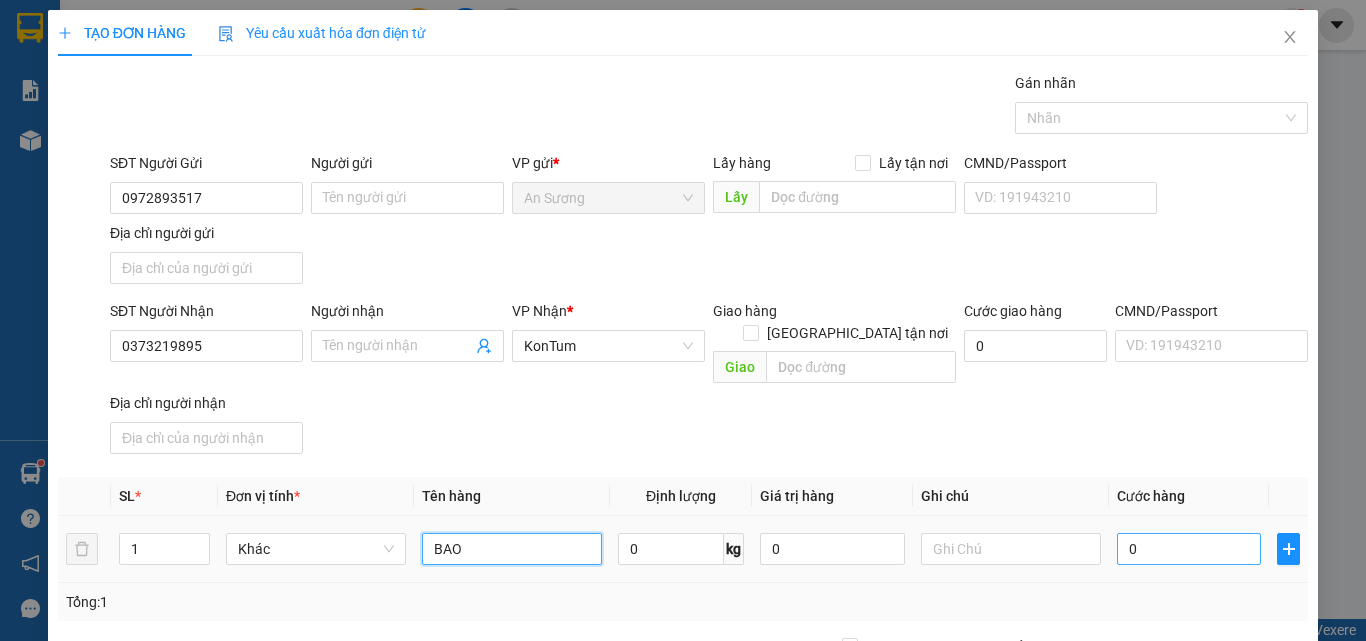 type on "BAO" 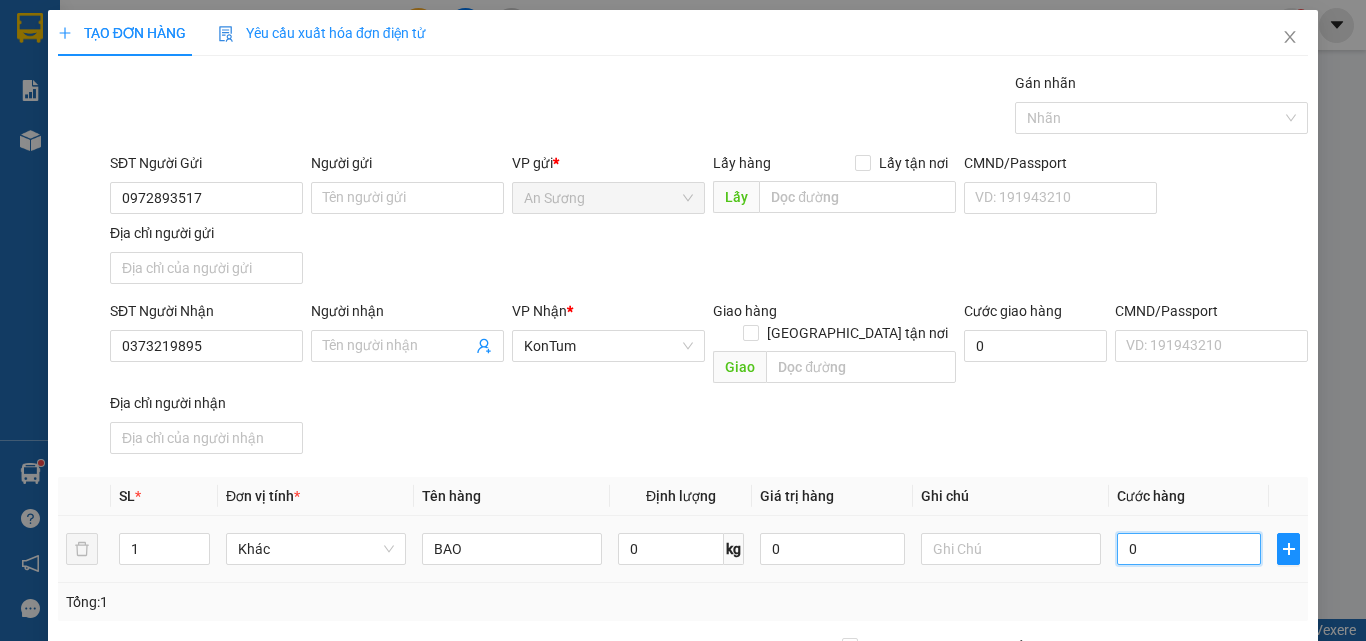 click on "0" at bounding box center [1189, 549] 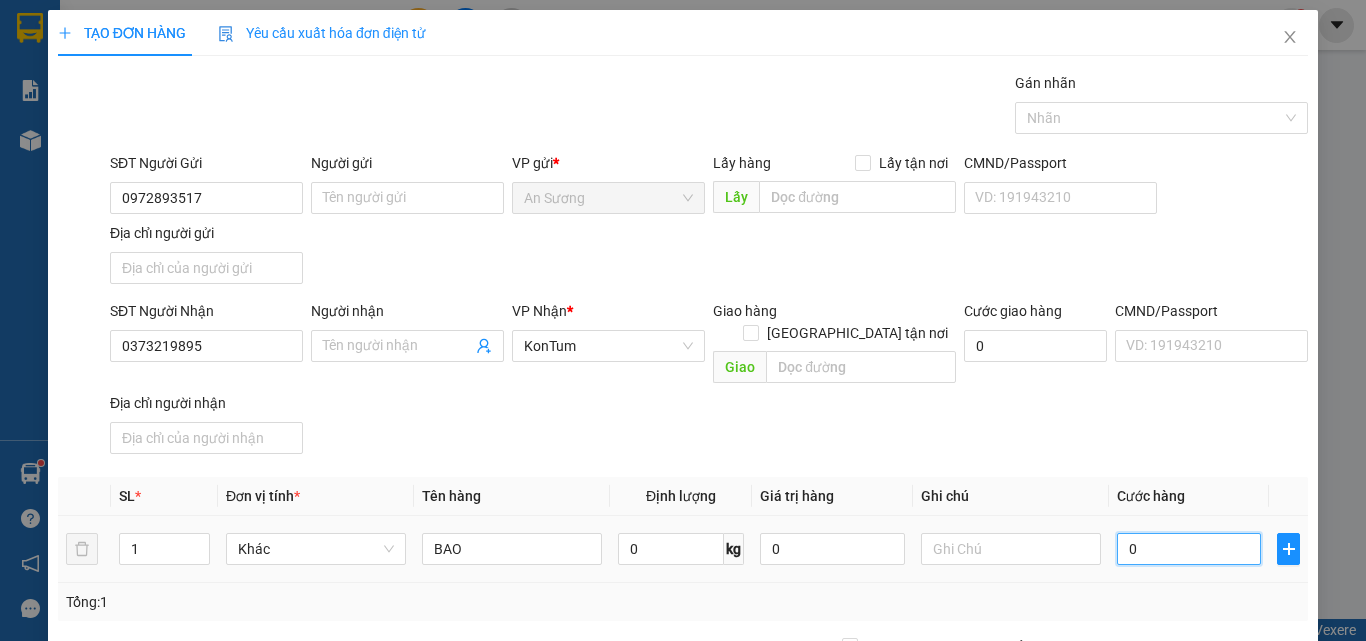 type on "6" 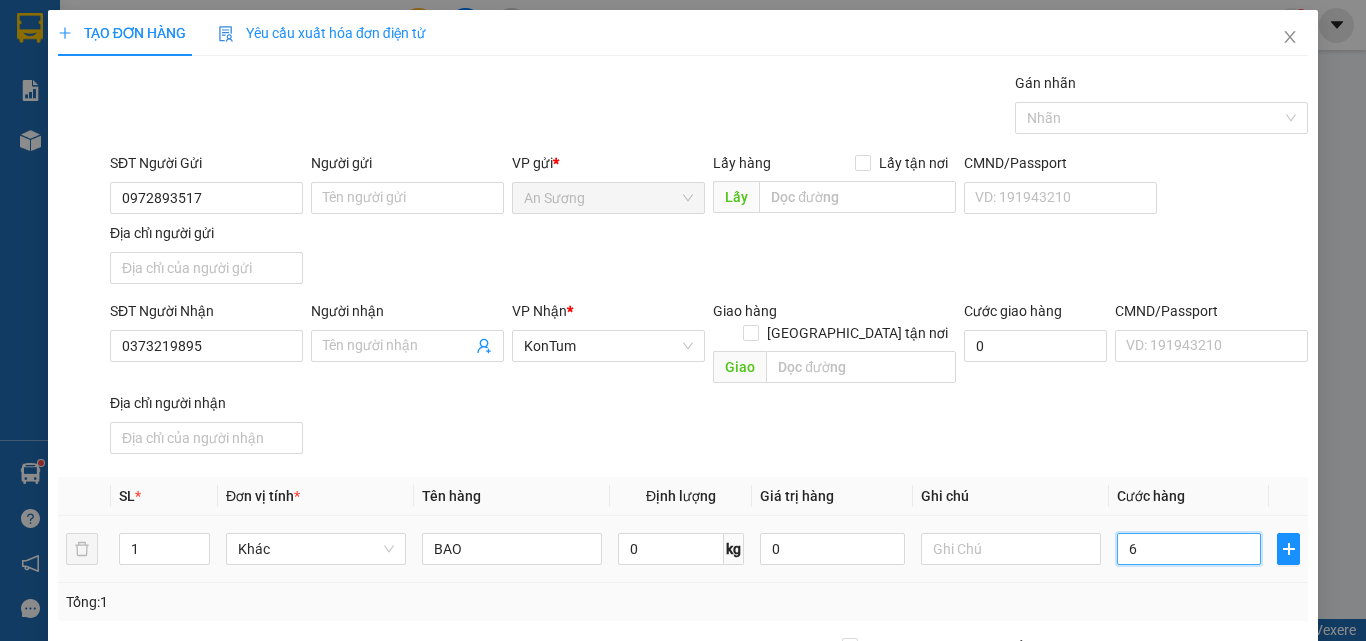 type on "6" 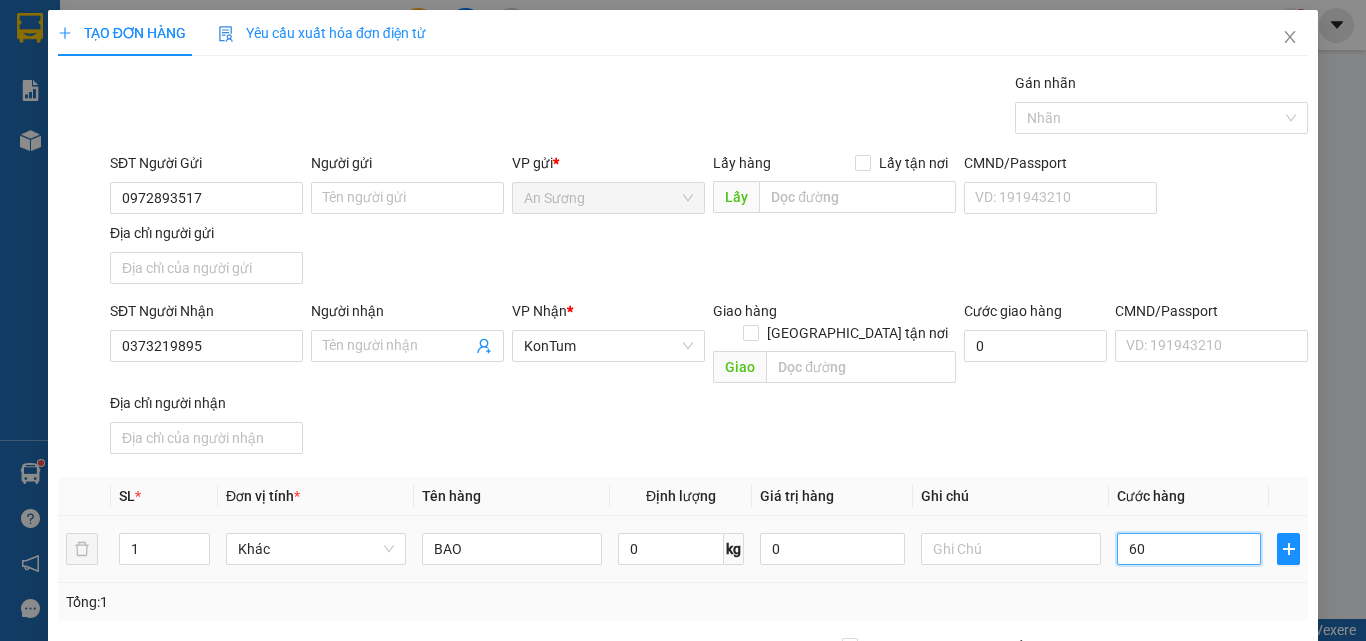 type on "60" 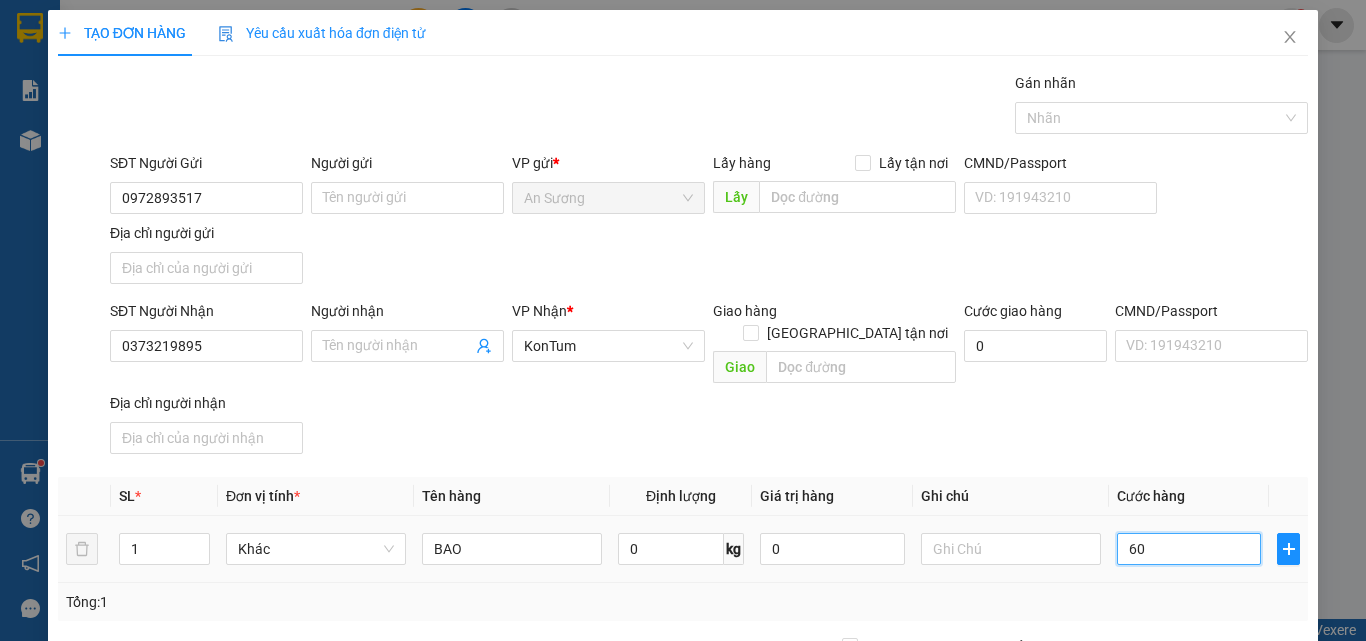 type on "6" 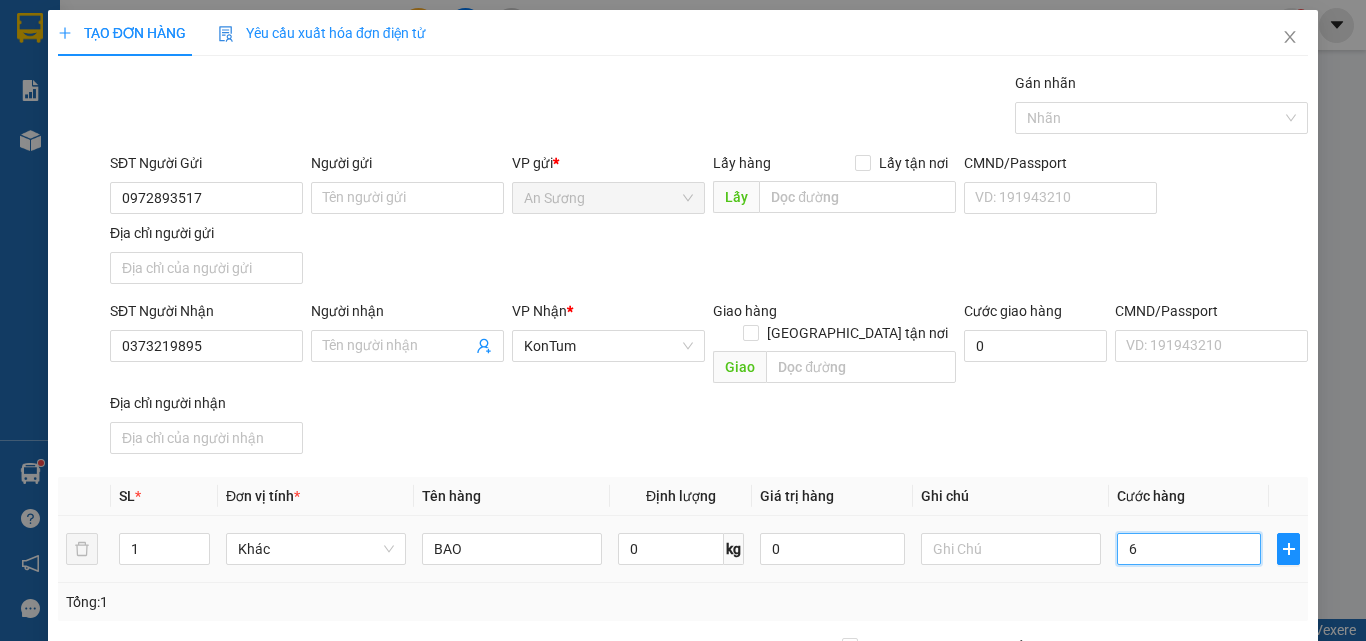 type on "6" 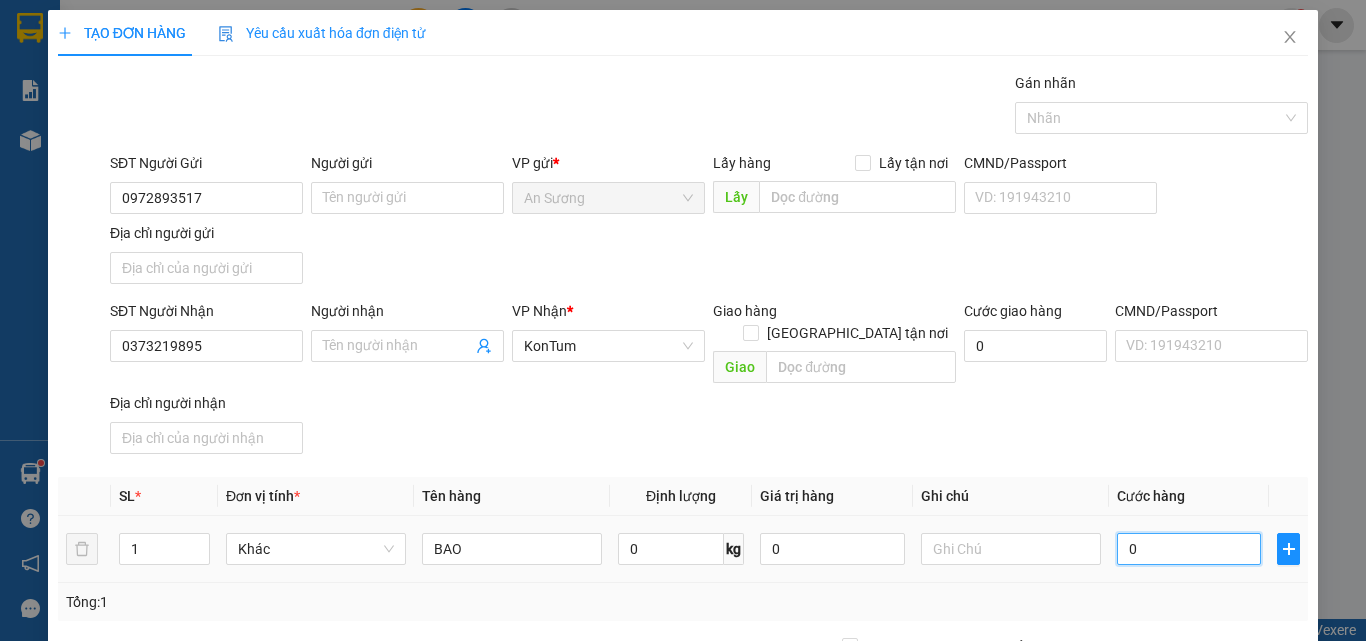 type on "05" 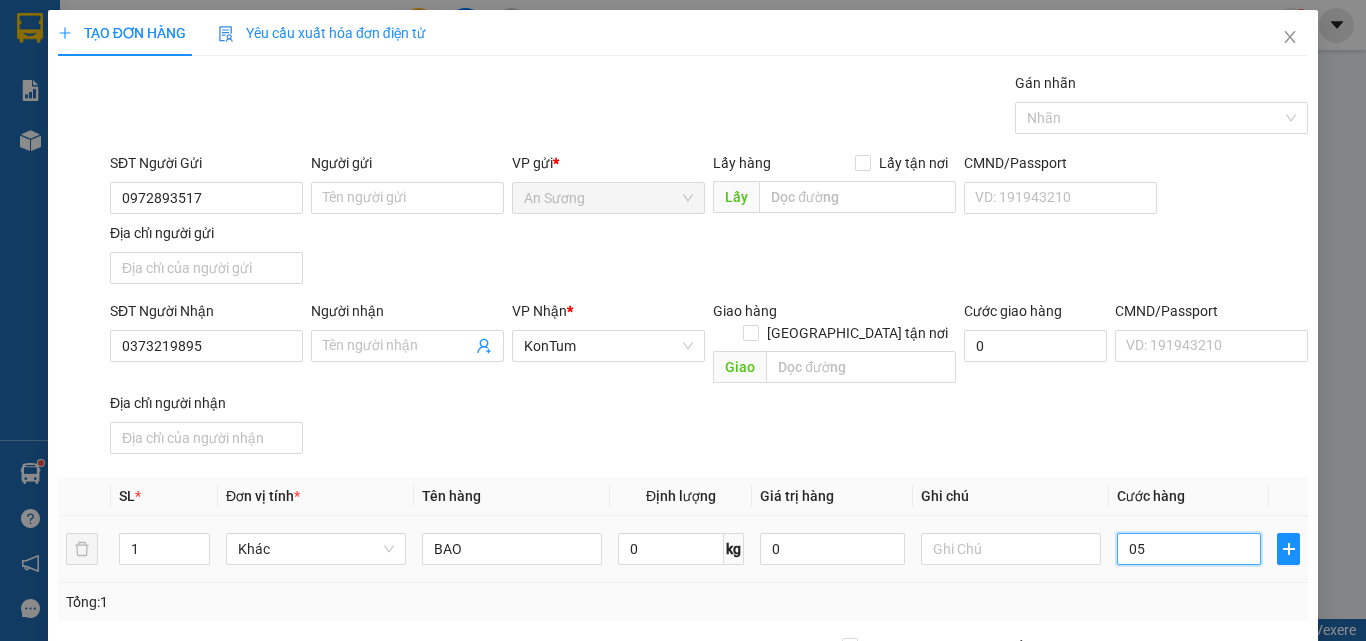 type on "5" 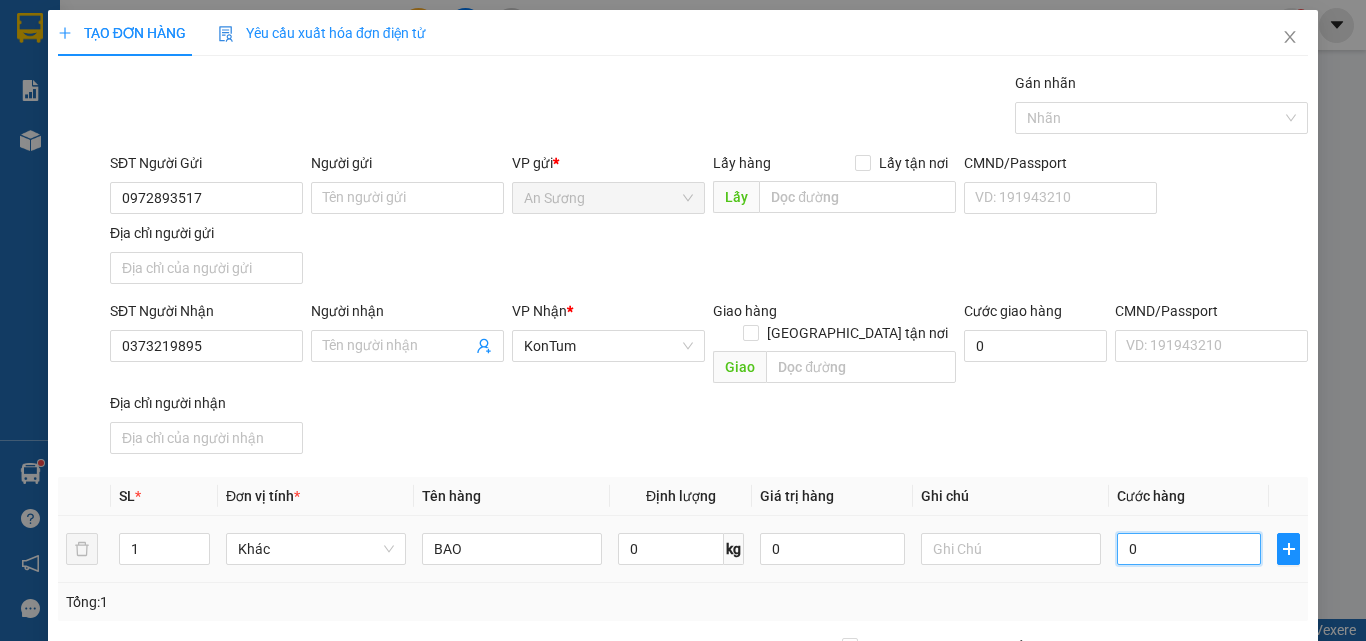 type on "0" 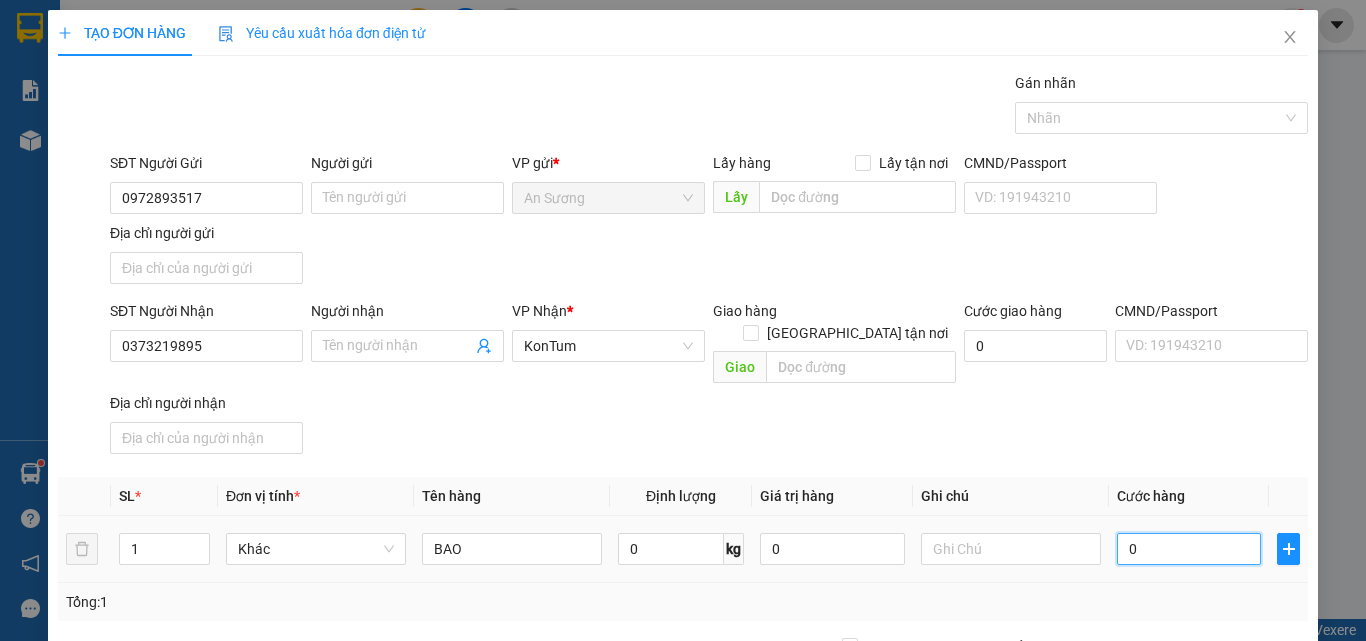 click on "0" at bounding box center [1189, 549] 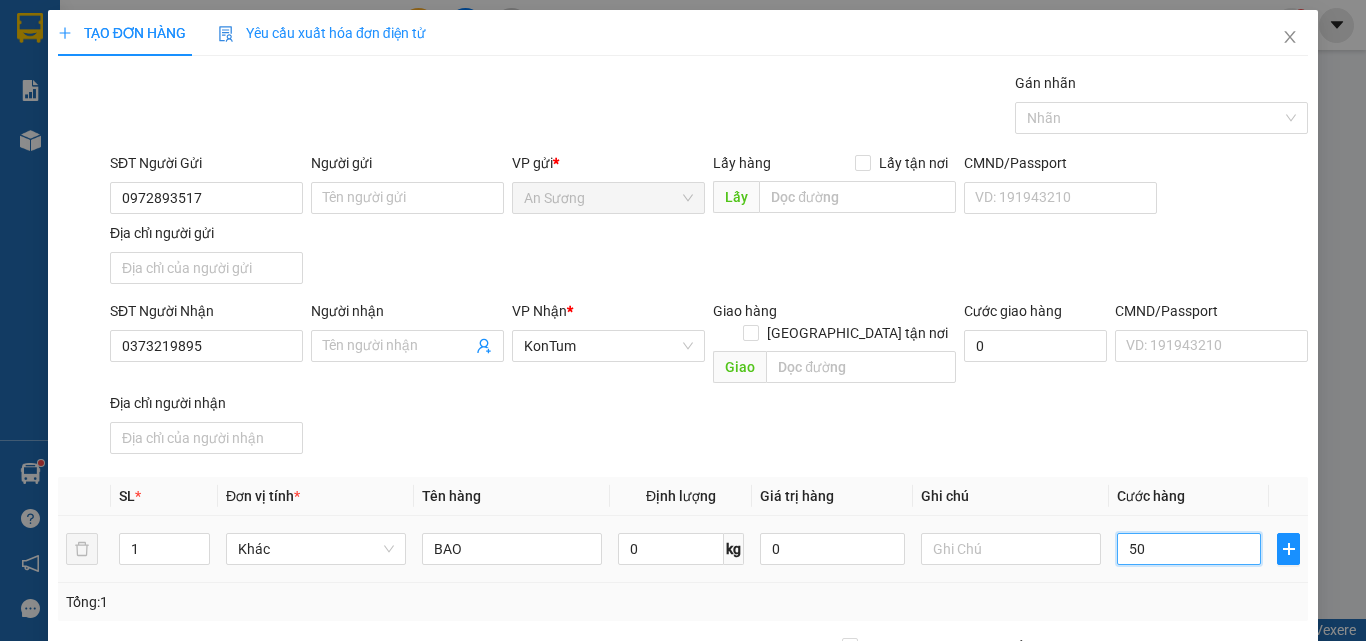 type on "50" 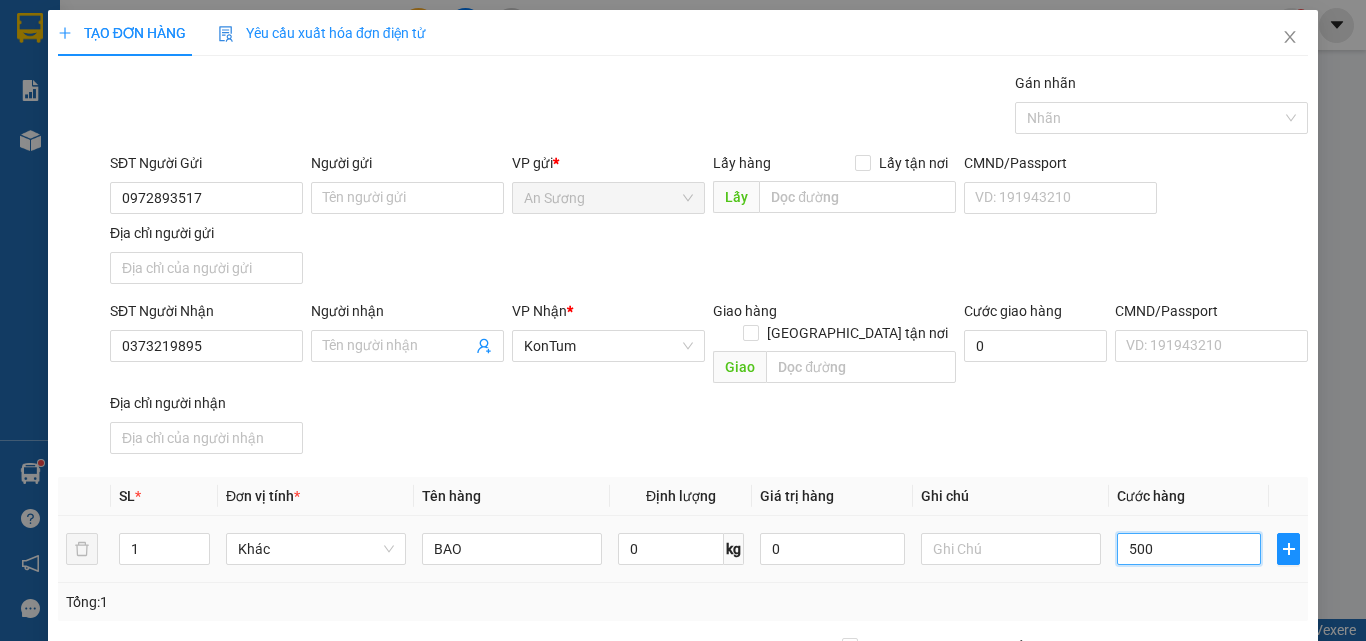 type on "500" 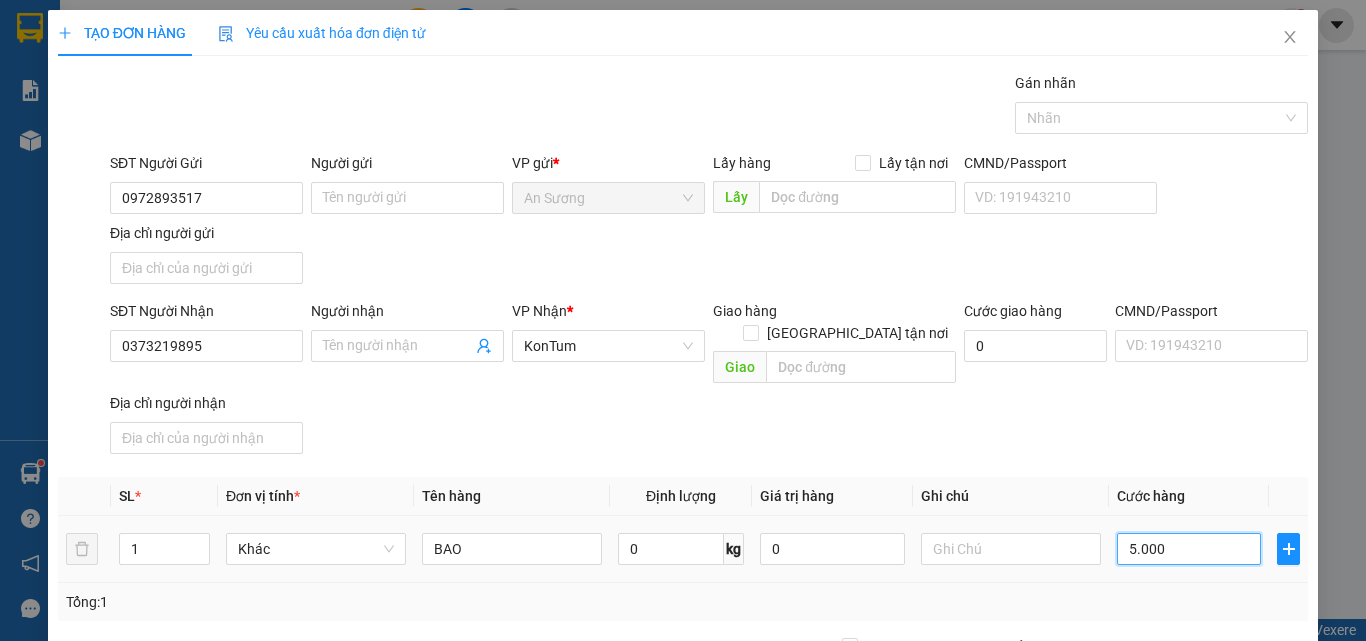 type on "5.000" 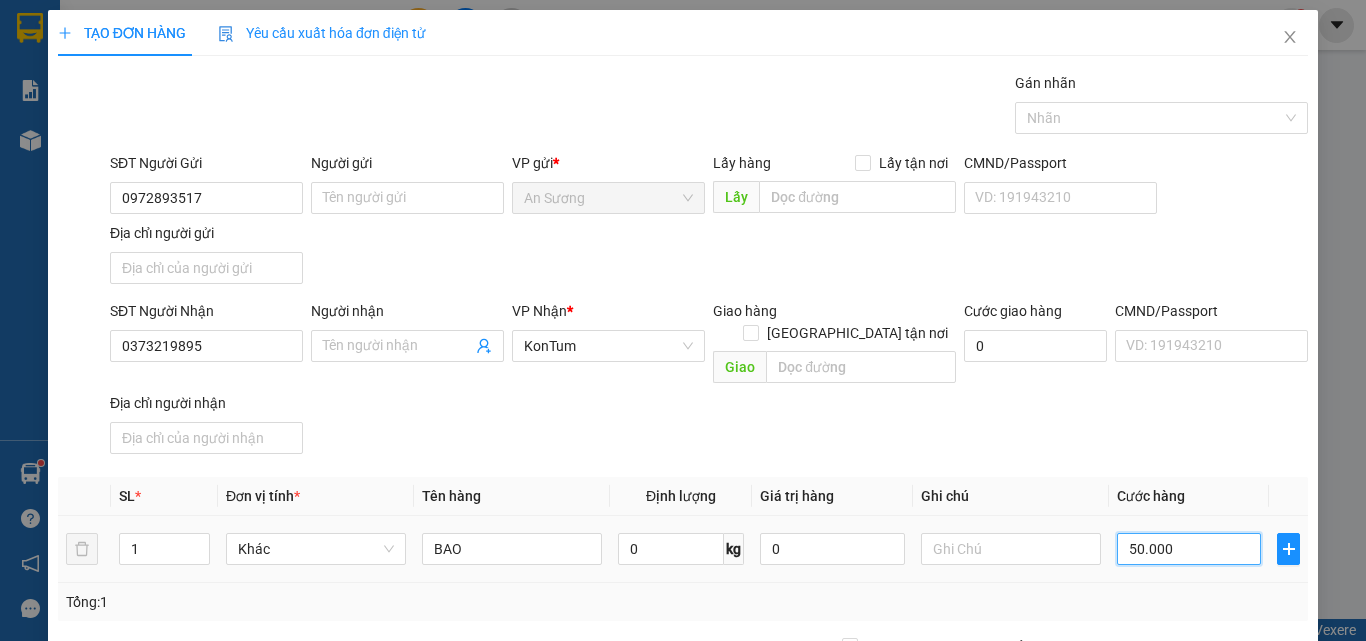 type on "50.000" 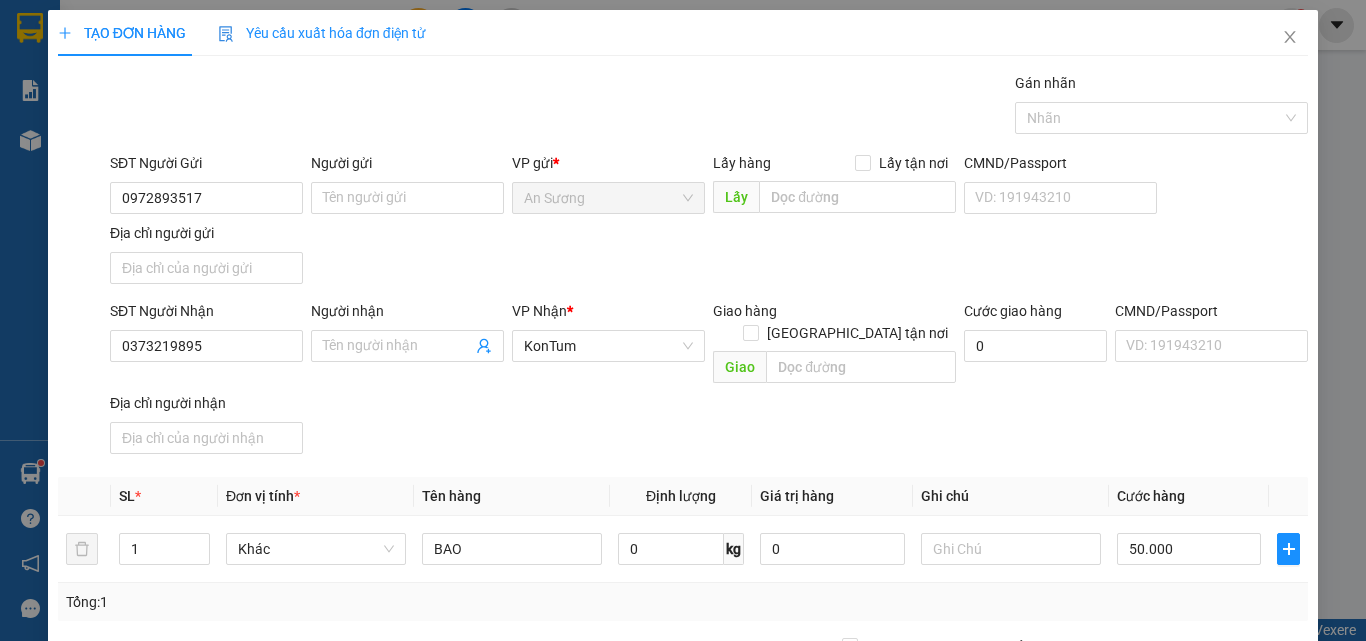 click 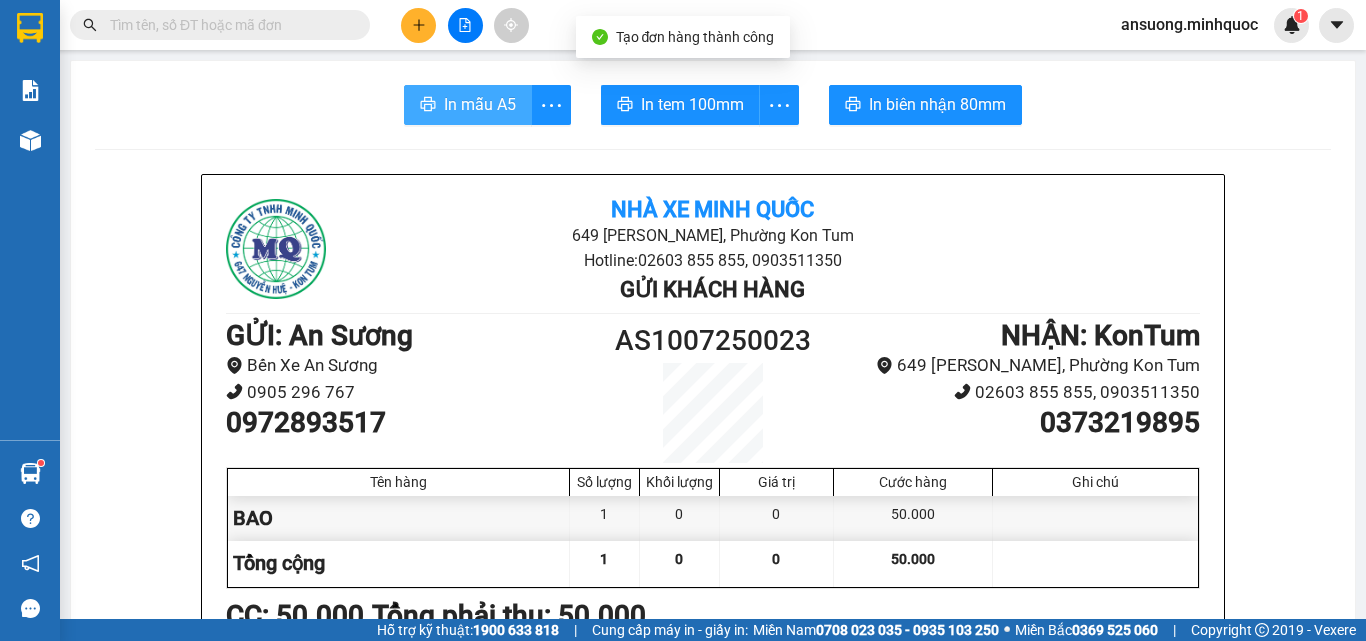 click on "In mẫu A5" at bounding box center (480, 104) 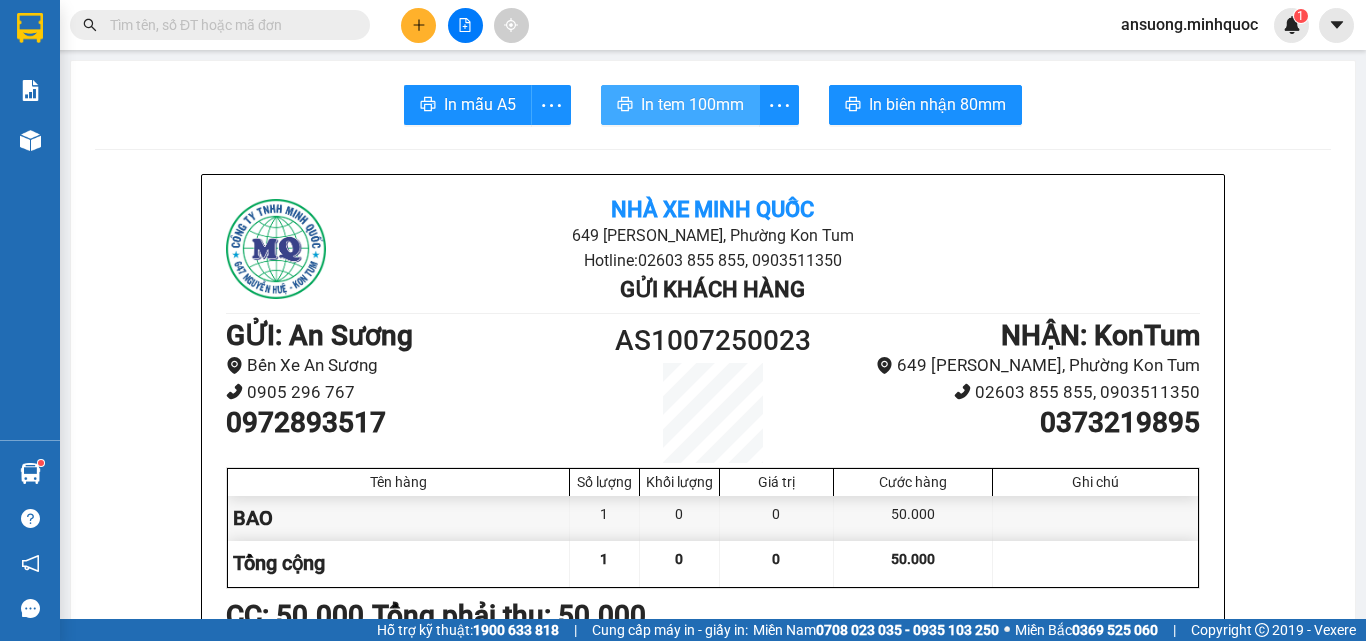 click on "In tem 100mm" at bounding box center [692, 104] 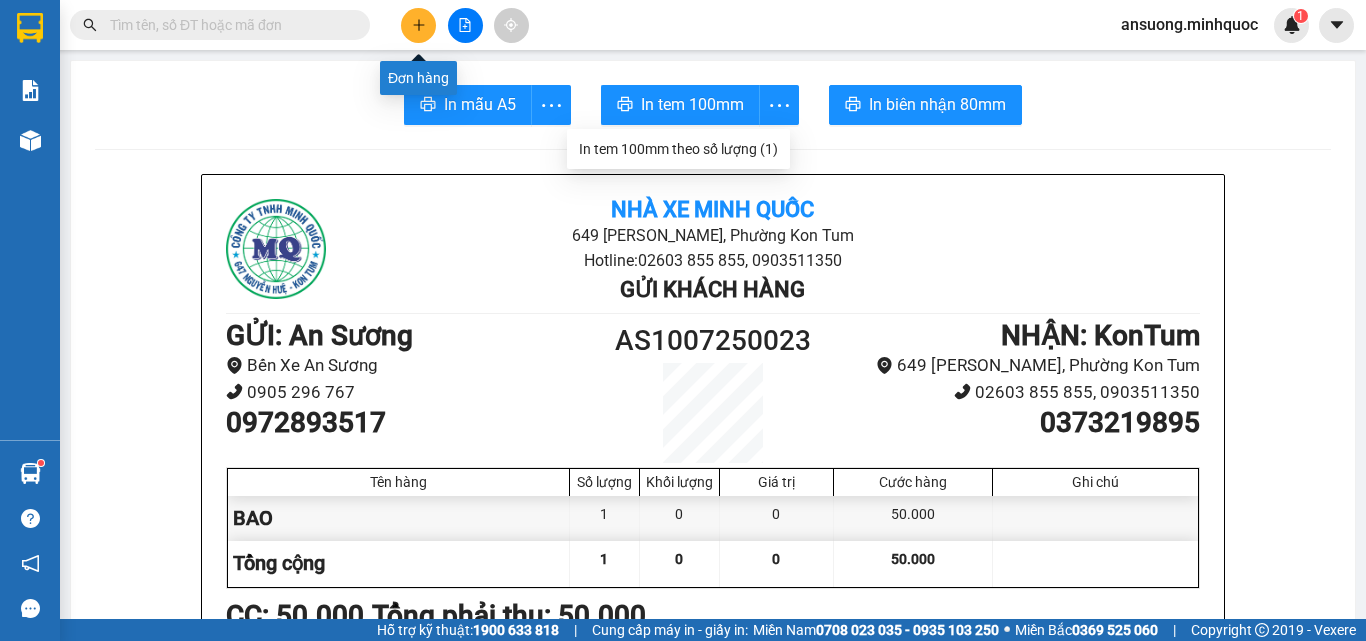 click 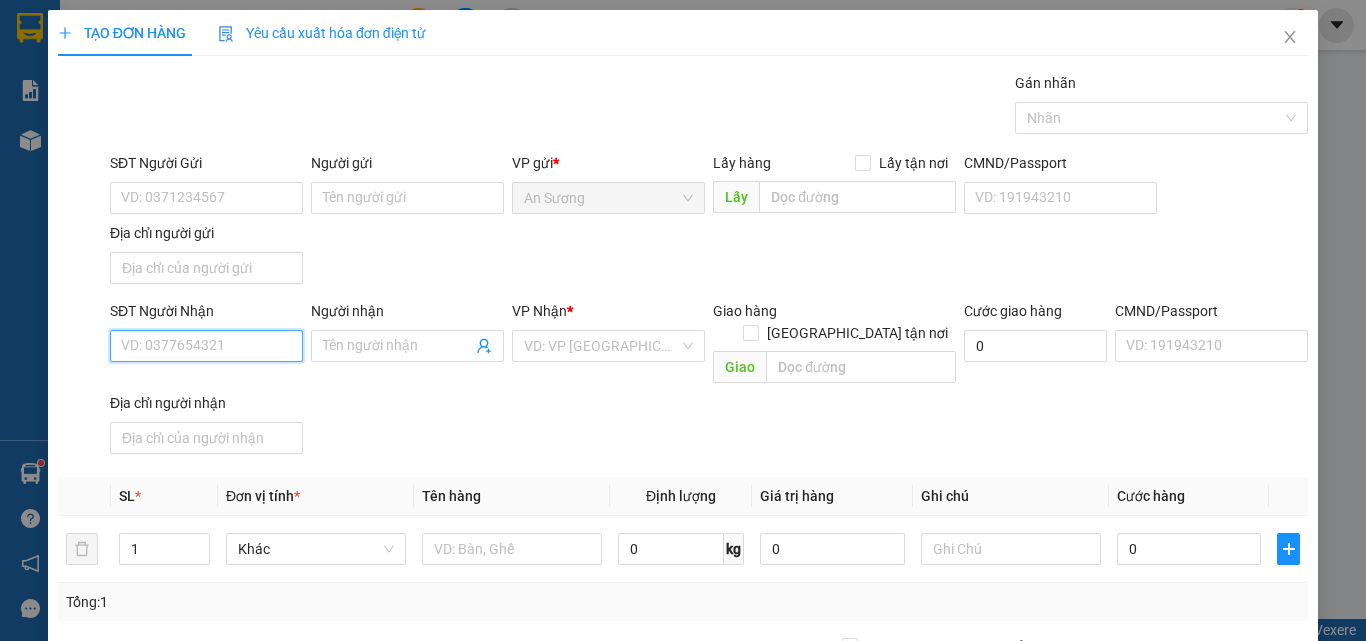 click on "SĐT Người Nhận" at bounding box center [206, 346] 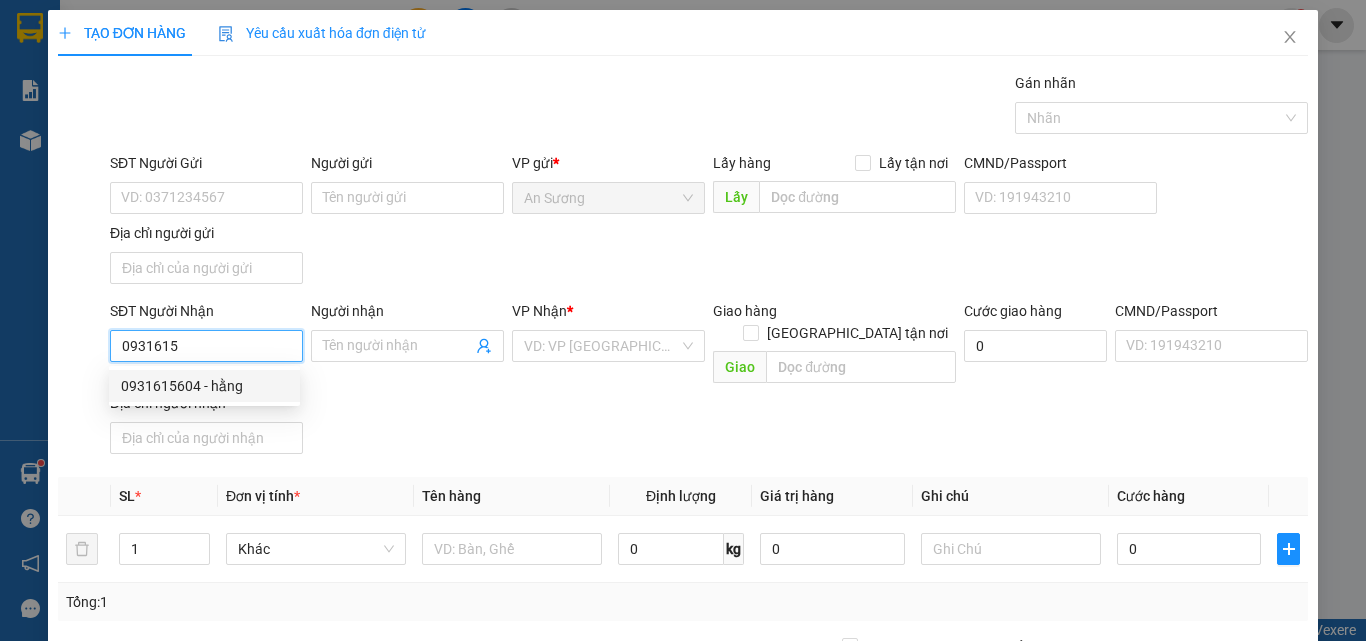 click on "0931615604 - hằng" at bounding box center [204, 386] 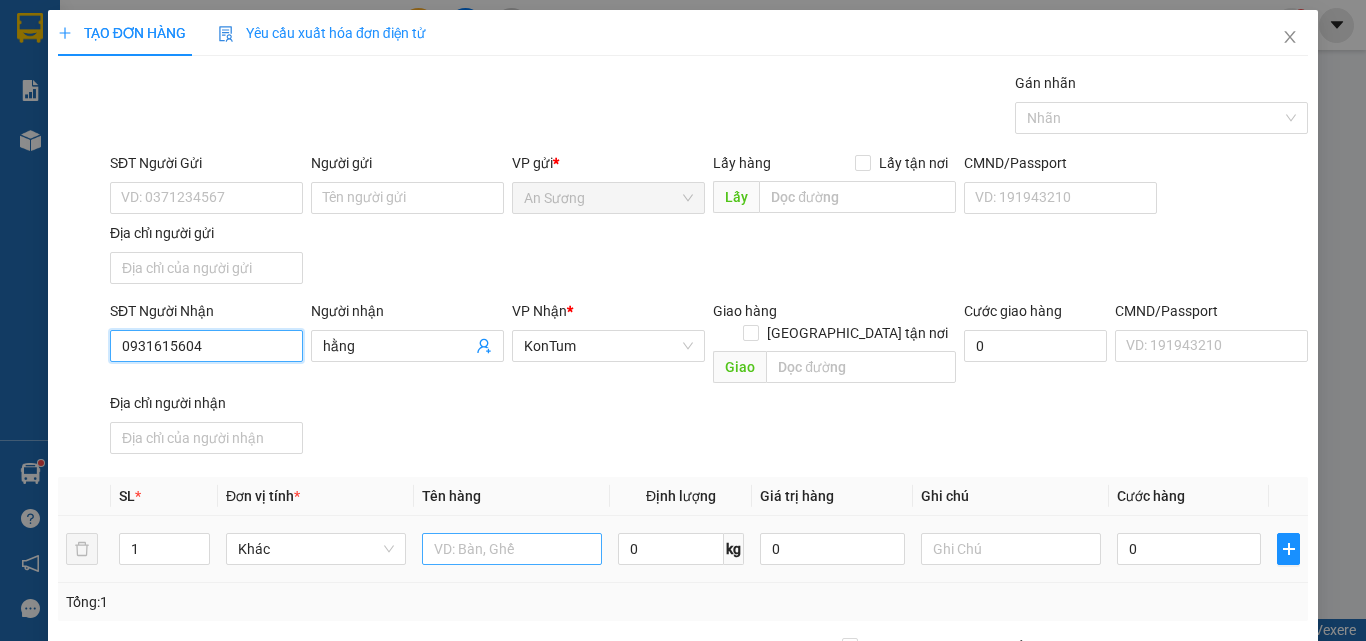 type on "0931615604" 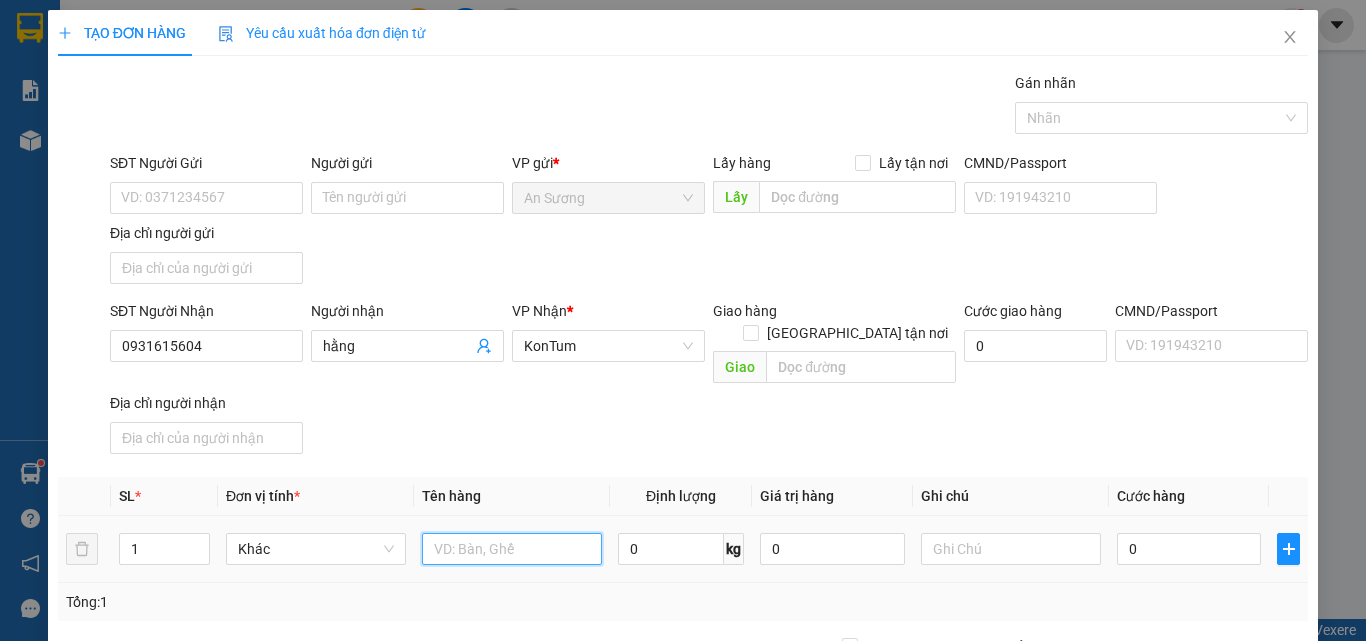 click at bounding box center [512, 549] 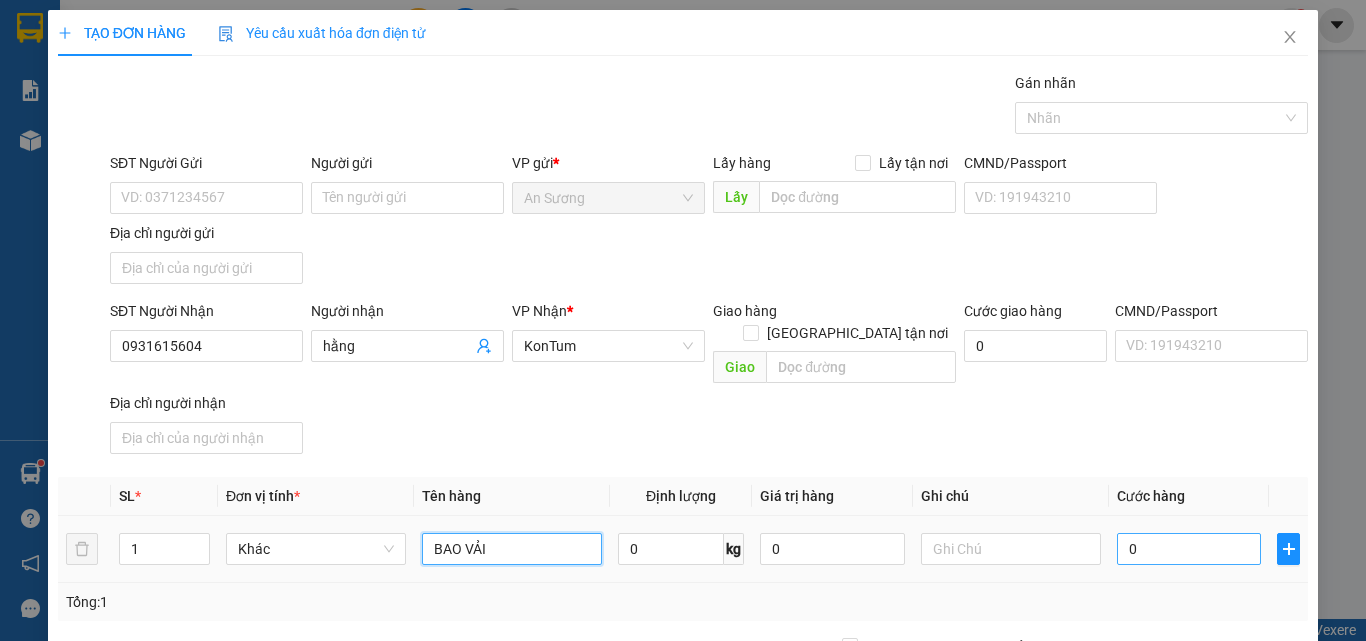 type on "BAO VẢI" 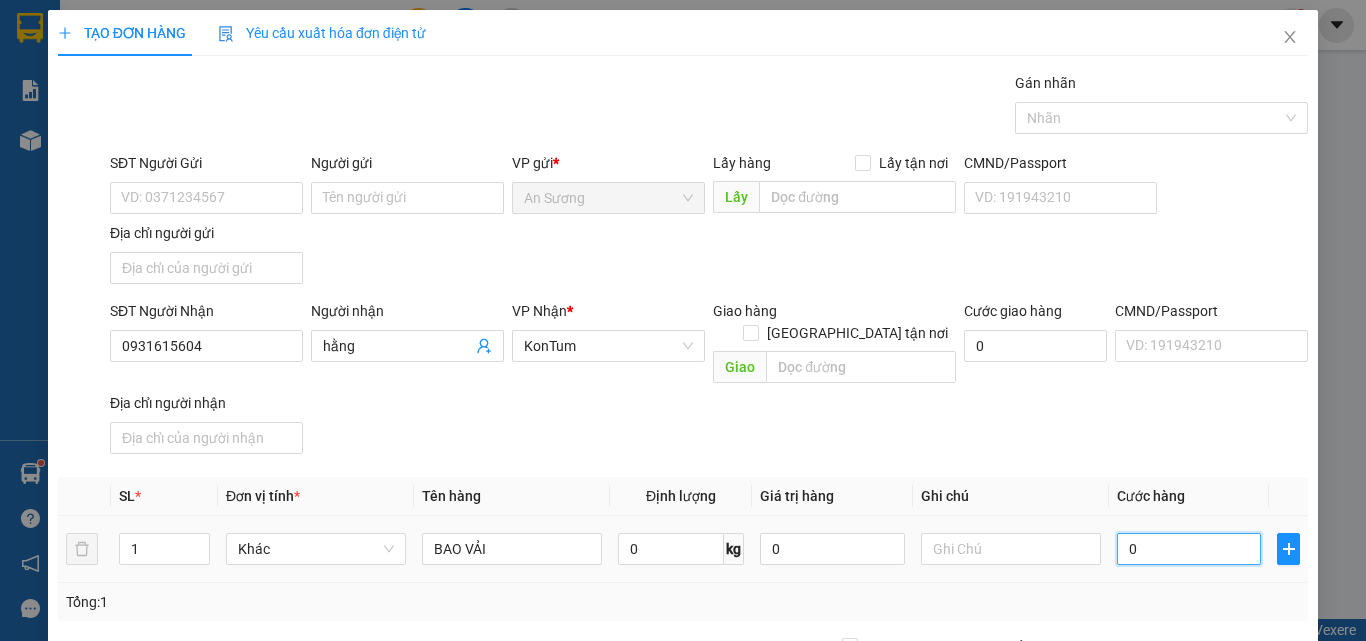 click on "0" at bounding box center (1189, 549) 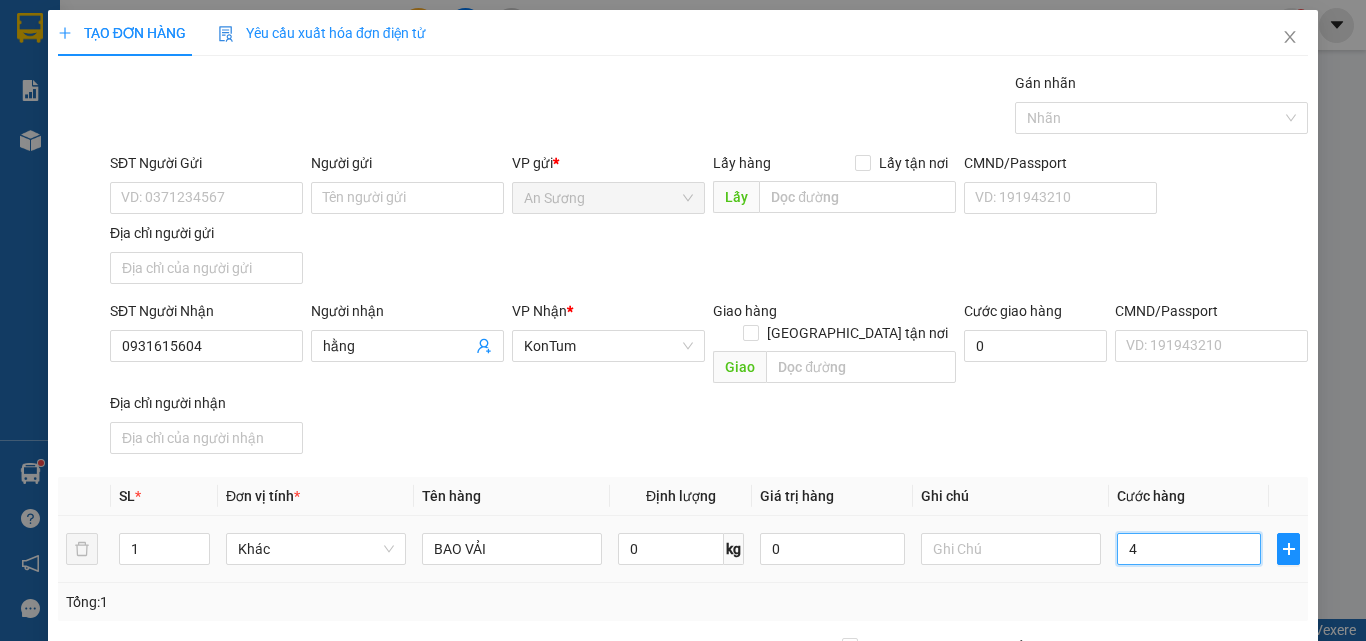 type on "0" 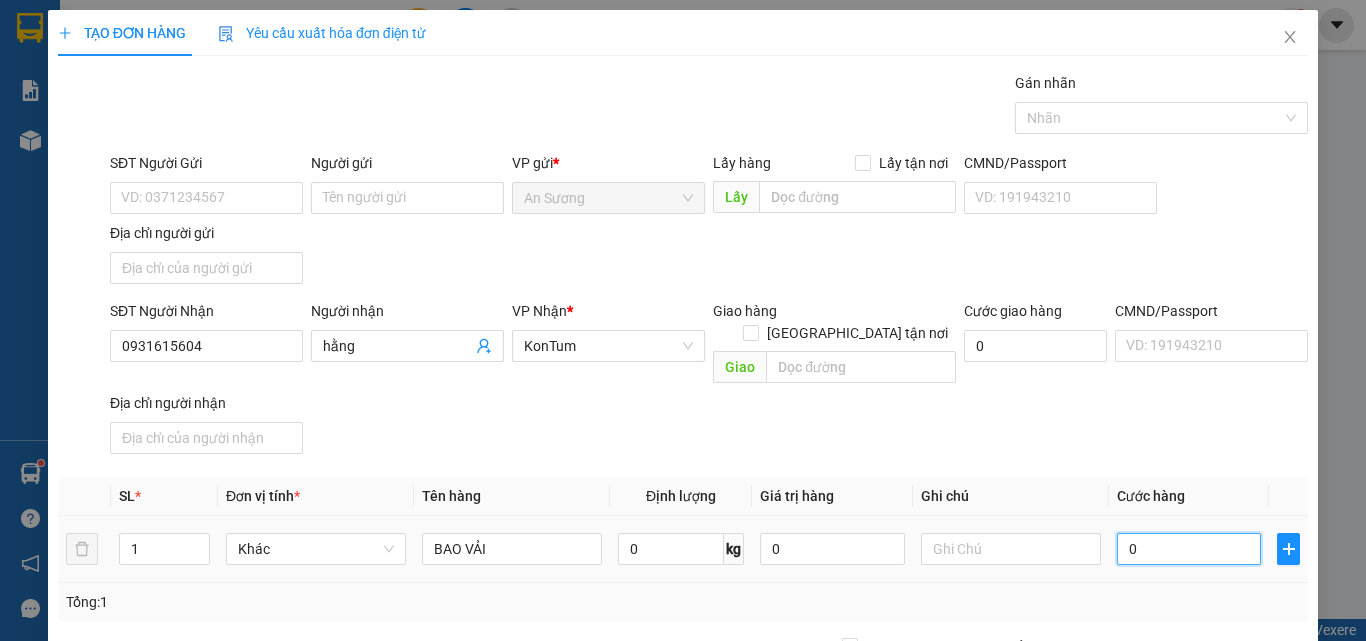 type on "0" 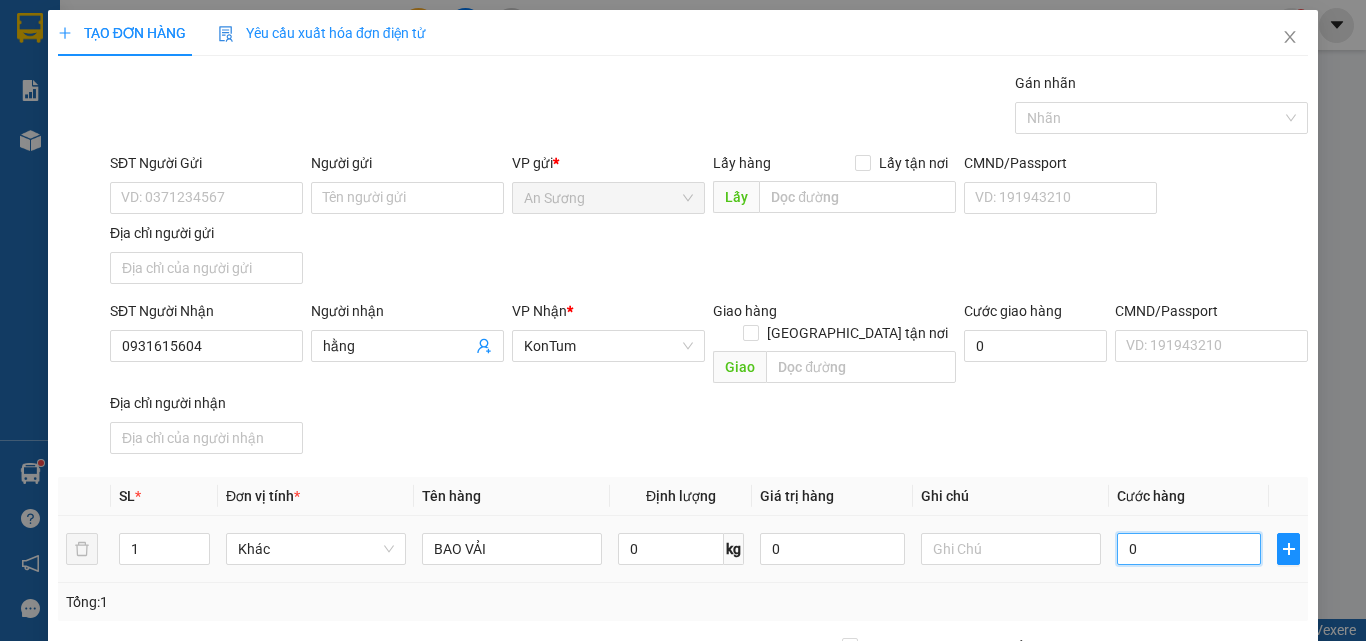 click on "0" at bounding box center (1189, 549) 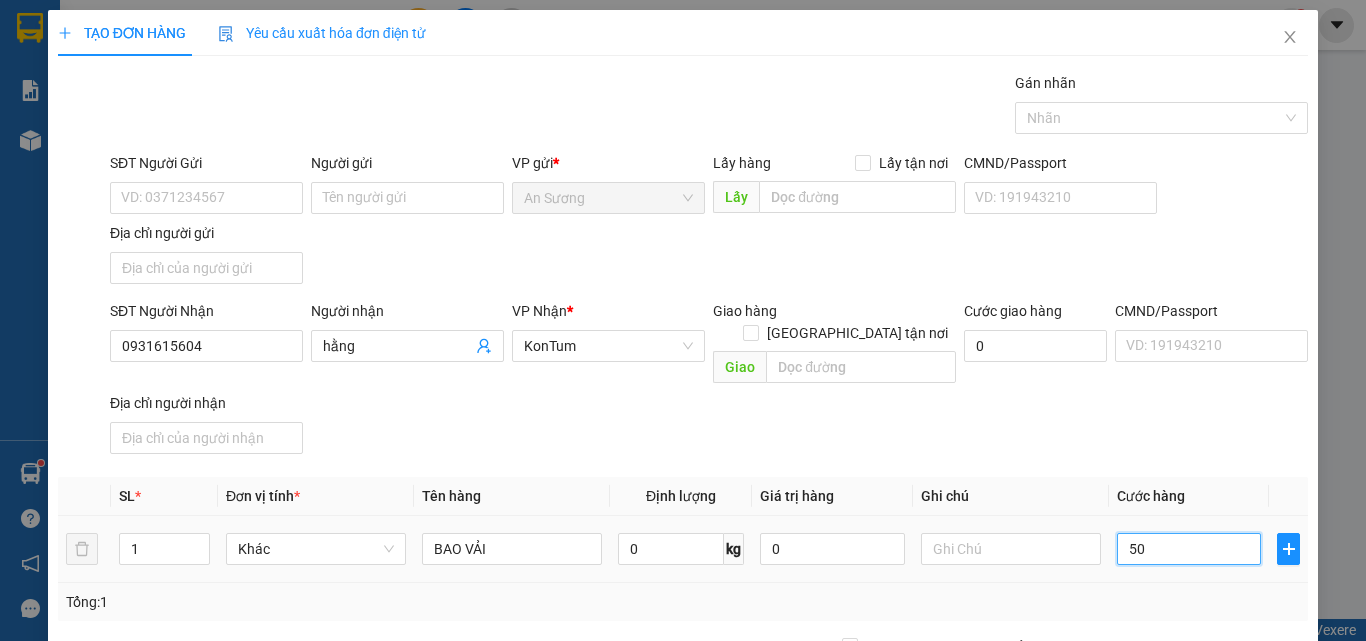 type on "50" 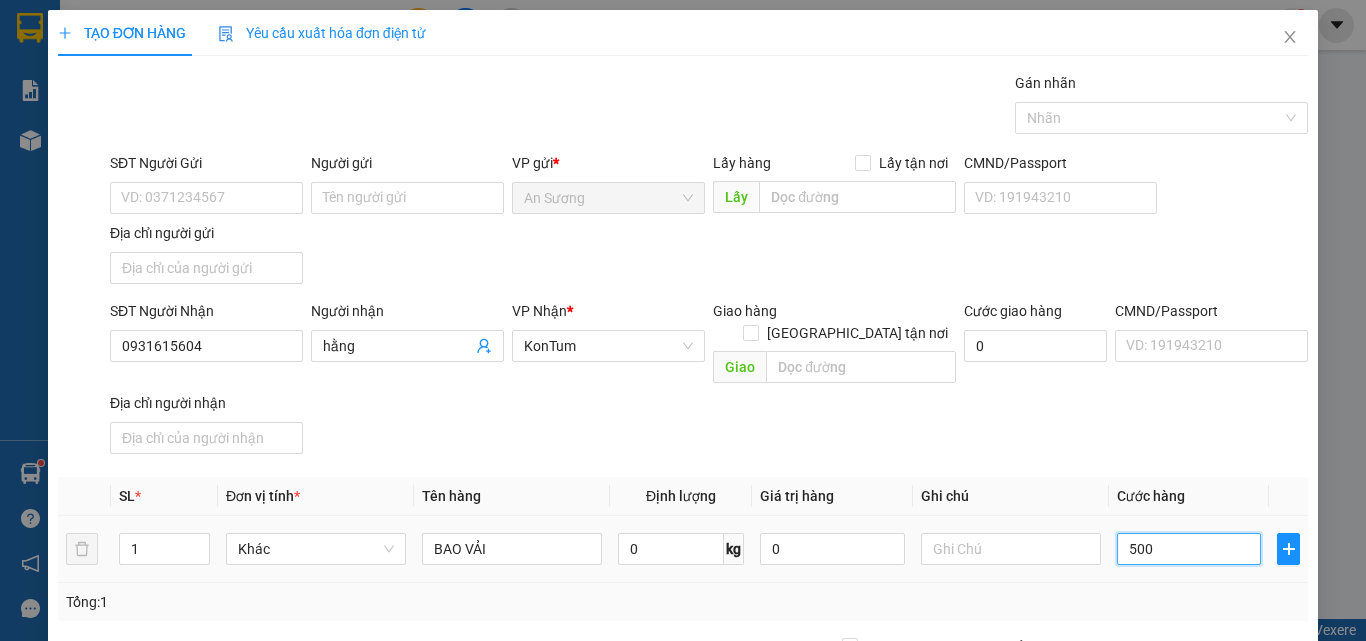 type on "500" 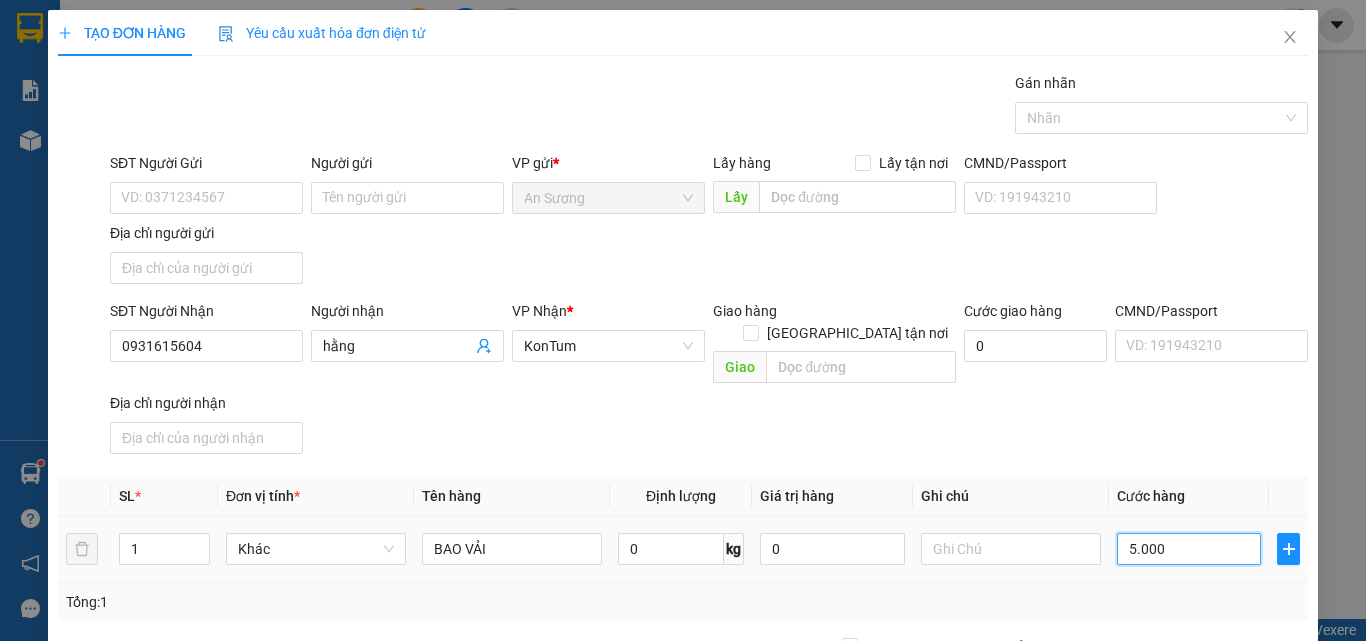type on "5.000" 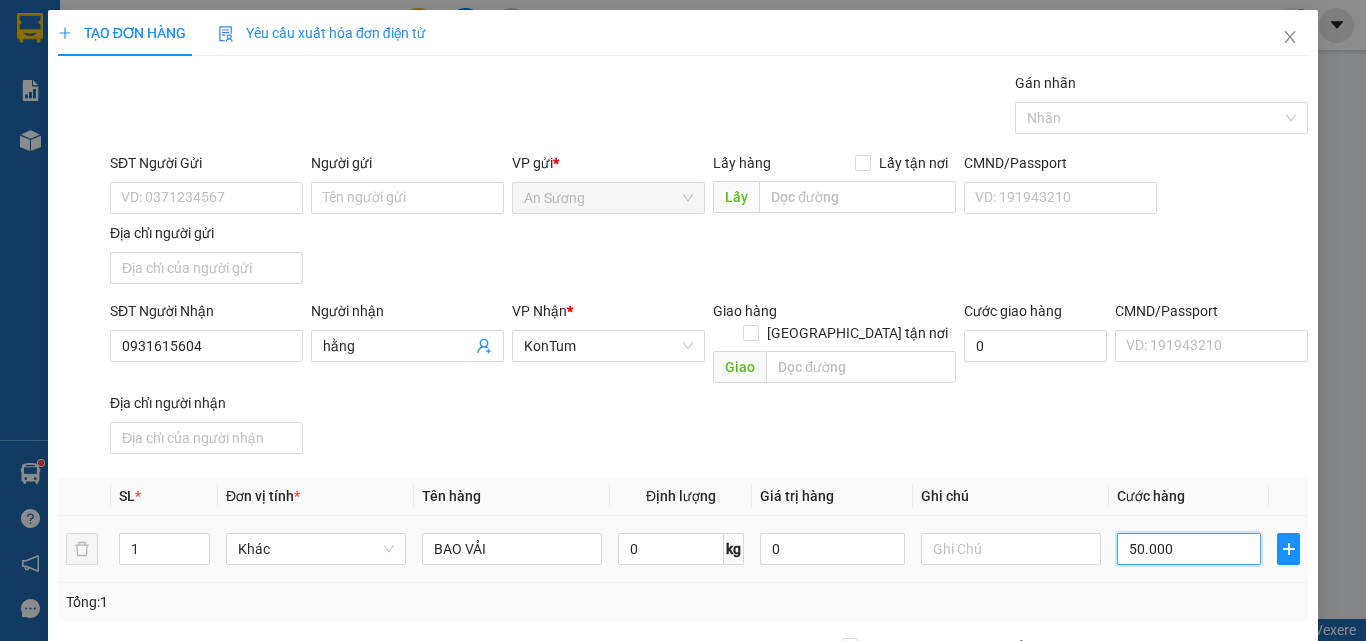type on "50.000" 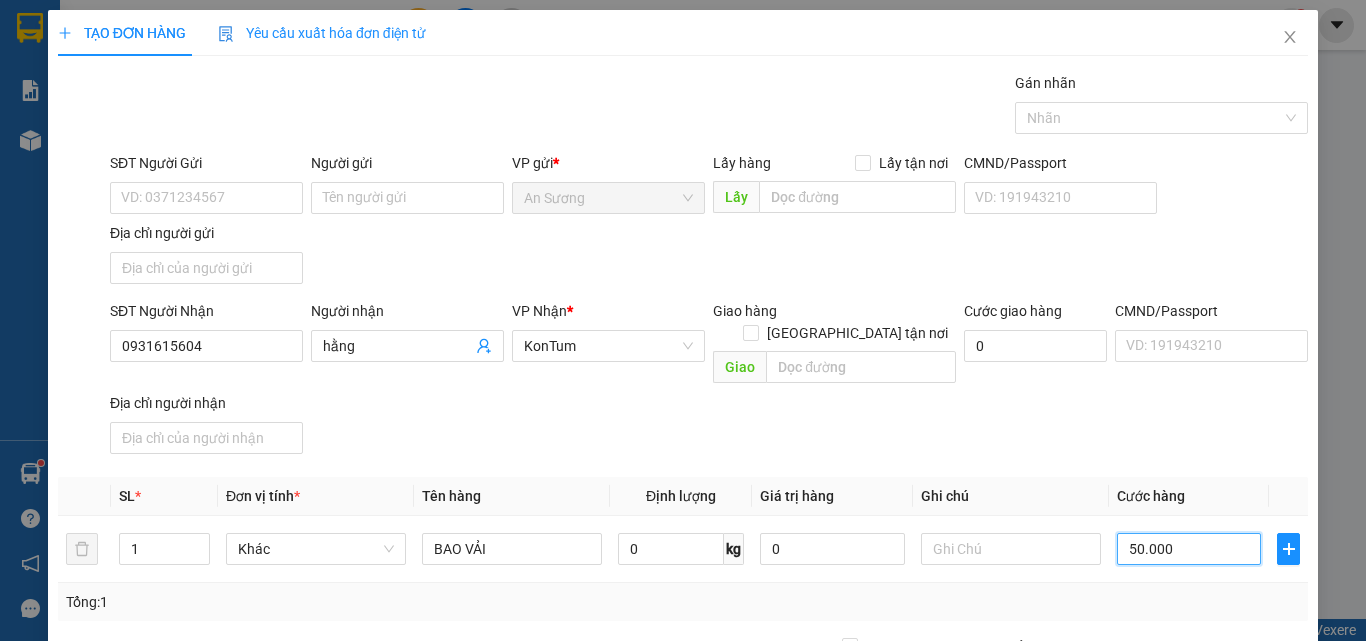type on "50.000" 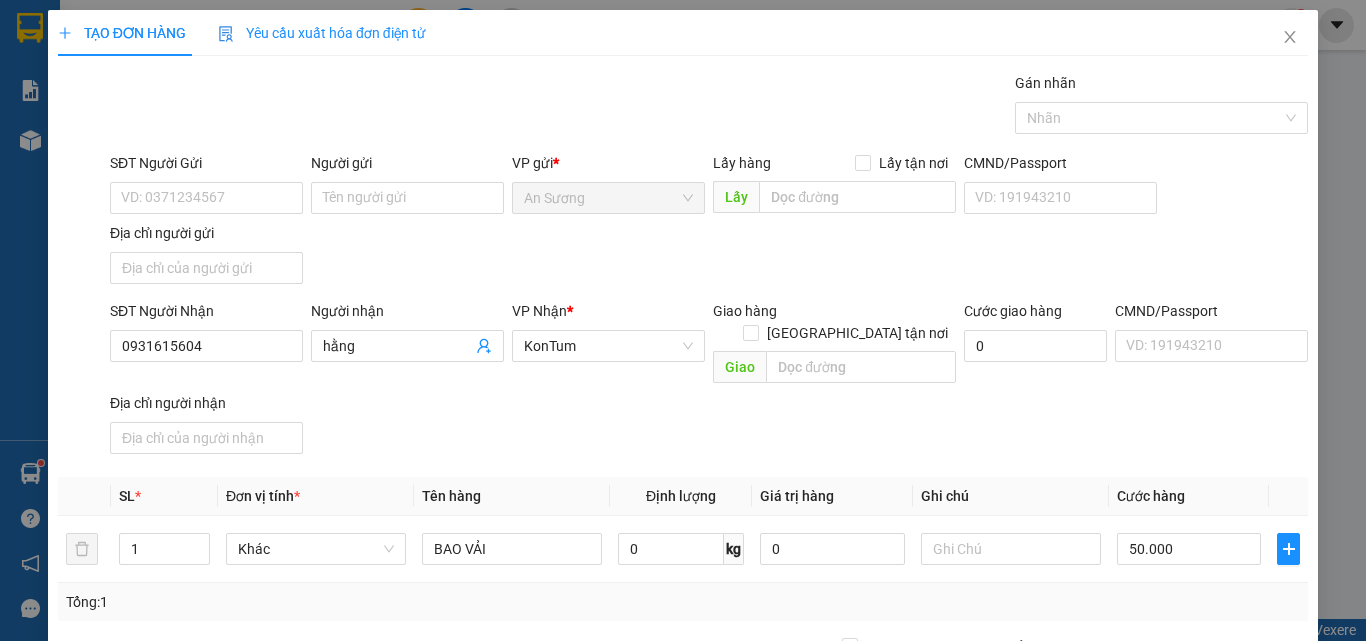 click on "Lưu và In" at bounding box center [1231, 847] 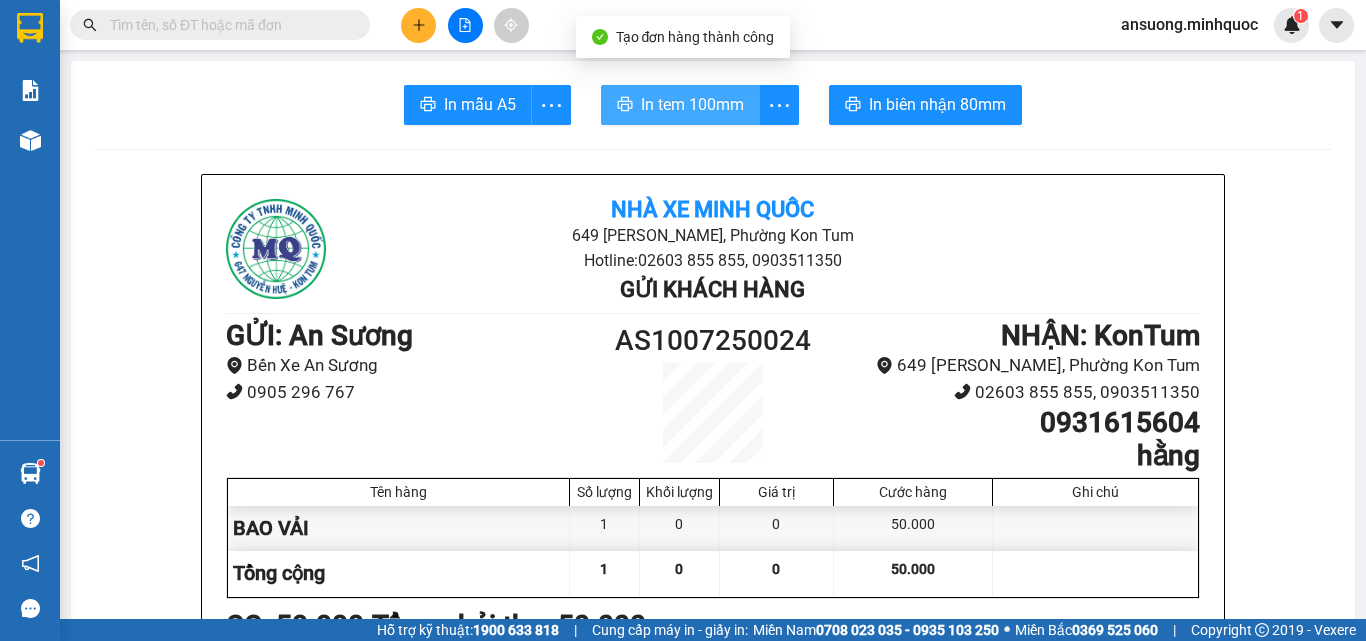 click on "In tem 100mm" at bounding box center (692, 104) 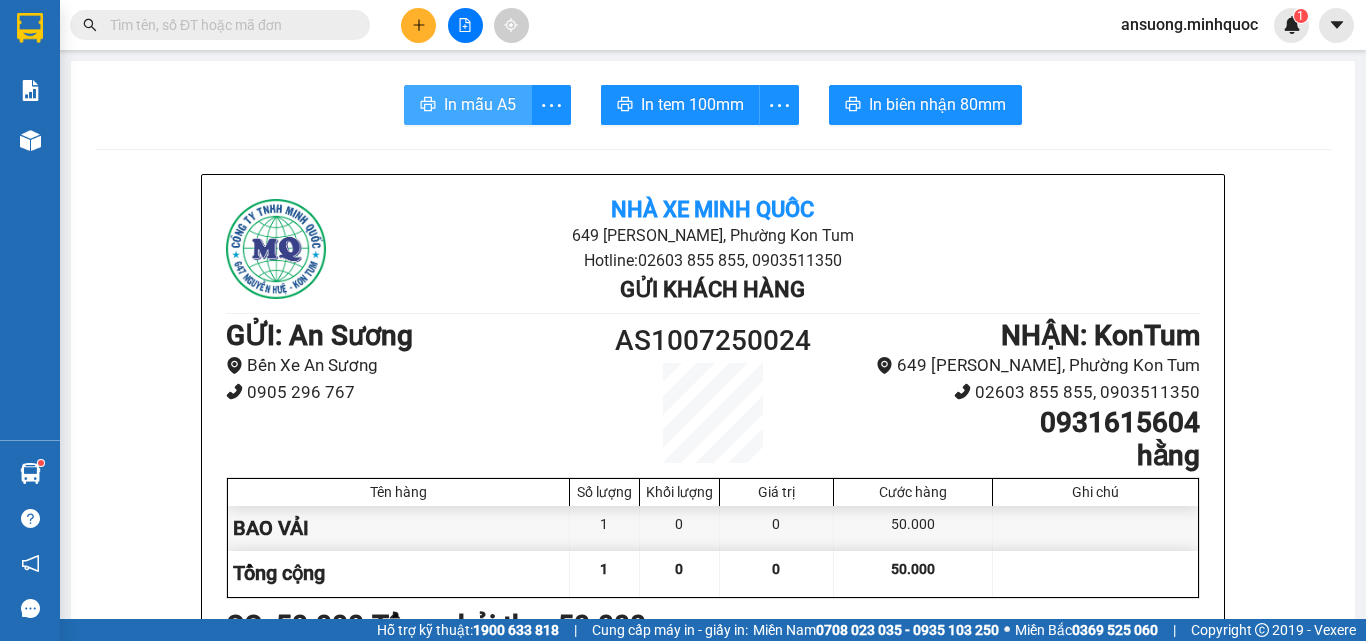 click on "In mẫu A5" at bounding box center (480, 104) 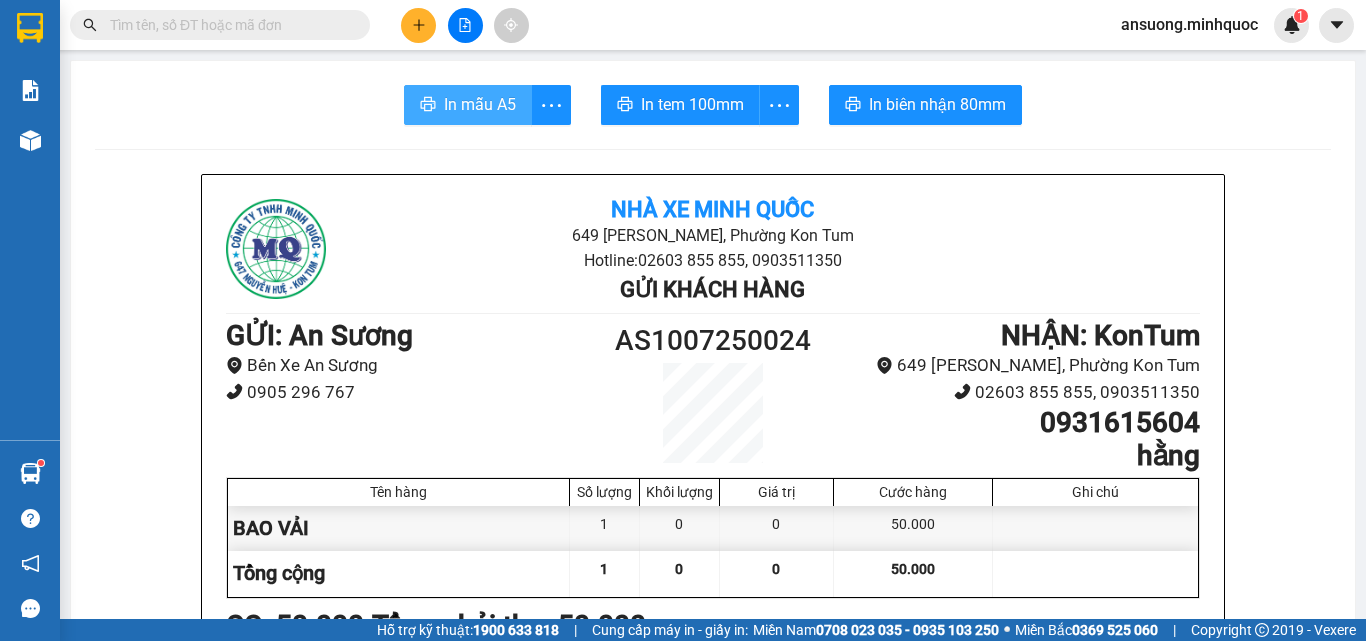 click on "In mẫu A5" at bounding box center (480, 104) 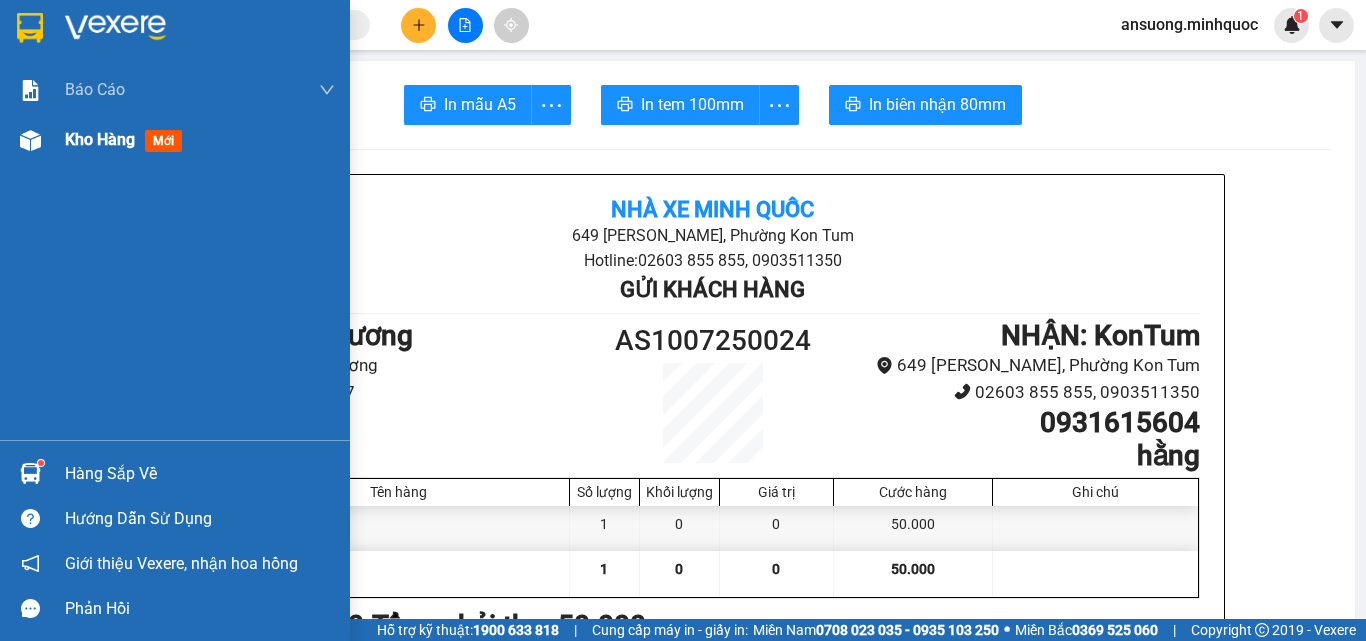 click at bounding box center (30, 140) 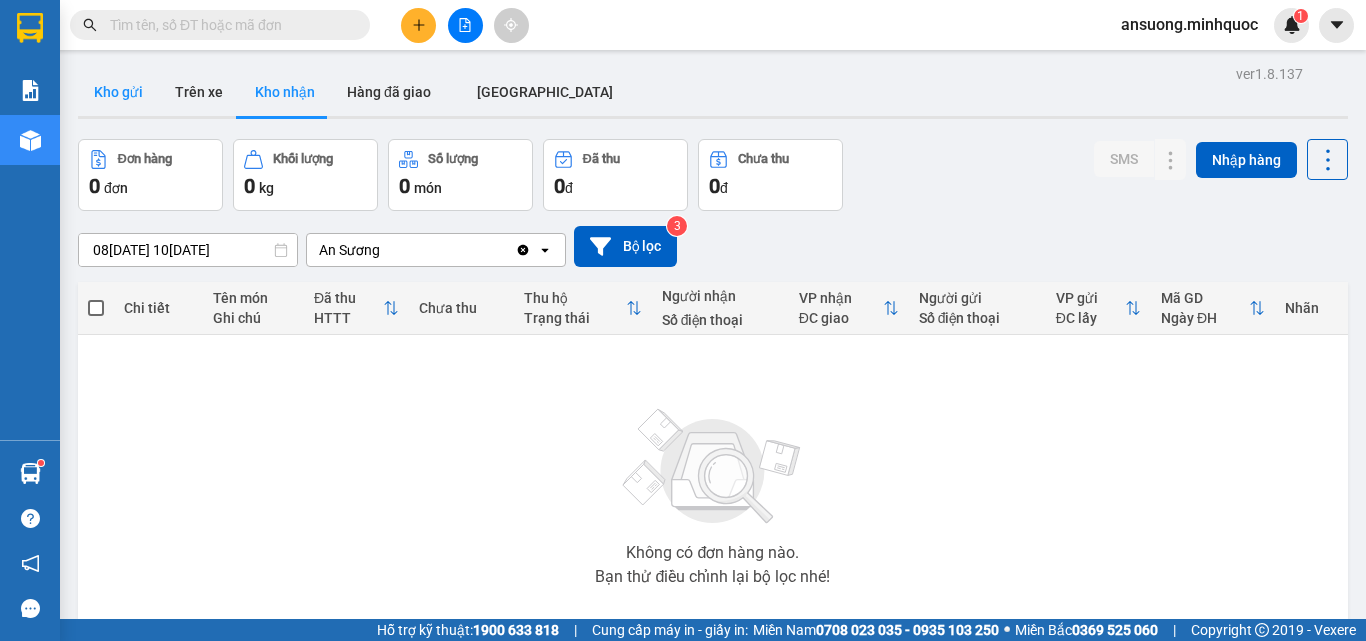 click on "Kho gửi" at bounding box center [118, 92] 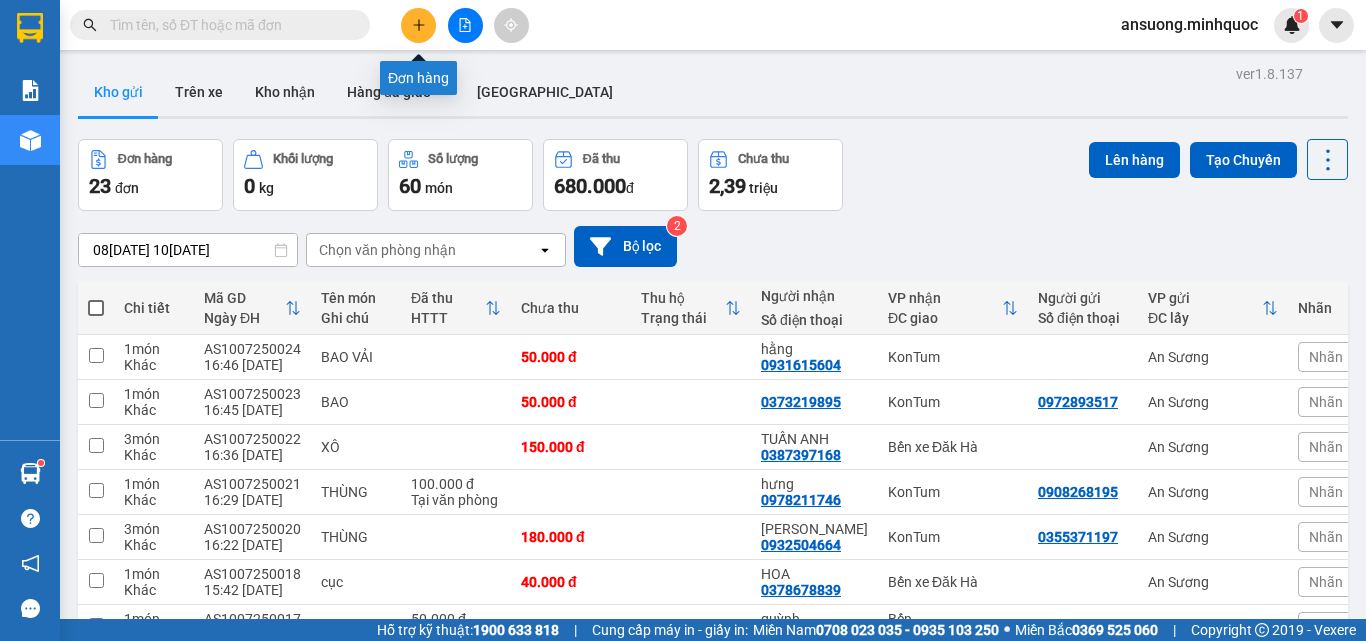 click at bounding box center [418, 25] 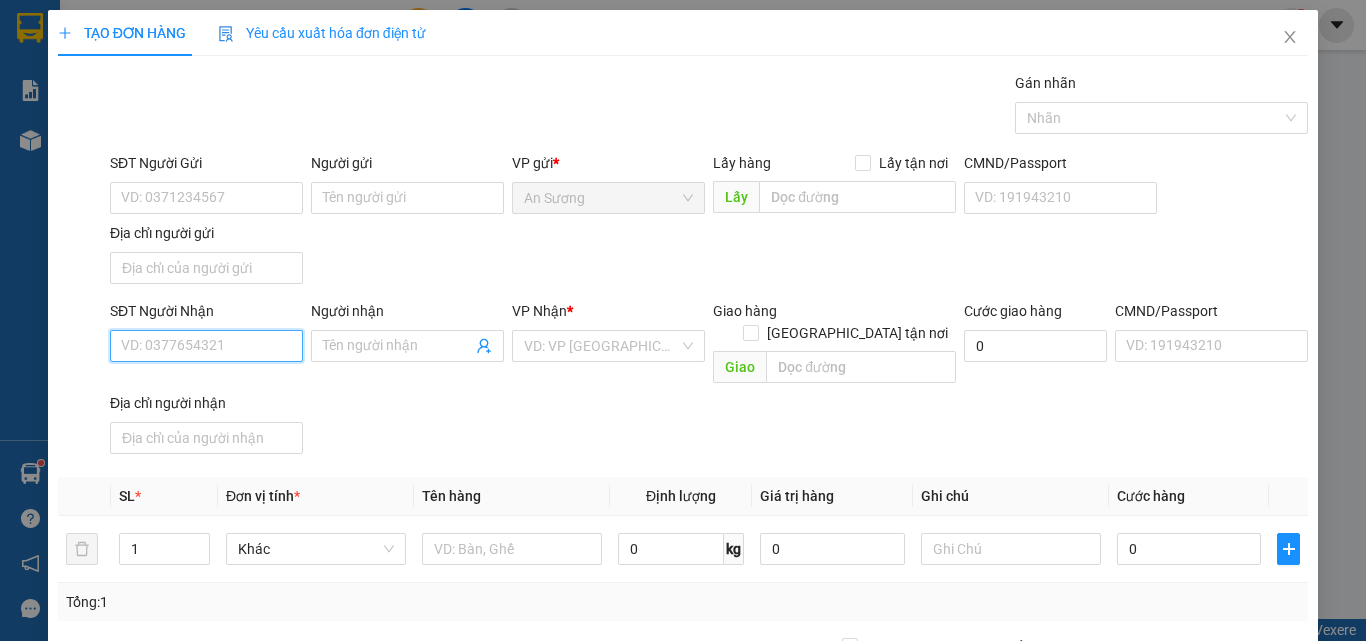 click on "SĐT Người Nhận" at bounding box center (206, 346) 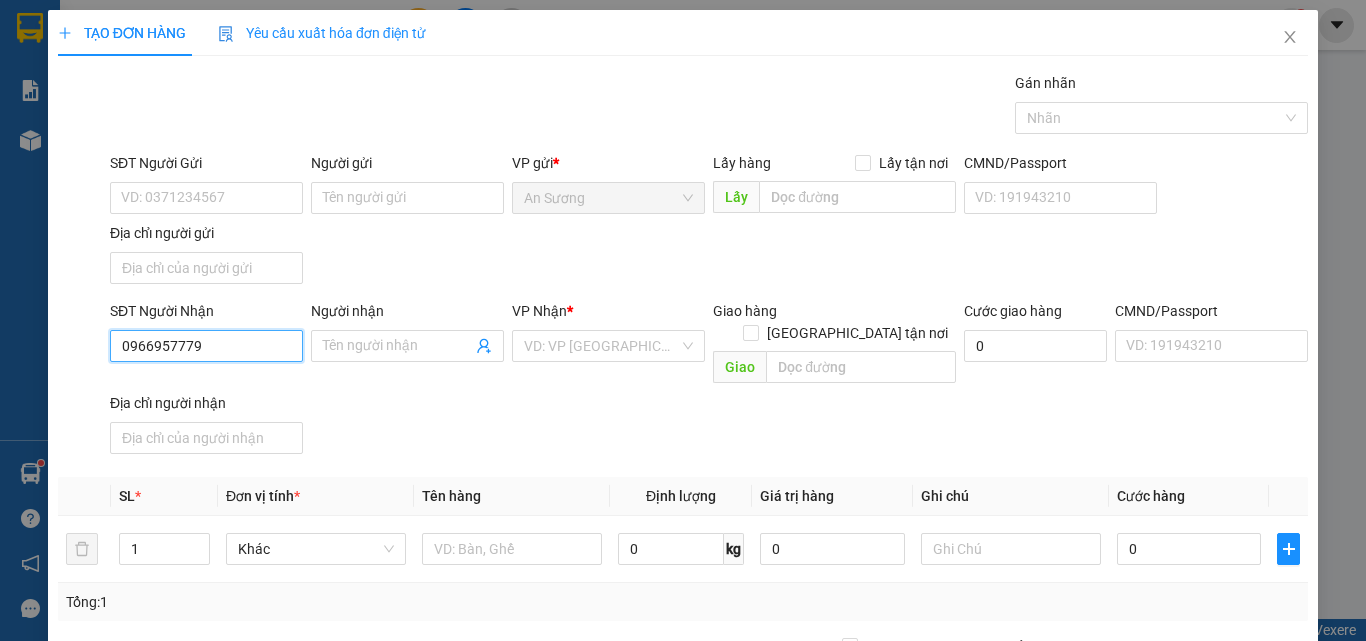 type on "0966957779" 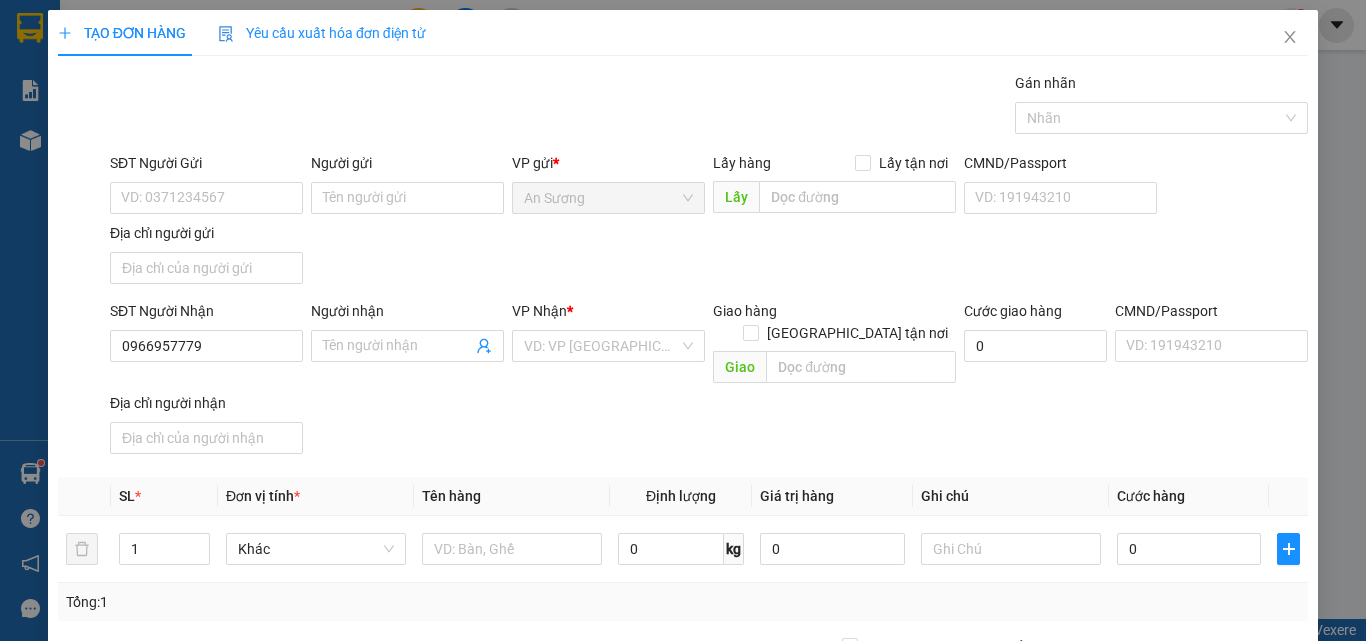 click on "SĐT Người Nhận 0966957779 0966957779 Người nhận Tên người nhận VP Nhận  * VD: VP Sài Gòn Giao hàng Giao tận nơi Giao Cước giao hàng 0 CMND/Passport VD: 191943210 Địa chỉ người nhận" at bounding box center [709, 381] 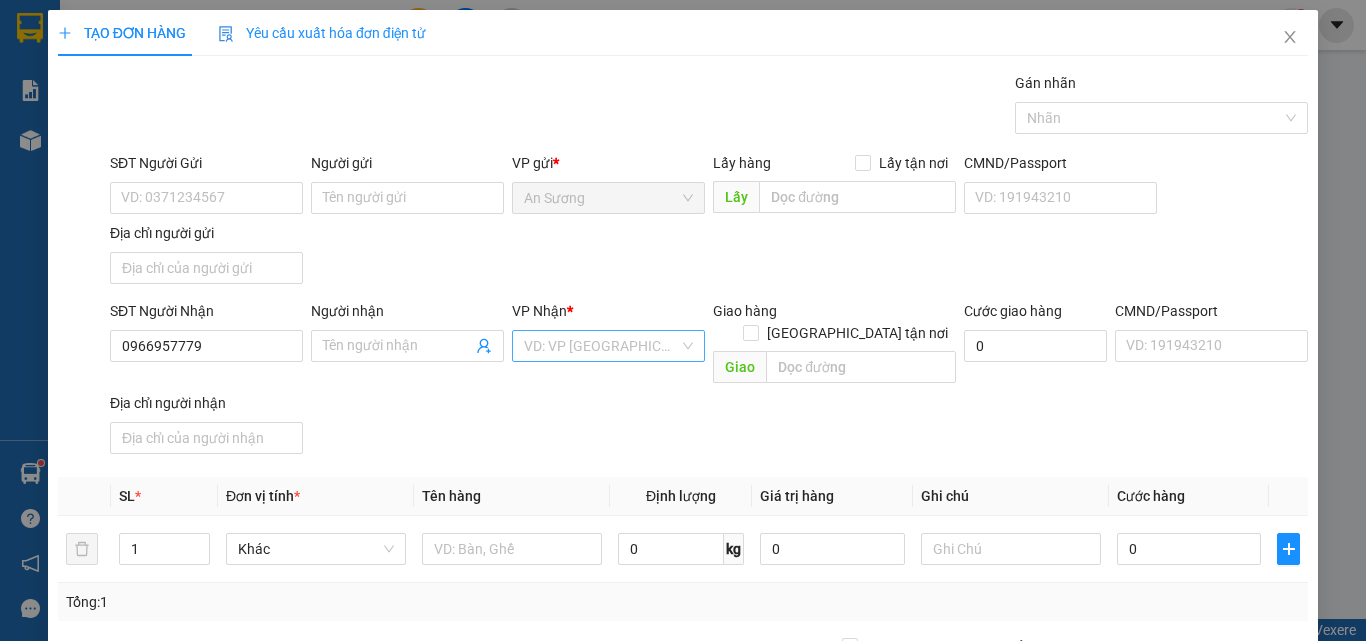 click at bounding box center [601, 346] 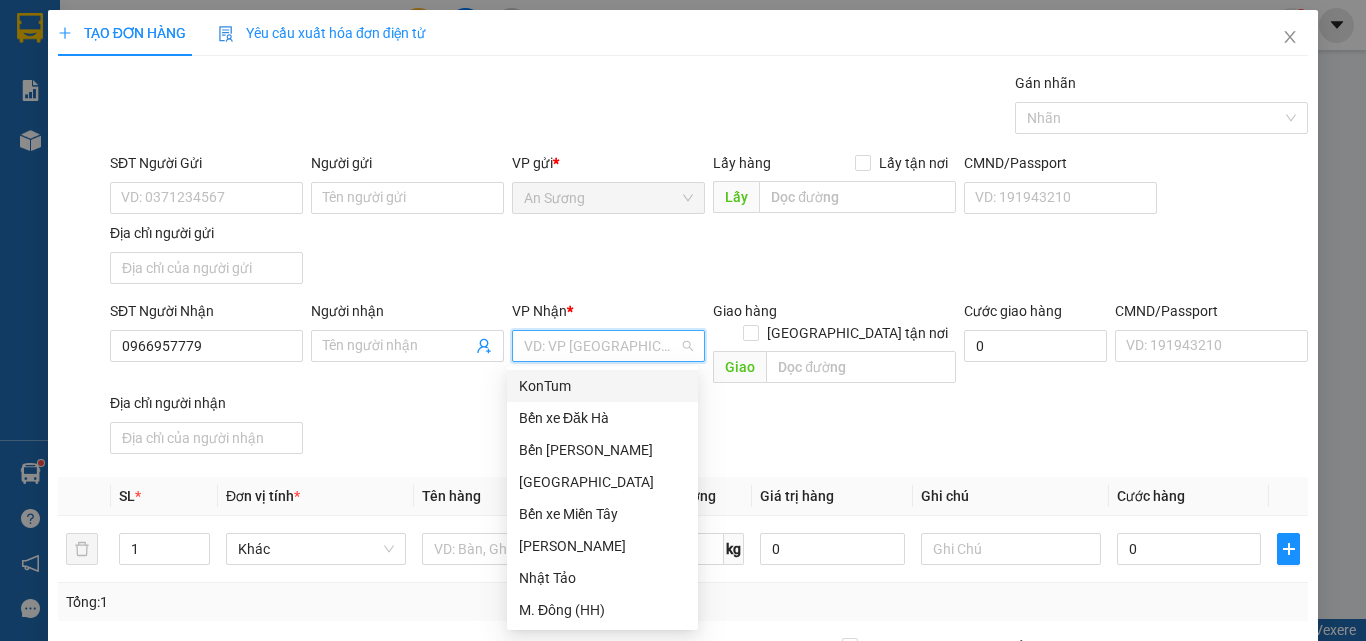 click on "KonTum" at bounding box center [602, 386] 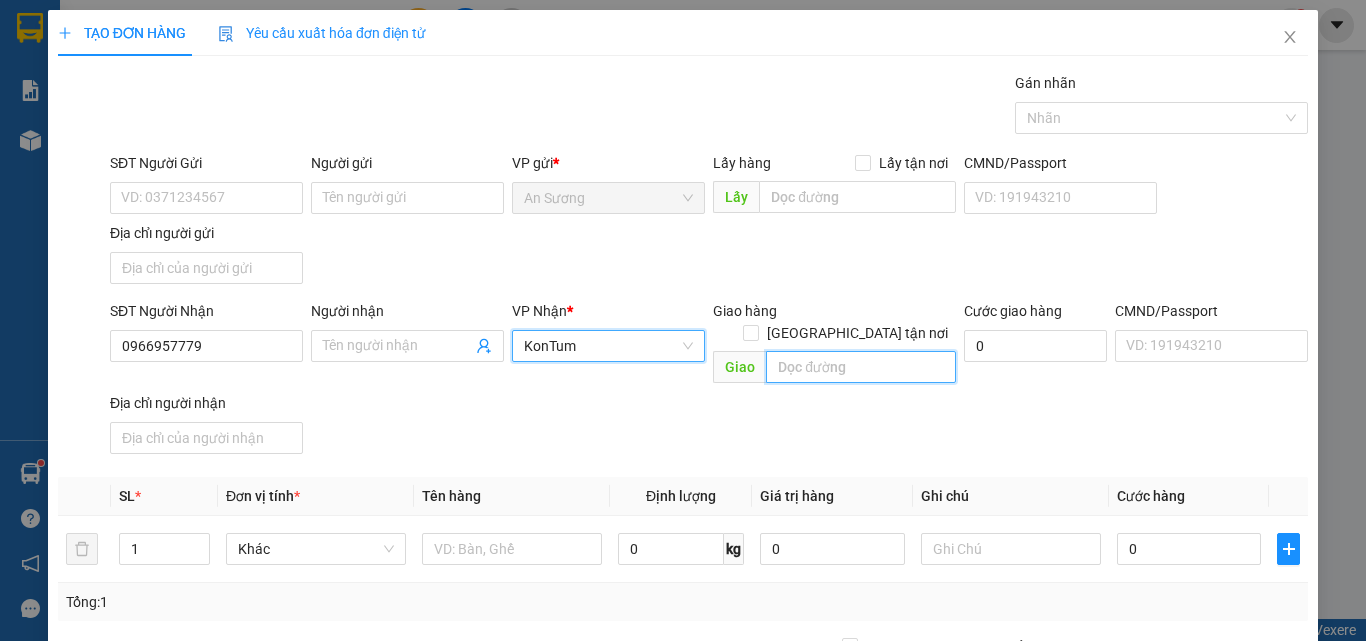 click at bounding box center (861, 367) 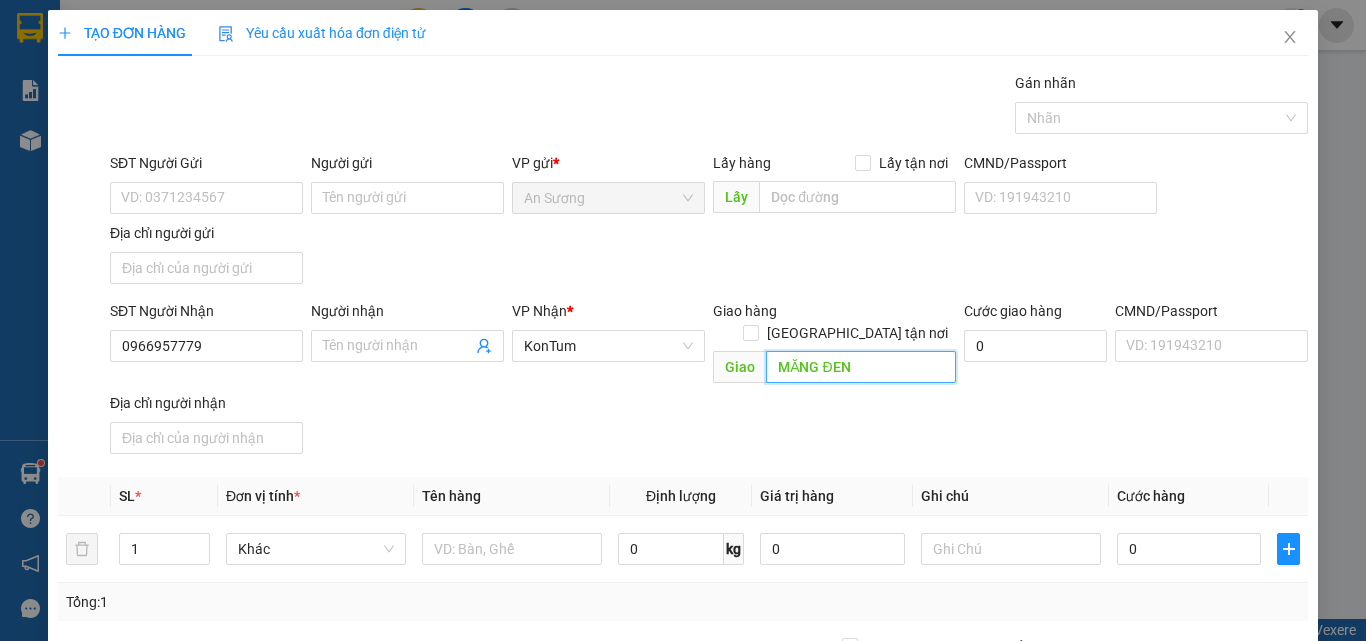 type on "MĂNG ĐEN" 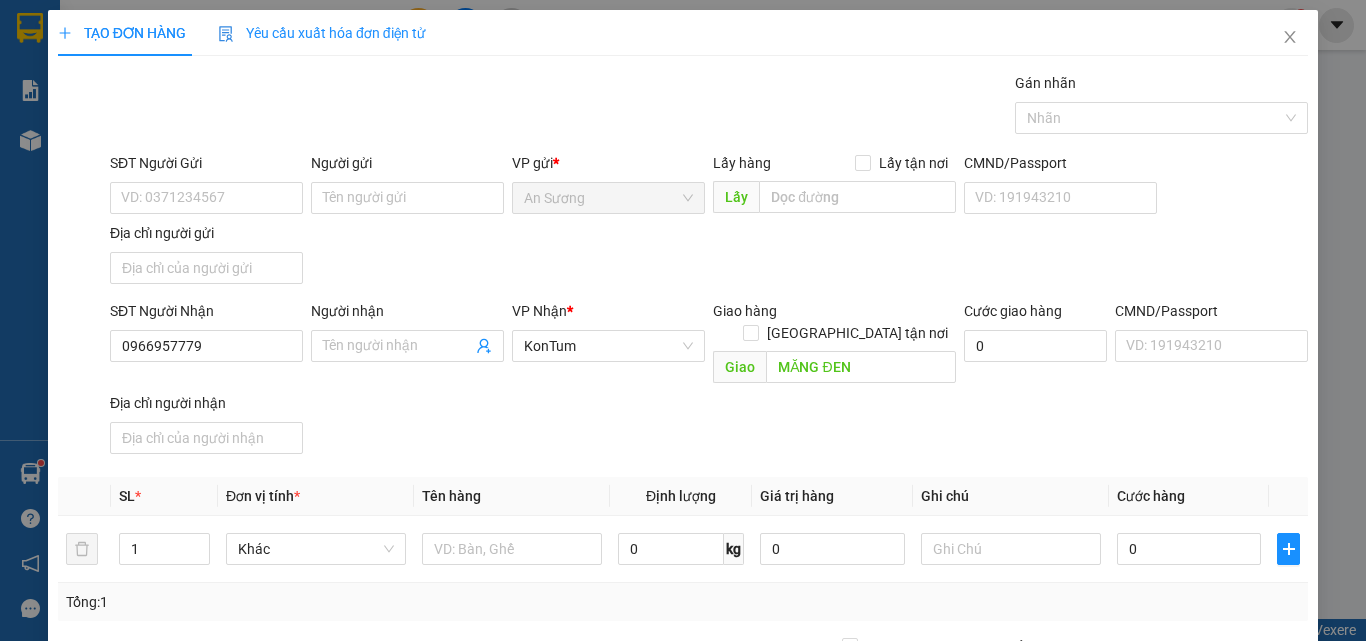 click on "SĐT Người Nhận 0966957779 Người nhận Tên người nhận VP Nhận  * KonTum Giao hàng Giao tận nơi Giao MĂNG ĐEN Cước giao hàng 0 CMND/Passport VD: 191943210 Địa chỉ người nhận" at bounding box center (709, 381) 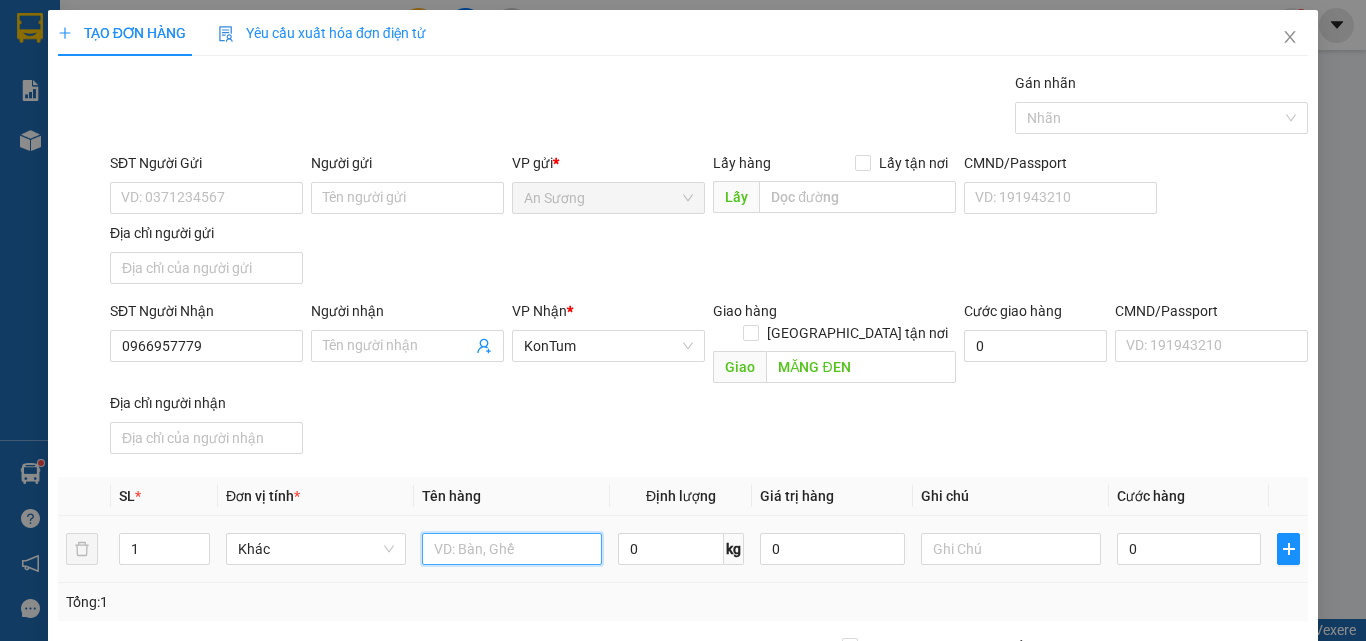 click at bounding box center (512, 549) 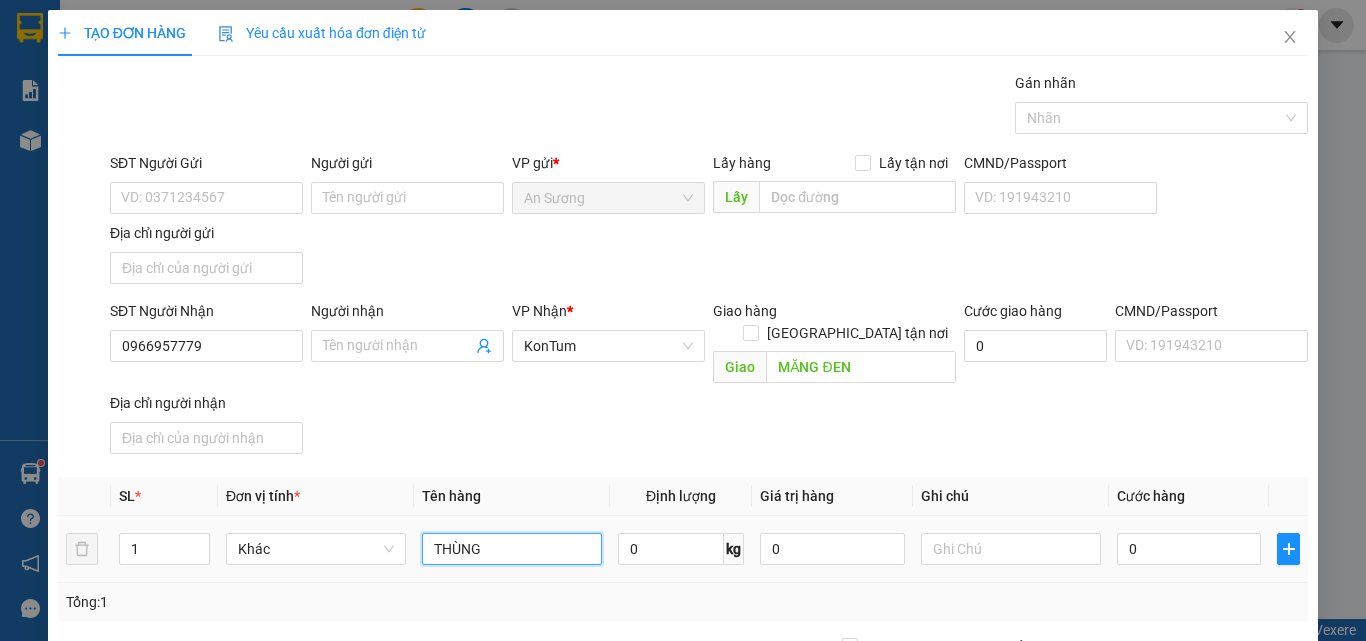 type on "THÙNG" 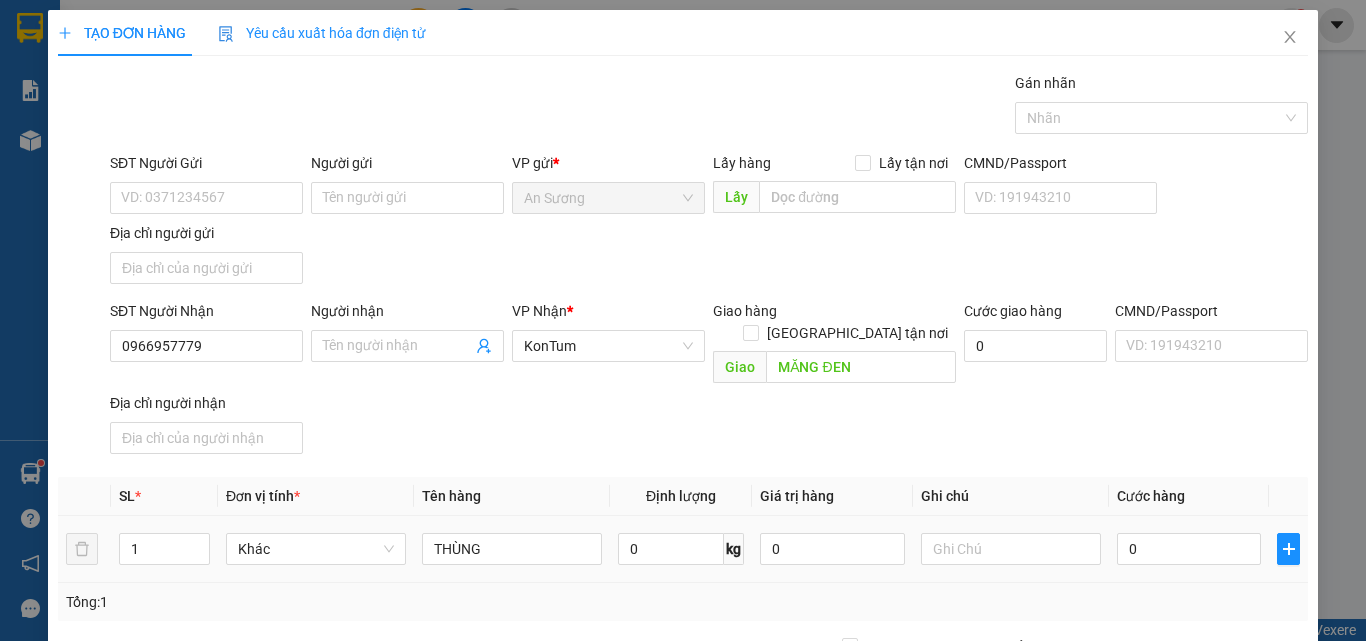 click on "SĐT Người Nhận 0966957779 Người nhận Tên người nhận VP Nhận  * KonTum Giao hàng Giao tận nơi Giao MĂNG ĐEN Cước giao hàng 0 CMND/Passport VD: 191943210 Địa chỉ người nhận" at bounding box center [709, 381] 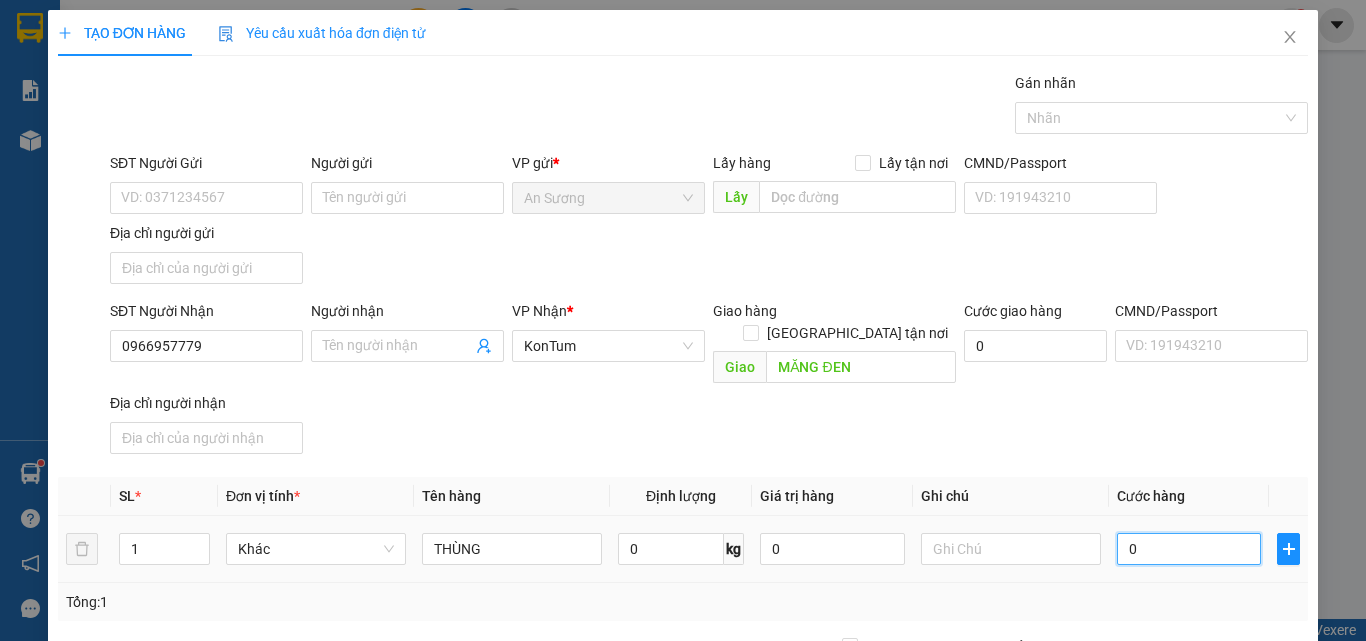 click on "0" at bounding box center [1189, 549] 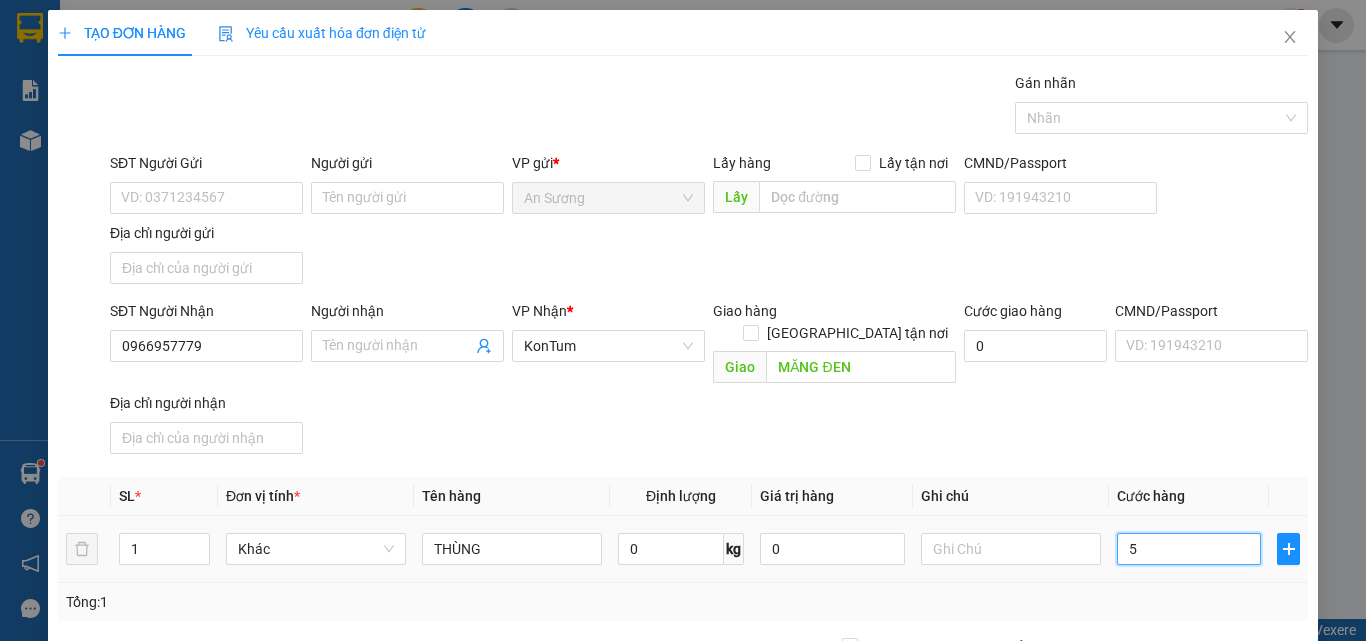 type on "5" 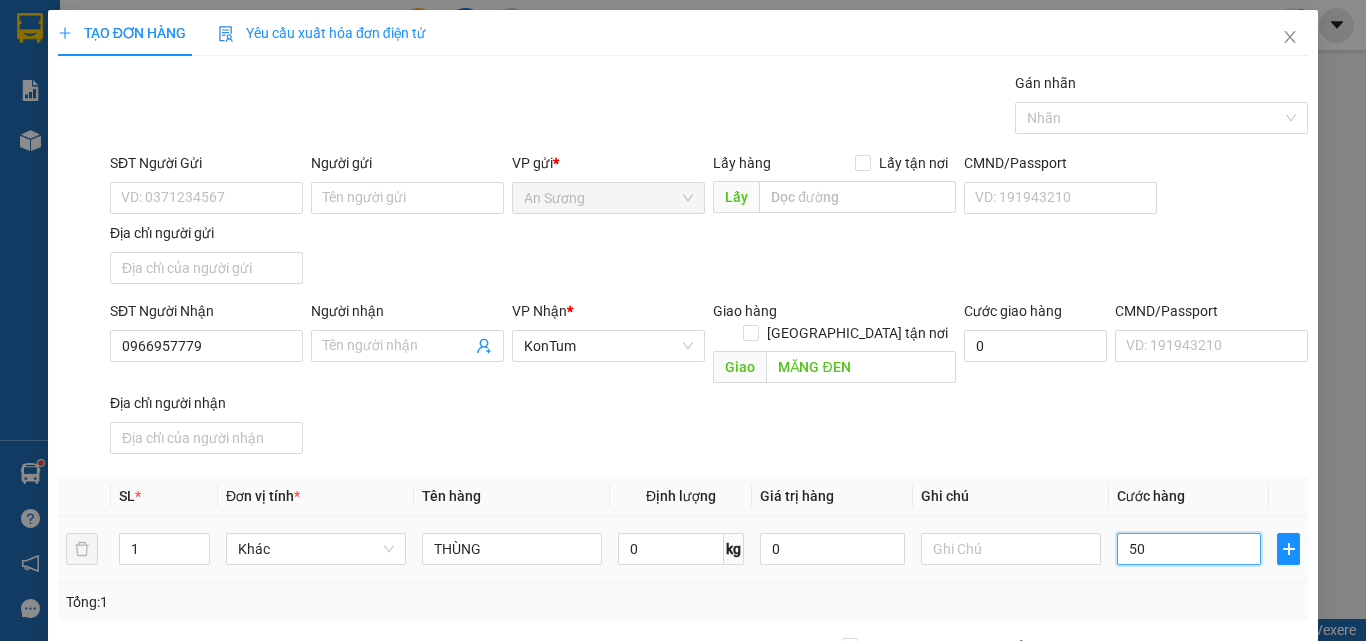type on "50" 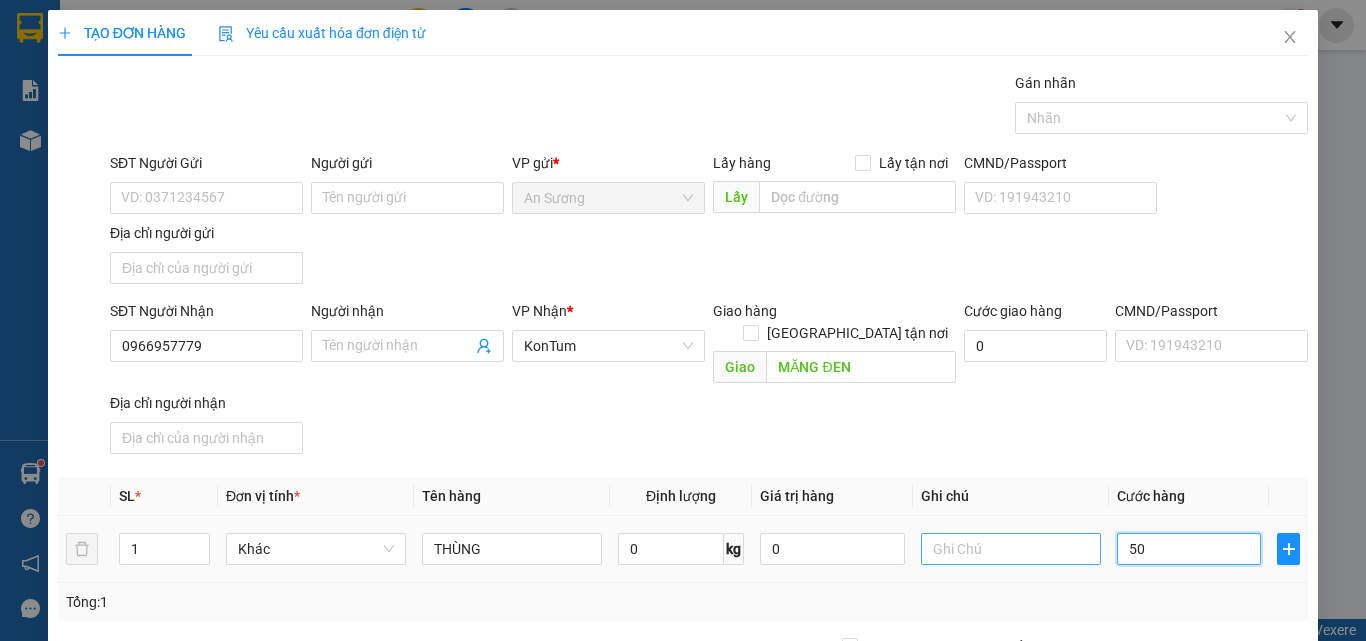 click on "1 Khác THÙNG 0 kg 0 50" at bounding box center [683, 549] 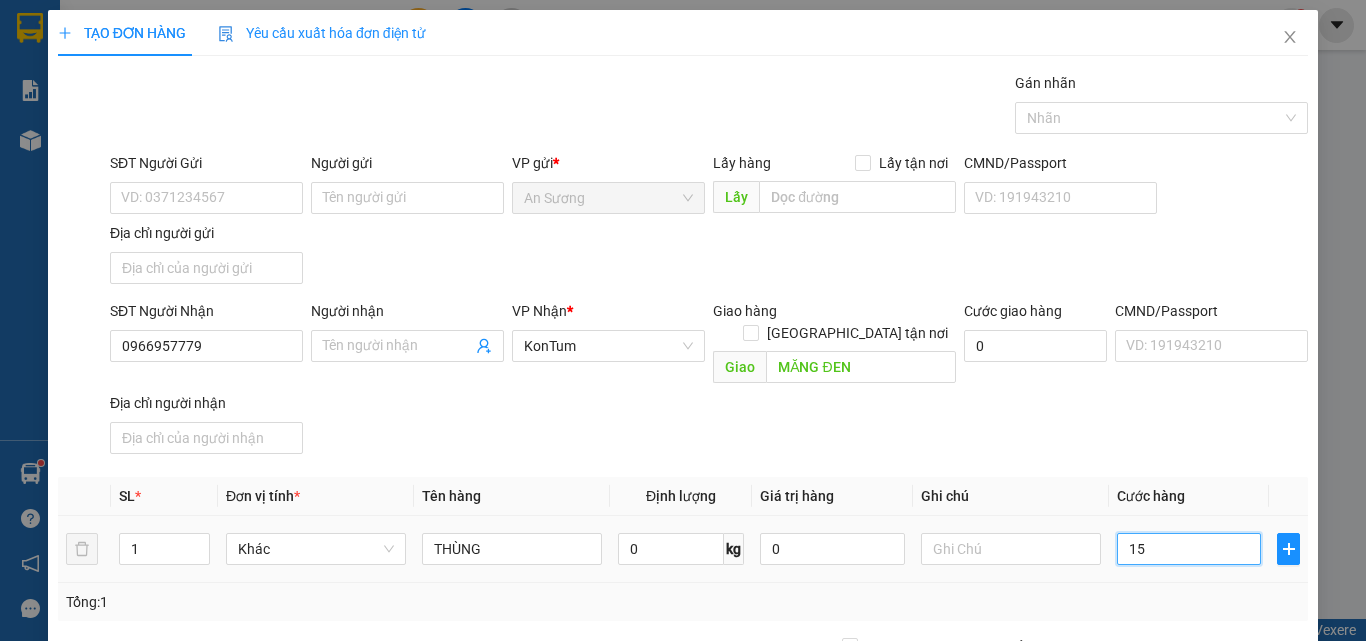type on "150" 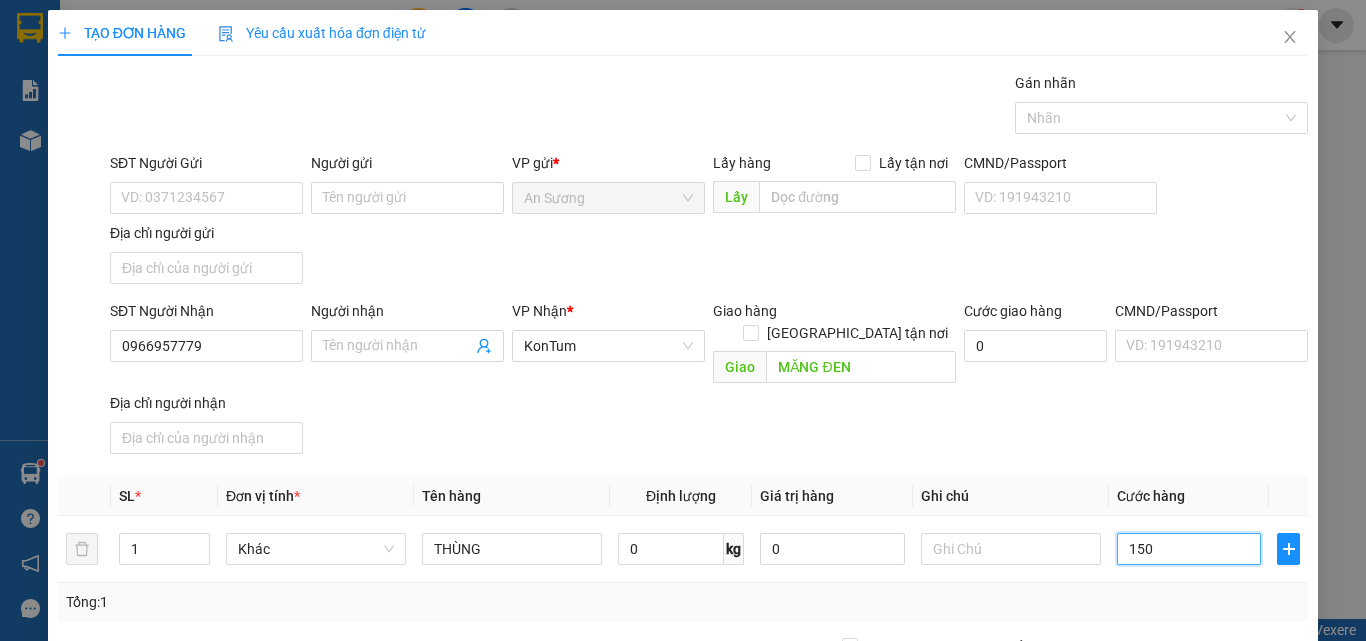 type on "150" 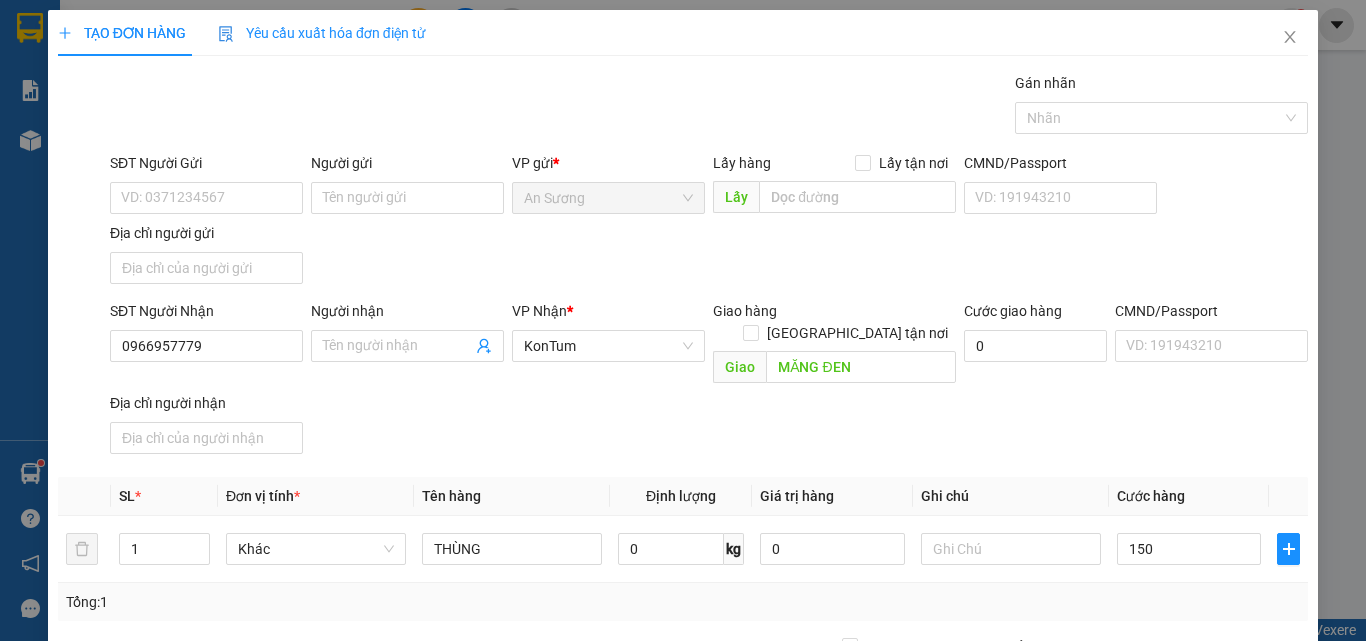 click on "SĐT Người Nhận 0966957779 Người nhận Tên người nhận VP Nhận  * KonTum Giao hàng Giao tận nơi Giao MĂNG ĐEN Cước giao hàng 0 CMND/Passport VD: 191943210 Địa chỉ người nhận" at bounding box center [709, 381] 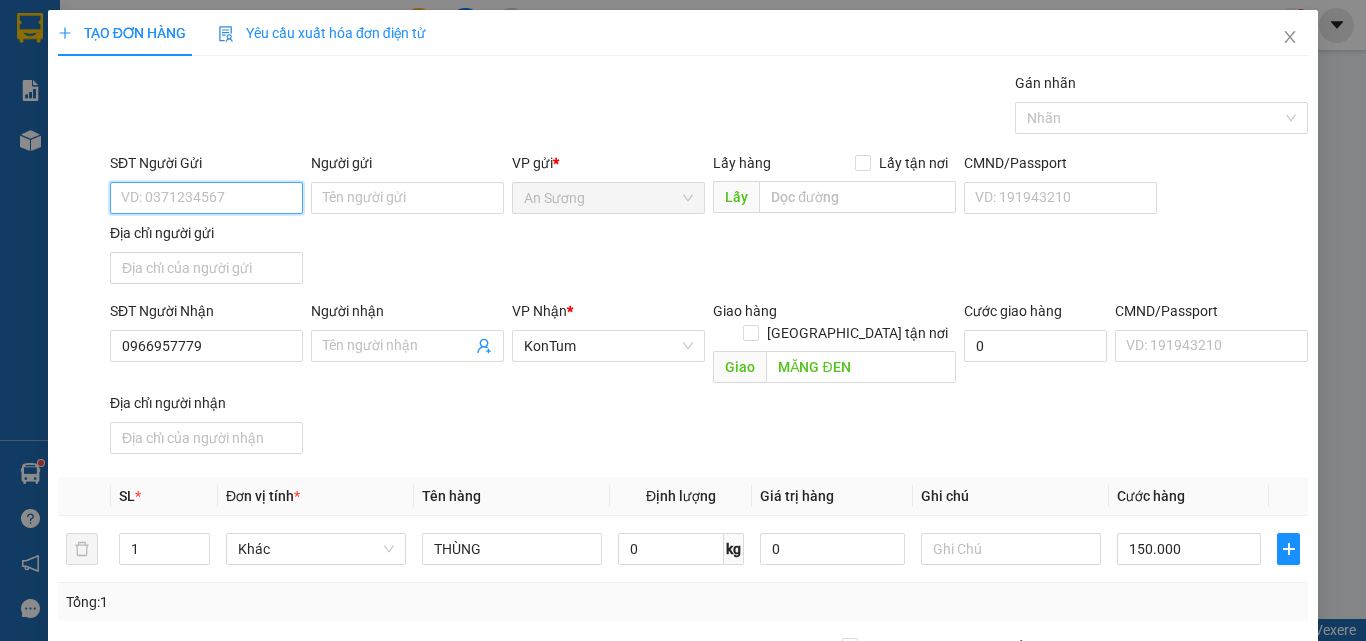 click on "SĐT Người Gửi" at bounding box center (206, 198) 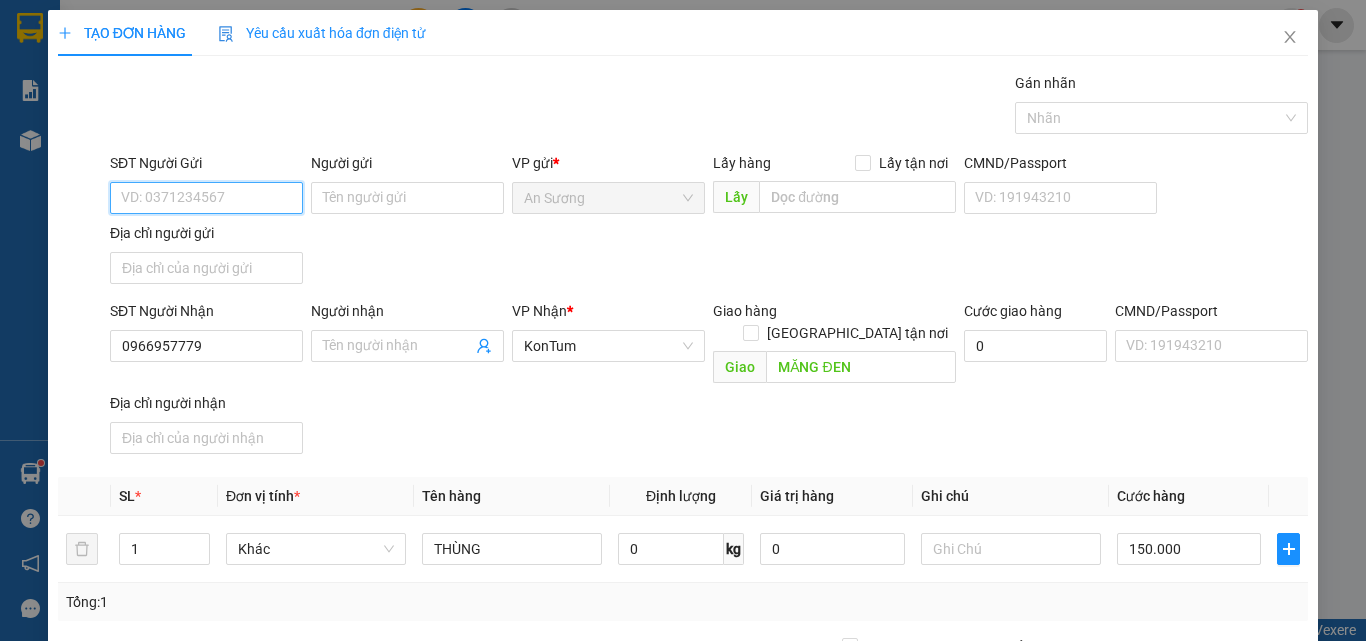 click on "SĐT Người Gửi" at bounding box center (206, 198) 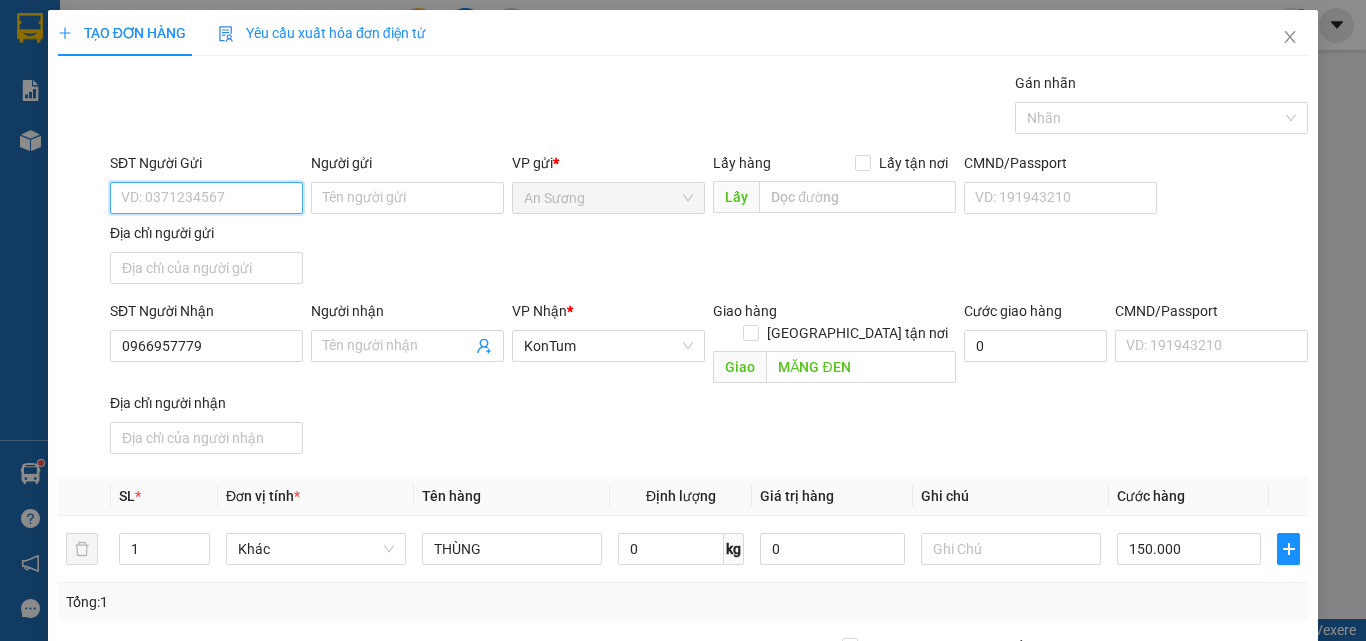 click on "SĐT Người Gửi" at bounding box center (206, 198) 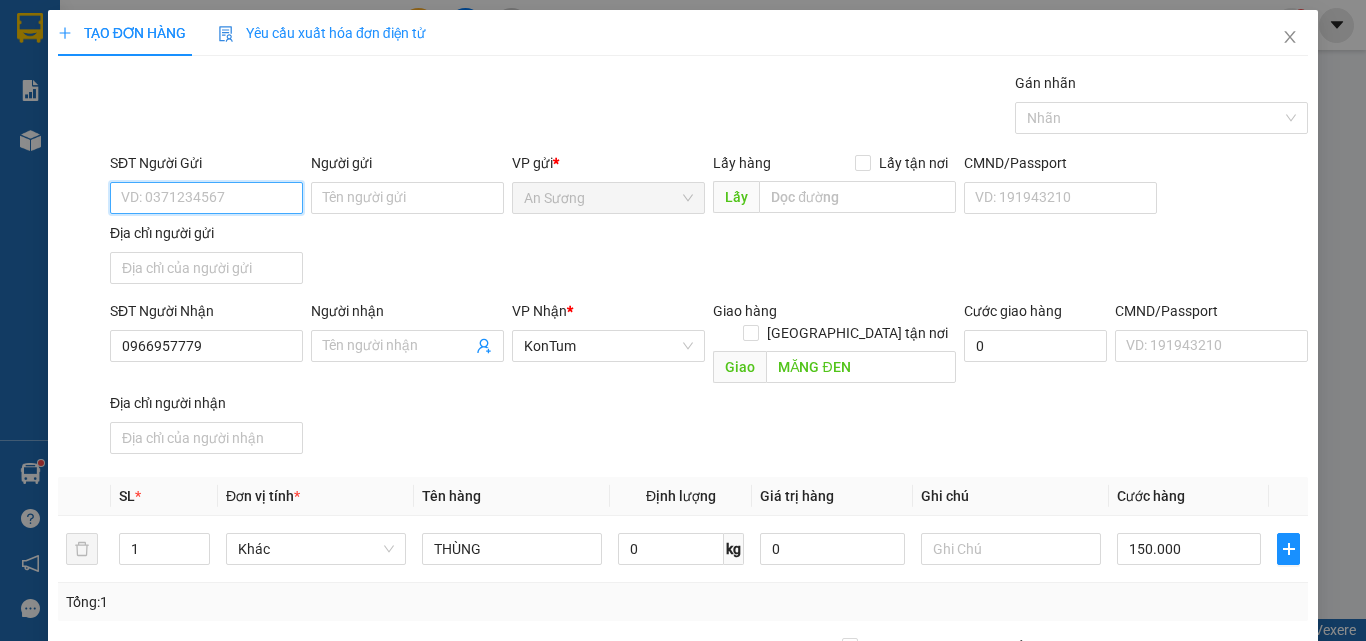 click on "SĐT Người Gửi" at bounding box center [206, 198] 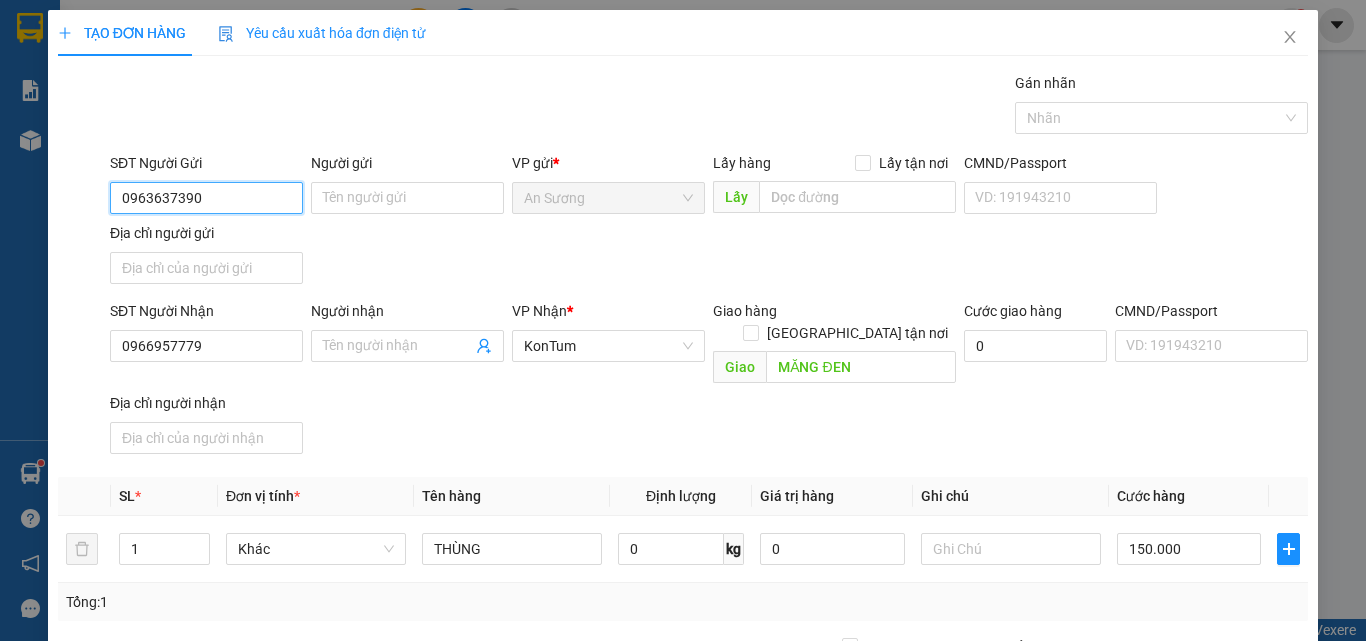 type on "0963637390" 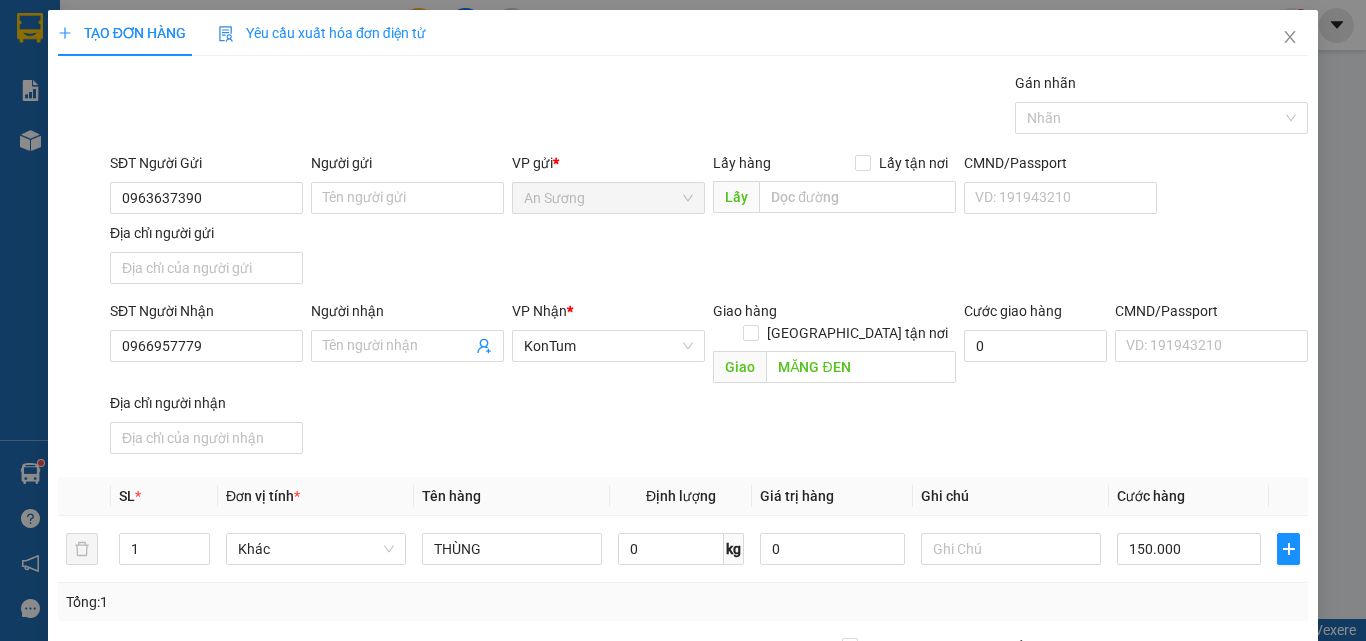 drag, startPoint x: 434, startPoint y: 254, endPoint x: 581, endPoint y: 476, distance: 266.2574 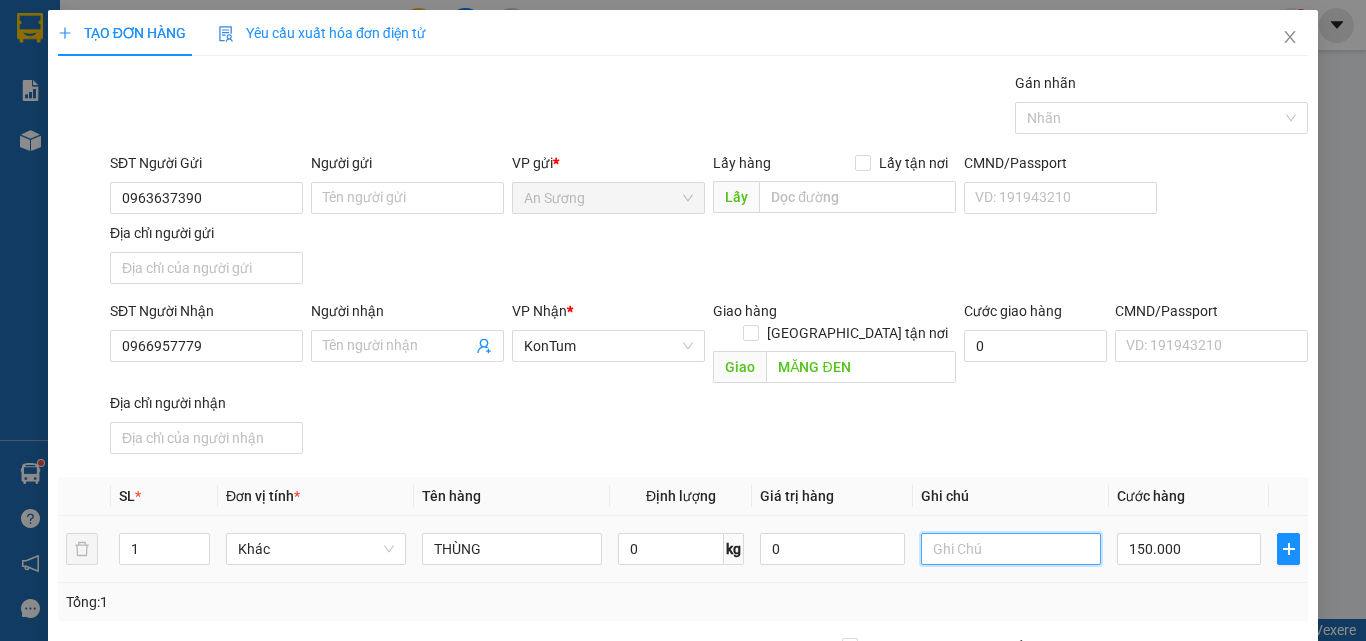 click at bounding box center [1011, 549] 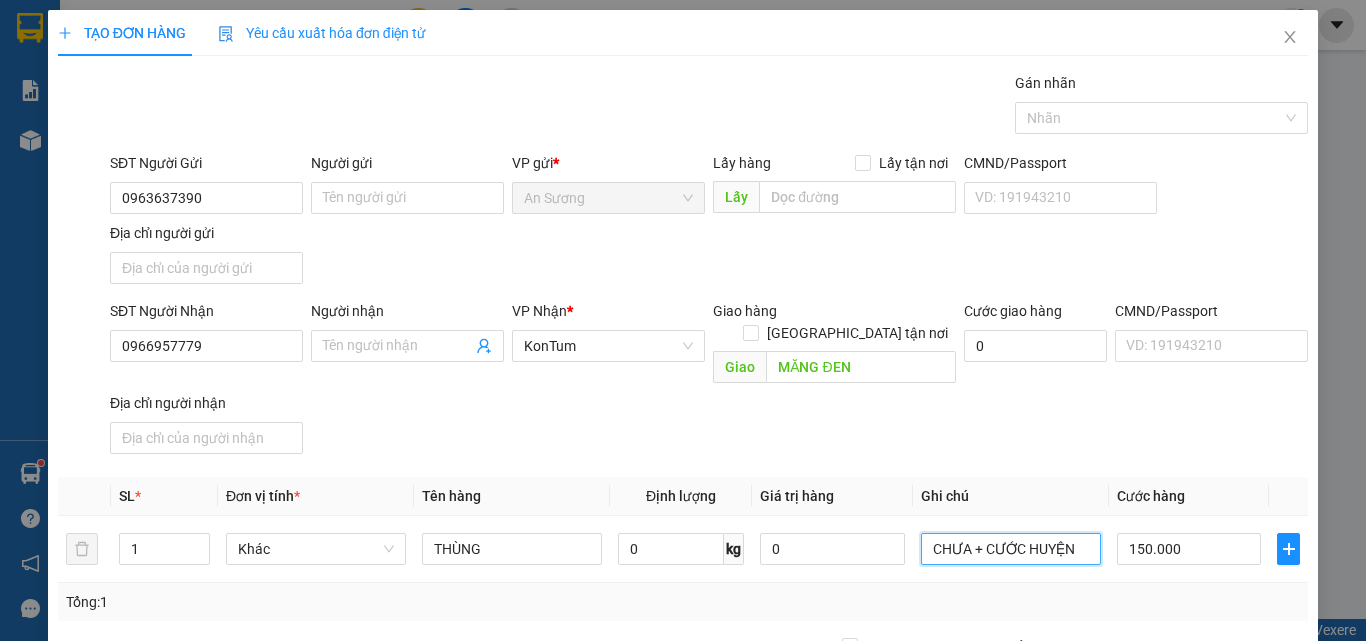 type on "CHƯA + CƯỚC HUYỆN" 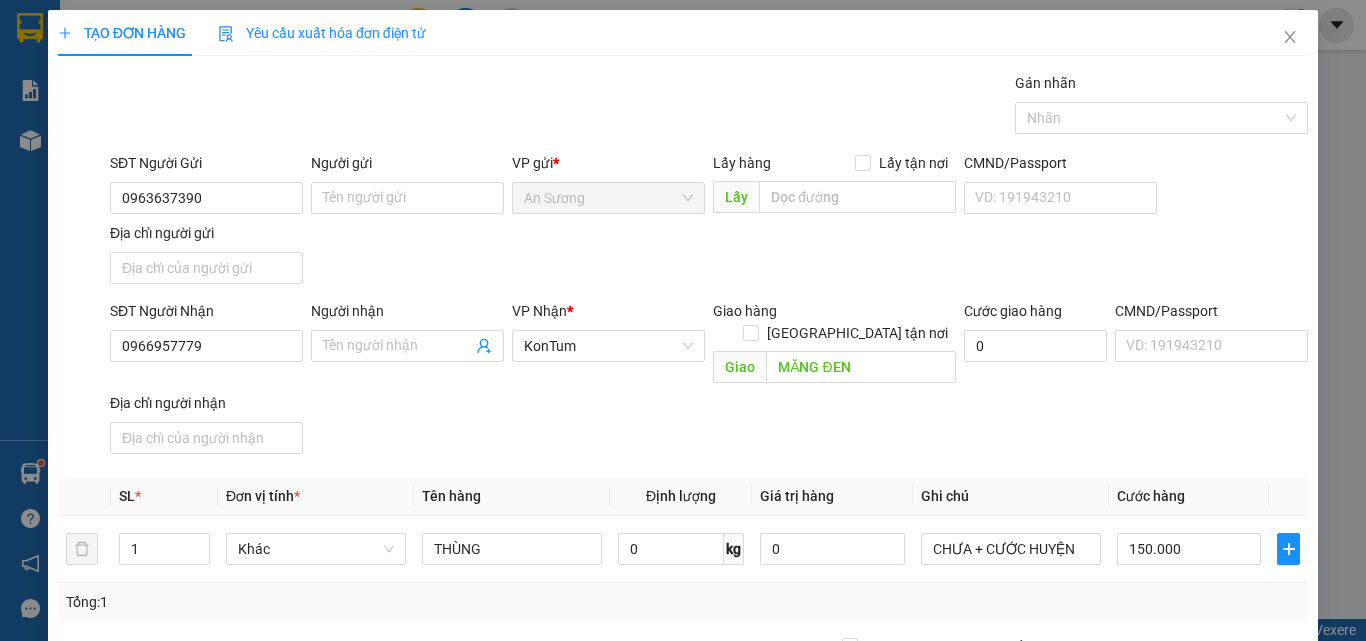 click on "SĐT Người Nhận 0966957779 Người nhận Tên người nhận VP Nhận  * KonTum Giao hàng Giao tận nơi Giao MĂNG ĐEN Cước giao hàng 0 CMND/Passport VD: 191943210 Địa chỉ người nhận" at bounding box center (709, 381) 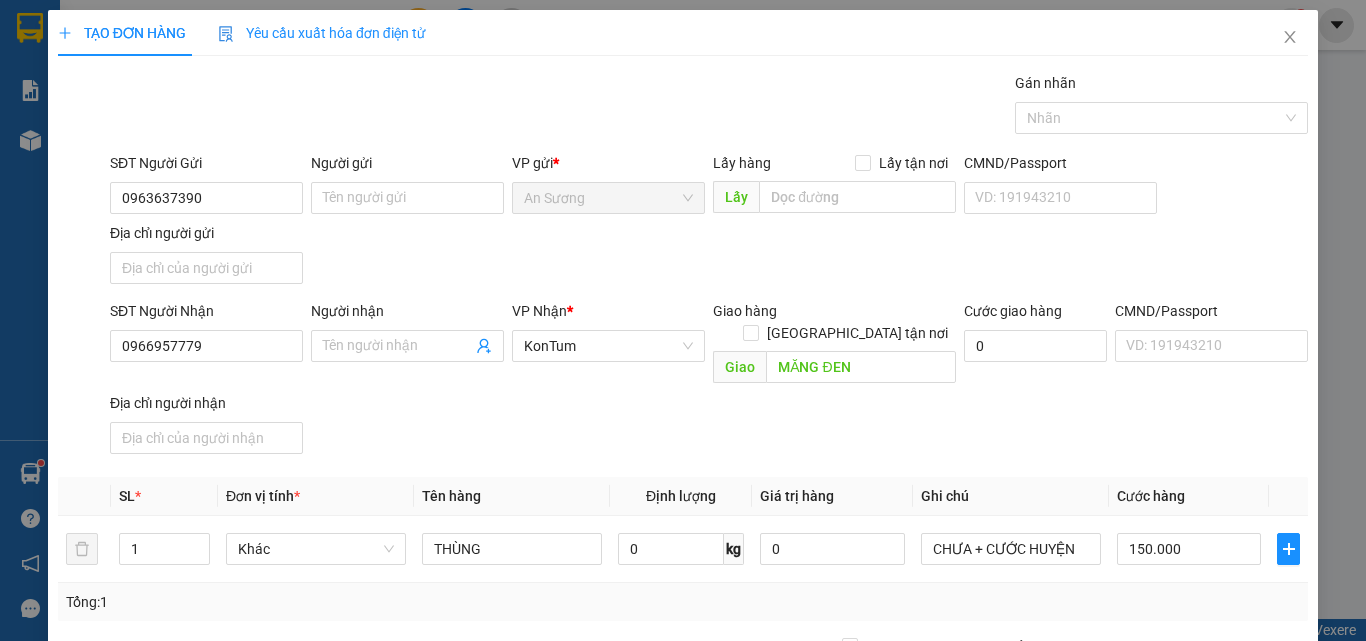 click on "SĐT Người Nhận 0966957779 Người nhận Tên người nhận VP Nhận  * KonTum Giao hàng Giao tận nơi Giao MĂNG ĐEN Cước giao hàng 0 CMND/Passport VD: 191943210 Địa chỉ người nhận" at bounding box center (709, 381) 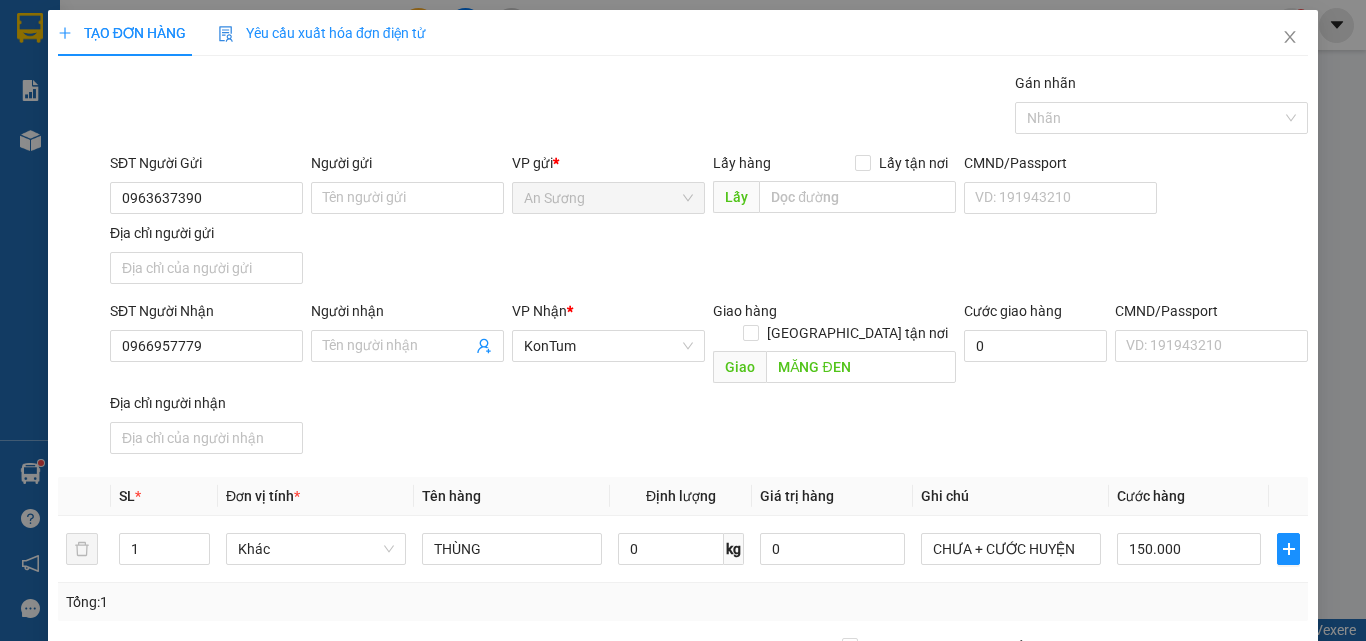 click on "Lưu và In" at bounding box center (1263, 847) 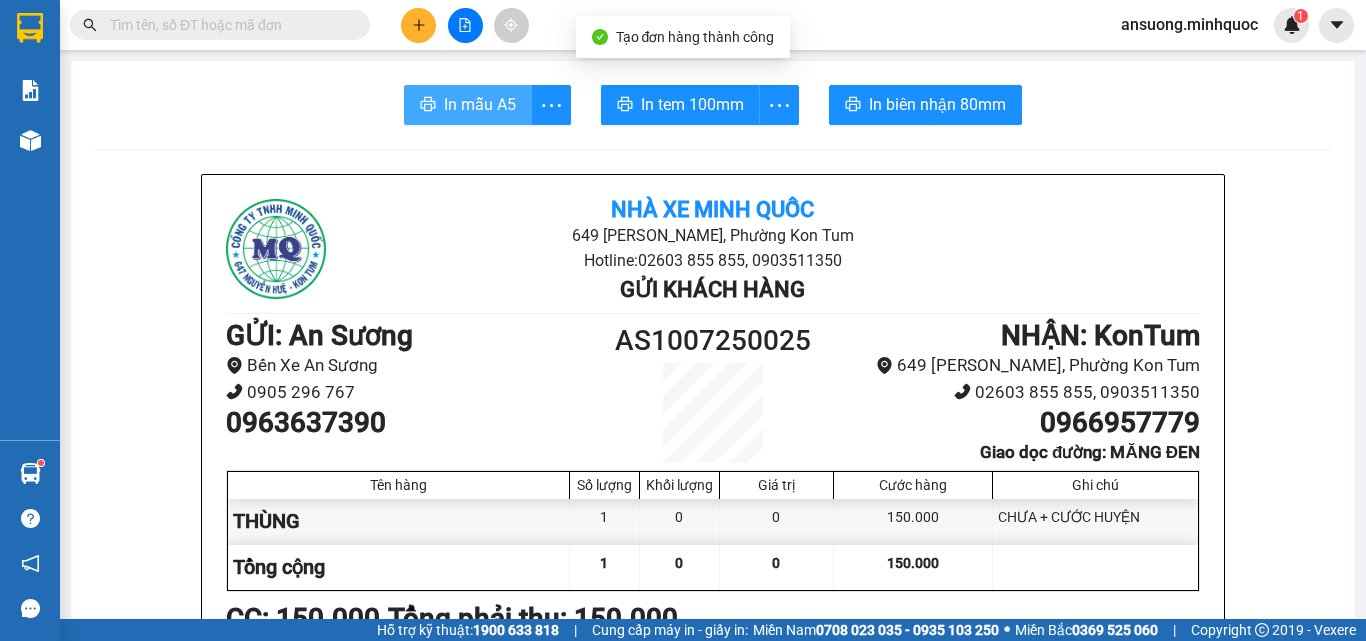 drag, startPoint x: 350, startPoint y: 113, endPoint x: 512, endPoint y: 93, distance: 163.2299 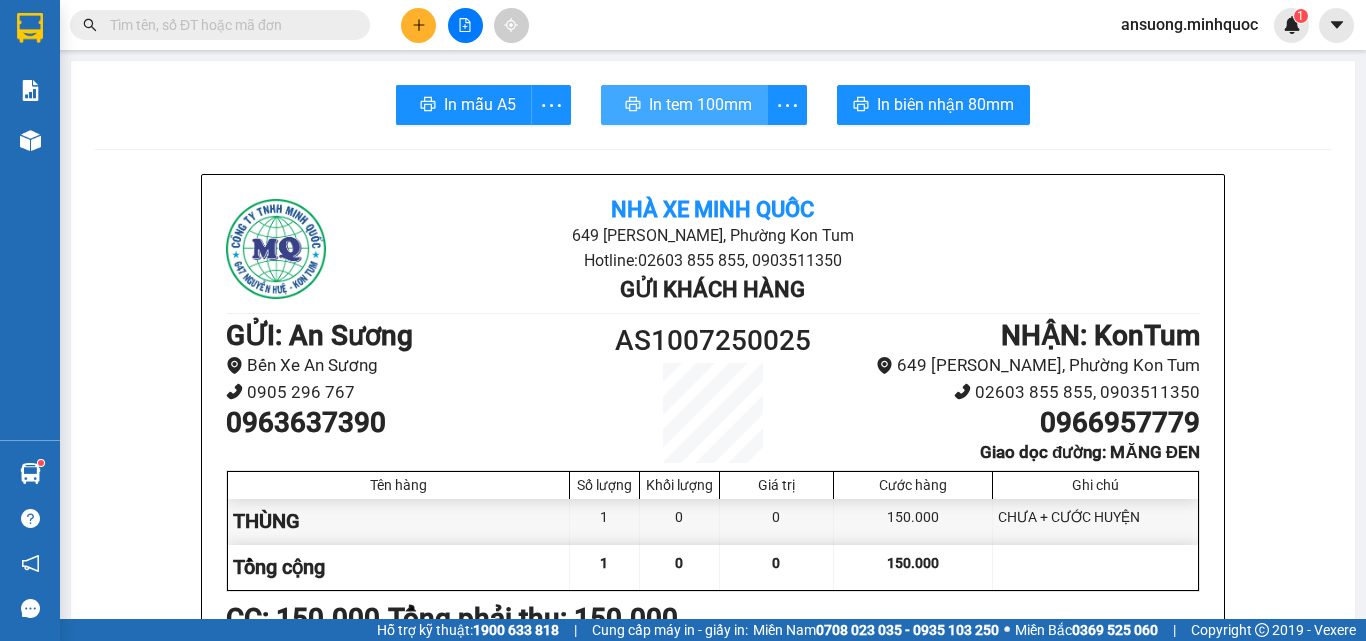 click on "In tem 100mm" at bounding box center [700, 104] 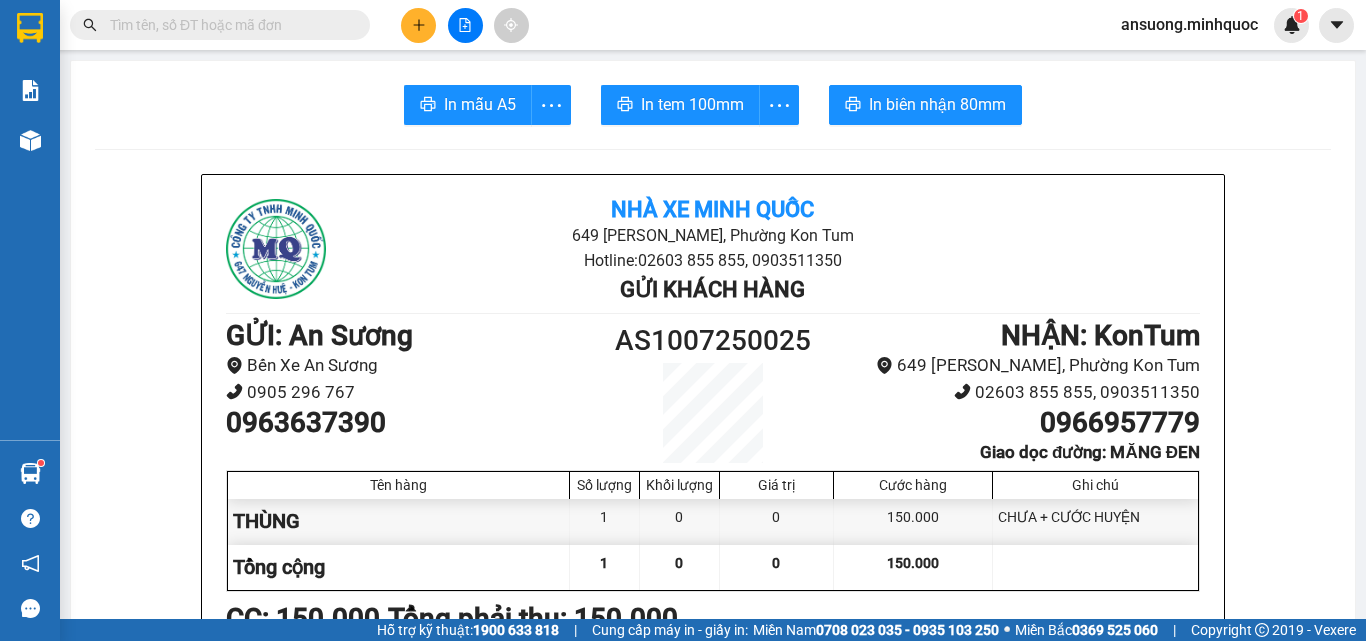 click at bounding box center (30, 140) 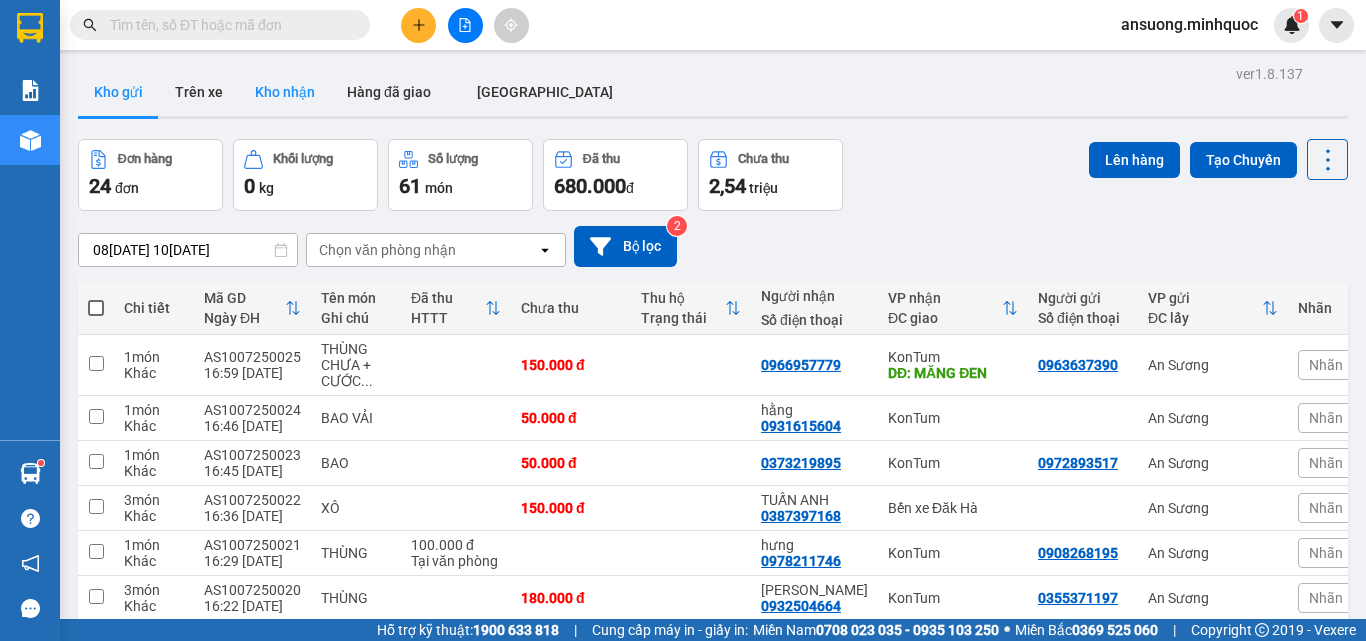 click on "Kho nhận" at bounding box center [285, 92] 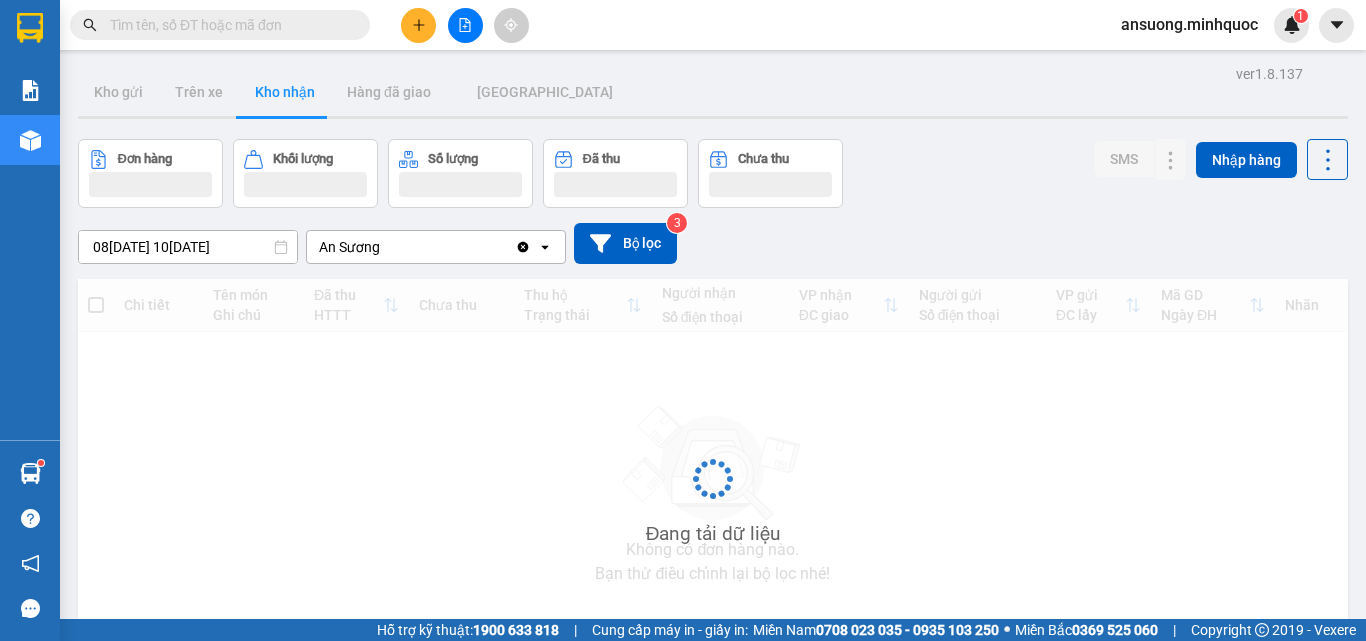 click on "Kho nhận" at bounding box center (285, 92) 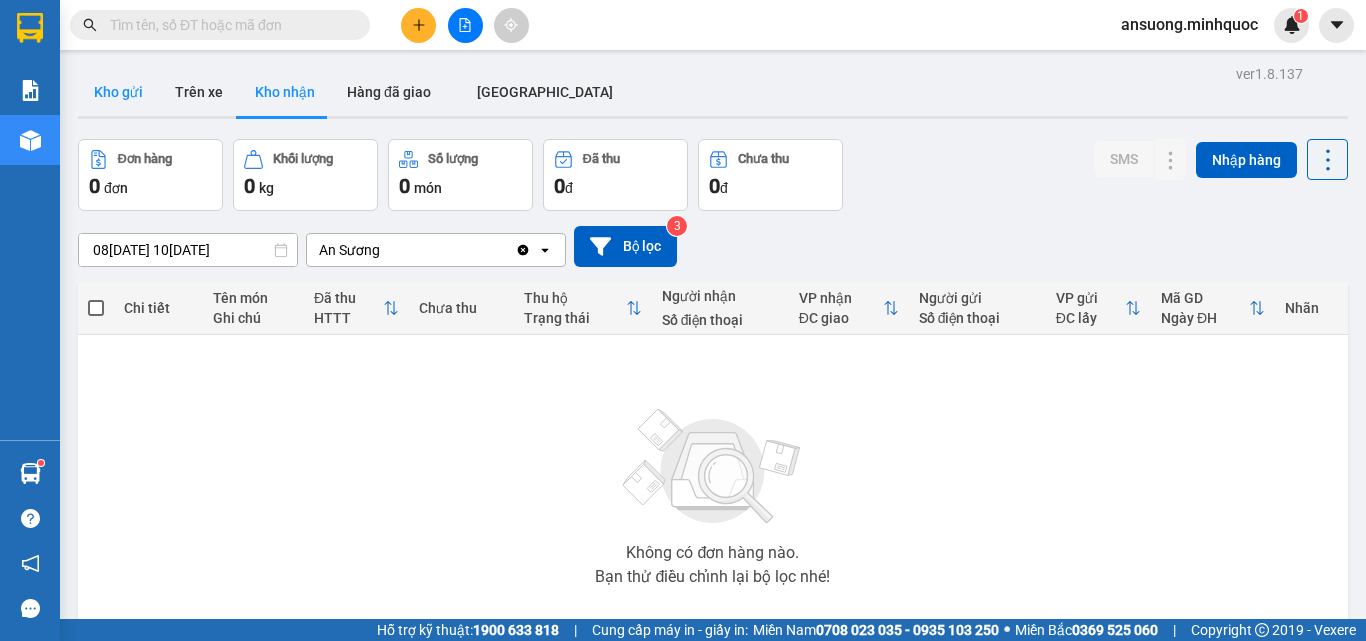click on "Kho gửi" at bounding box center (118, 92) 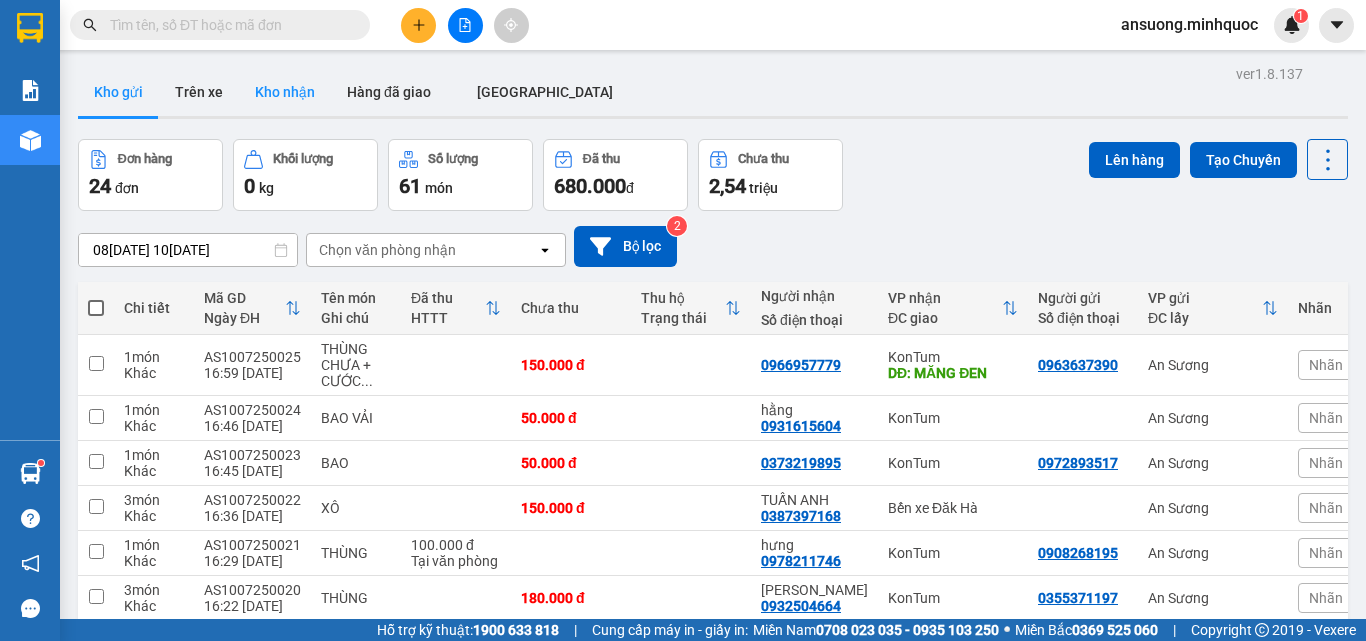 click on "Kho nhận" at bounding box center [285, 92] 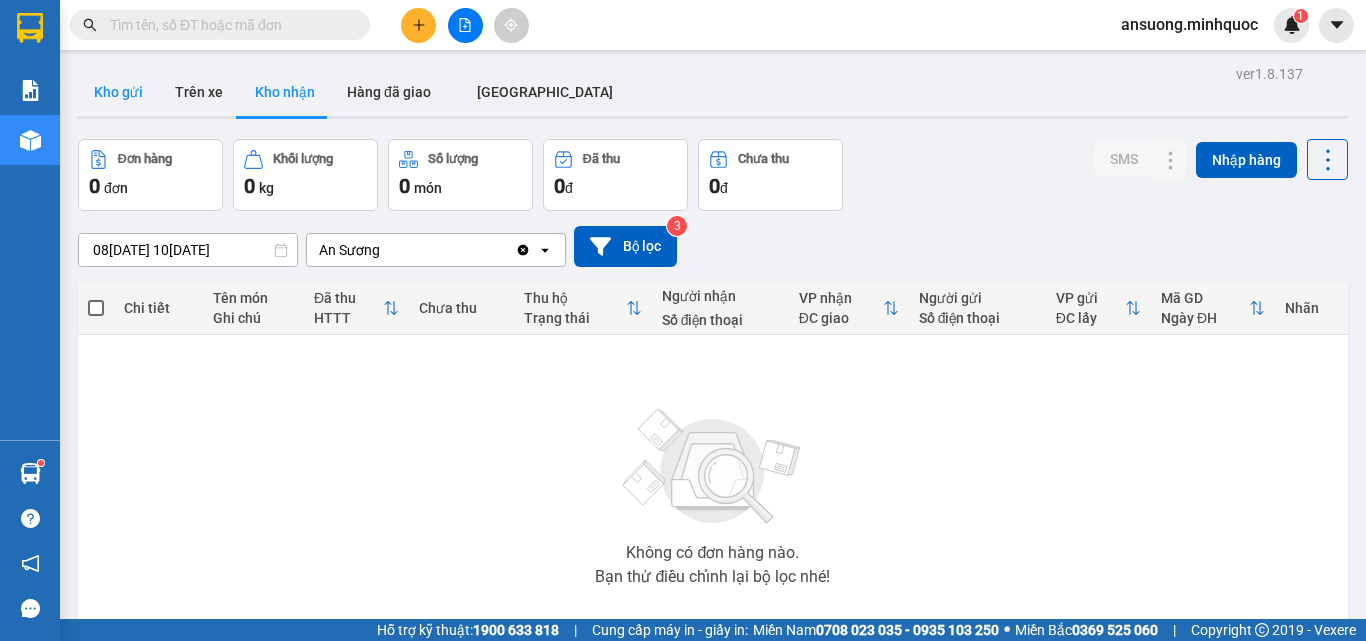 click on "Kho gửi" at bounding box center (118, 92) 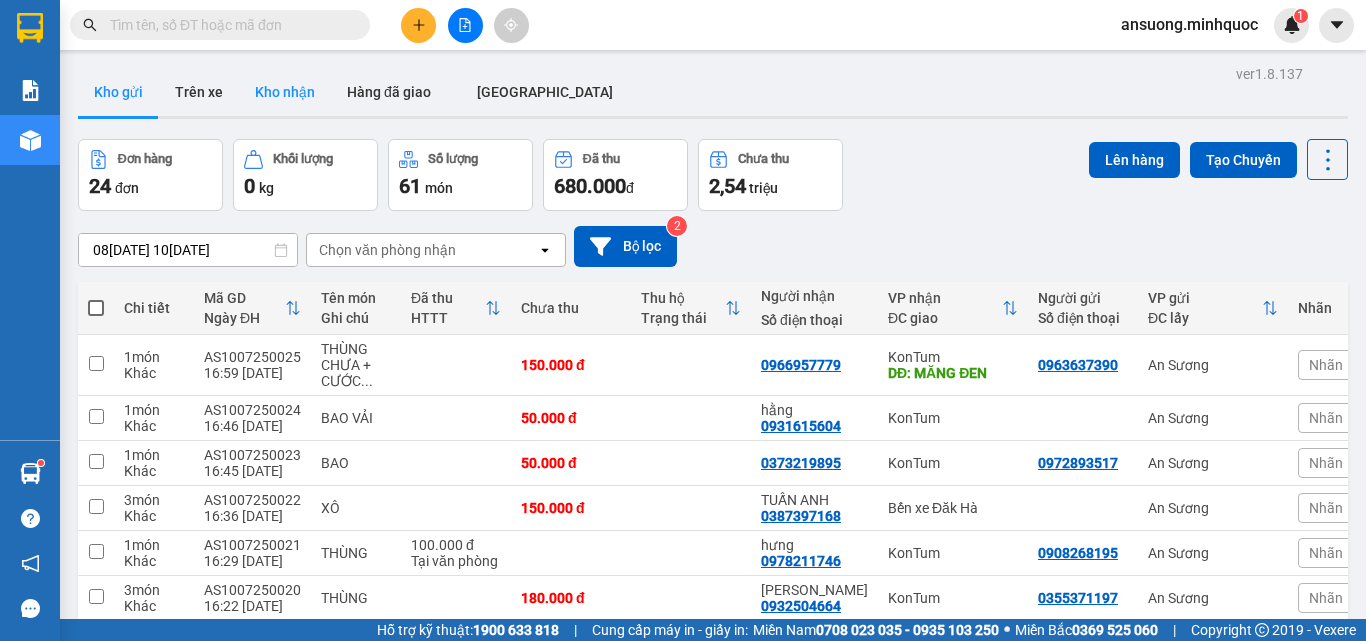 click on "Kho nhận" at bounding box center (285, 92) 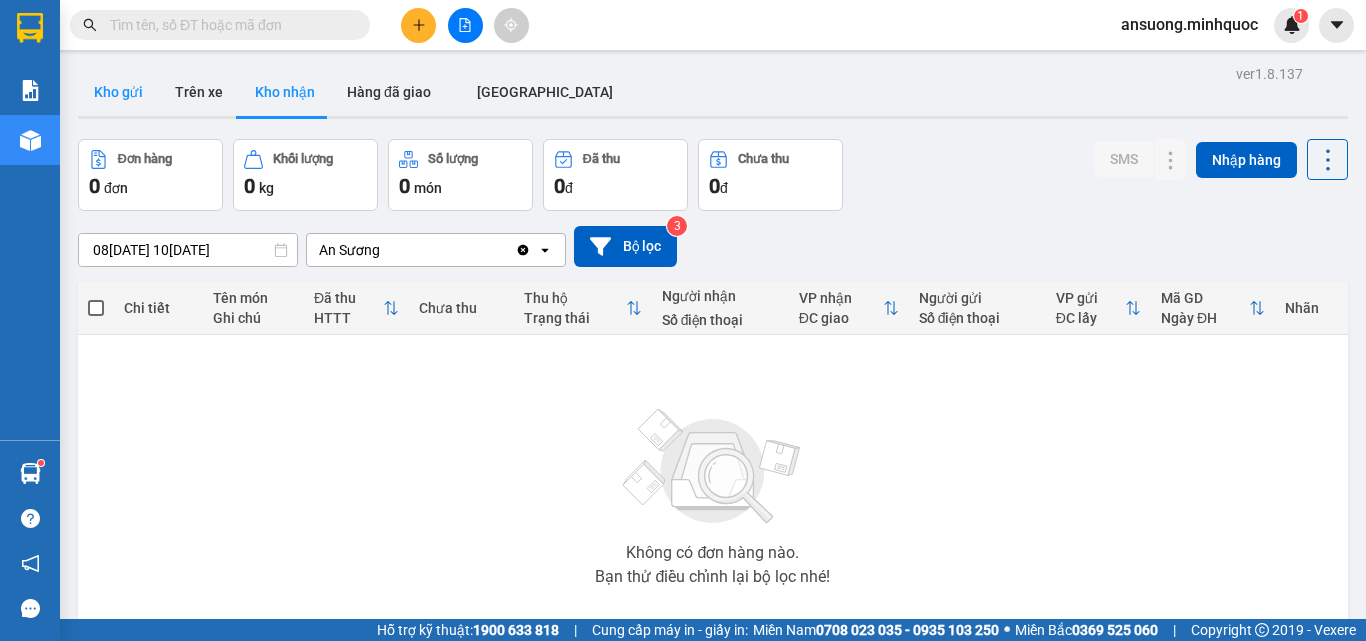 click on "Kho gửi" at bounding box center [118, 92] 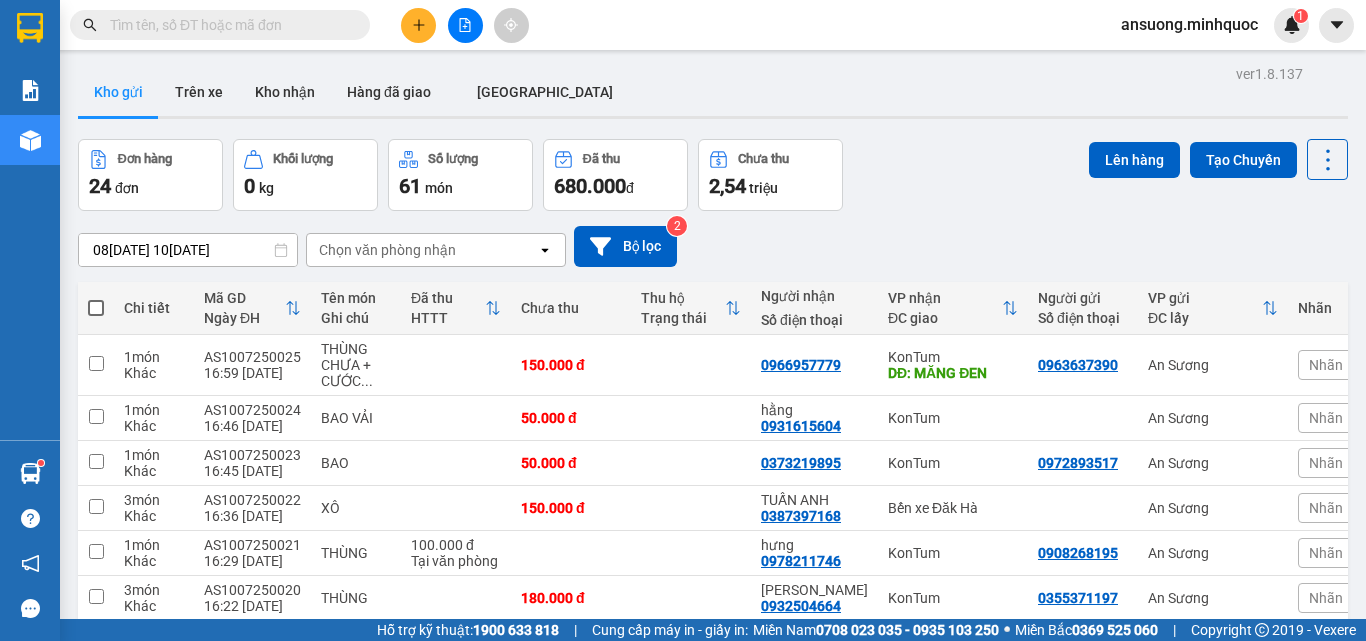 click on "08/07/2025 – 10/07/2025 Press the down arrow key to interact with the calendar and select a date. Press the escape button to close the calendar. Selected date range is from 08/07/2025 to 10/07/2025. Chọn văn phòng nhận open Bộ lọc 2" at bounding box center (713, 246) 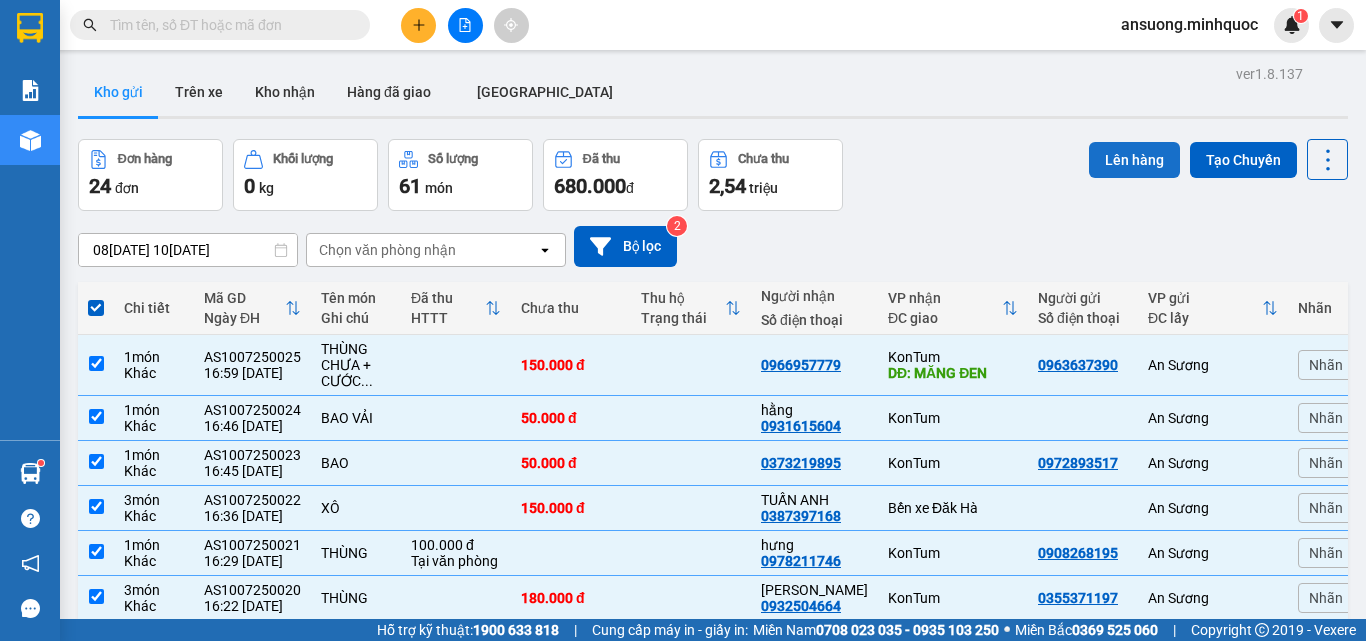 click on "Lên hàng" at bounding box center [1134, 160] 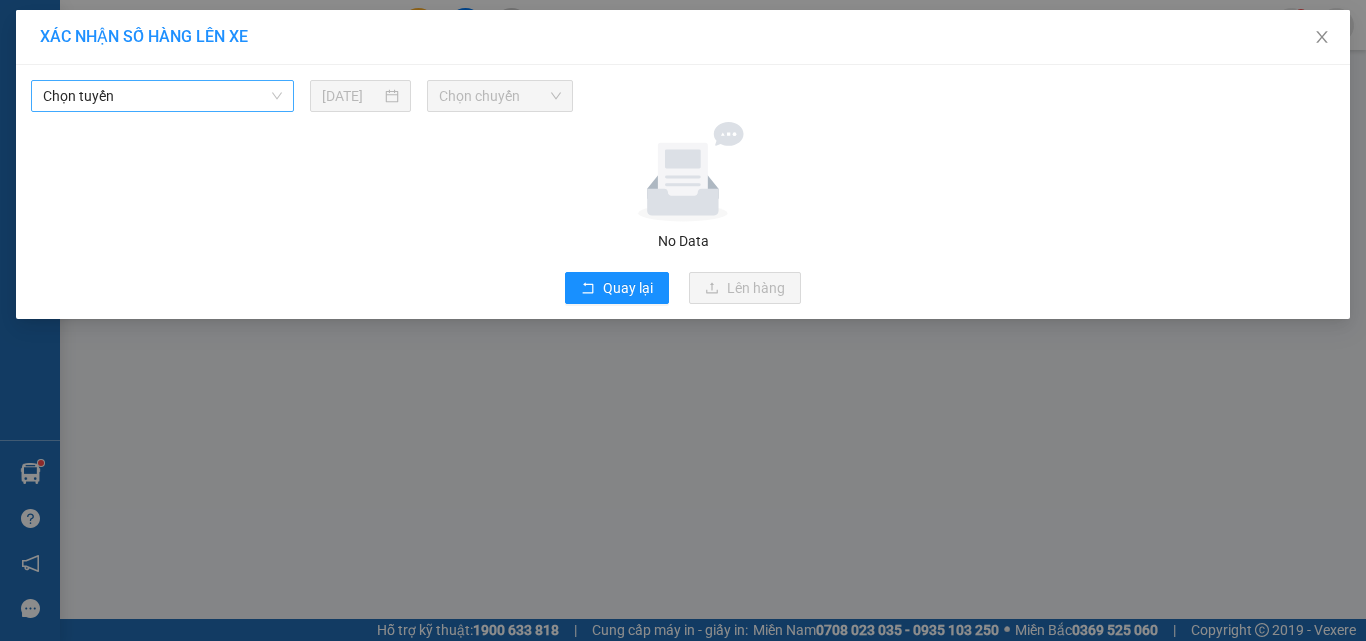 click on "Chọn tuyến 10/07/2025 Chọn chuyến" at bounding box center (683, 91) 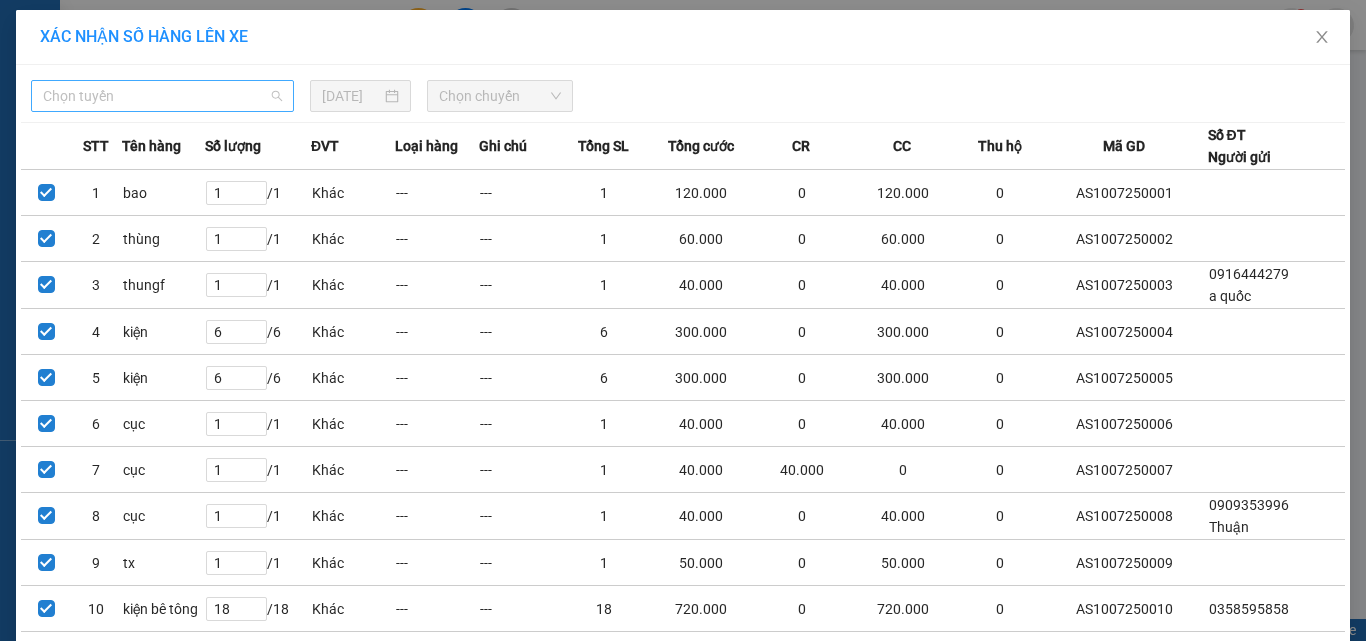 click on "Chọn tuyến" at bounding box center (162, 96) 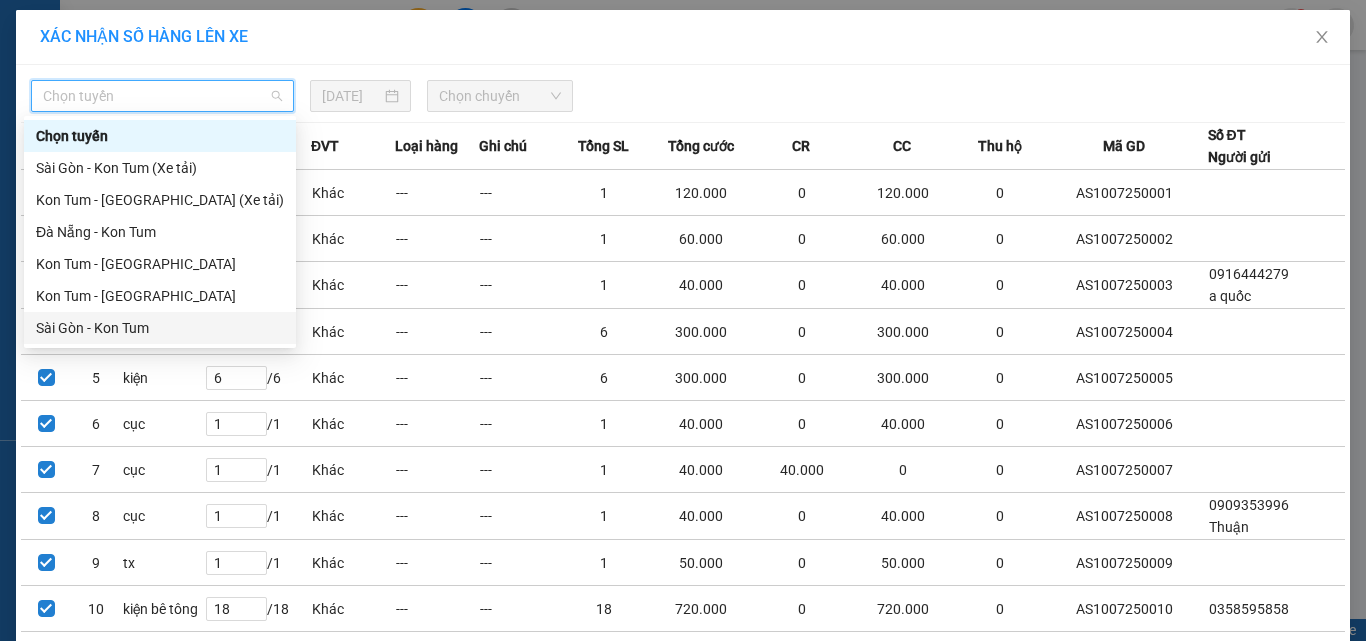 click on "Sài Gòn - Kon Tum" at bounding box center (160, 328) 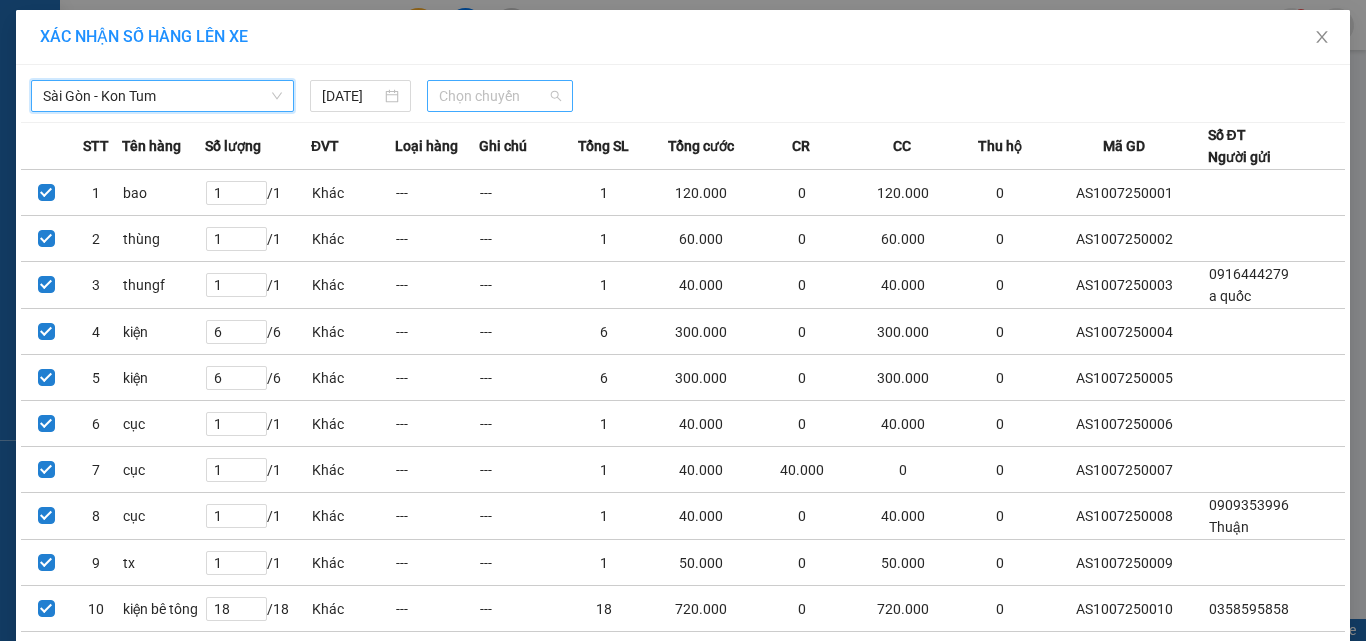 click on "Chọn chuyến" at bounding box center (500, 96) 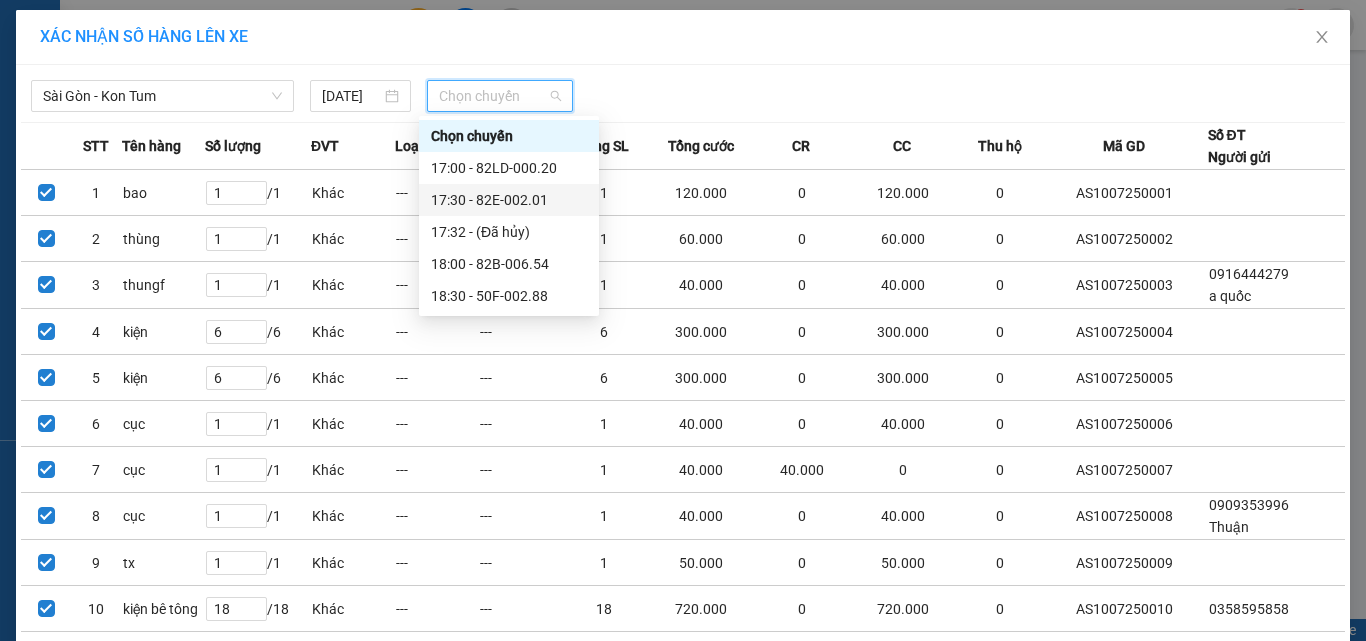 click on "17:30     - 82E-002.01" at bounding box center [509, 200] 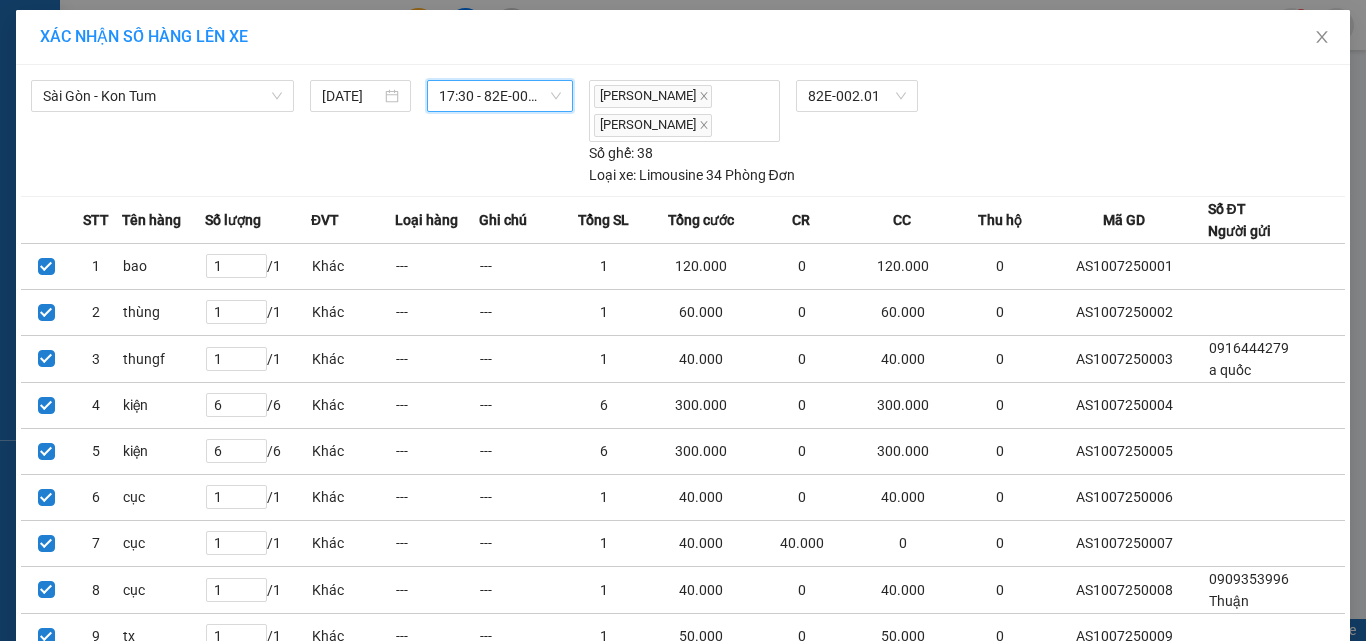 click on "Lên hàng" at bounding box center [745, 1455] 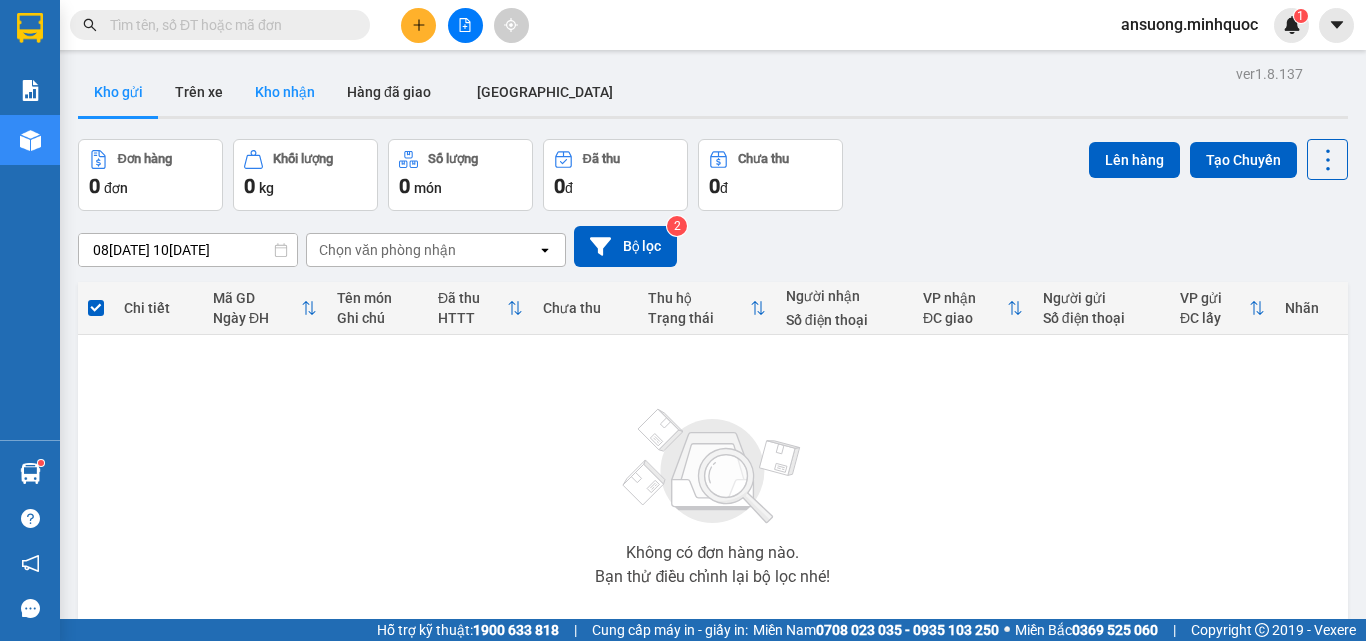 click on "Kho nhận" at bounding box center [285, 92] 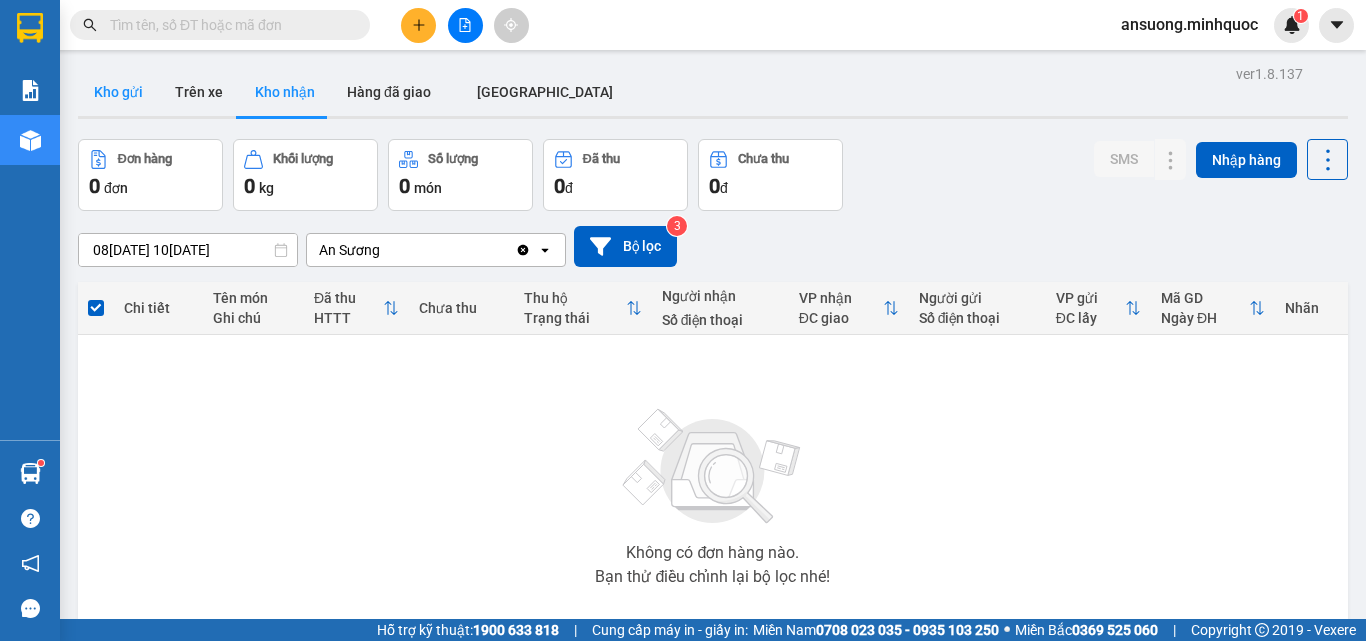 click on "Kho gửi" at bounding box center [118, 92] 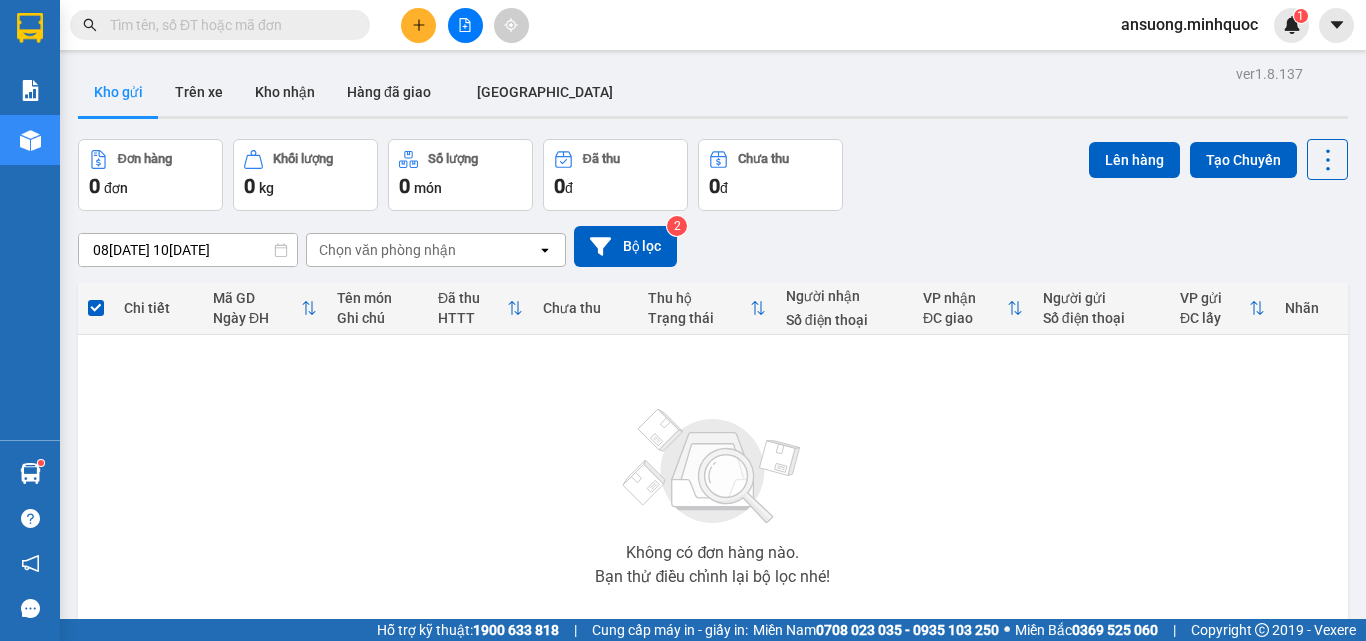 click at bounding box center [465, 25] 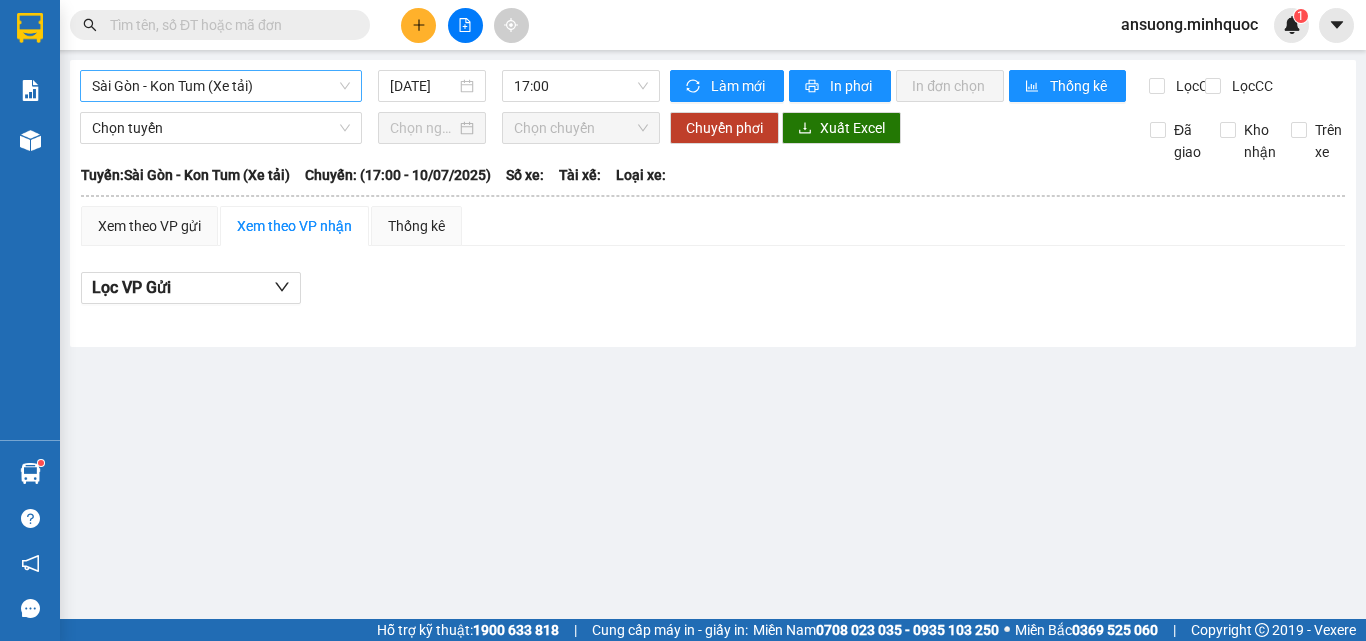 click on "Sài Gòn - Kon Tum (Xe tải)" at bounding box center [221, 86] 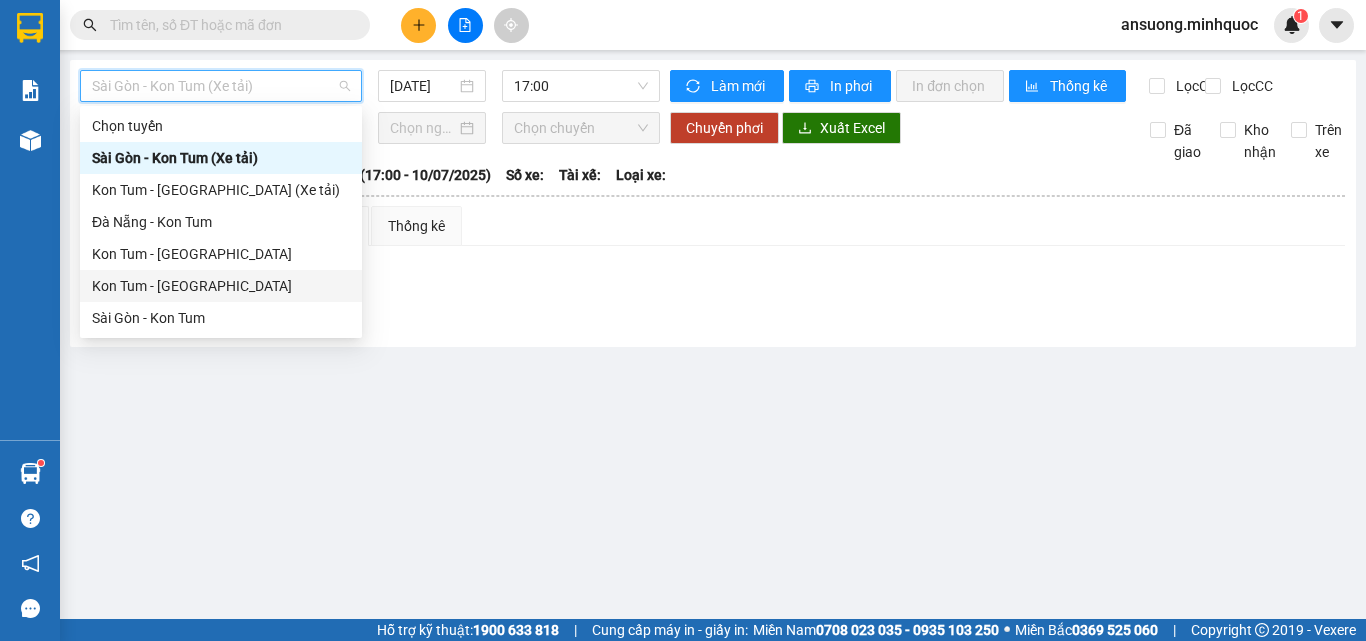 click on "Kon Tum - [GEOGRAPHIC_DATA]" at bounding box center [221, 286] 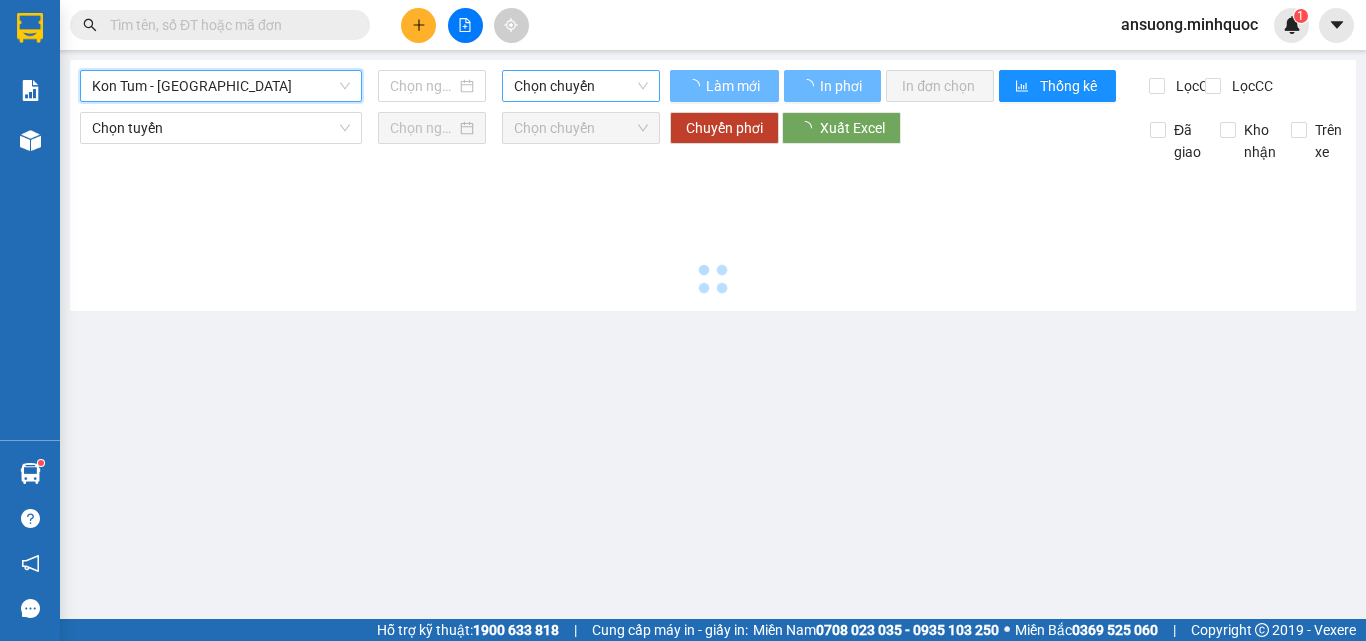 click on "Chọn chuyến" at bounding box center [581, 86] 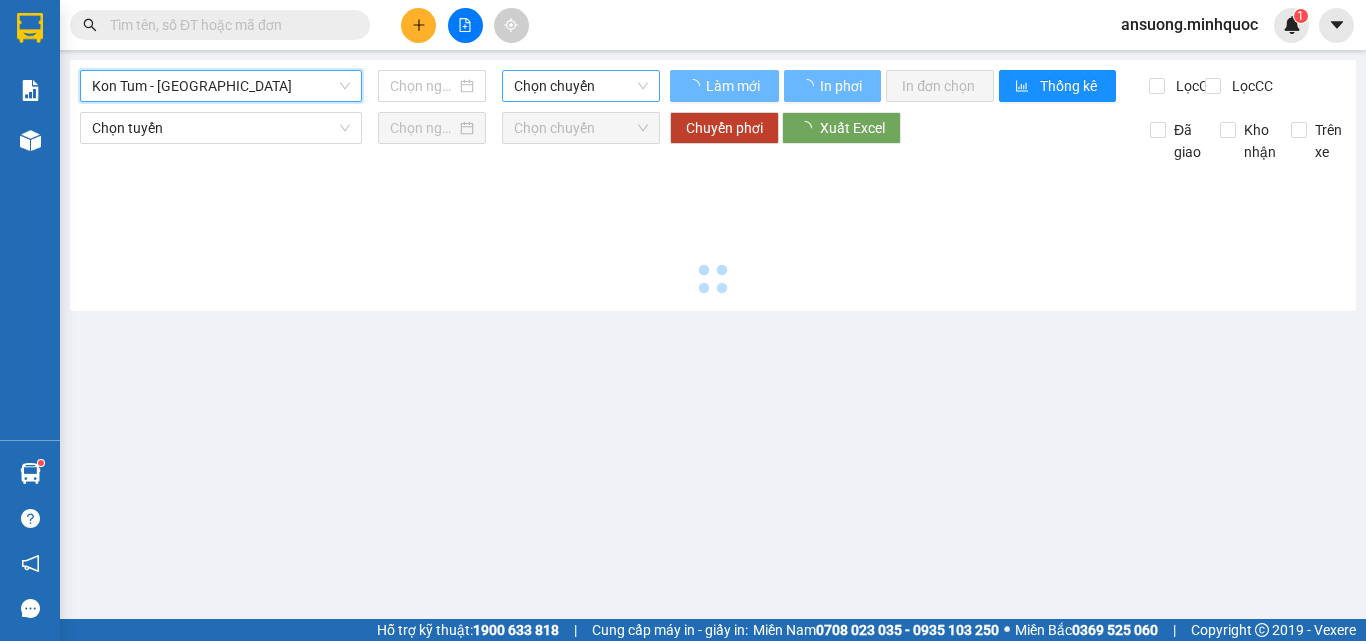 type on "[DATE]" 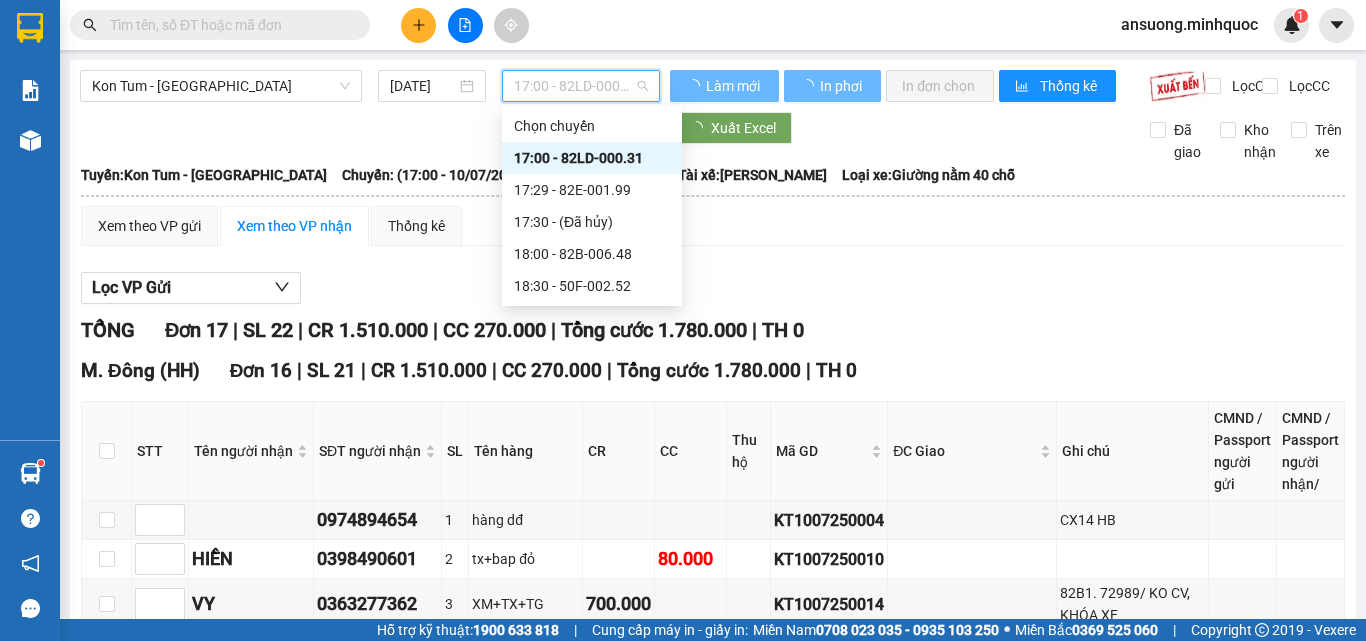 click on "17:29     - 82E-001.99" at bounding box center [592, 190] 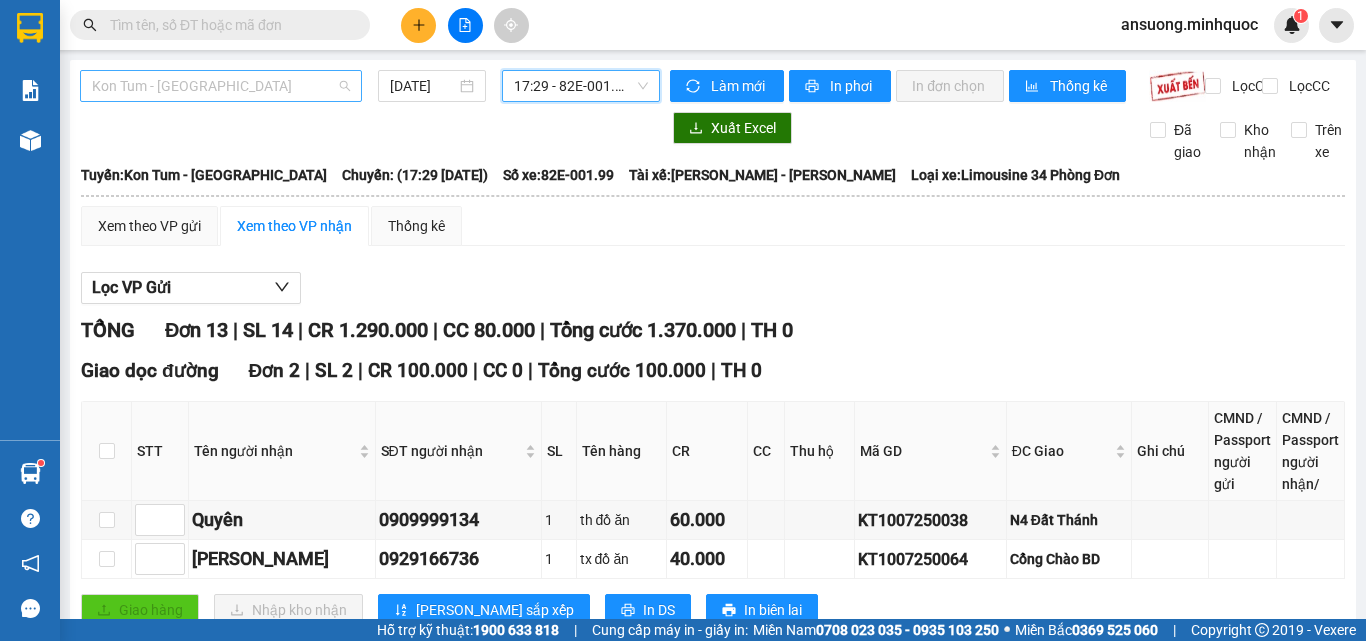 click on "Kon Tum - [GEOGRAPHIC_DATA]" at bounding box center [221, 86] 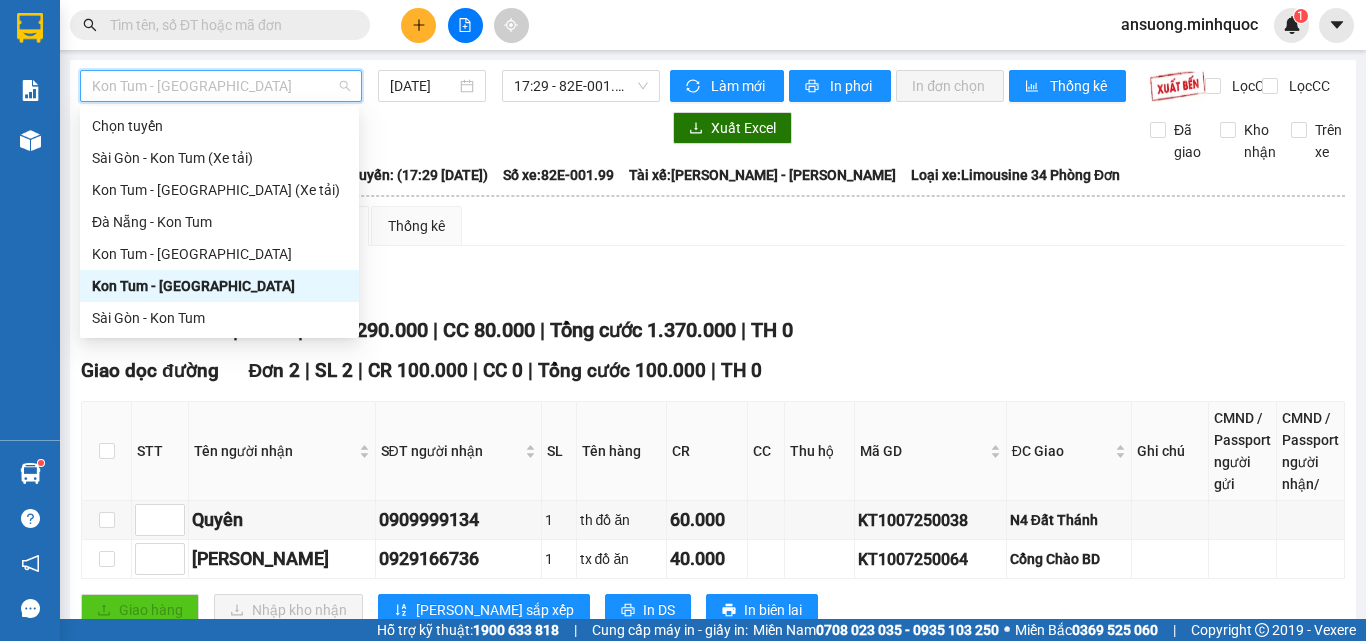 click on "Sài Gòn - Kon Tum" at bounding box center [219, 318] 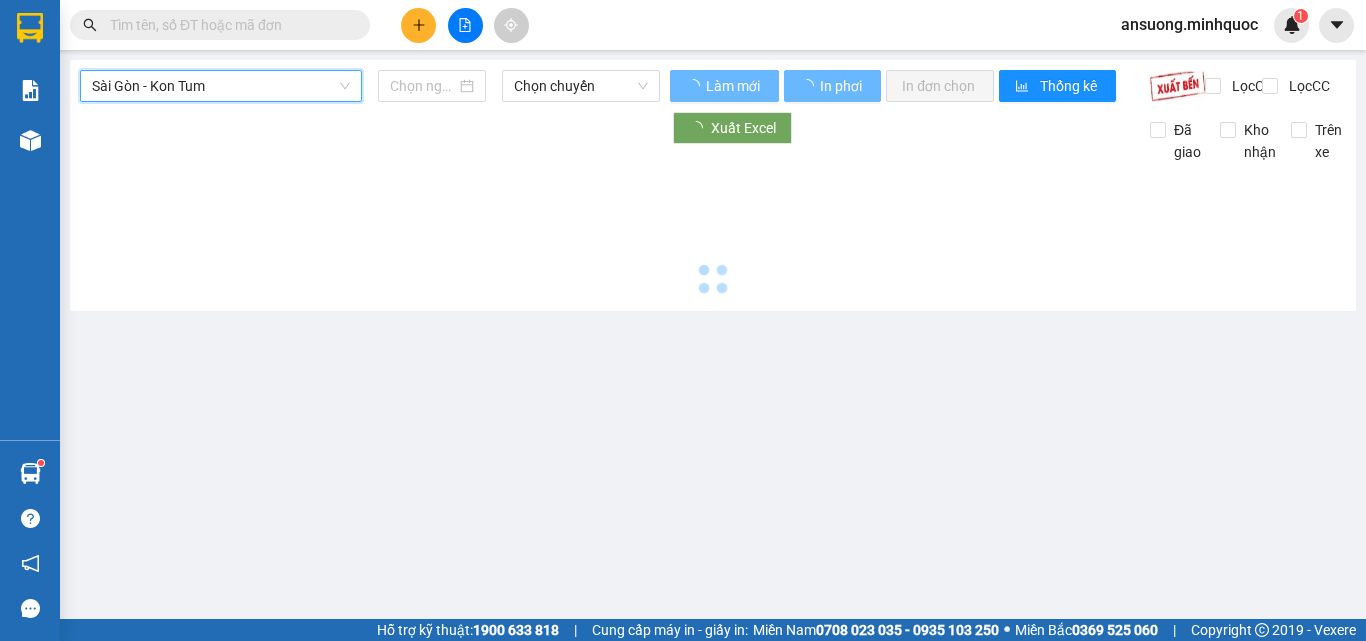 type on "[DATE]" 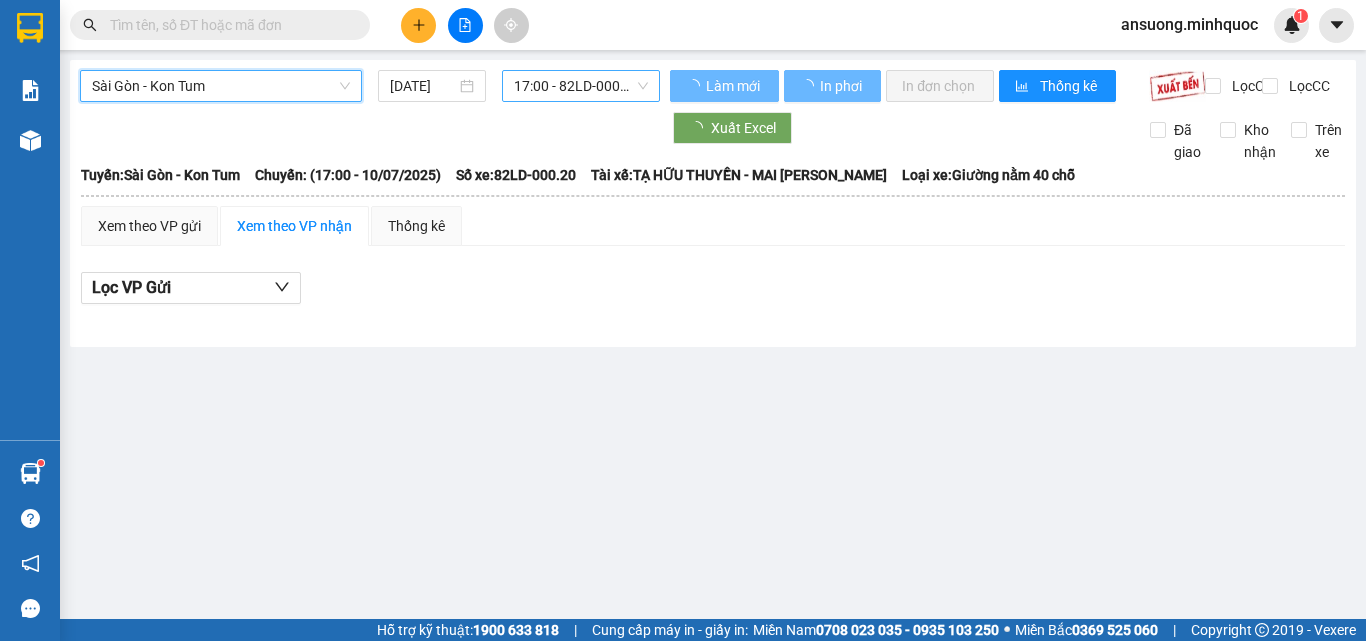 click on "17:00     - 82LD-000.20" at bounding box center [581, 86] 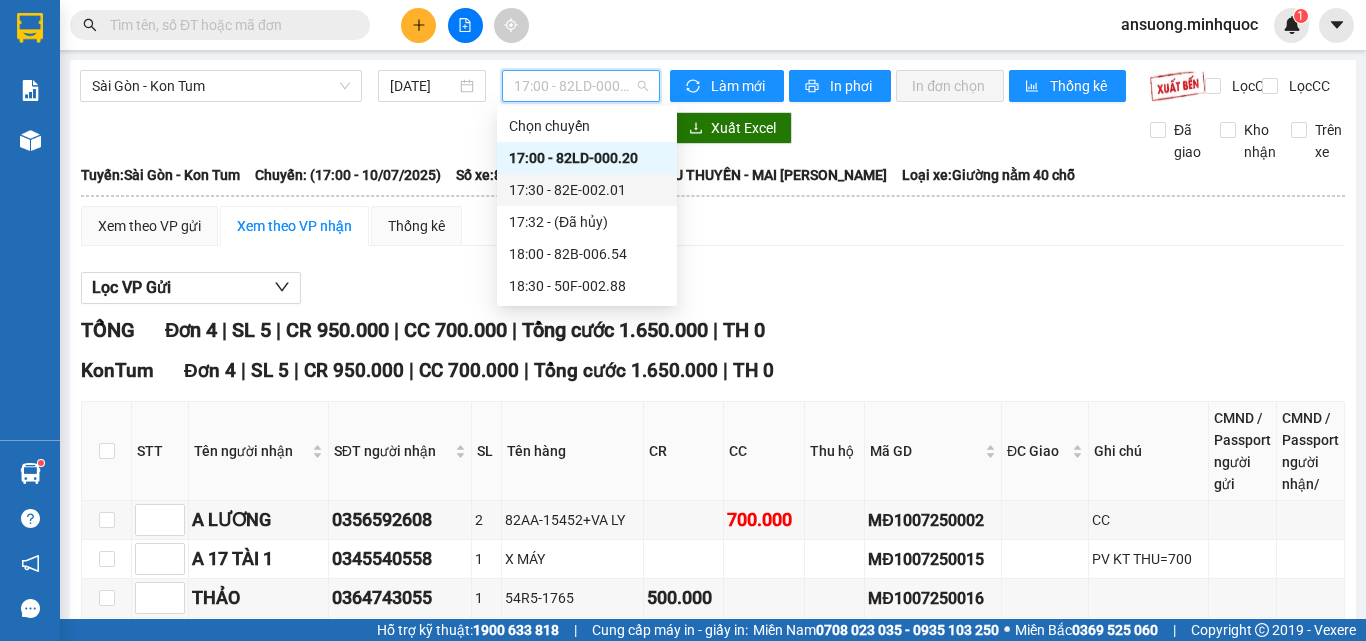 click on "17:30     - 82E-002.01" at bounding box center (587, 190) 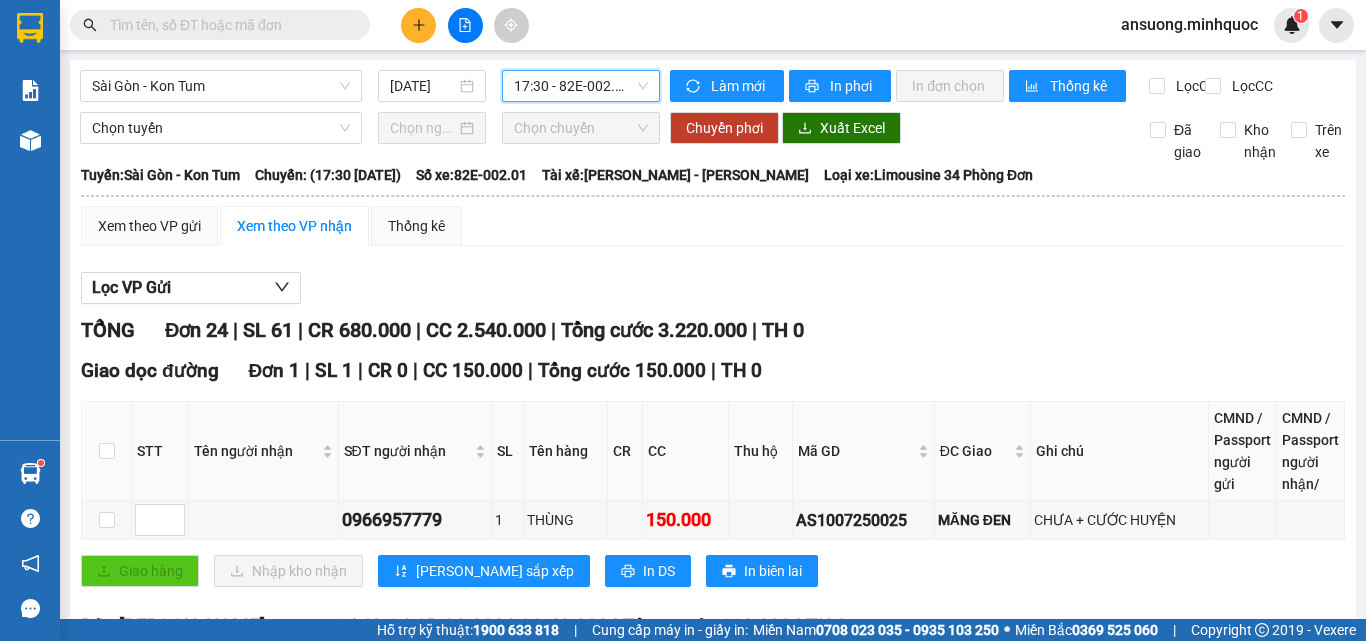 click 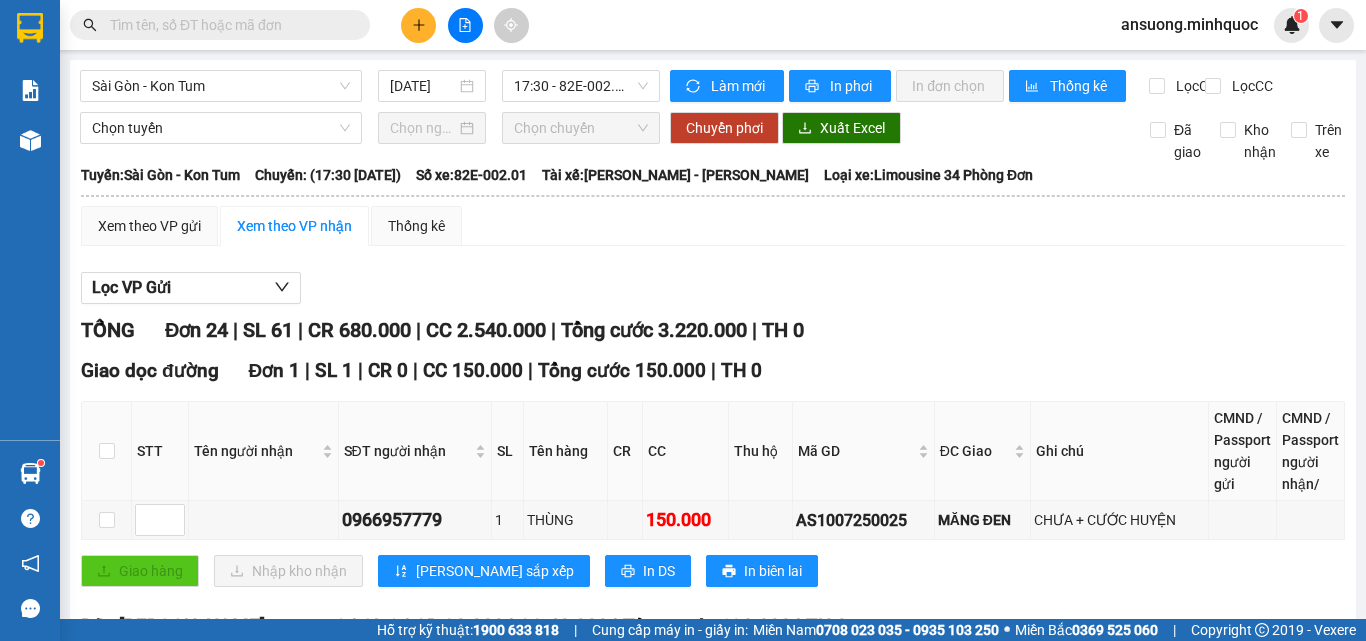click on "Kho hàng mới" at bounding box center [30, 140] 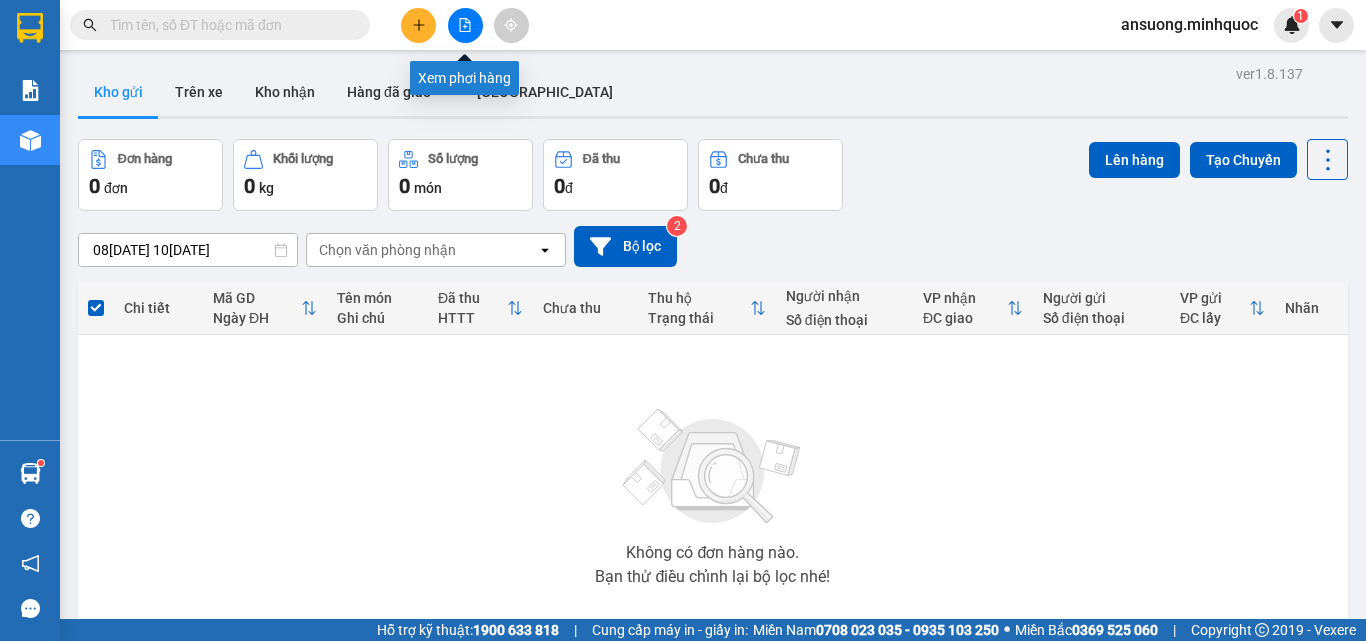 click 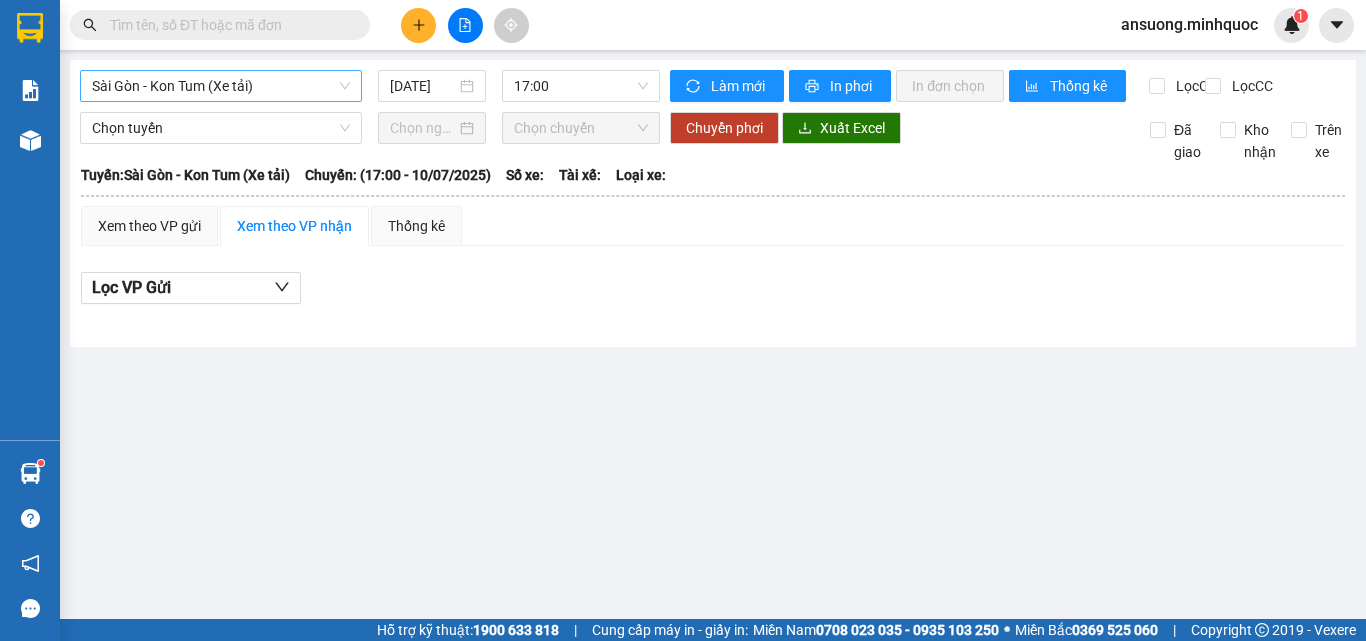 click on "Sài Gòn - Kon Tum (Xe tải)" at bounding box center (221, 86) 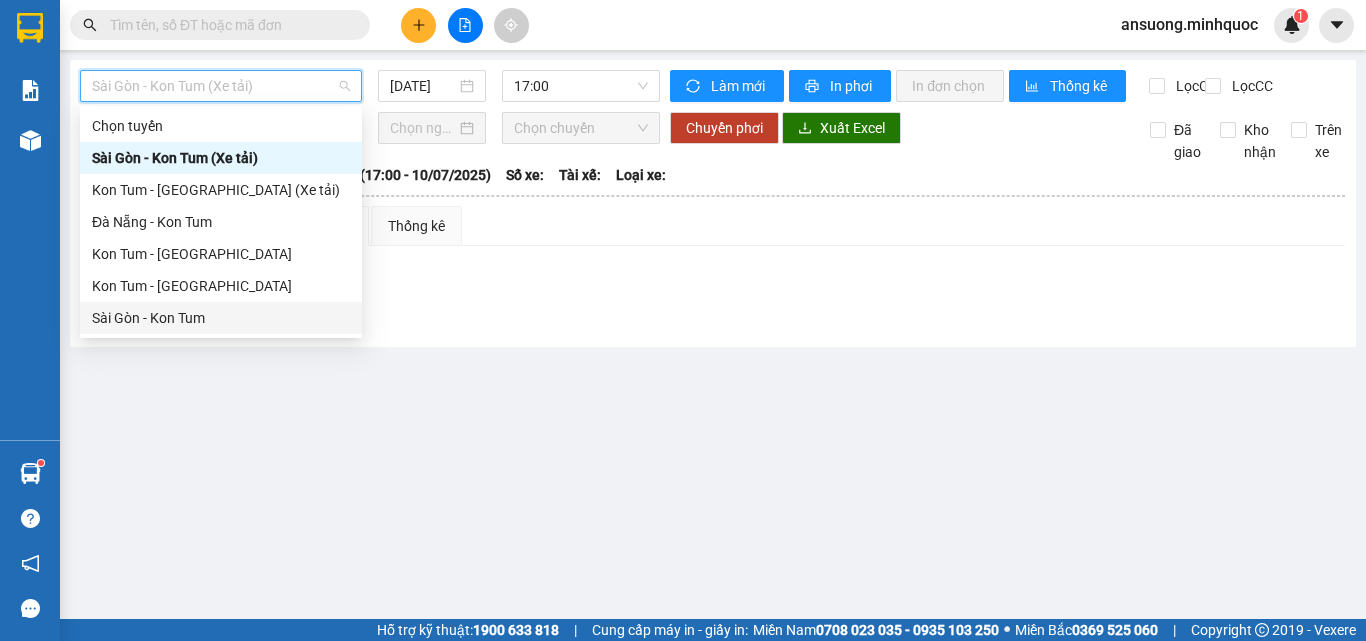 click on "Sài Gòn - Kon Tum" at bounding box center (221, 318) 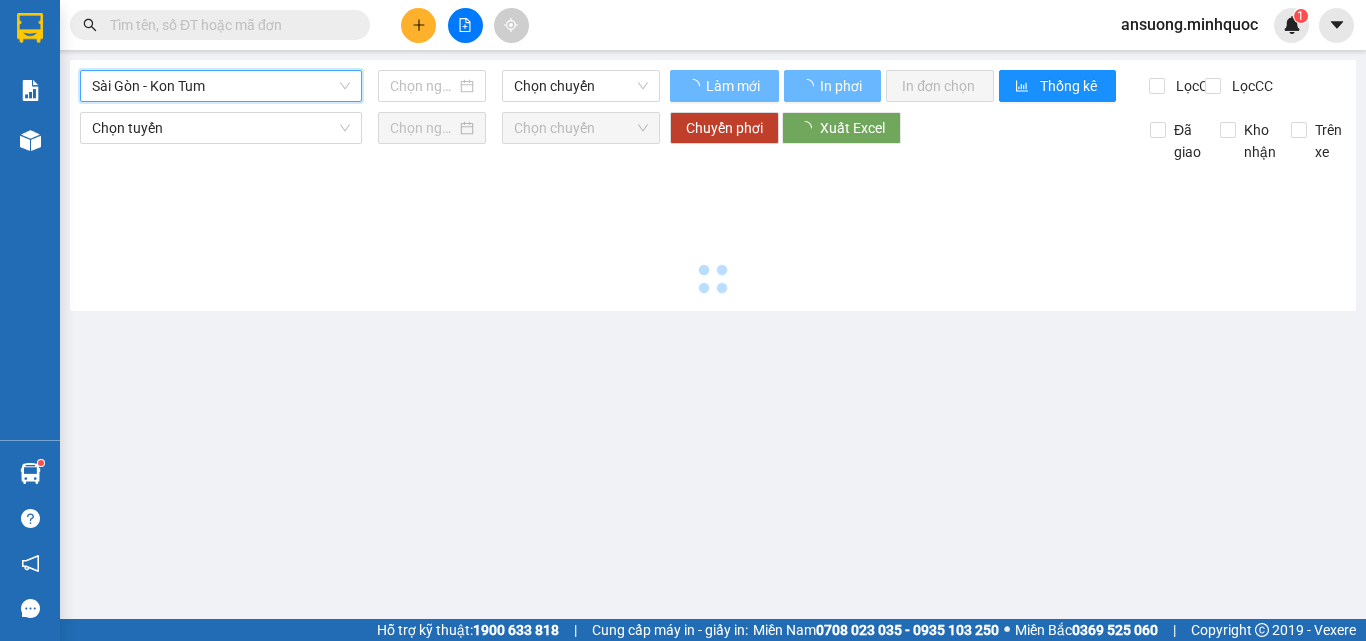 type on "[DATE]" 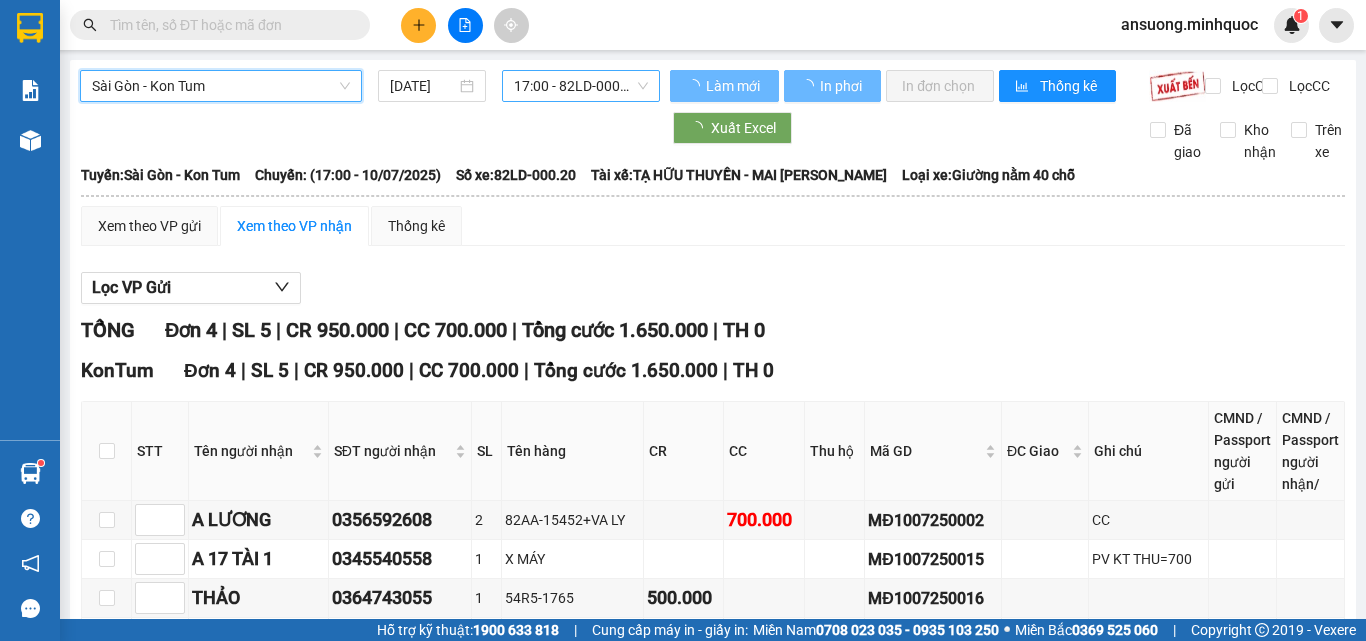 click on "17:00     - 82LD-000.20" at bounding box center (581, 86) 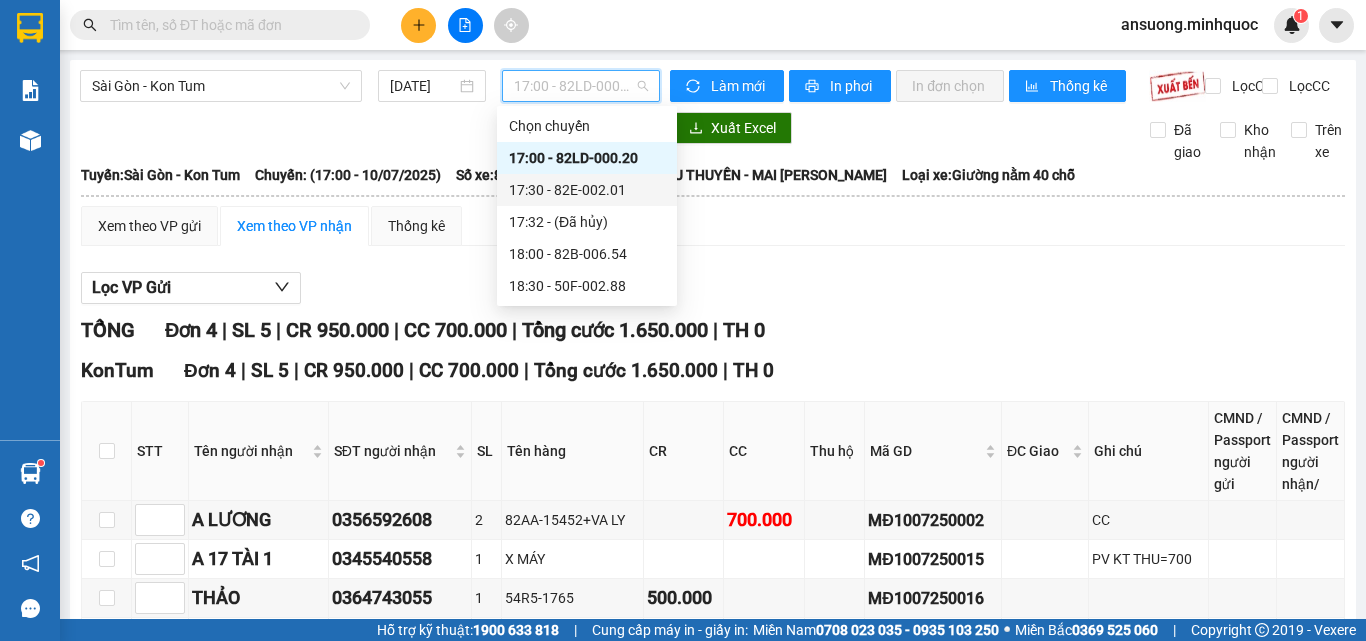 click on "17:30     - 82E-002.01" at bounding box center [587, 190] 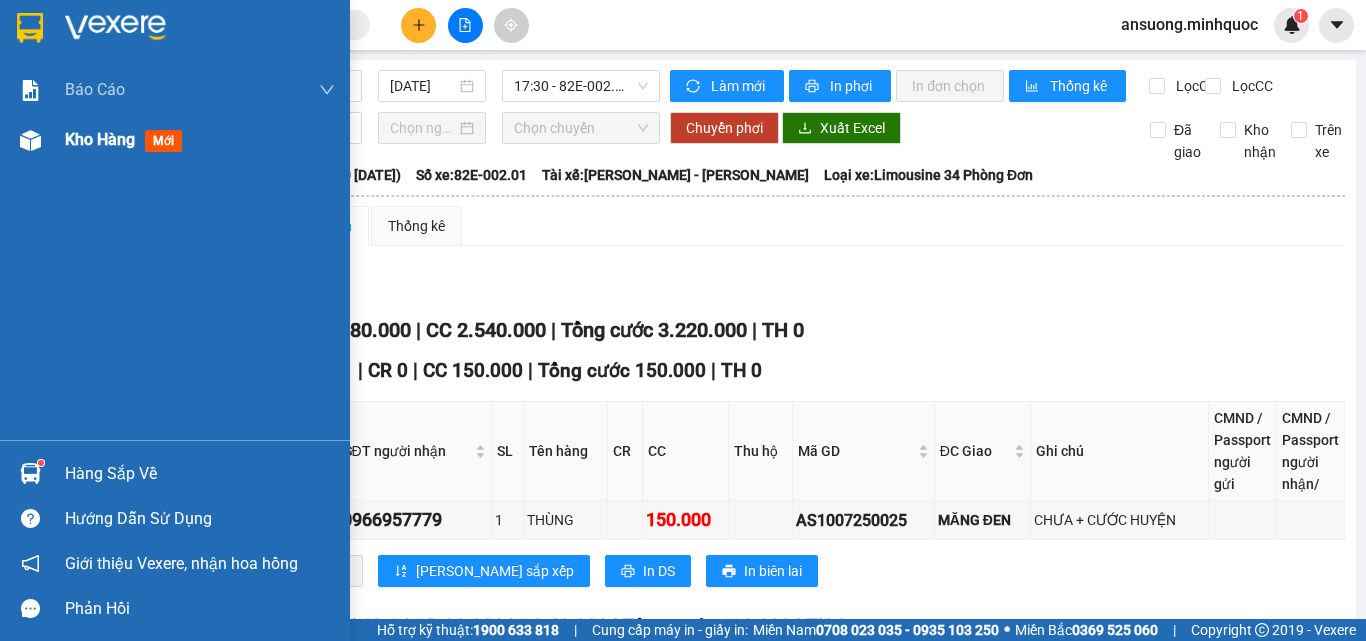 click at bounding box center [30, 140] 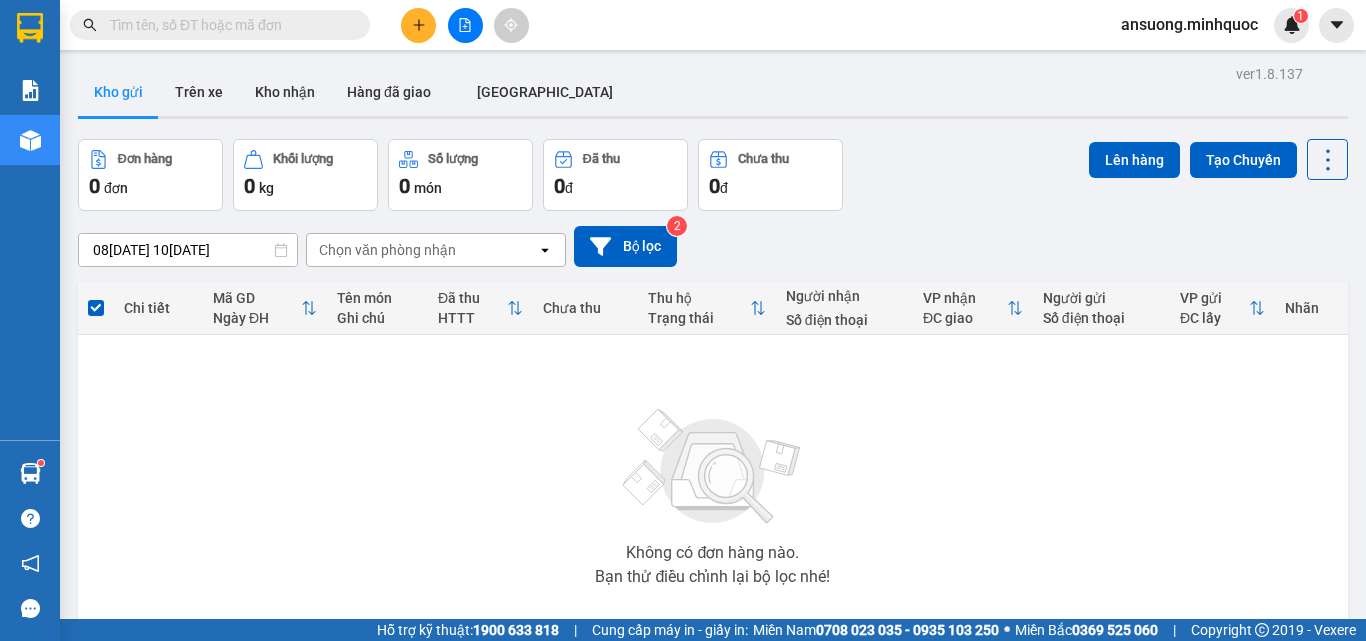 click on "ver  1.8.137 Kho gửi Trên xe Kho nhận Hàng đã giao ĐÀ NẴNG Đơn hàng 0 đơn Khối lượng 0 kg Số lượng 0 món Đã thu 0  đ Chưa thu 0  đ Lên hàng Tạo Chuyến 08/07/2025 – 10/07/2025 Press the down arrow key to interact with the calendar and select a date. Press the escape button to close the calendar. Selected date range is from 08/07/2025 to 10/07/2025. Chọn văn phòng nhận open Bộ lọc 2 Chi tiết Mã GD Ngày ĐH Tên món Ghi chú Đã thu HTTT Chưa thu Thu hộ Trạng thái Người nhận Số điện thoại VP nhận ĐC giao Người gửi Số điện thoại VP gửi ĐC lấy Nhãn Không có đơn hàng nào. Bạn thử điều chỉnh lại bộ lọc nhé! 80 / trang open Đang tải dữ liệu" at bounding box center (713, 390) 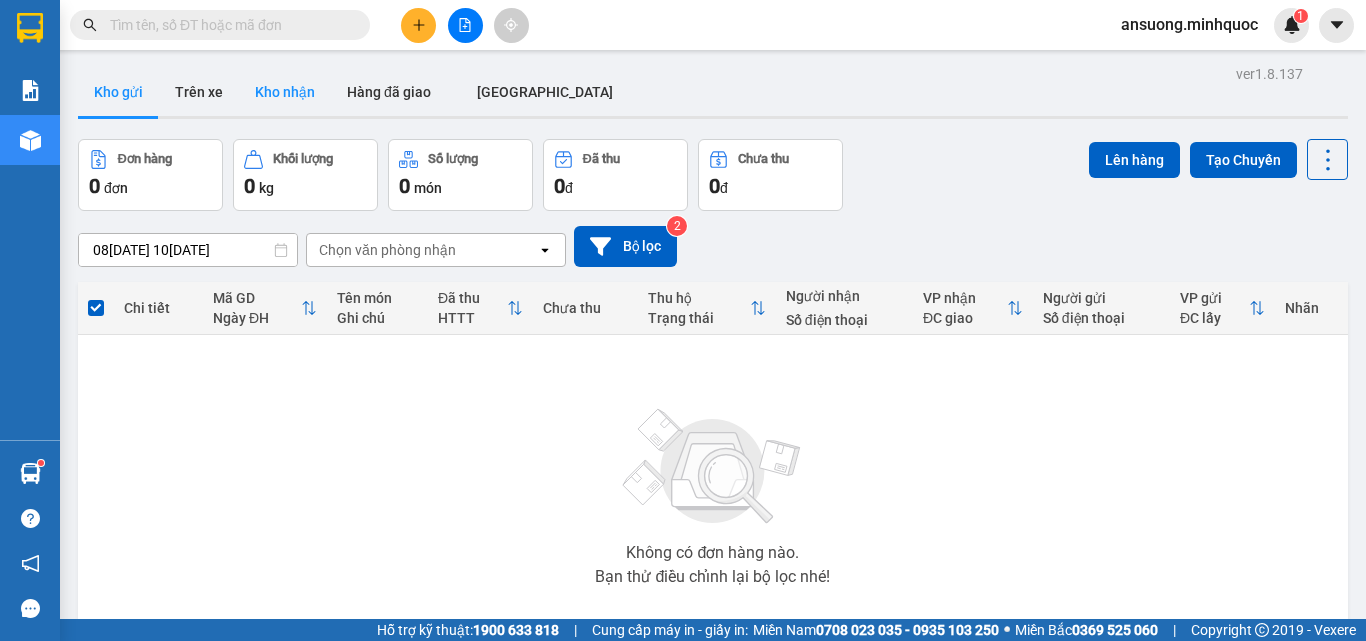 drag, startPoint x: 301, startPoint y: 79, endPoint x: 302, endPoint y: 92, distance: 13.038404 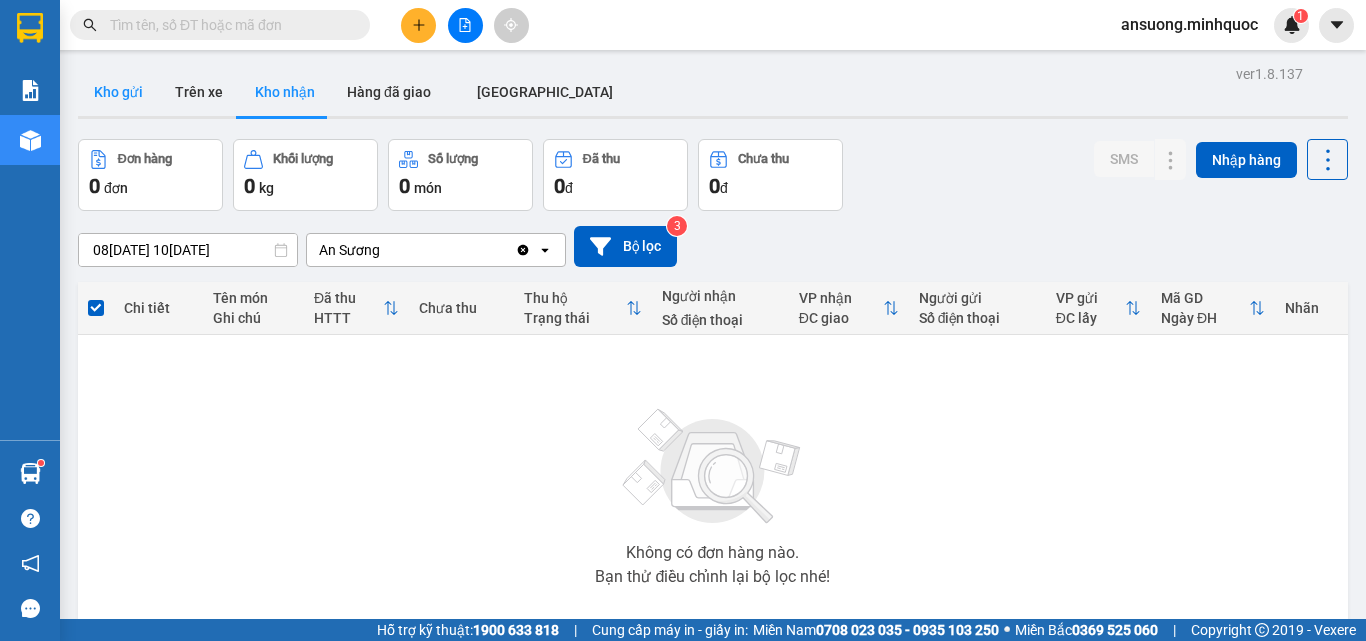 click on "Kho gửi" at bounding box center (118, 92) 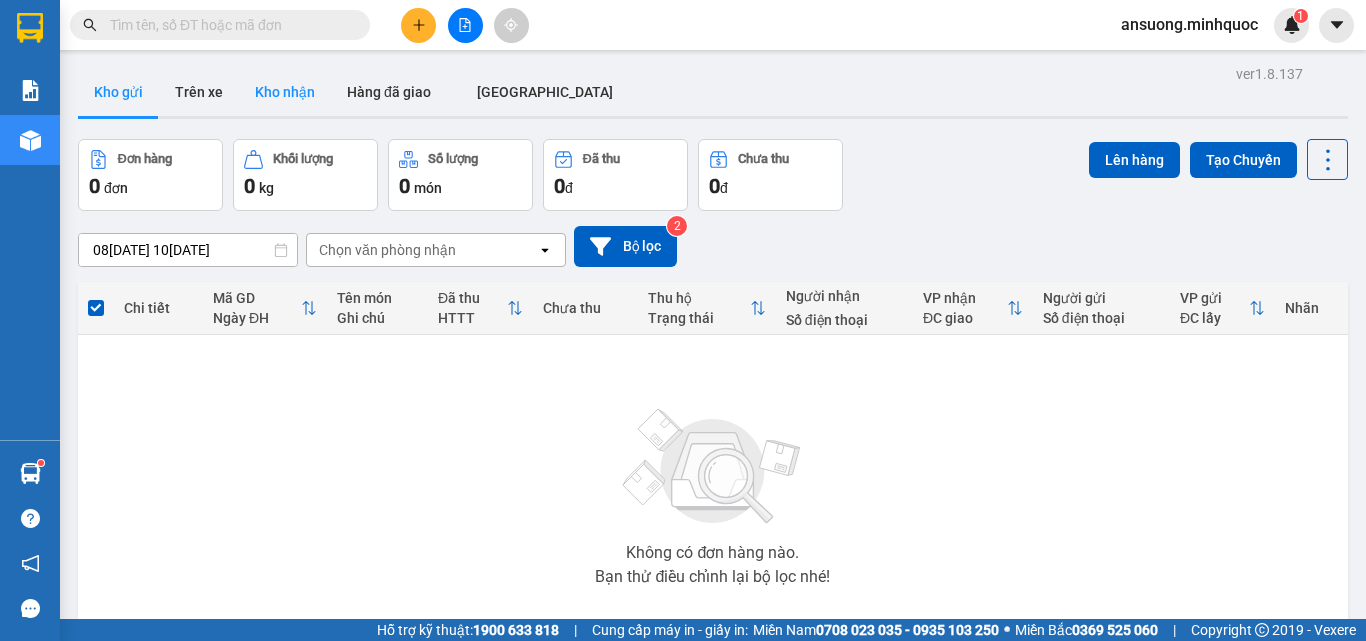 click on "Kho nhận" at bounding box center [285, 92] 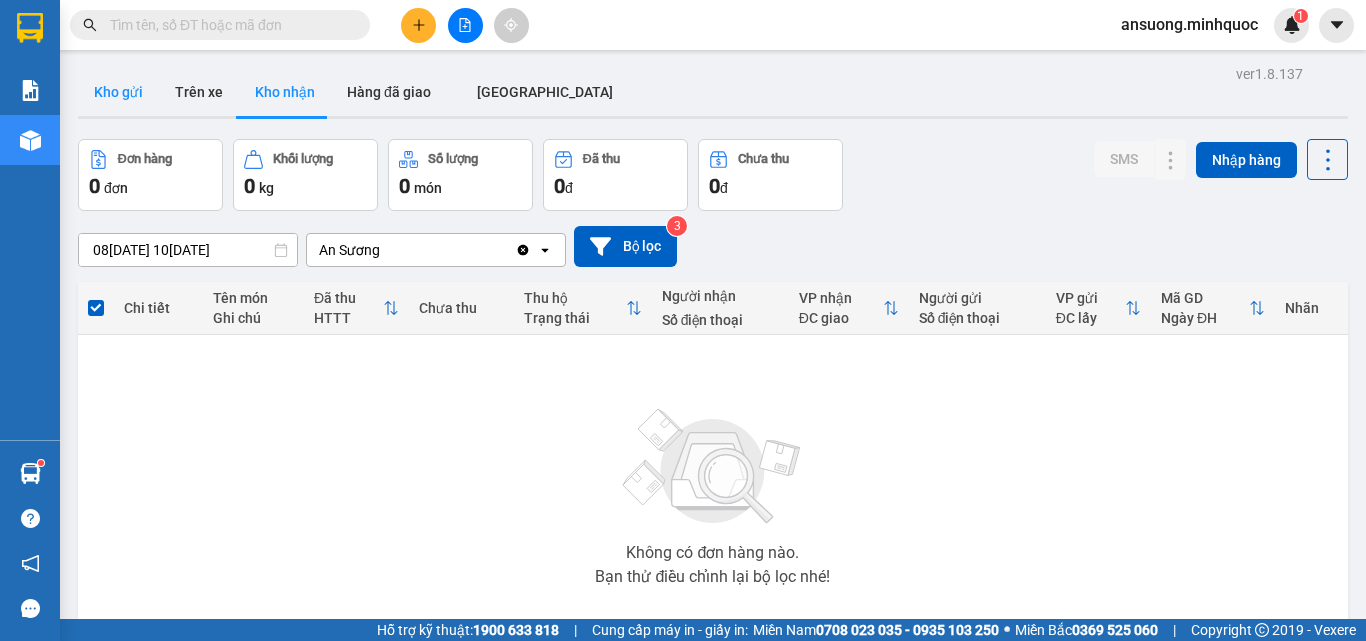 click on "Kho gửi" at bounding box center (118, 92) 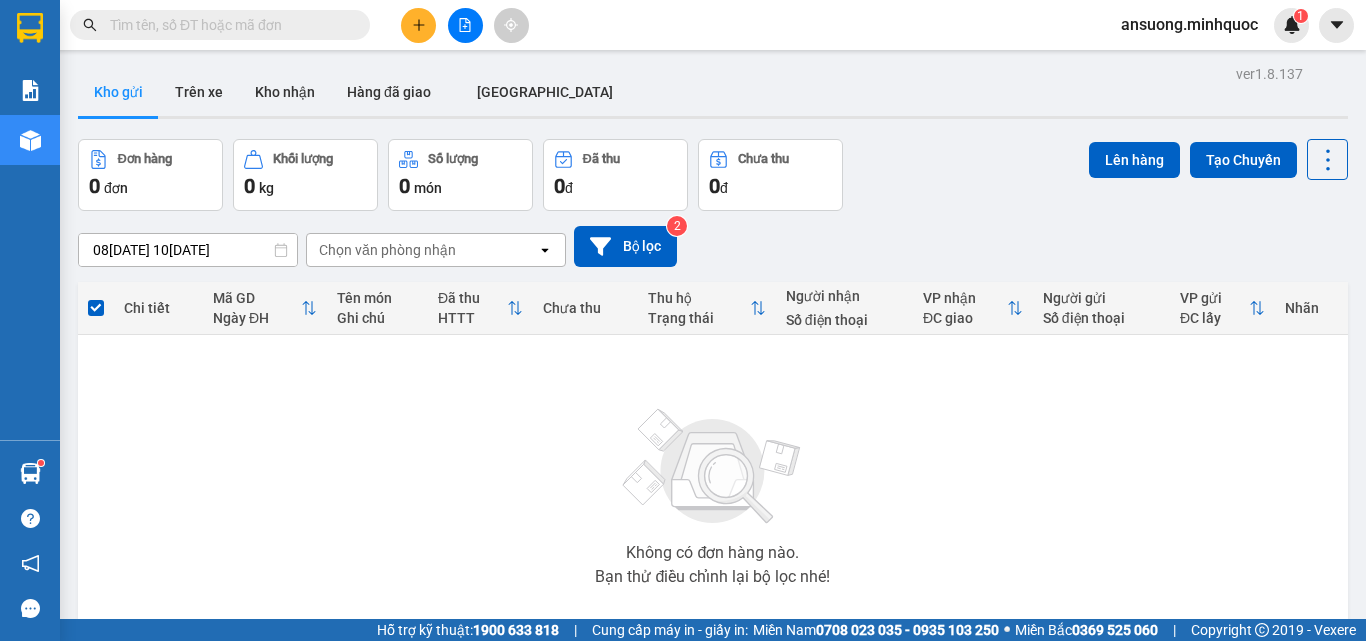 click on "ver  1.8.137 Kho gửi Trên xe Kho nhận Hàng đã giao ĐÀ NẴNG Đơn hàng 0 đơn Khối lượng 0 kg Số lượng 0 món Đã thu 0  đ Chưa thu 0  đ Lên hàng Tạo Chuyến 08/07/2025 – 10/07/2025 Press the down arrow key to interact with the calendar and select a date. Press the escape button to close the calendar. Selected date range is from 08/07/2025 to 10/07/2025. Chọn văn phòng nhận open Bộ lọc 2 Chi tiết Mã GD Ngày ĐH Tên món Ghi chú Đã thu HTTT Chưa thu Thu hộ Trạng thái Người nhận Số điện thoại VP nhận ĐC giao Người gửi Số điện thoại VP gửi ĐC lấy Nhãn Không có đơn hàng nào. Bạn thử điều chỉnh lại bộ lọc nhé! 80 / trang open Đang tải dữ liệu" at bounding box center (713, 390) 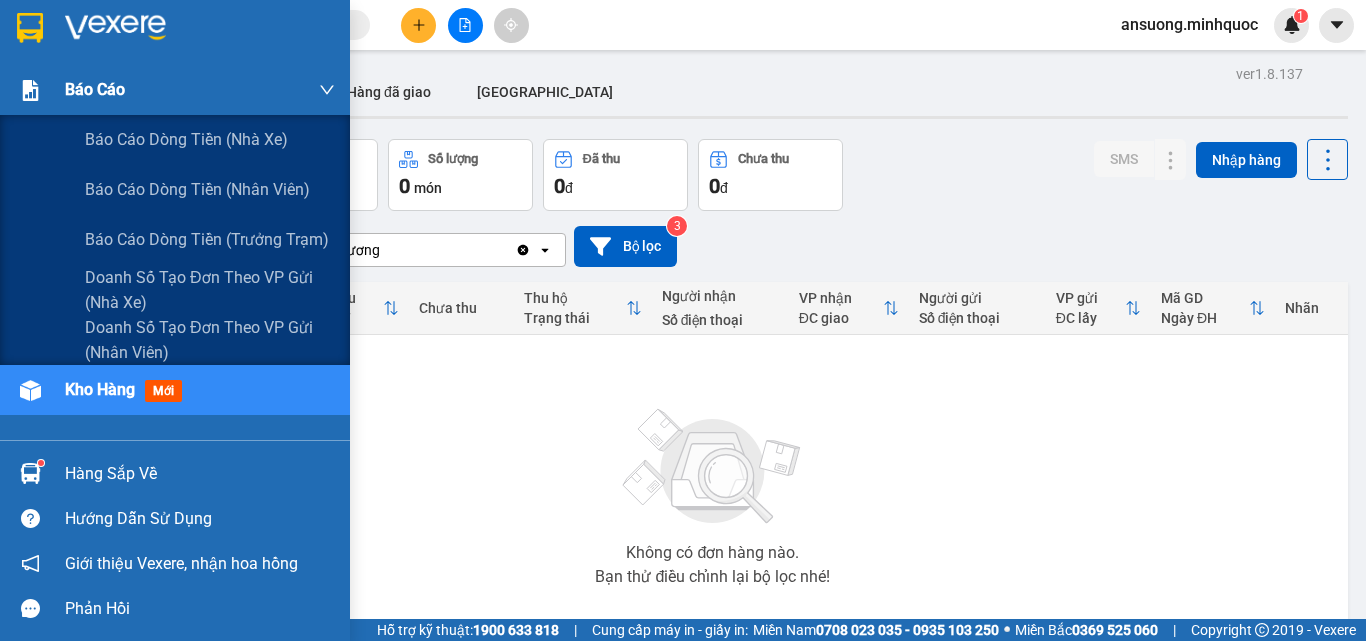 click on "Báo cáo" at bounding box center (175, 90) 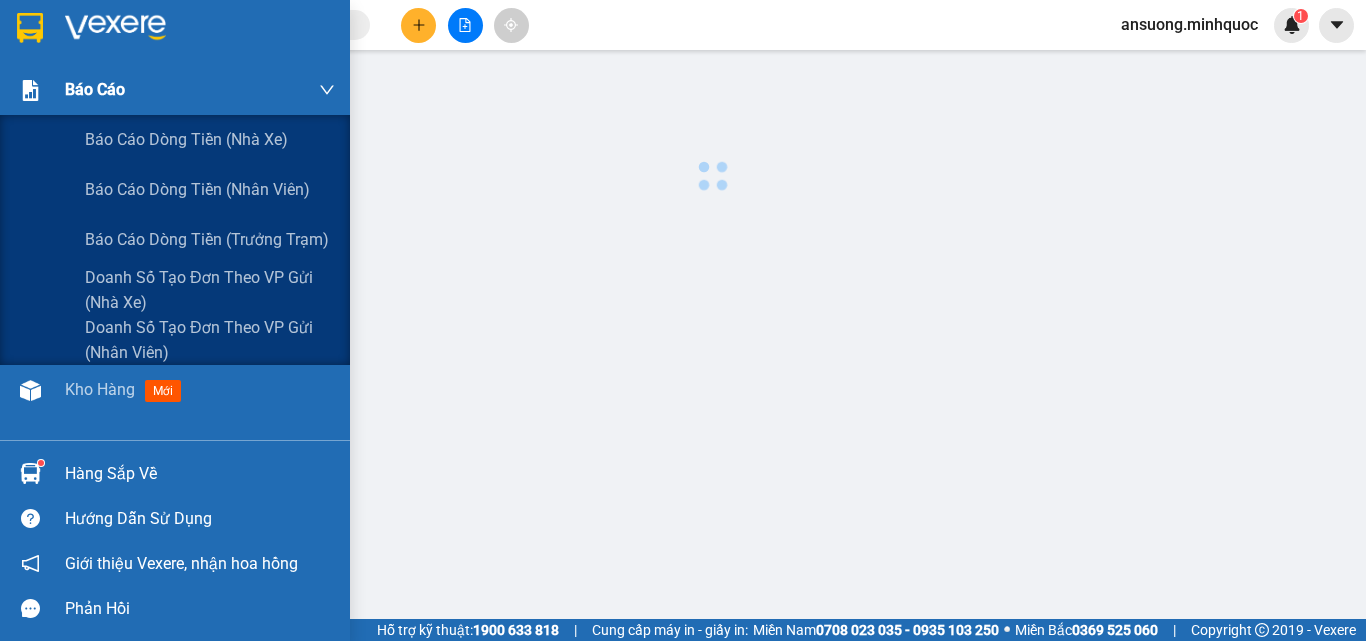 click on "Báo cáo" at bounding box center [95, 89] 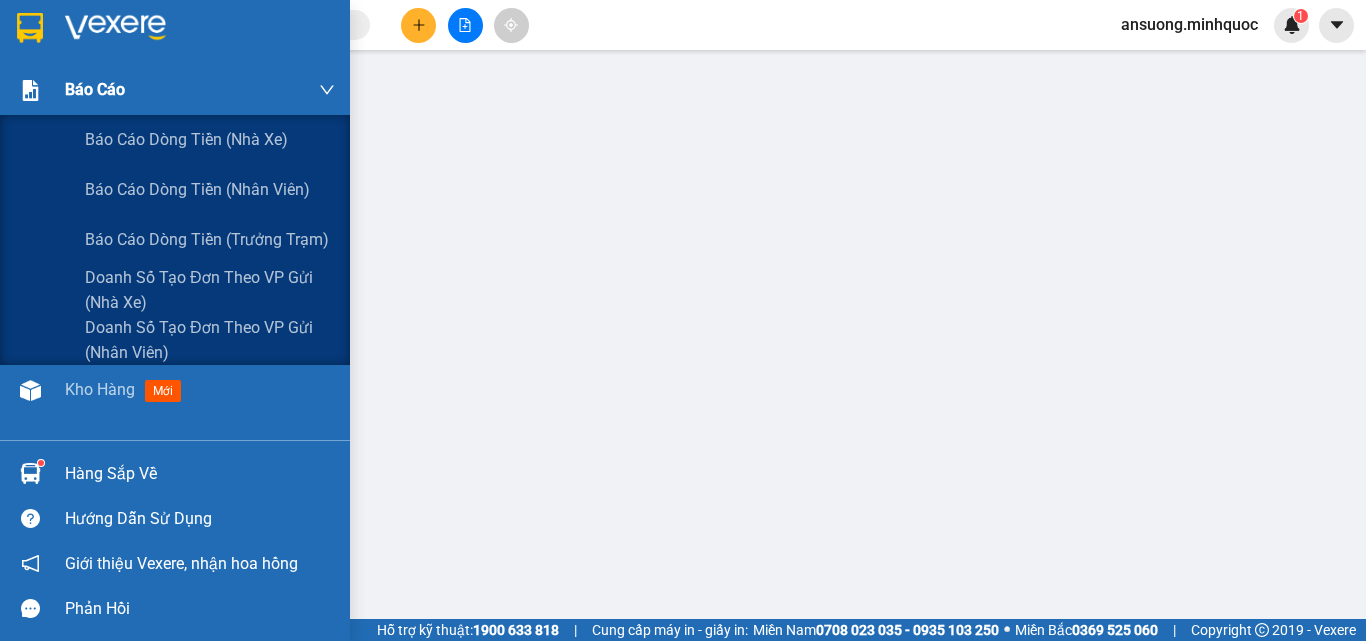 click on "Báo cáo" at bounding box center [175, 90] 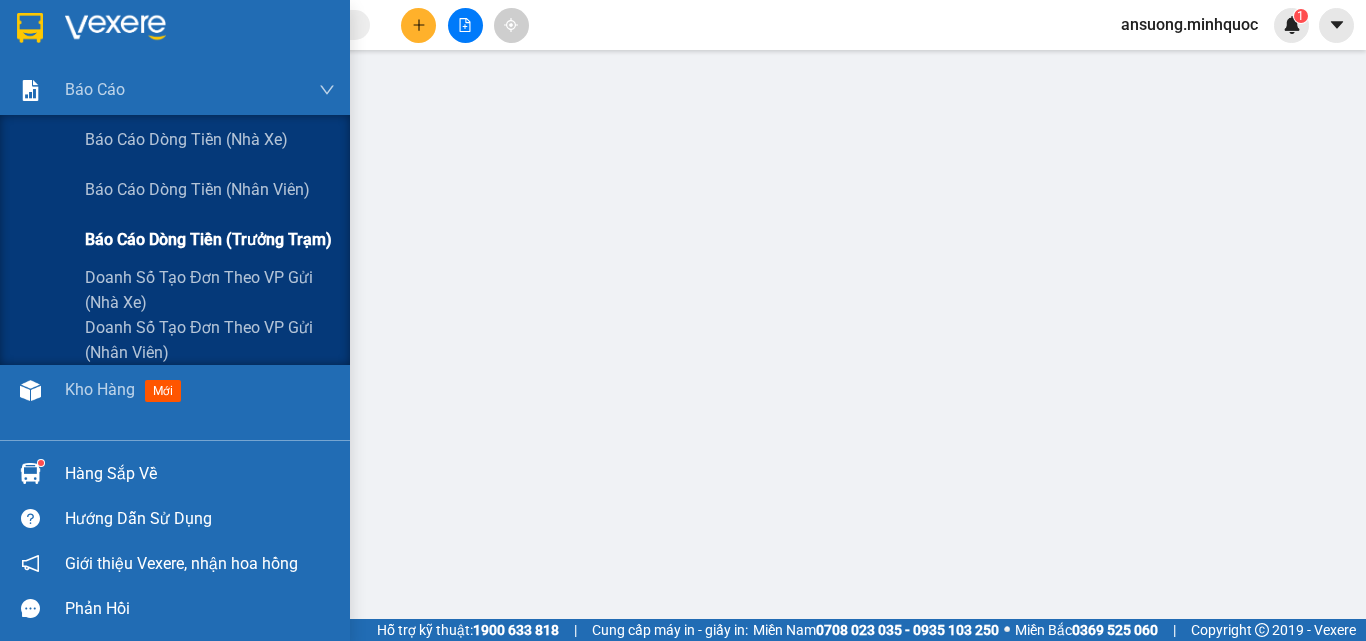 click on "Báo cáo dòng tiền (nhân viên)" at bounding box center [197, 189] 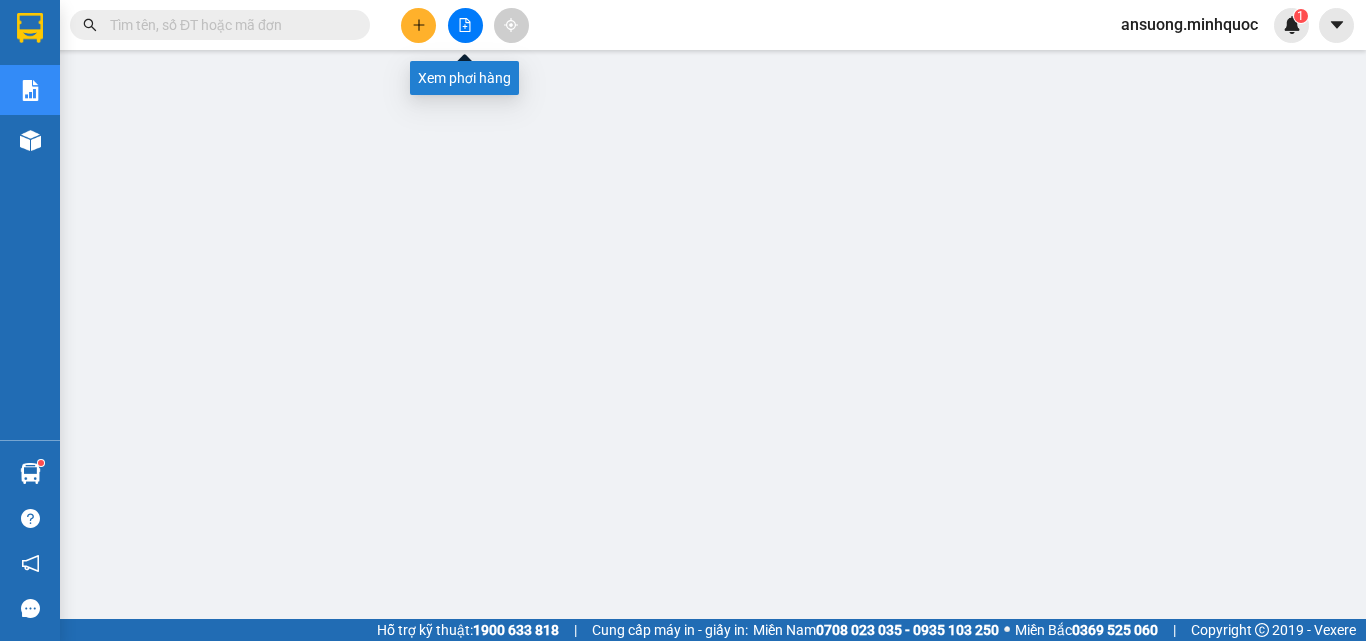 click on "Xem phơi hàng" at bounding box center [464, 78] 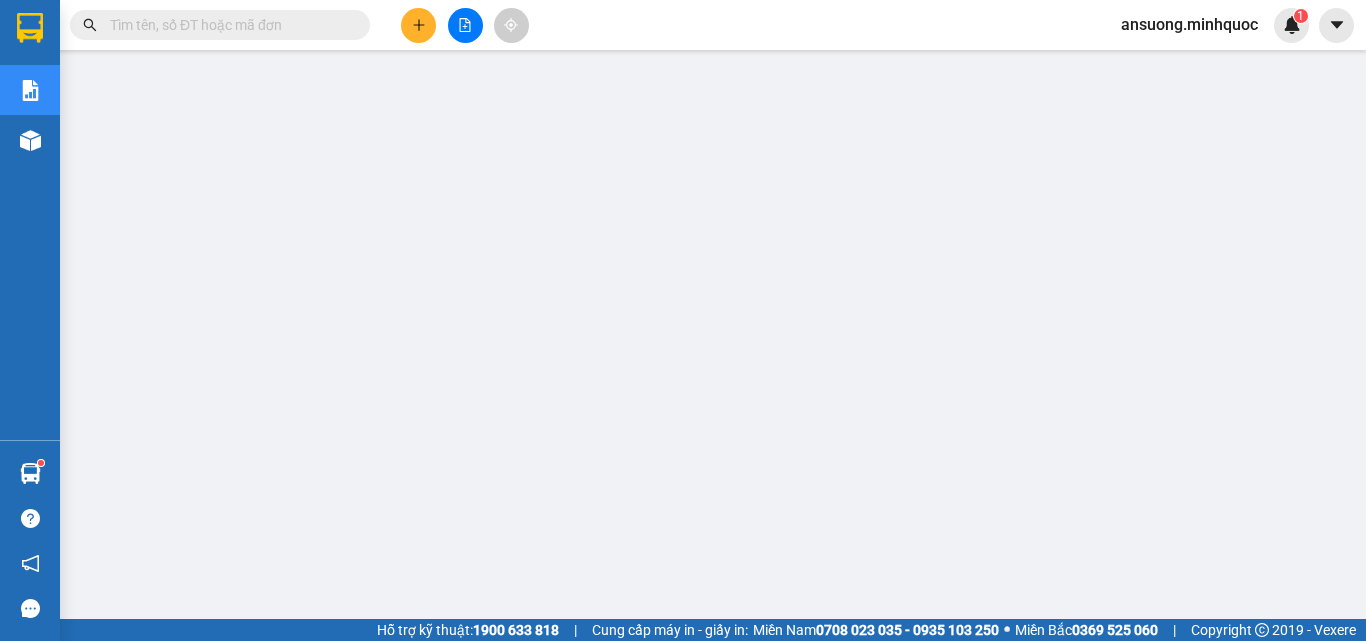 click 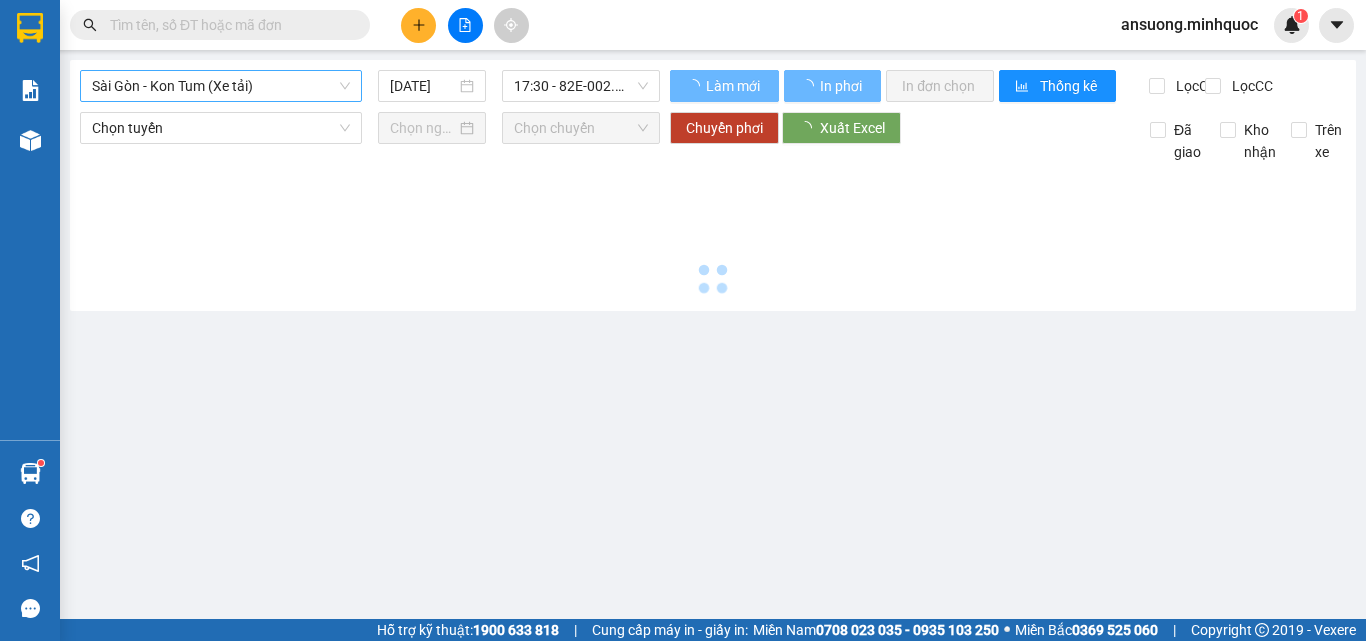 click on "Sài Gòn - Kon Tum (Xe tải)" at bounding box center [221, 86] 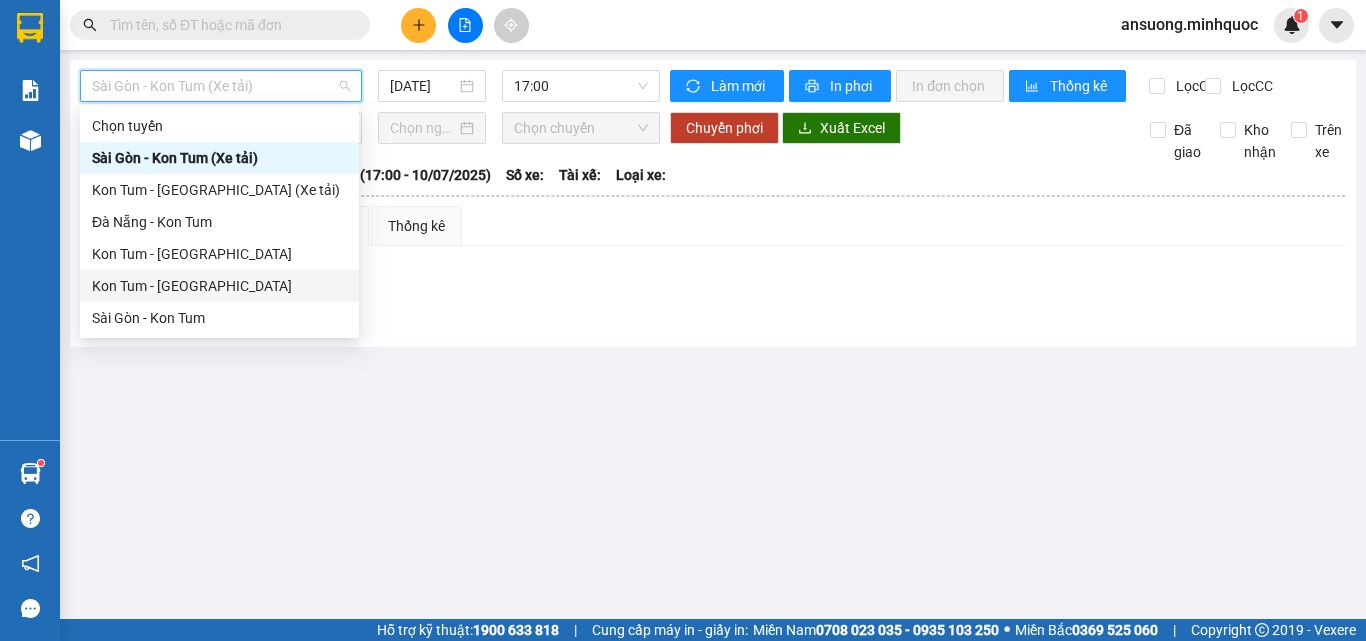 click on "Kon Tum - [GEOGRAPHIC_DATA]" at bounding box center (219, 286) 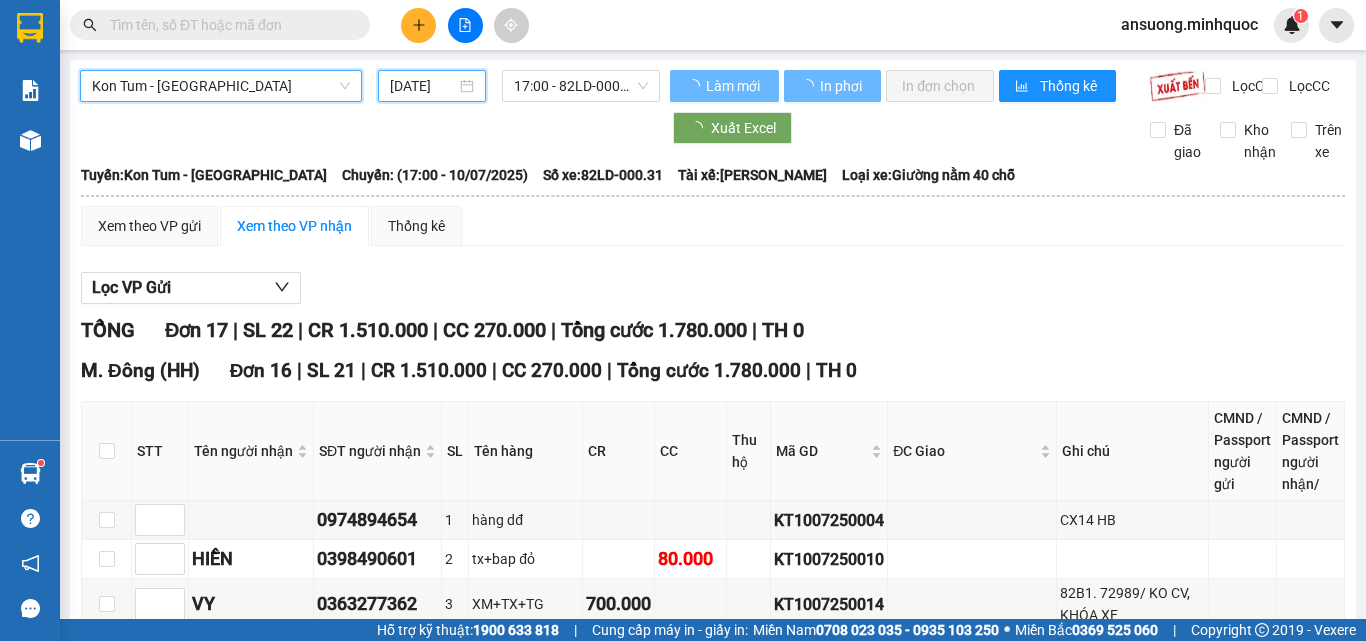 click on "[DATE]" at bounding box center [423, 86] 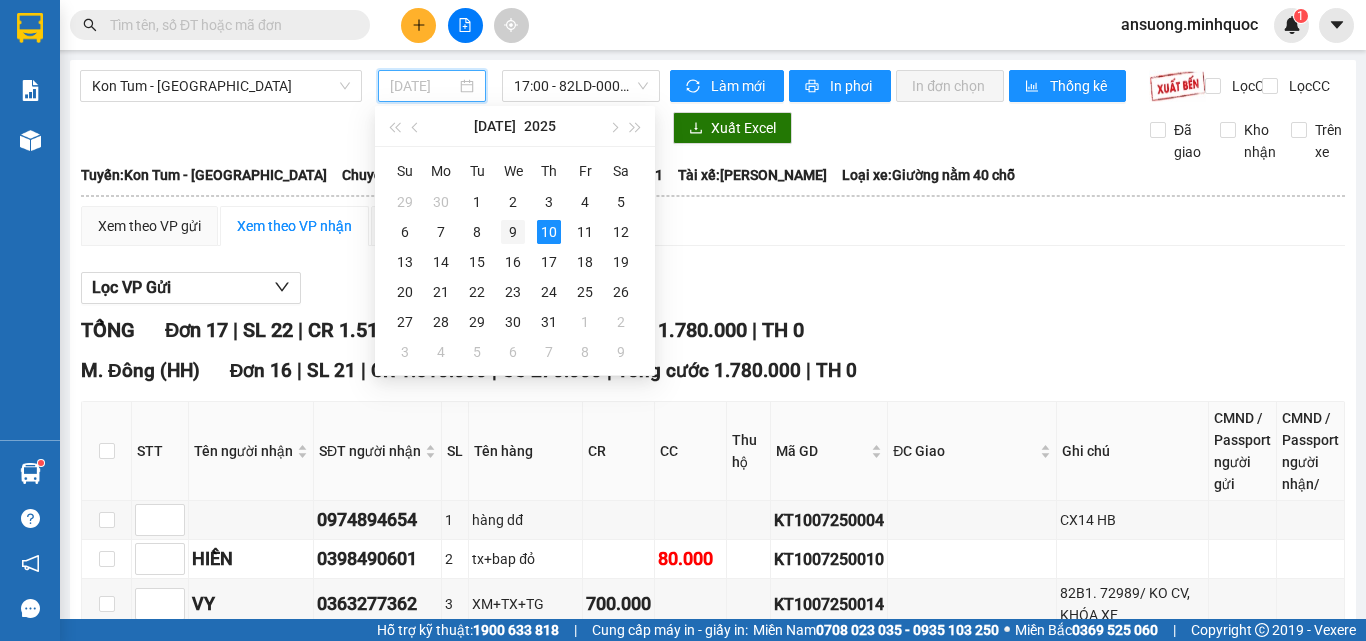 click on "9" at bounding box center (513, 232) 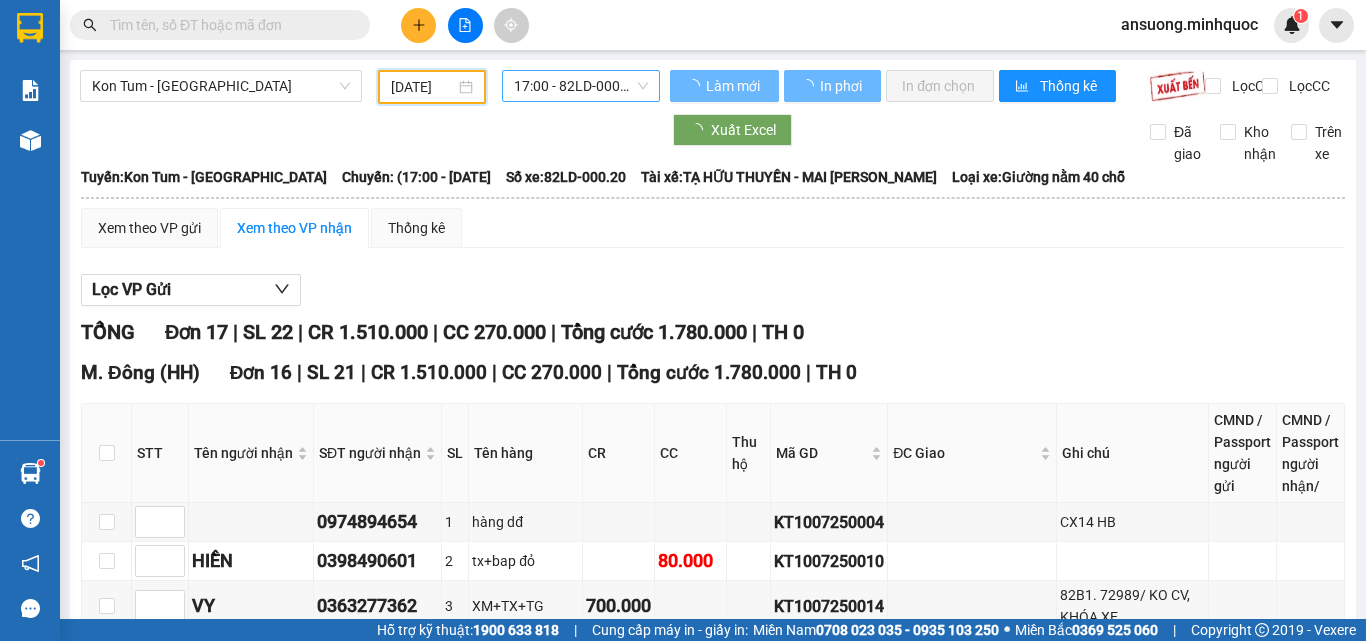 type on "09/07/2025" 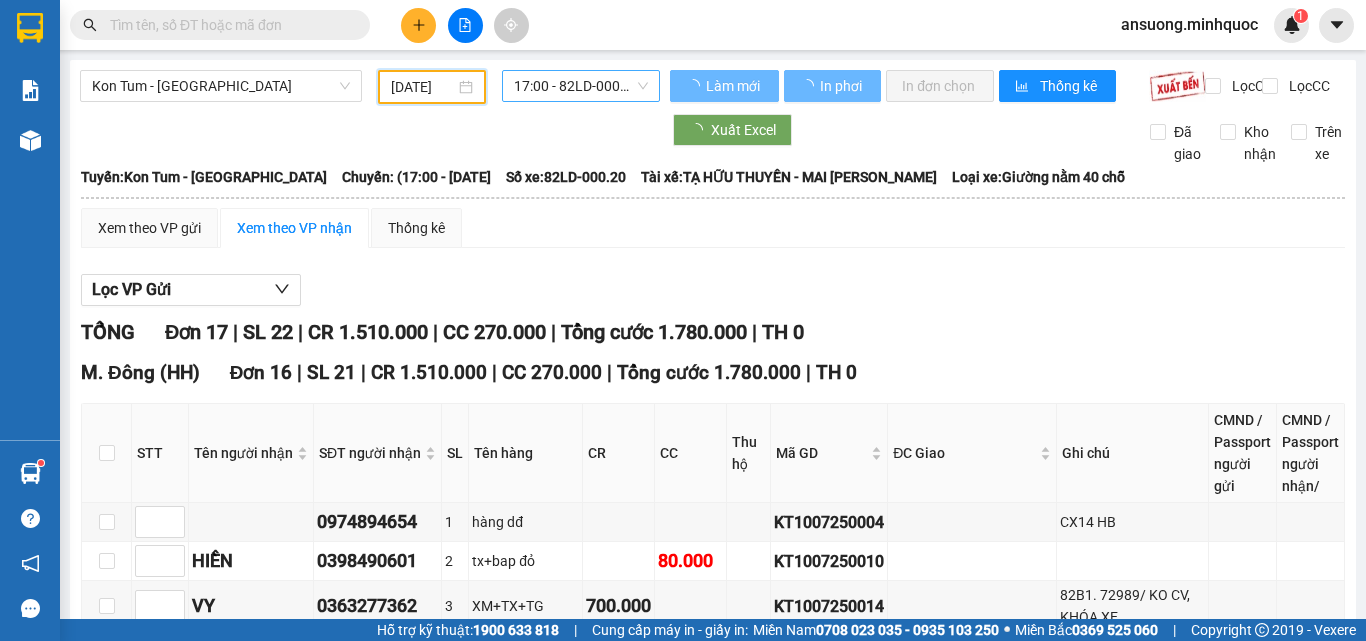 click on "17:00     - 82LD-000.20" at bounding box center [581, 86] 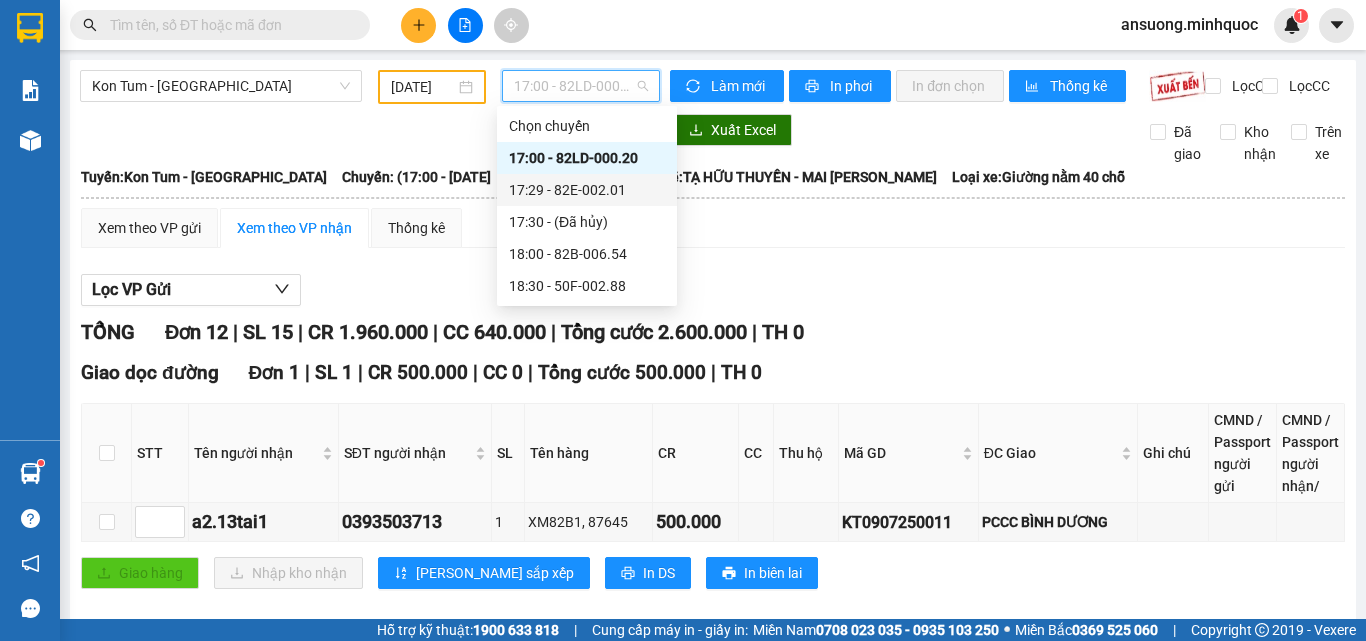 drag, startPoint x: 566, startPoint y: 203, endPoint x: 582, endPoint y: 197, distance: 17.088007 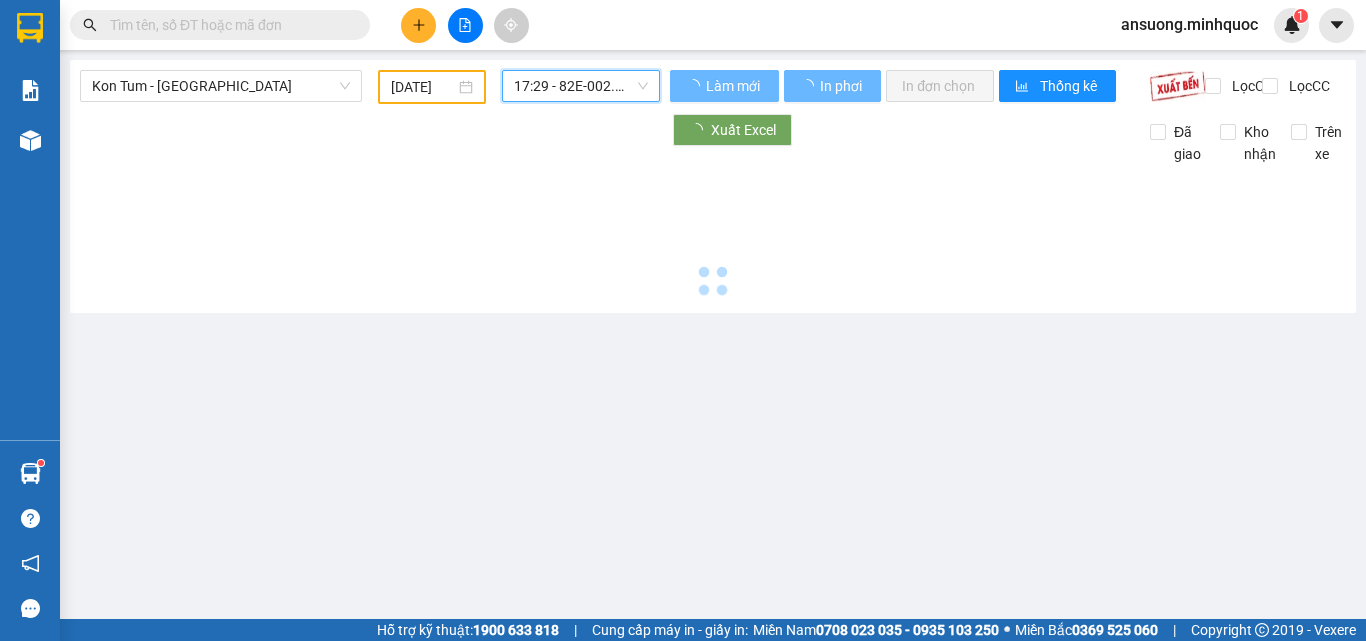click at bounding box center [713, 234] 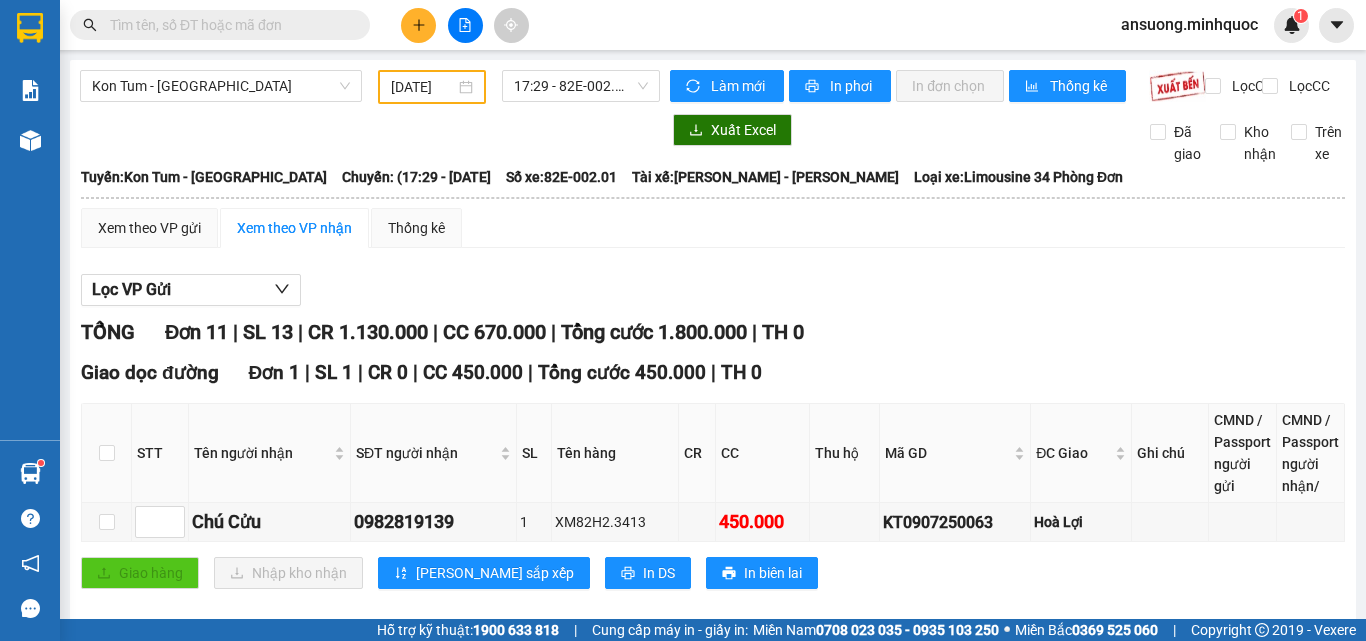 scroll, scrollTop: 0, scrollLeft: 0, axis: both 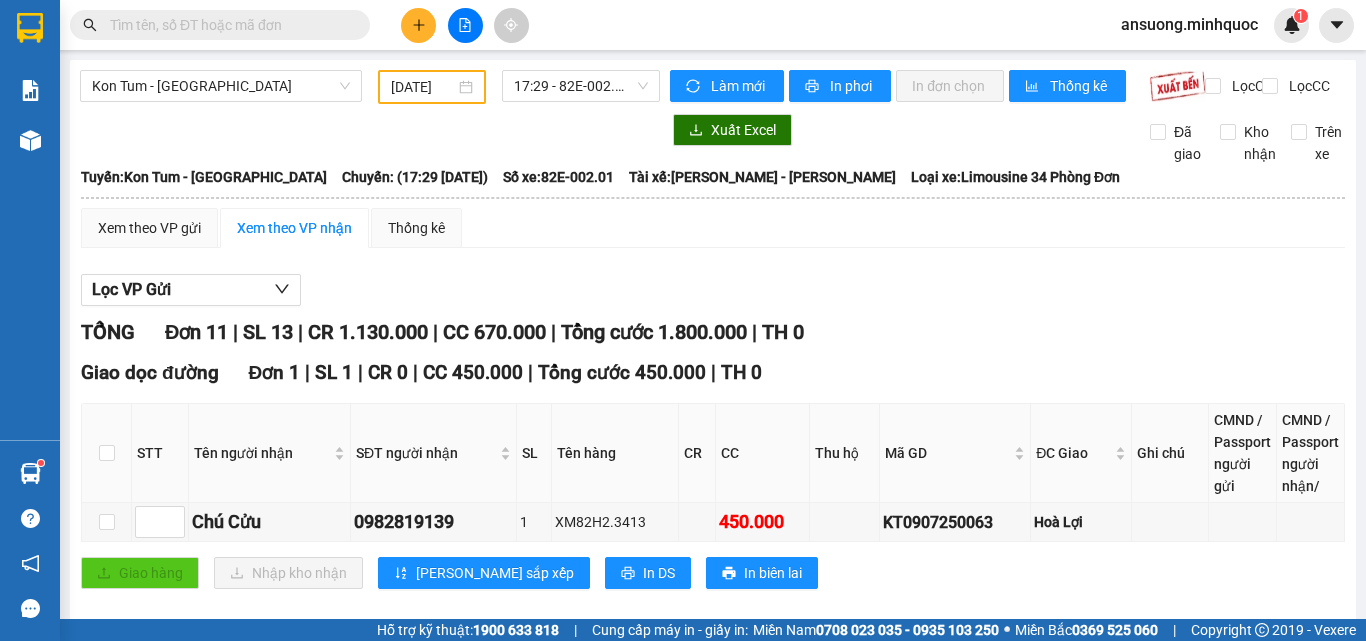 click on "[DATE]" at bounding box center (423, 87) 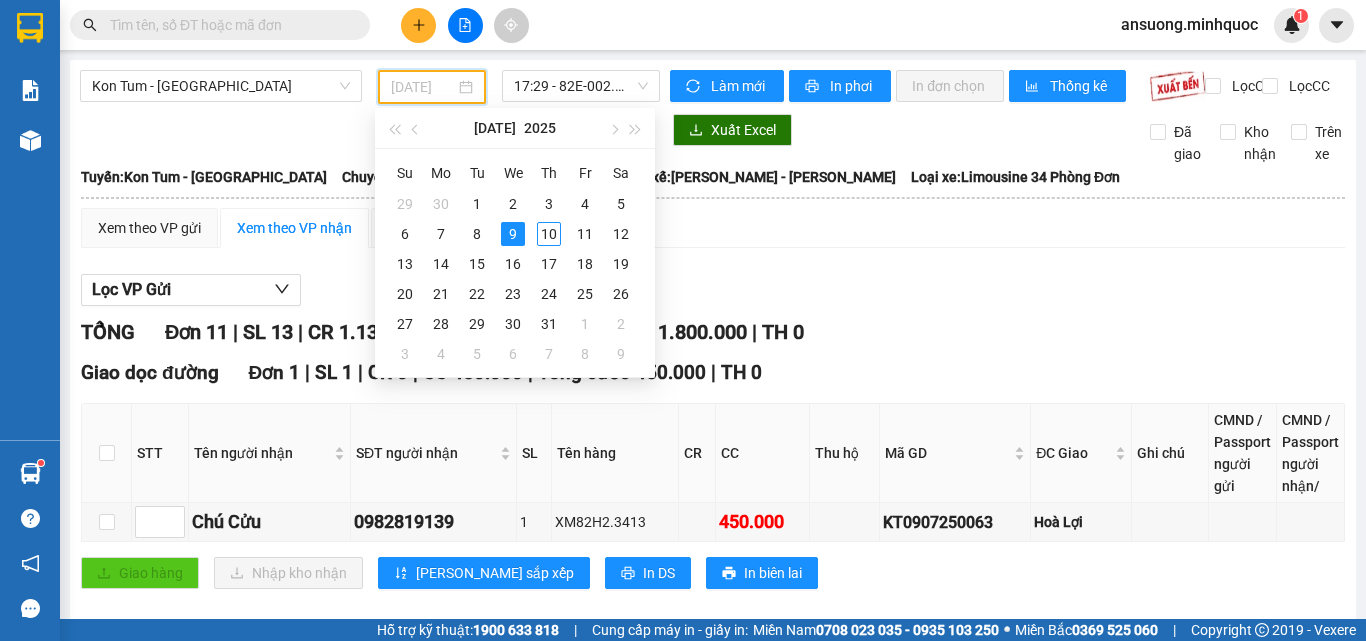 type on "[DATE]" 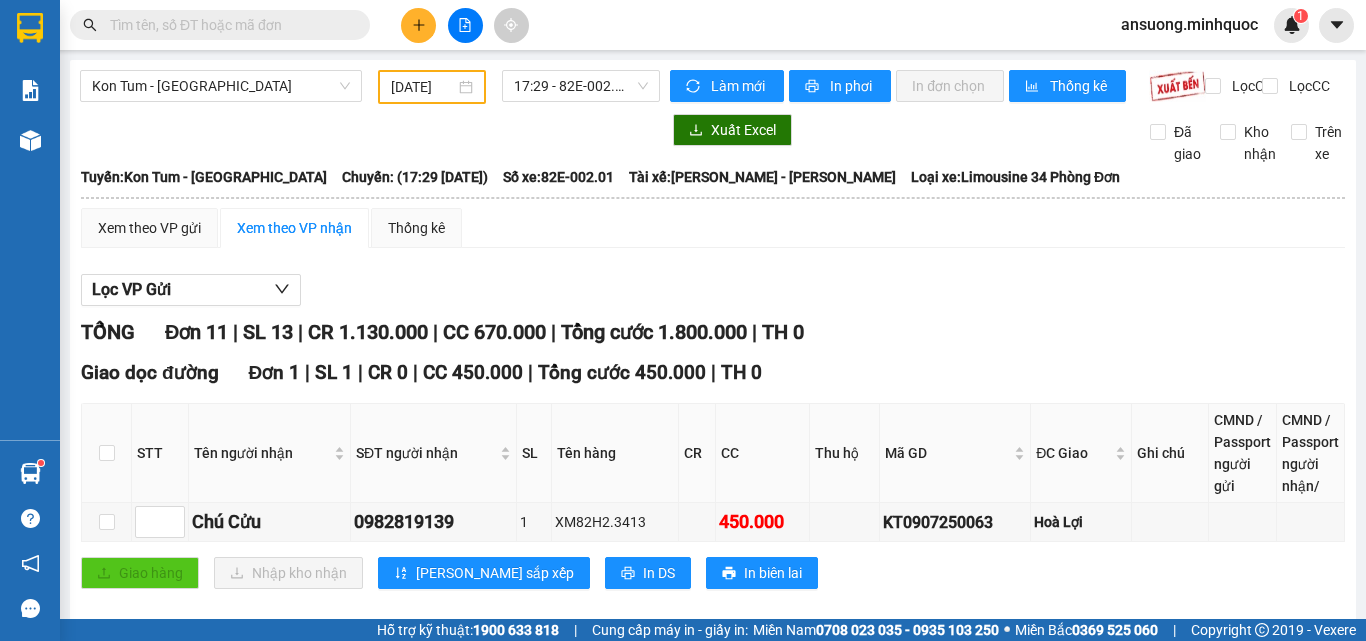 click on "Xem theo VP gửi Xem theo VP nhận Thống kê" at bounding box center (713, 228) 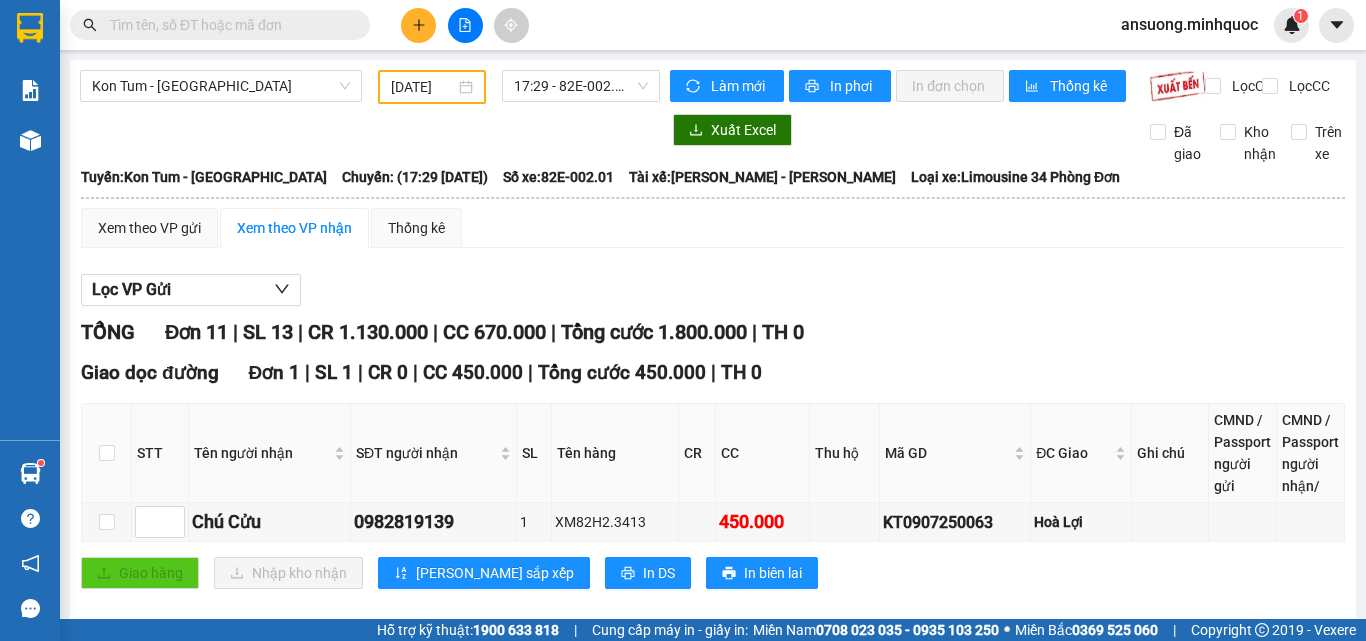 click on "Kon Tum - Sài Gòn 09/07/2025 17:29     - 82E-002.01  Làm mới In phơi In đơn chọn Thống kê Lọc  CR Lọc  CC Xuất Excel Đã giao Kho nhận Trên xe Minh Quốc   02603 855 855, 0903511350   649 Nguyễn Huệ, Phường Kon Tum PHƠI HÀNG 17:21 - 10/07/2025 Tuyến:  Kon Tum - Sài Gòn Chuyến:   (17:29 - 09/07/2025) Tài xế:  NGUYỄN THANH VŨ - NGUYỄN VĂN NHƠN   Số xe:  82E-002.01 Loại xe:  Limousine 34 Phòng Đơn Tuyến:  Kon Tum - Sài Gòn Chuyến:   (17:29 - 09/07/2025) Số xe:  82E-002.01 Tài xế:  NGUYỄN THANH VŨ - NGUYỄN VĂN NHƠN Loại xe:  Limousine 34 Phòng Đơn Xem theo VP gửi Xem theo VP nhận Thống kê Lọc VP Gửi TỔNG Đơn   11 | SL   13 | CR   1.130.000 | CC   670.000 | Tổng cước   1.800.000 | TH   0 Giao dọc đường Đơn   1 | SL   1 | CR   0 | CC   450.000 | Tổng cước   450.000 | TH   0 STT Tên người nhận SĐT người nhận SL Tên hàng CR CC Thu hộ Mã GD ĐC Giao Ghi chú CMND / Passport người gửi 1" at bounding box center [683, 309] 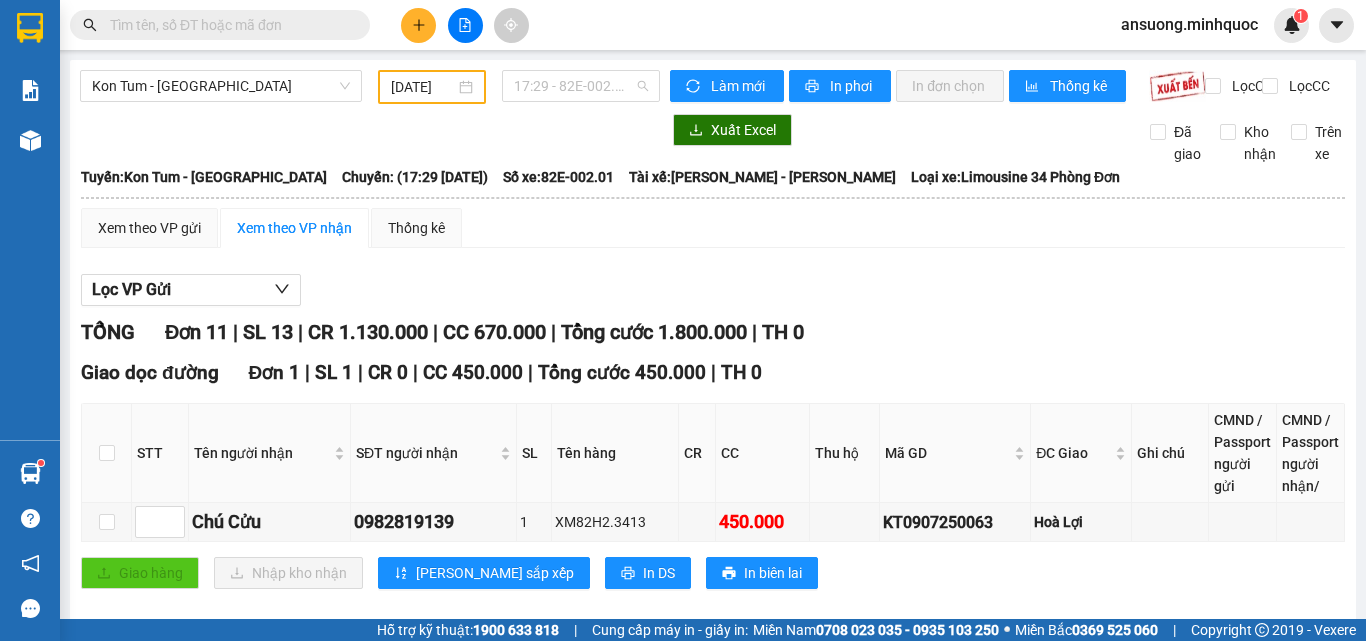 drag, startPoint x: 585, startPoint y: 84, endPoint x: 527, endPoint y: 252, distance: 177.73013 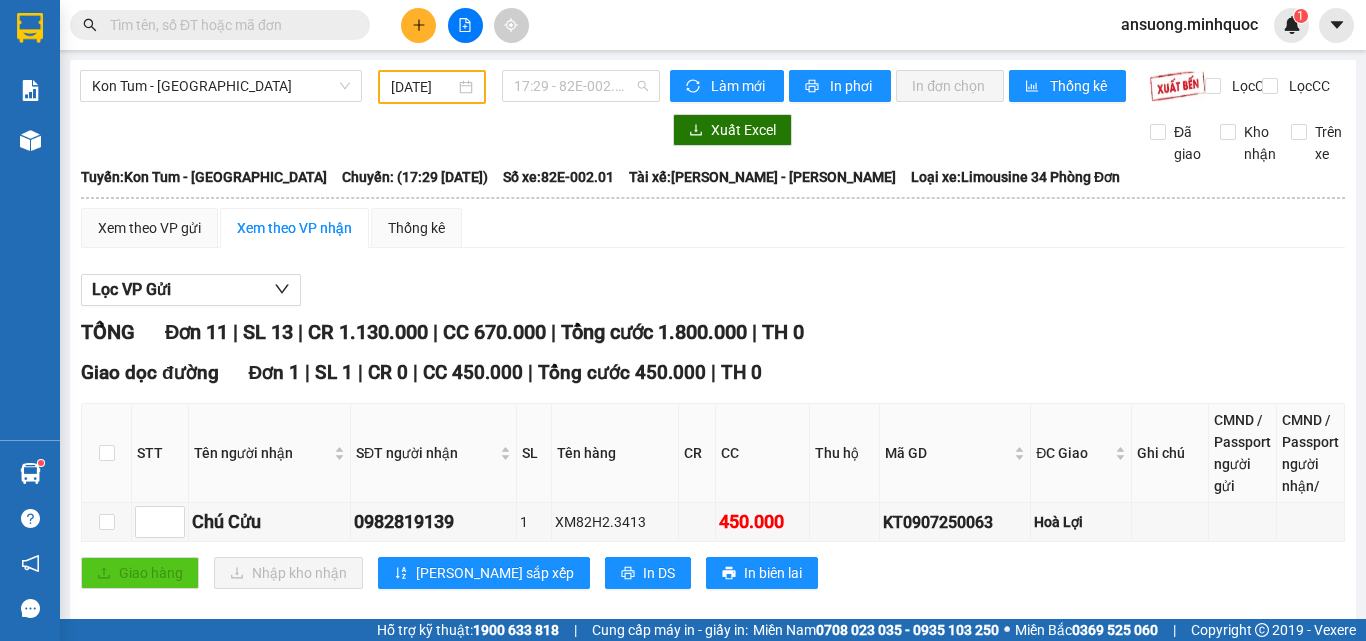 click on "17:29     - 82E-002.01" at bounding box center (581, 86) 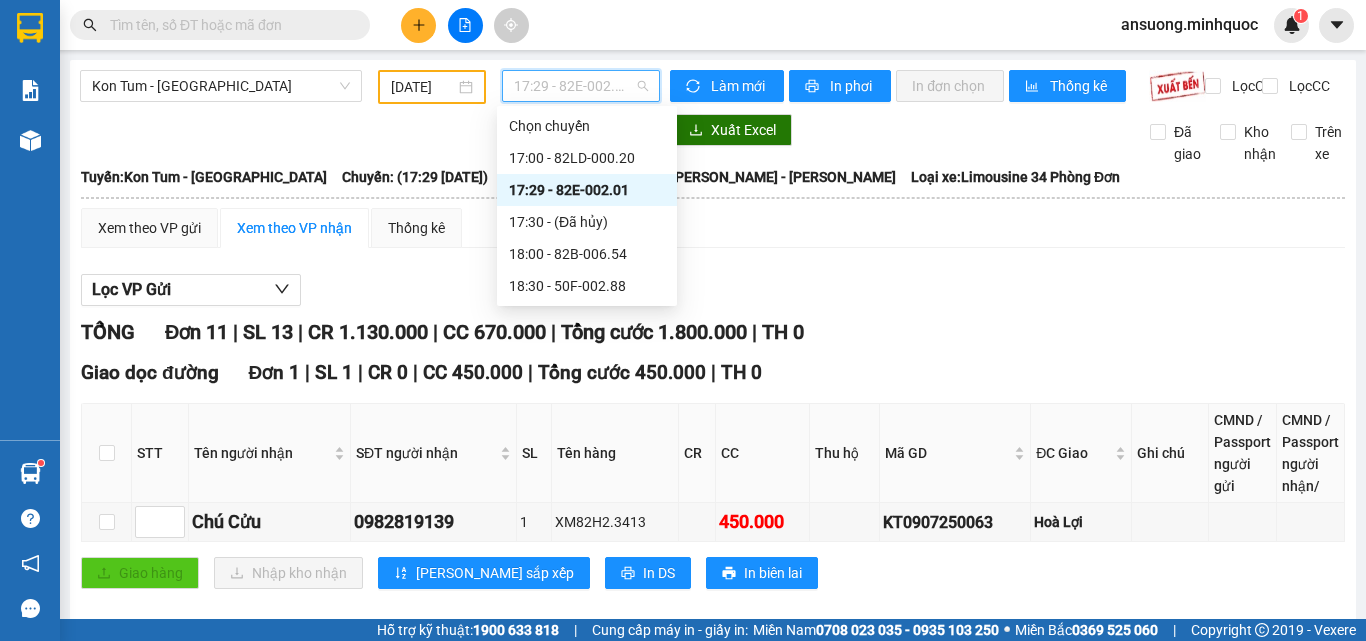 click on "17:29     - 82E-002.01" at bounding box center (587, 190) 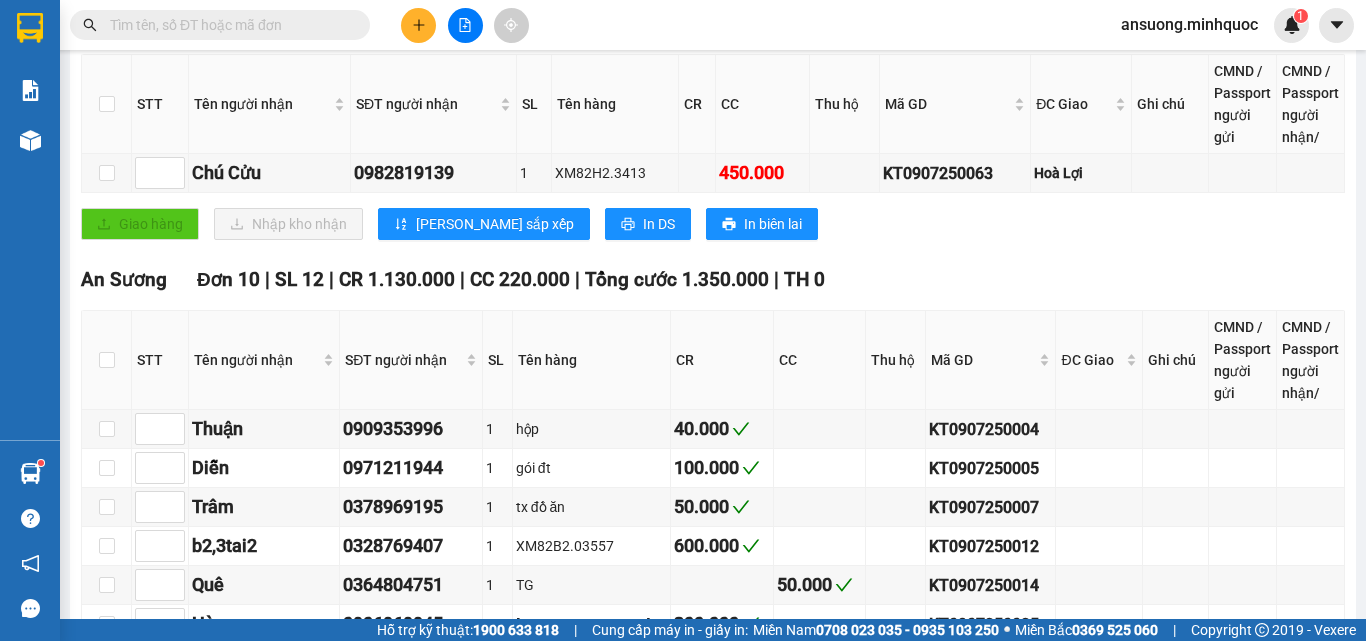 scroll, scrollTop: 248, scrollLeft: 0, axis: vertical 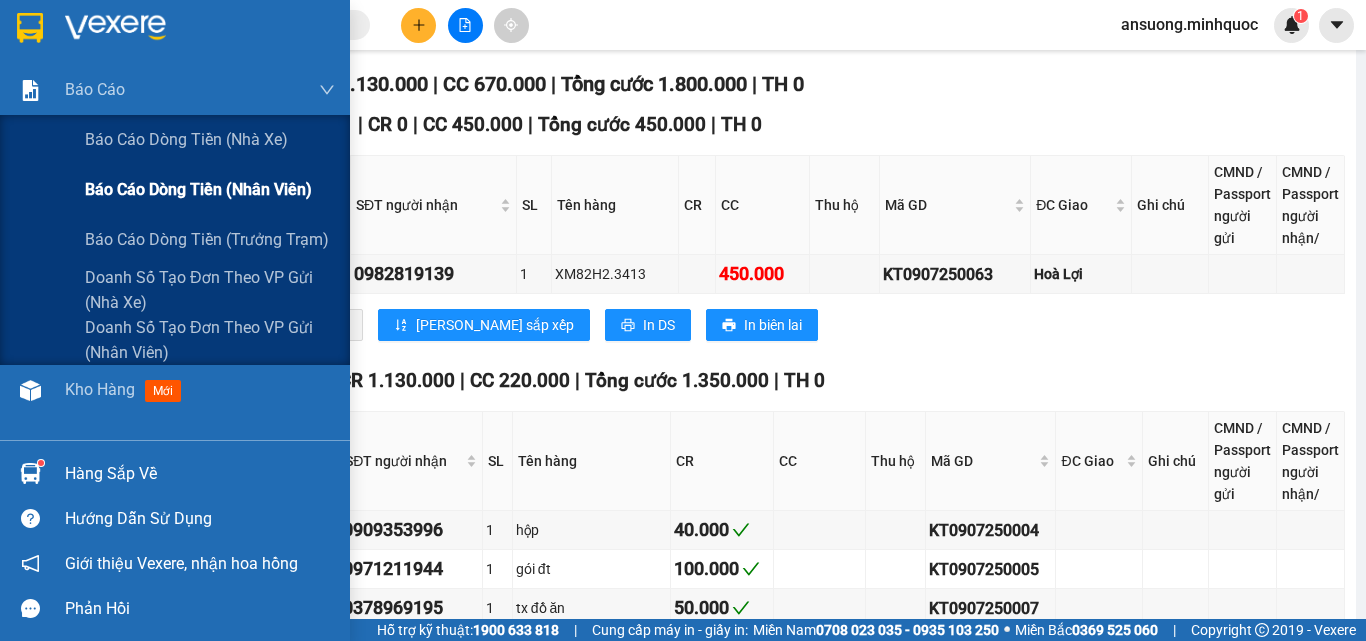 click on "Báo cáo dòng tiền (nhân viên)" at bounding box center [198, 189] 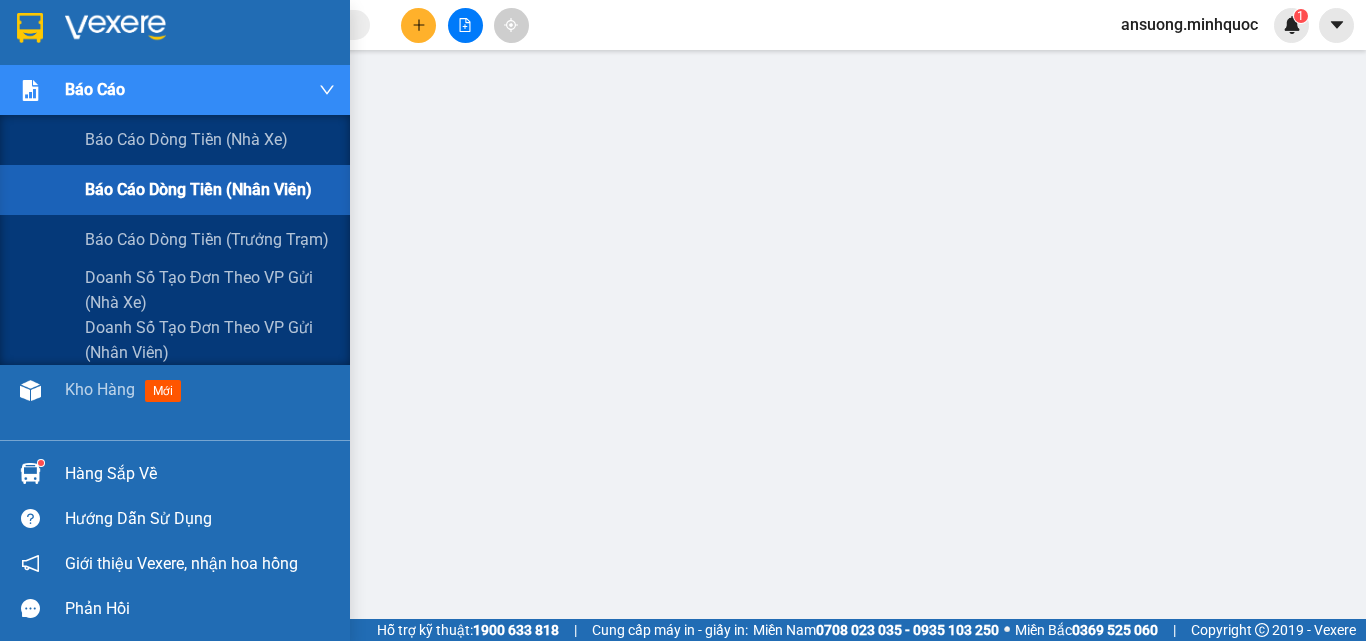 click at bounding box center [30, 90] 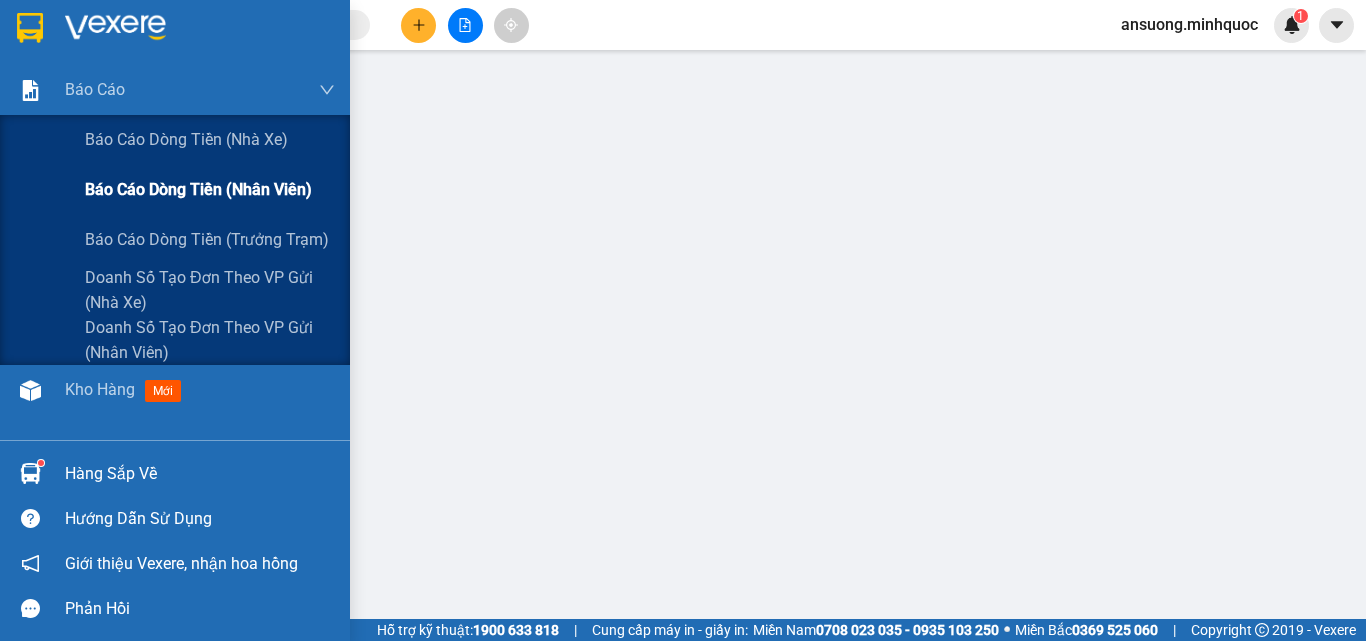 click on "Báo cáo dòng tiền (nhân viên)" at bounding box center [198, 189] 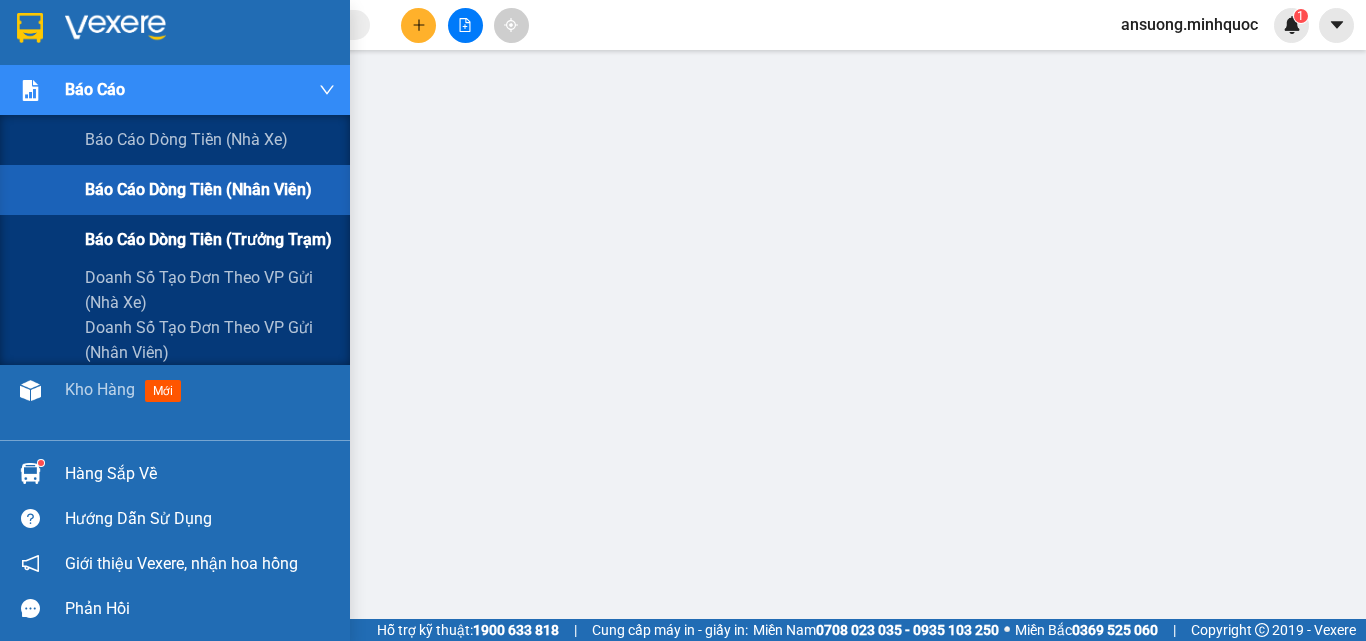 drag, startPoint x: 120, startPoint y: 190, endPoint x: 164, endPoint y: 215, distance: 50.606323 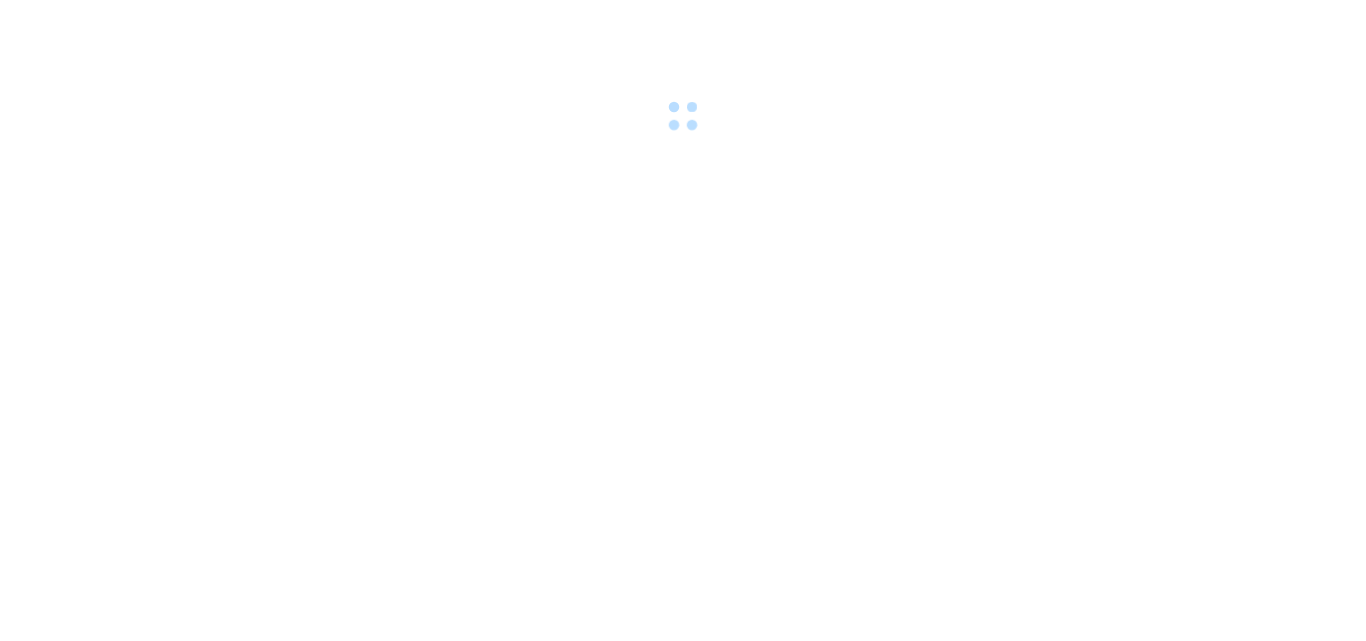 scroll, scrollTop: 0, scrollLeft: 0, axis: both 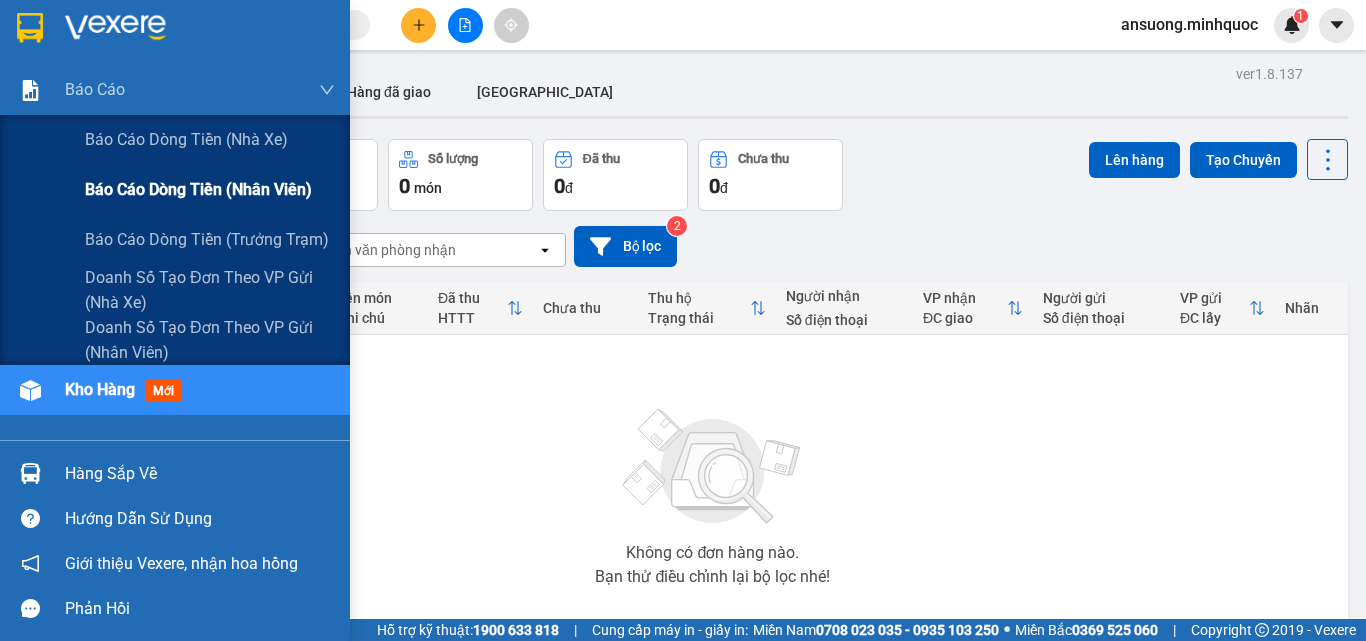 click on "Báo cáo dòng tiền (nhân viên)" at bounding box center (198, 189) 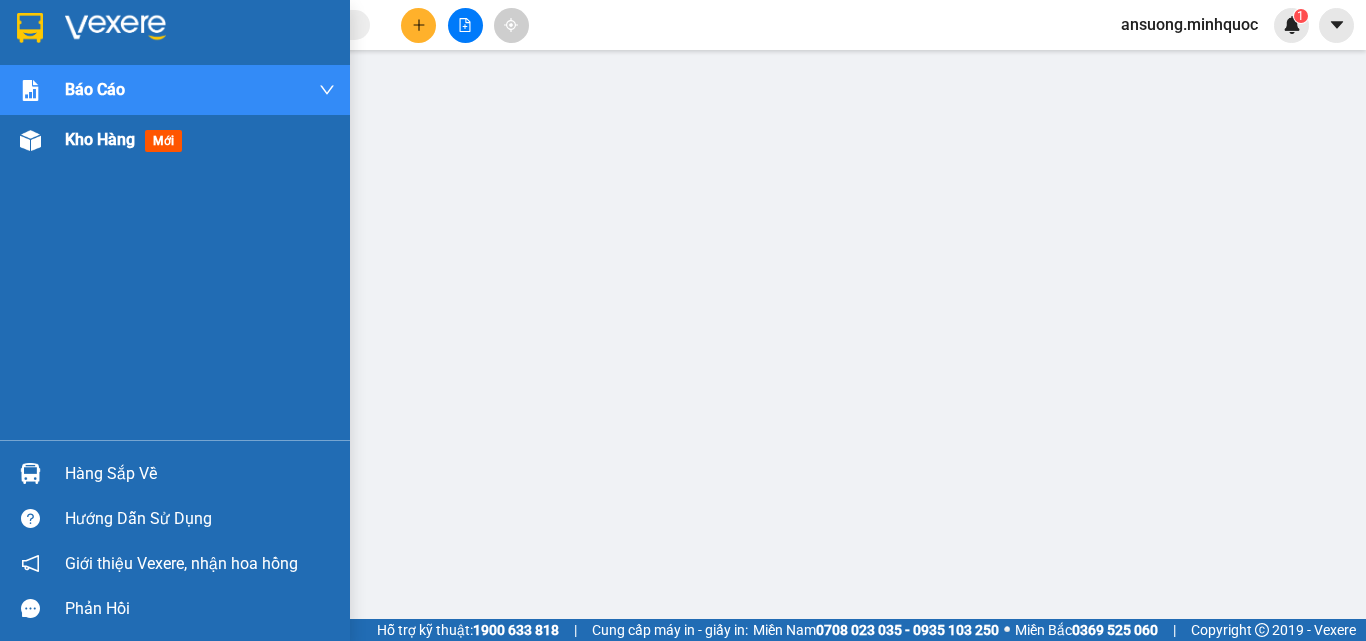 click at bounding box center (30, 140) 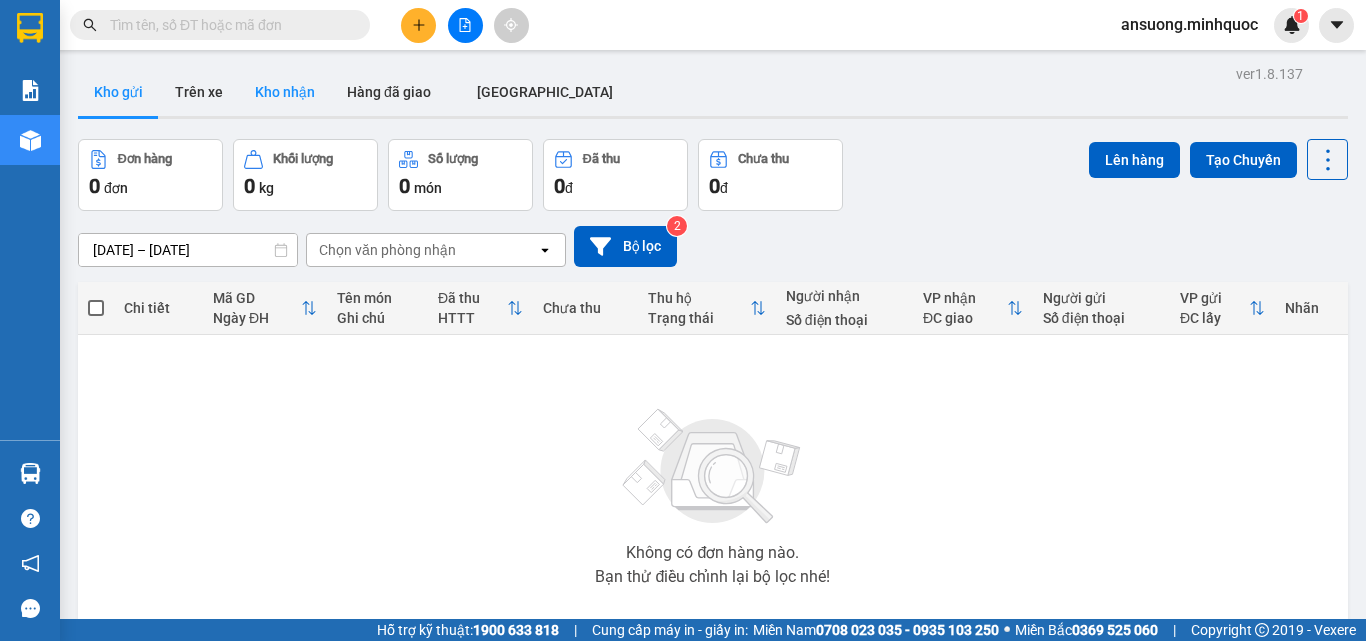 click on "Kho nhận" at bounding box center [285, 92] 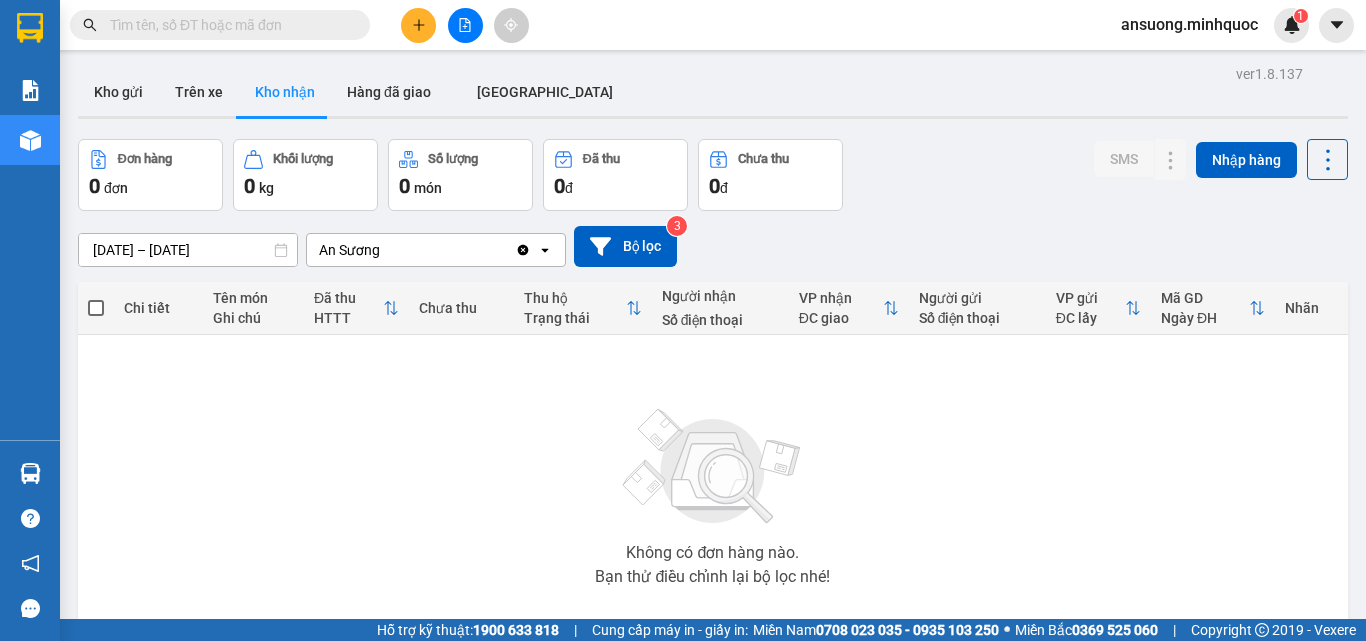 click at bounding box center [465, 25] 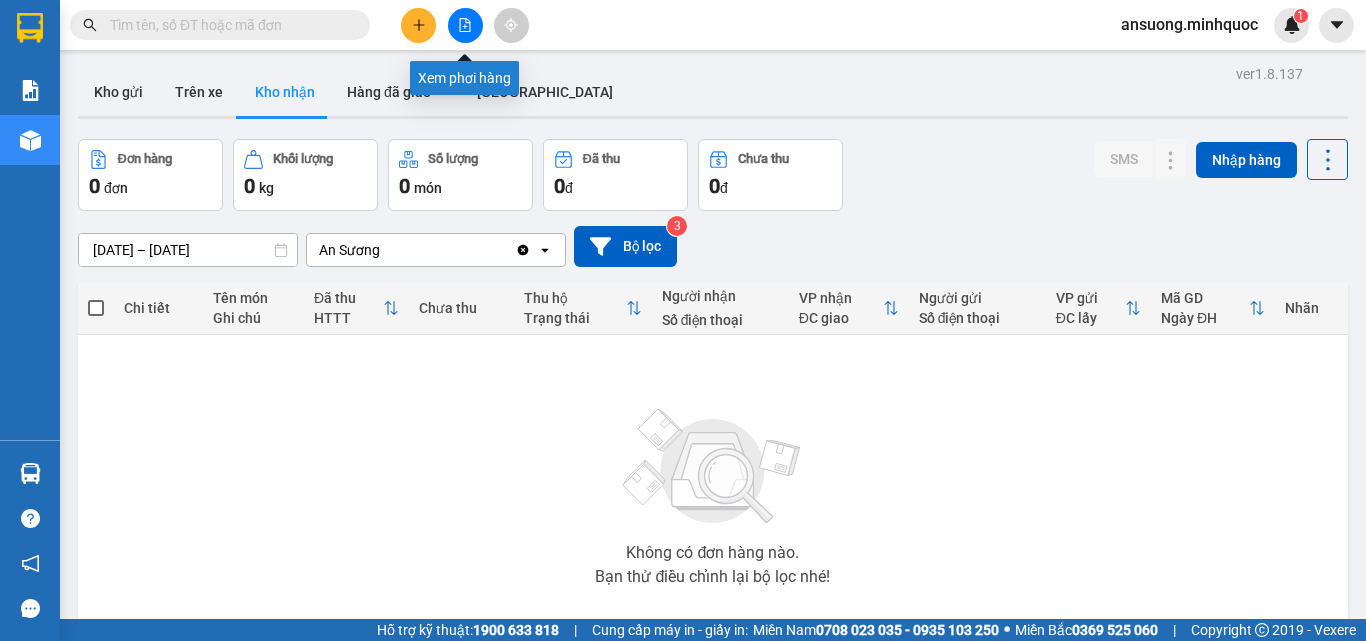 click 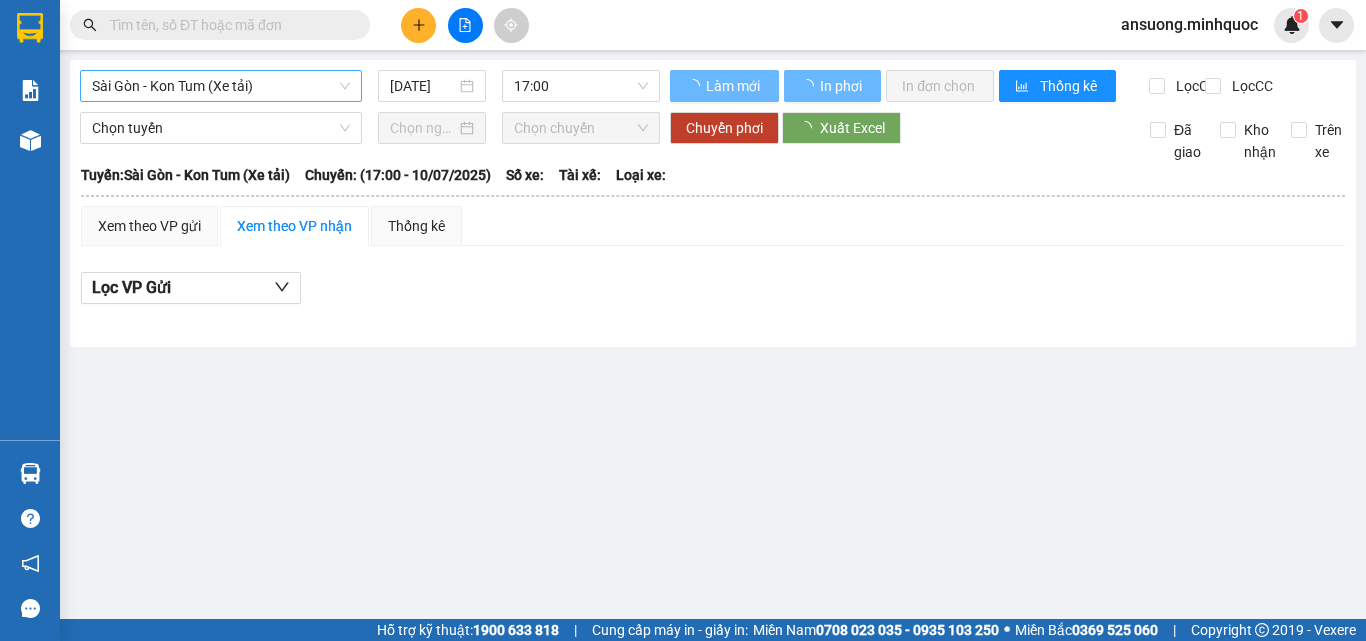 click on "Sài Gòn - Kon Tum (Xe tải)" at bounding box center (221, 86) 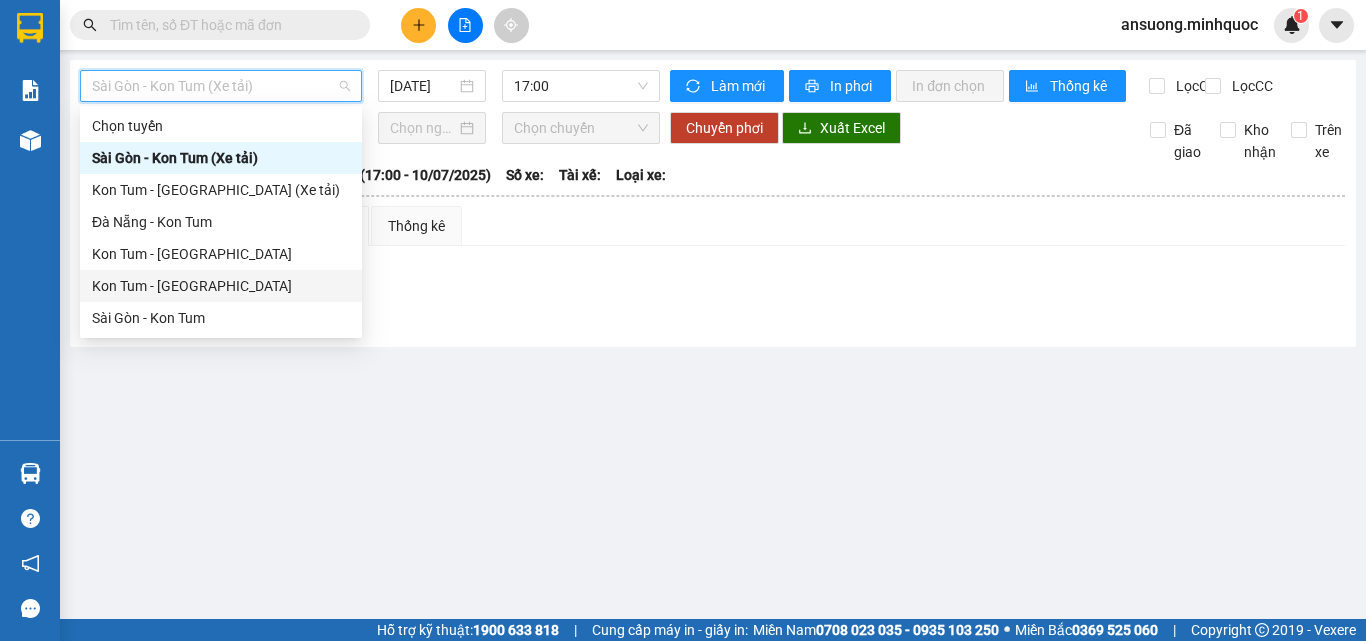 click on "Kon Tum - [GEOGRAPHIC_DATA]" at bounding box center [221, 286] 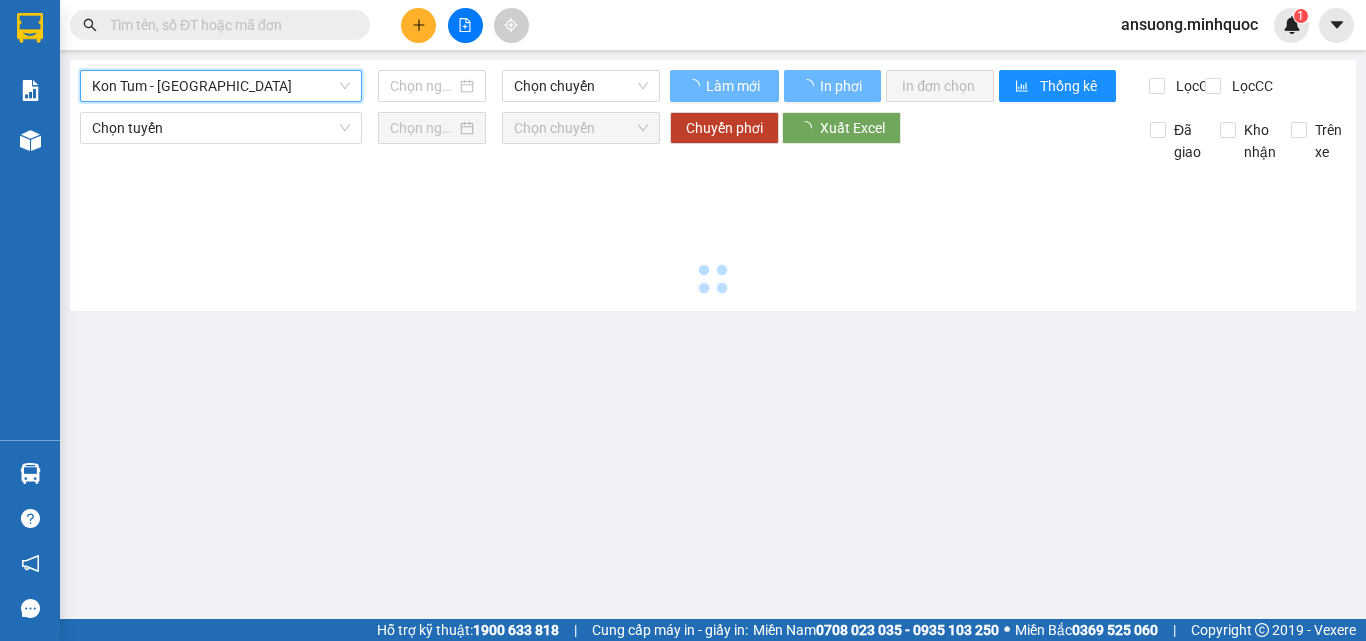 type on "[DATE]" 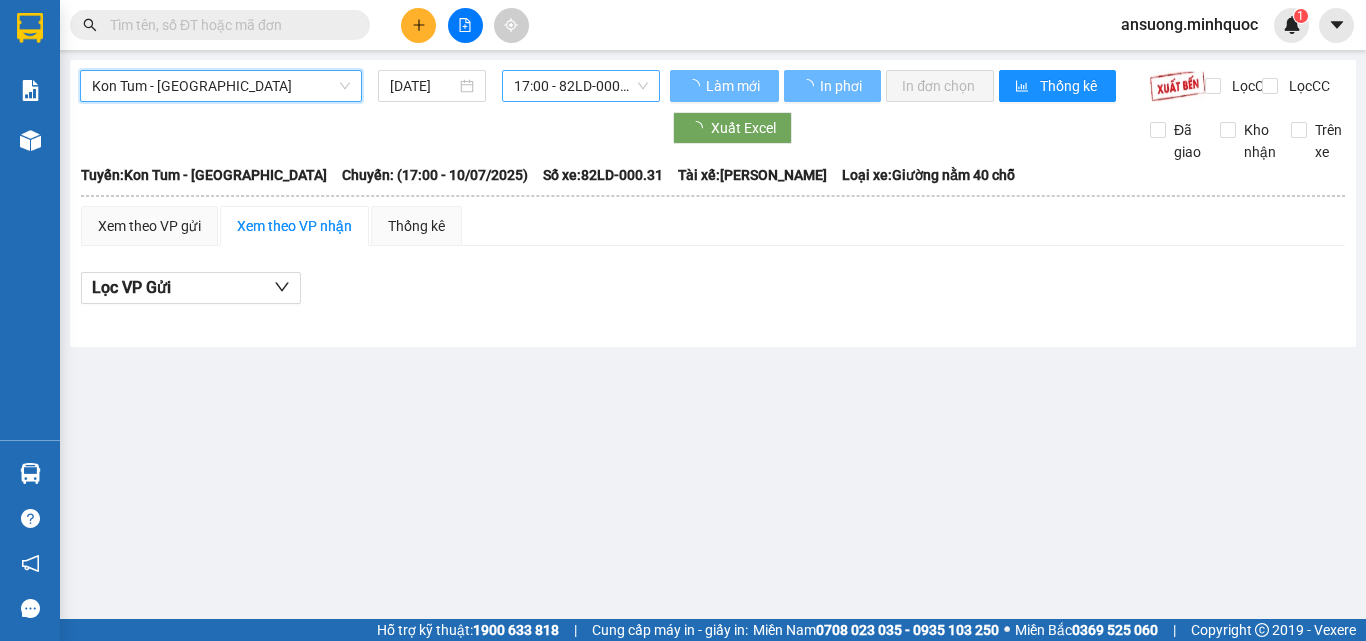 click on "17:00     - 82LD-000.31" at bounding box center [581, 86] 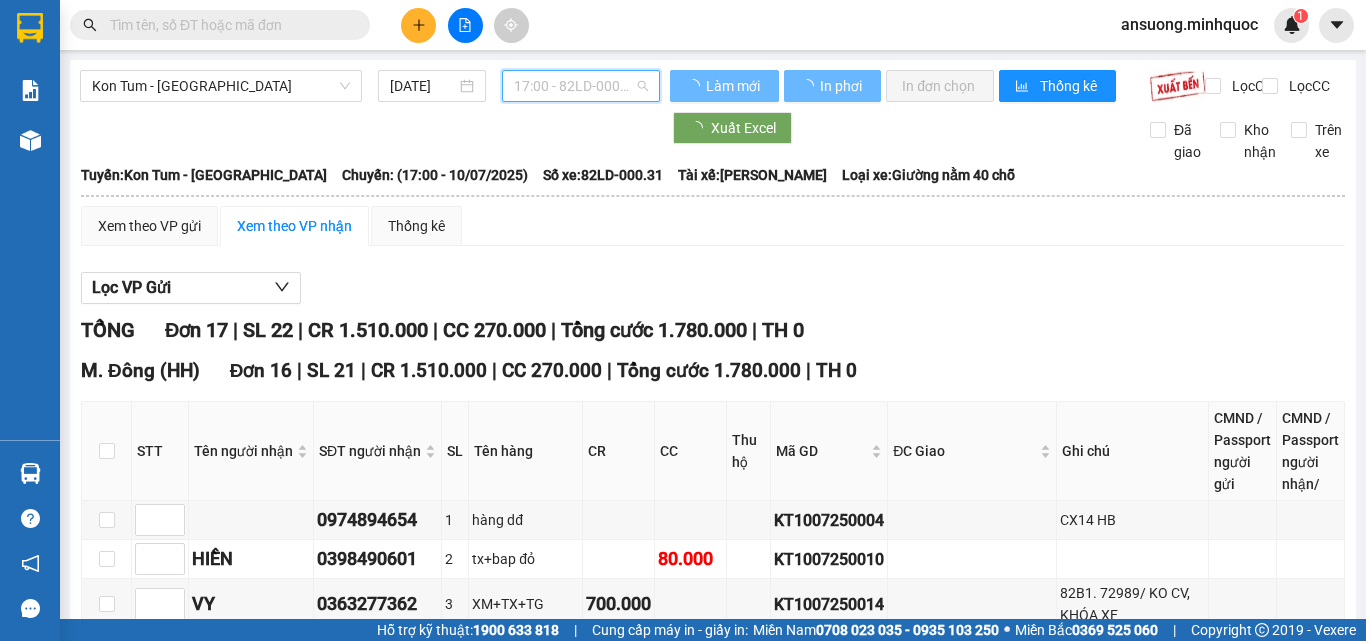 click on "17:00     - 82LD-000.31" at bounding box center [581, 86] 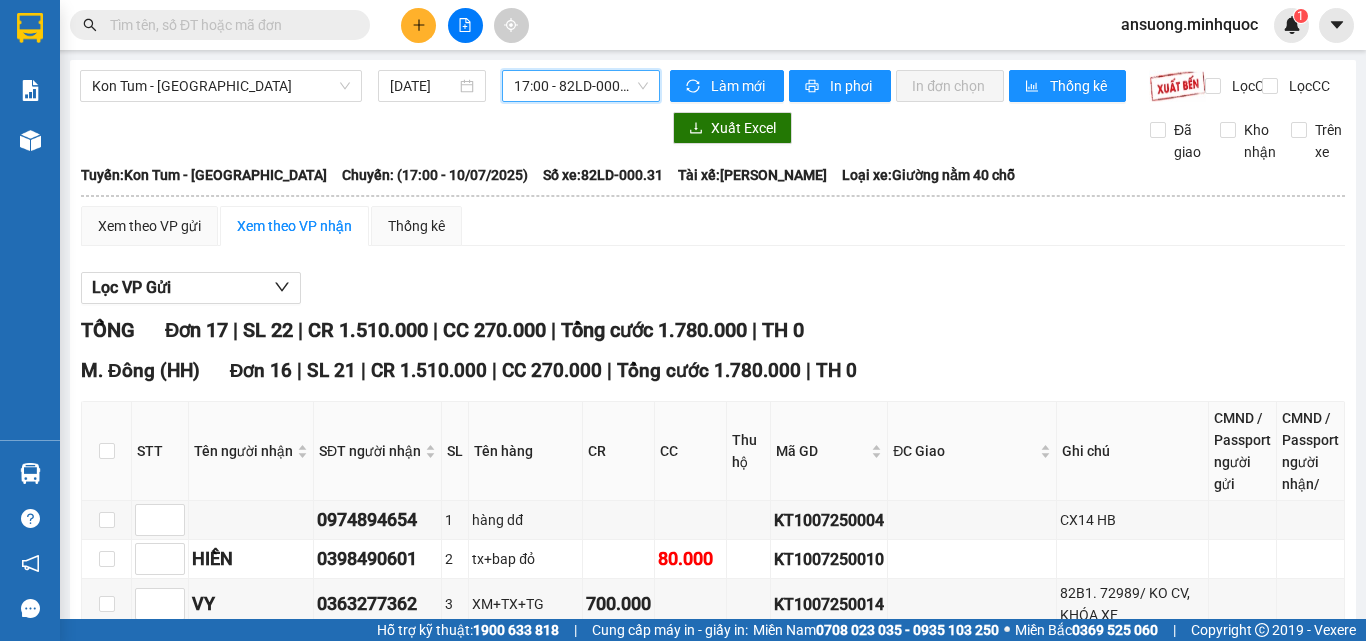 click on "17:00     - 82LD-000.31" at bounding box center (581, 86) 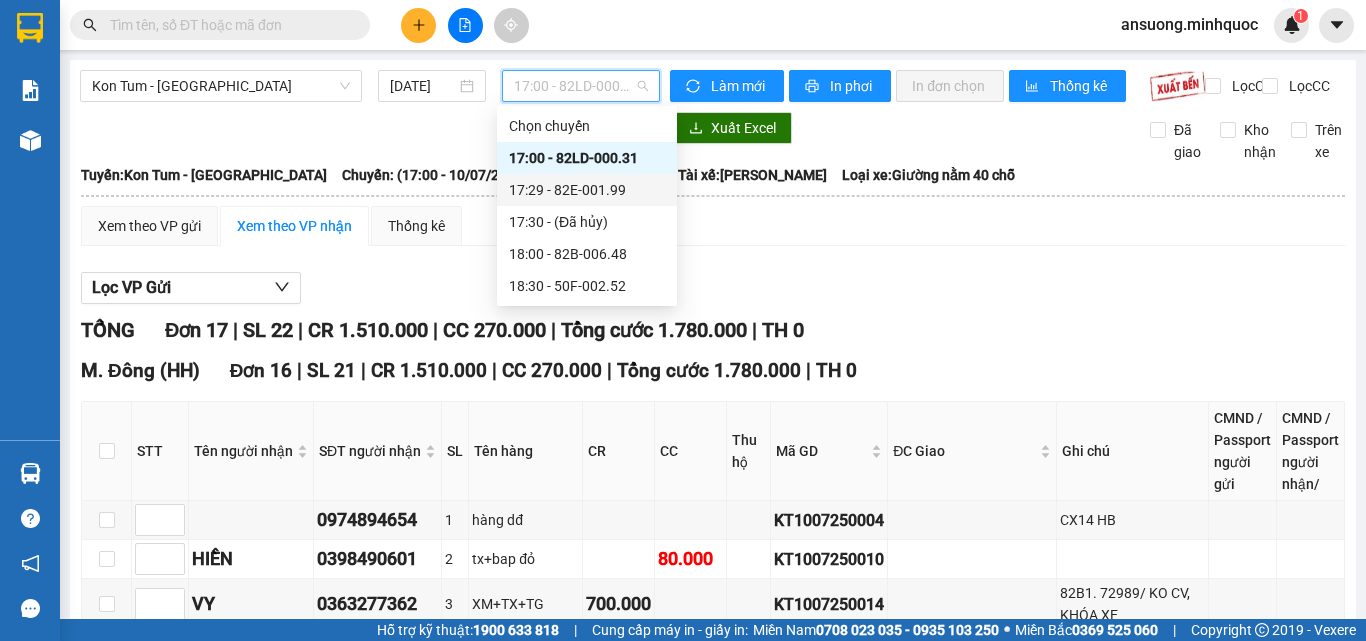 click on "17:29     - 82E-001.99" at bounding box center (587, 190) 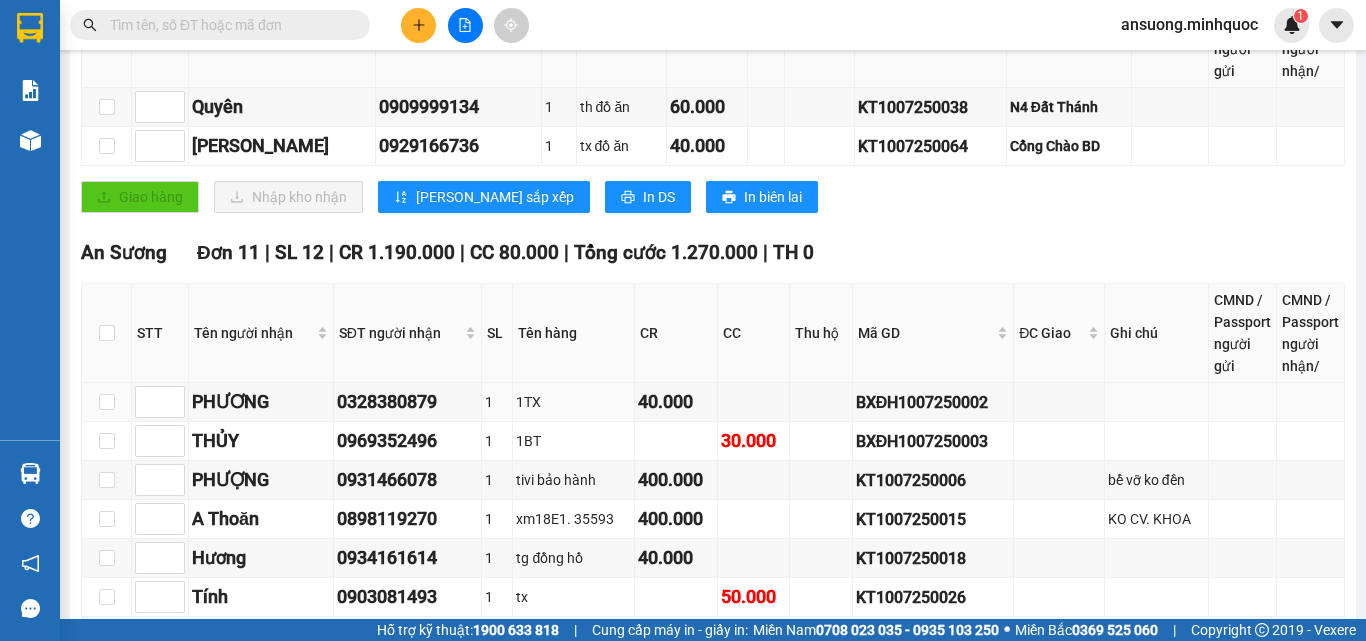 scroll, scrollTop: 726, scrollLeft: 0, axis: vertical 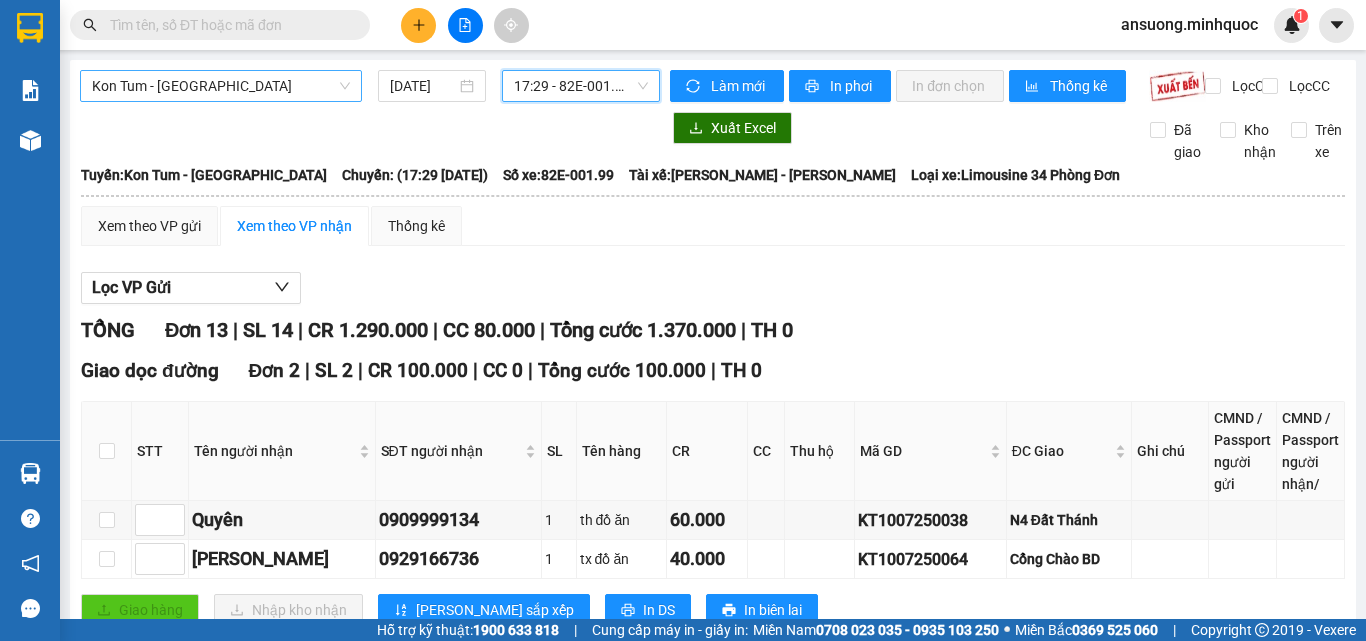 click on "Kon Tum - [GEOGRAPHIC_DATA]" at bounding box center [221, 86] 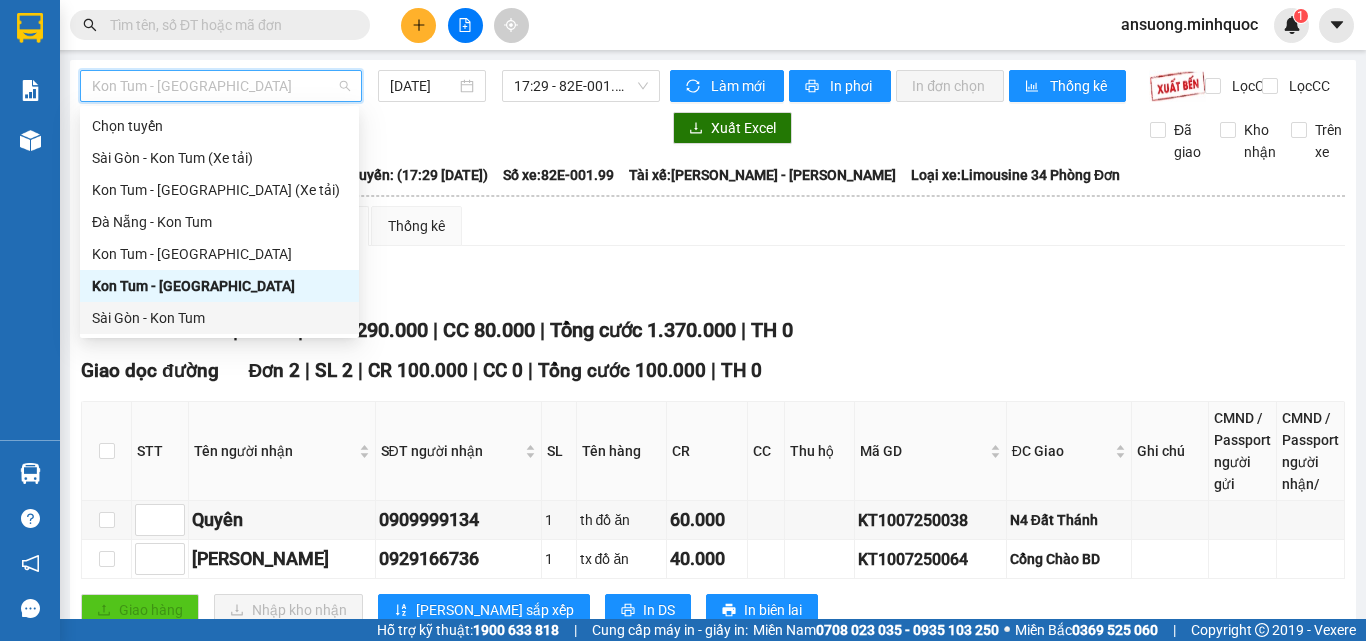 click on "Sài Gòn - Kon Tum" at bounding box center (219, 318) 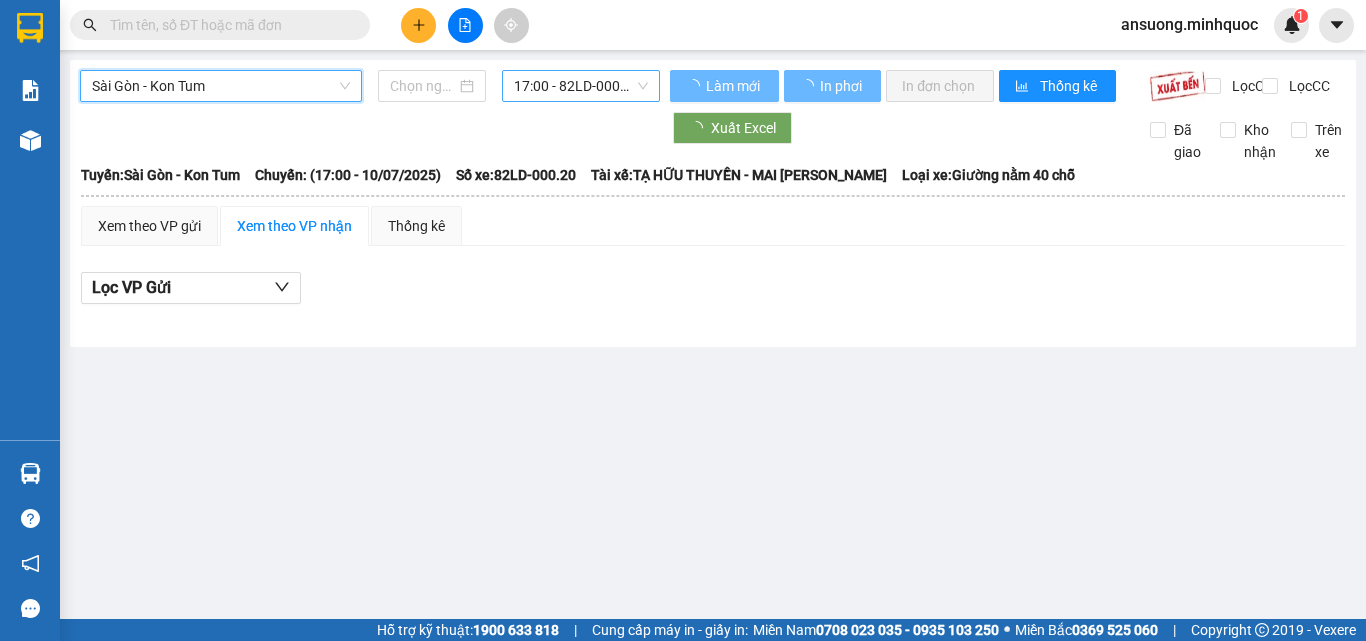 type on "[DATE]" 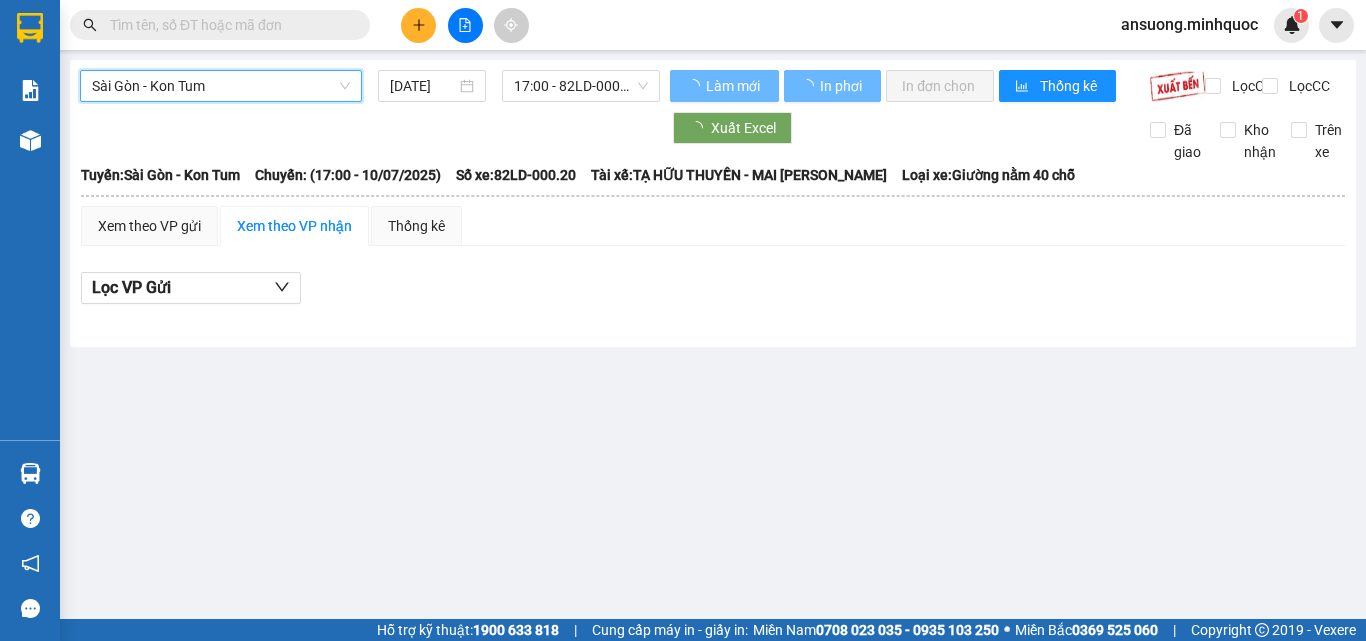click on "[GEOGRAPHIC_DATA] - Kon Tum  [GEOGRAPHIC_DATA] - Kon Tum  [DATE] 17:00     - 82LD-000.20  Làm mới In phơi In đơn chọn Thống kê Lọc  CR Lọc  CC Xuất Excel Đã giao Kho nhận Trên xe [GEOGRAPHIC_DATA]   02603 855 855, 0903511350   649 [PERSON_NAME], Phường Kon Tum PHƠI HÀNG 17:33 [DATE] Tuyến:  [GEOGRAPHIC_DATA] - [GEOGRAPHIC_DATA]  Chuyến:   (17:00 [DATE]) Tài xế:  TẠ HỮU THUYỀN - MAI HOÀNG THAO   Số xe:  82LD-000.20 Loại xe:  Giường nằm 40 chỗ [GEOGRAPHIC_DATA]:  [GEOGRAPHIC_DATA] - [GEOGRAPHIC_DATA]:   (17:00 [DATE]) Số xe:  82LD-000.20 Tài xế:  TẠ HỮU THUYỀN - MAI HOÀNG THAO Loại xe:  Giường nằm 40 chỗ Xem theo VP gửi Xem theo VP nhận Thống kê Lọc VP Gửi CR :   0  VNĐ CC :   0  VNĐ Thu hộ:  0  VNĐ Nhà xe Minh Quốc   02603 855 855, 0903511350   649 [PERSON_NAME], Phường Kon Tum PHƠI HÀNG An Sương  -  17:33 [DATE] Tuyến:  [GEOGRAPHIC_DATA] - [GEOGRAPHIC_DATA]:   (17:00 [DATE]) Tài xế:  TẠ HỮU THUYỀN - MAI HOÀNG THAO   Số xe:" at bounding box center (713, 203) 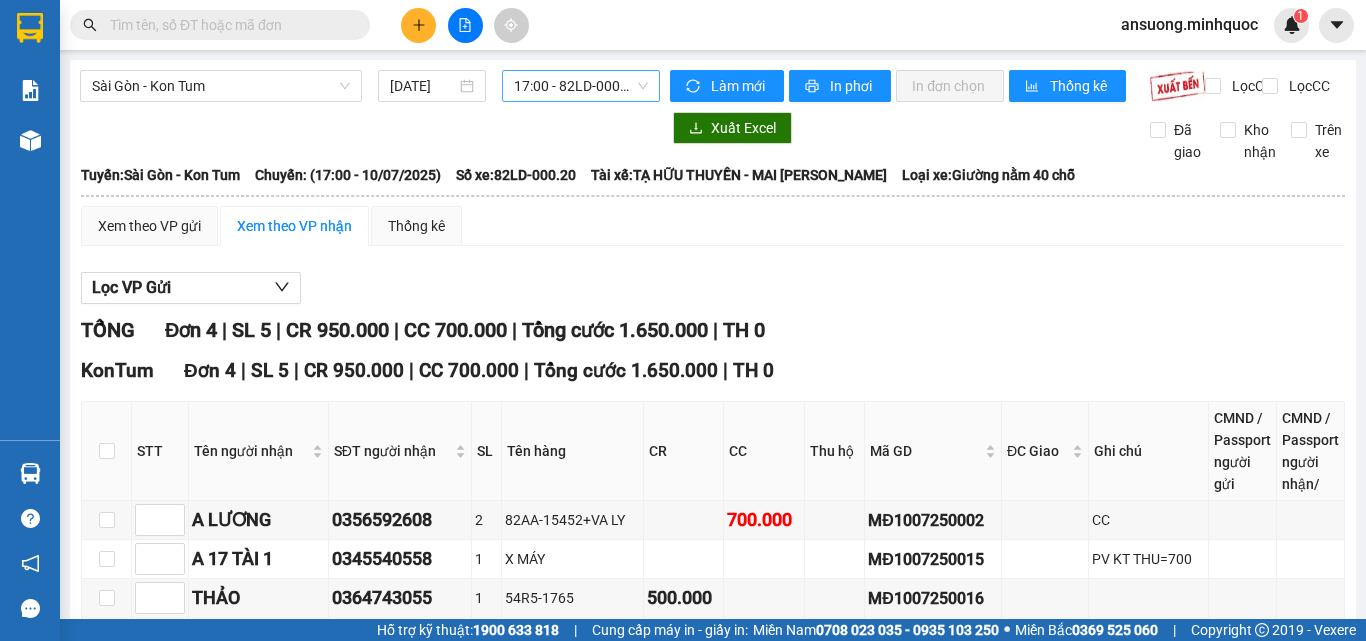 click on "17:00     - 82LD-000.20" at bounding box center (581, 86) 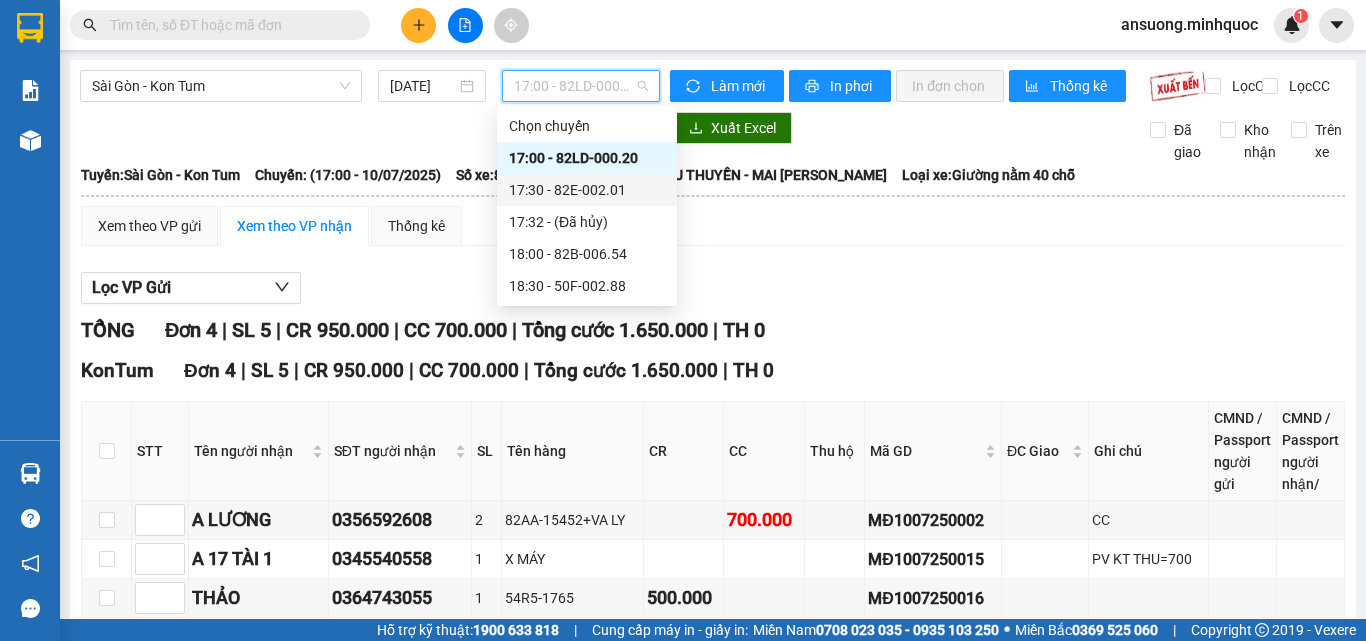 click on "17:30     - 82E-002.01" at bounding box center [587, 190] 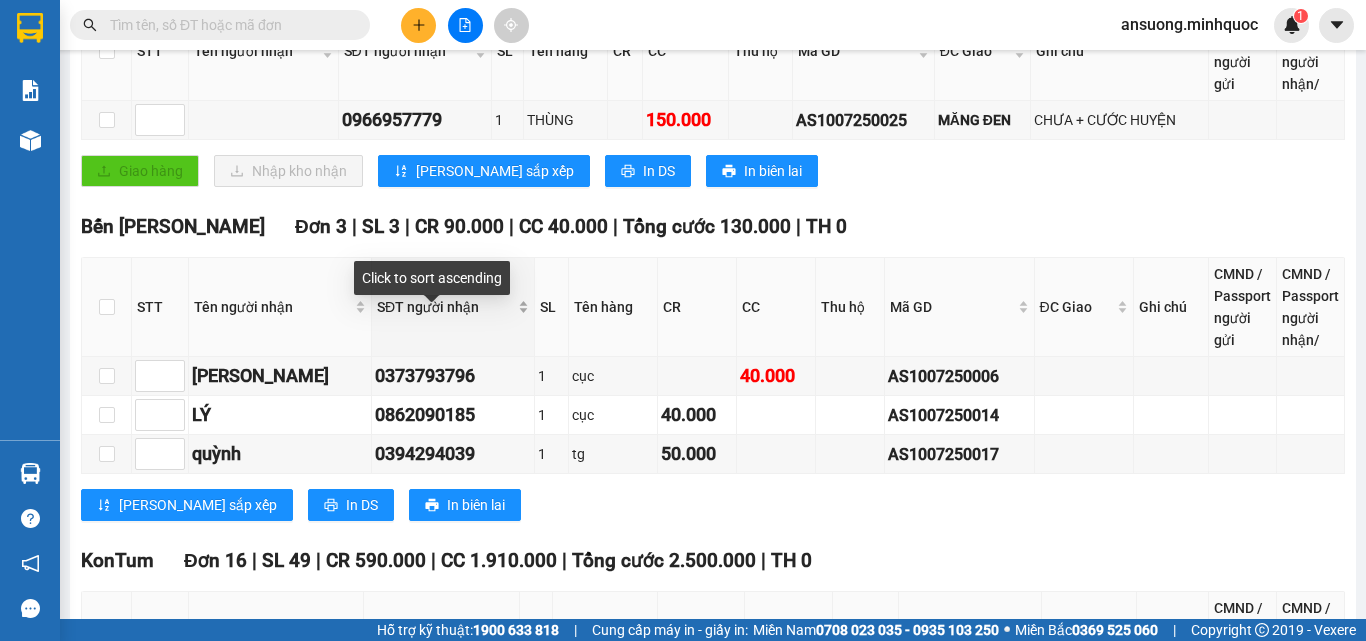 scroll, scrollTop: 200, scrollLeft: 0, axis: vertical 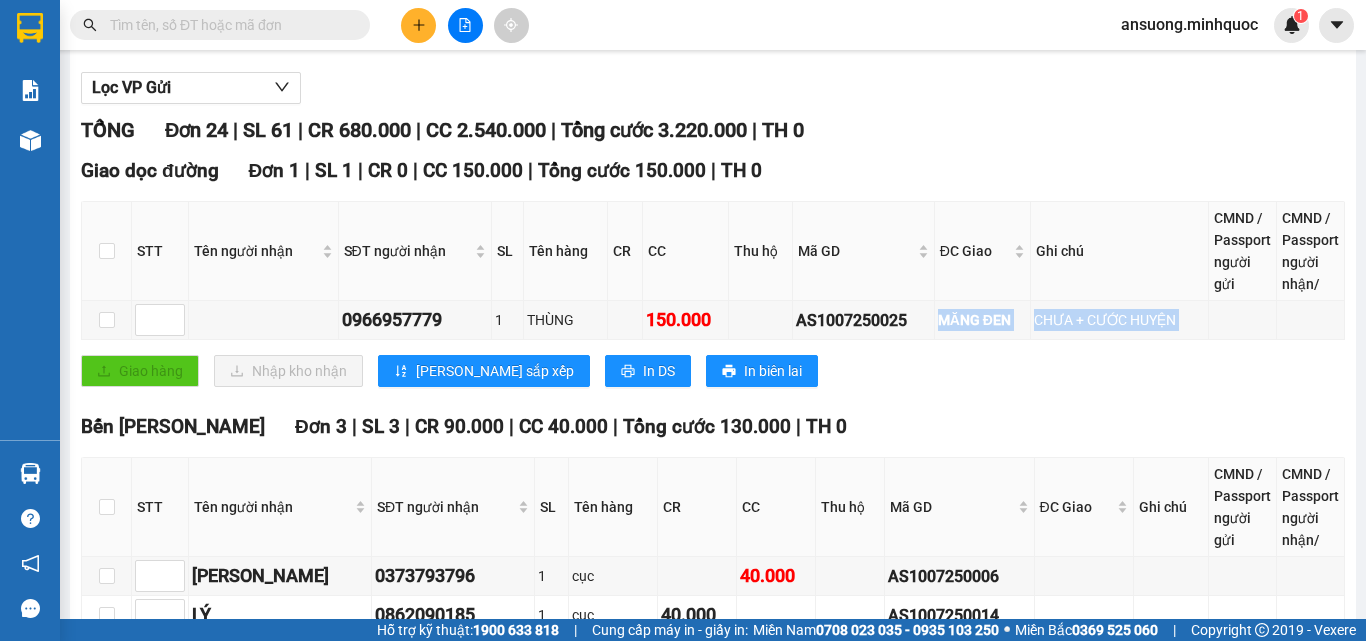 drag, startPoint x: 901, startPoint y: 333, endPoint x: 779, endPoint y: 358, distance: 124.53513 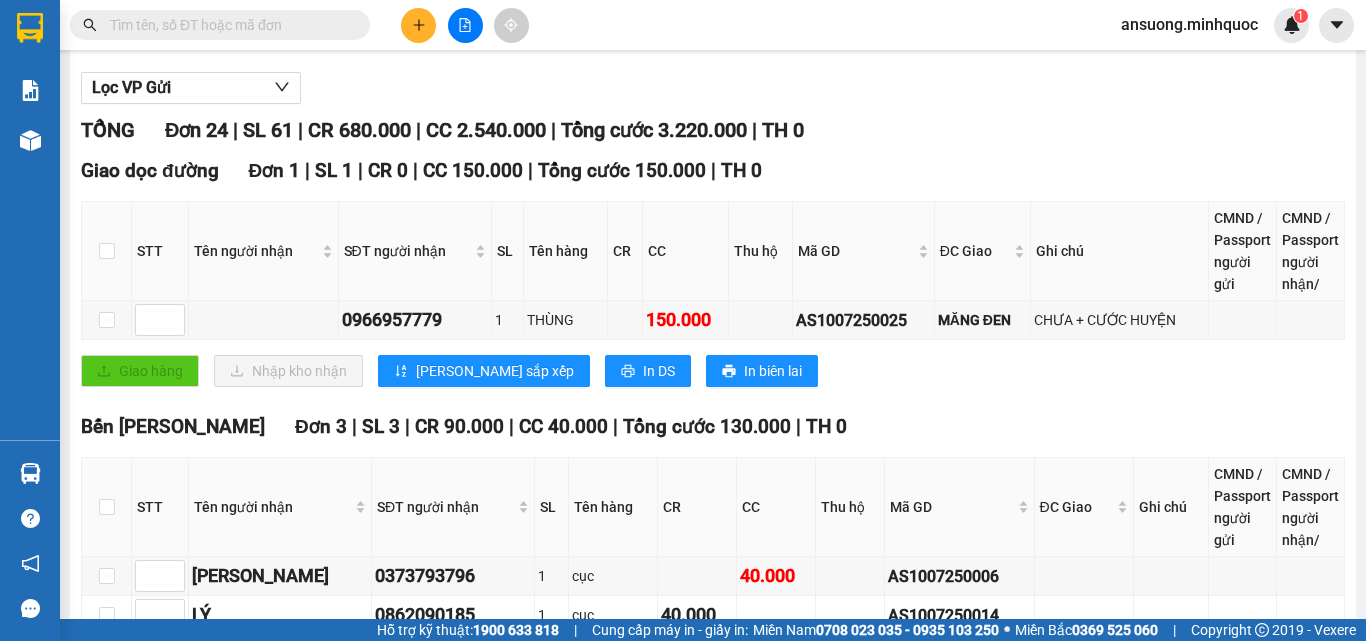 click on "TỔNG Đơn   24 | SL   61 | CR   680.000 | CC   2.540.000 | Tổng cước   3.220.000 | TH   0 Giao dọc đường Đơn   1 | SL   1 | CR   0 | CC   150.000 | Tổng cước   150.000 | TH   0 STT Tên người nhận SĐT người nhận SL Tên hàng CR CC Thu hộ Mã GD ĐC Giao Ghi chú CMND / Passport người gửi CMND / Passport người nhận/ Ký nhận                               0966957779 1 THÙNG 150.000 AS1007250025 MĂNG ĐEN CHƯA + CƯỚC HUYỆN [GEOGRAPHIC_DATA] hàng Nhập kho nhận Lưu sắp xếp In DS In biên lai [GEOGRAPHIC_DATA]   02603 855 855, 0903511350   649 [PERSON_NAME], Phường Kon Tum PHƠI HÀNG An Sương  -  17:33 [DATE] Tuyến:  [GEOGRAPHIC_DATA] - [GEOGRAPHIC_DATA]:   (17:30 [DATE]) Tài xế:  [PERSON_NAME] - [PERSON_NAME]   Số xe:  82E-002.01   Loại xe:  Limousine [GEOGRAPHIC_DATA] Tên người nhận SĐT người nhận SL Tên hàng CR CC Thu hộ Mã GD ĐC Giao Ghi chú CMND / Passport người gửi Ký nhận Đơn   1" at bounding box center (713, 1146) 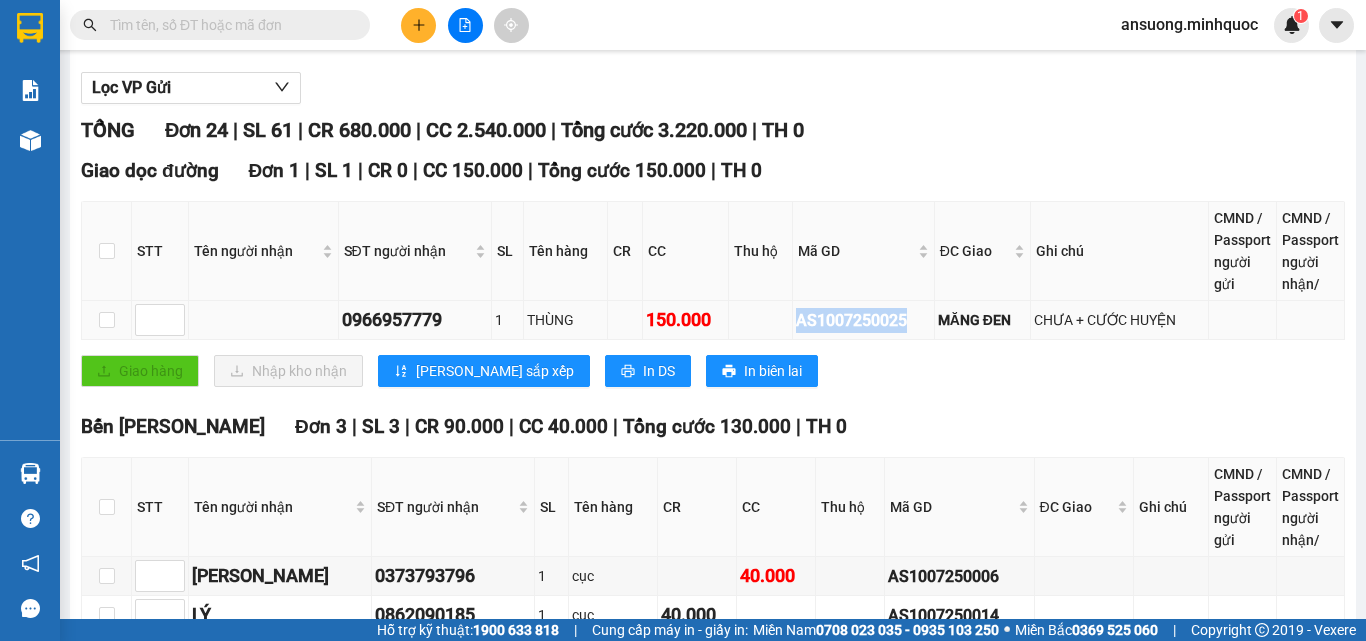 drag, startPoint x: 902, startPoint y: 344, endPoint x: 773, endPoint y: 343, distance: 129.00388 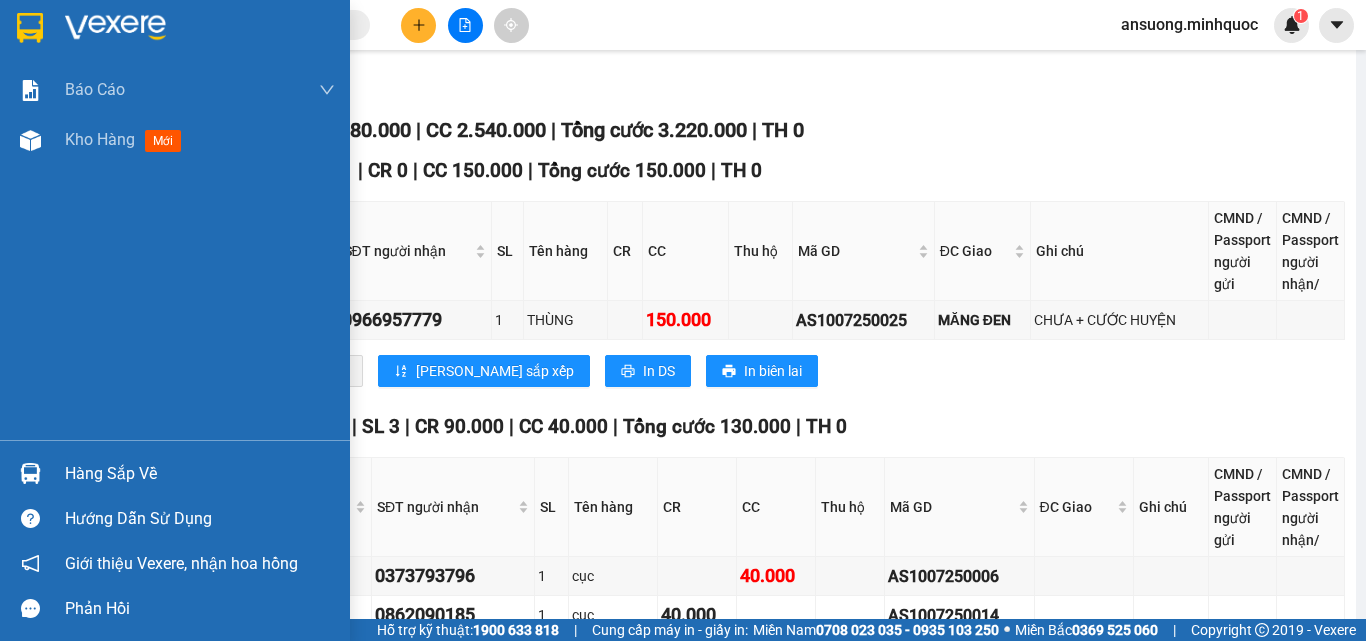 click on "Báo cáo Báo cáo dòng tiền (nhà xe) Báo cáo dòng tiền (nhân viên) Báo cáo dòng tiền (trưởng trạm) Doanh số tạo đơn theo VP gửi (nhà xe) Doanh số tạo đơn theo VP gửi (nhân viên)     Kho hàng mới" at bounding box center [175, 252] 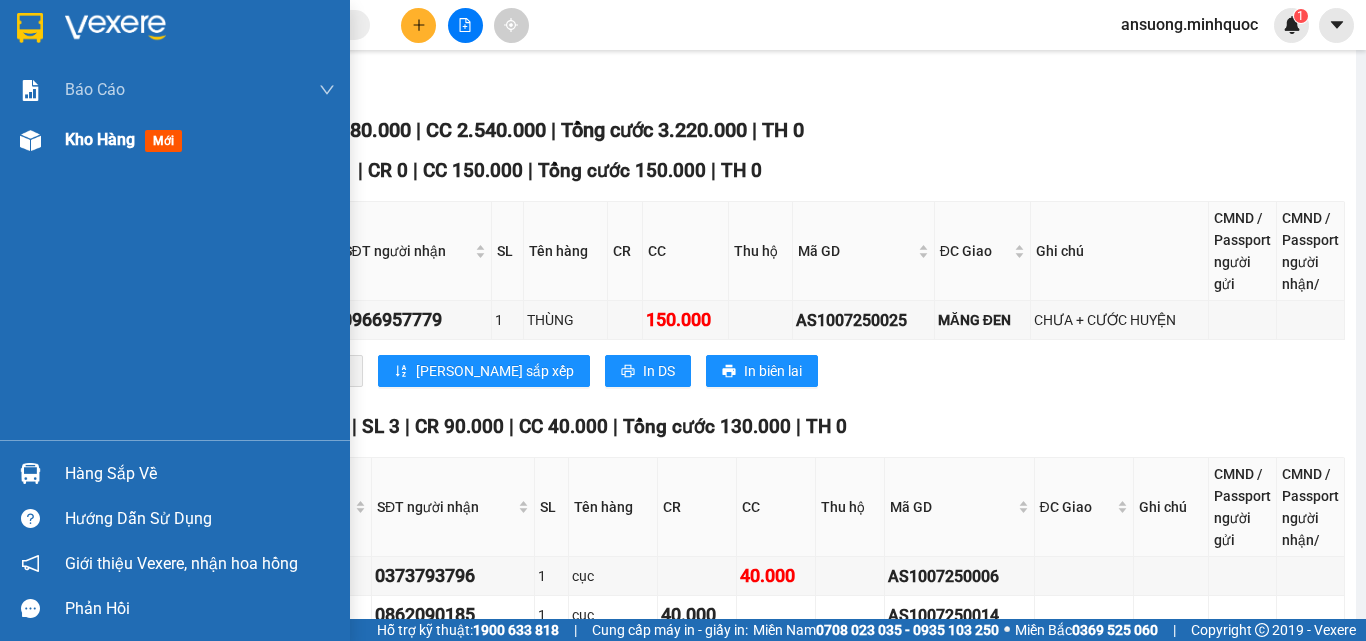 click on "Kho hàng mới" at bounding box center (175, 140) 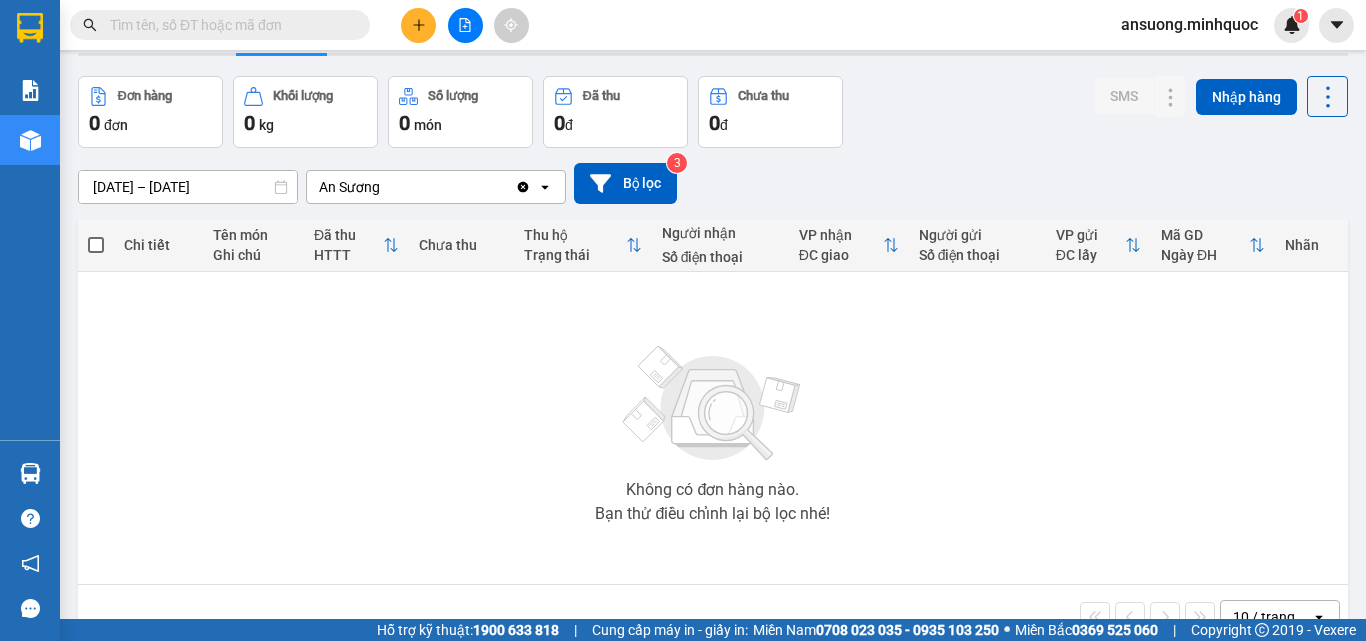 scroll, scrollTop: 0, scrollLeft: 0, axis: both 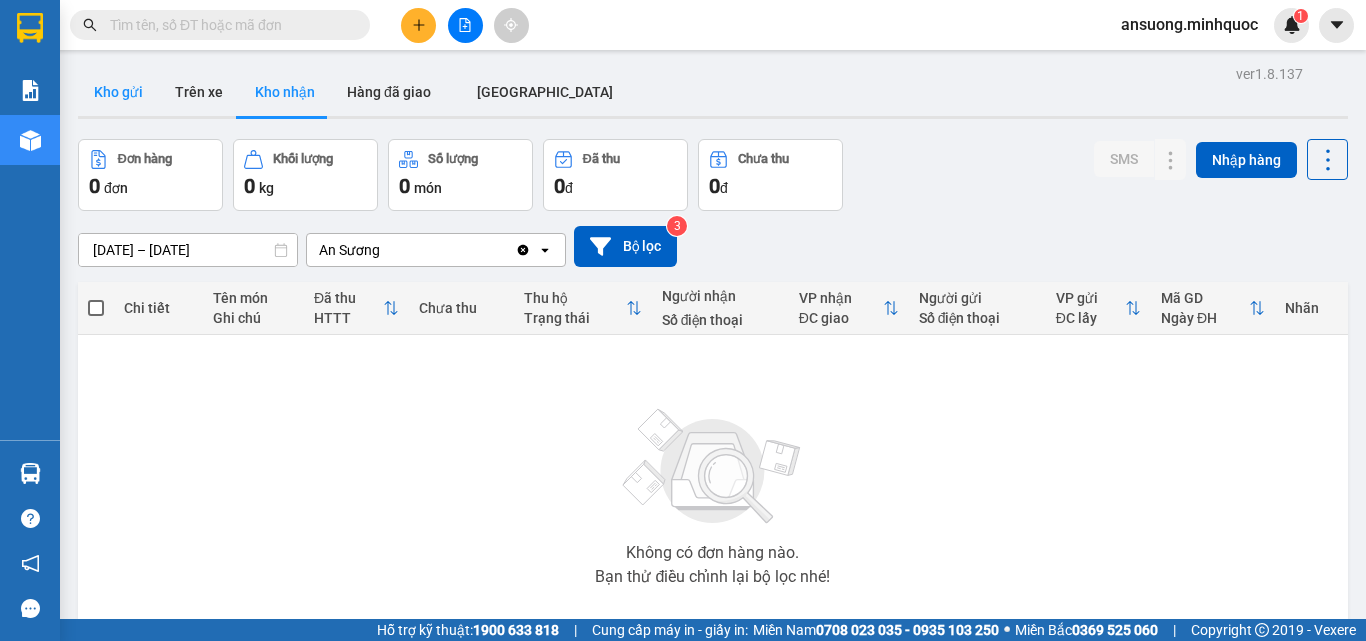 click on "Kho gửi" at bounding box center [118, 92] 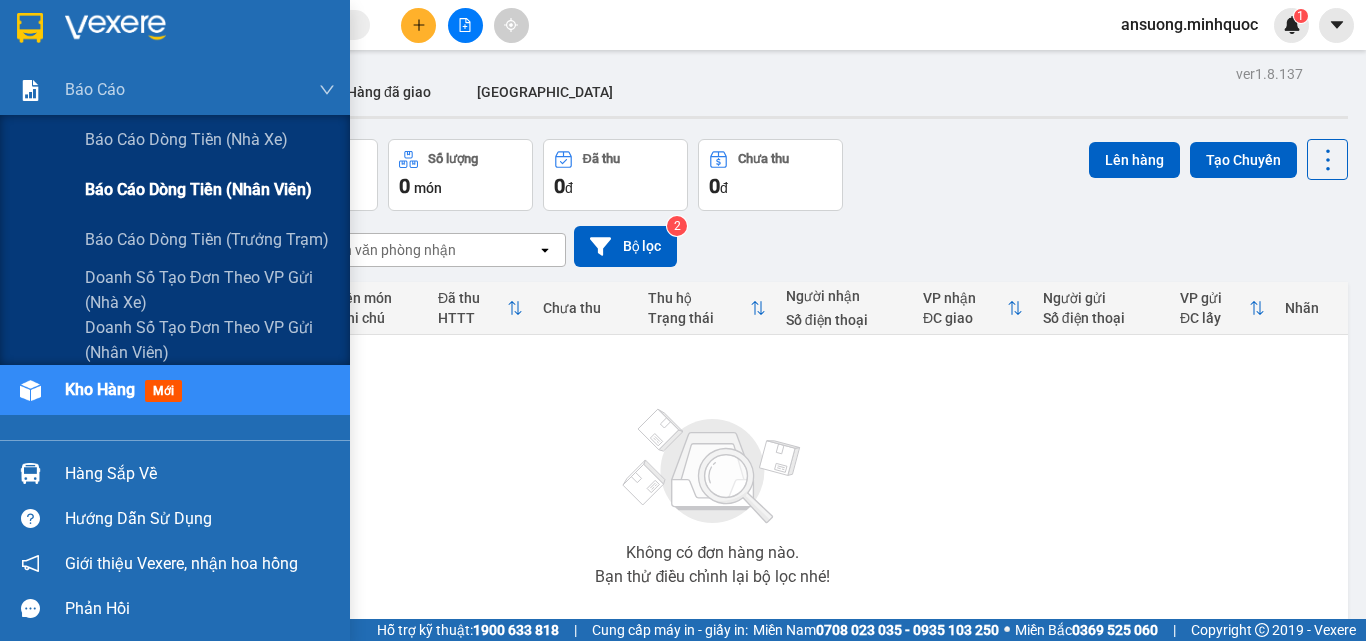 click on "Báo cáo dòng tiền (nhân viên)" at bounding box center (198, 189) 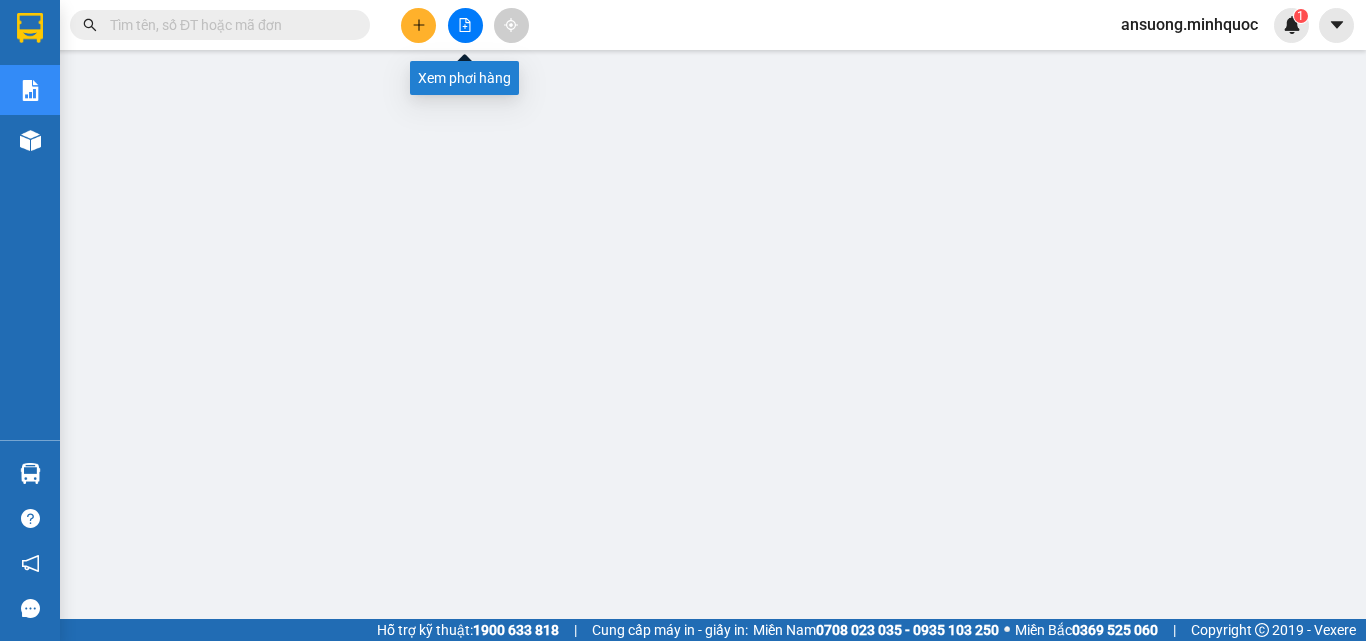 click 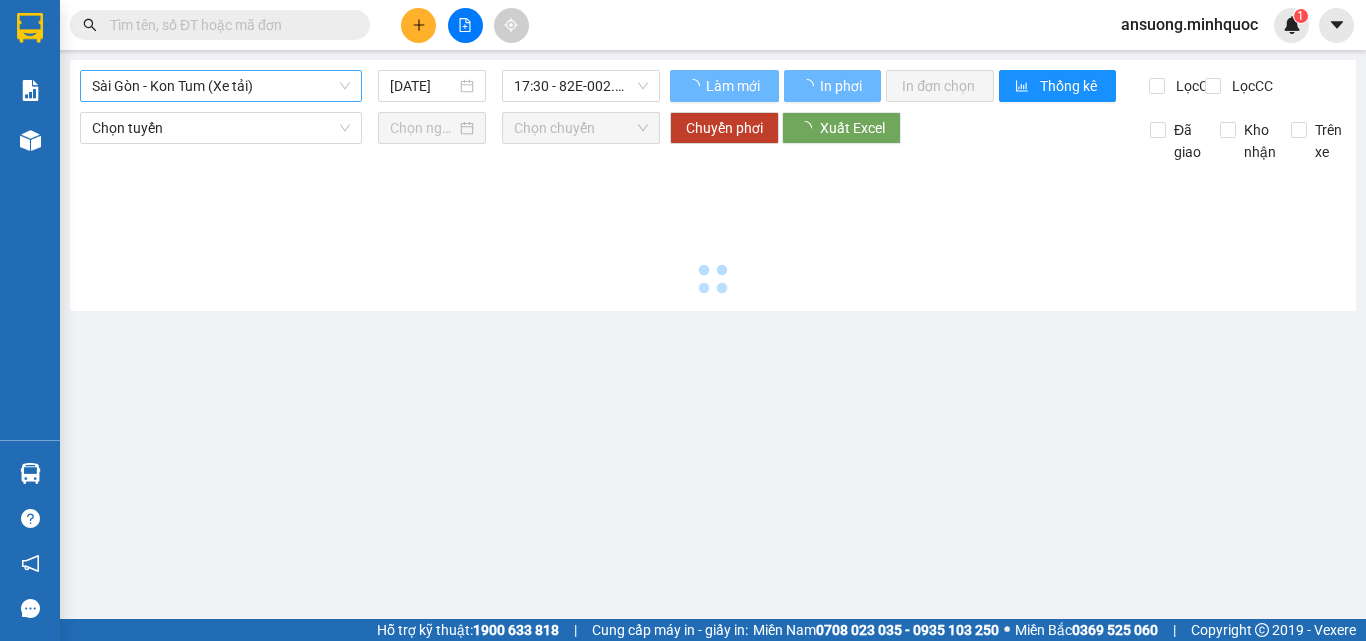click on "Sài Gòn - Kon Tum (Xe tải)" at bounding box center [221, 86] 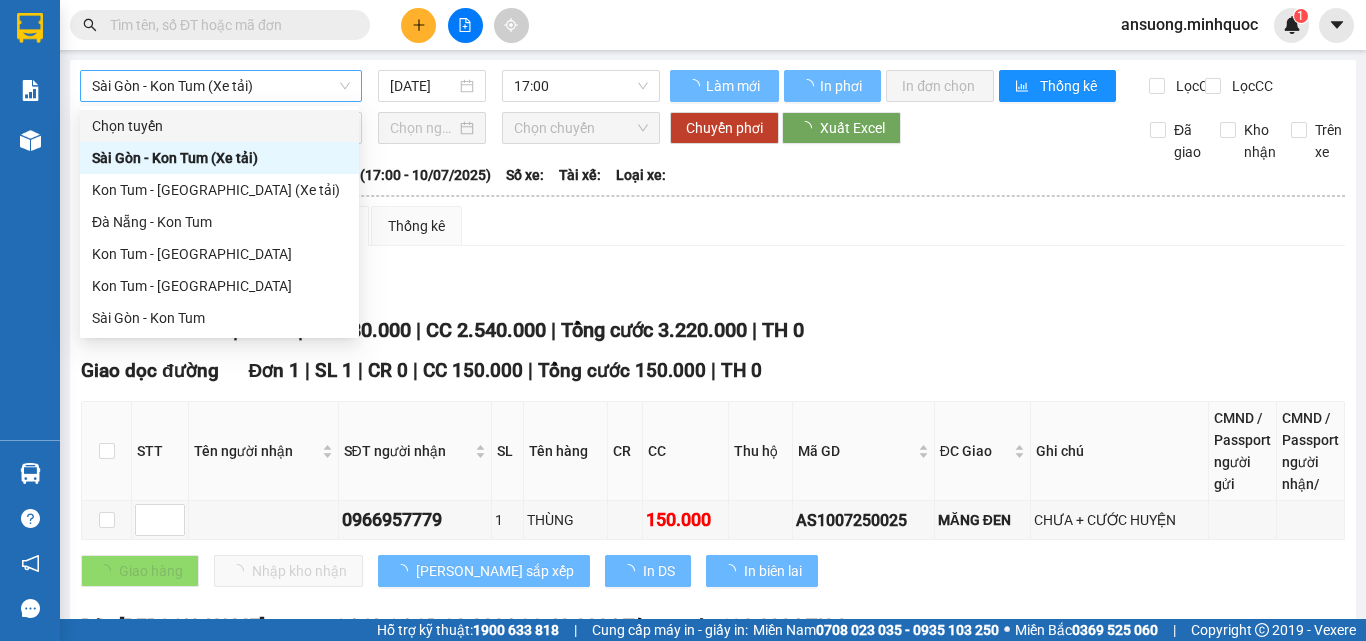 click on "Sài Gòn - Kon Tum (Xe tải)" at bounding box center (221, 86) 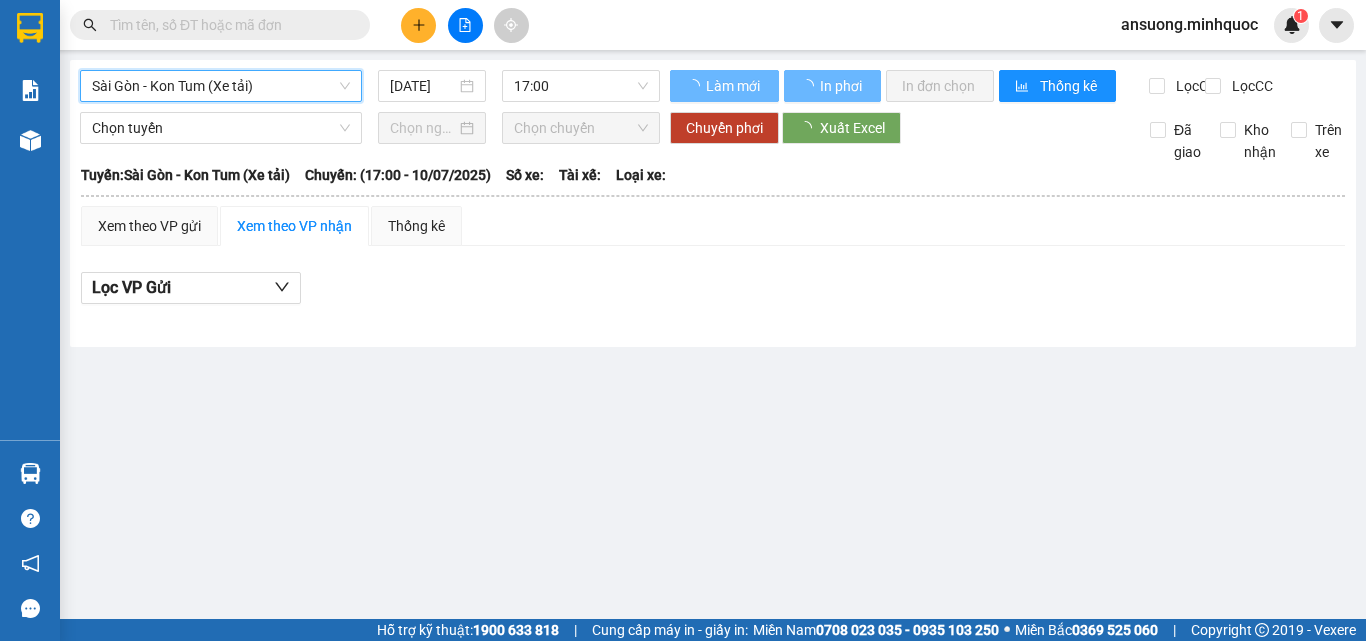 click on "Sài Gòn - Kon Tum (Xe tải)" at bounding box center [221, 86] 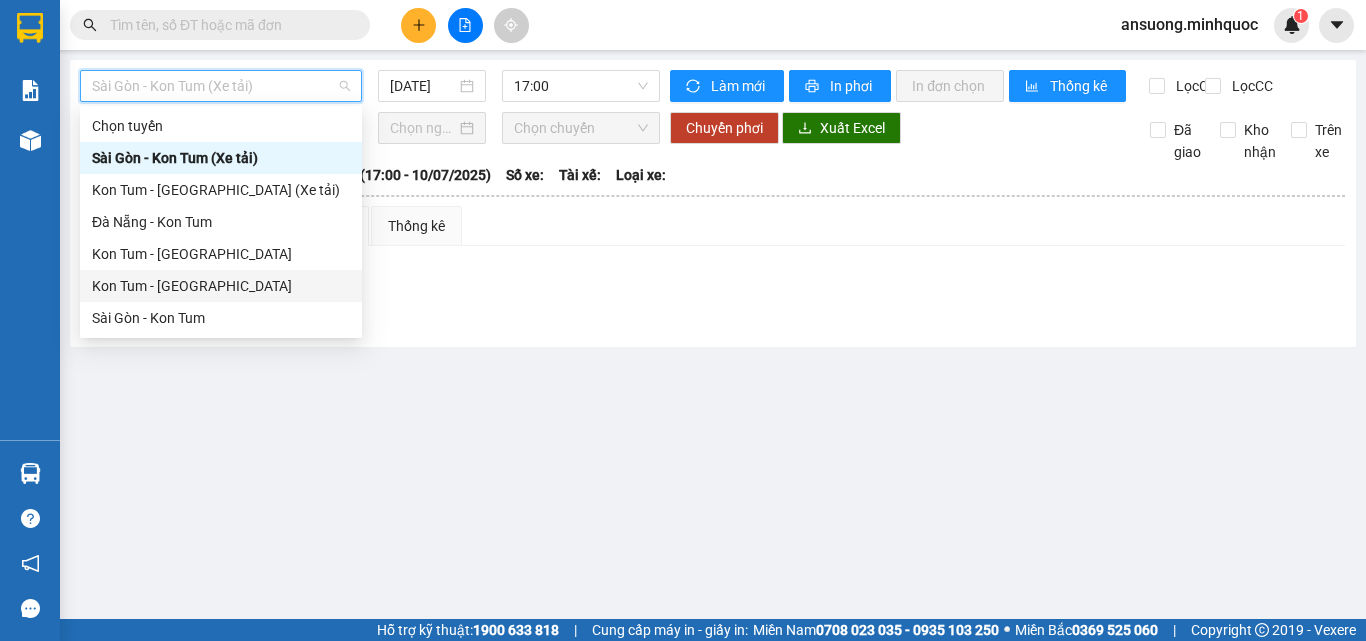 click on "Kon Tum - [GEOGRAPHIC_DATA]" at bounding box center (221, 286) 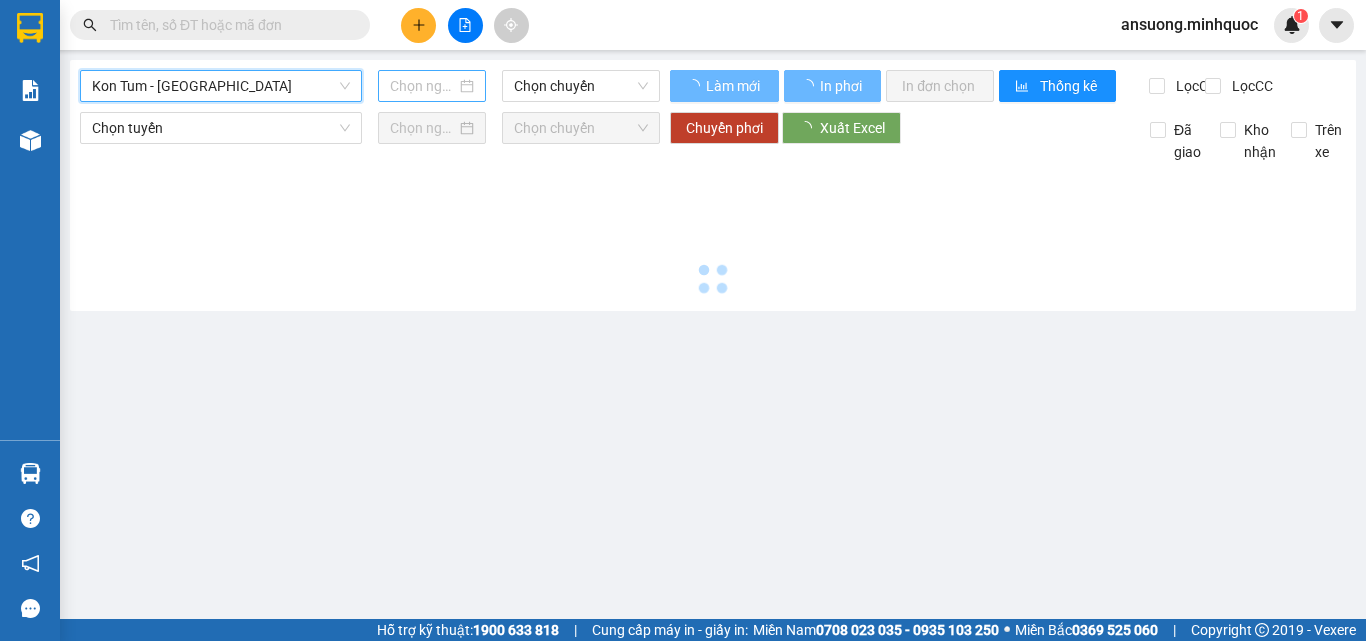 type on "[DATE]" 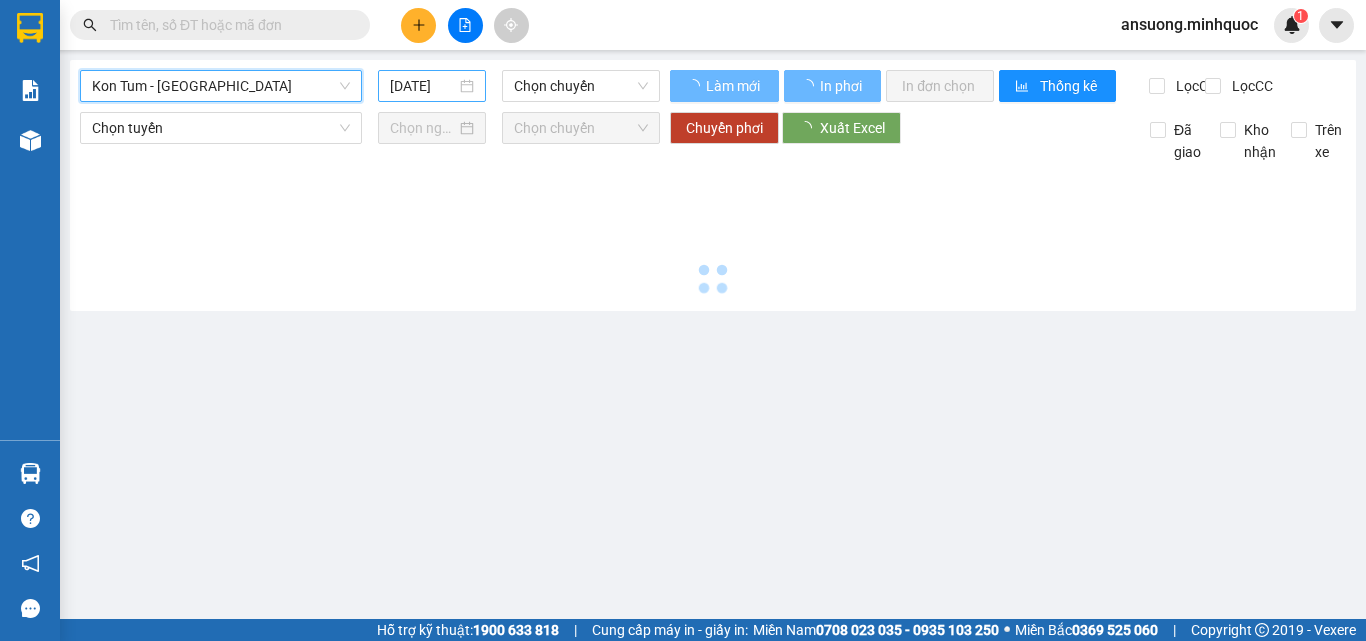 click on "[DATE]" at bounding box center [423, 86] 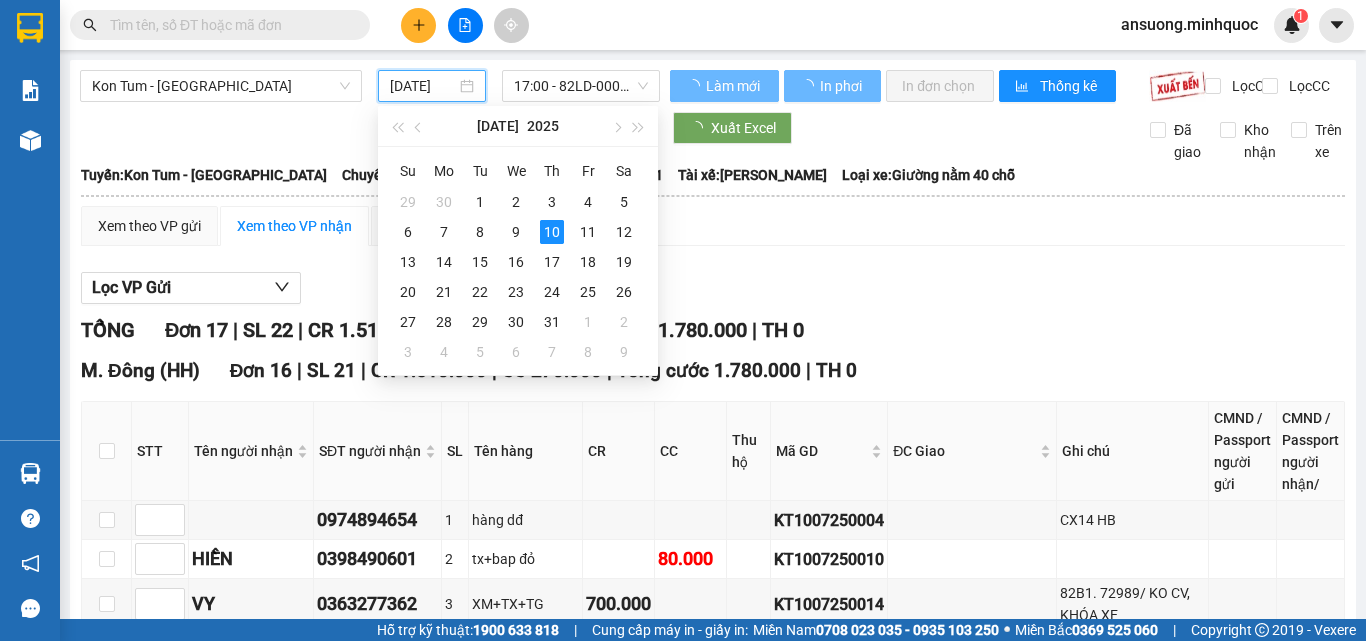 click on "Tổng cước   1.780.000" at bounding box center [709, 370] 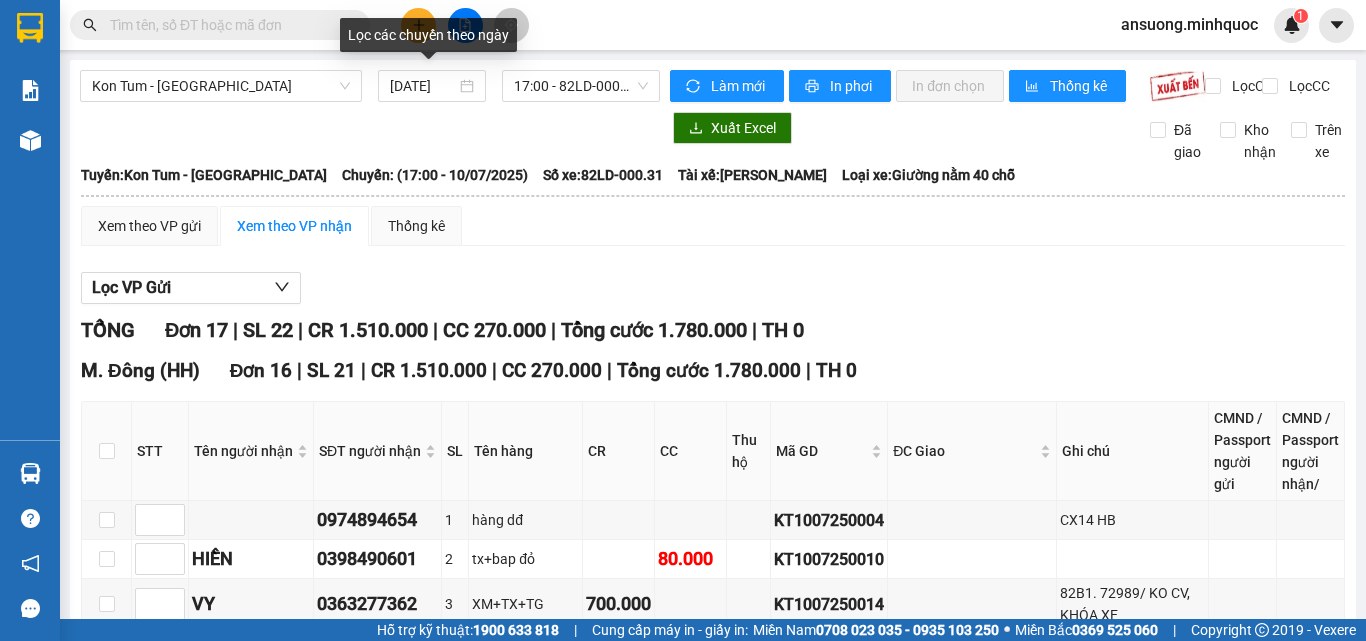 click on "Xem theo VP gửi Xem theo VP nhận Thống kê" at bounding box center [713, 226] 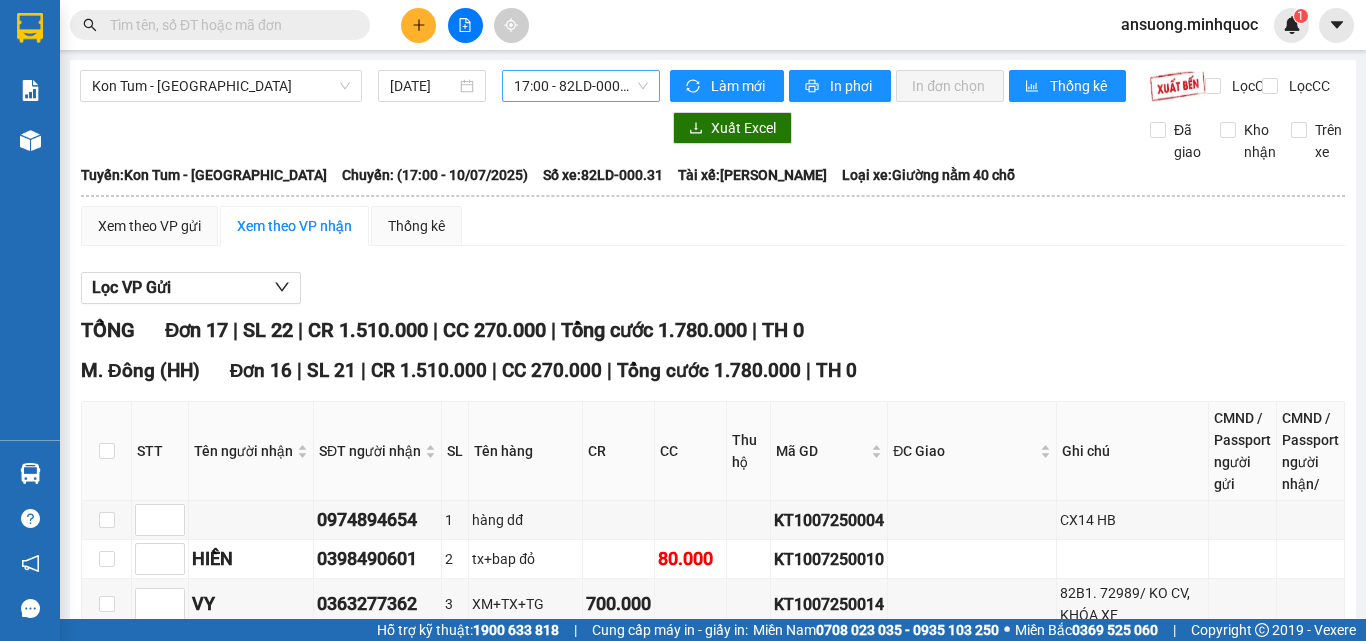 click on "17:00     - 82LD-000.31" at bounding box center [581, 86] 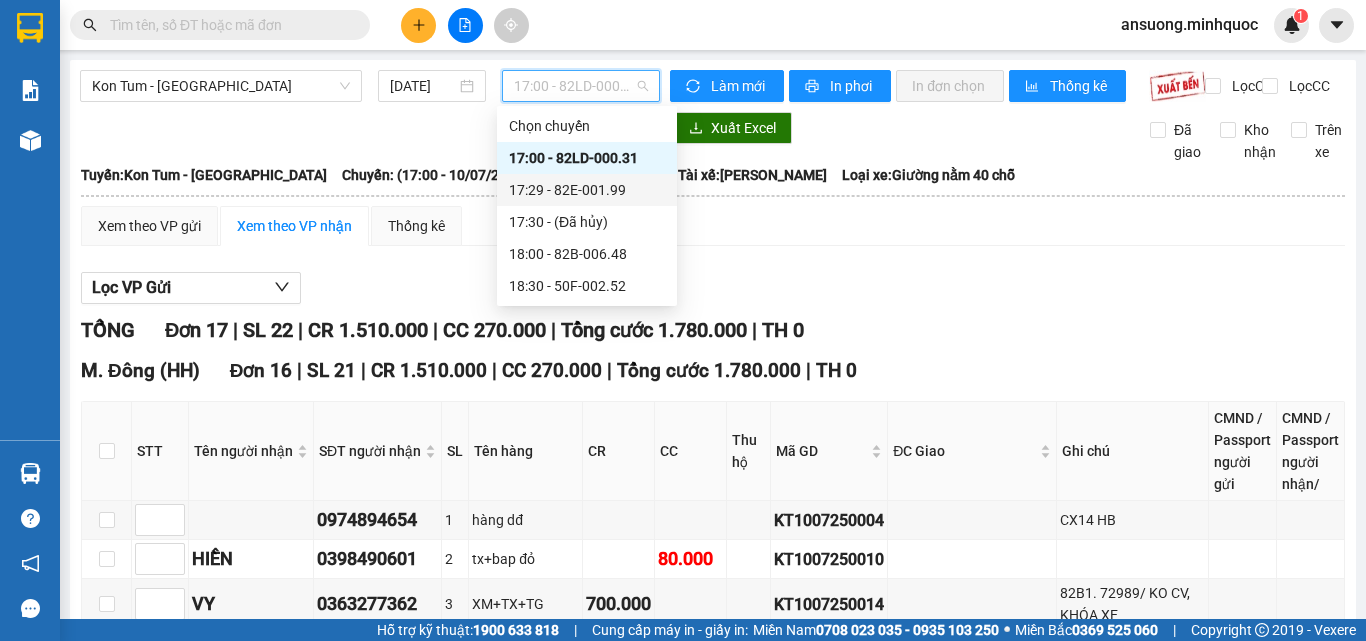 click on "17:29     - 82E-001.99" at bounding box center (587, 190) 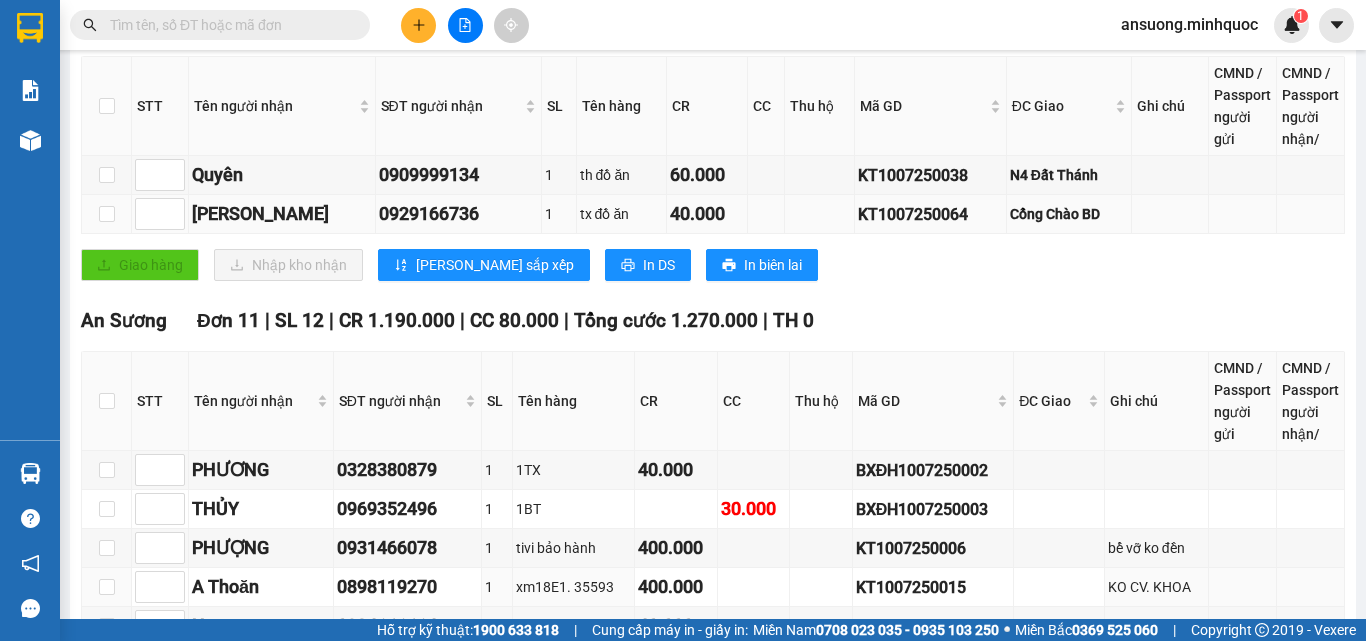 scroll, scrollTop: 226, scrollLeft: 0, axis: vertical 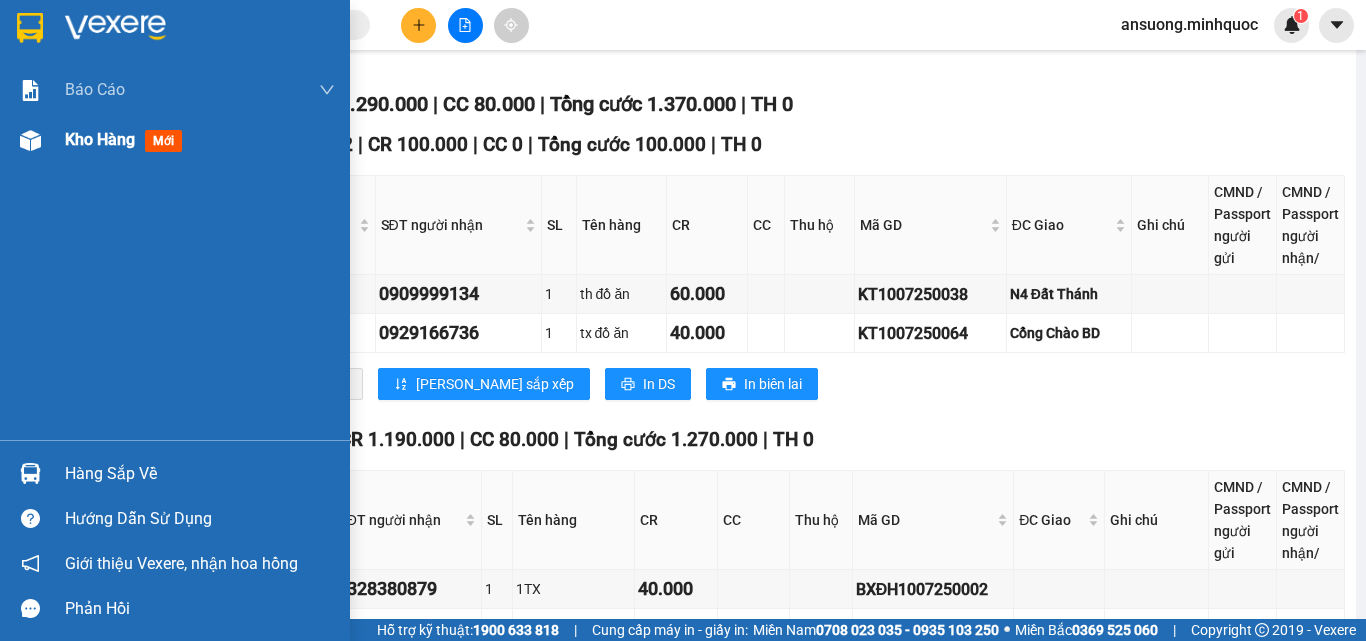 click at bounding box center [30, 140] 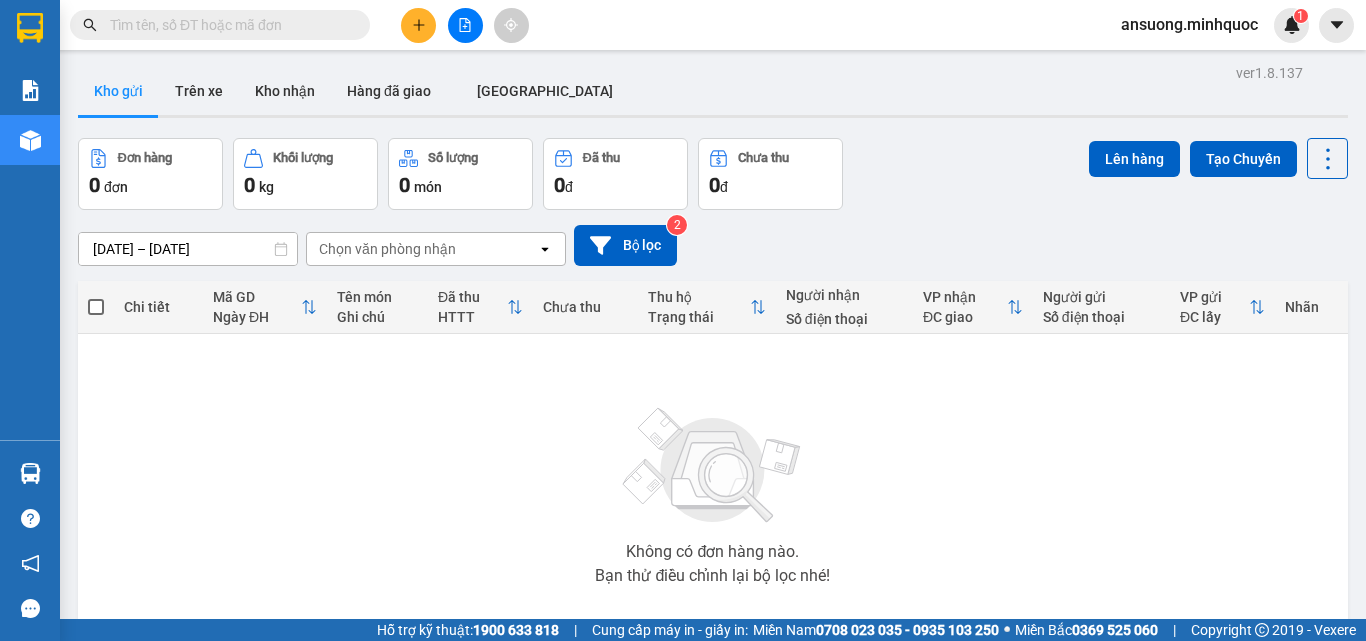 scroll, scrollTop: 0, scrollLeft: 0, axis: both 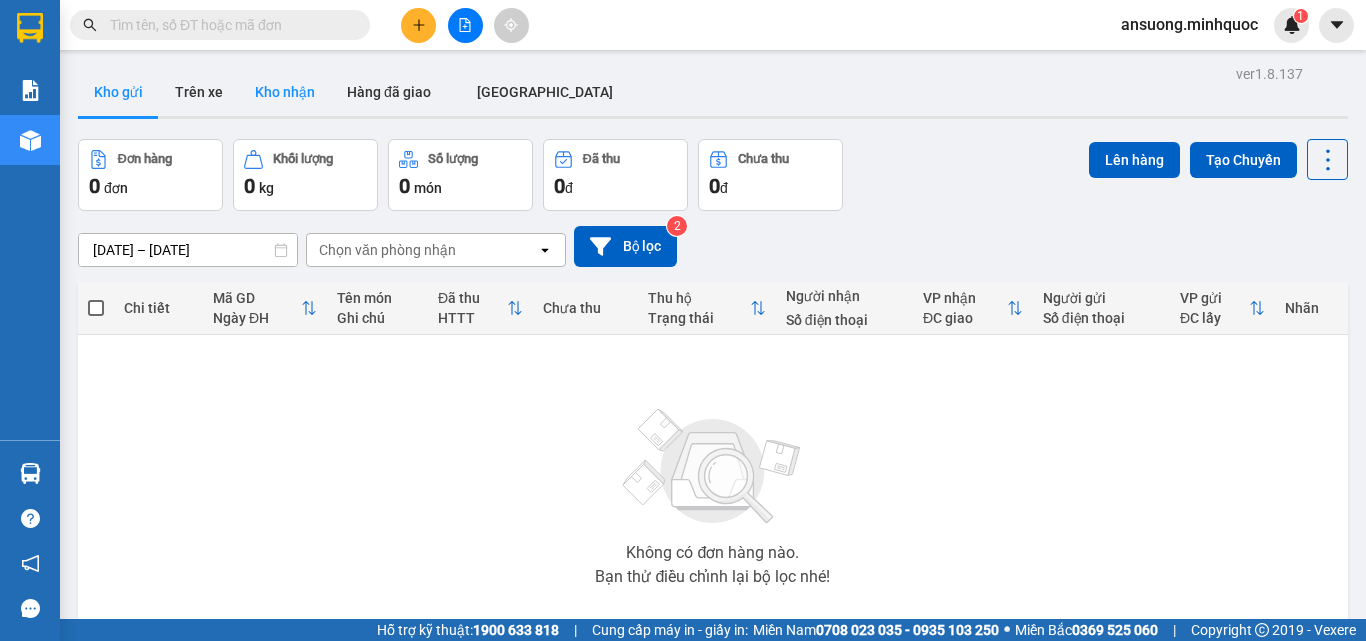 click on "Kho nhận" at bounding box center (285, 92) 